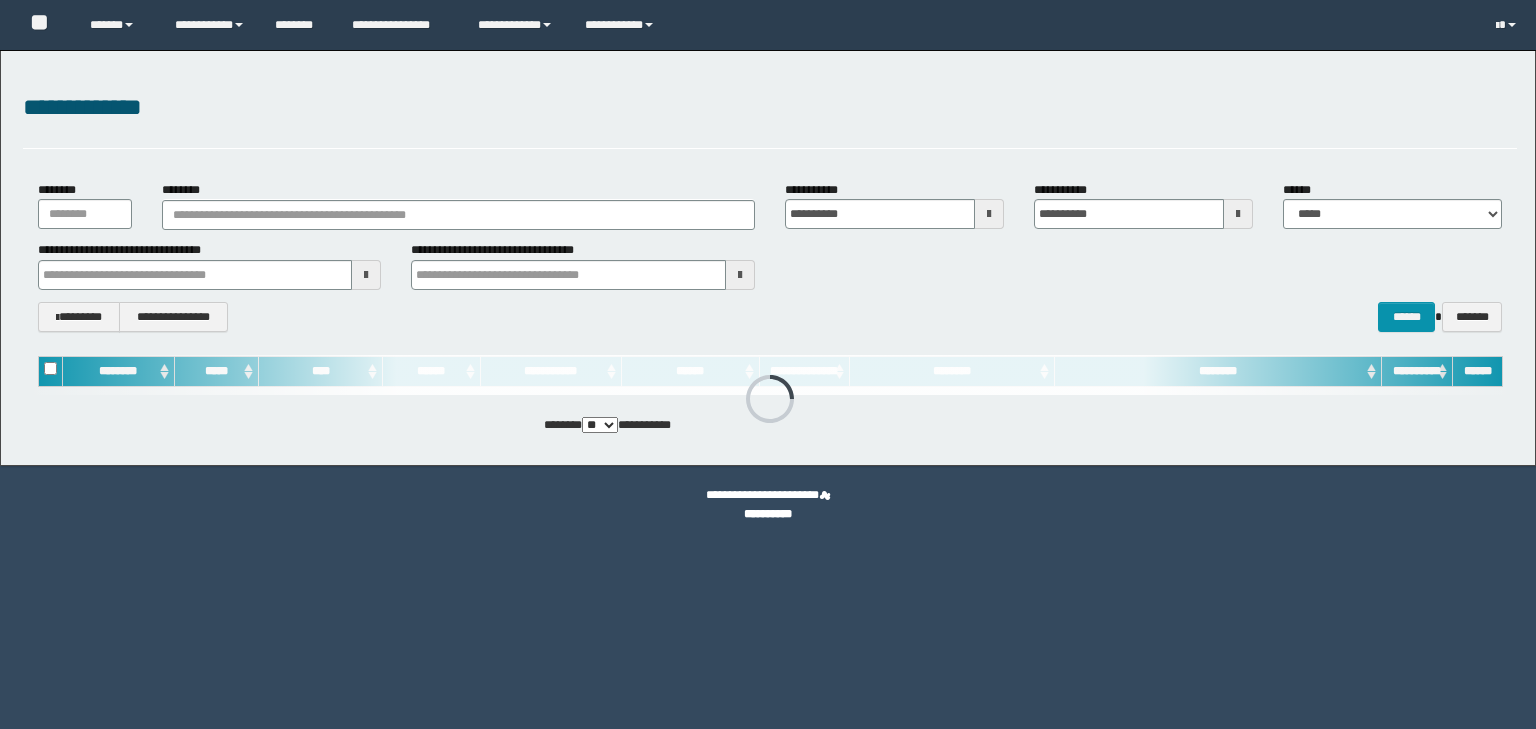 scroll, scrollTop: 0, scrollLeft: 0, axis: both 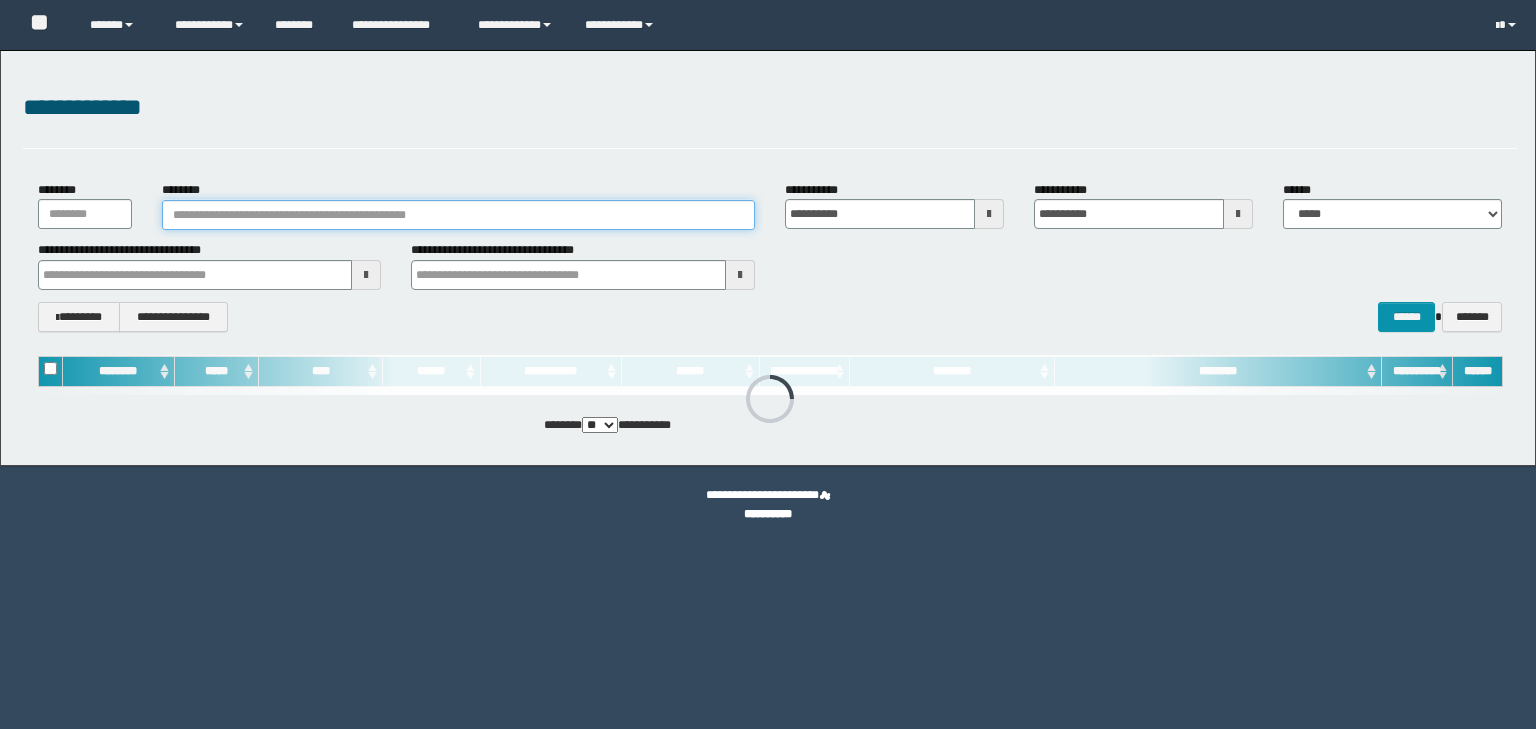 click on "********" at bounding box center [458, 215] 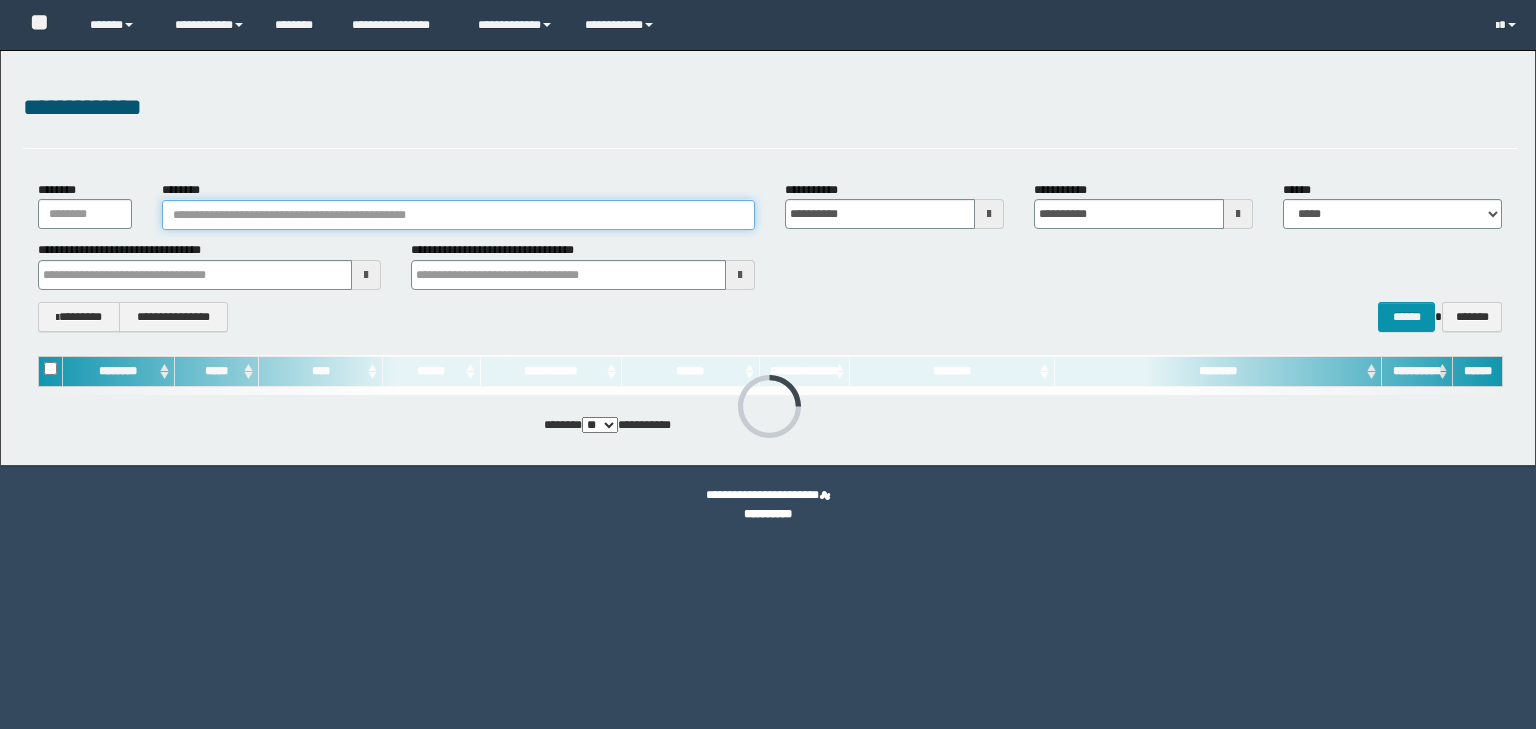 scroll, scrollTop: 0, scrollLeft: 0, axis: both 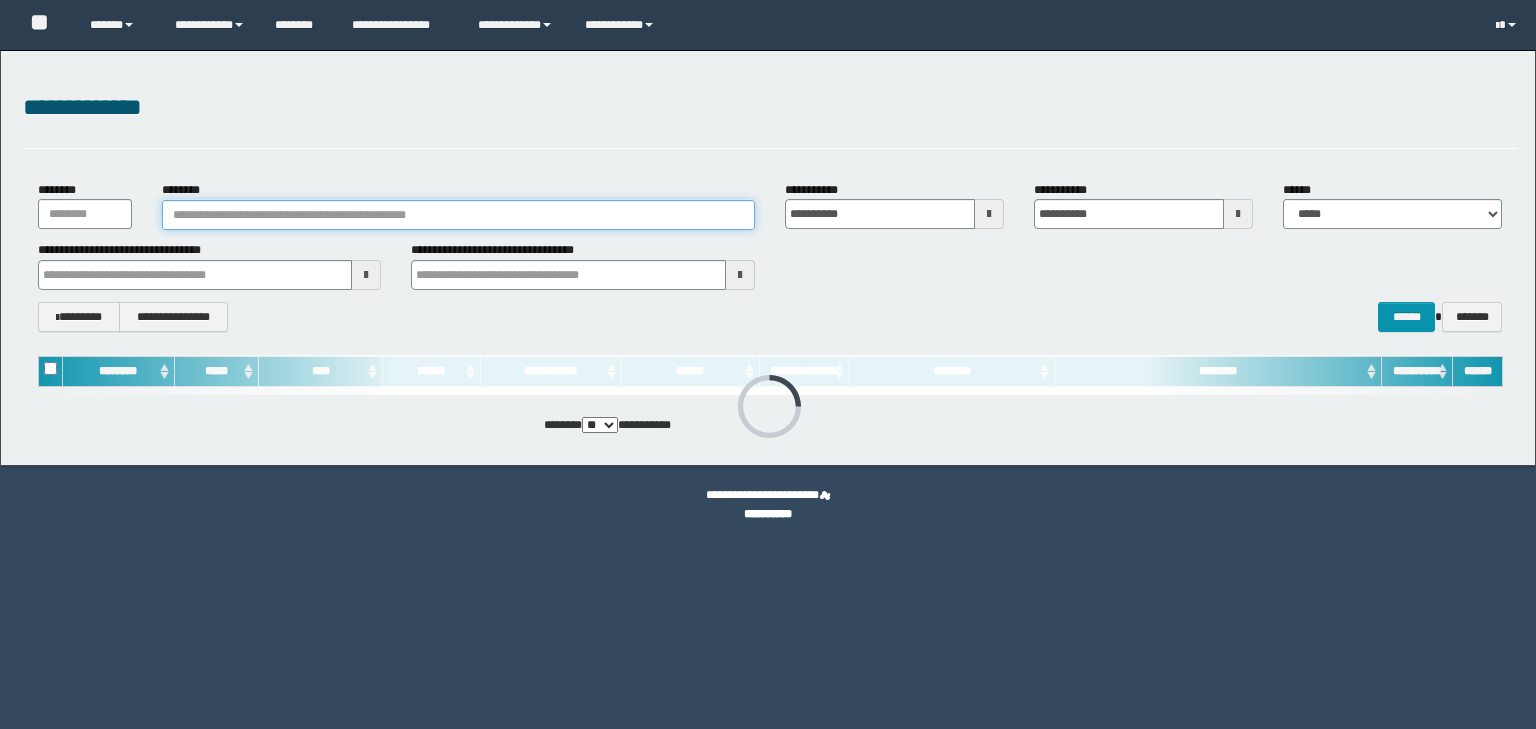 paste on "********" 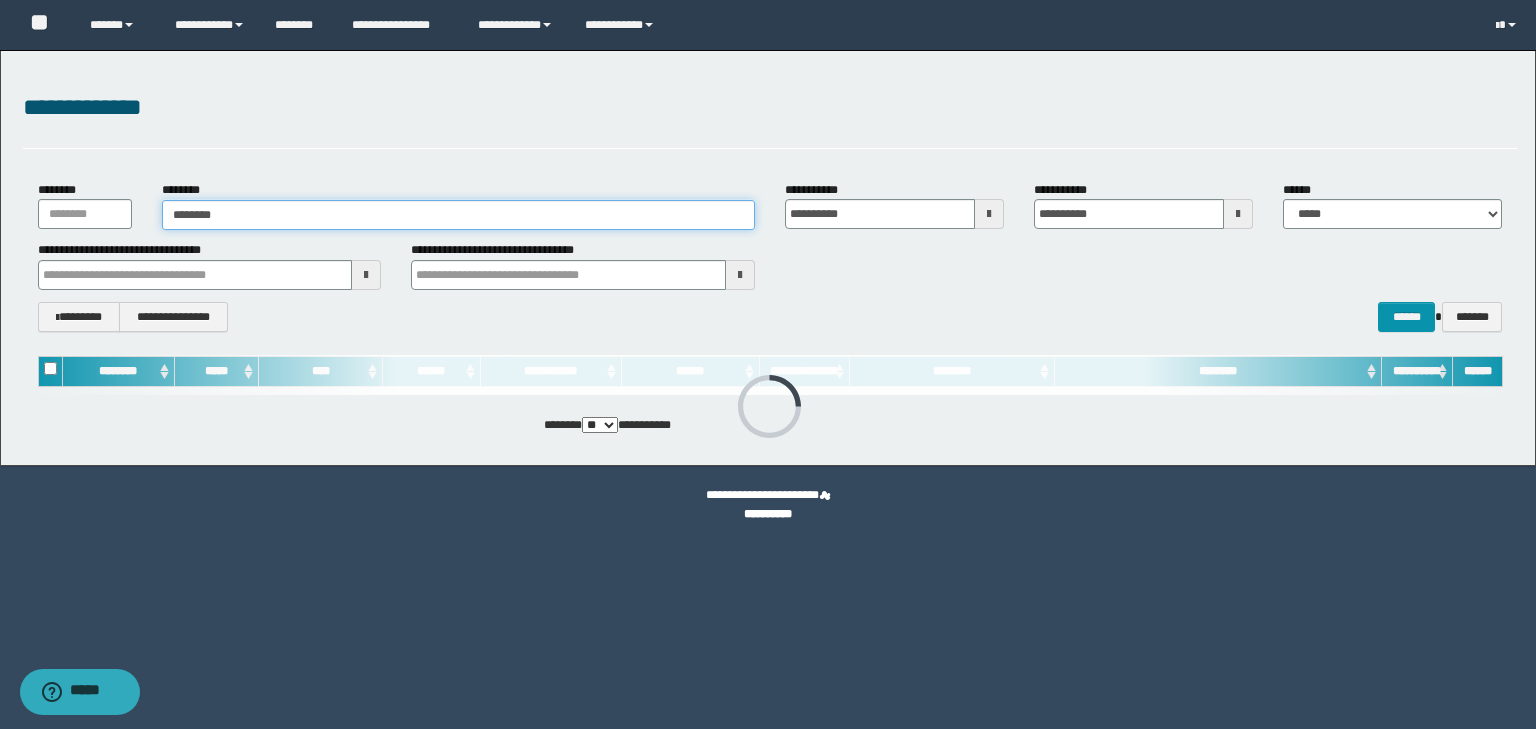 type on "********" 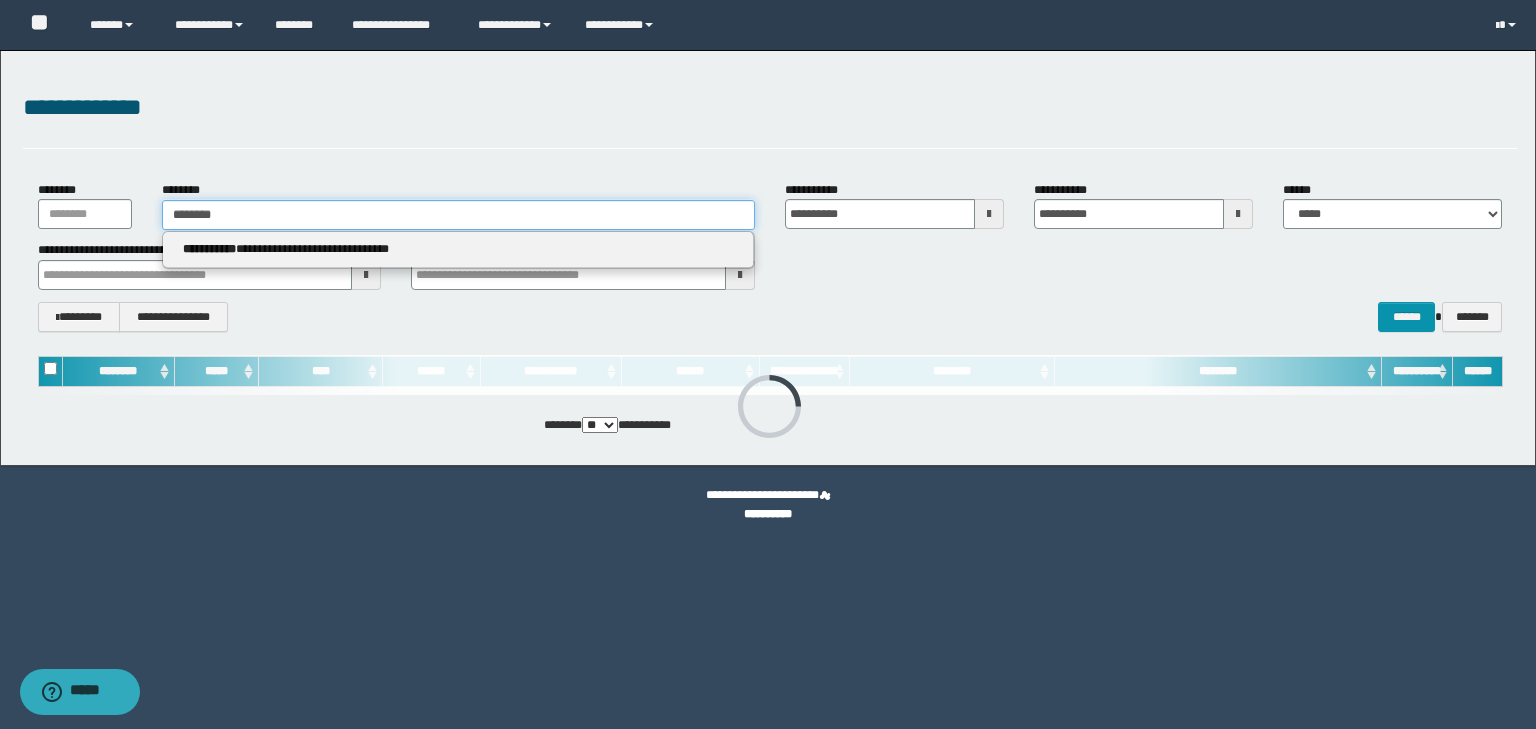type on "********" 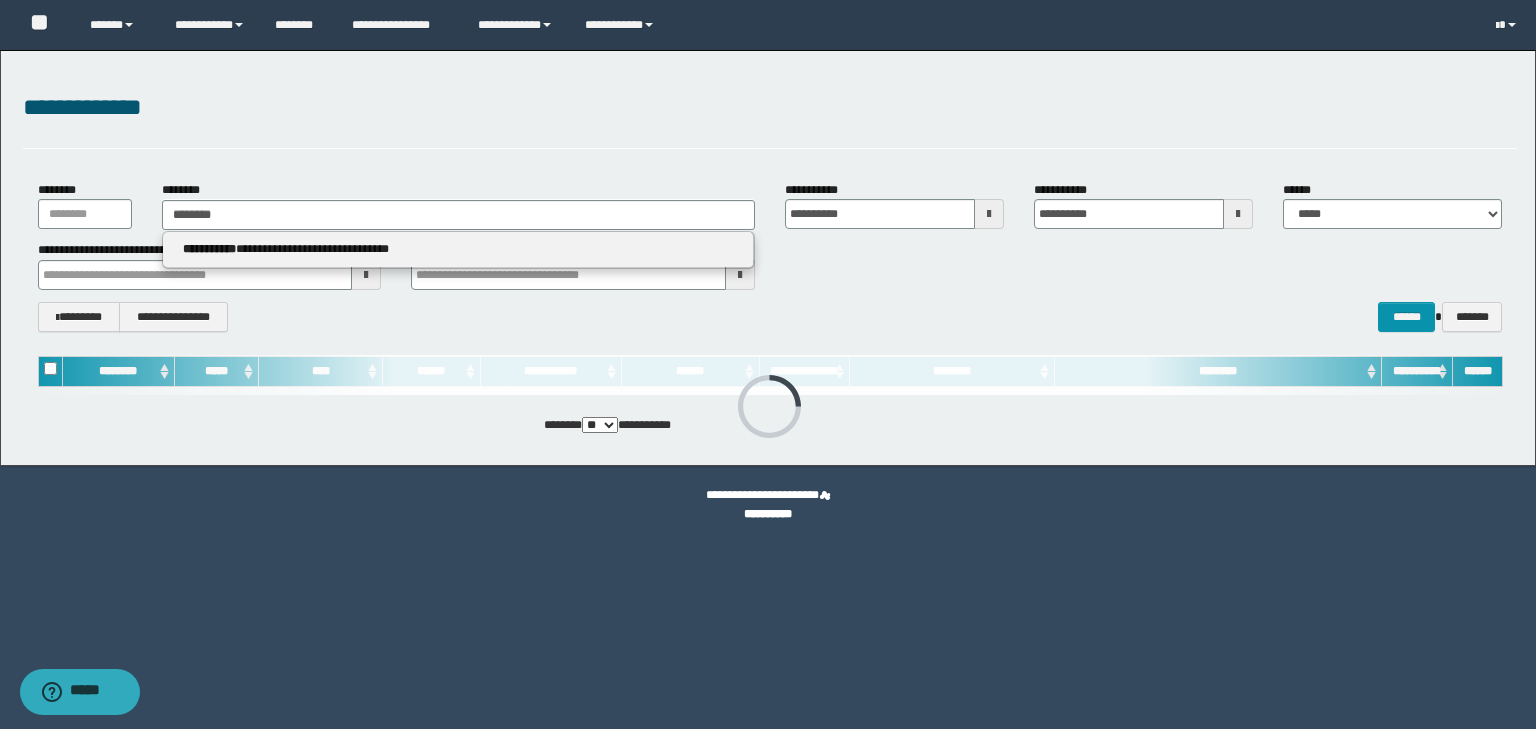 click on "**********" at bounding box center [458, 249] 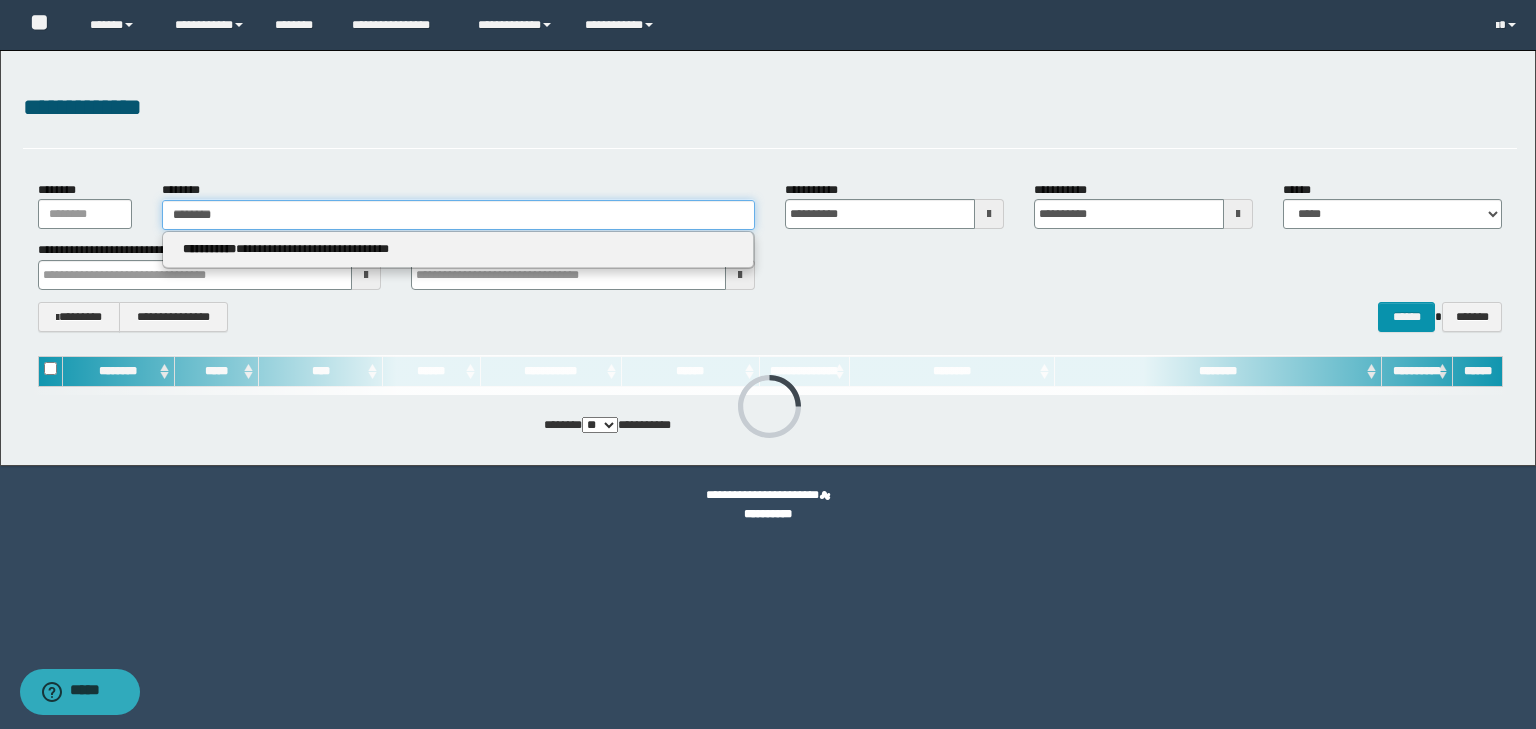 type 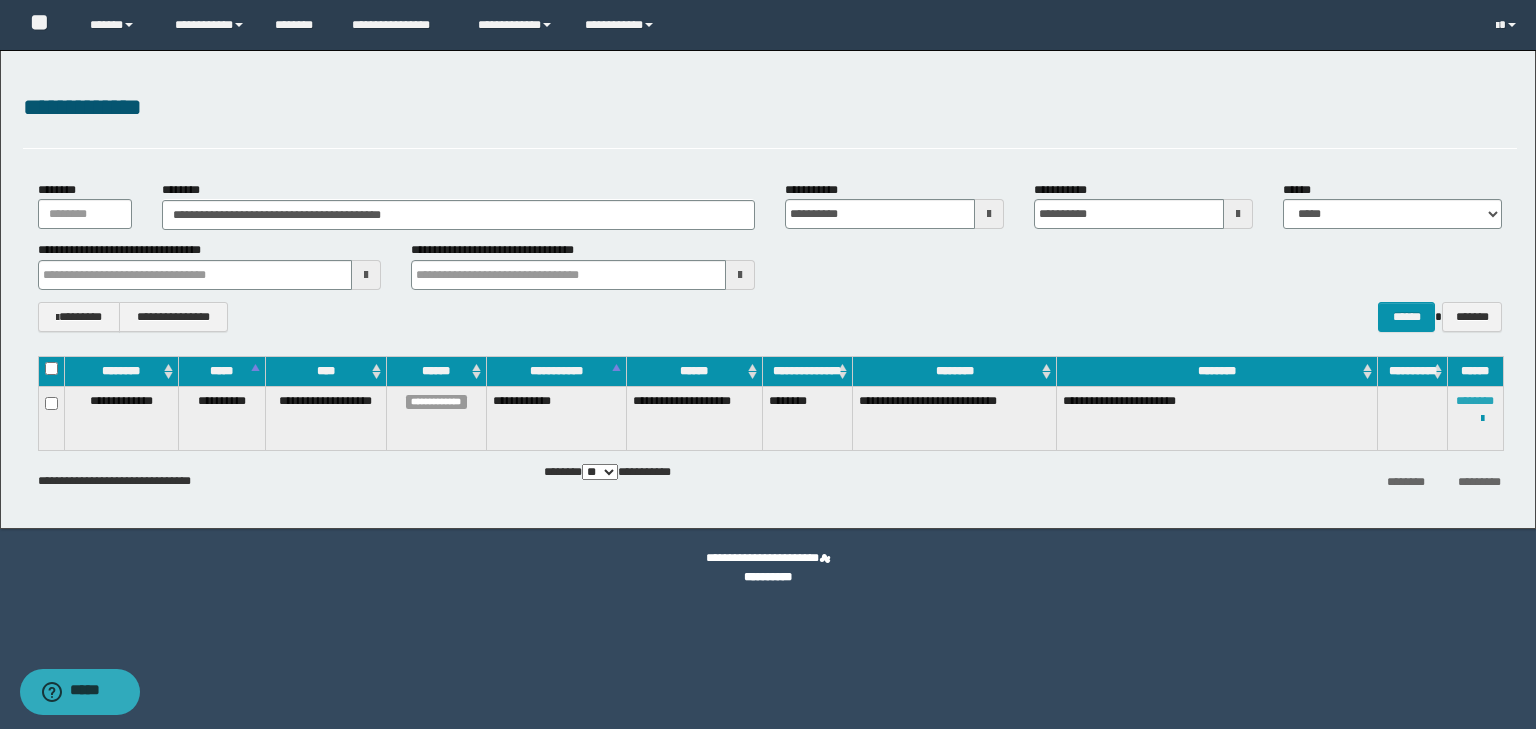 click on "**********" at bounding box center [1475, 418] 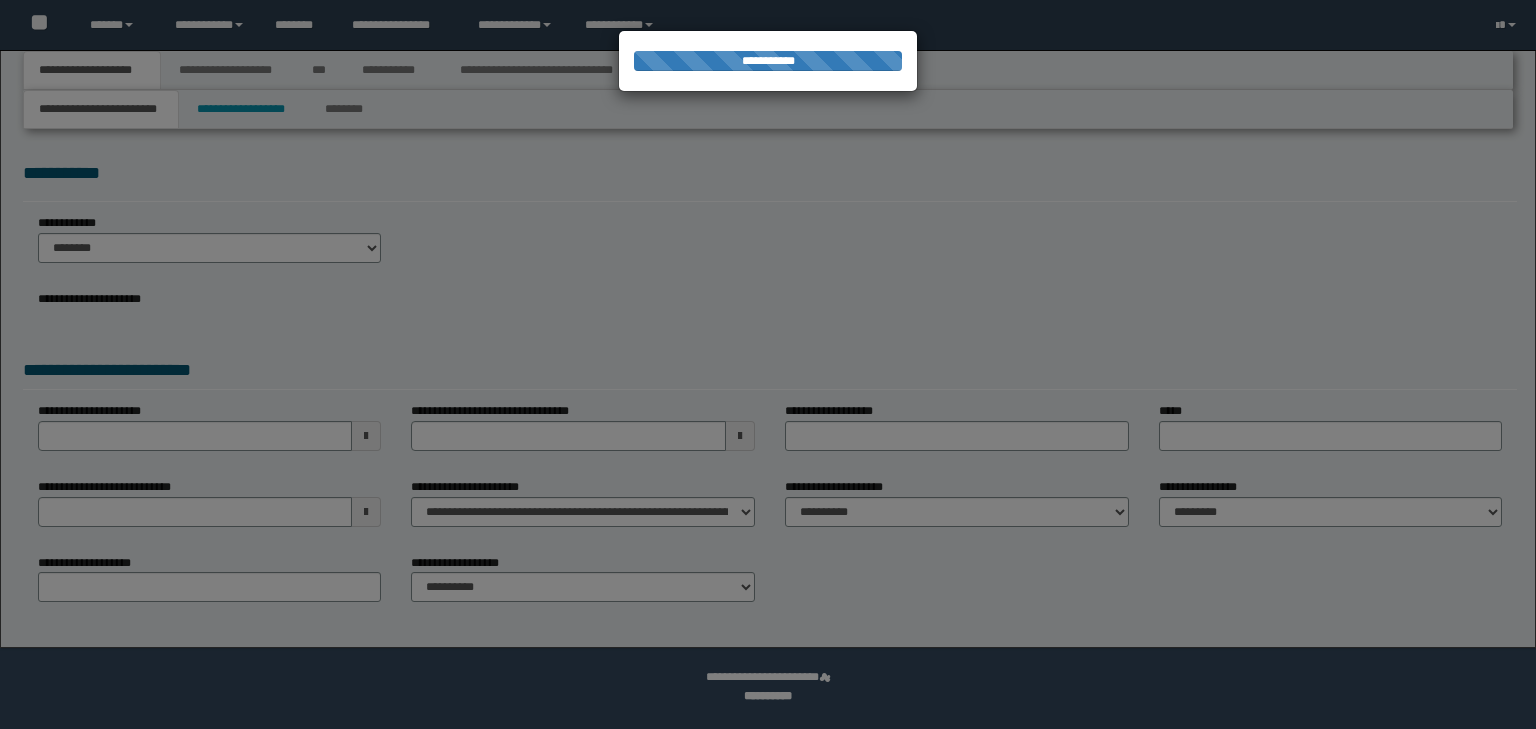 scroll, scrollTop: 0, scrollLeft: 0, axis: both 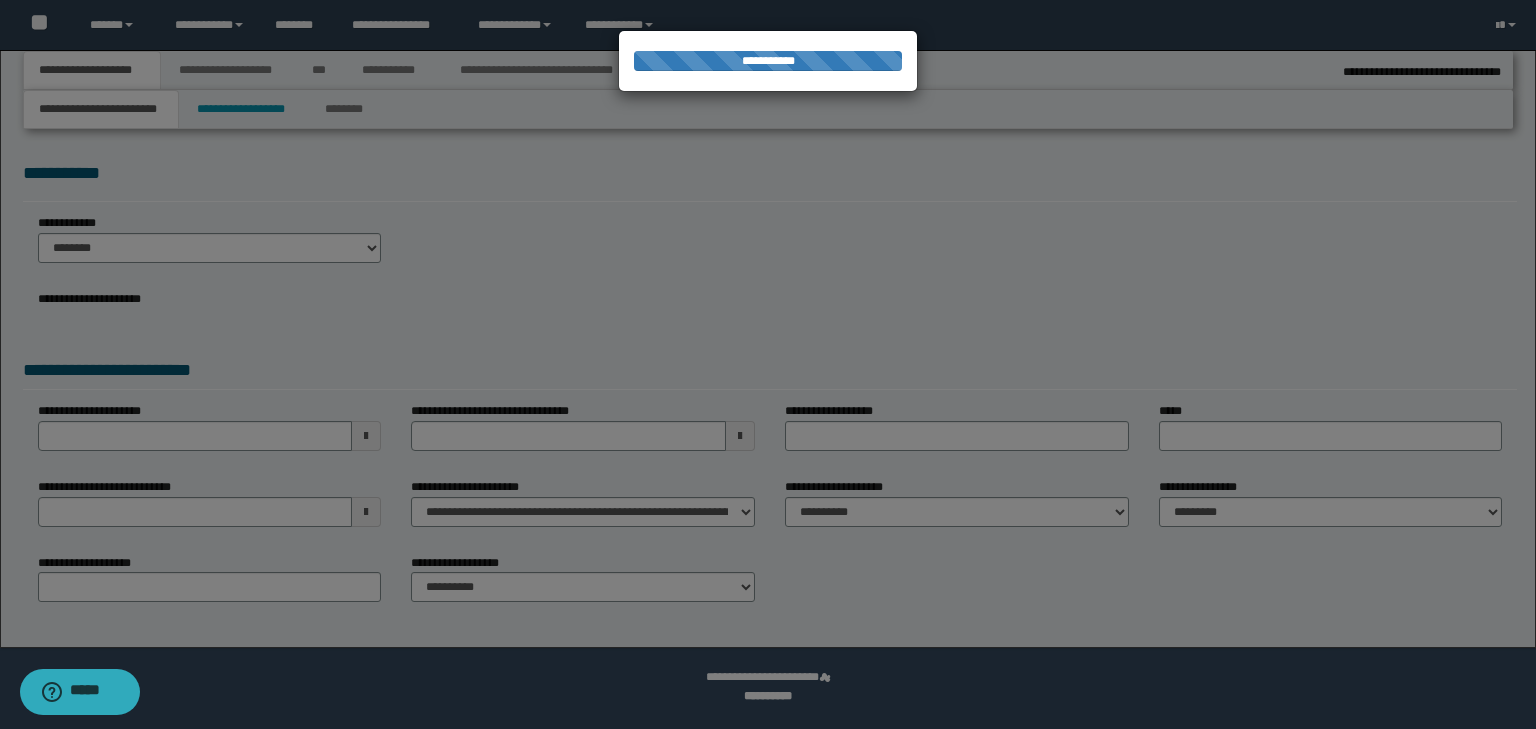 select on "*" 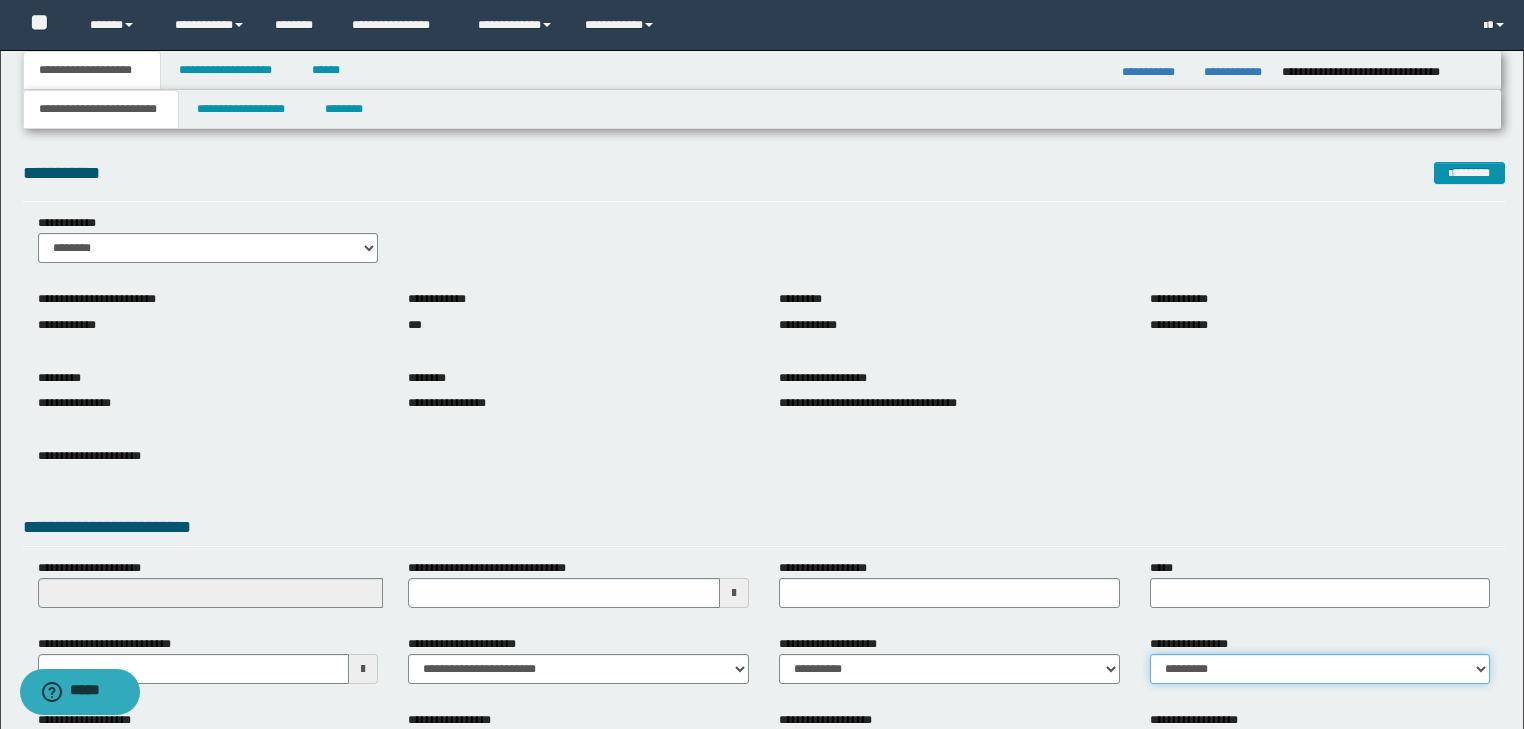 click on "**********" at bounding box center (1320, 669) 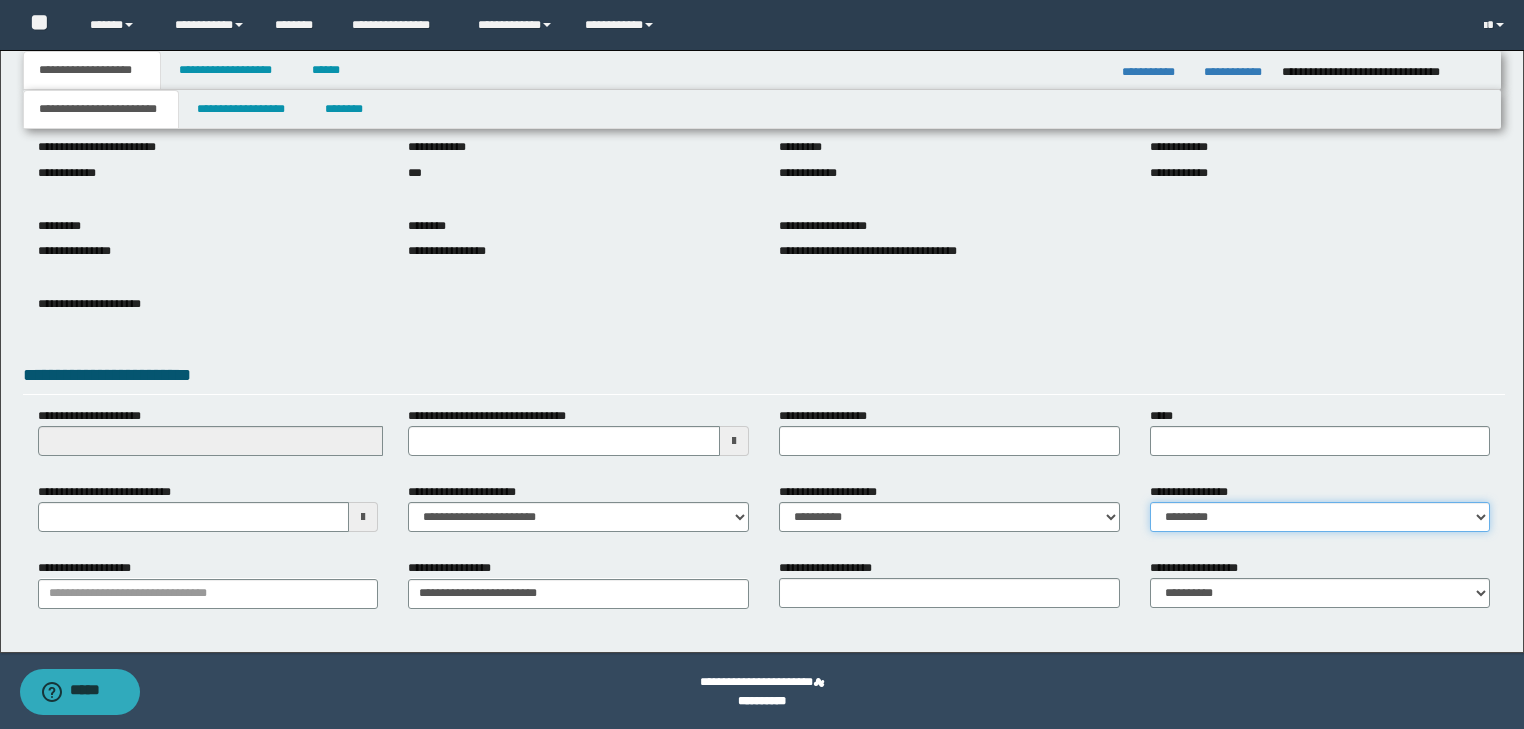 scroll, scrollTop: 154, scrollLeft: 0, axis: vertical 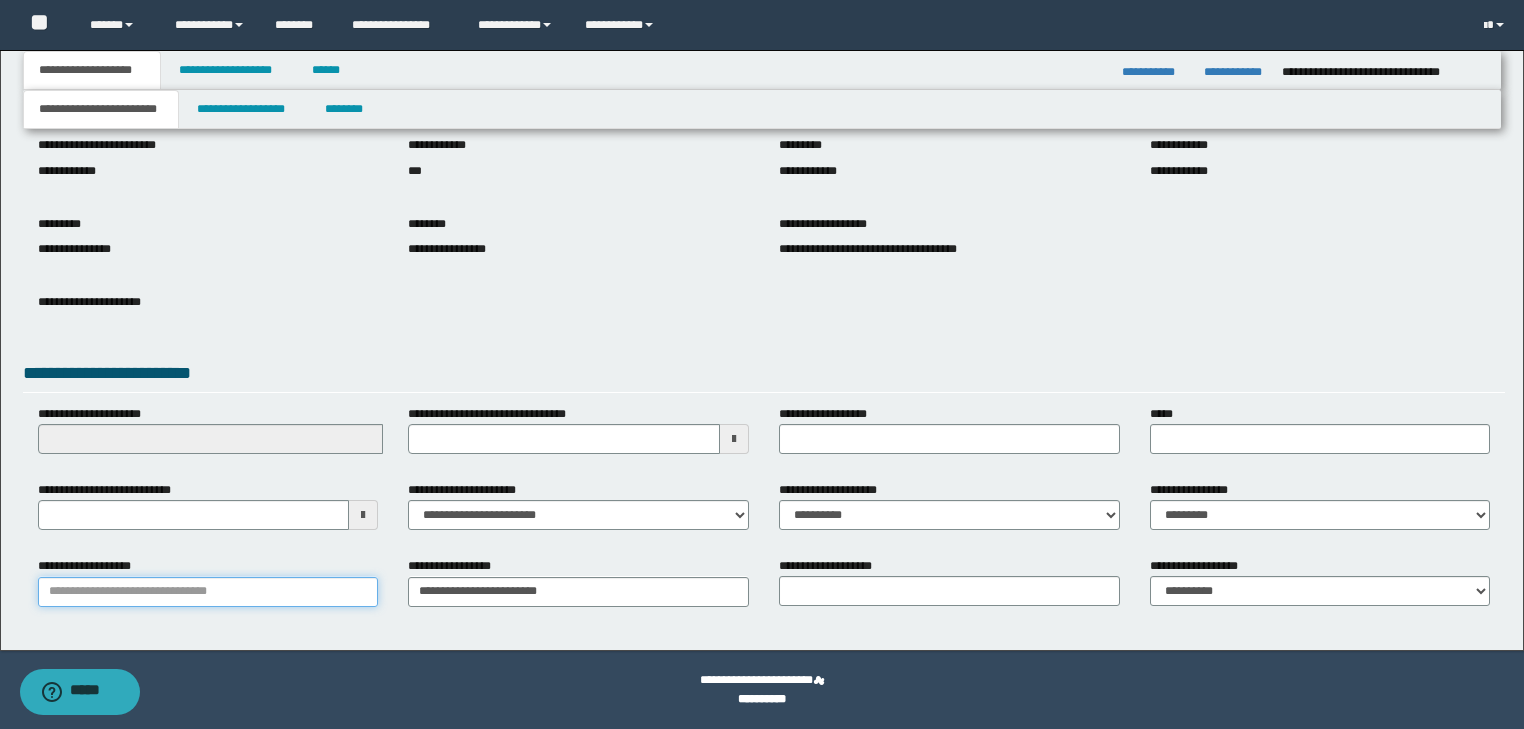 click on "**********" at bounding box center (208, 592) 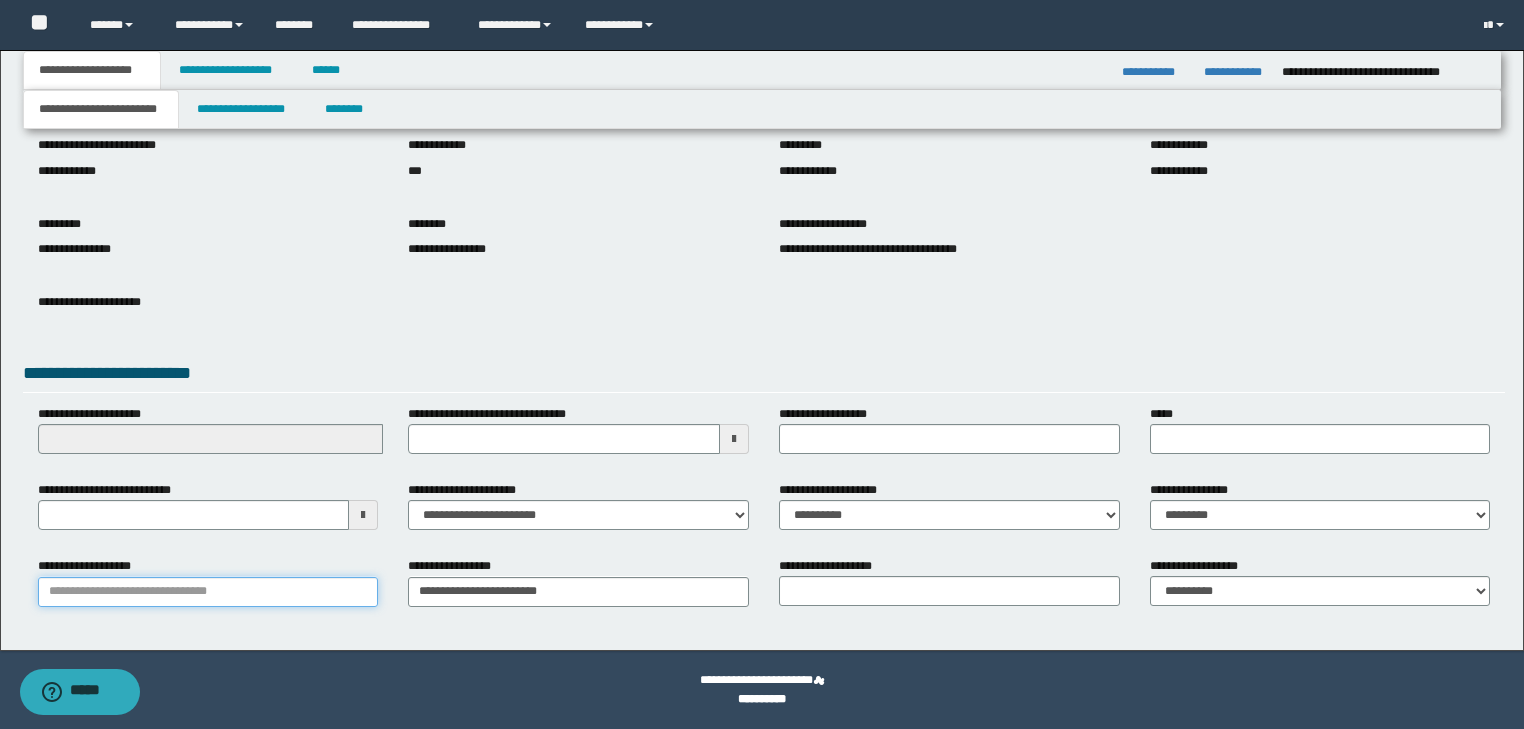 click on "**********" at bounding box center [208, 592] 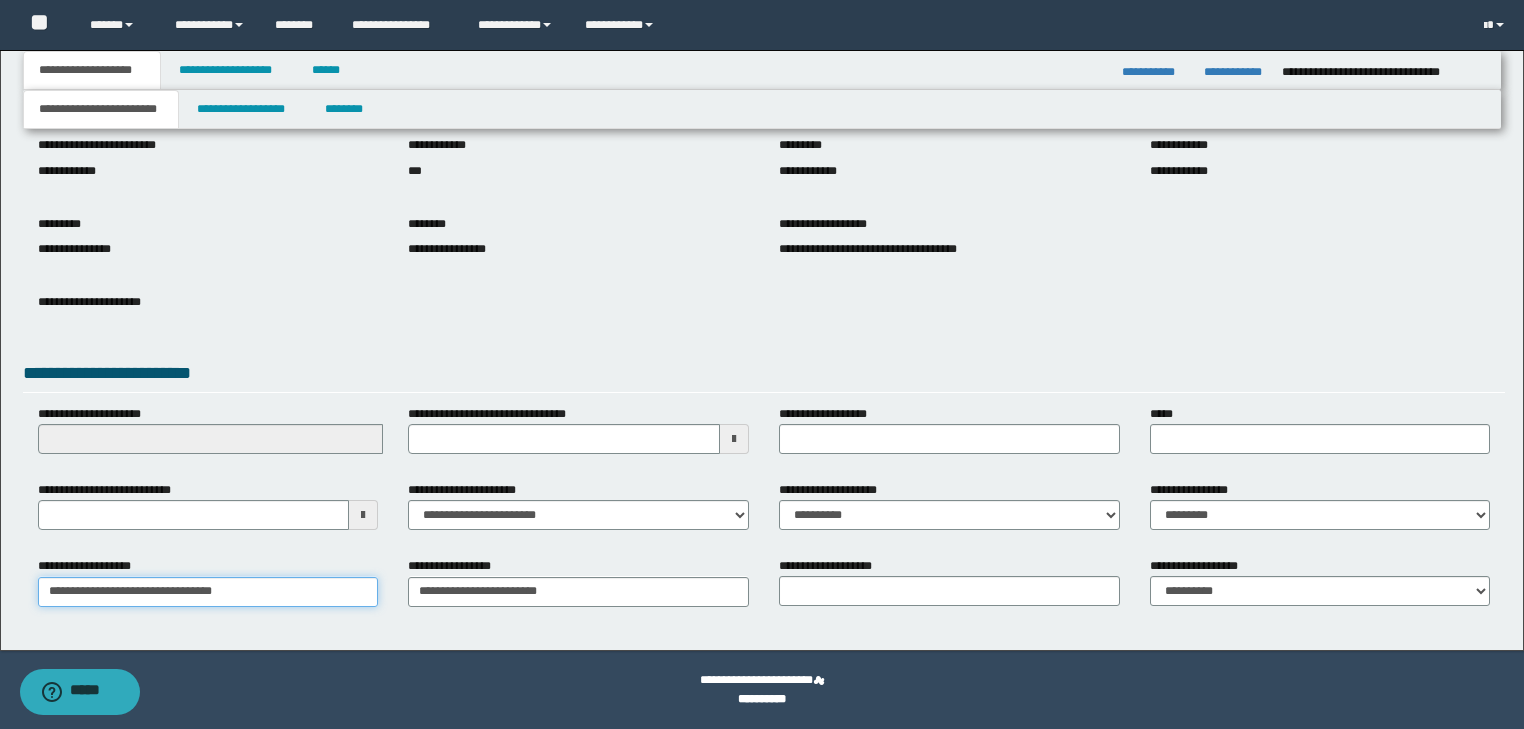 type on "**********" 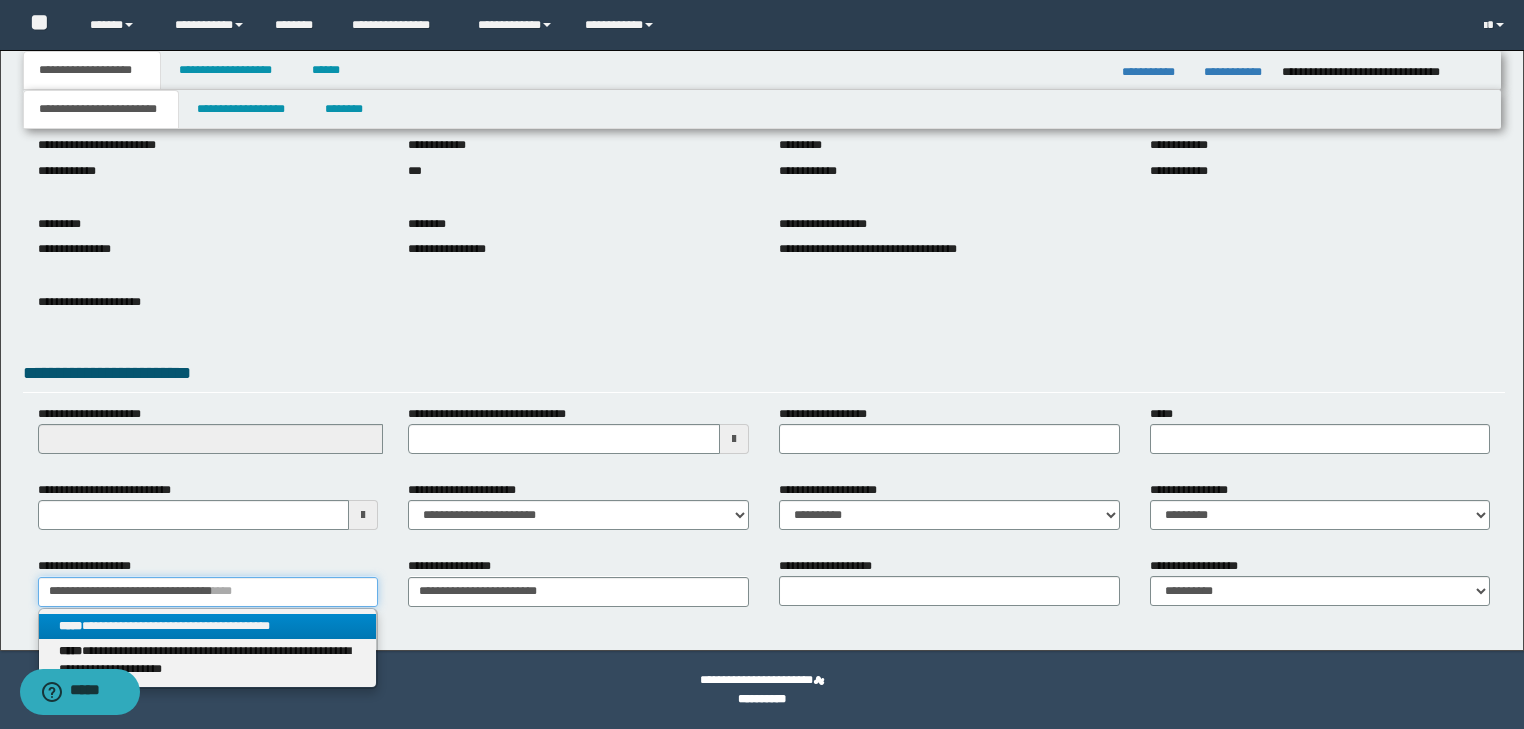 type on "**********" 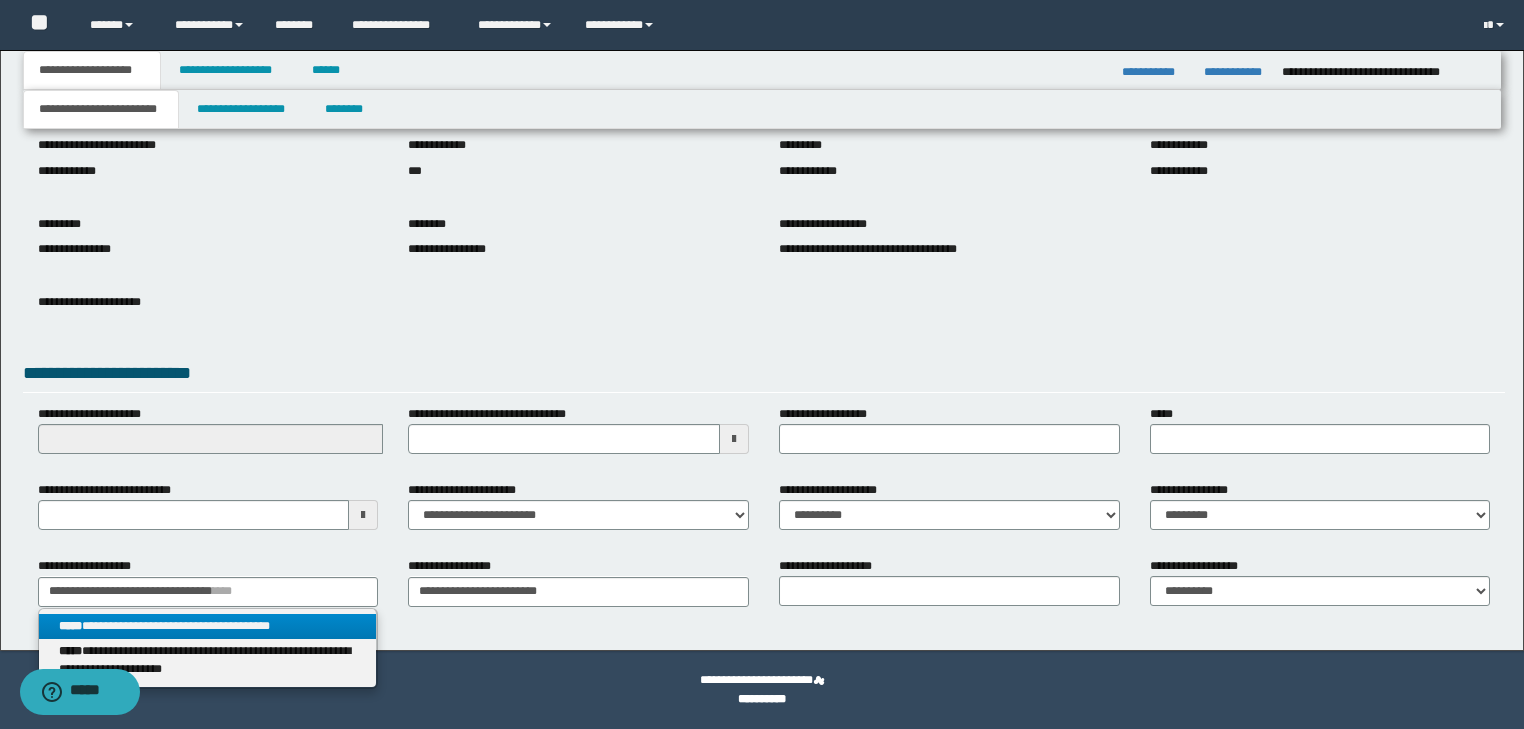 click on "**********" at bounding box center [208, 626] 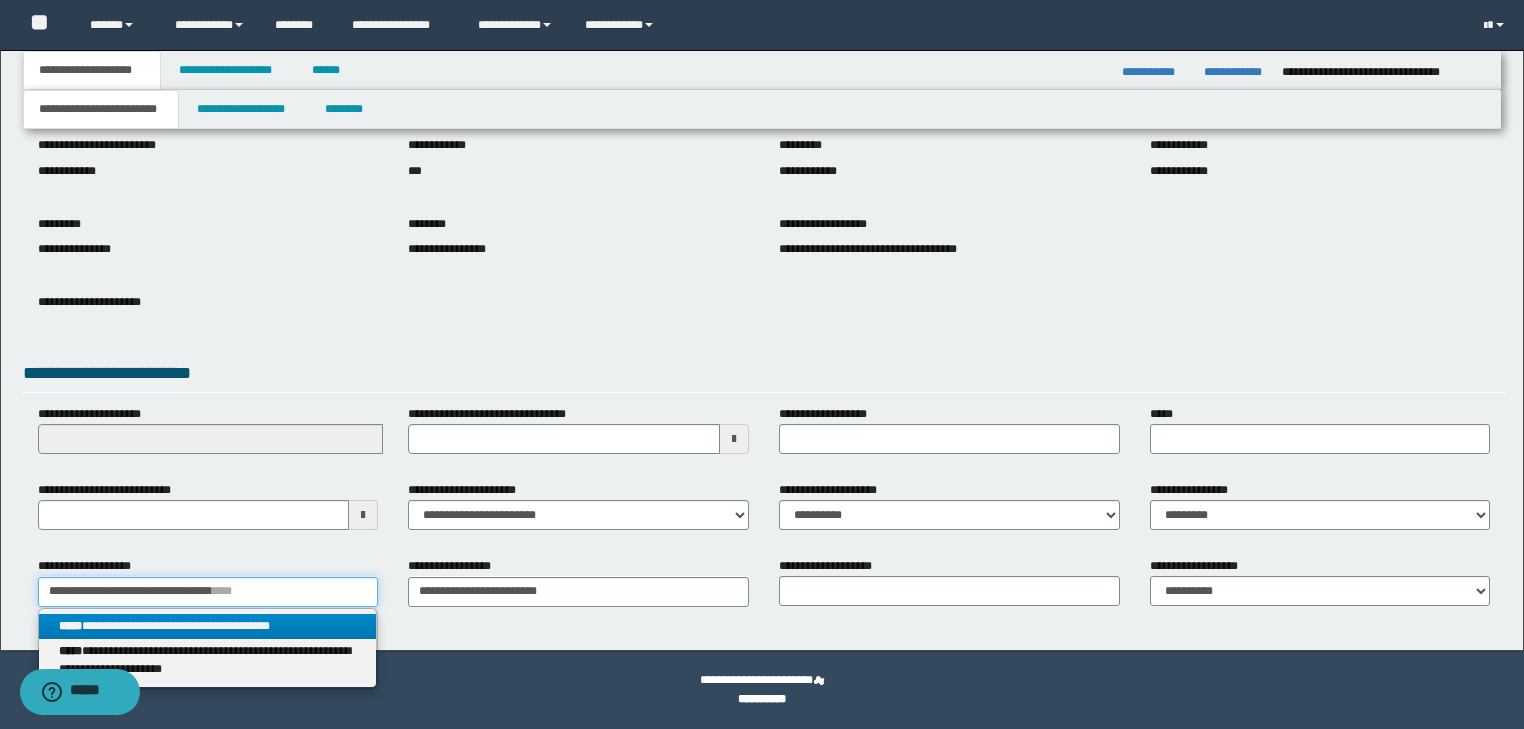 type 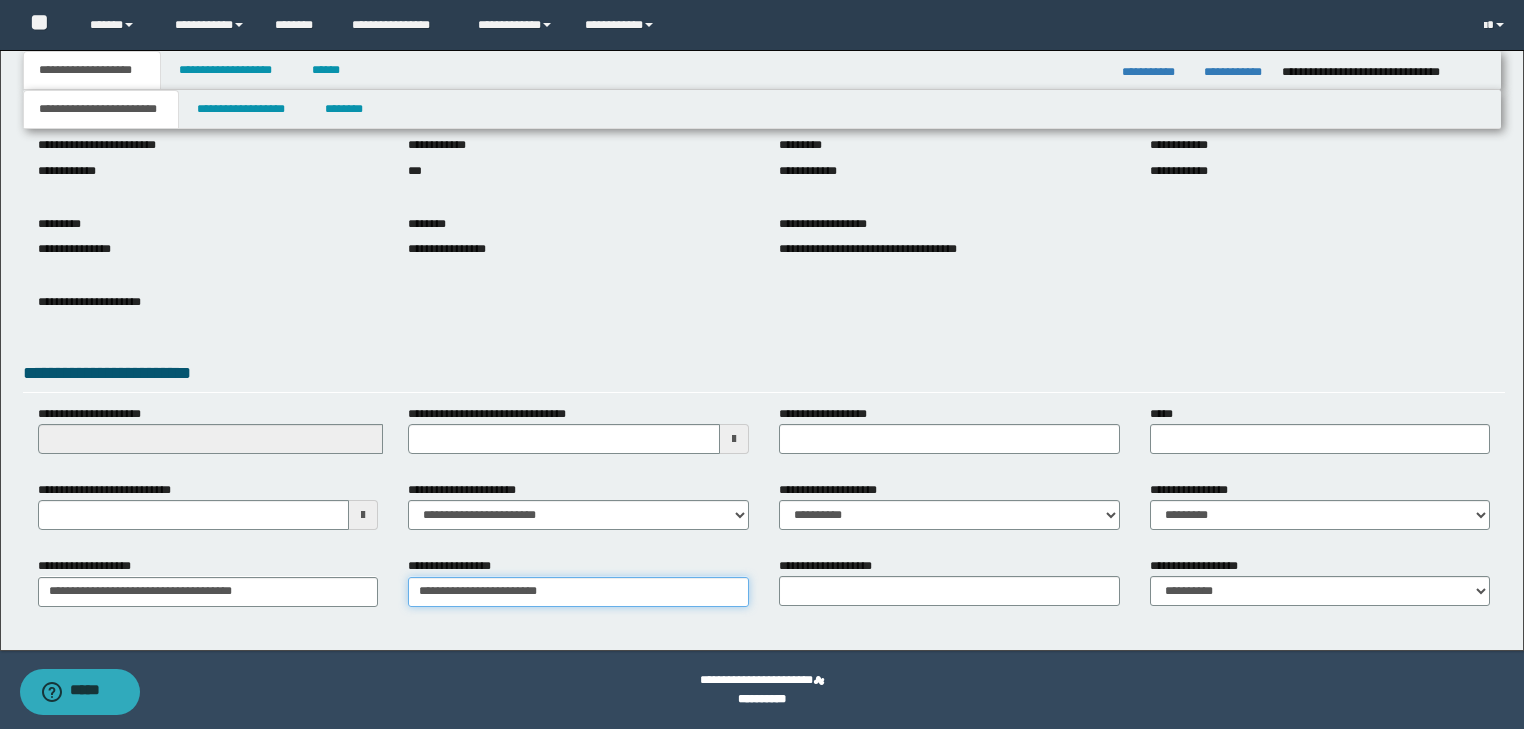 type on "**********" 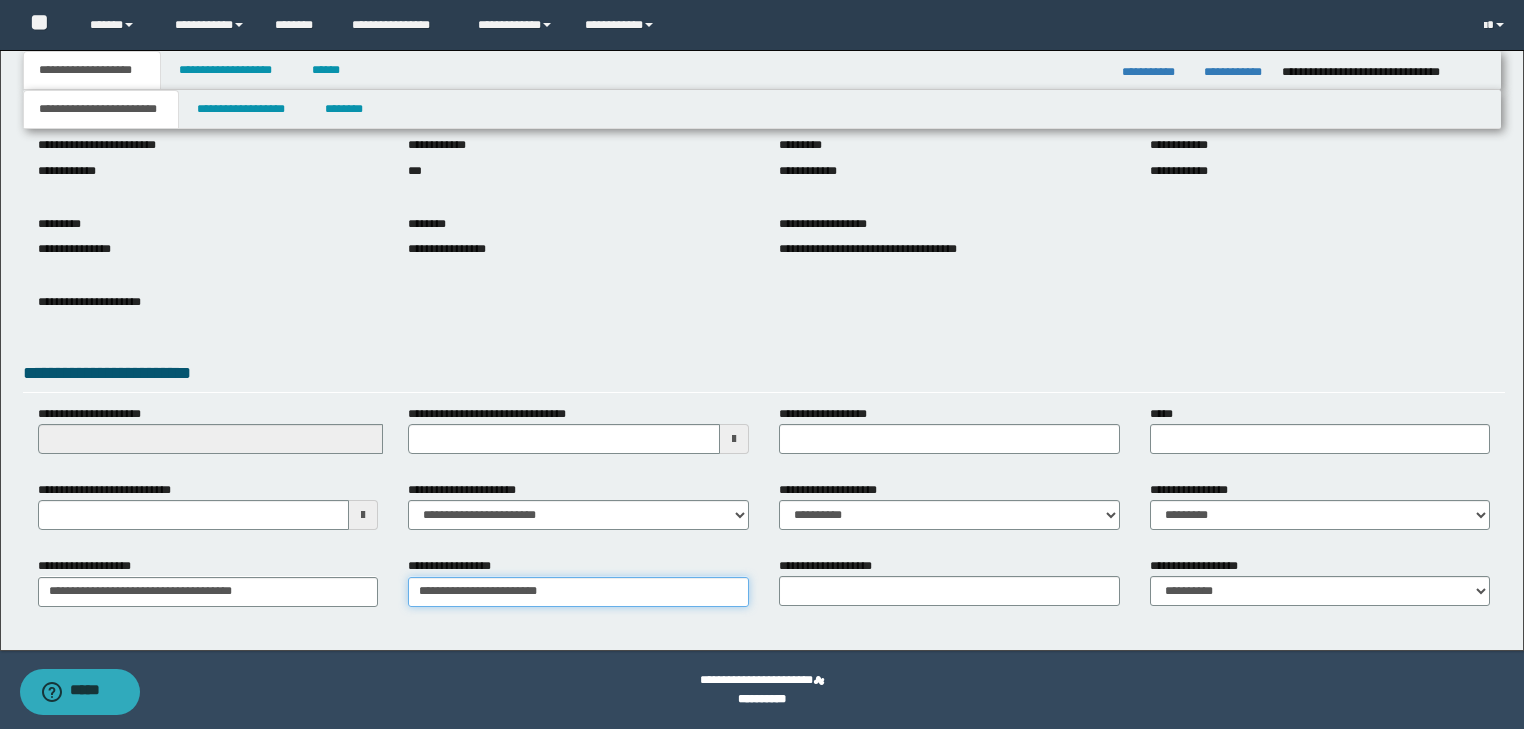 click on "**********" at bounding box center (578, 592) 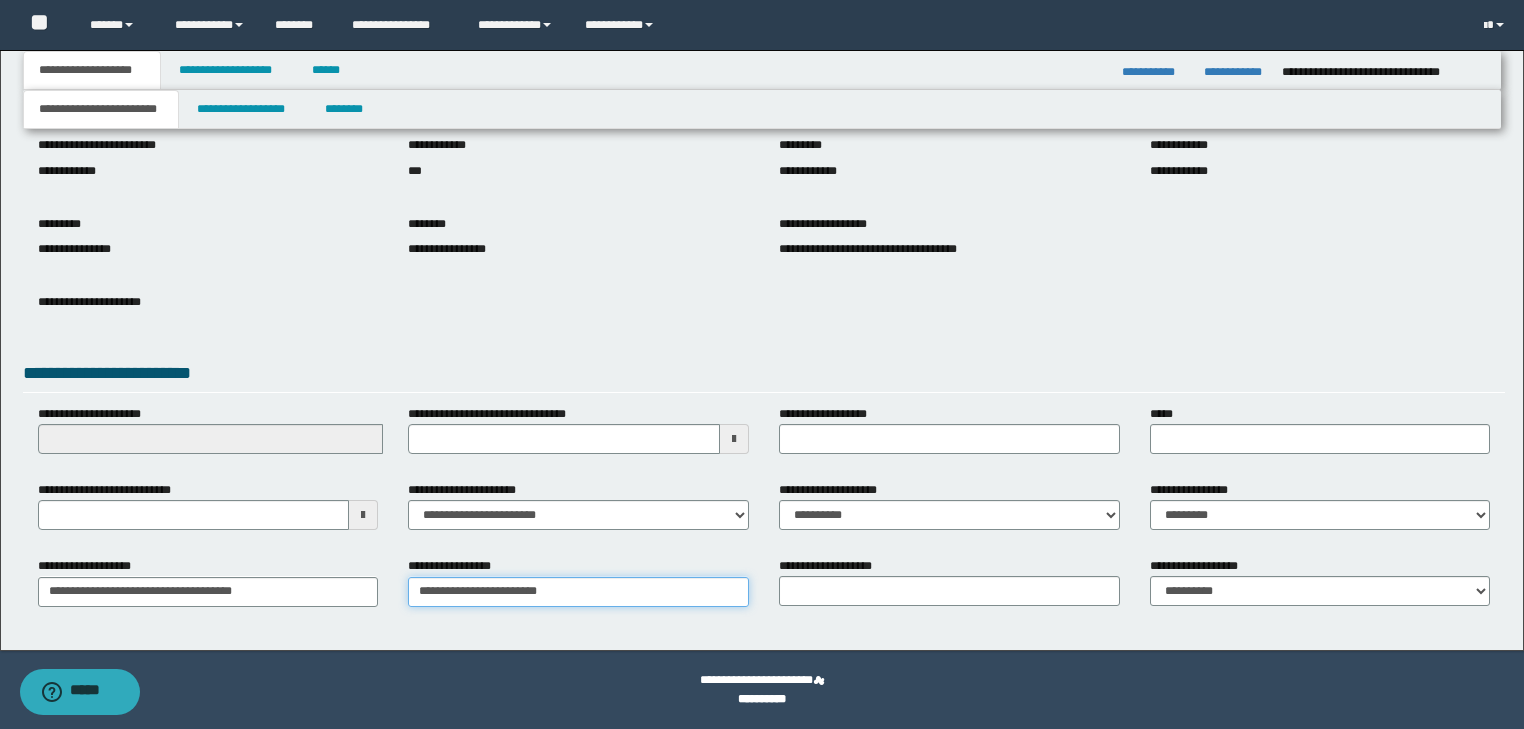 type on "**********" 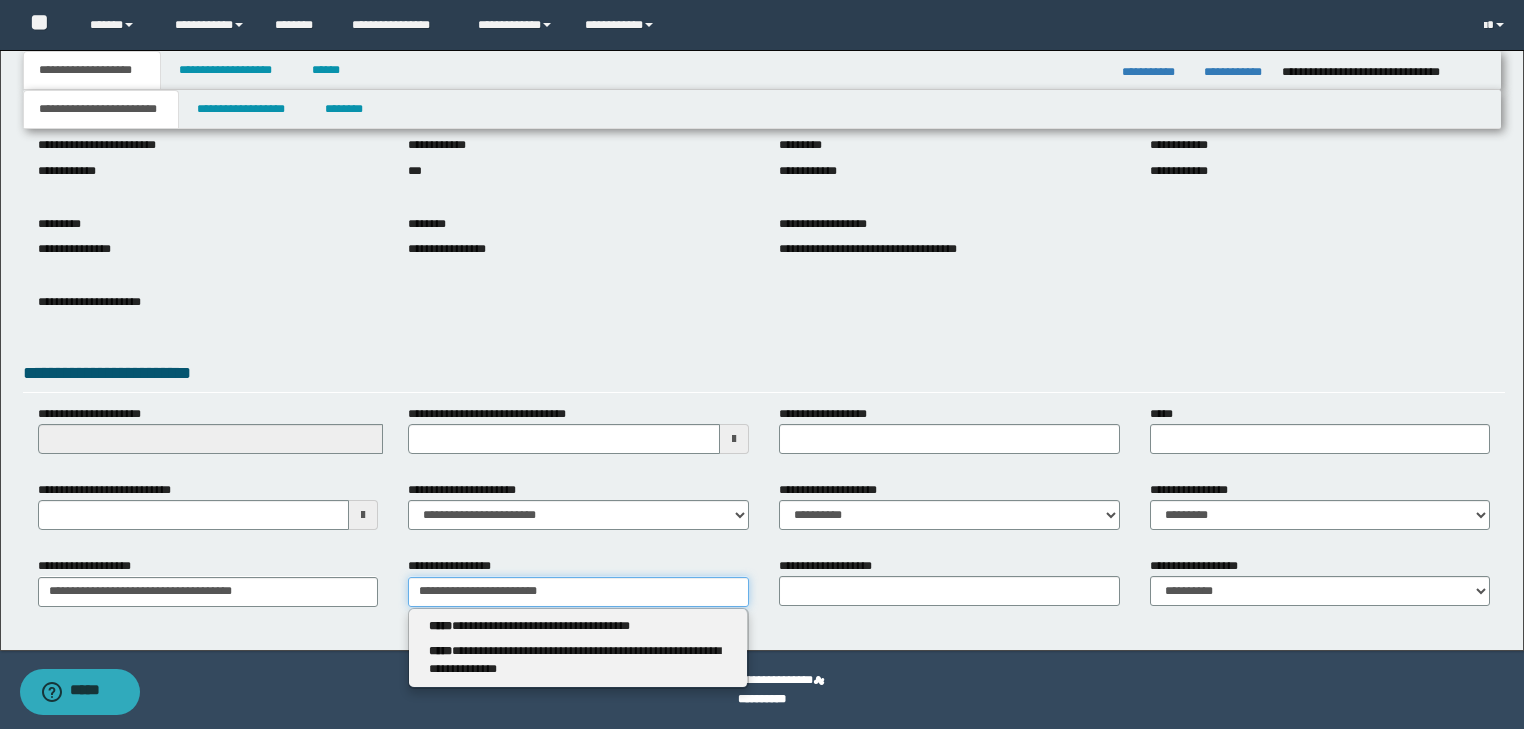 click on "**********" at bounding box center (578, 592) 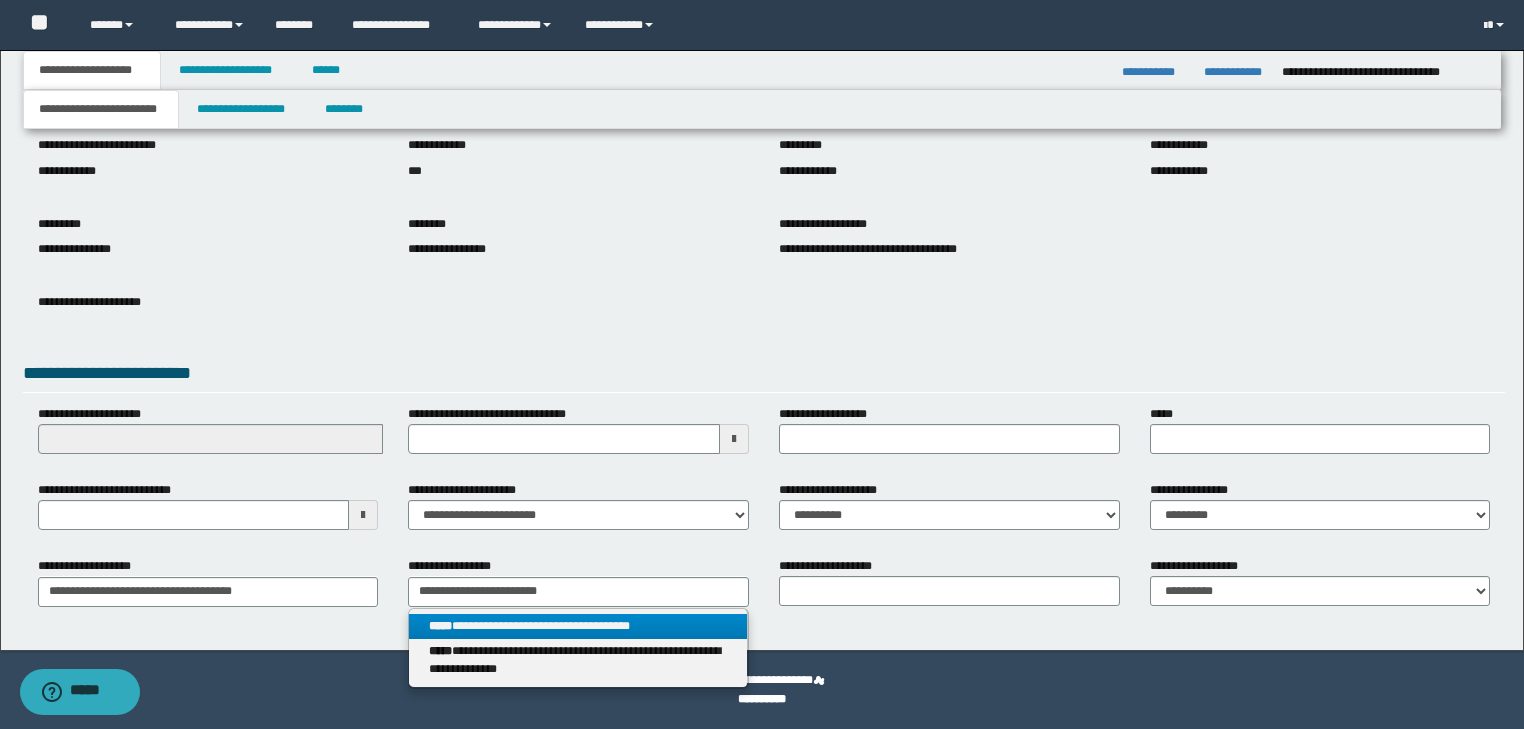 click on "**********" at bounding box center [578, 626] 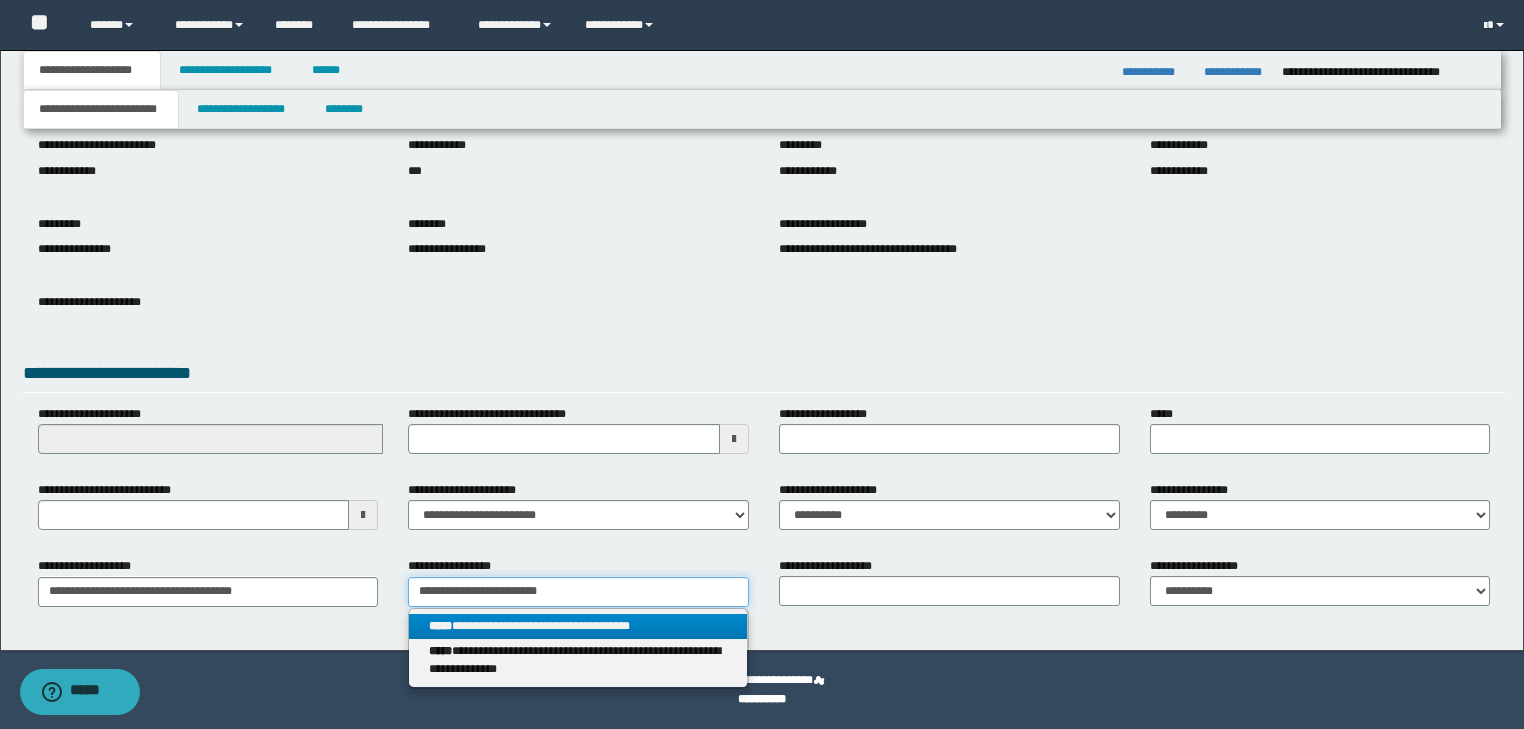type 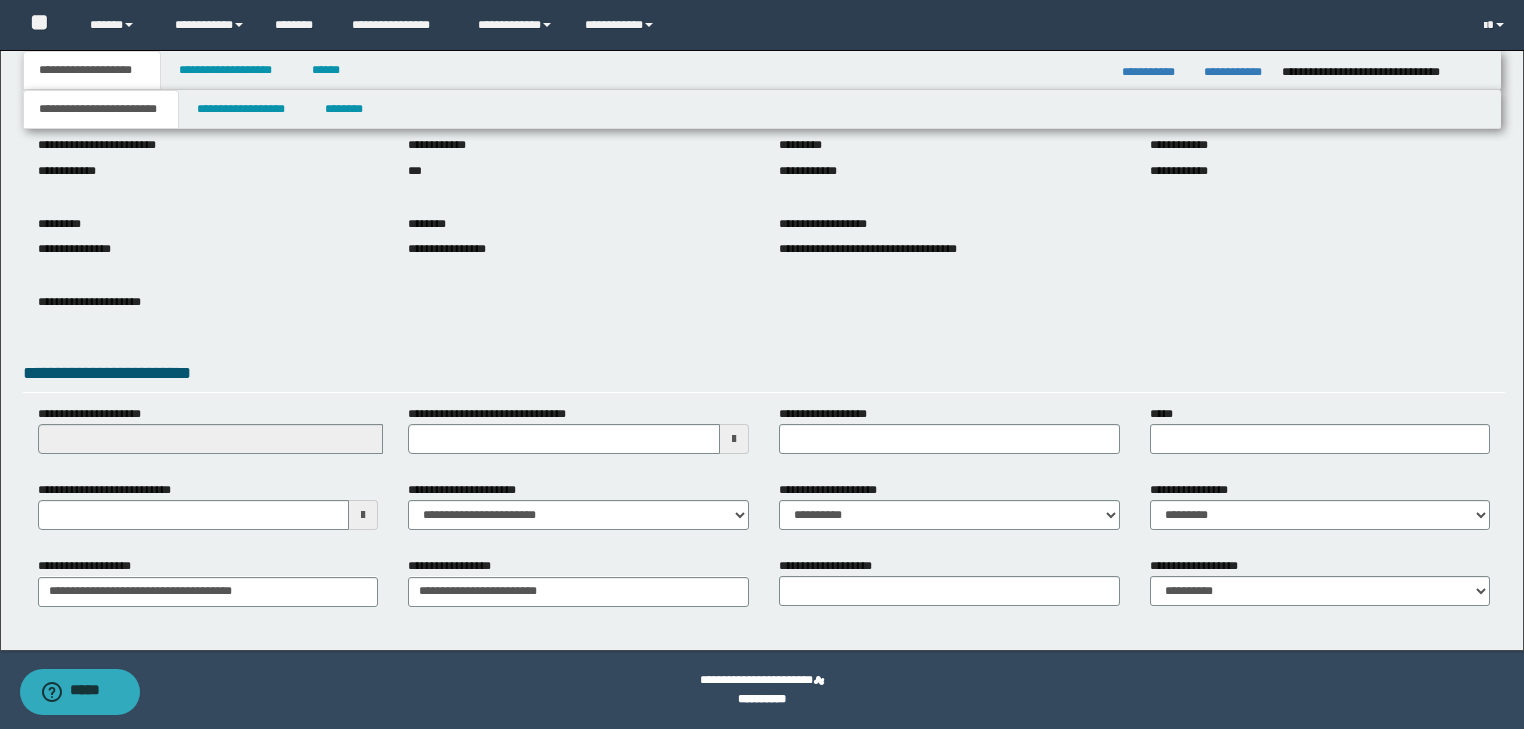 click on "**********" at bounding box center (764, 313) 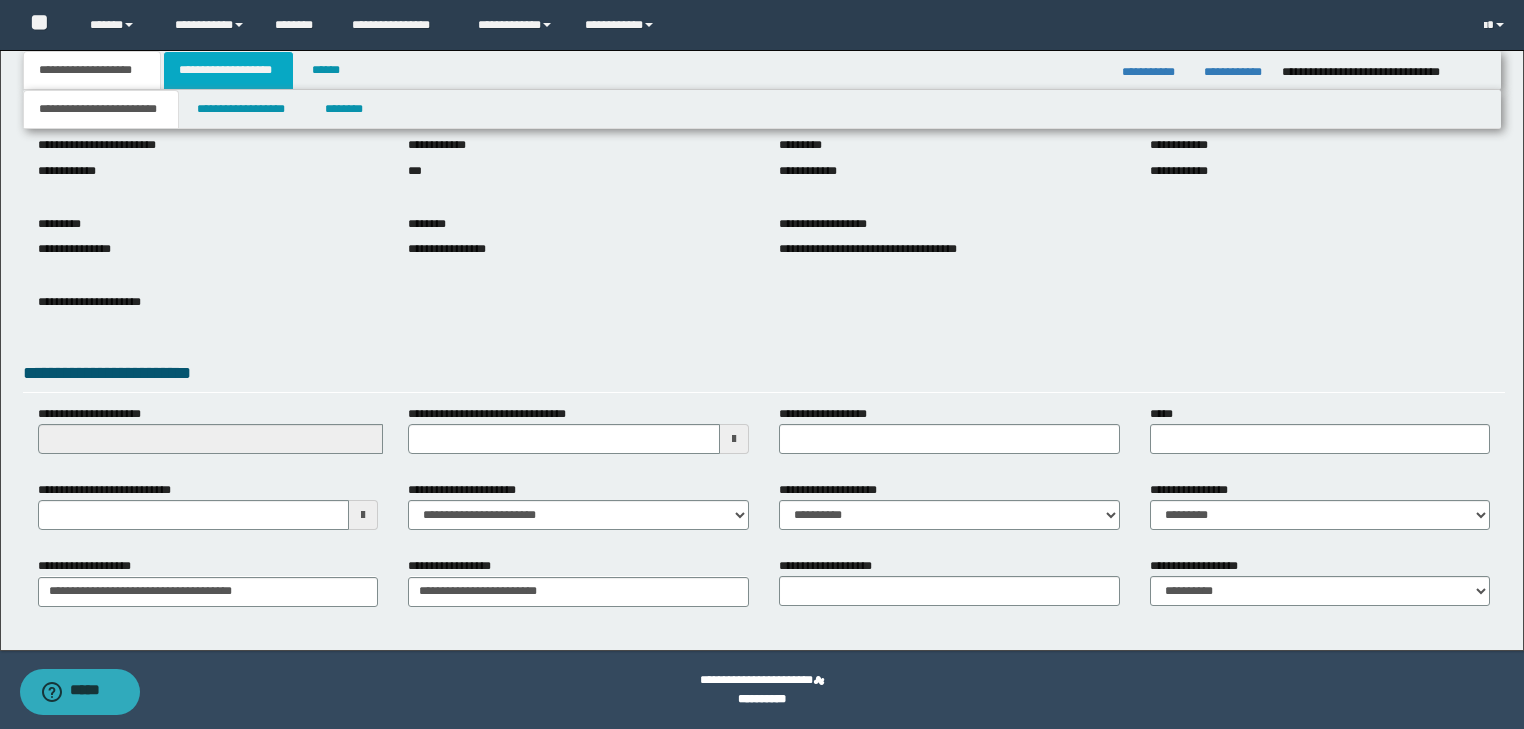 click on "**********" at bounding box center [228, 70] 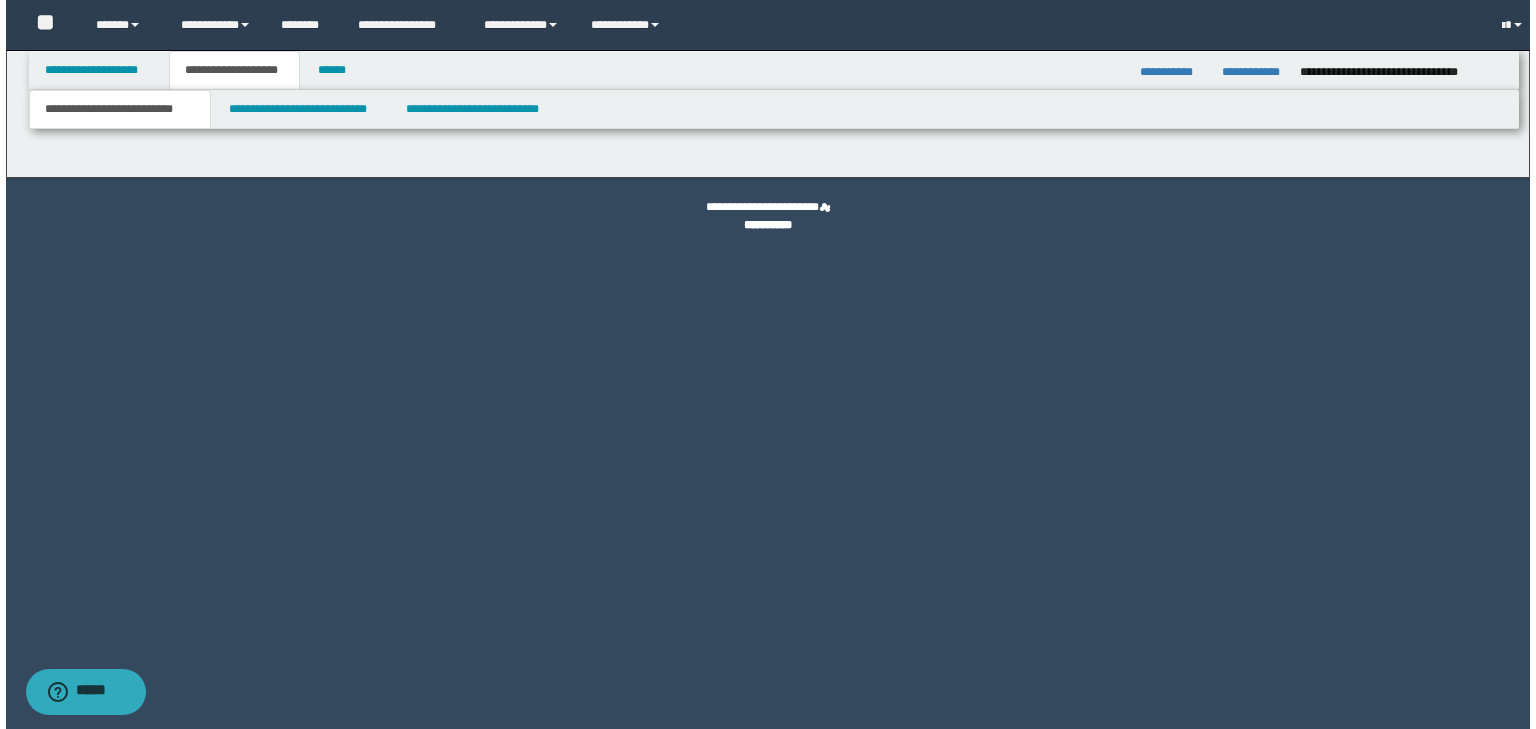 scroll, scrollTop: 0, scrollLeft: 0, axis: both 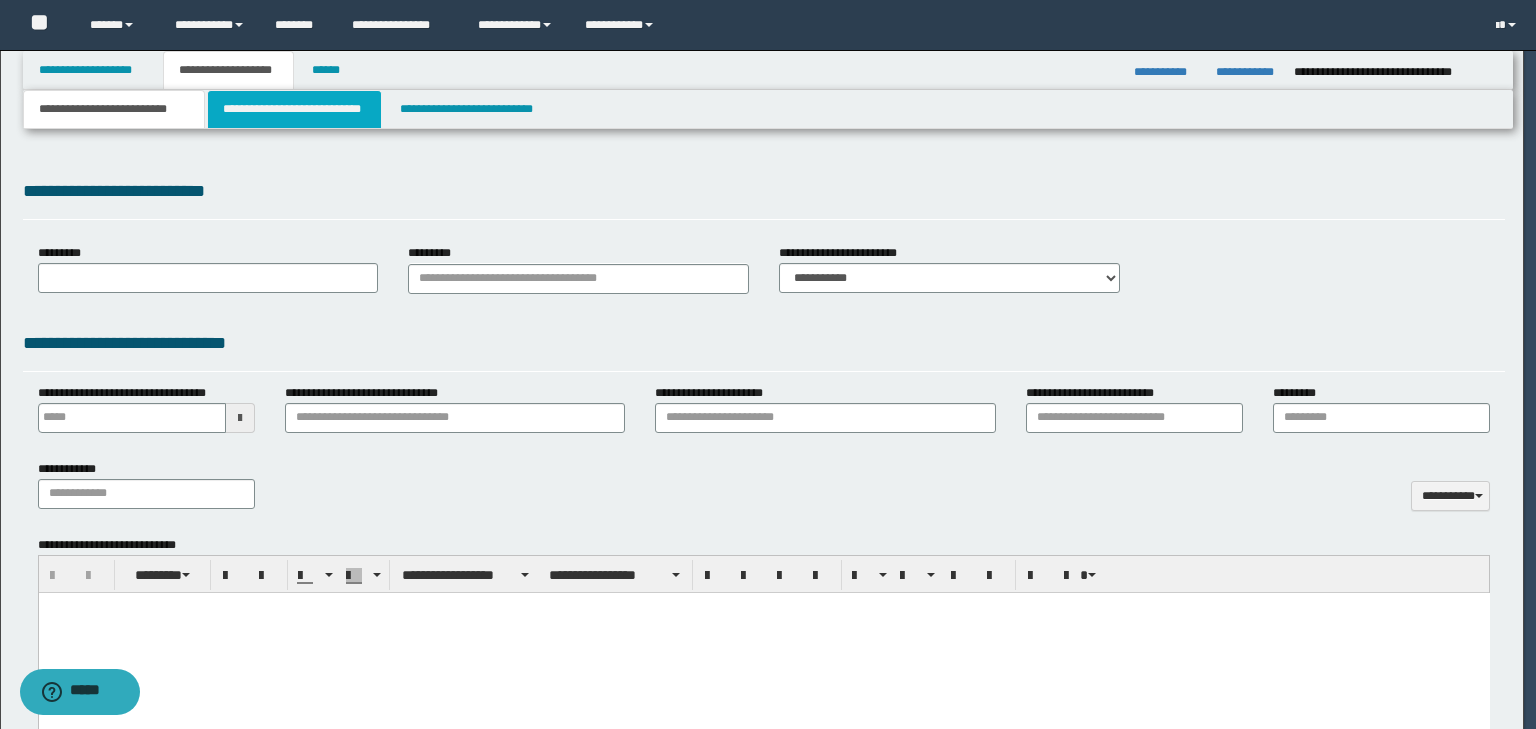 type 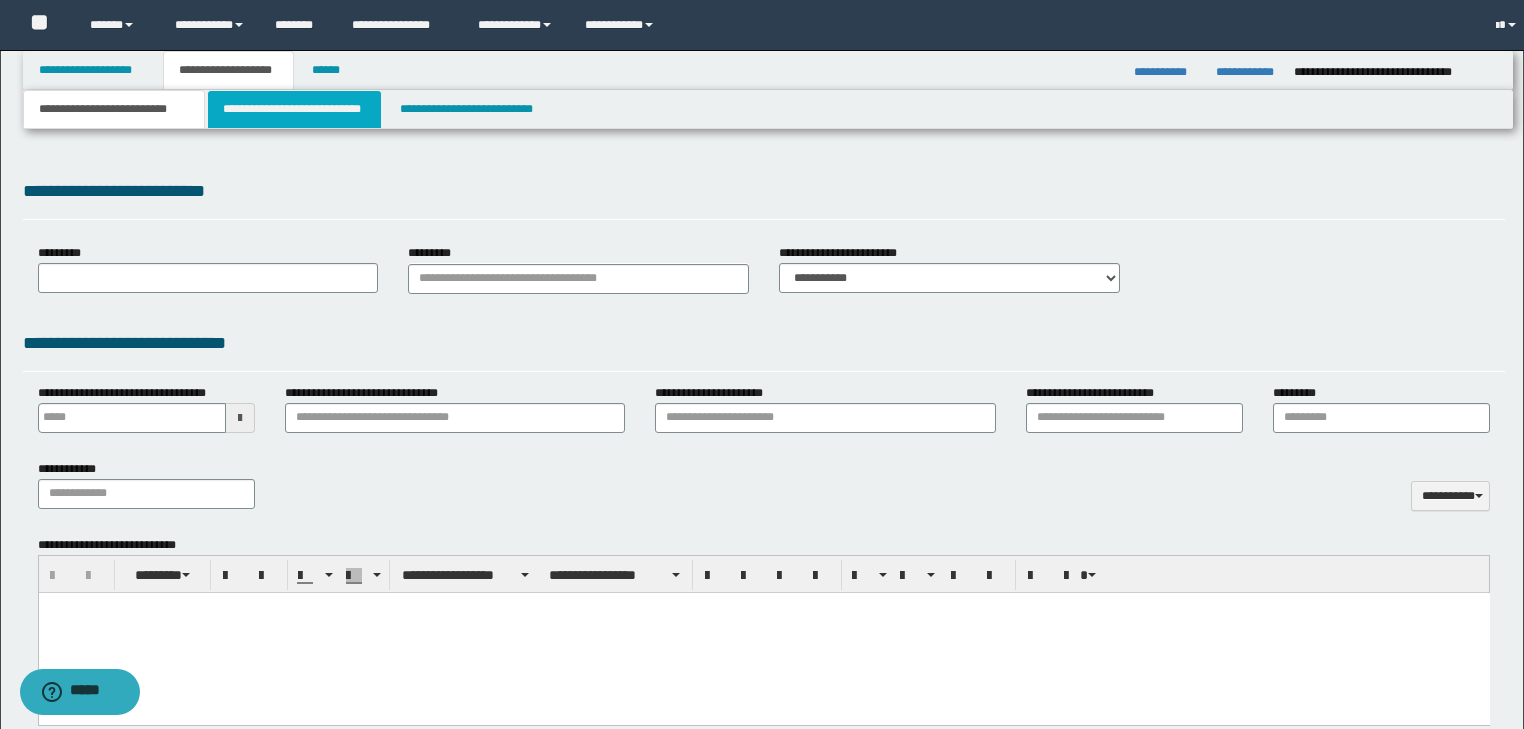 type on "**********" 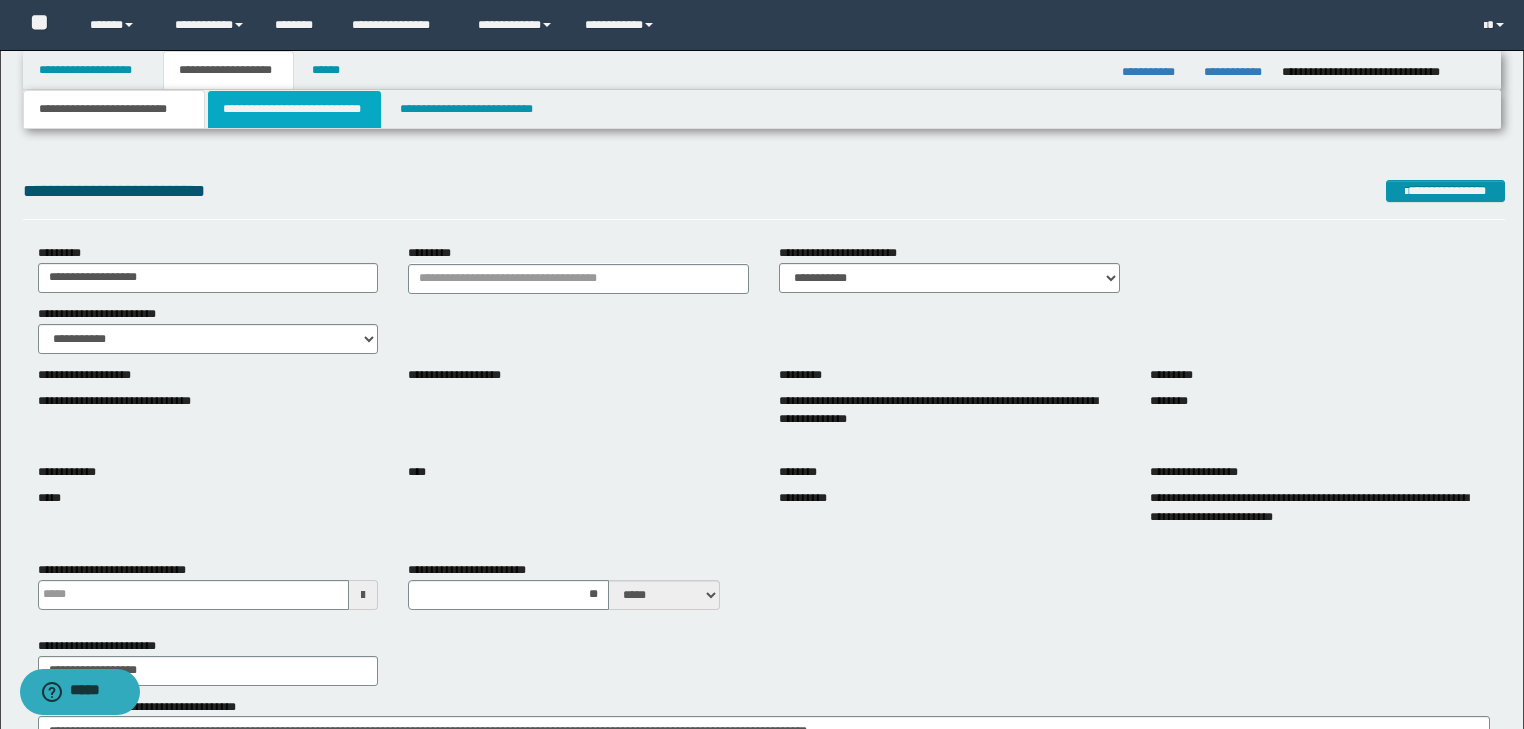 click on "**********" at bounding box center [294, 109] 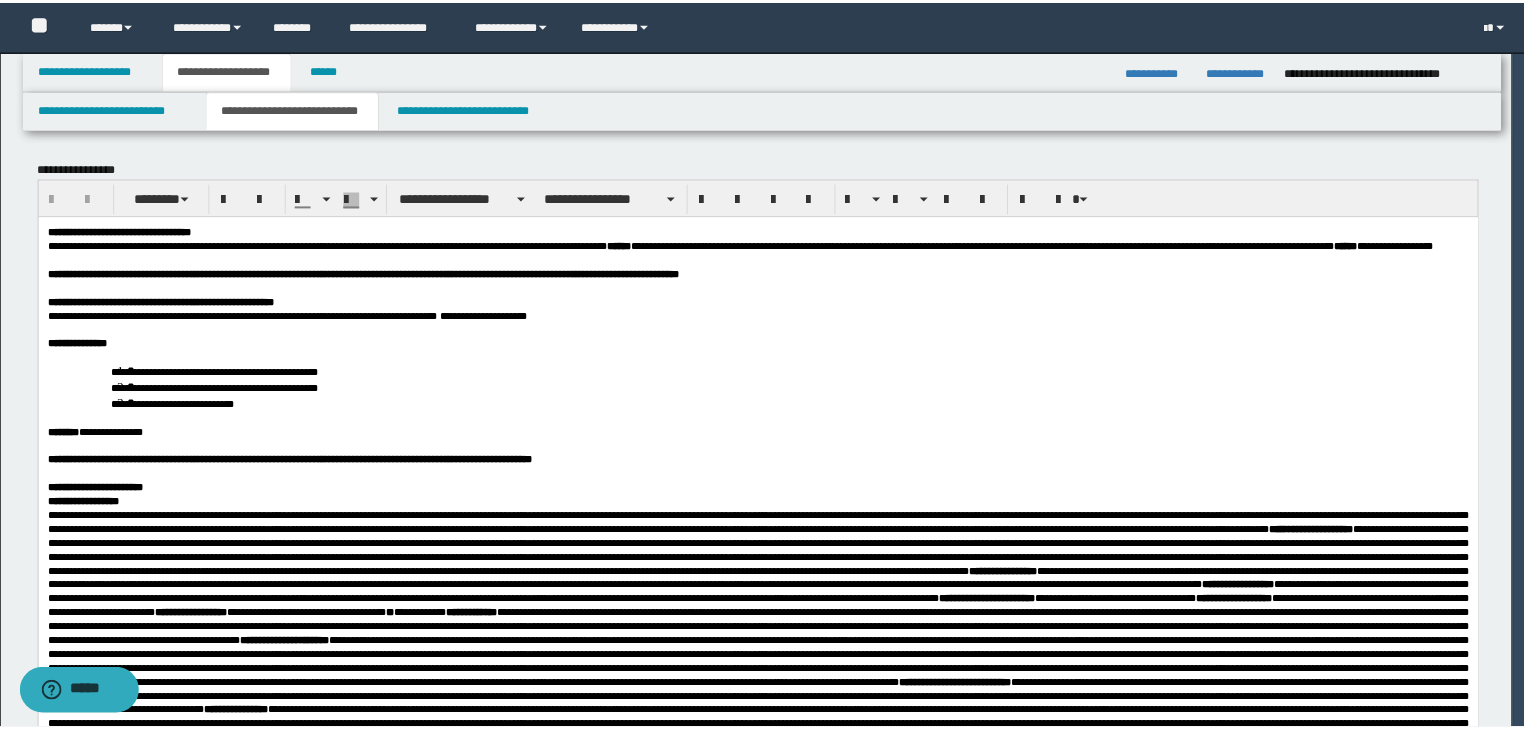 scroll, scrollTop: 0, scrollLeft: 0, axis: both 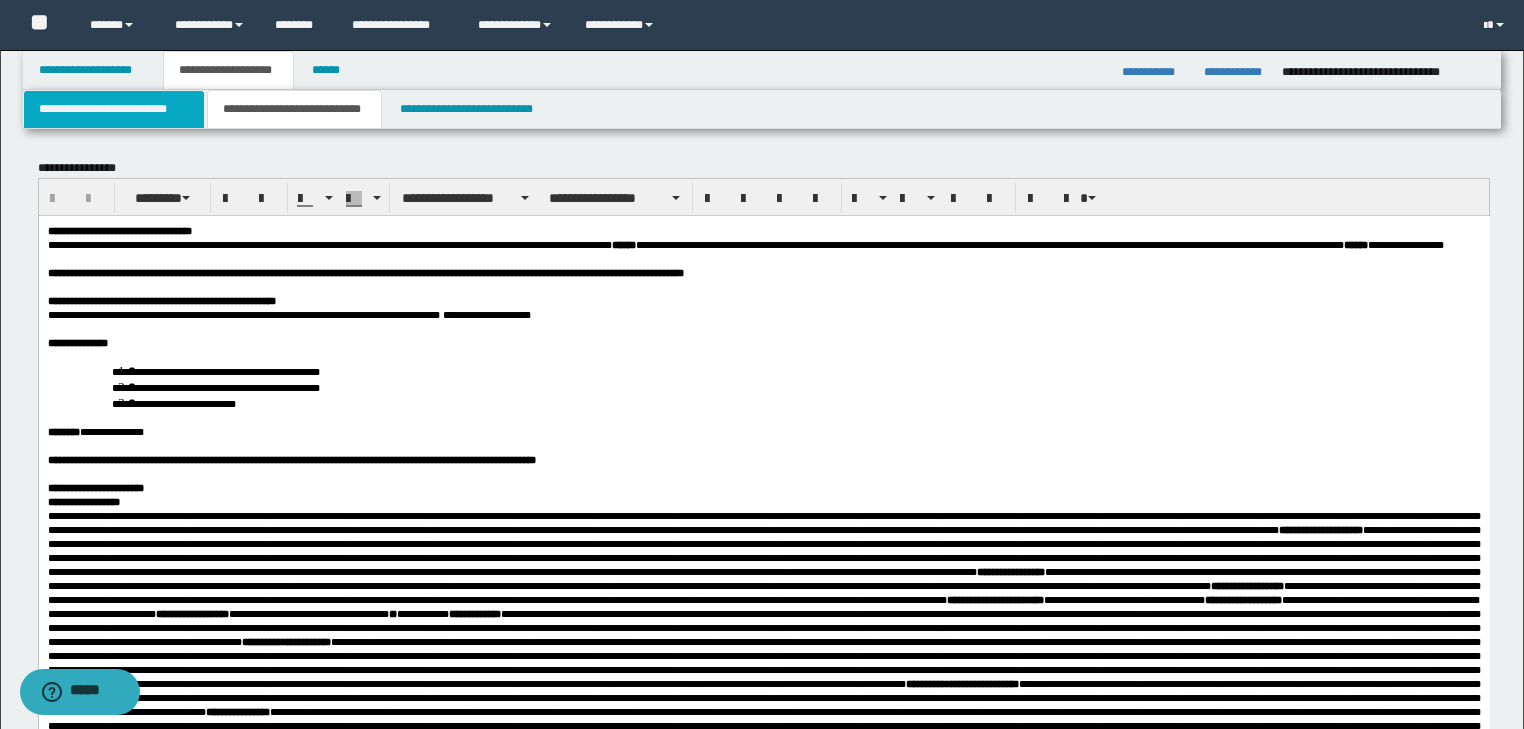 click on "**********" at bounding box center [114, 109] 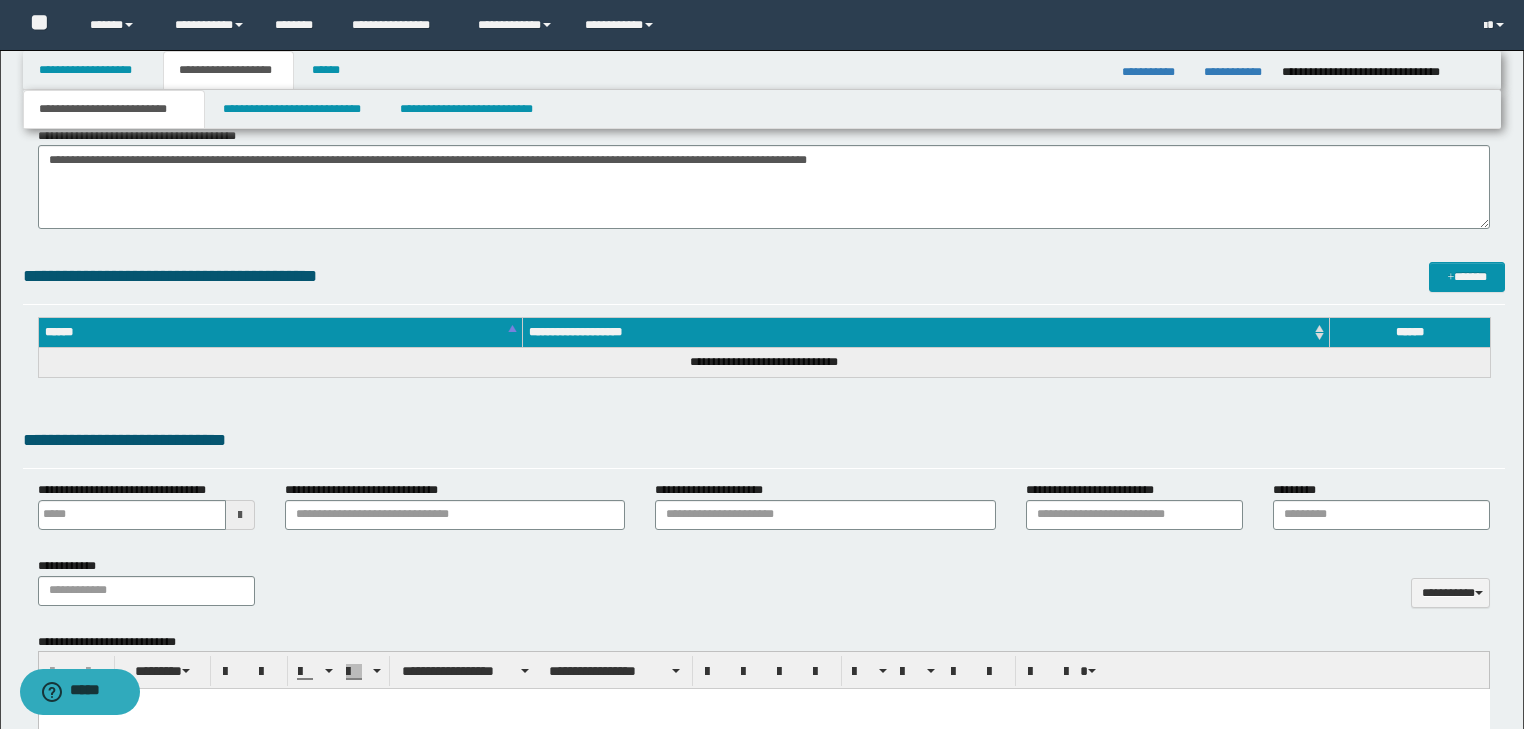 scroll, scrollTop: 800, scrollLeft: 0, axis: vertical 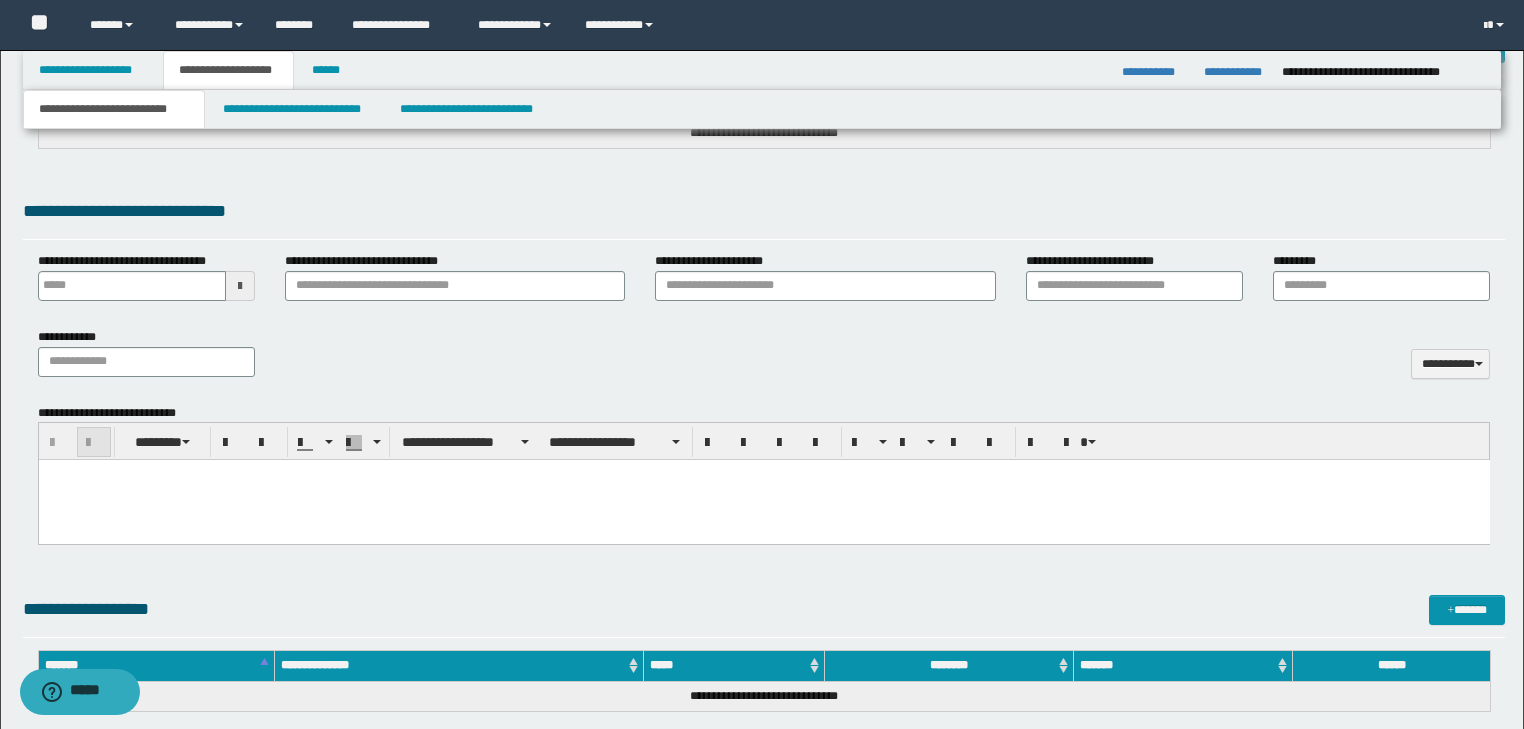 type 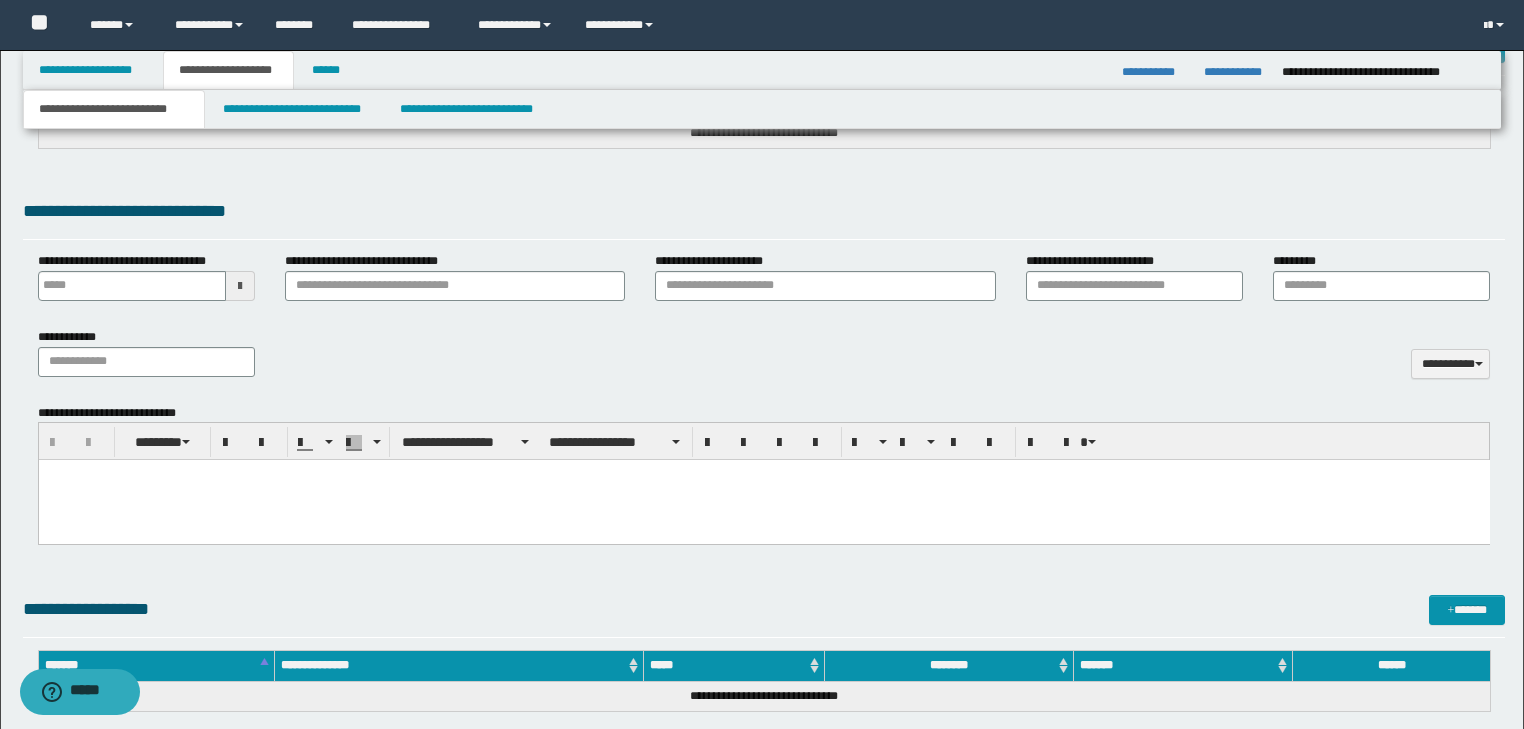 click at bounding box center [763, 475] 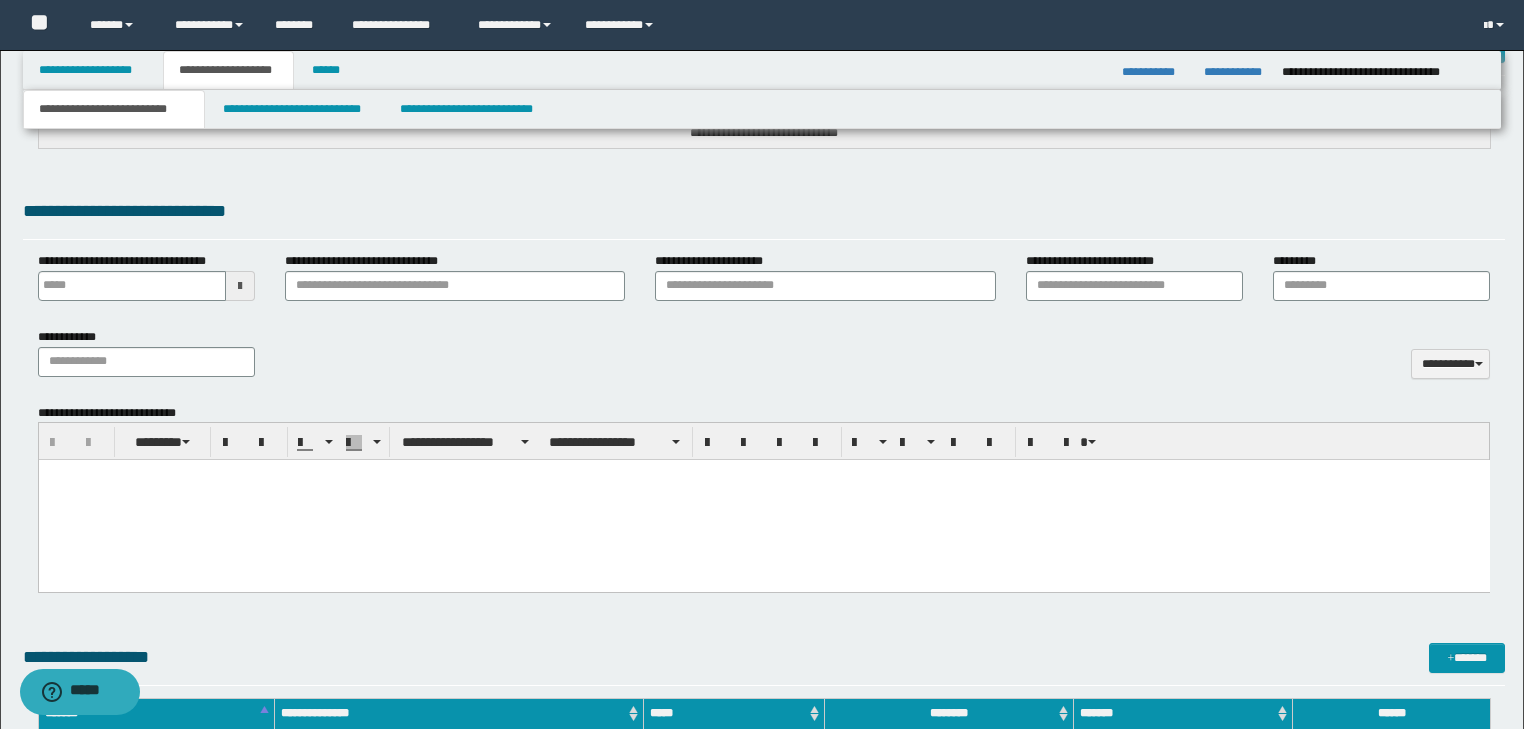 type 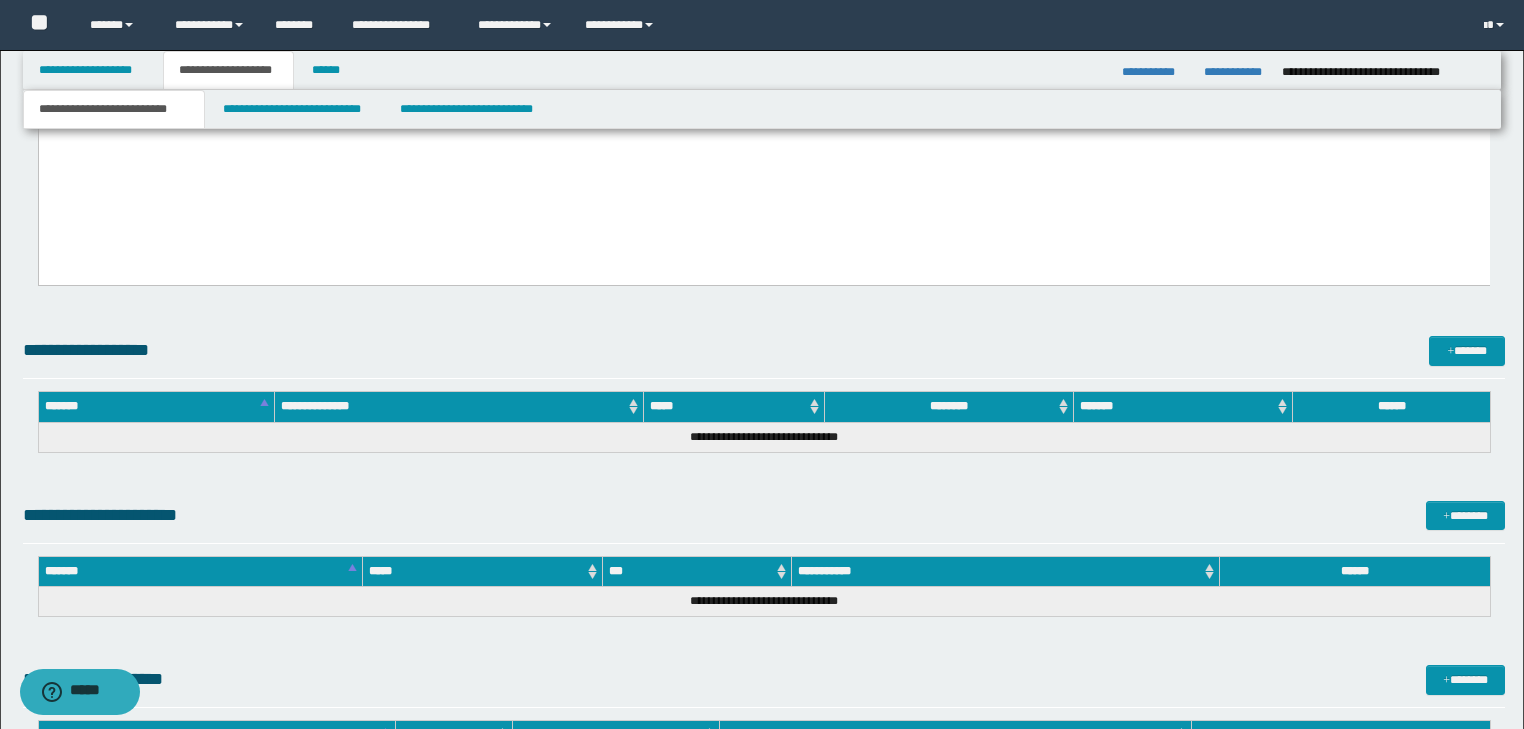 scroll, scrollTop: 5984, scrollLeft: 0, axis: vertical 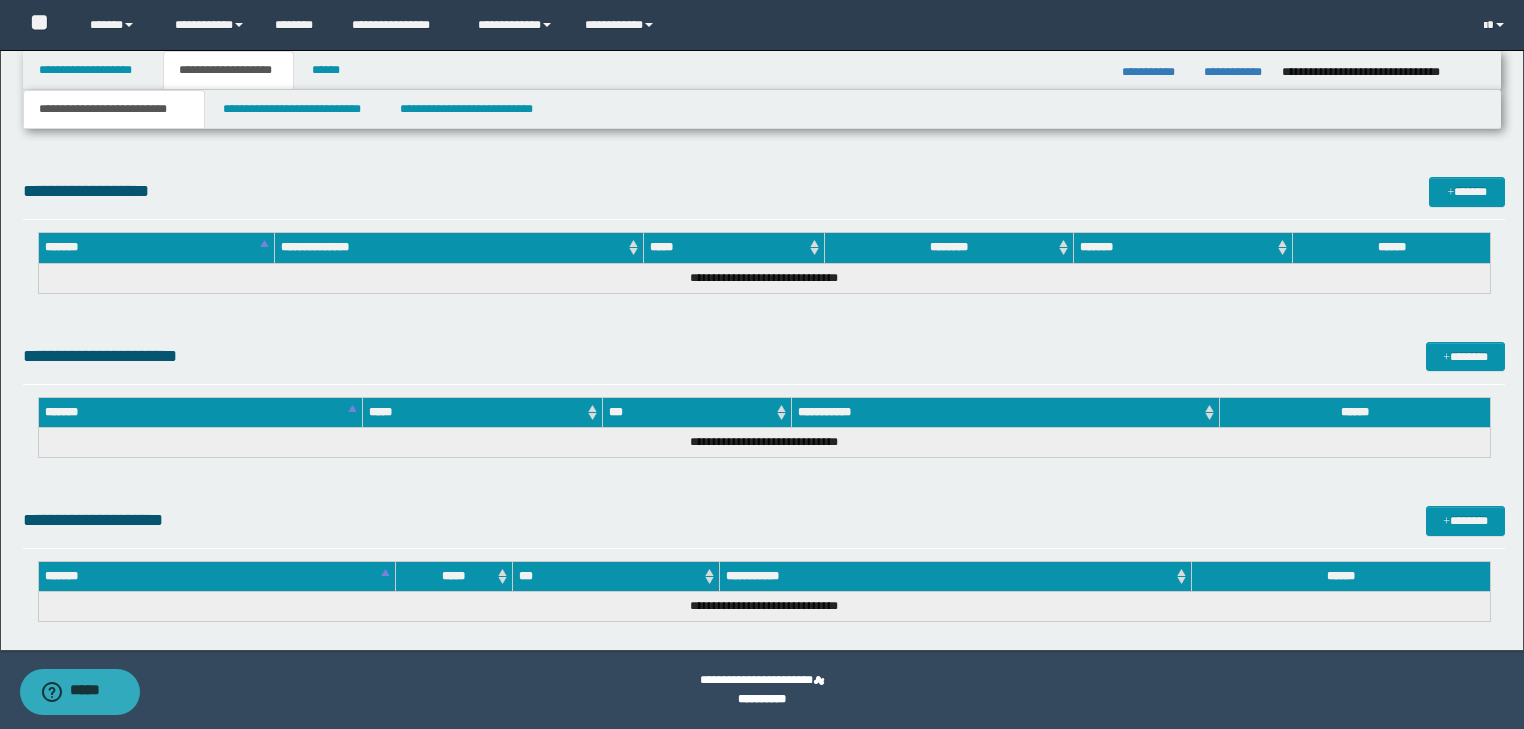 drag, startPoint x: 49, startPoint y: -4710, endPoint x: 347, endPoint y: 755, distance: 5473.1187 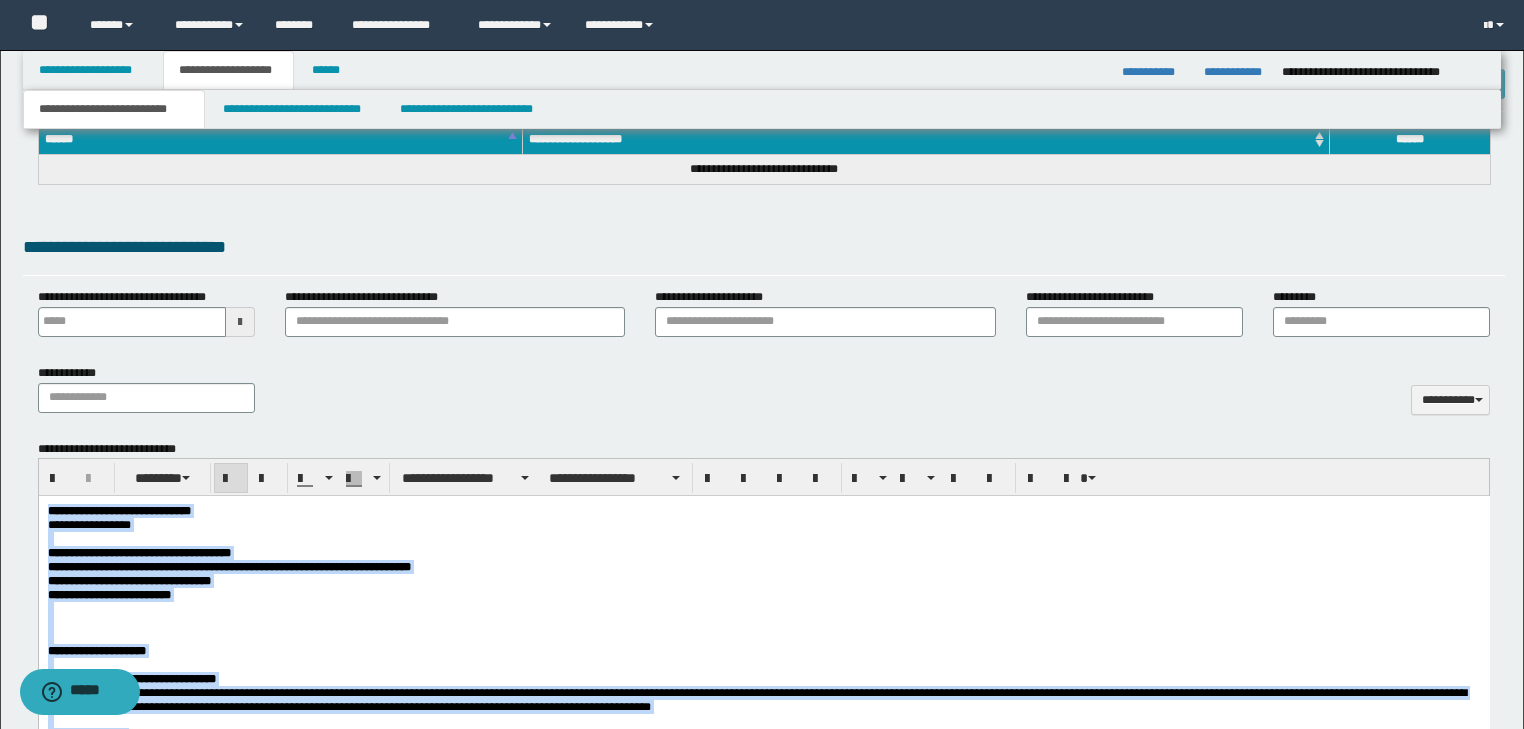 scroll, scrollTop: 624, scrollLeft: 0, axis: vertical 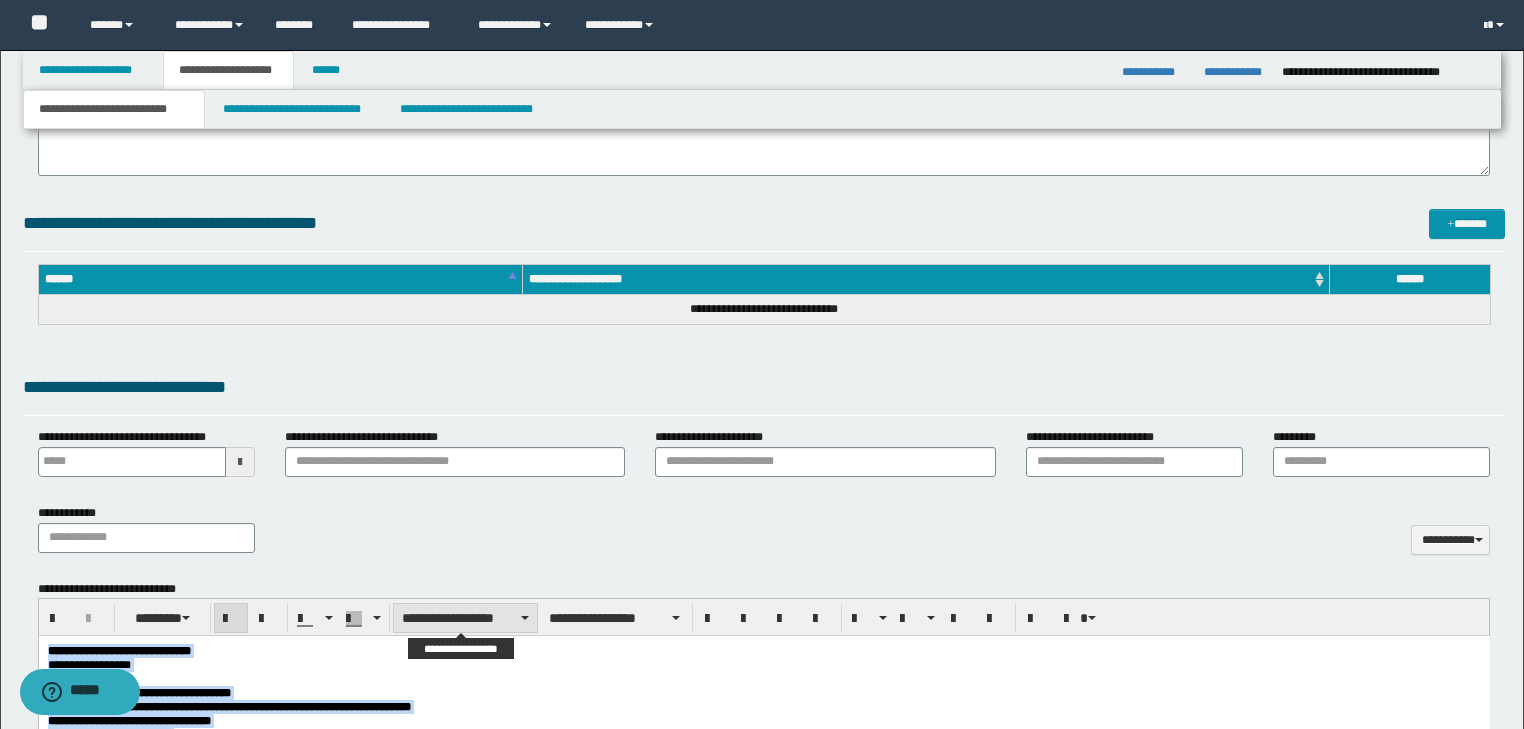 click on "**********" at bounding box center (465, 618) 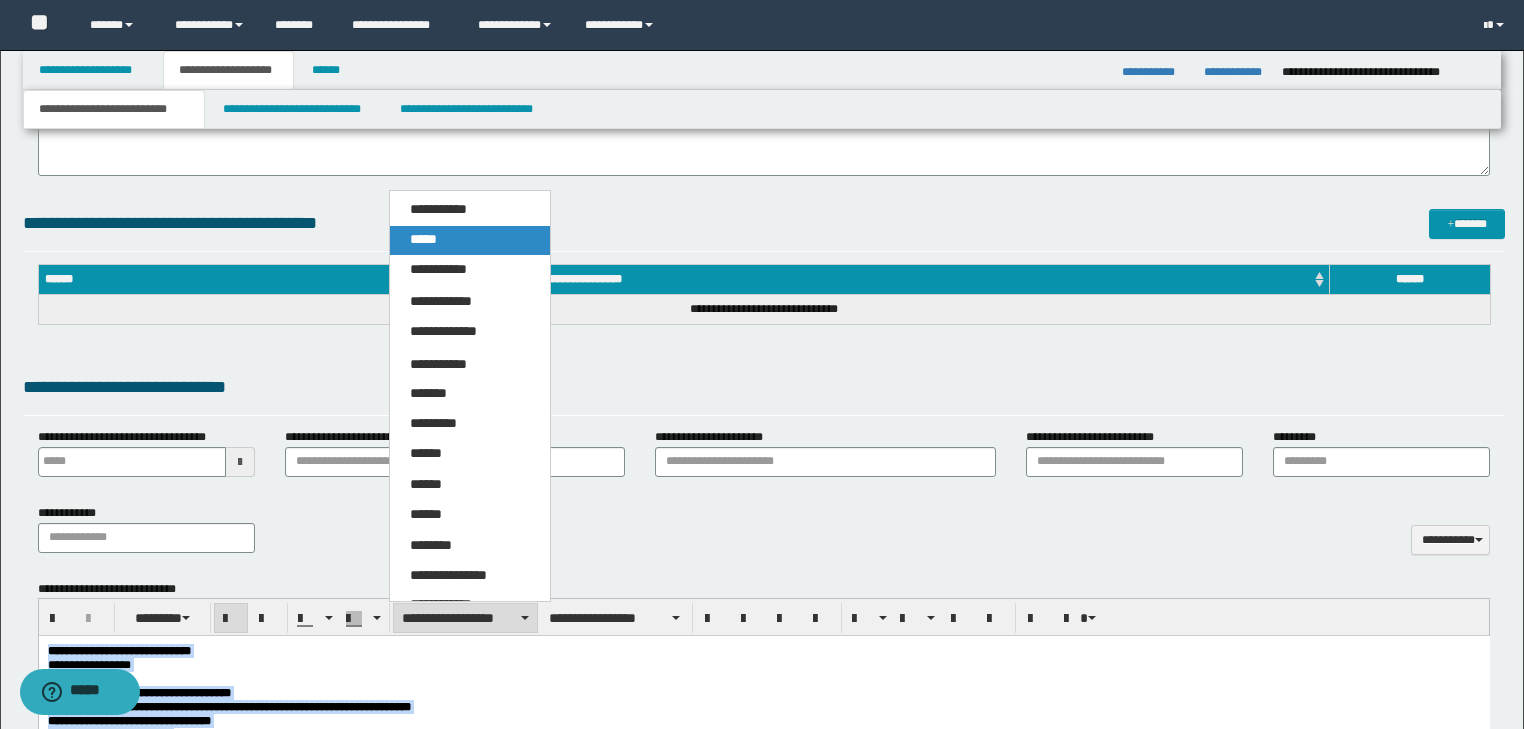 click on "*****" at bounding box center [470, 240] 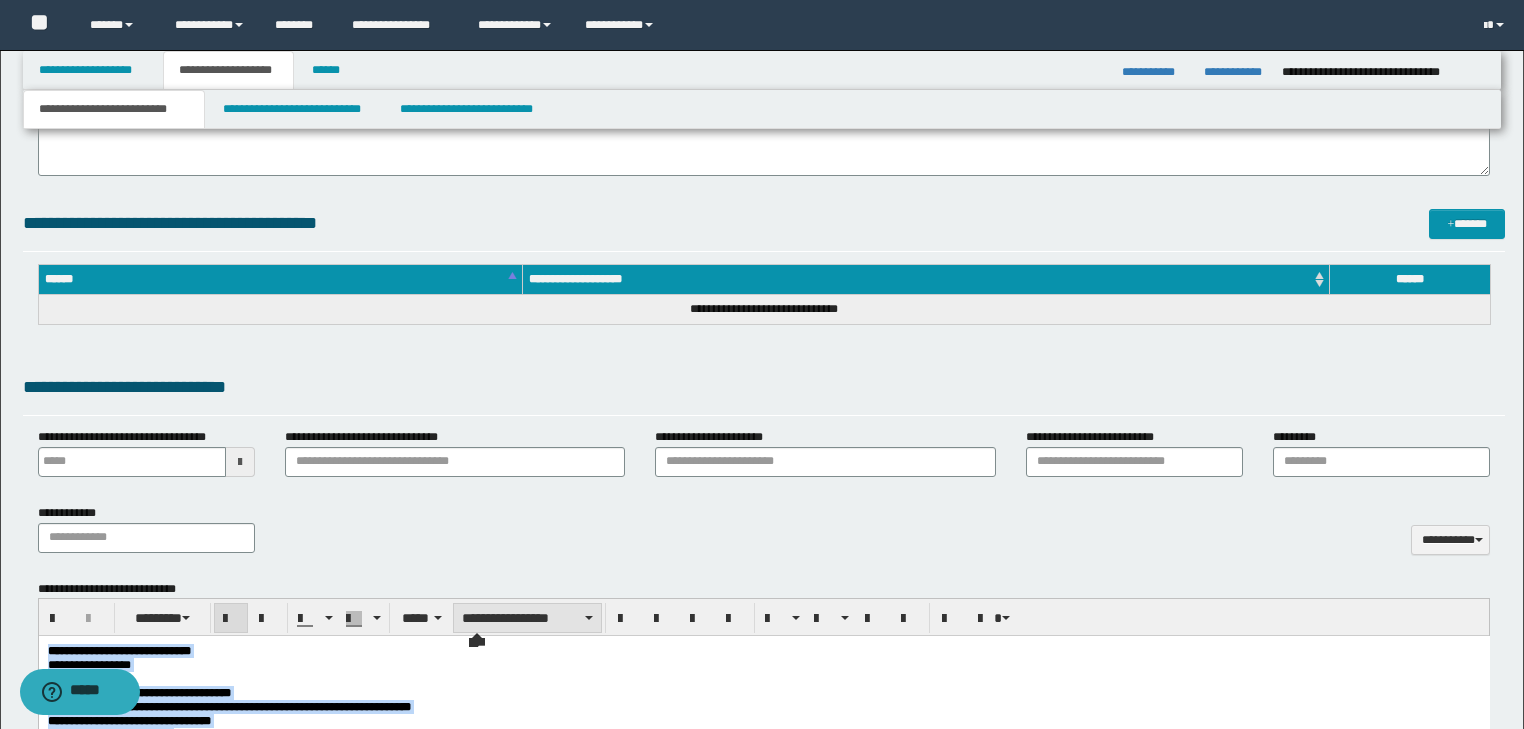 click on "**********" at bounding box center [527, 618] 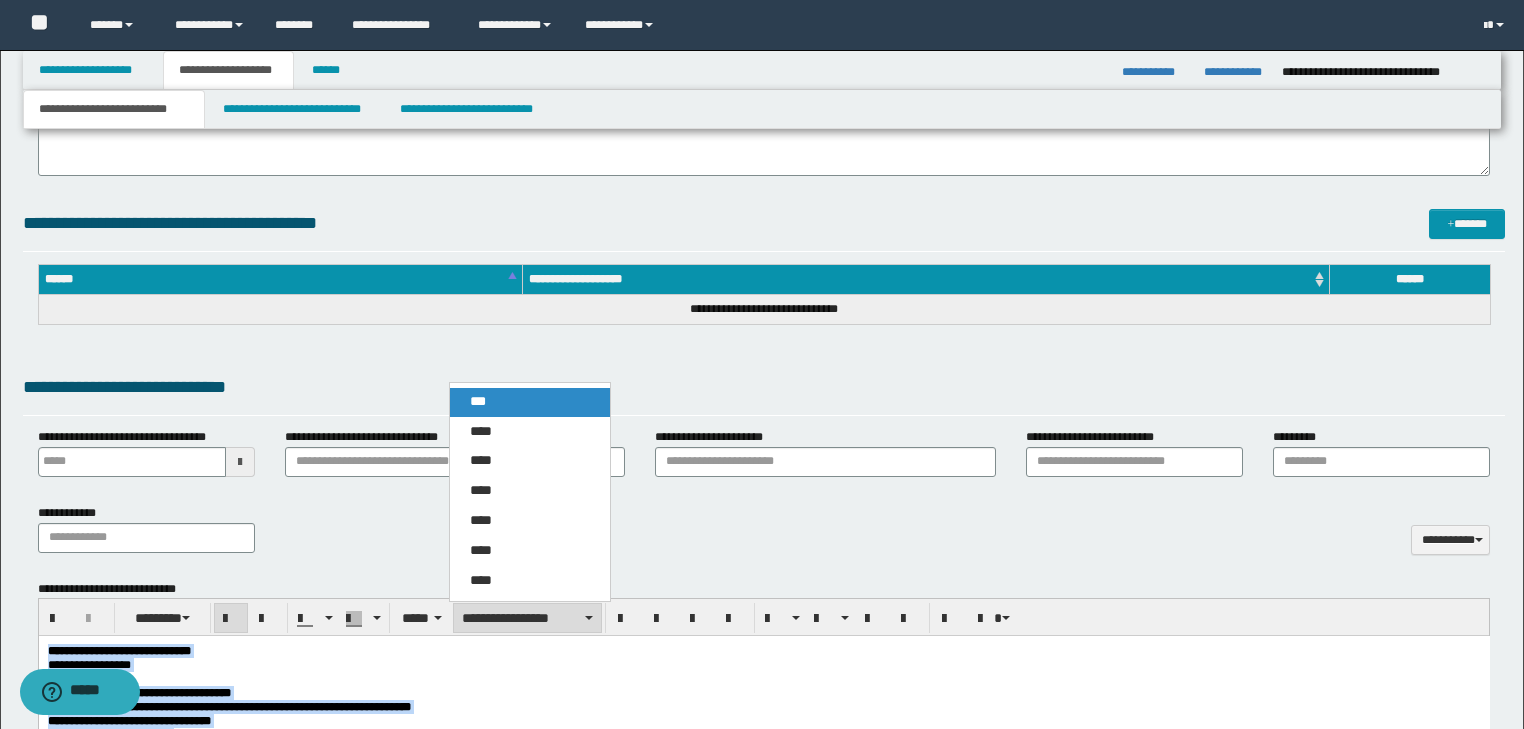 click on "***" at bounding box center (530, 402) 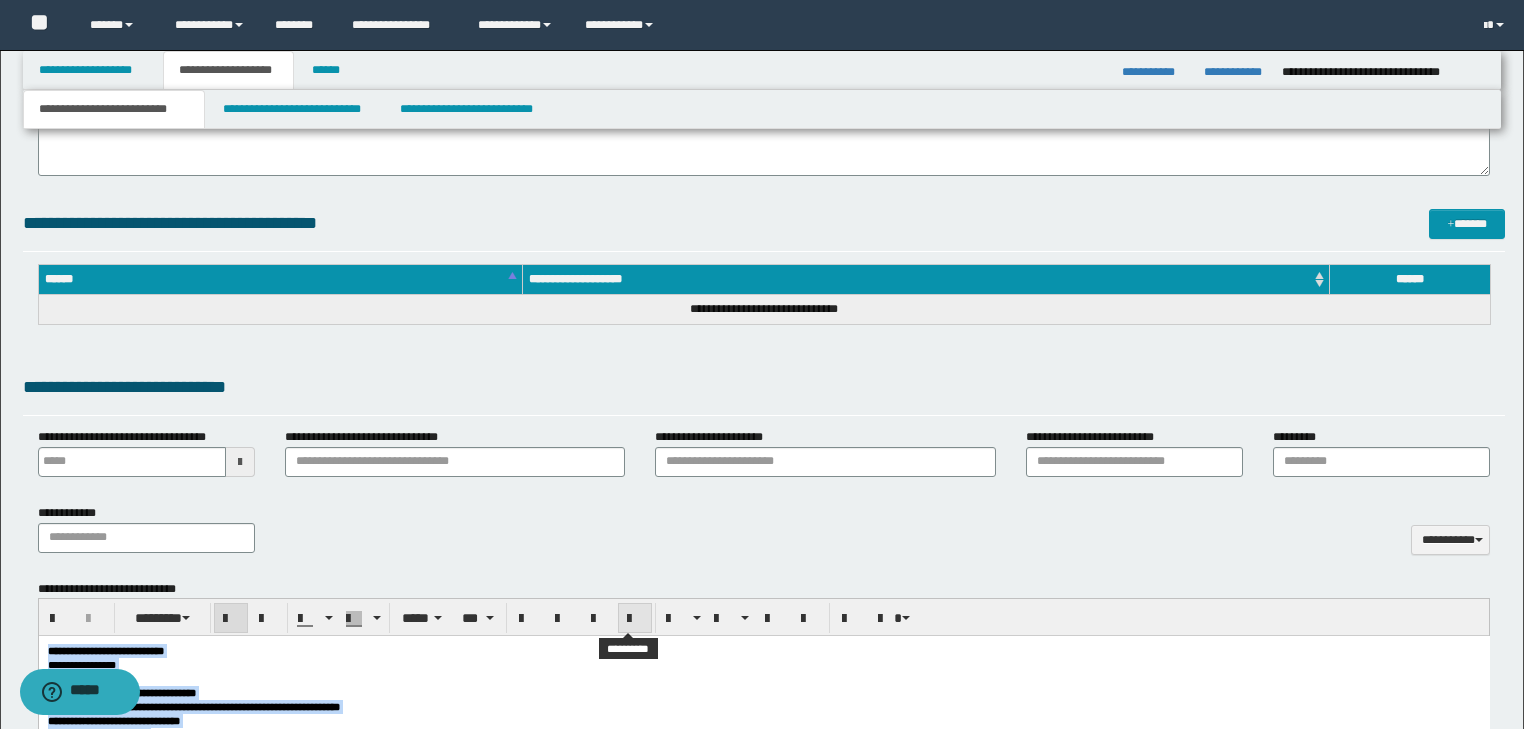 click at bounding box center (635, 619) 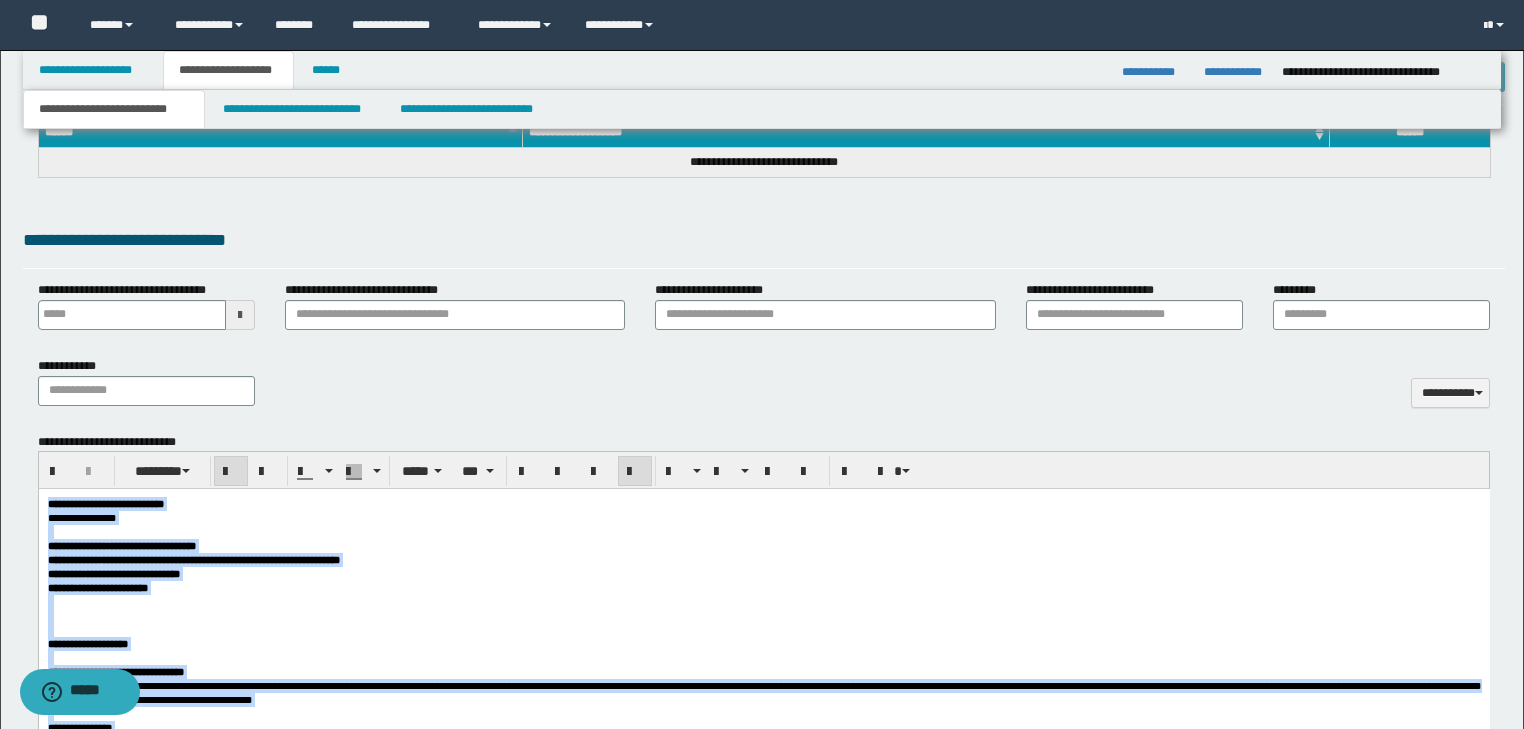scroll, scrollTop: 944, scrollLeft: 0, axis: vertical 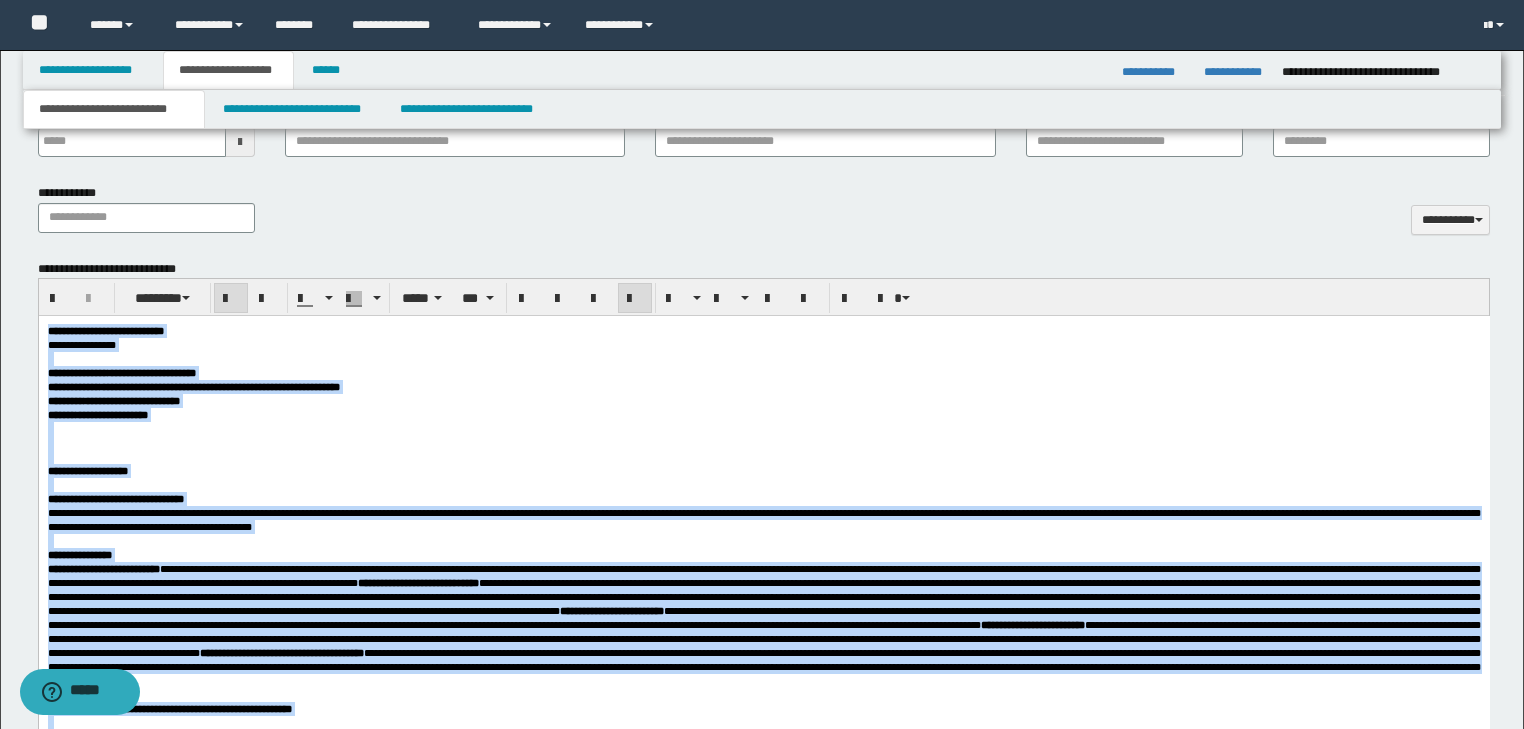 click at bounding box center (763, 443) 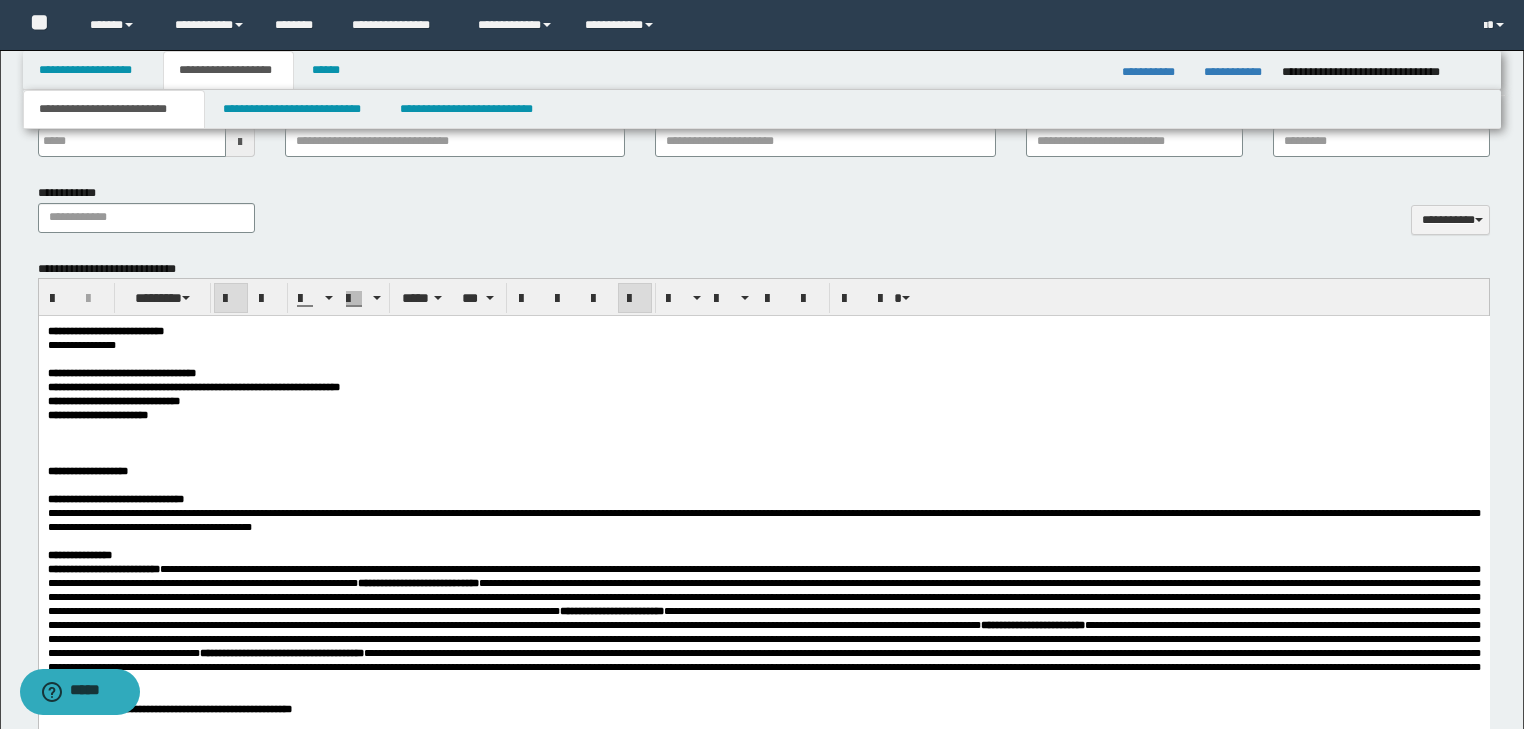 click on "**********" at bounding box center (763, 415) 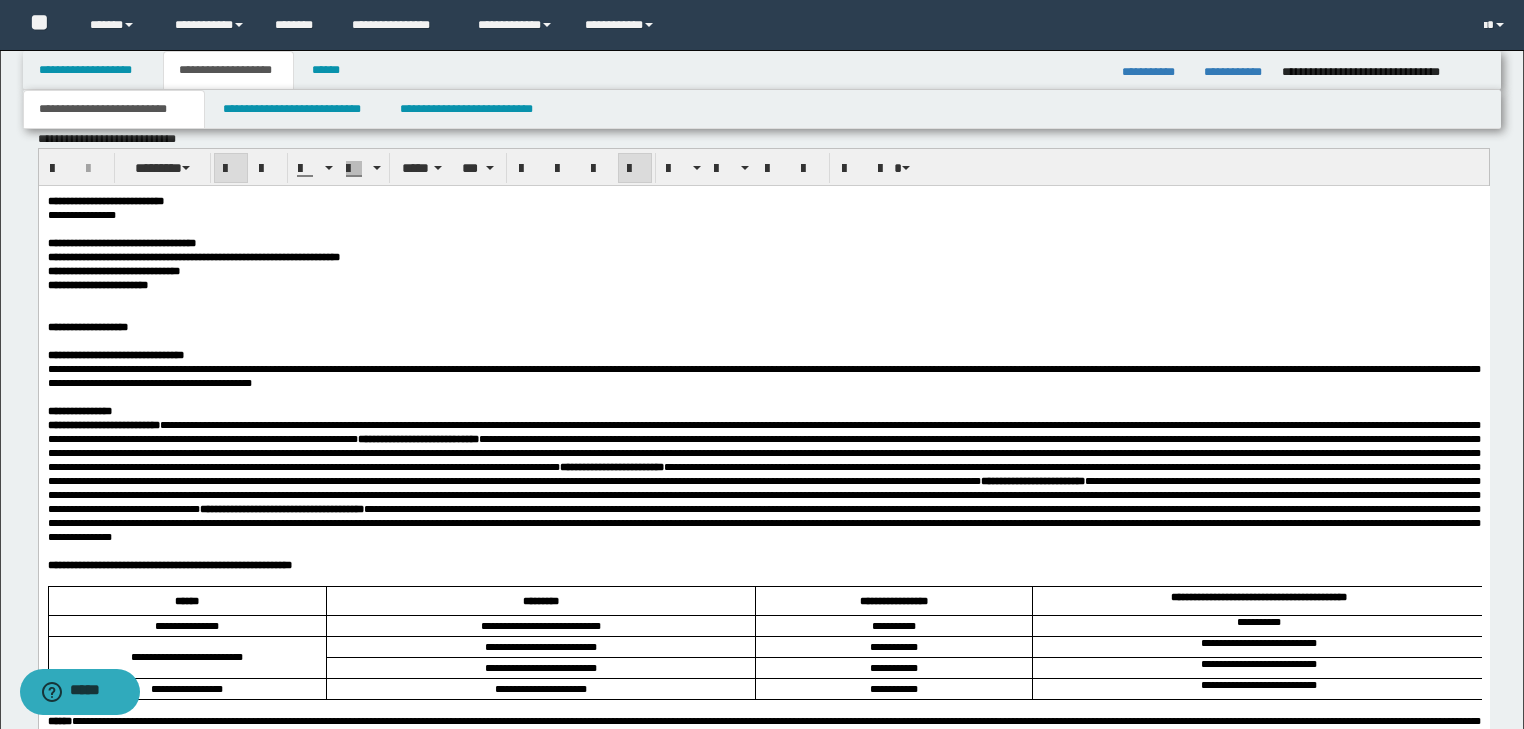 scroll, scrollTop: 1184, scrollLeft: 0, axis: vertical 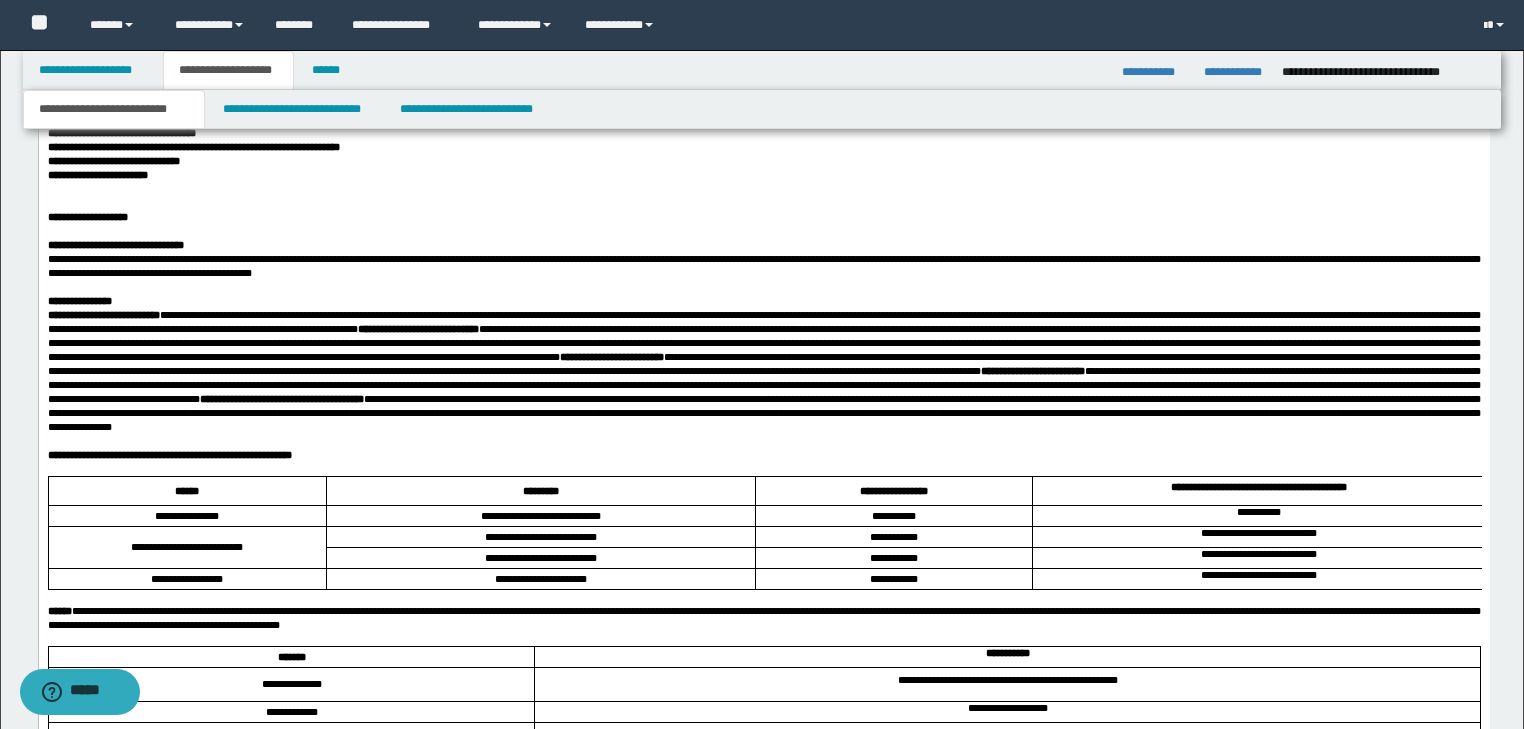 click on "**********" at bounding box center (763, 455) 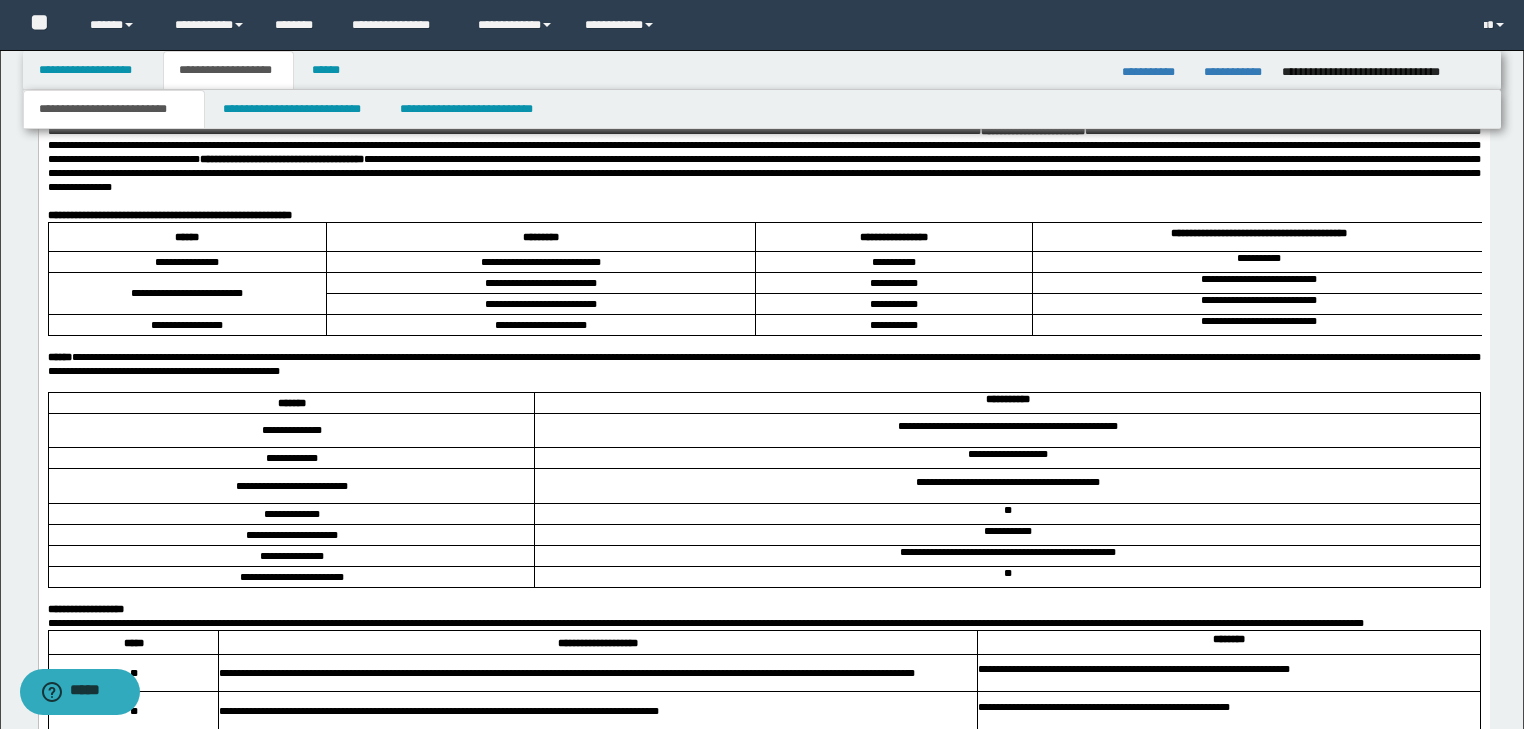 scroll, scrollTop: 1584, scrollLeft: 0, axis: vertical 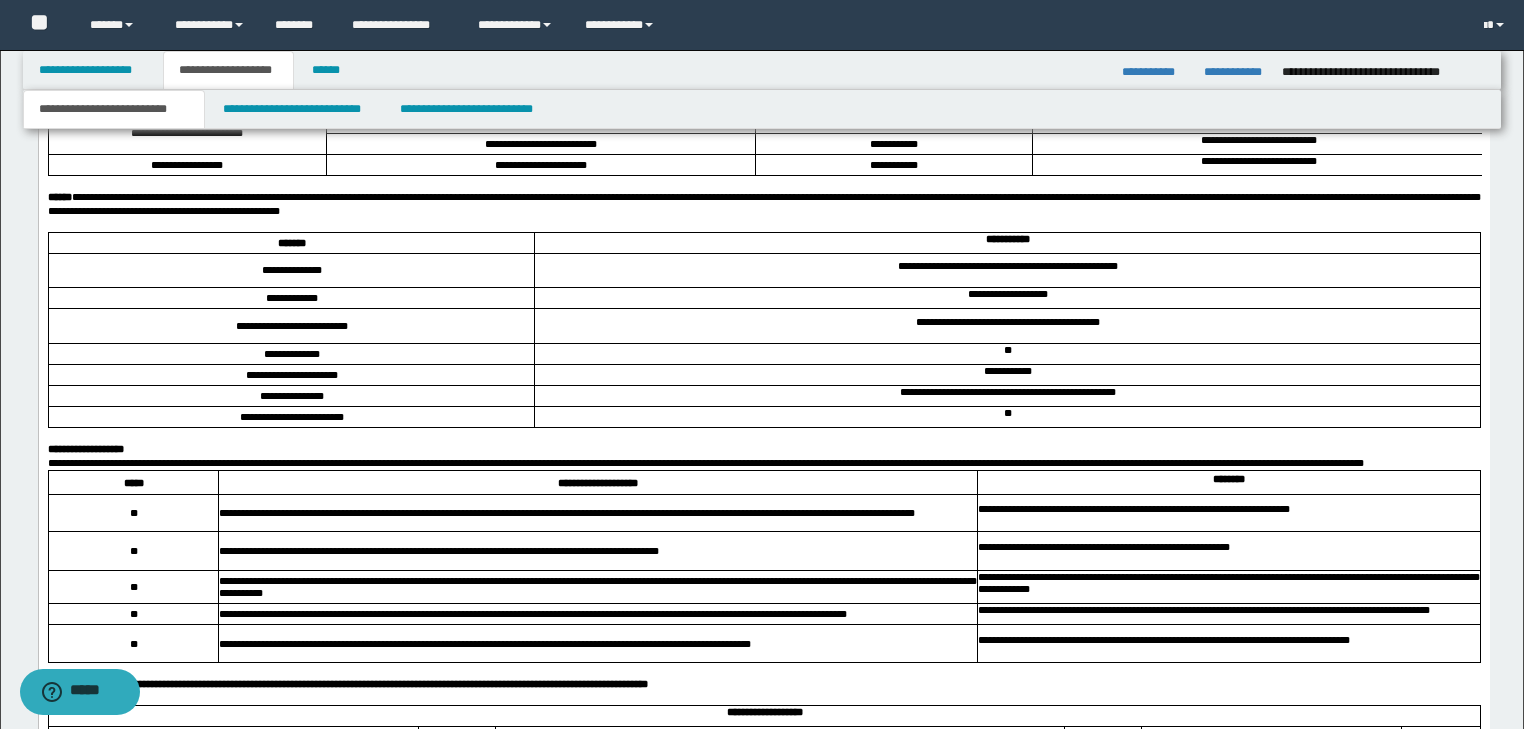 click at bounding box center (763, 226) 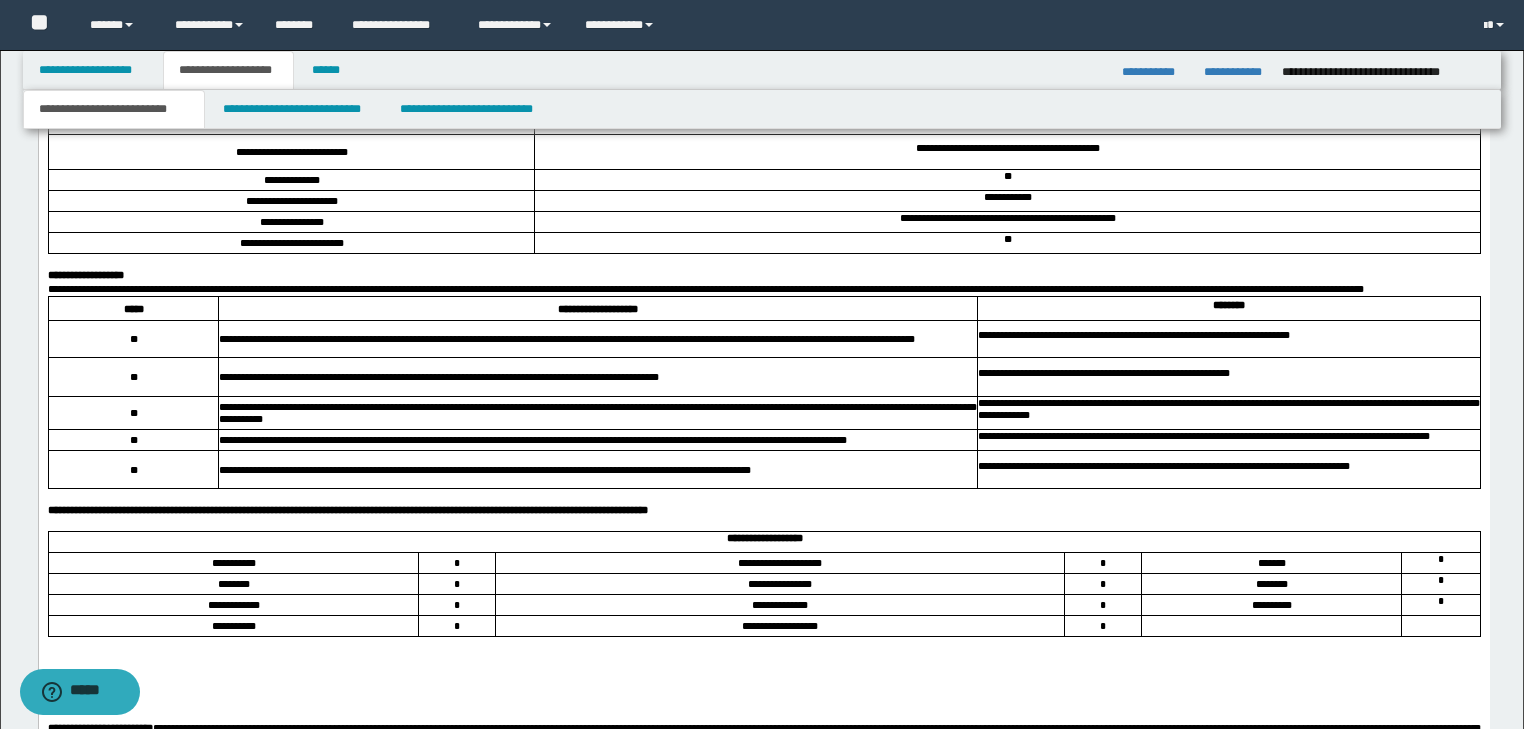 scroll, scrollTop: 2064, scrollLeft: 0, axis: vertical 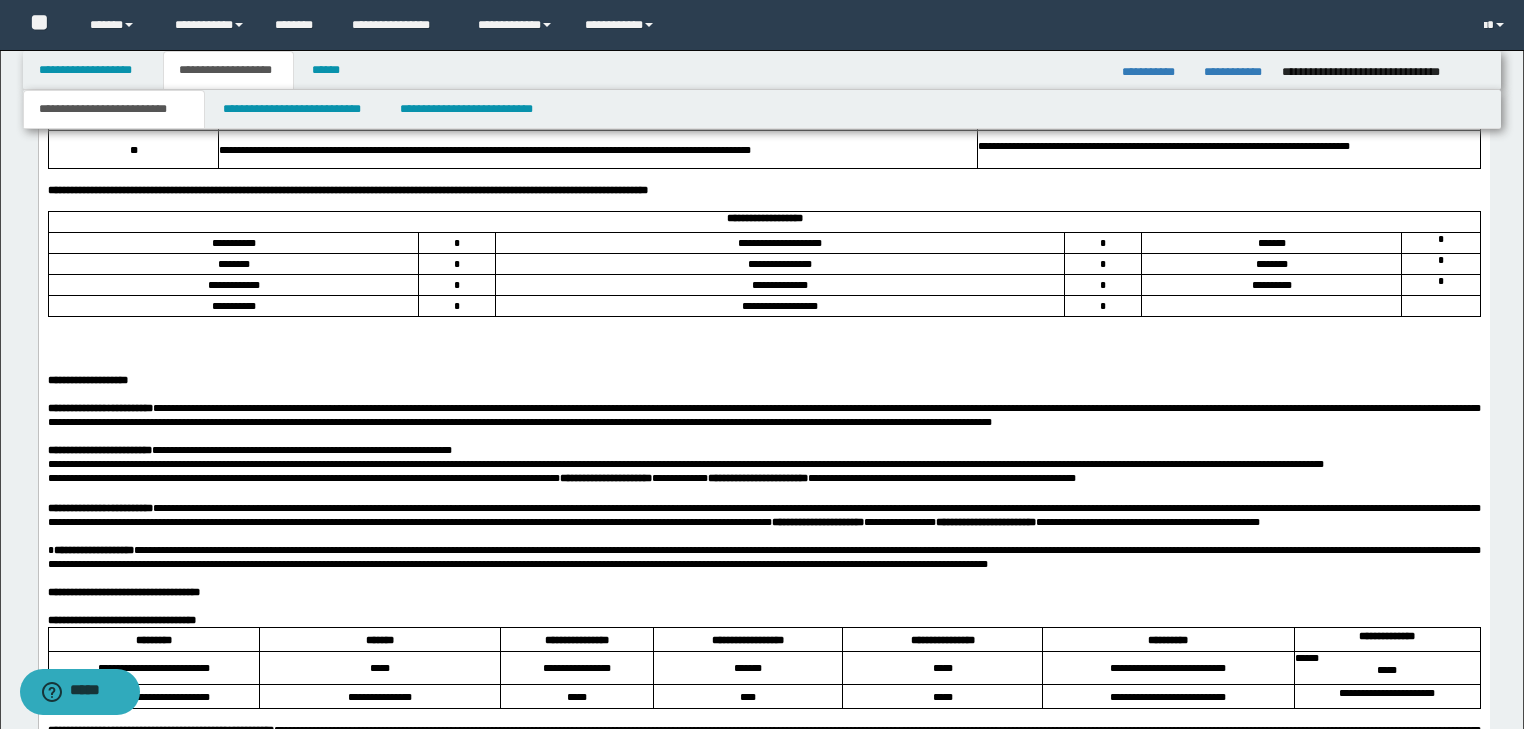 click on "**********" at bounding box center [763, 191] 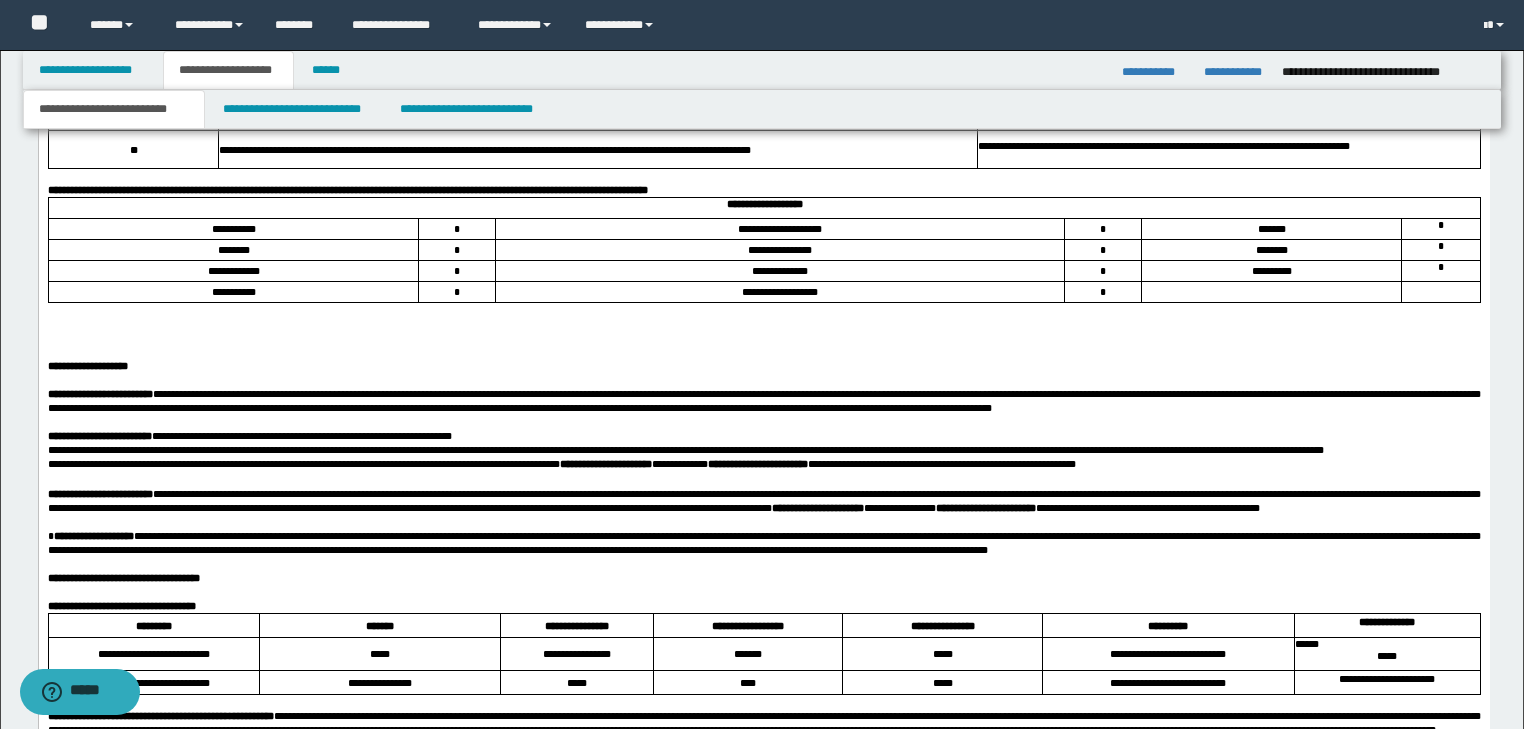 click at bounding box center [763, 311] 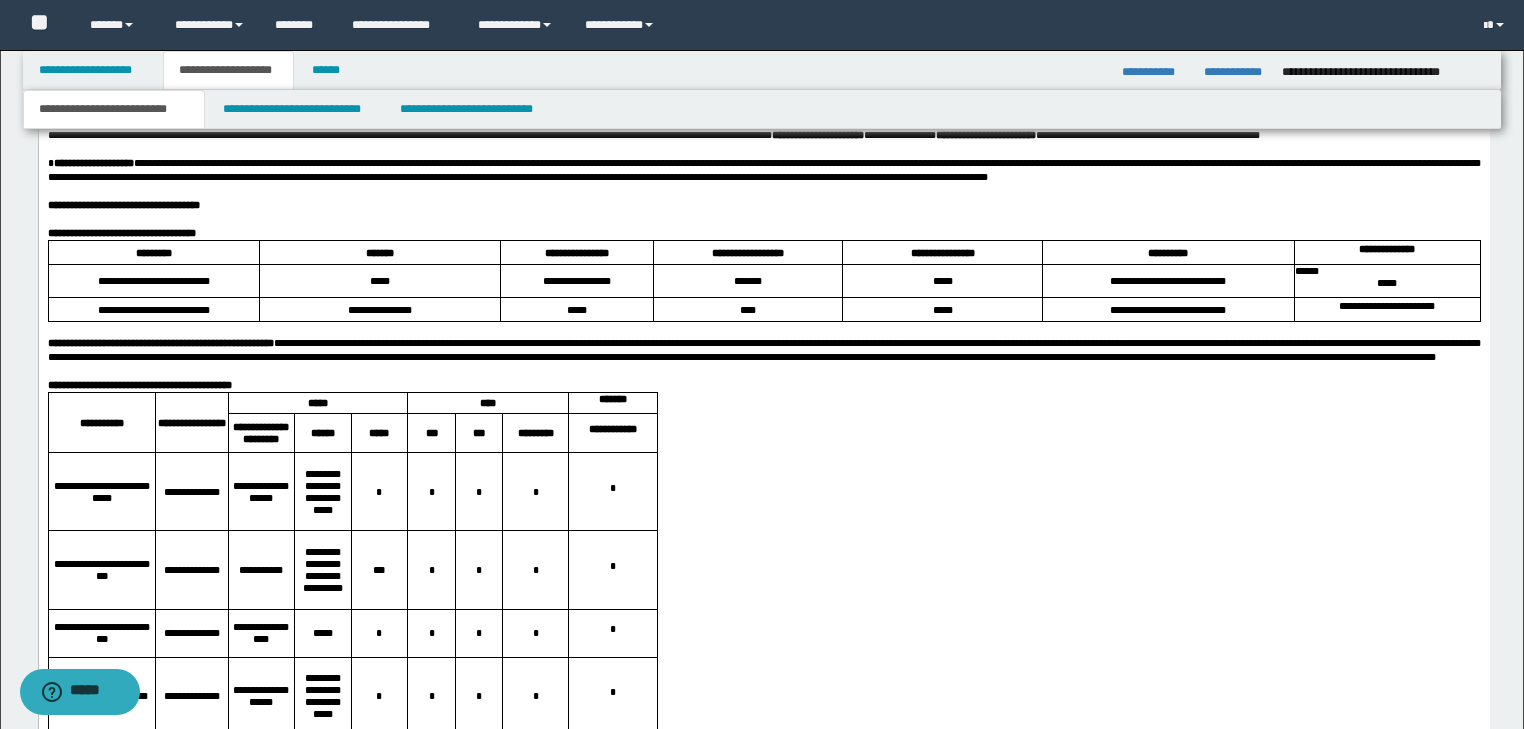 scroll, scrollTop: 2544, scrollLeft: 0, axis: vertical 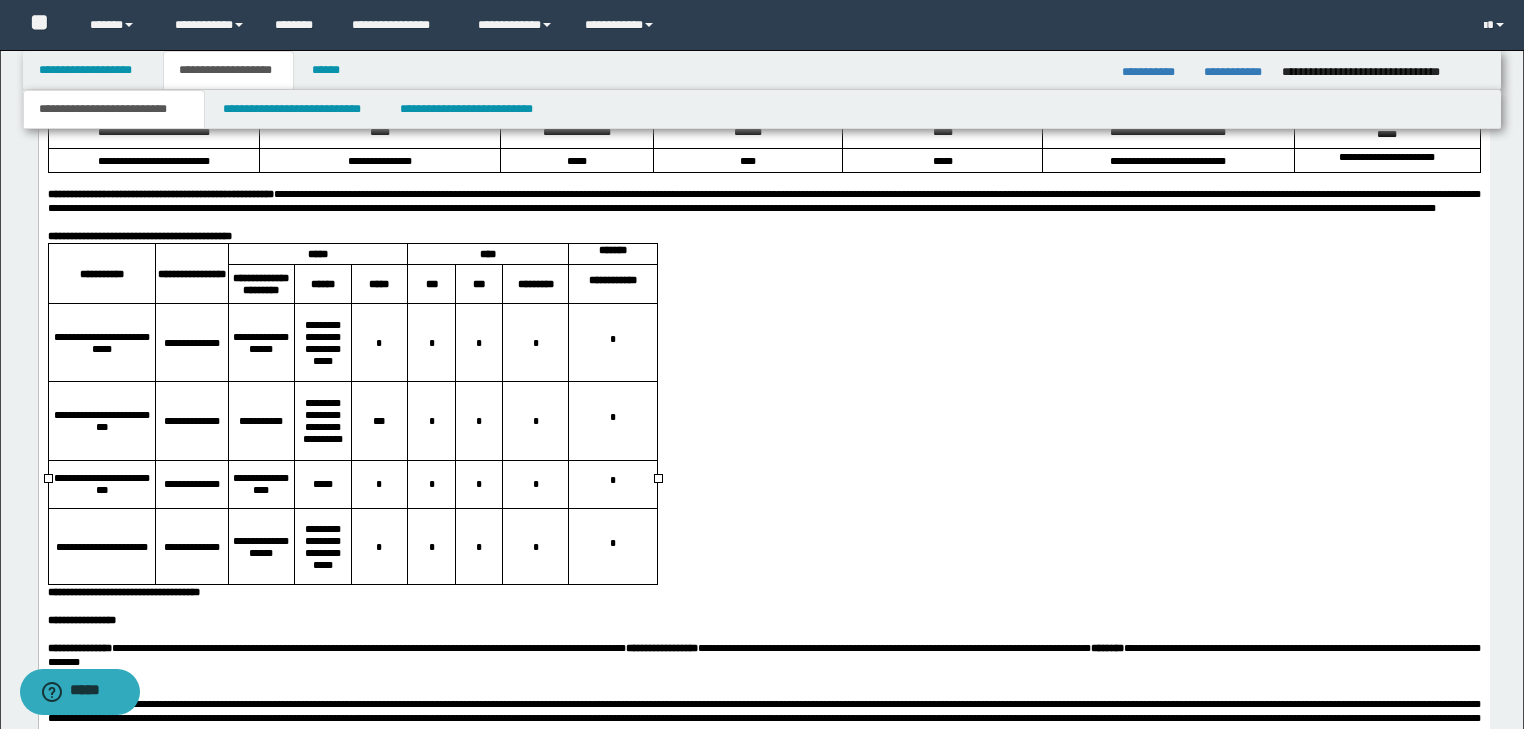 click on "*******" at bounding box center (612, 251) 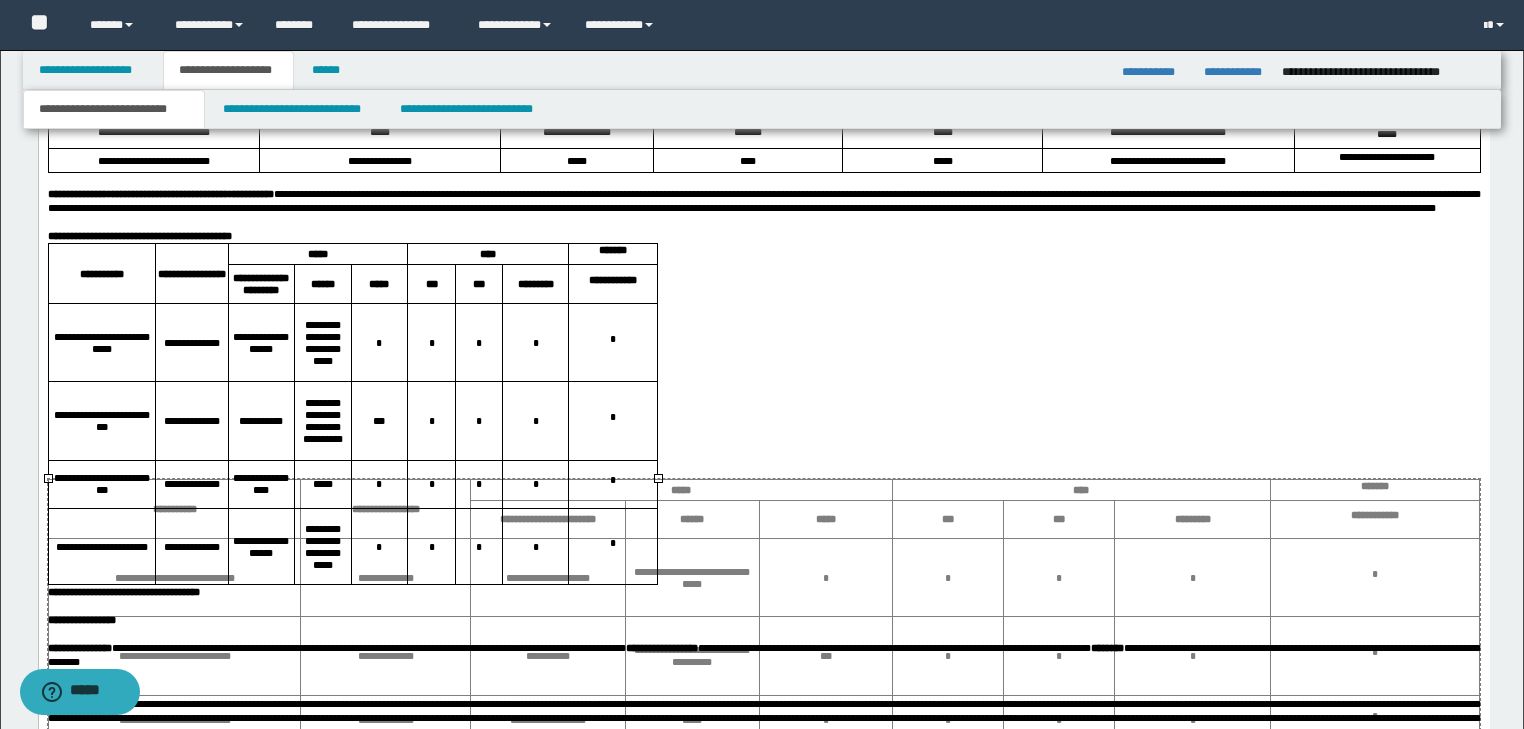 drag, startPoint x: 655, startPoint y: 481, endPoint x: 1313, endPoint y: 501, distance: 658.3039 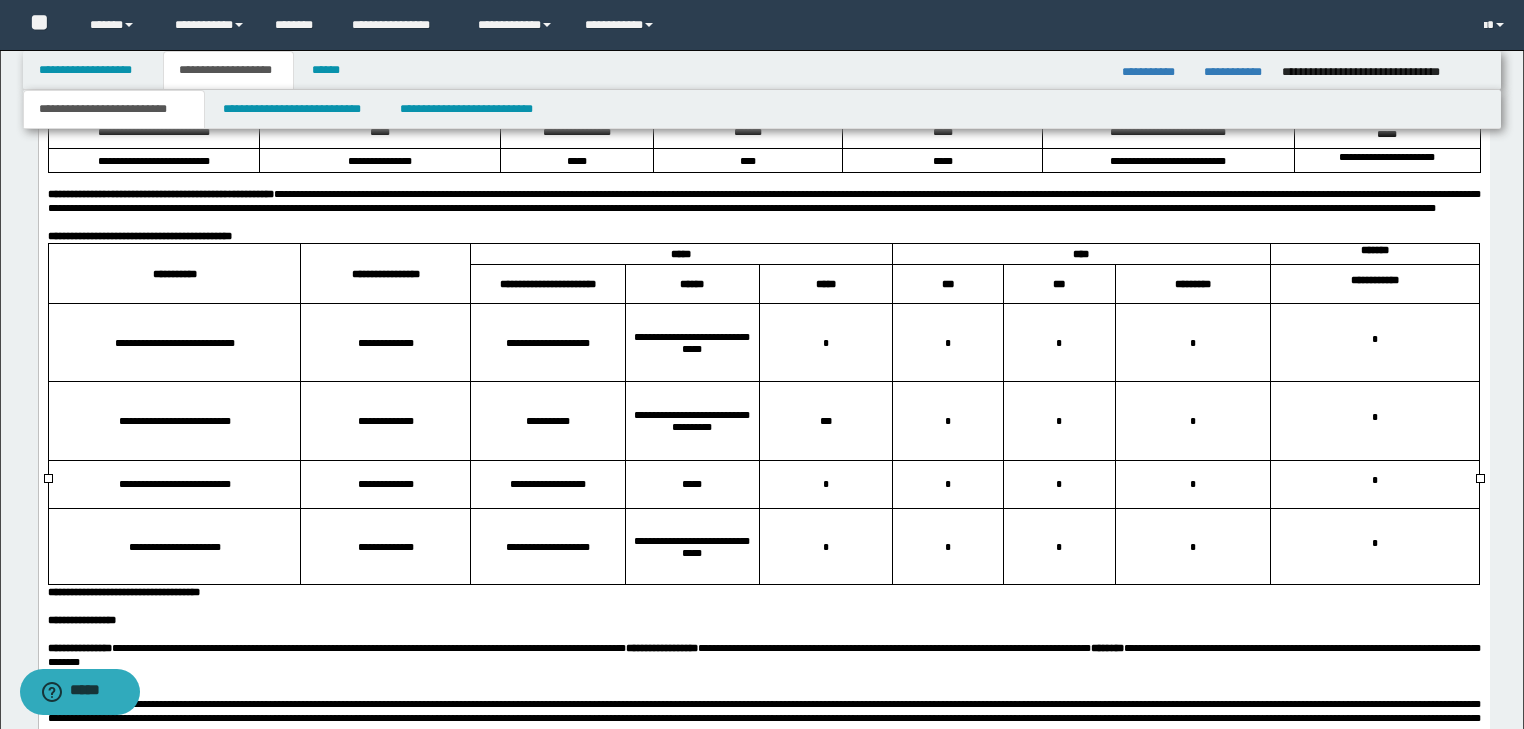 click on "**********" at bounding box center (763, 202) 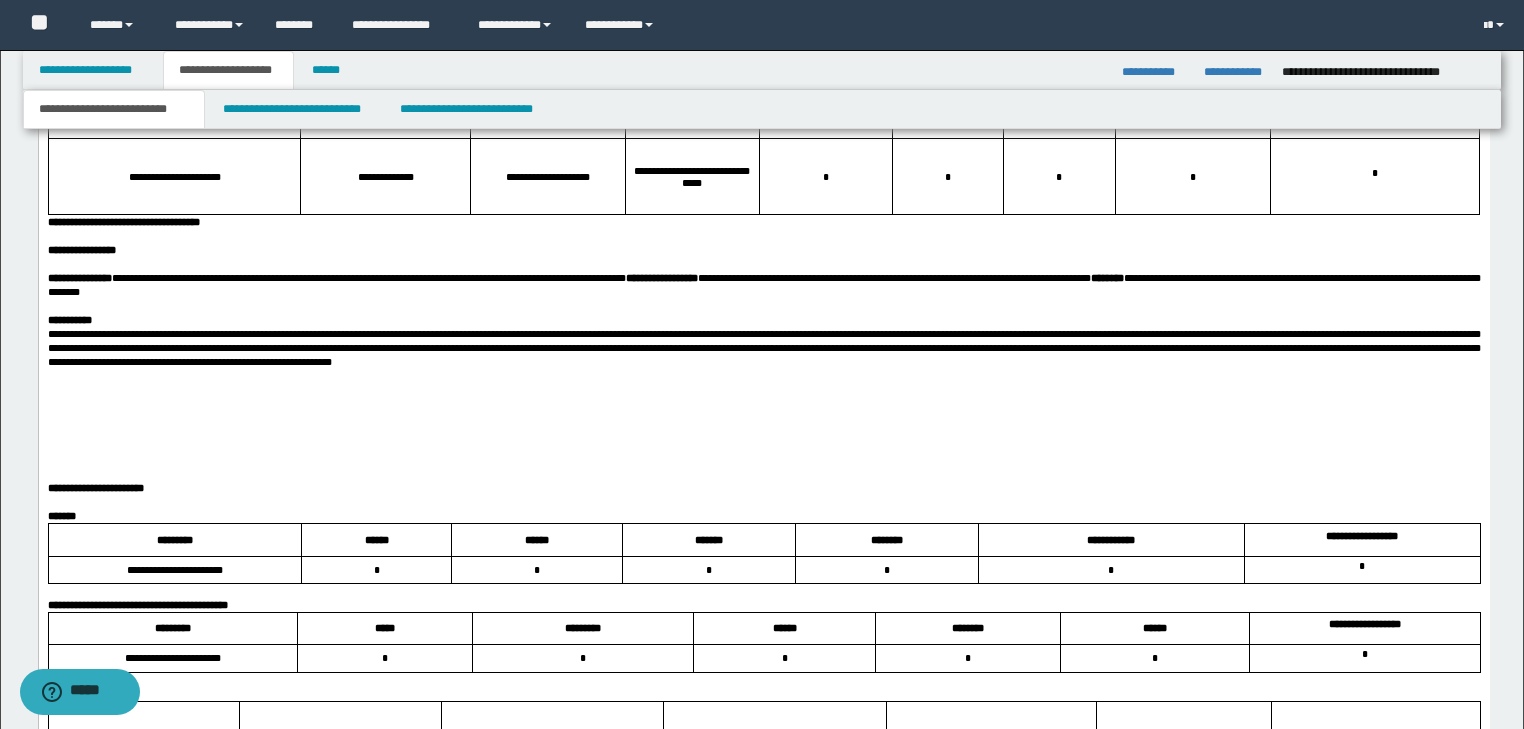 scroll, scrollTop: 3024, scrollLeft: 0, axis: vertical 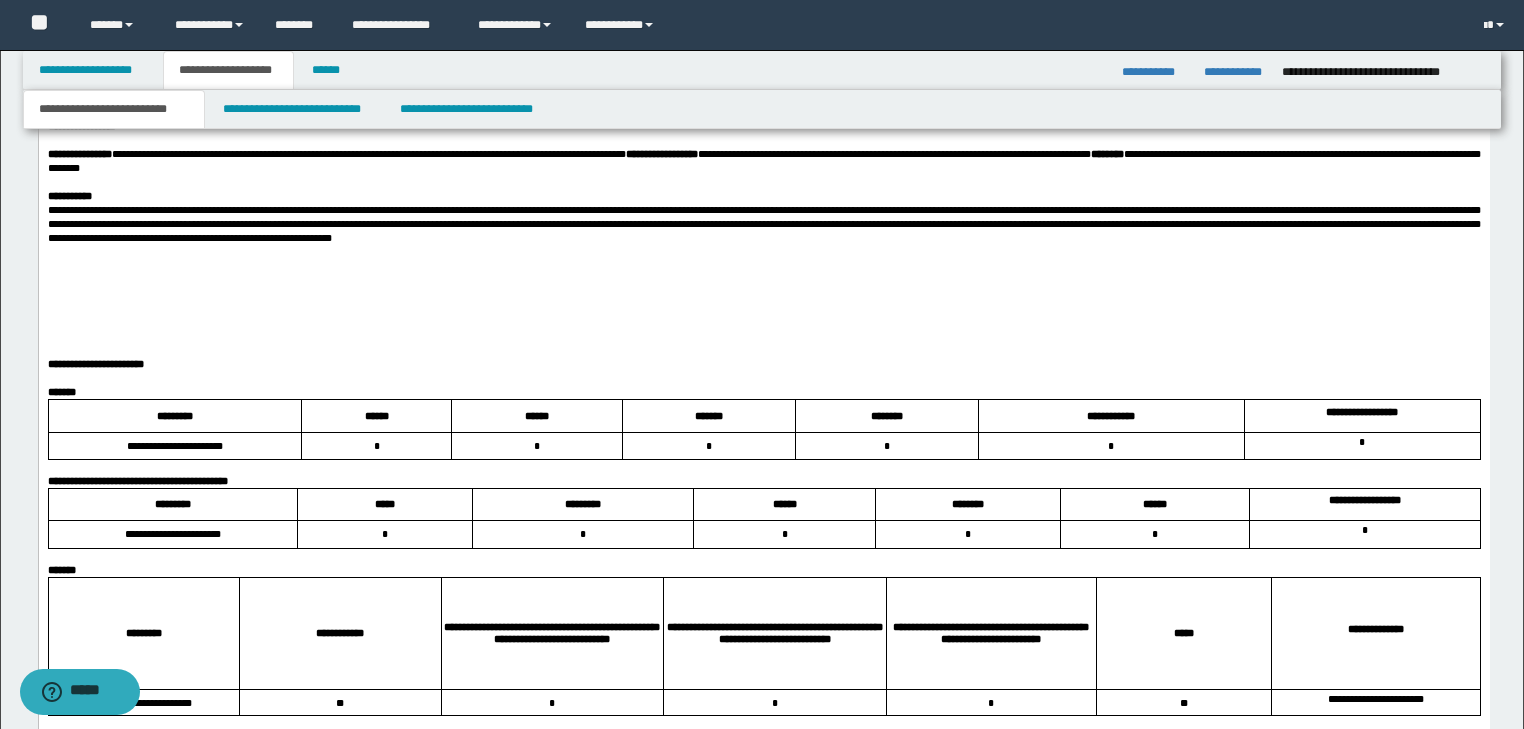click on "**********" at bounding box center [763, 225] 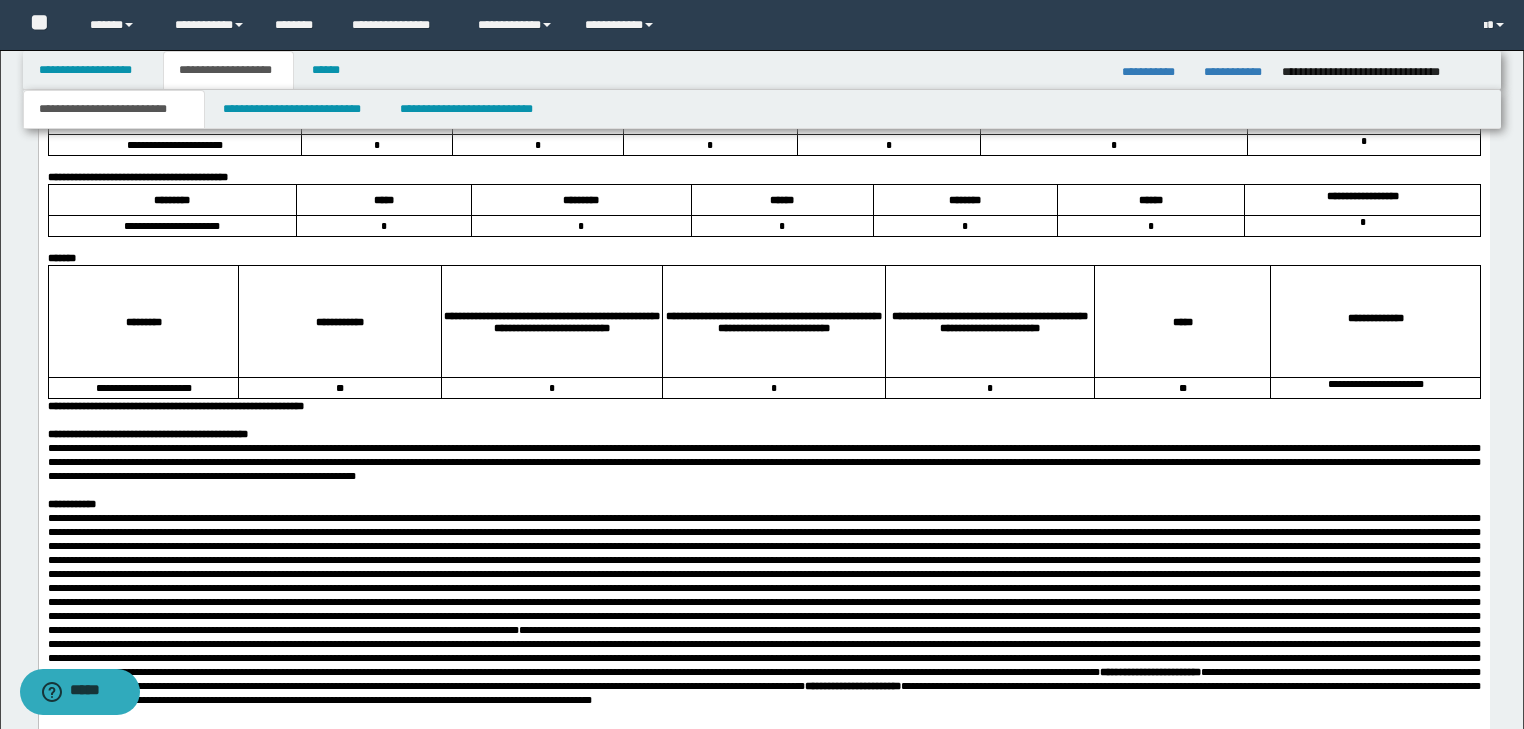 scroll, scrollTop: 3584, scrollLeft: 0, axis: vertical 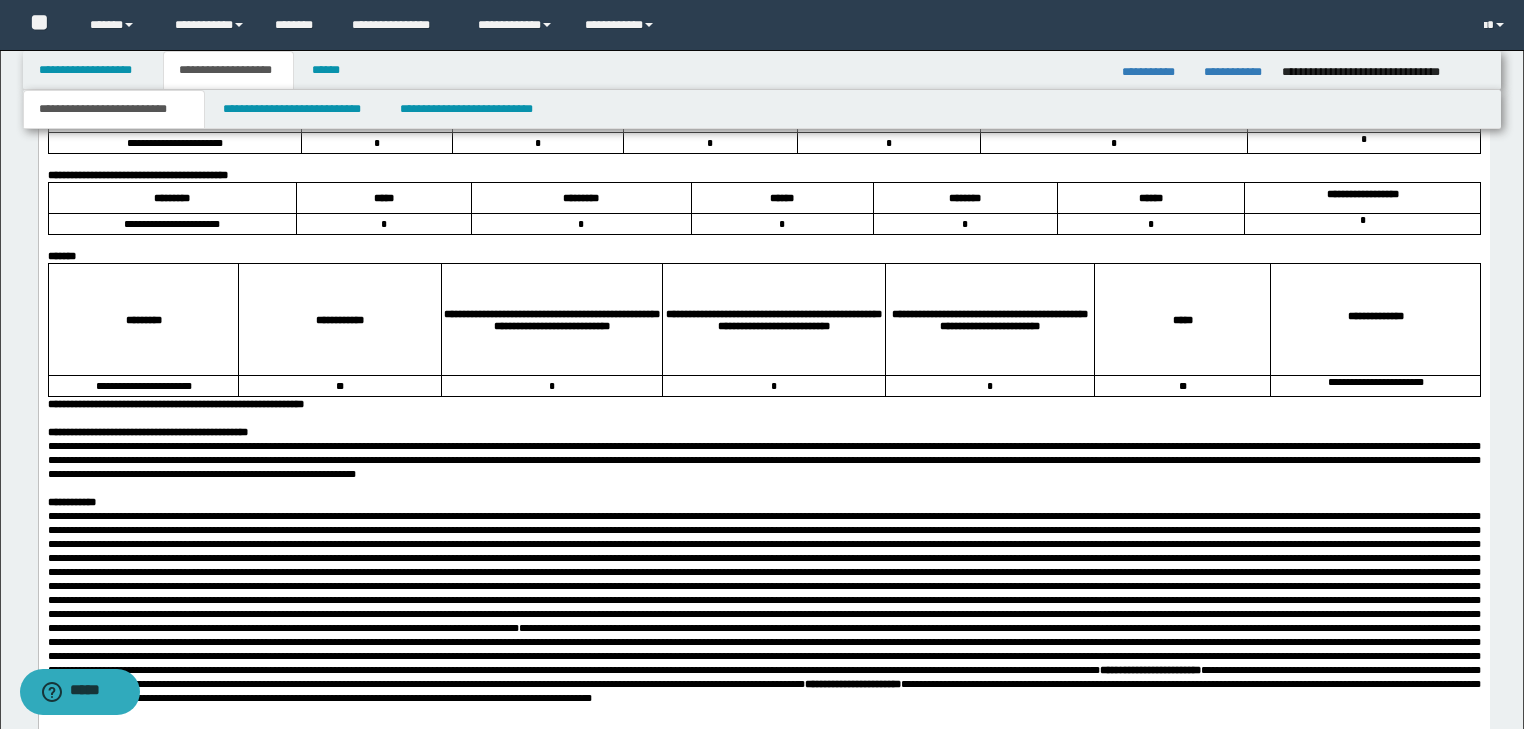 click at bounding box center (763, 52) 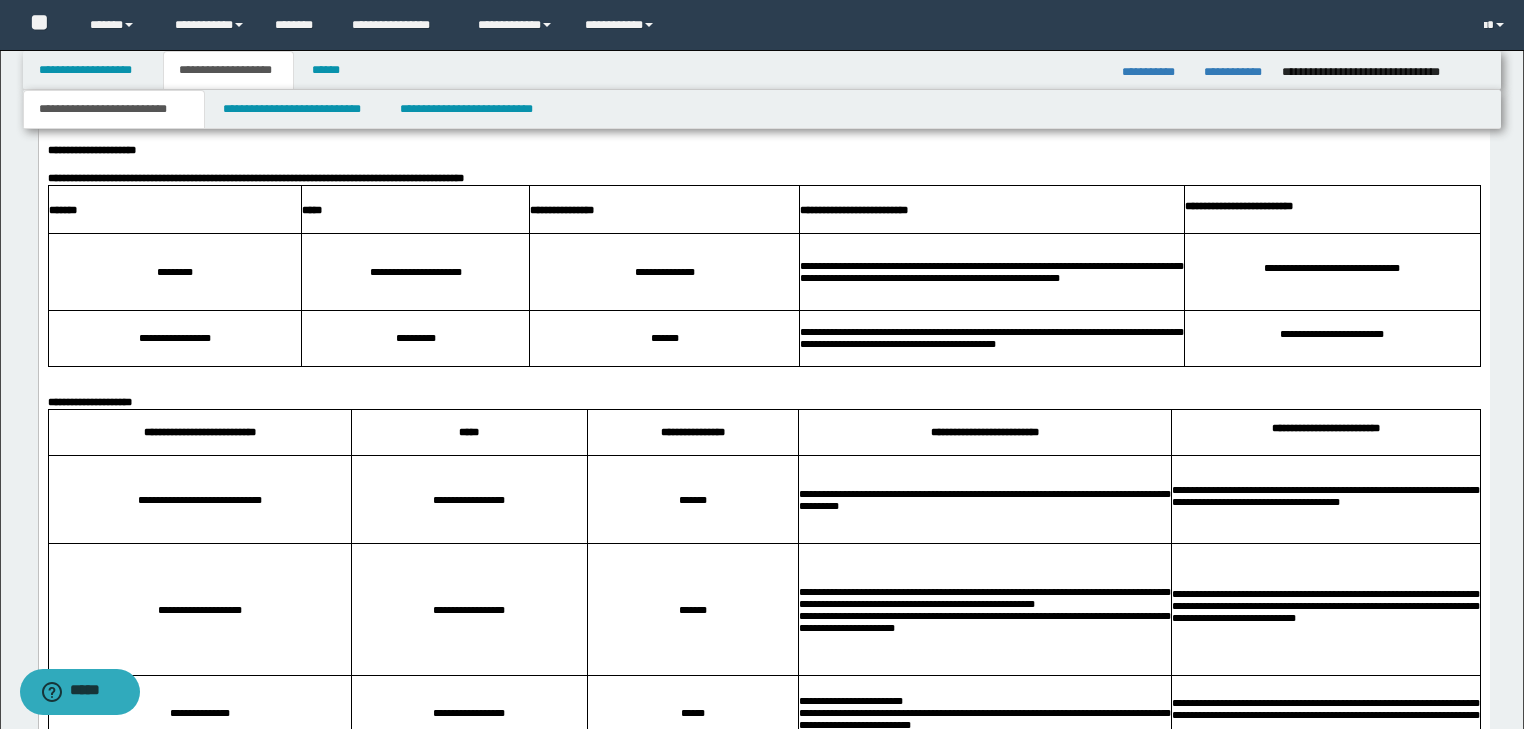 scroll, scrollTop: 4304, scrollLeft: 0, axis: vertical 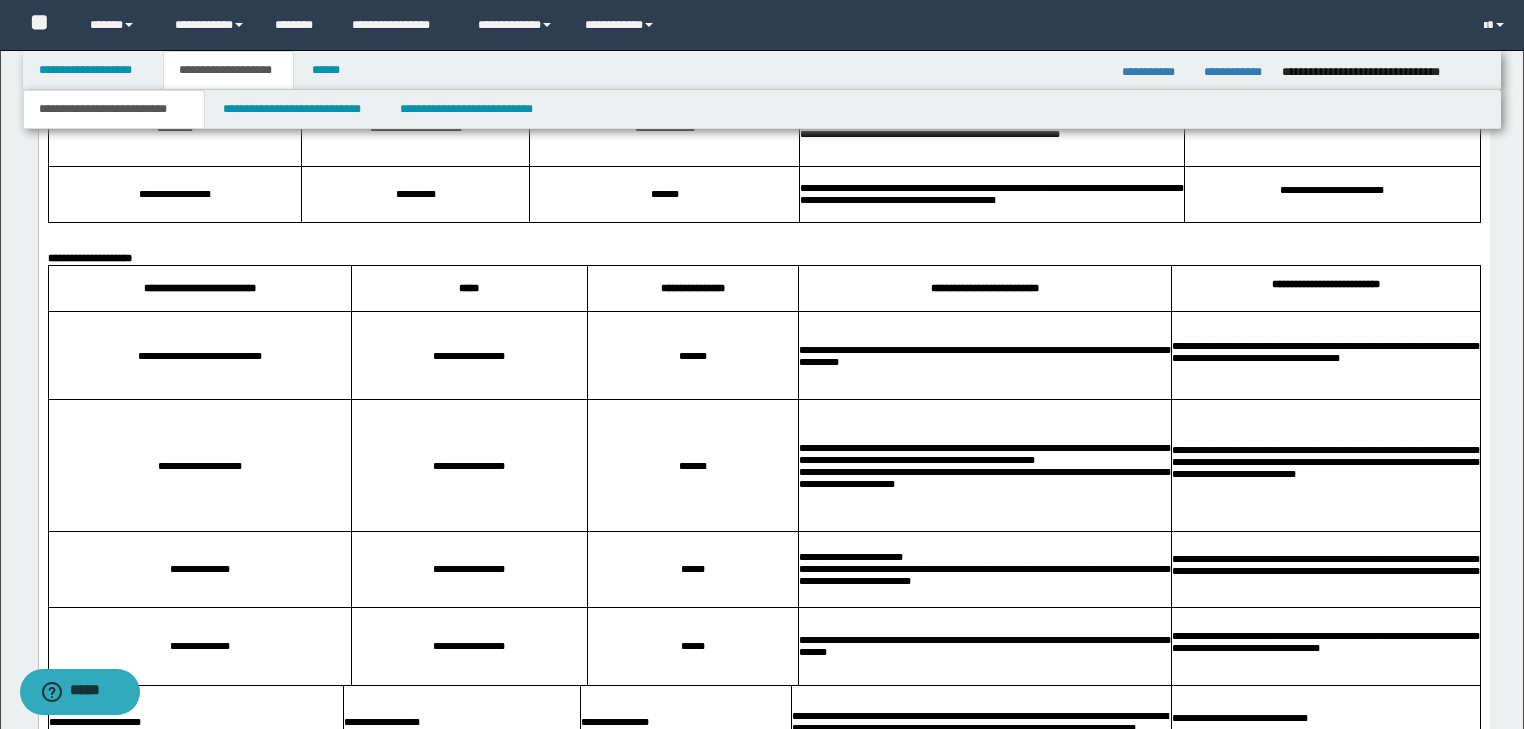 click on "**********" at bounding box center (763, -126) 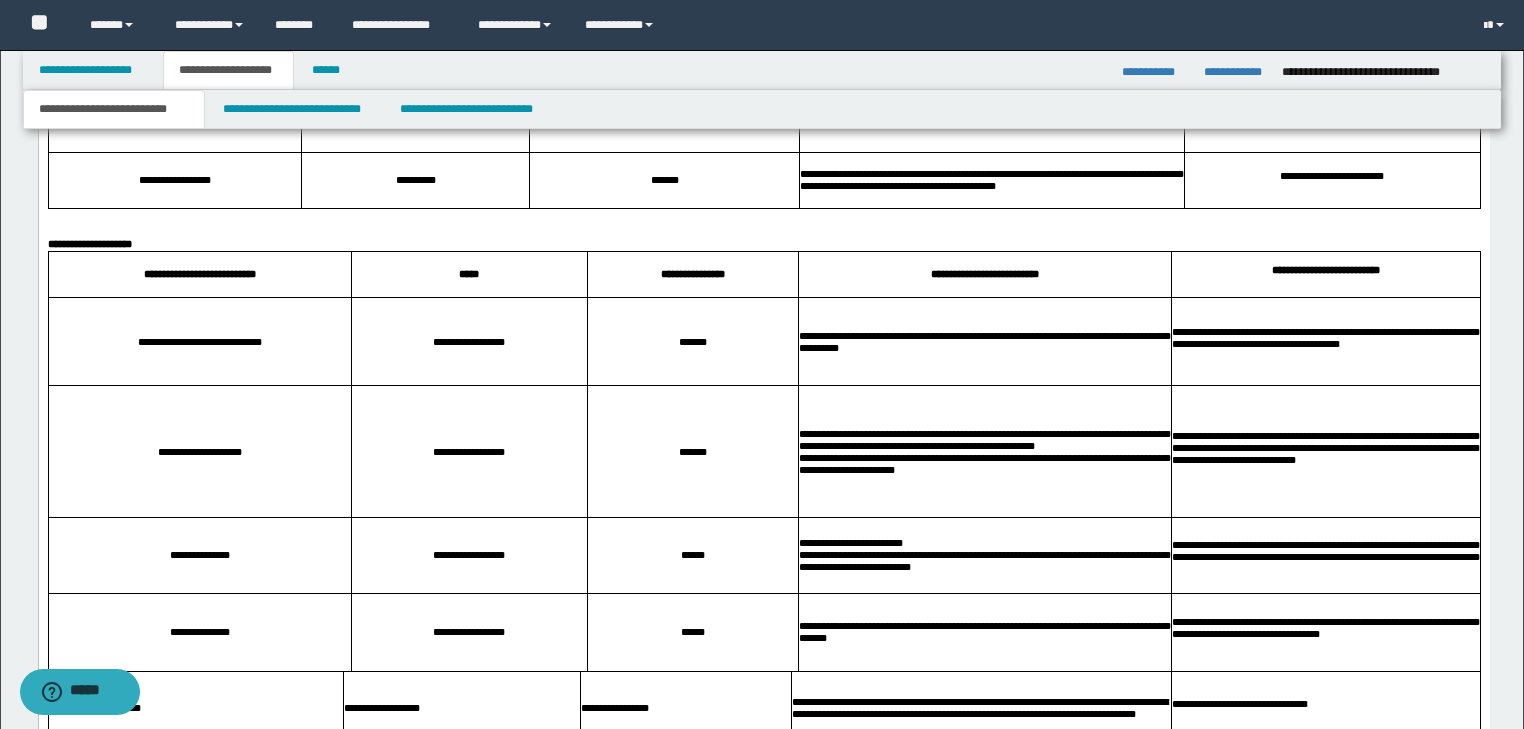 scroll, scrollTop: 4464, scrollLeft: 0, axis: vertical 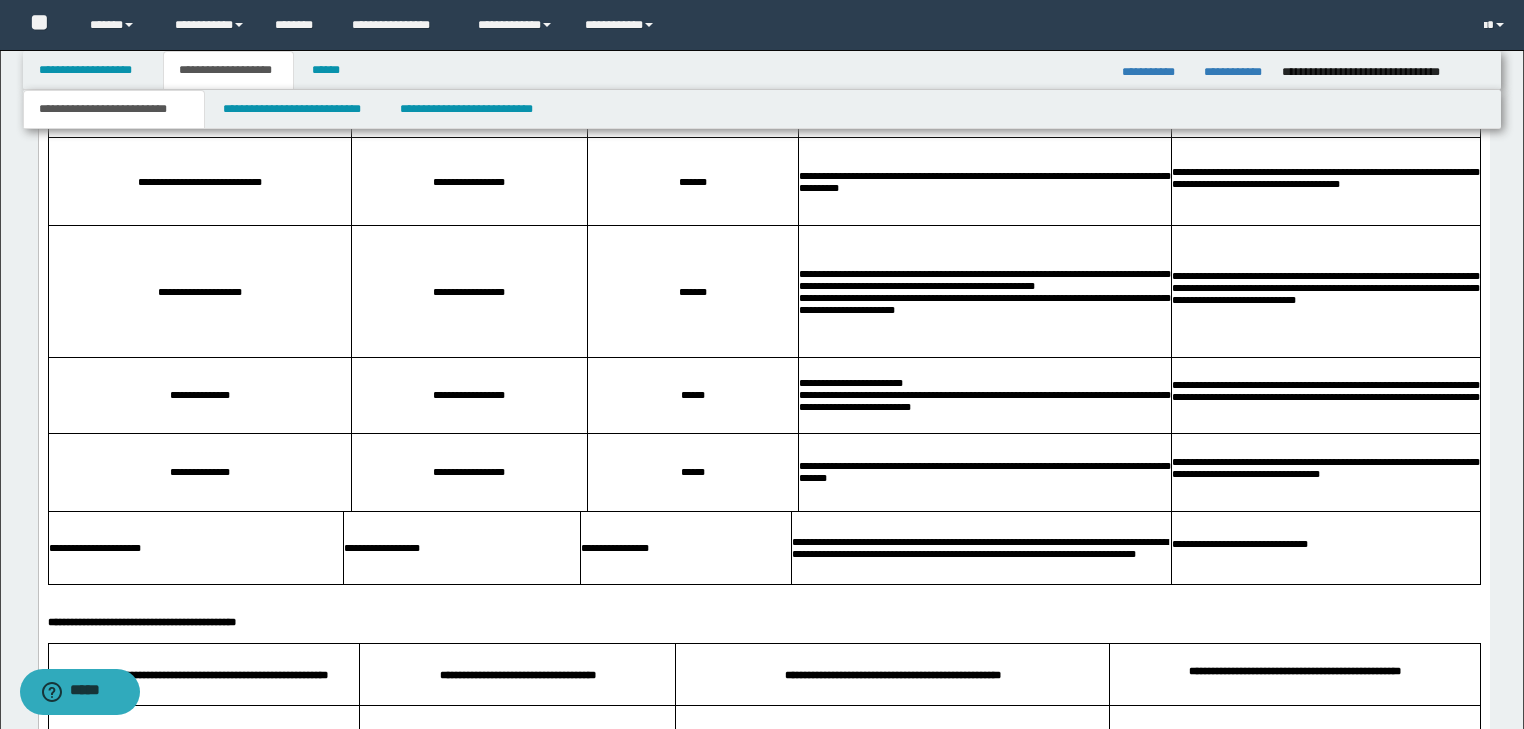 click at bounding box center [763, 57] 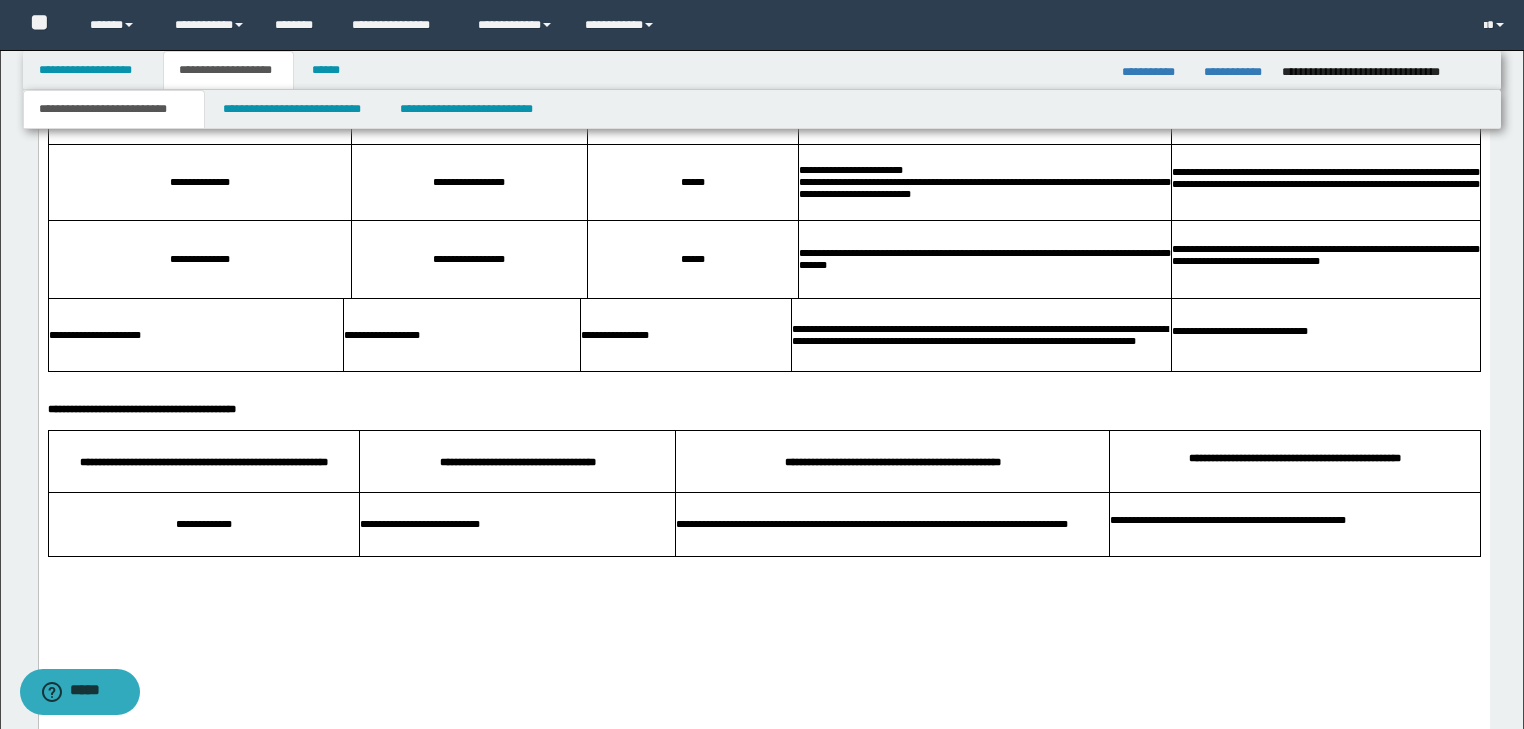 scroll, scrollTop: 4624, scrollLeft: 0, axis: vertical 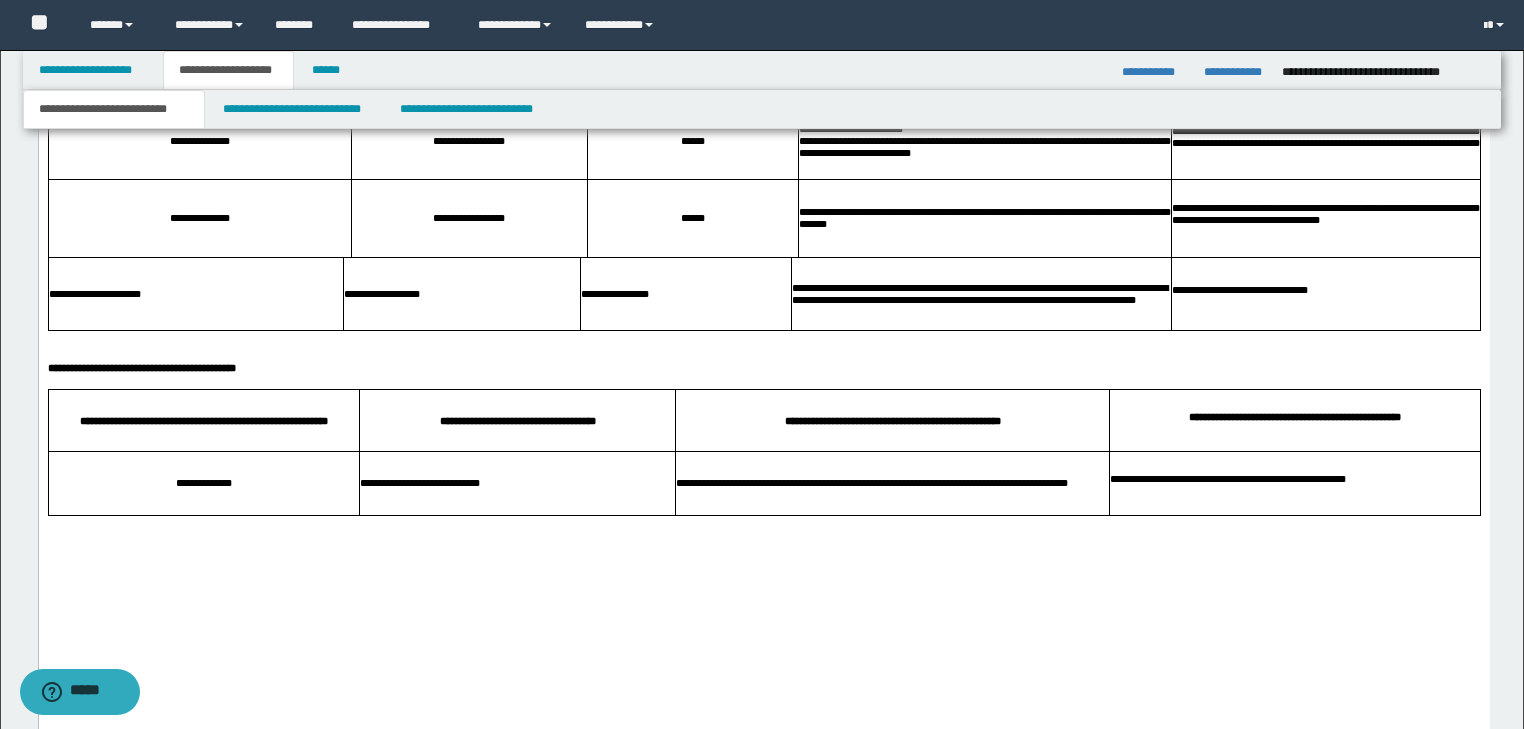 drag, startPoint x: 44, startPoint y: 214, endPoint x: 203, endPoint y: 281, distance: 172.53986 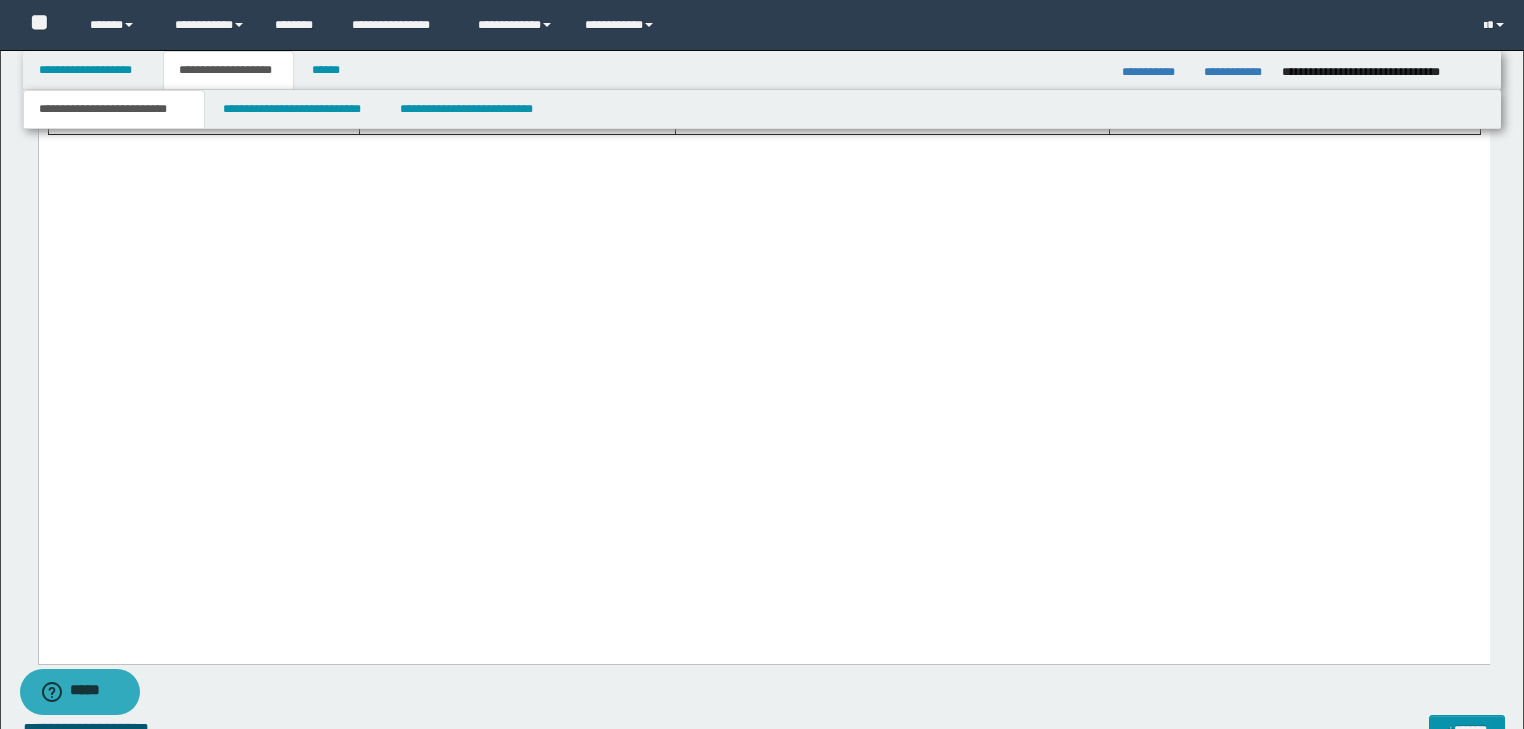 scroll, scrollTop: 5083, scrollLeft: 0, axis: vertical 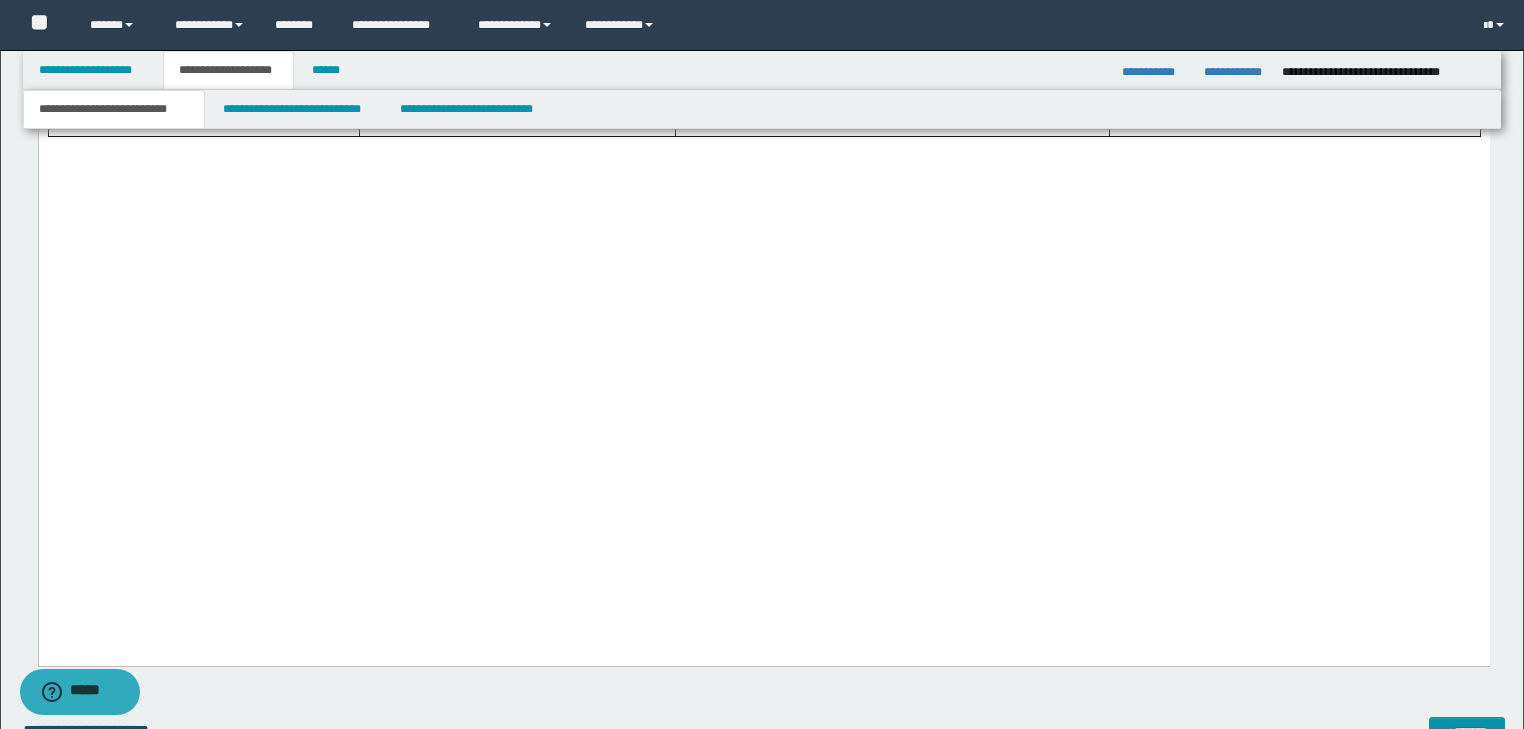 drag, startPoint x: 50, startPoint y: -171, endPoint x: 1422, endPoint y: 354, distance: 1469.0164 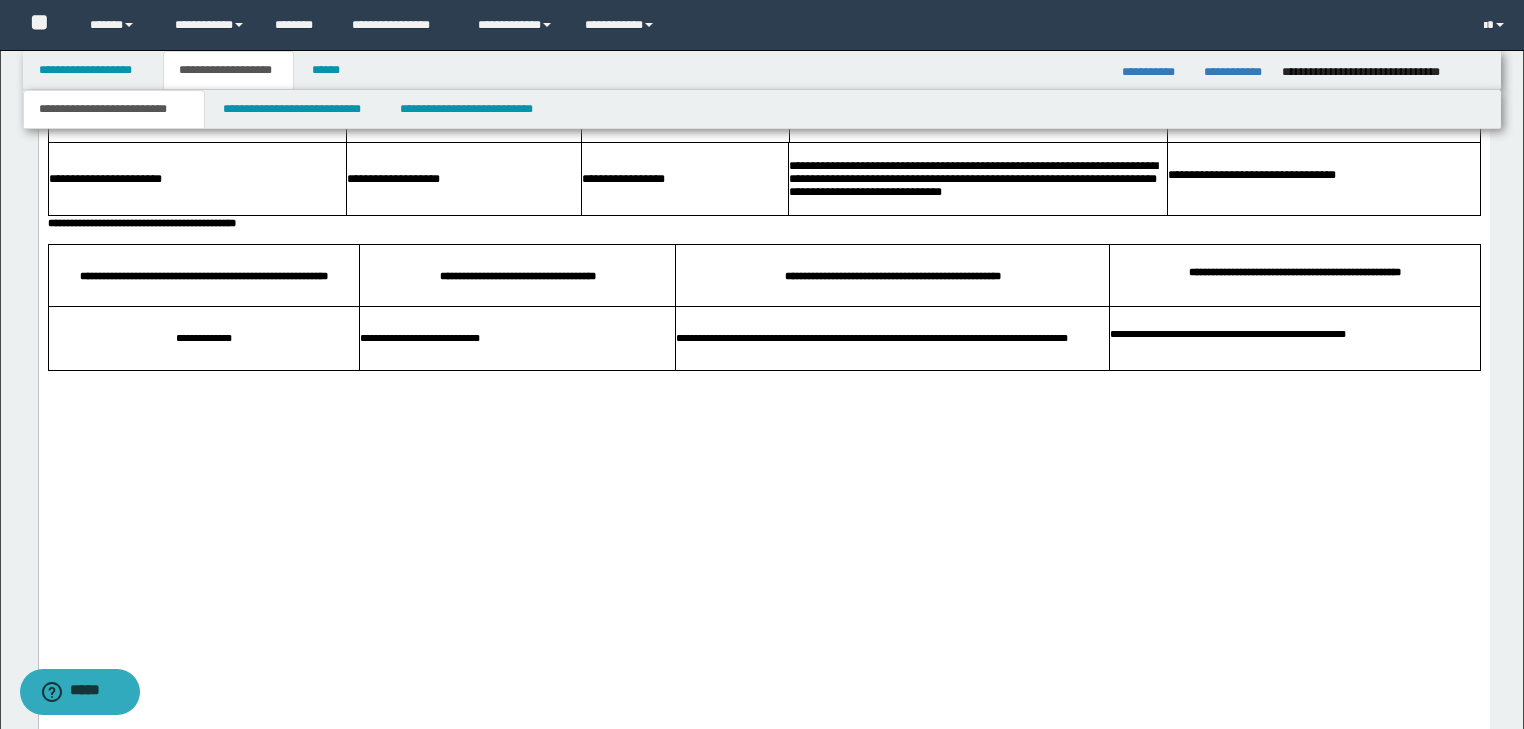 scroll, scrollTop: 4985, scrollLeft: 0, axis: vertical 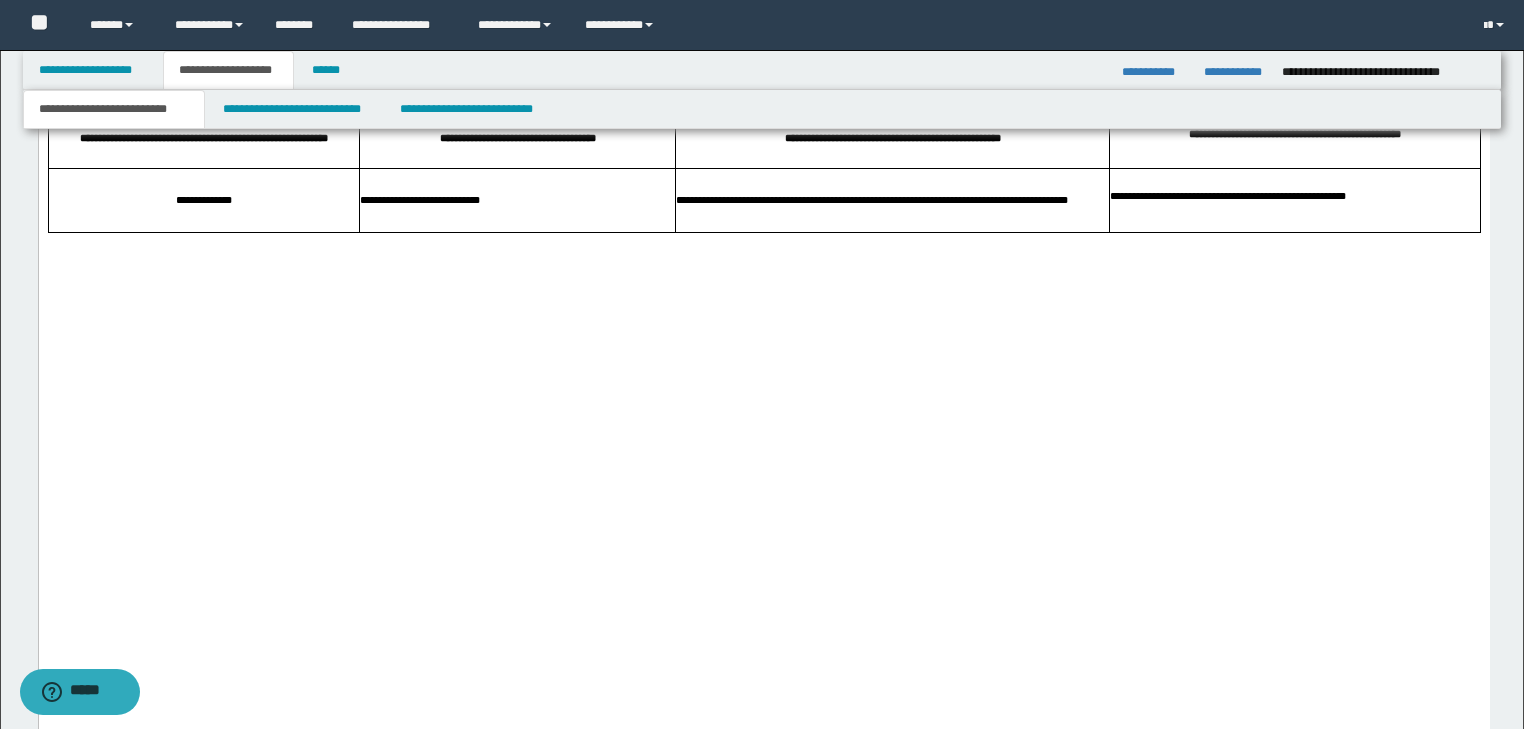 click on "**********" at bounding box center (763, 86) 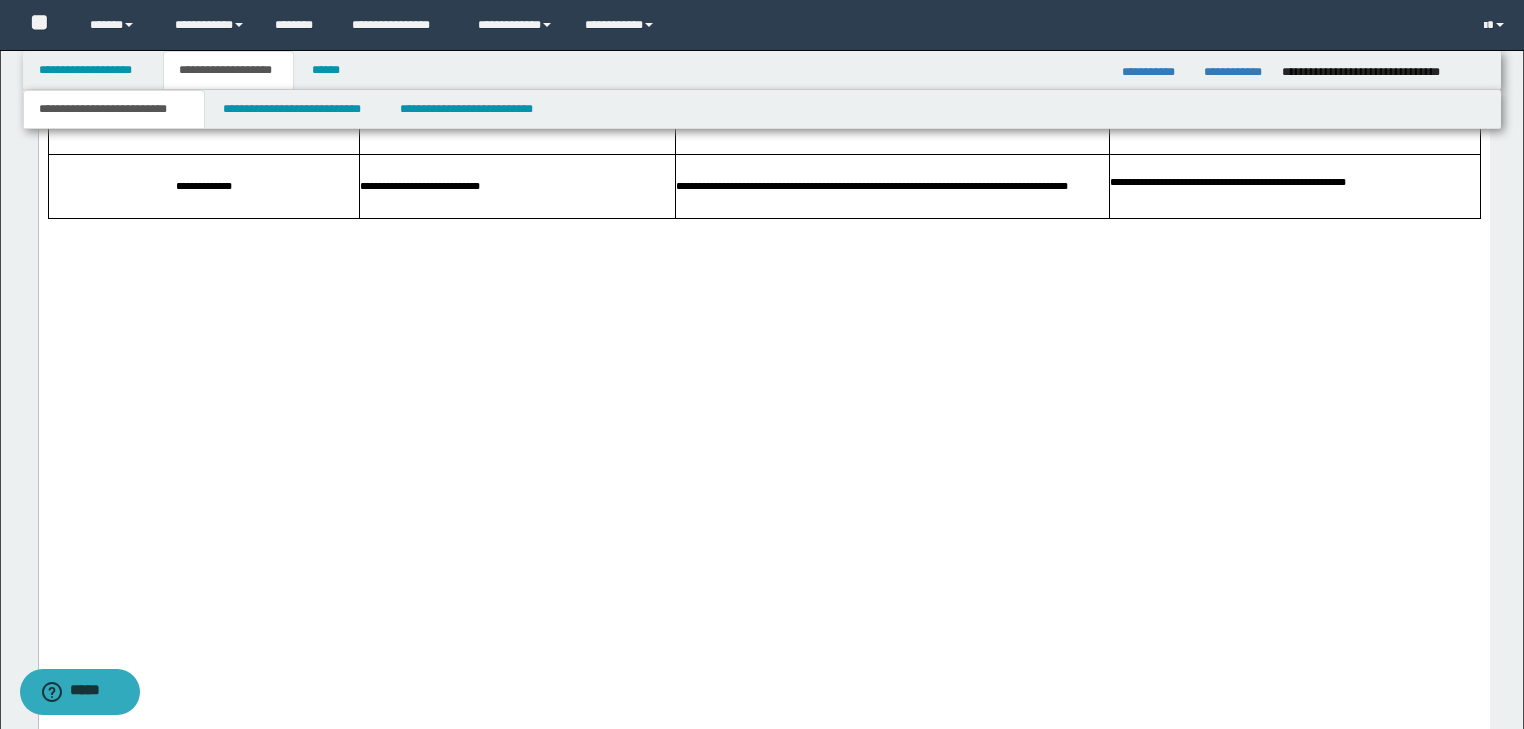 click on "**********" at bounding box center (141, 86) 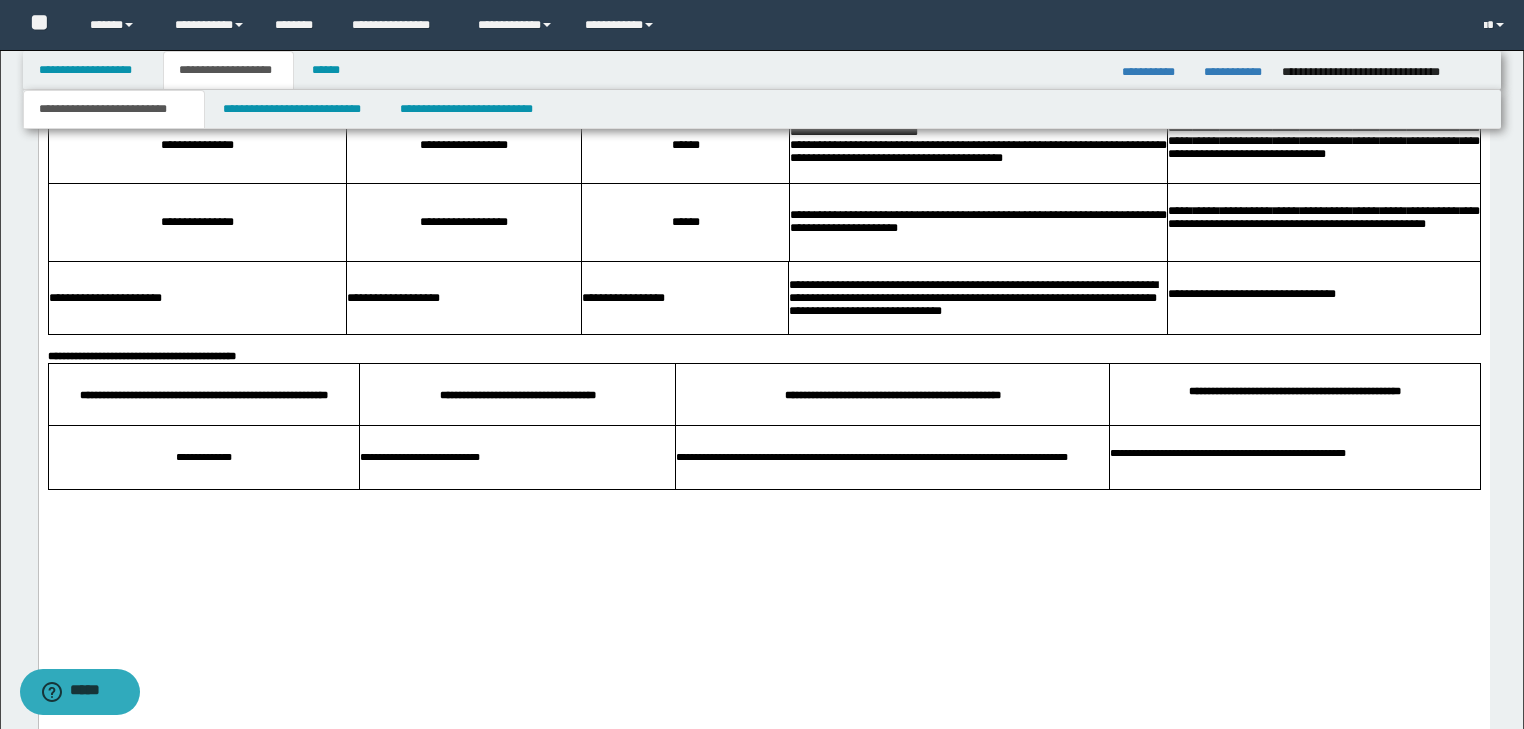 scroll, scrollTop: 4665, scrollLeft: 0, axis: vertical 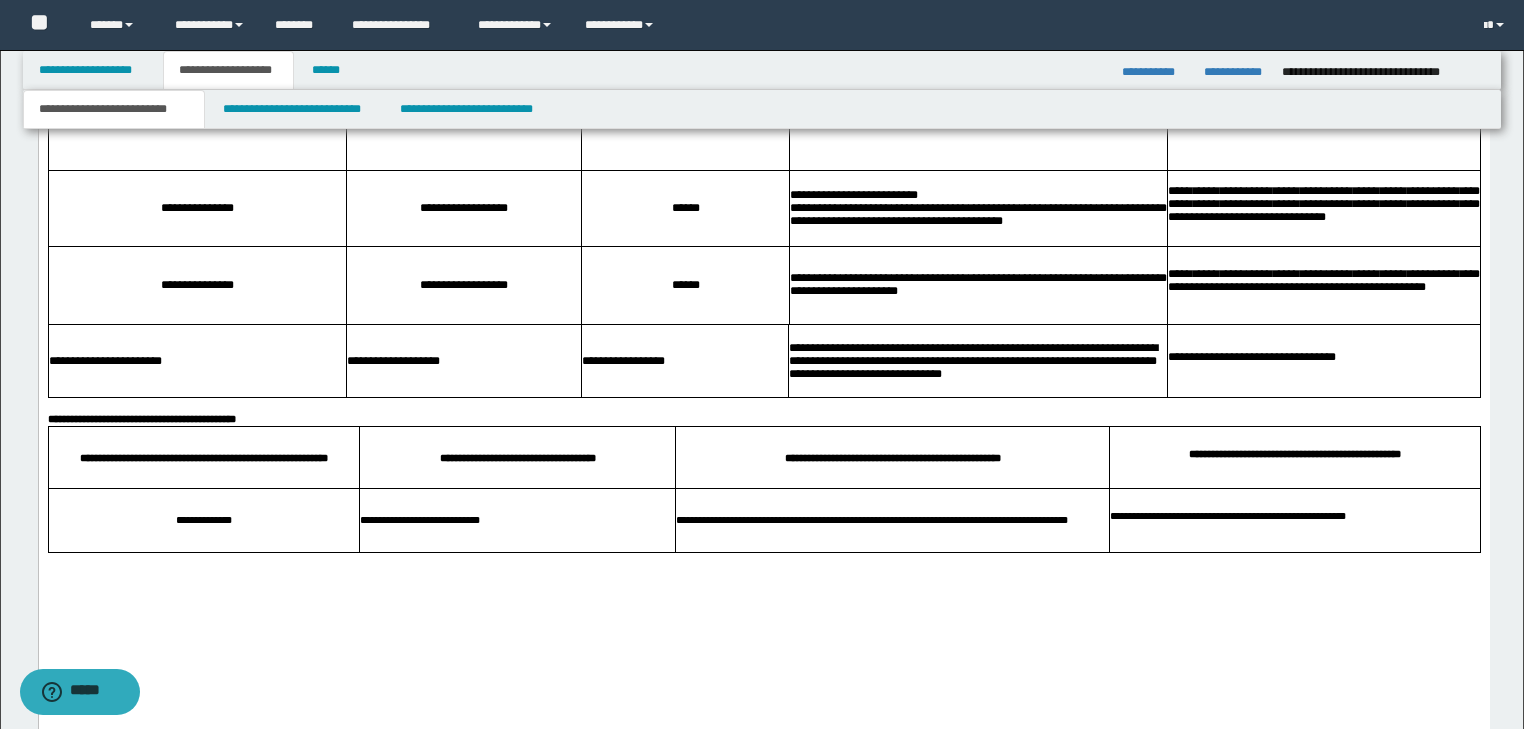 click at bounding box center (763, -144) 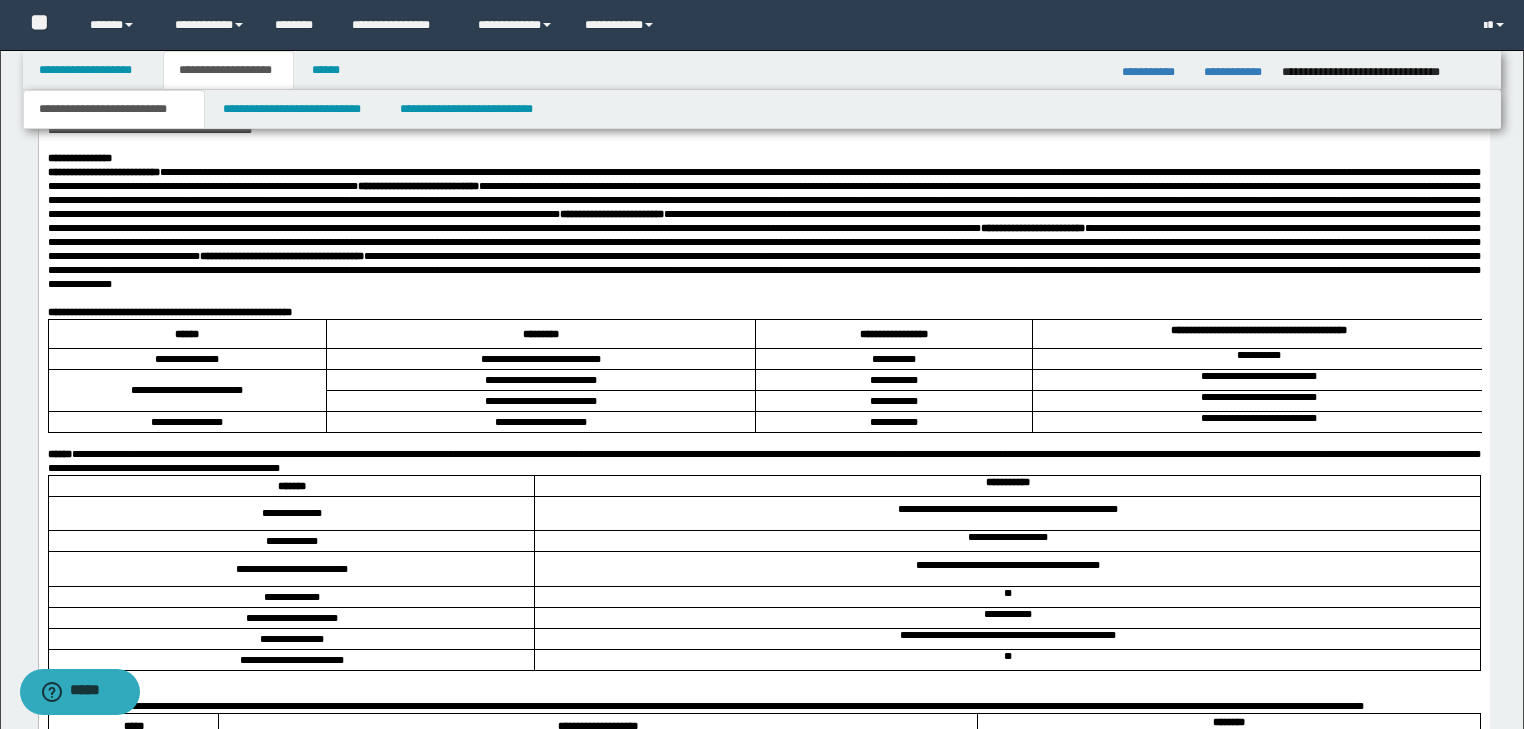 scroll, scrollTop: 1465, scrollLeft: 0, axis: vertical 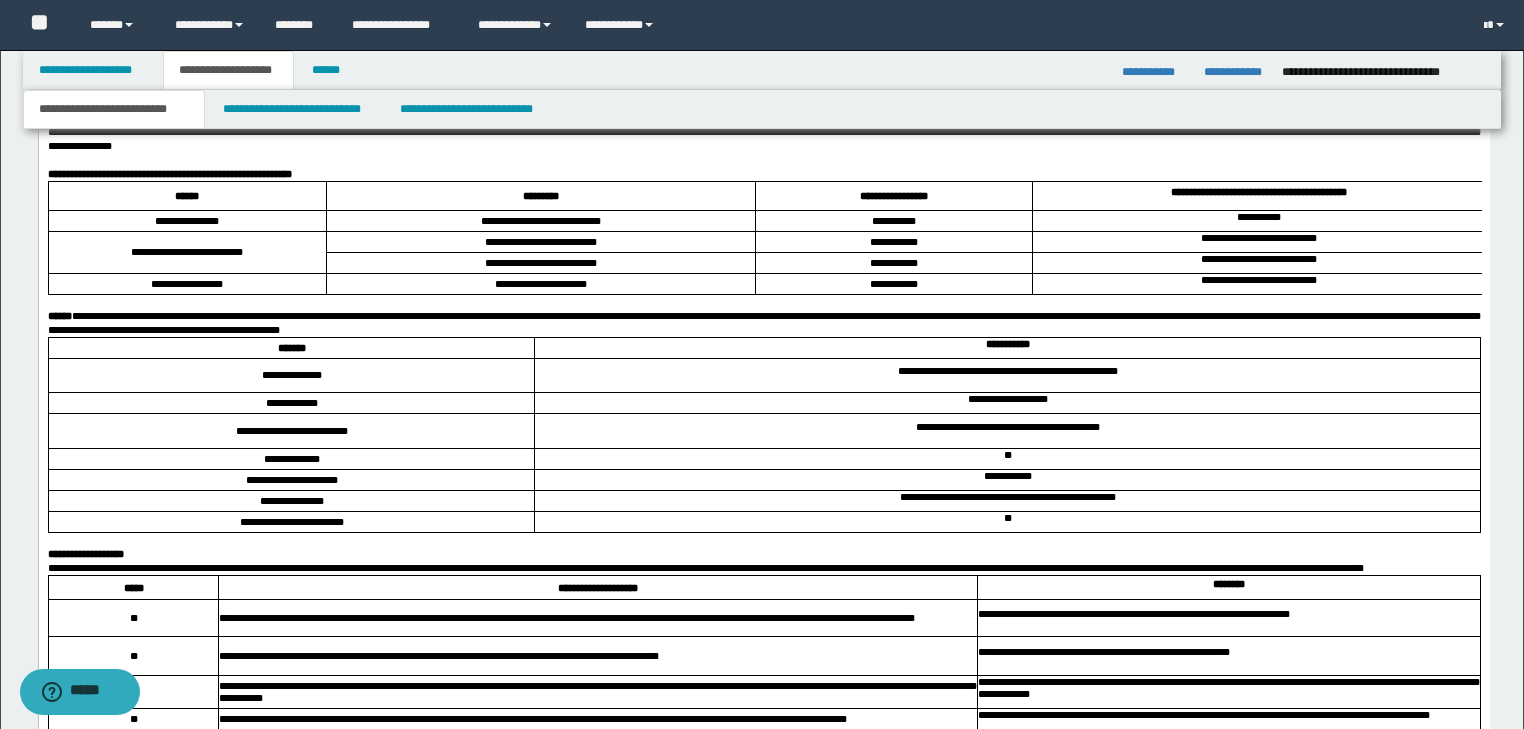 click on "**********" at bounding box center (763, 324) 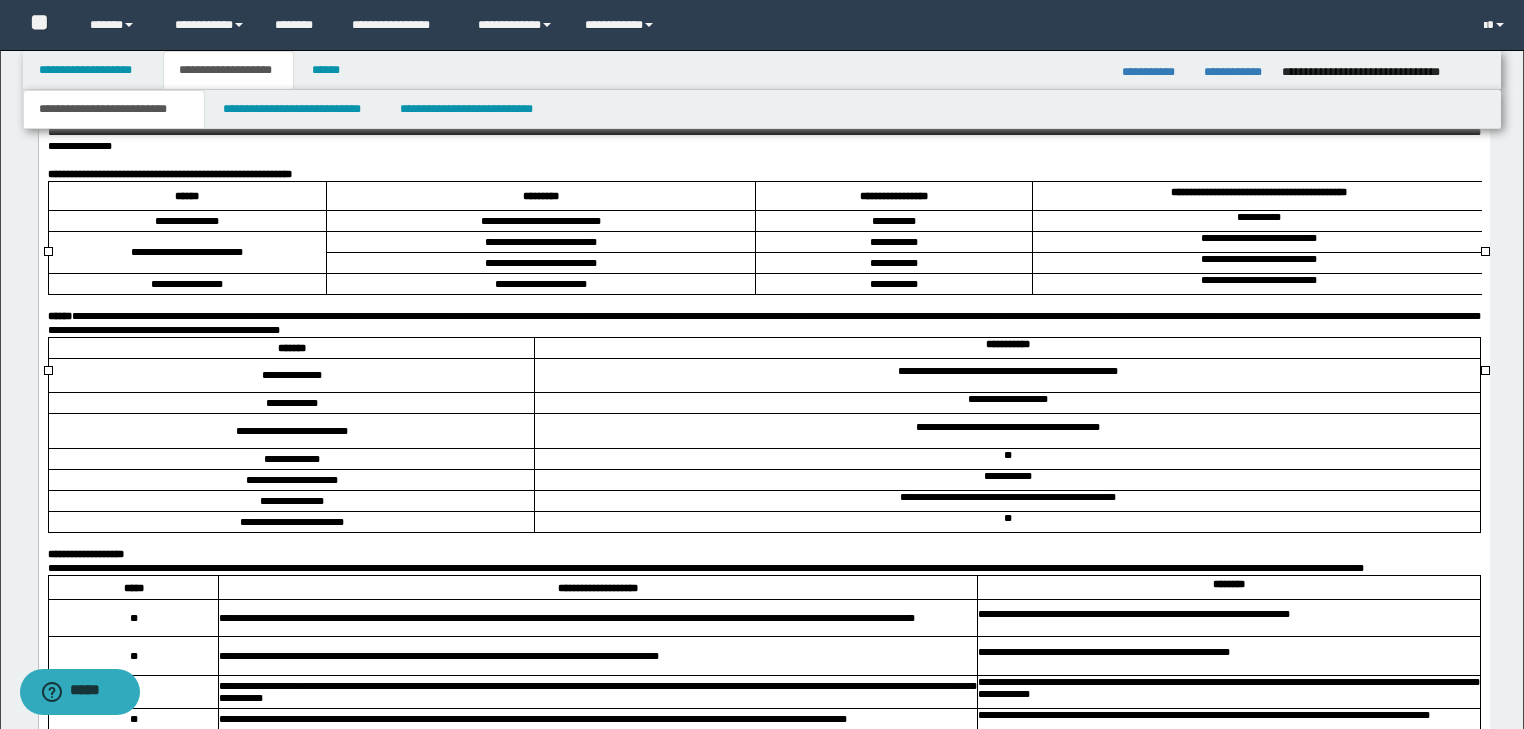 click on "**********" at bounding box center [1257, 281] 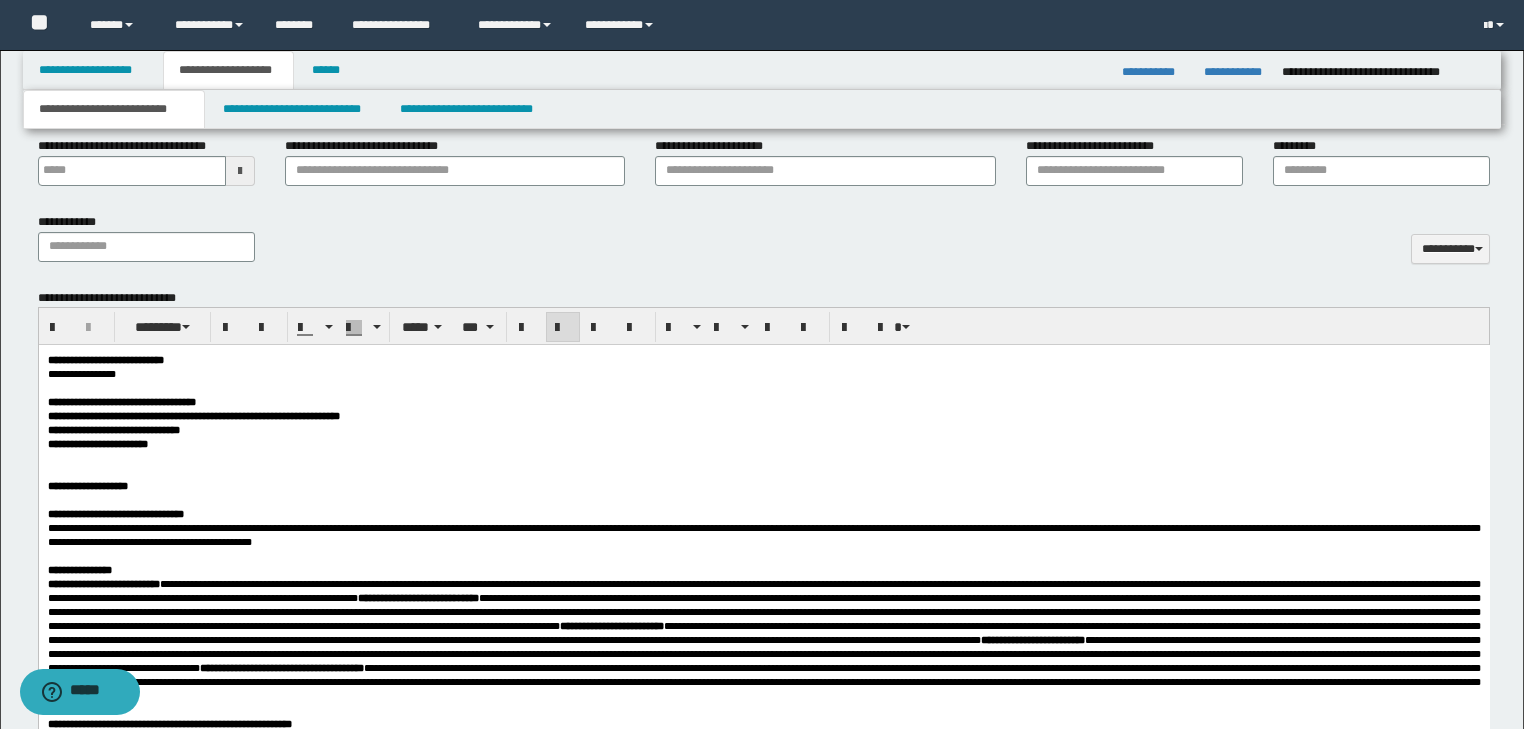 scroll, scrollTop: 905, scrollLeft: 0, axis: vertical 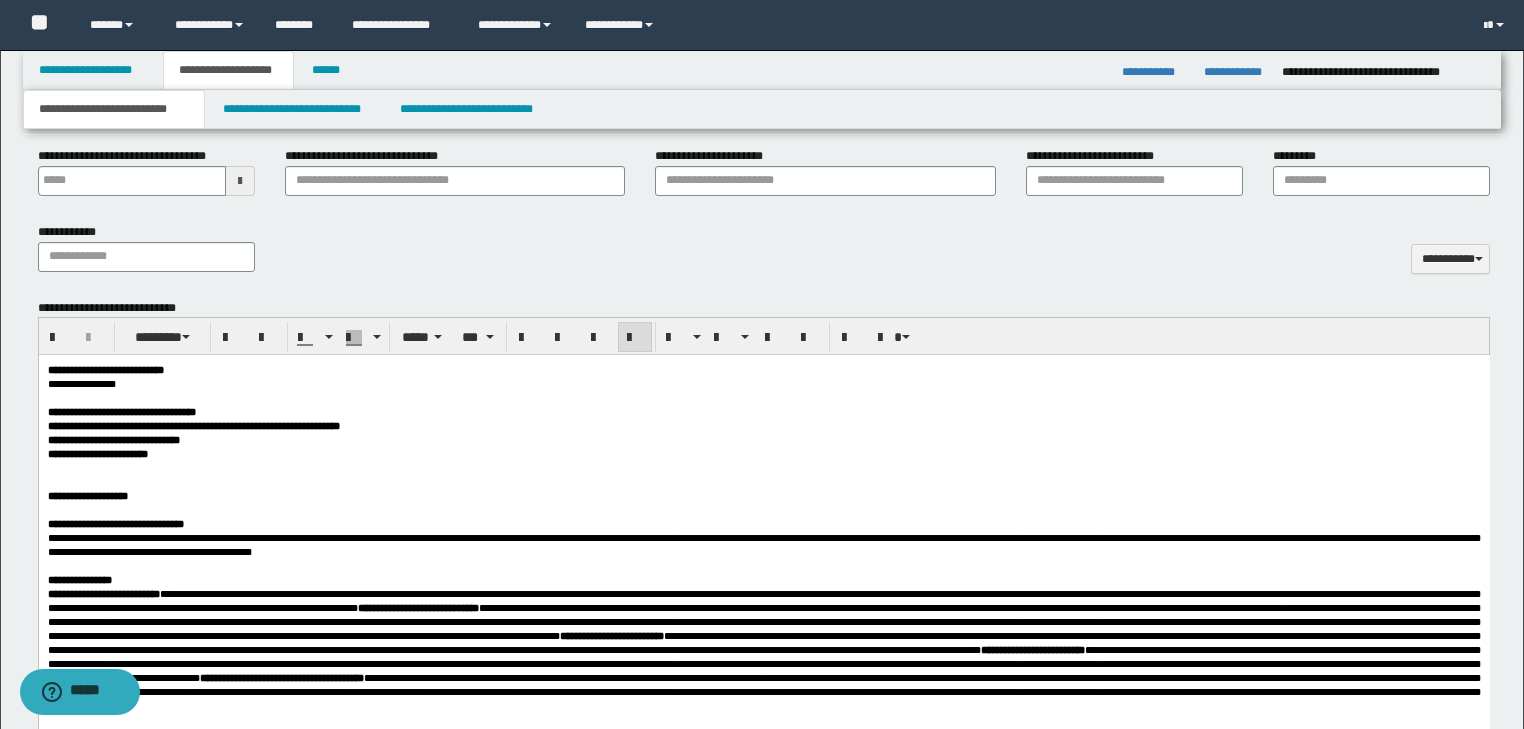 click at bounding box center [763, 398] 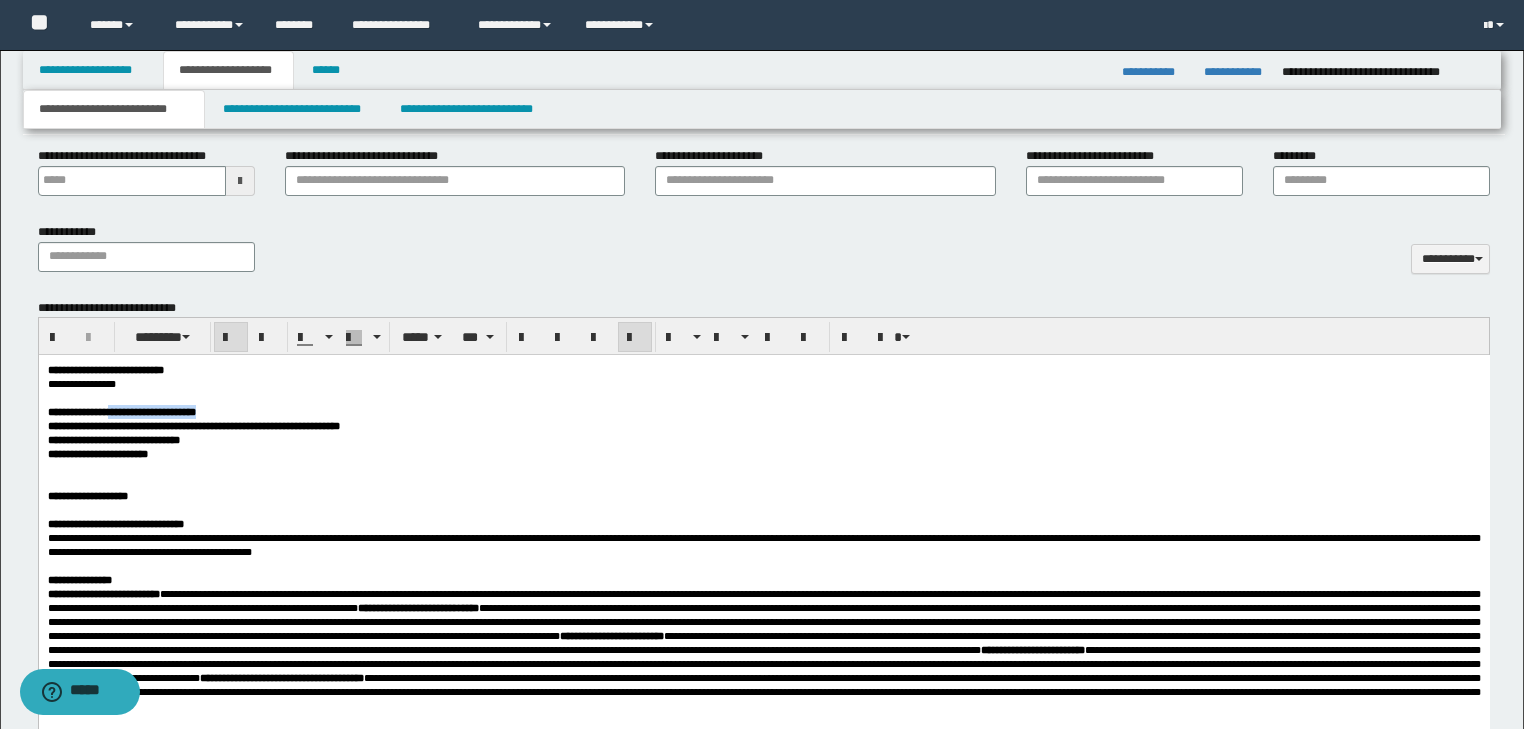 drag, startPoint x: 143, startPoint y: 417, endPoint x: 298, endPoint y: 420, distance: 155.02902 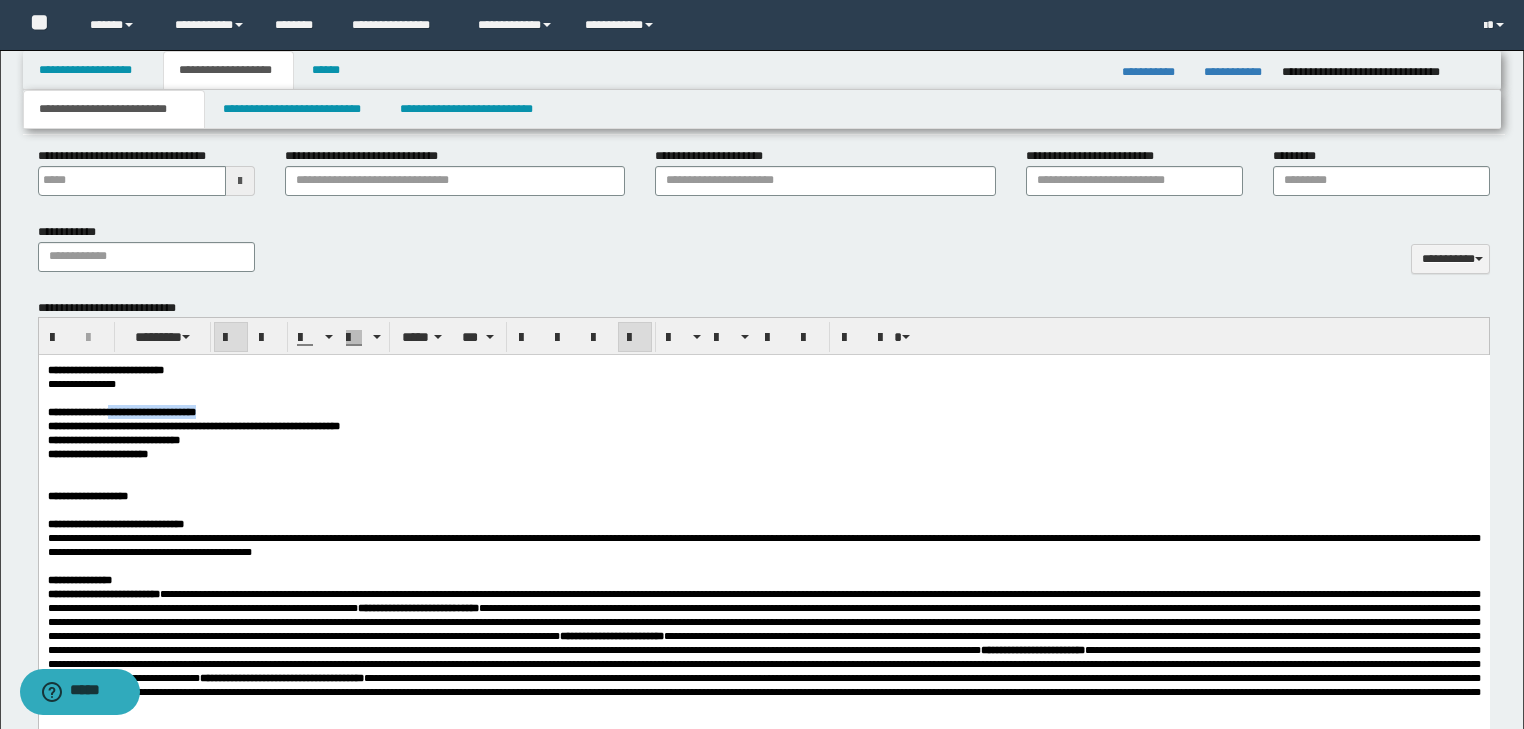 click on "**********" at bounding box center [763, 412] 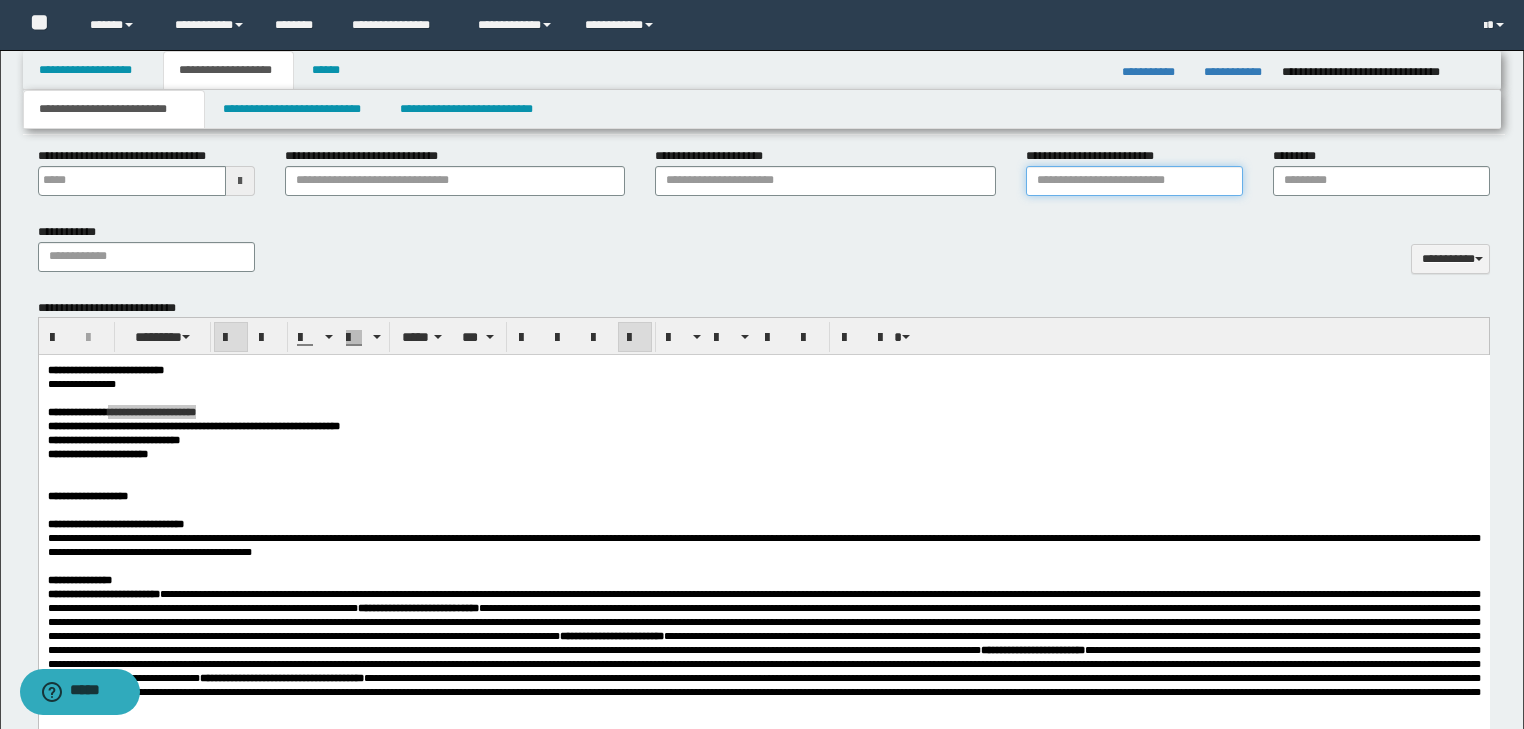 click on "**********" at bounding box center [1134, 181] 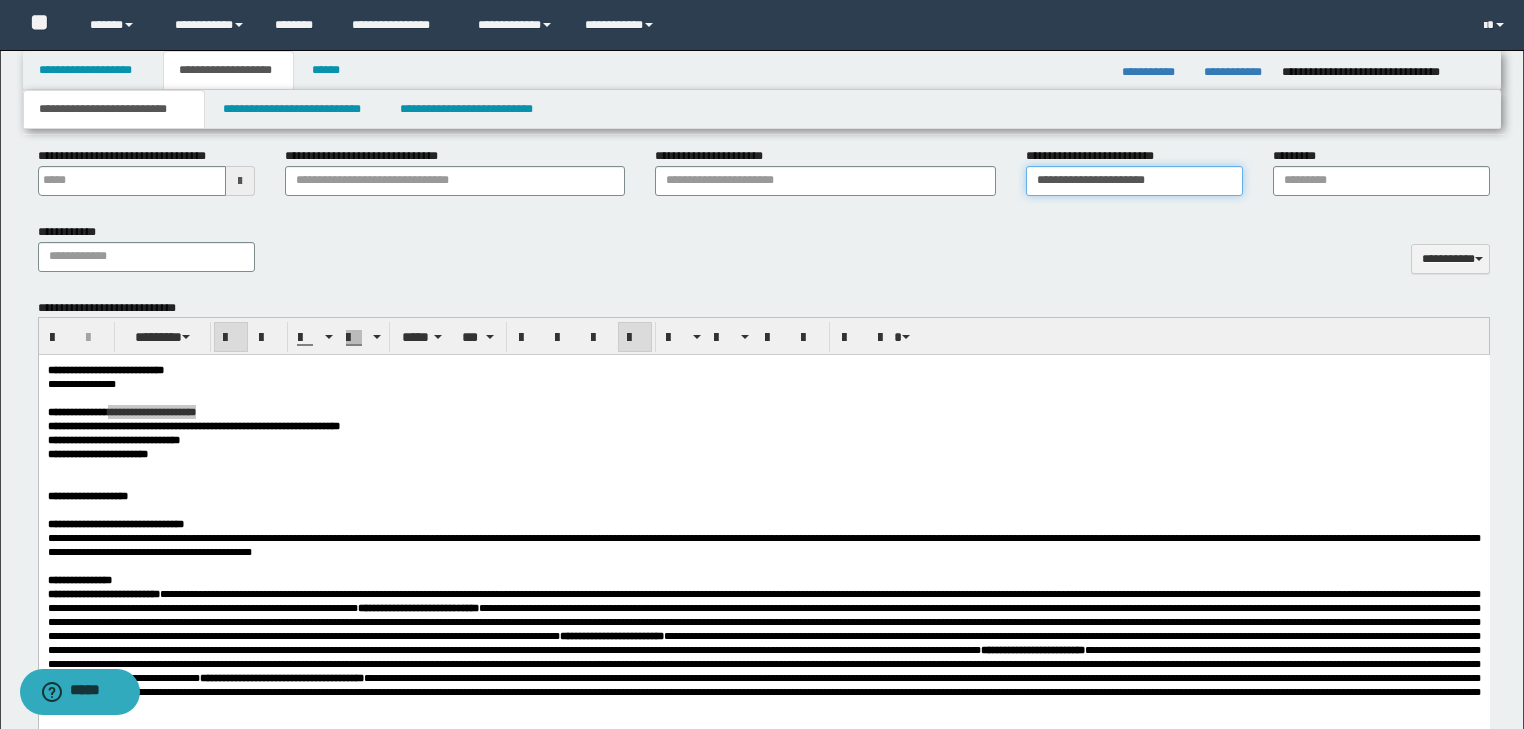 type on "**********" 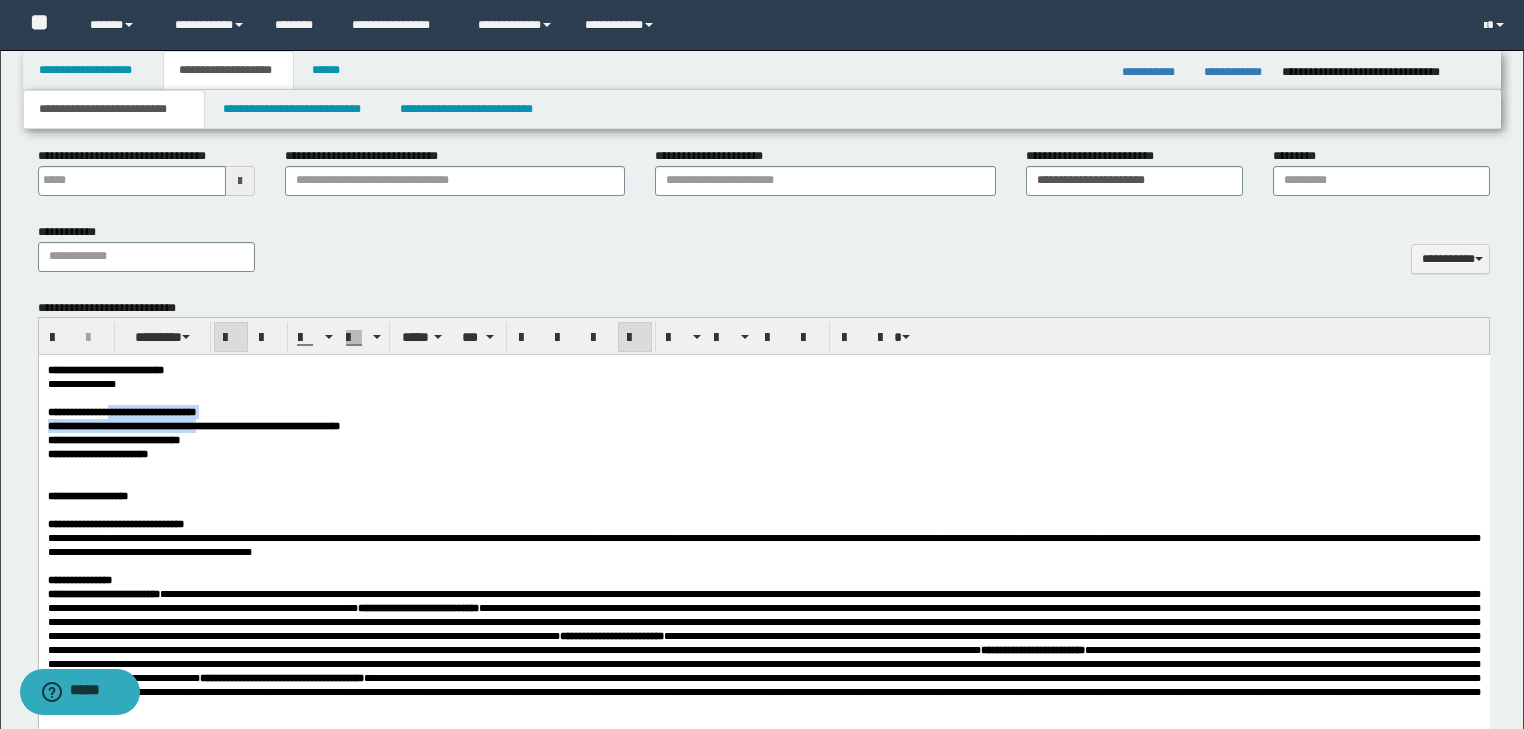 drag, startPoint x: 132, startPoint y: 435, endPoint x: 279, endPoint y: 439, distance: 147.05441 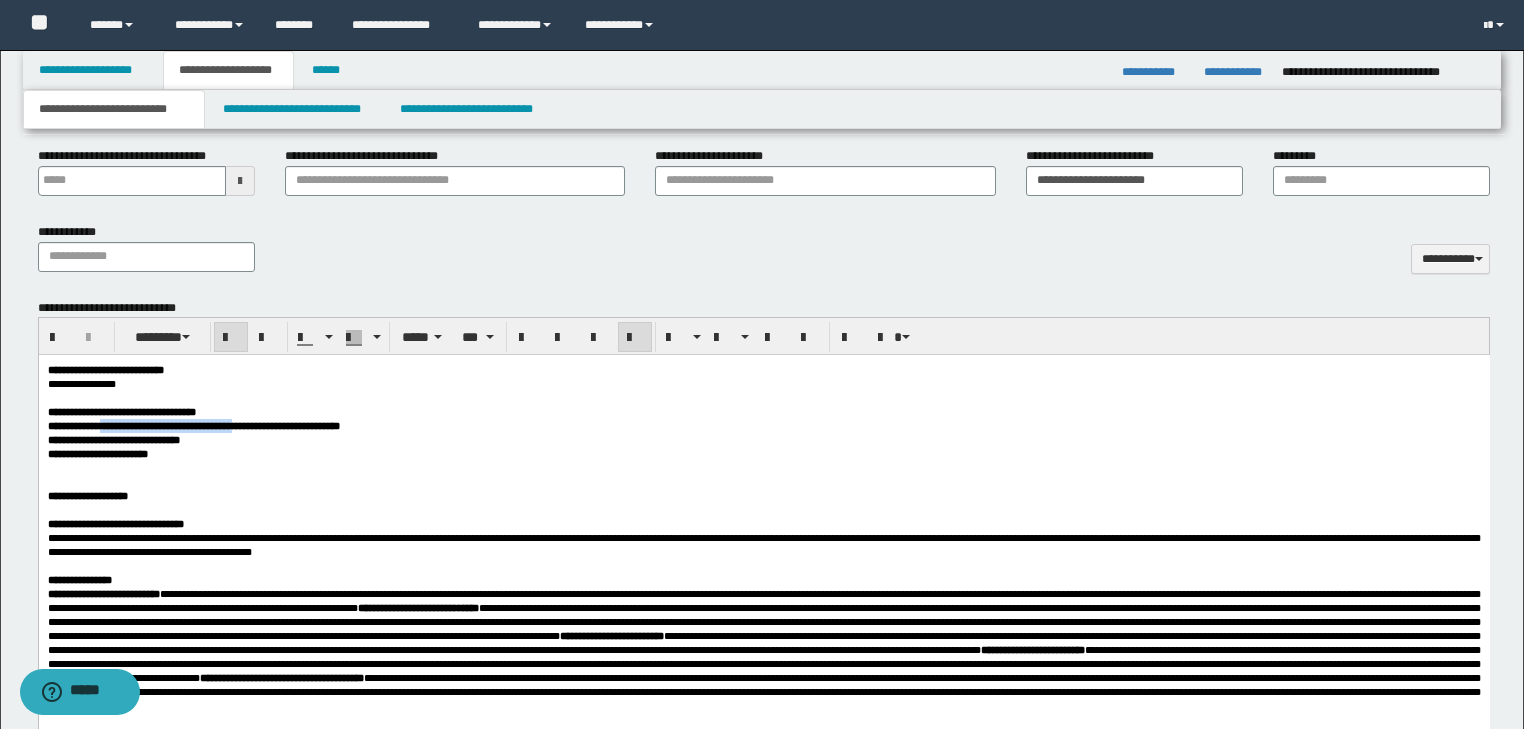 drag, startPoint x: 131, startPoint y: 434, endPoint x: 339, endPoint y: 439, distance: 208.06009 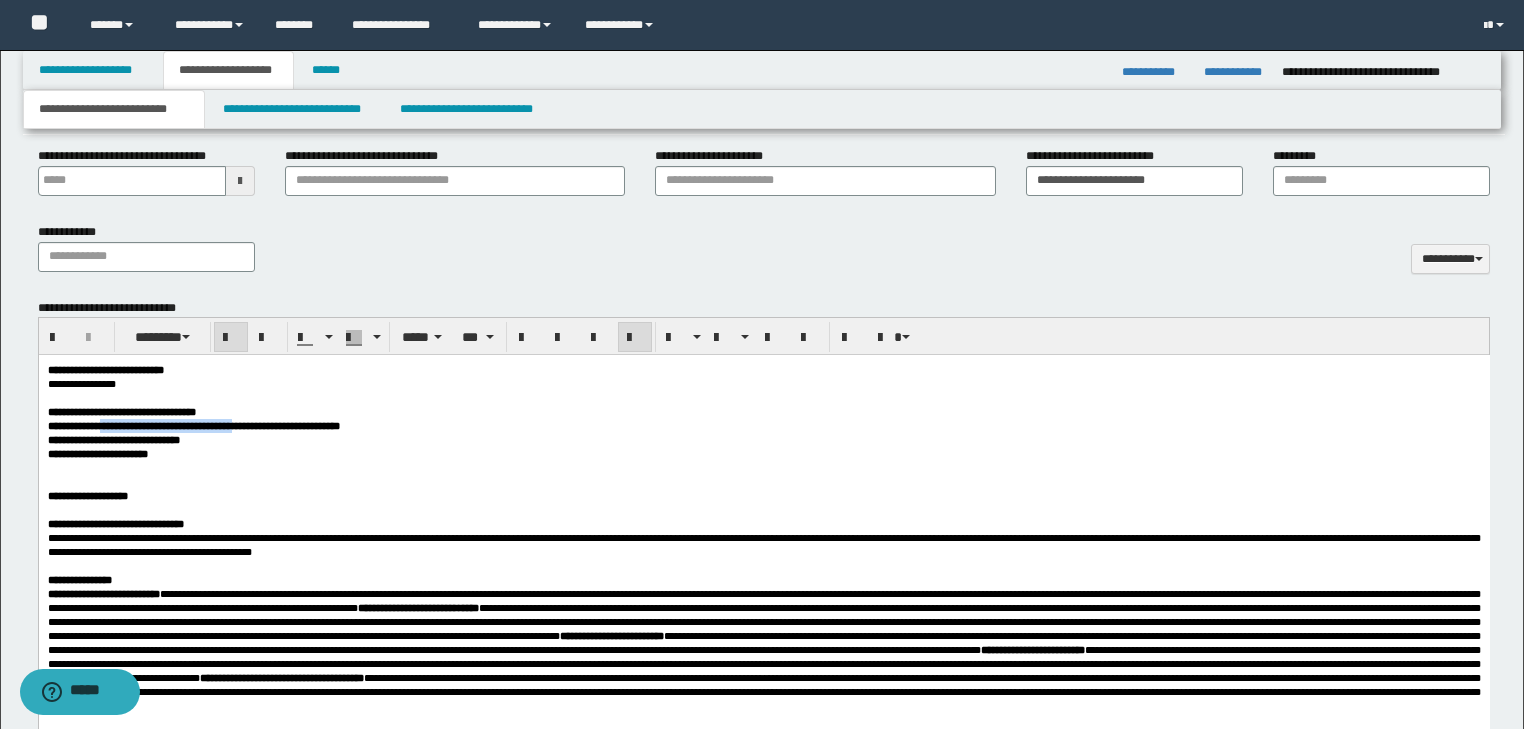 click on "**********" at bounding box center [219, 426] 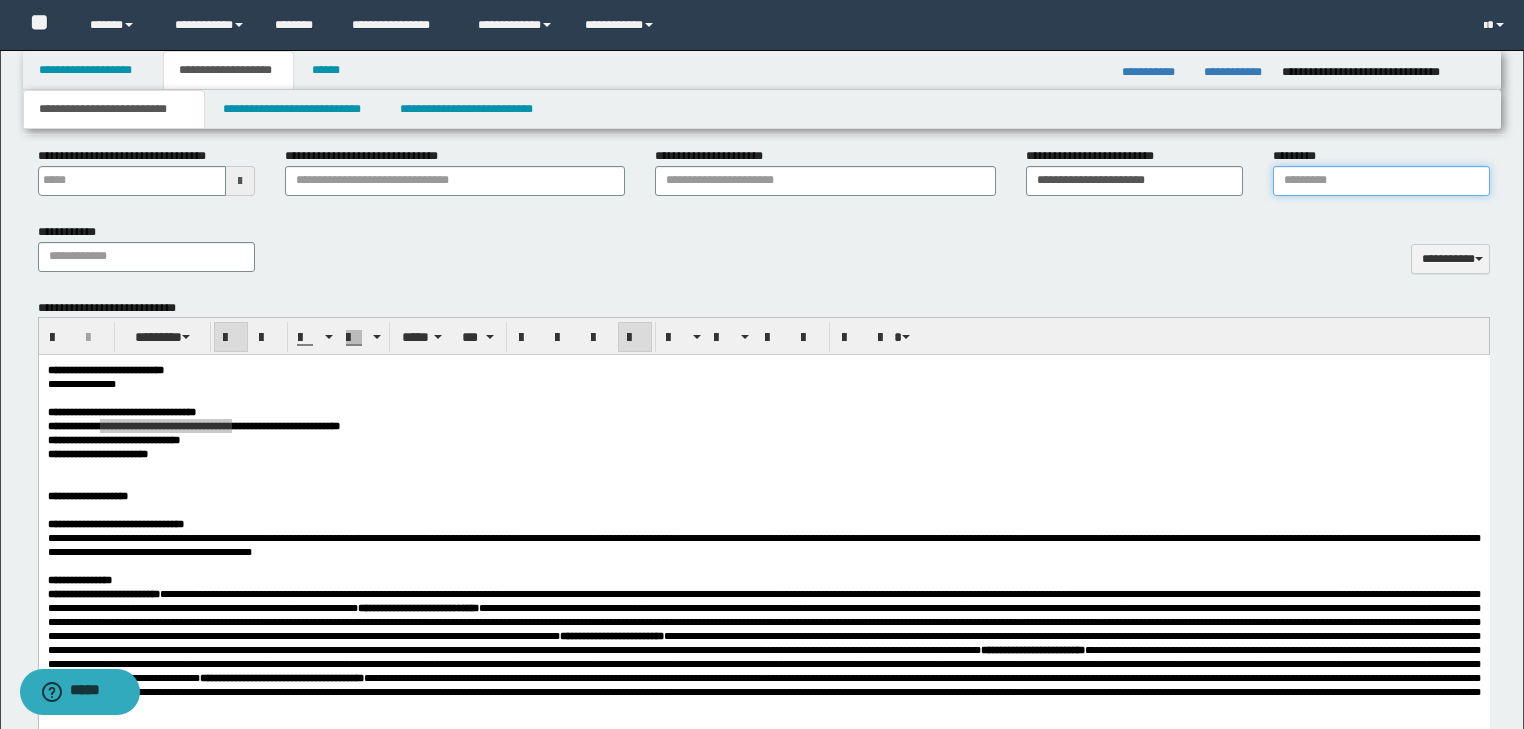 drag, startPoint x: 1365, startPoint y: 176, endPoint x: 1352, endPoint y: 182, distance: 14.3178215 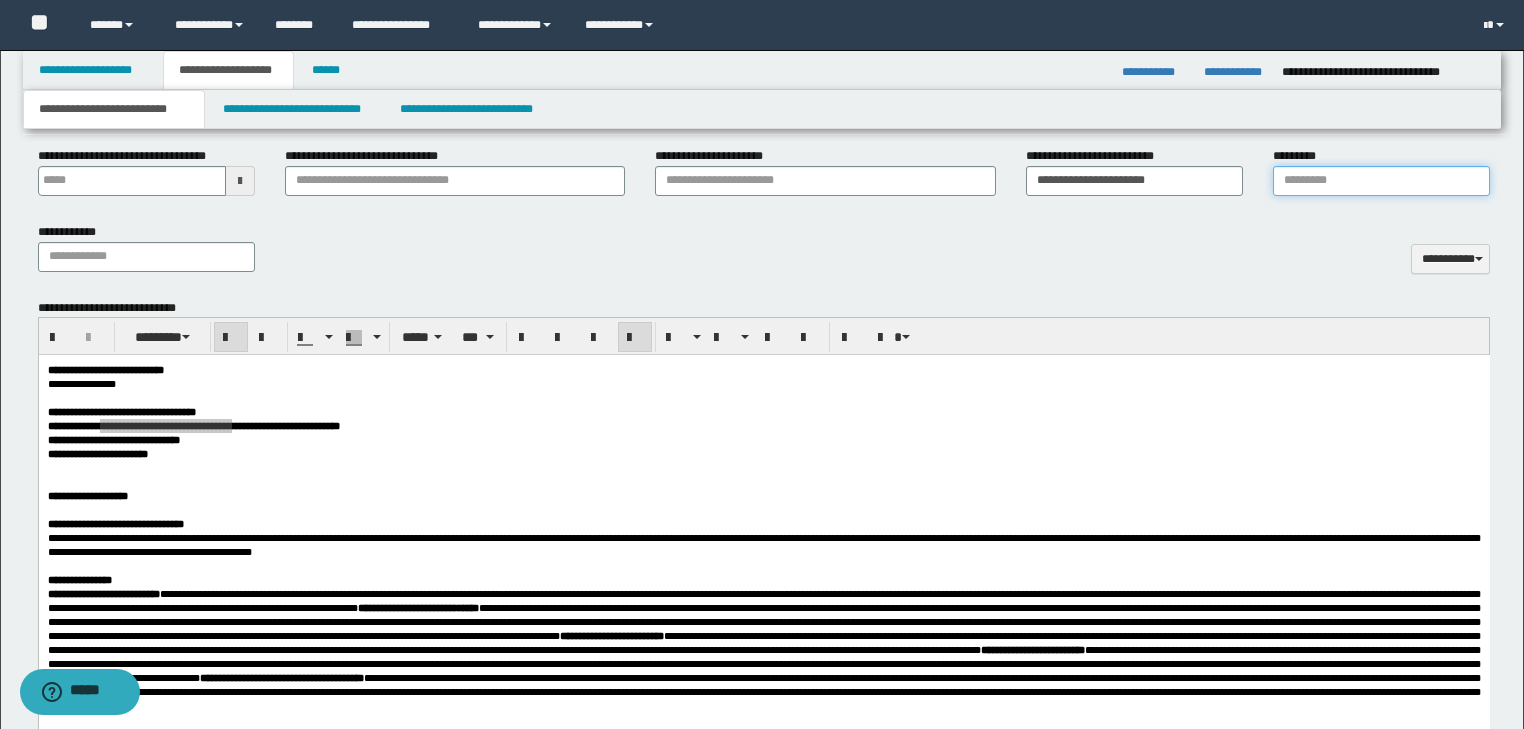click on "*********" at bounding box center (1381, 181) 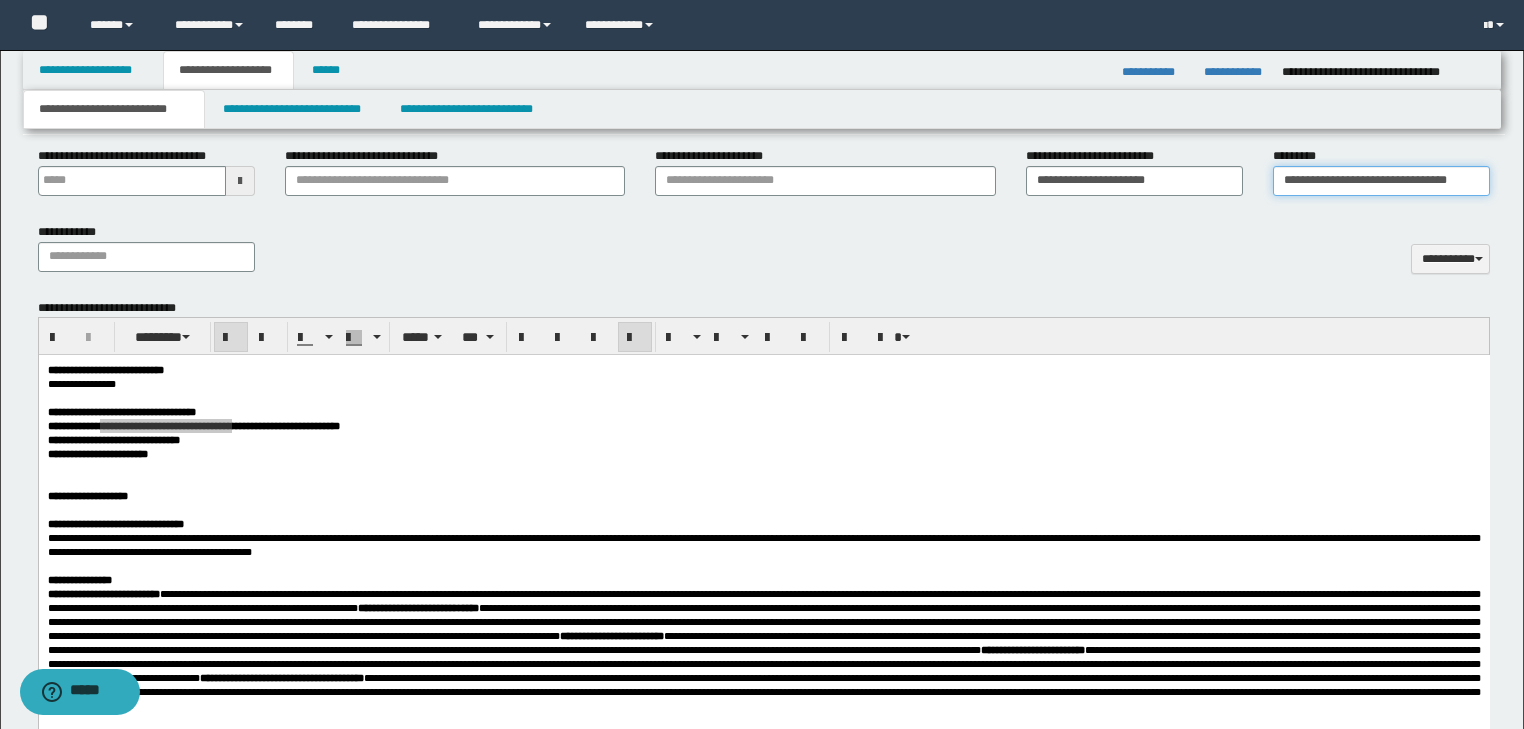 scroll, scrollTop: 0, scrollLeft: 12, axis: horizontal 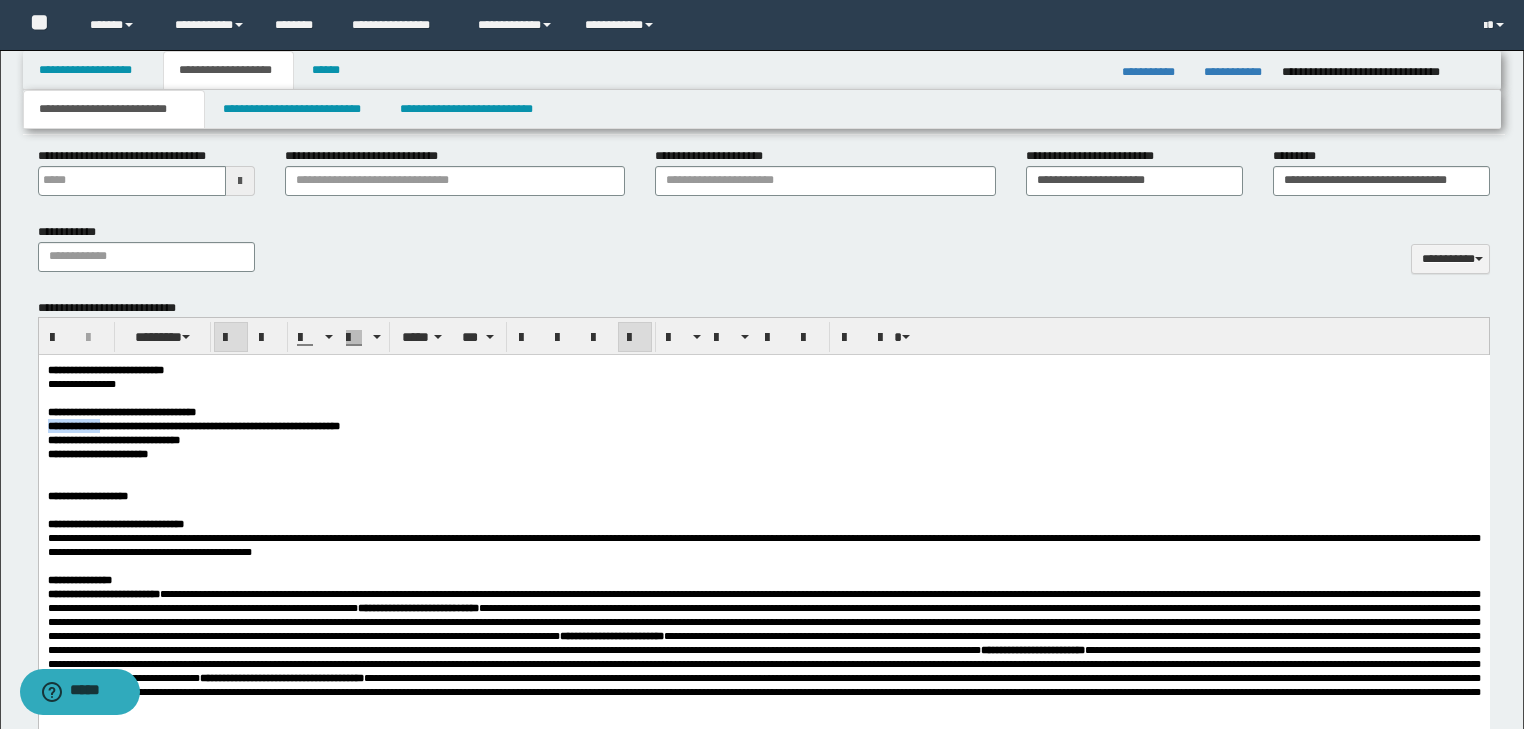 drag, startPoint x: 539, startPoint y: 410, endPoint x: 548, endPoint y: 423, distance: 15.811388 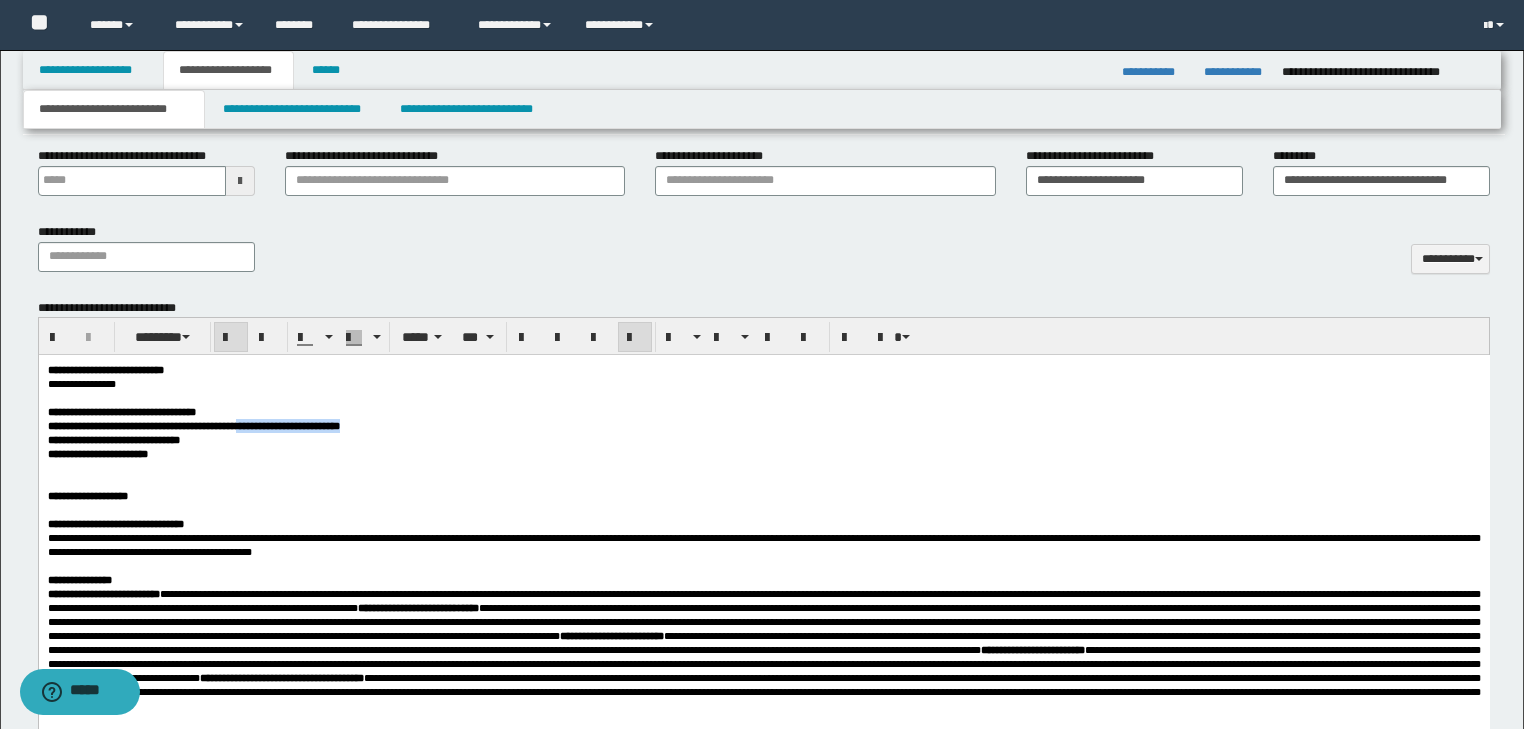 drag, startPoint x: 342, startPoint y: 434, endPoint x: 470, endPoint y: 433, distance: 128.0039 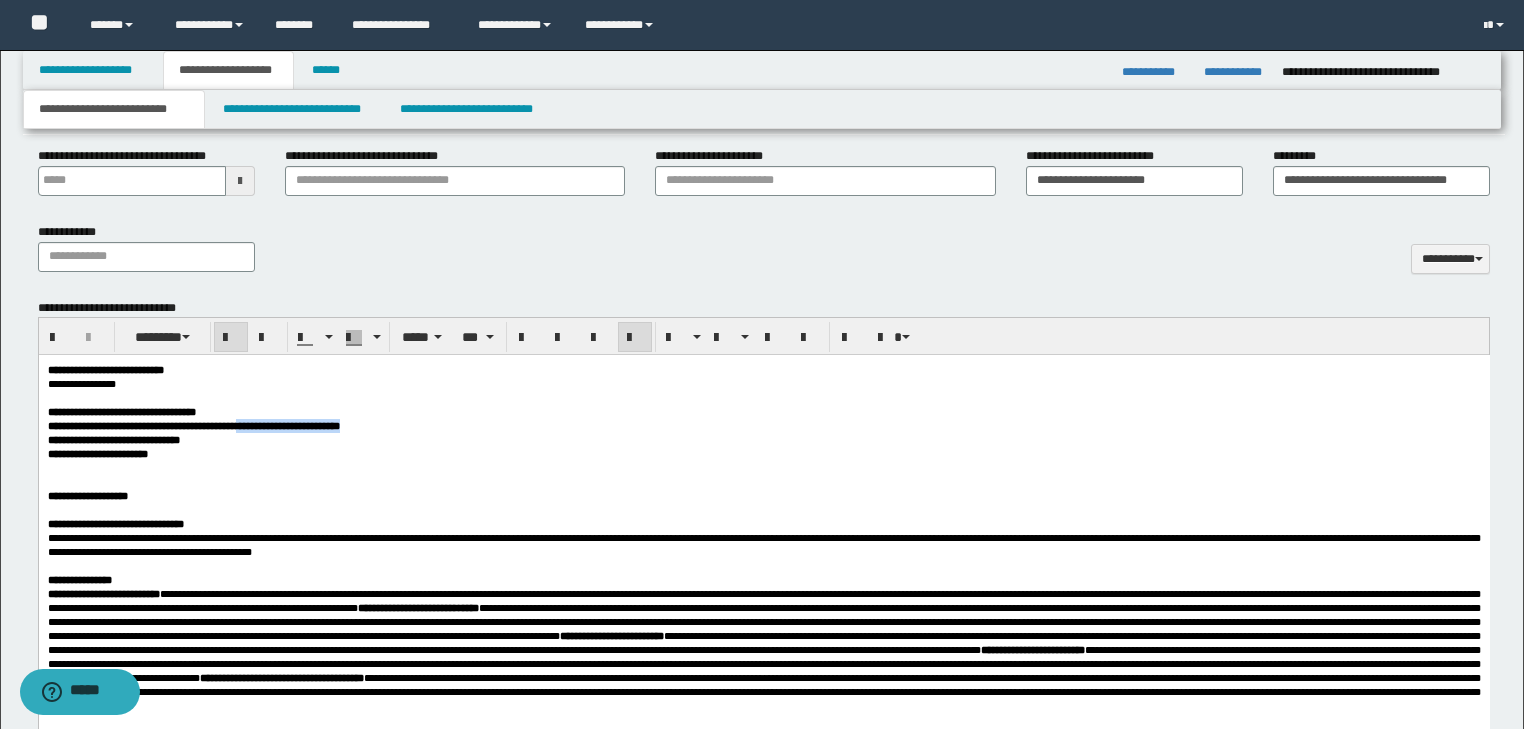 click on "**********" at bounding box center (763, 426) 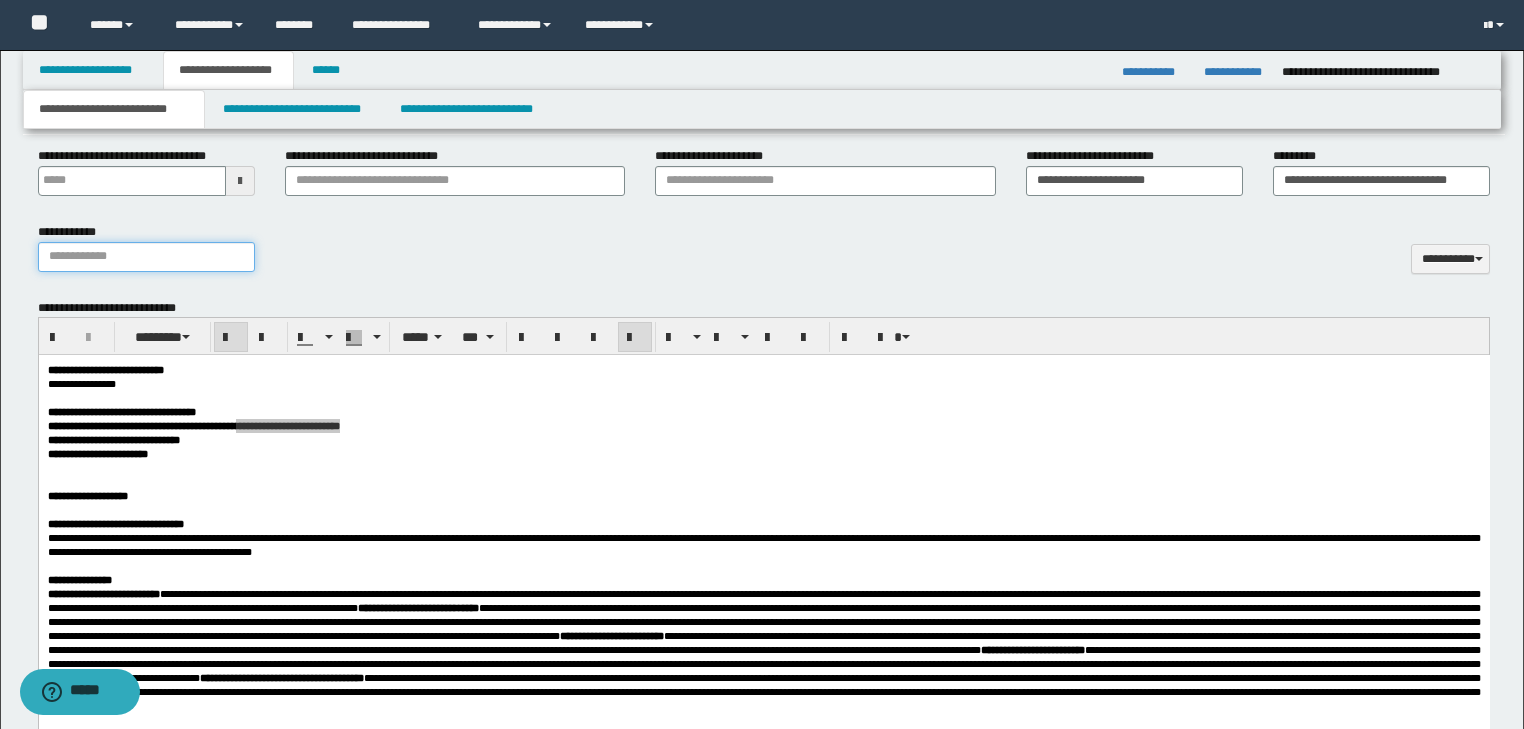 click on "**********" at bounding box center [146, 257] 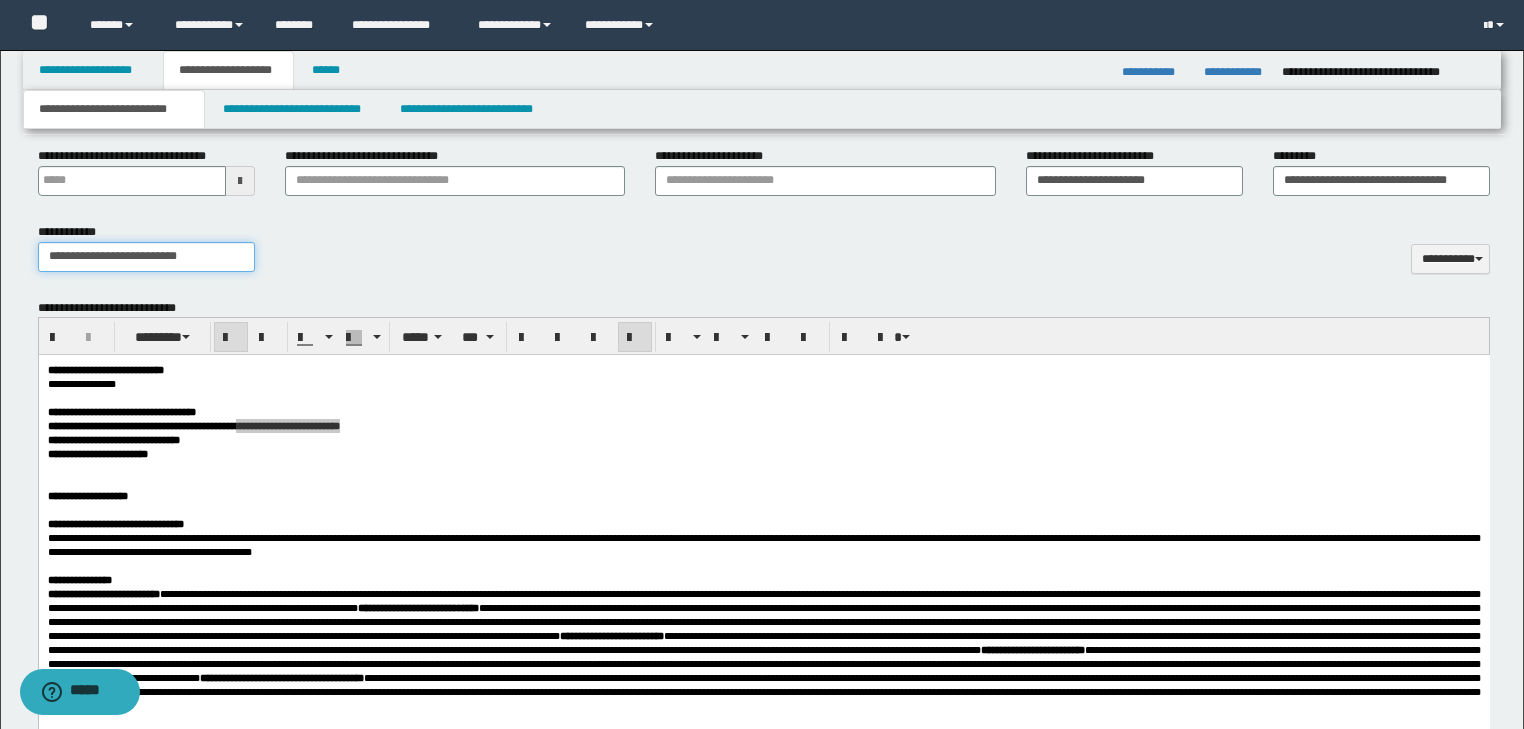 type on "**********" 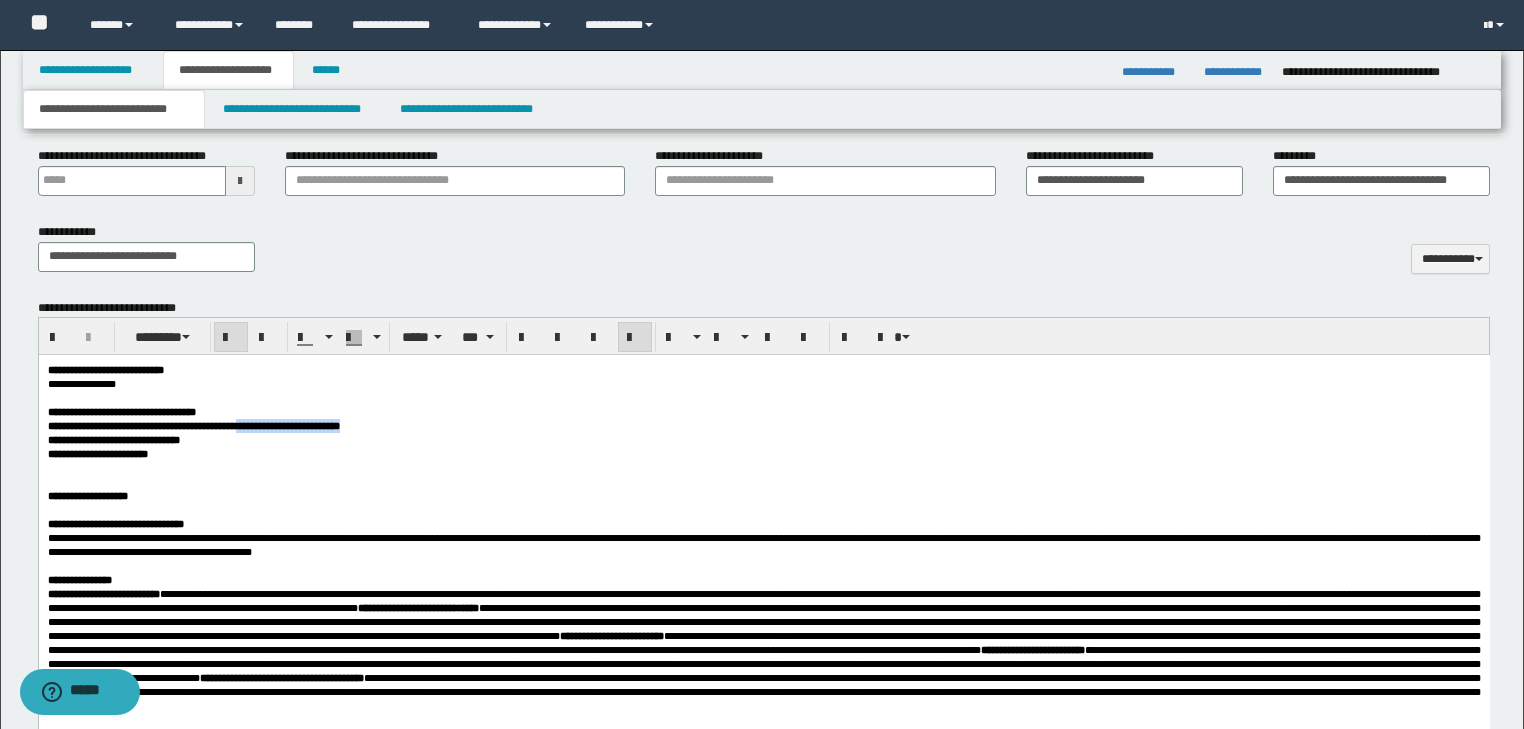 click on "**********" at bounding box center [763, 440] 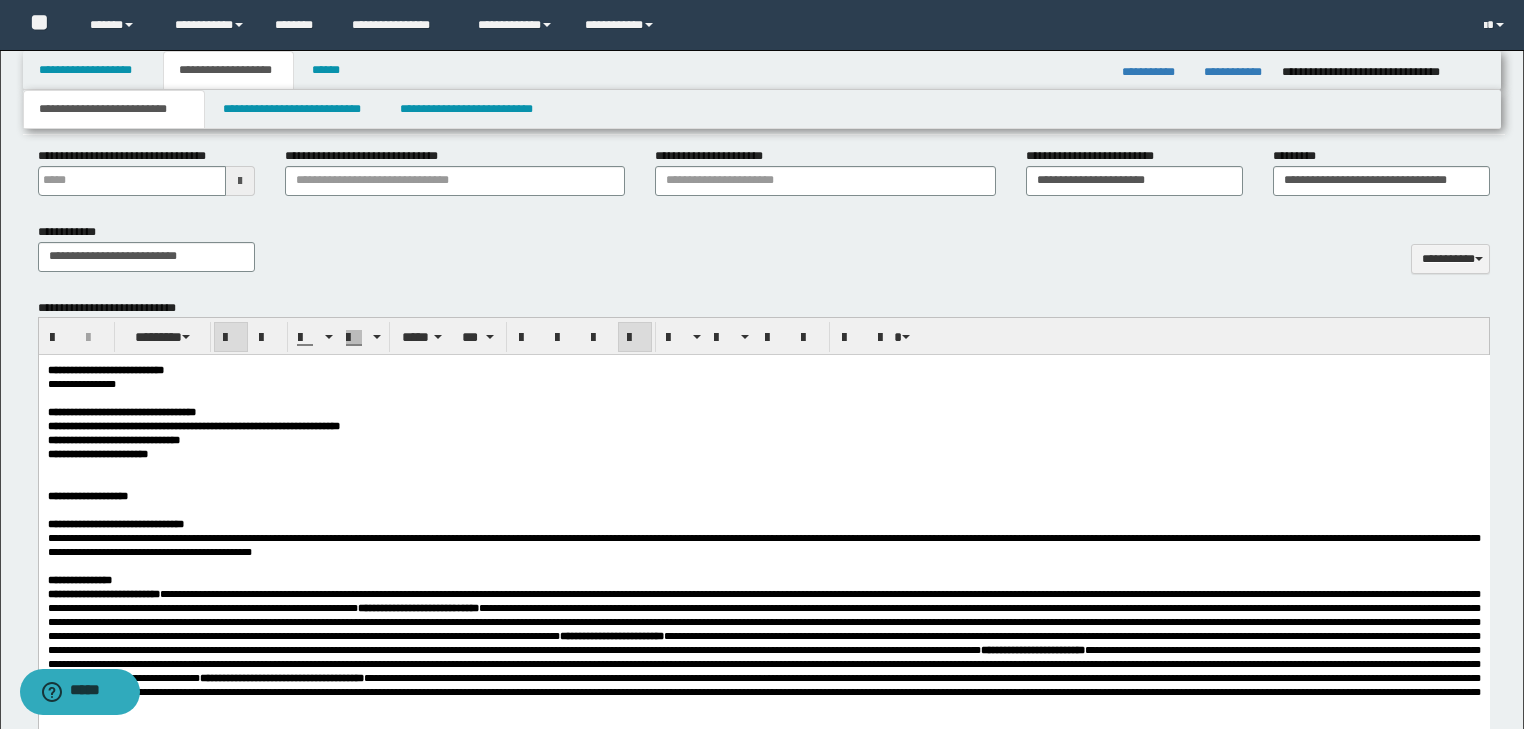 click at bounding box center [763, 468] 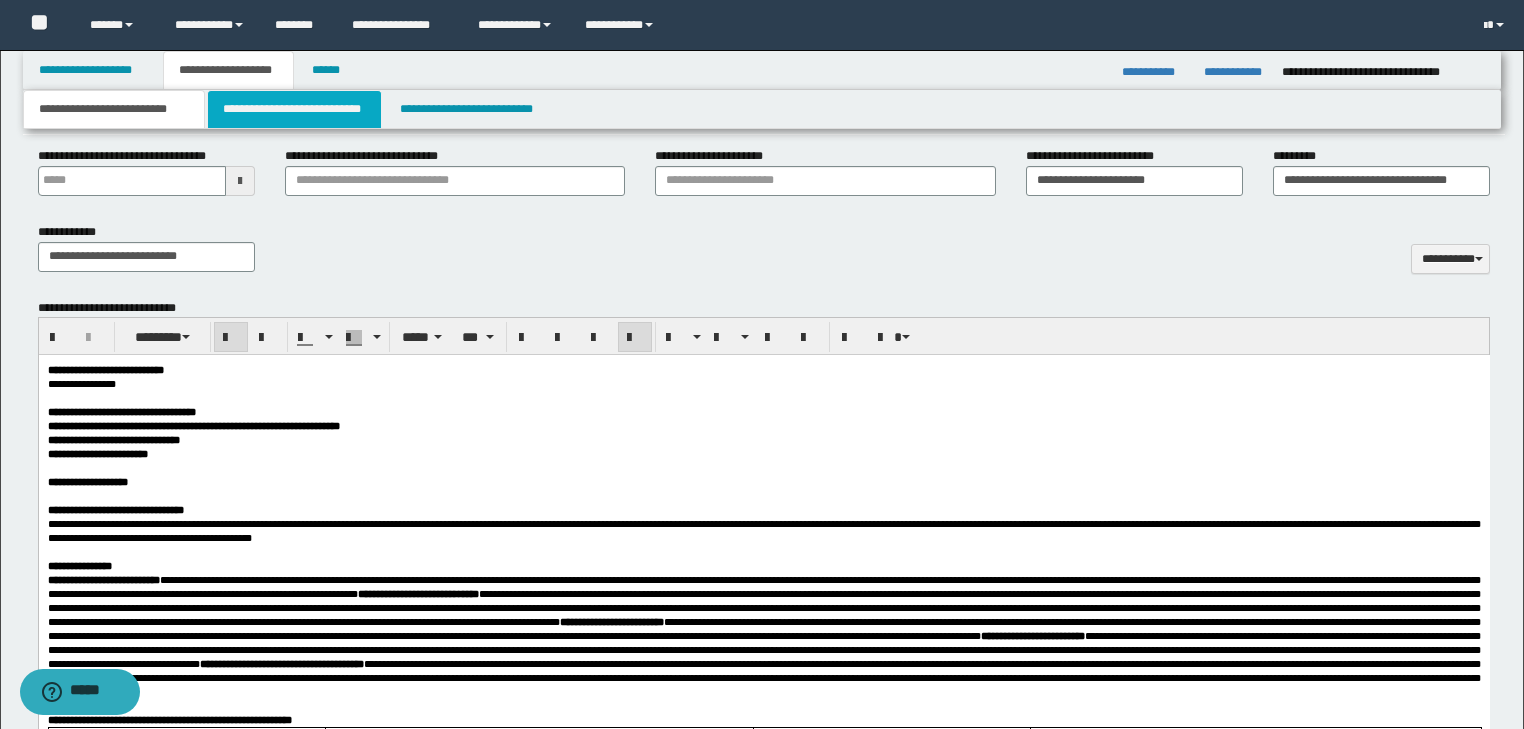 click on "**********" at bounding box center [294, 109] 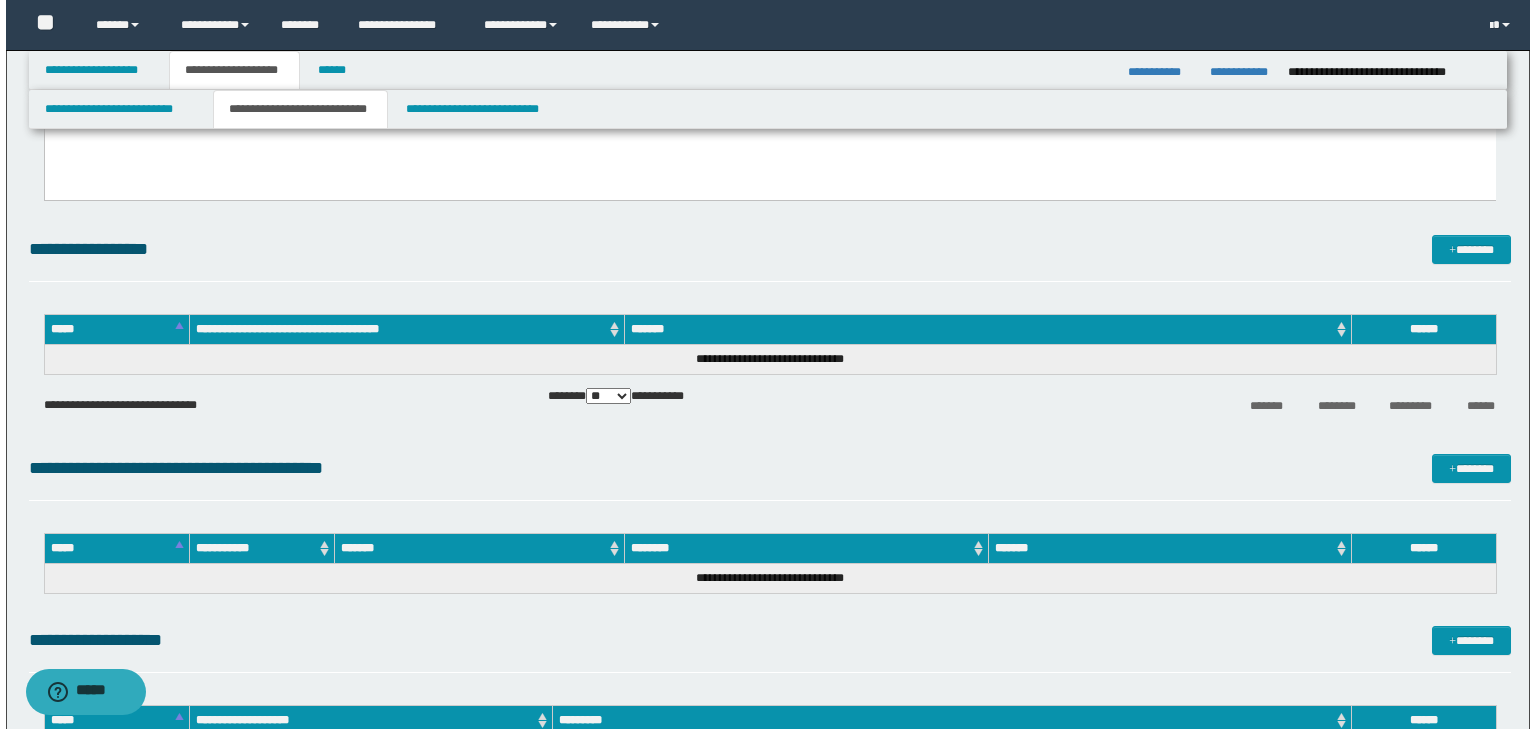 scroll, scrollTop: 2985, scrollLeft: 0, axis: vertical 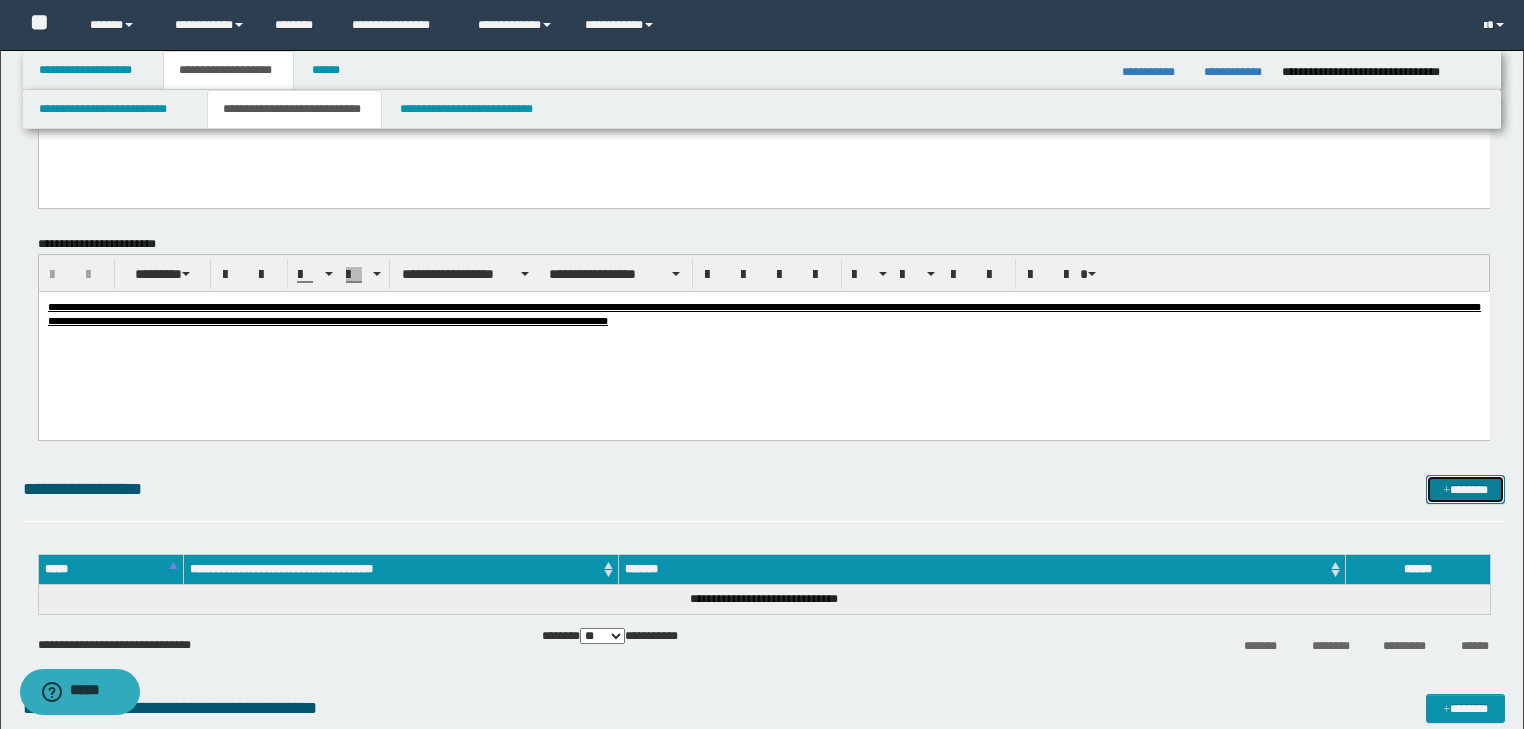 click on "*******" at bounding box center (1465, 490) 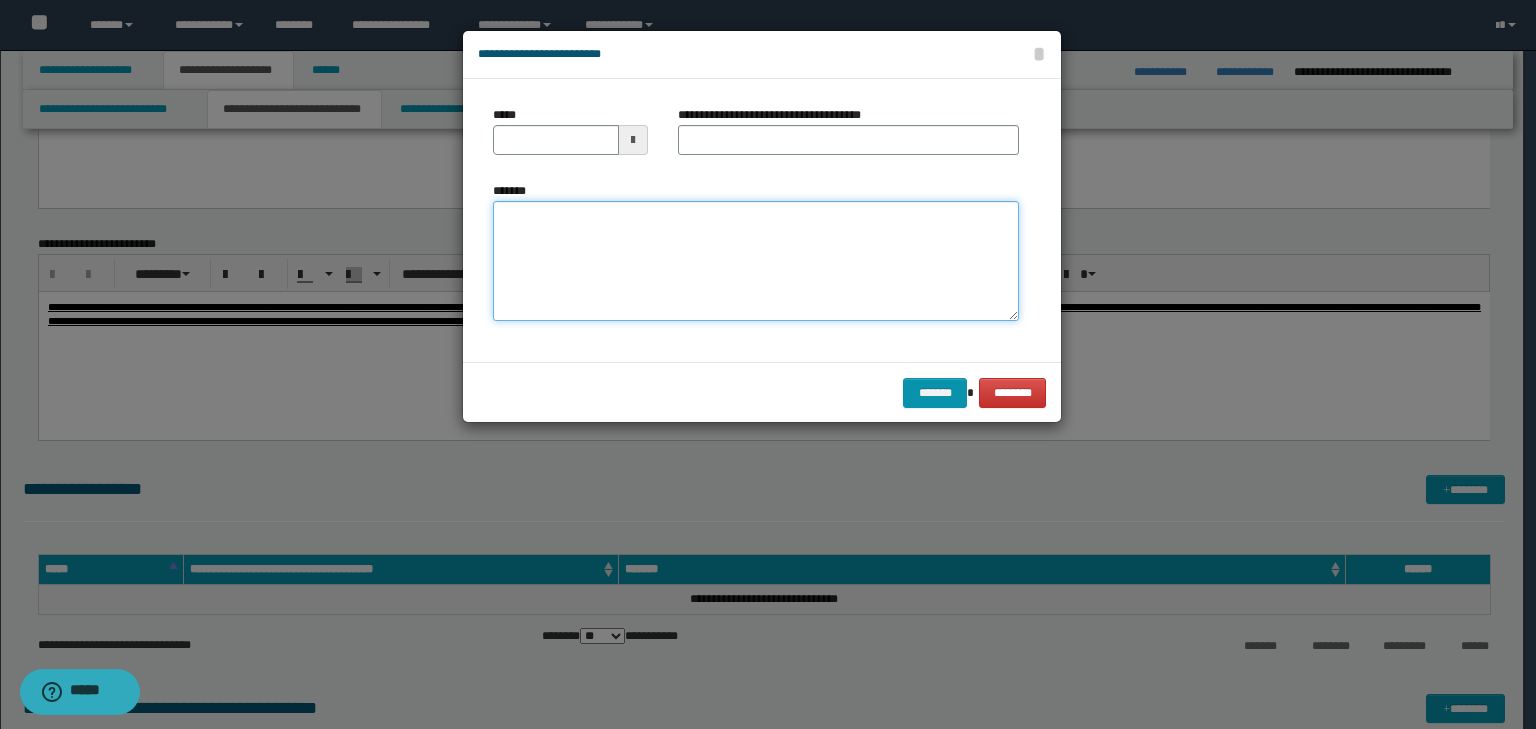 click on "*******" at bounding box center [756, 261] 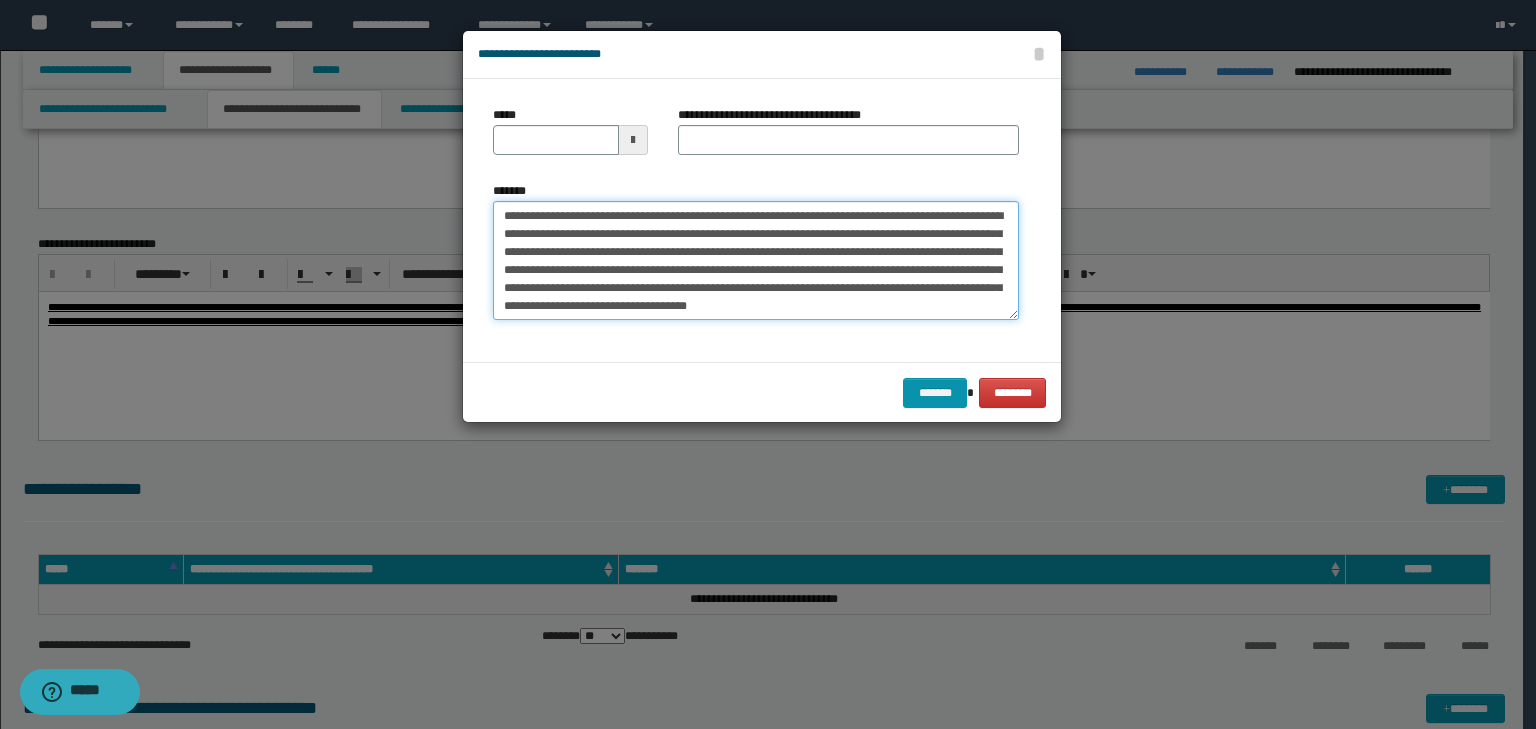 scroll, scrollTop: 0, scrollLeft: 0, axis: both 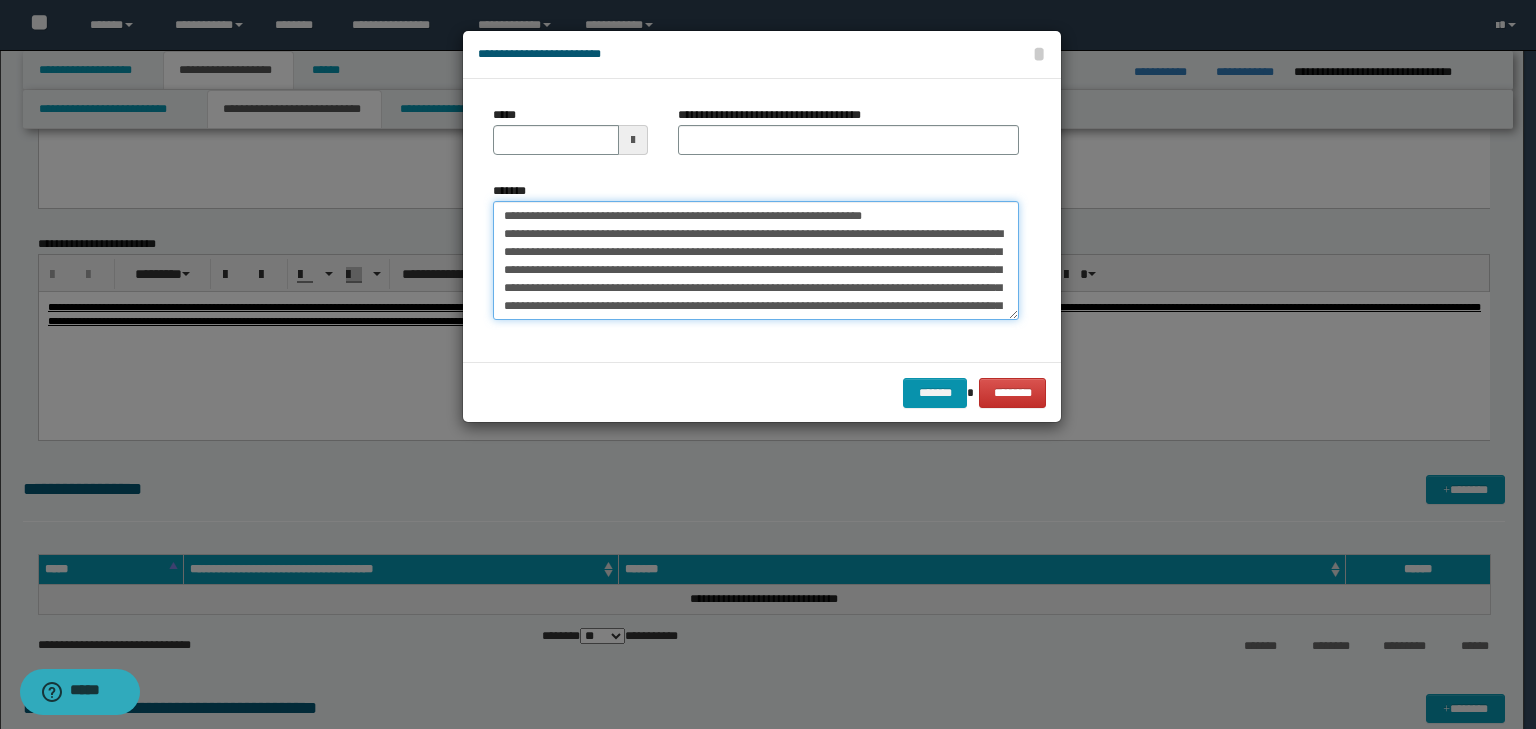 drag, startPoint x: 562, startPoint y: 211, endPoint x: 453, endPoint y: 192, distance: 110.64357 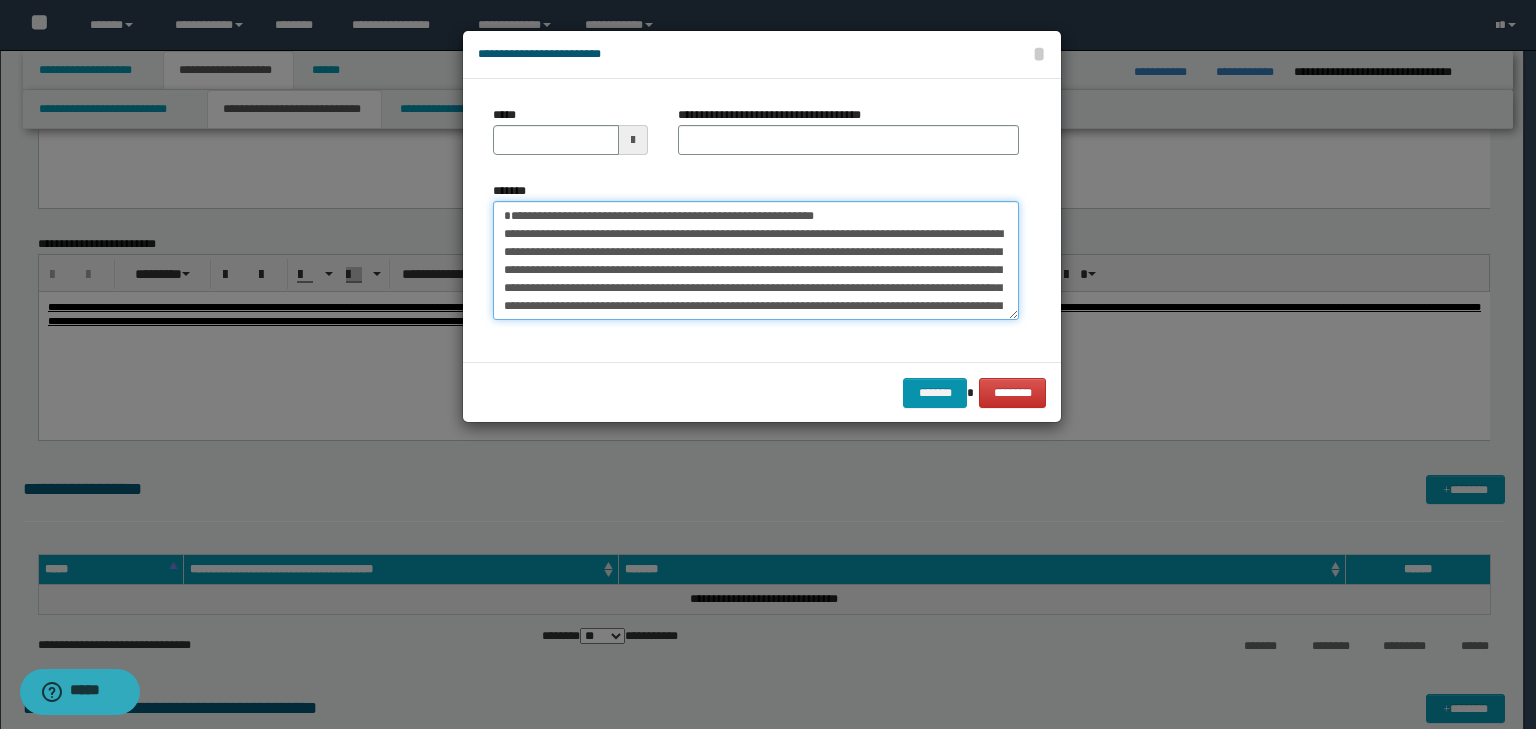 type 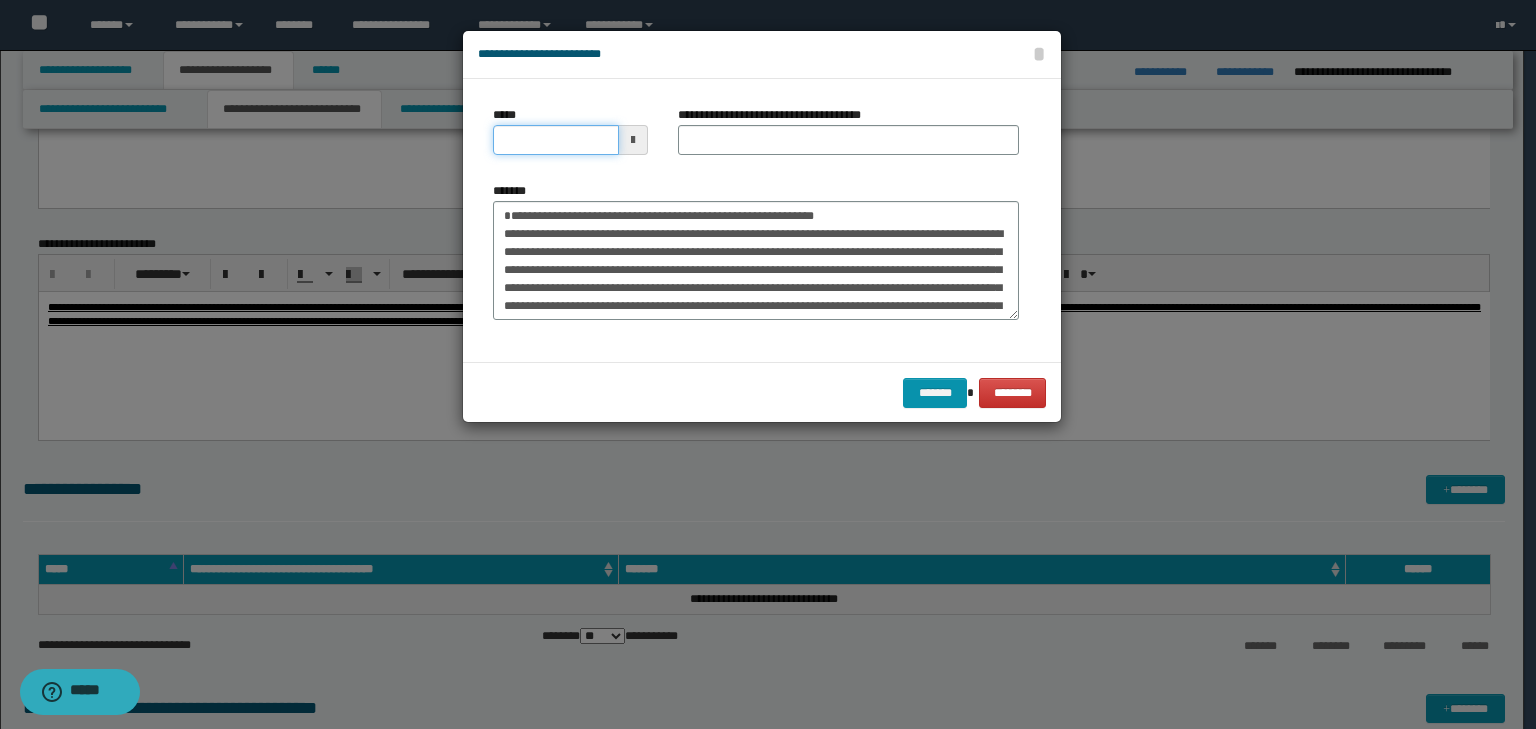 click on "*****" at bounding box center [556, 140] 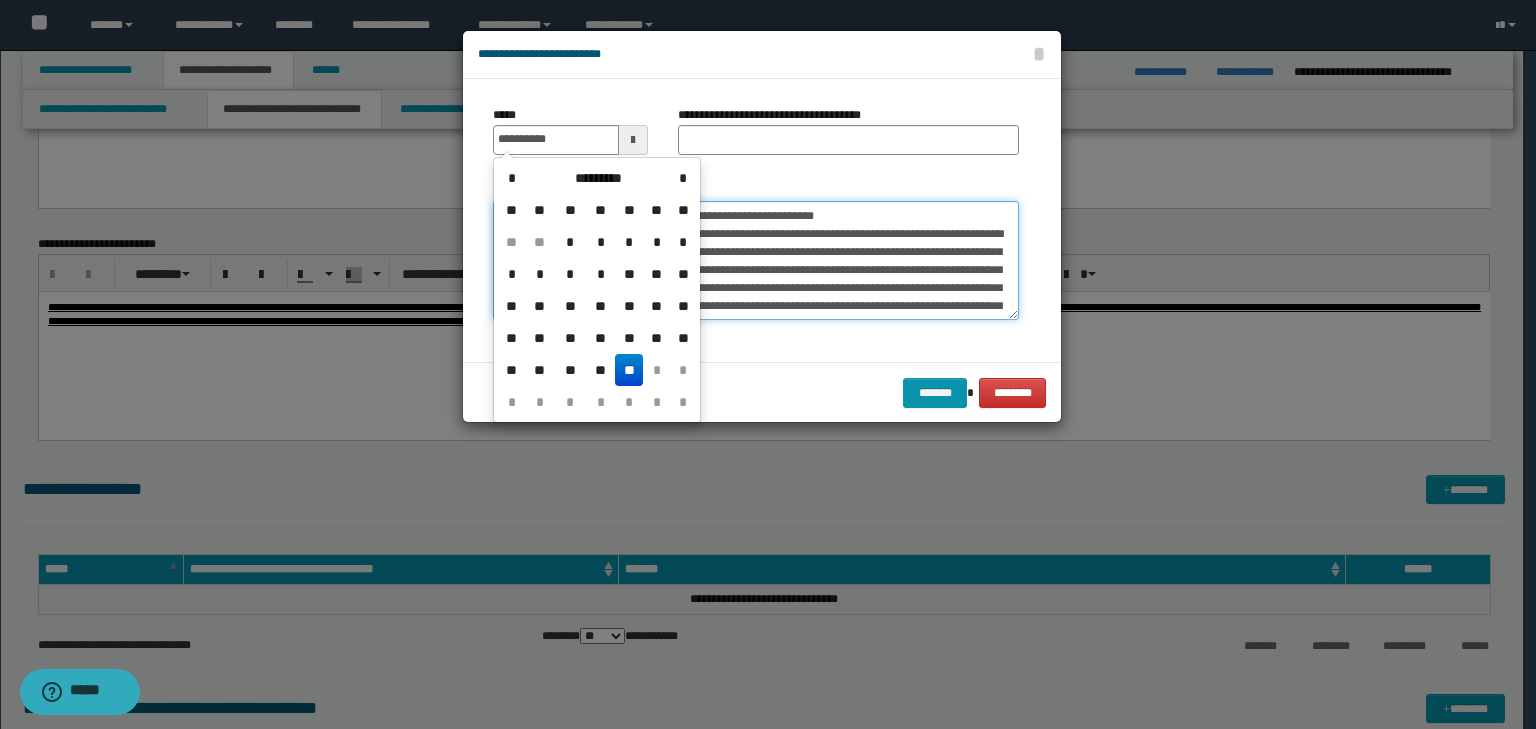 type on "**********" 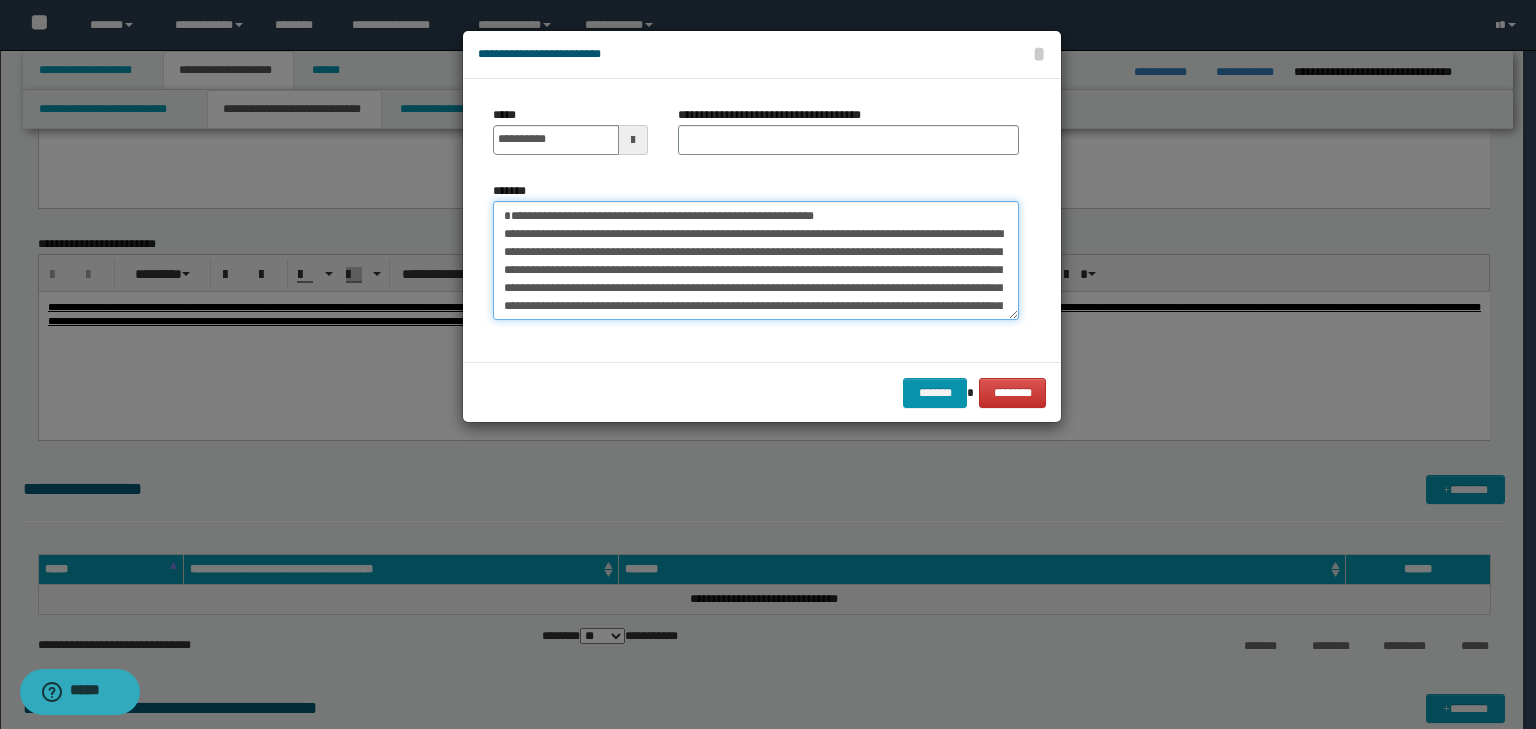 drag, startPoint x: 915, startPoint y: 204, endPoint x: 428, endPoint y: 209, distance: 487.02567 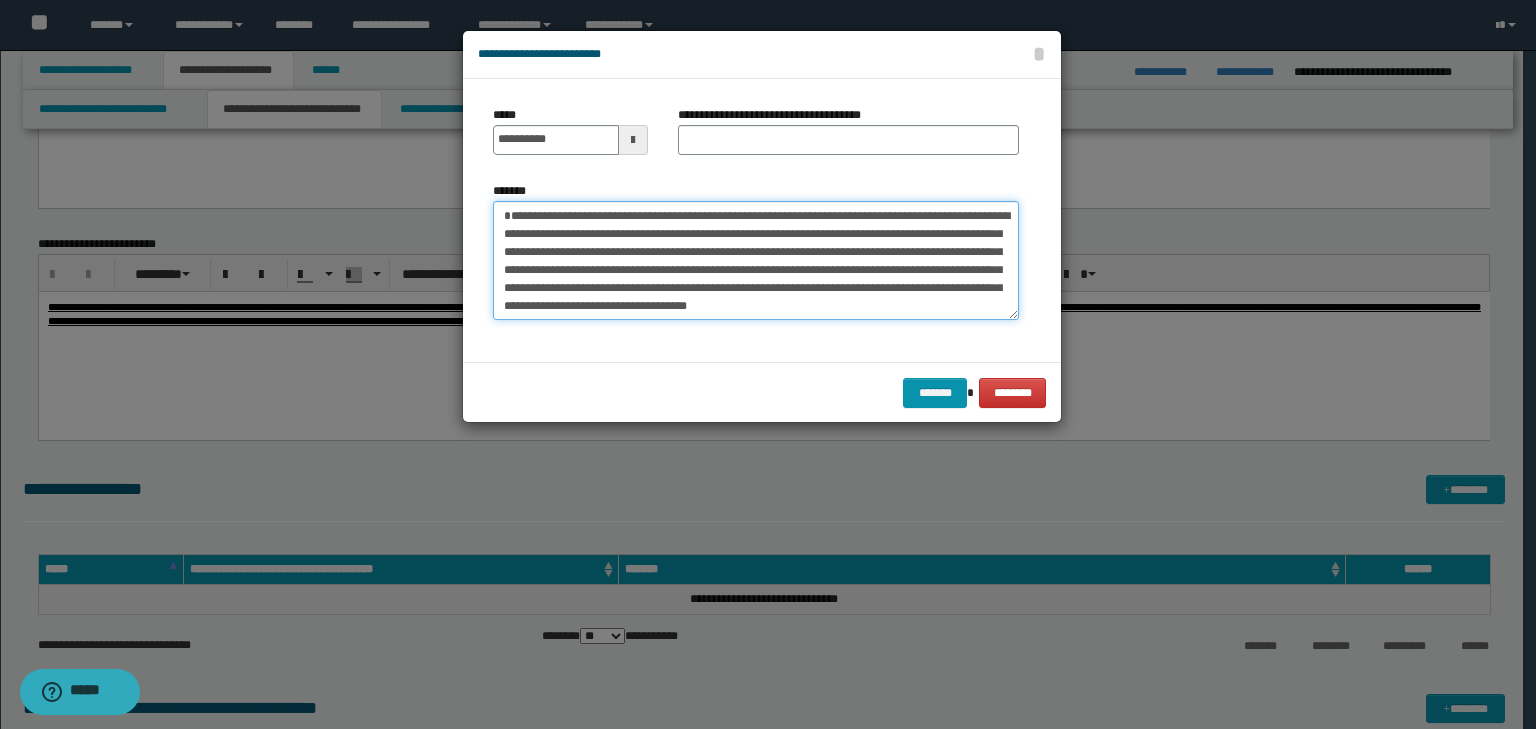 type on "**********" 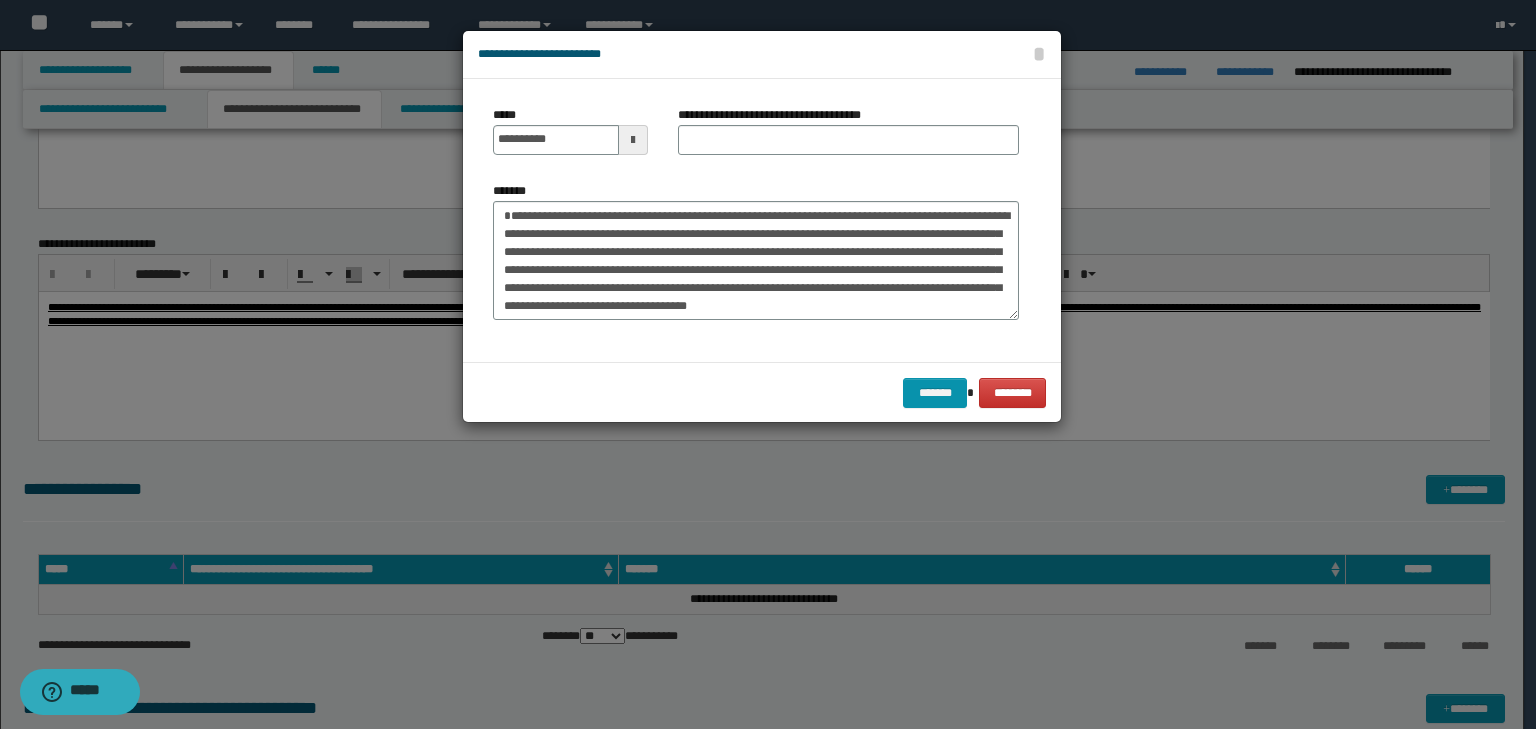 click on "**********" at bounding box center (777, 115) 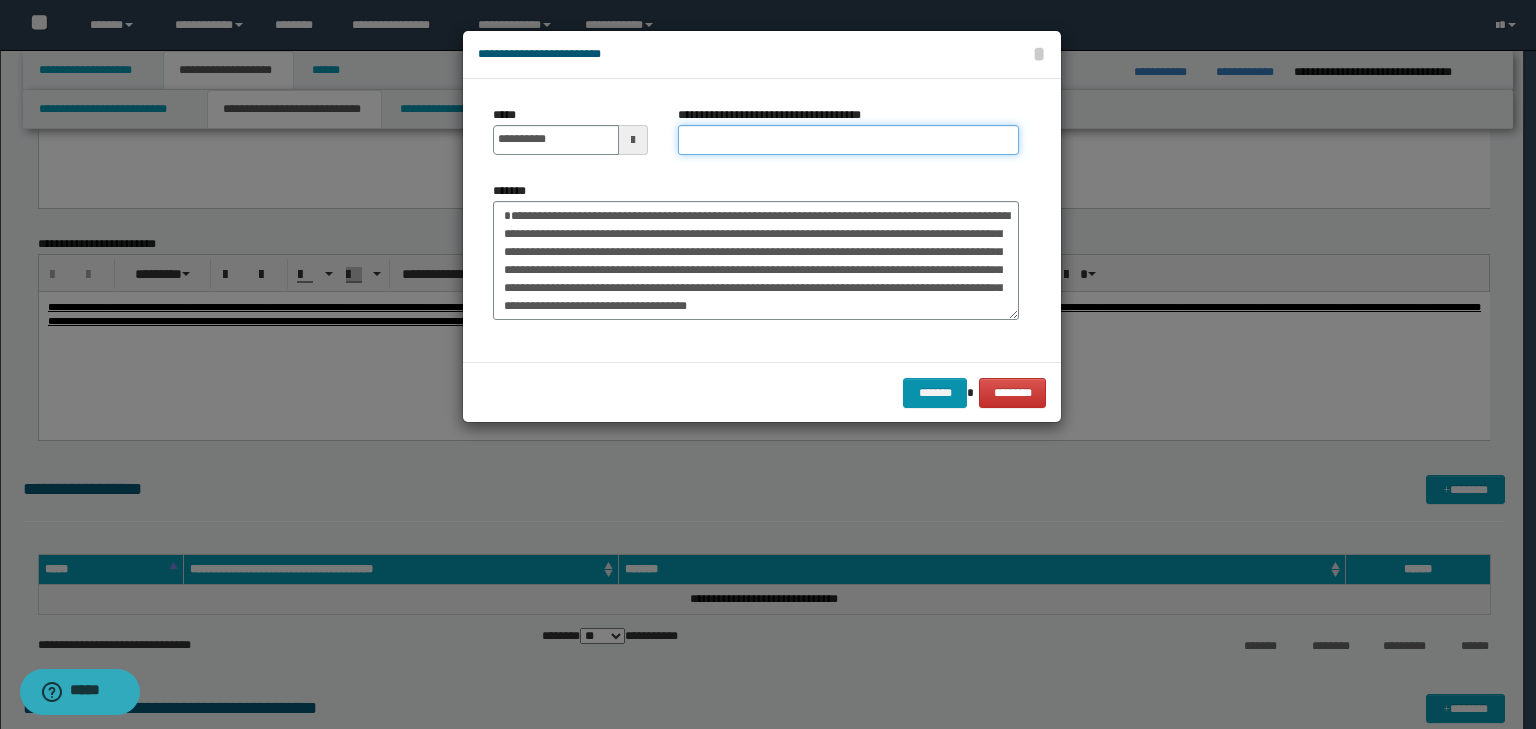 click on "**********" at bounding box center [848, 140] 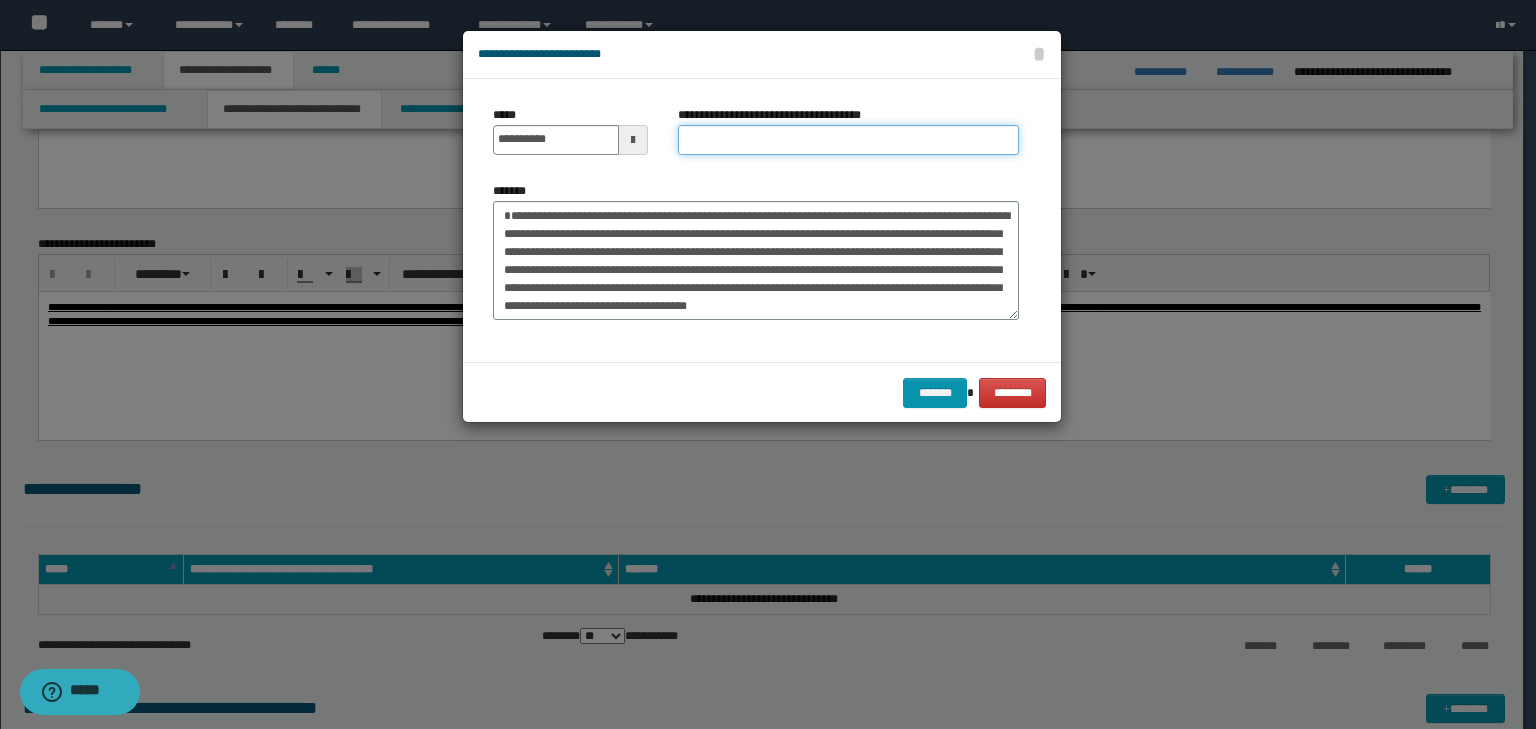 paste on "**********" 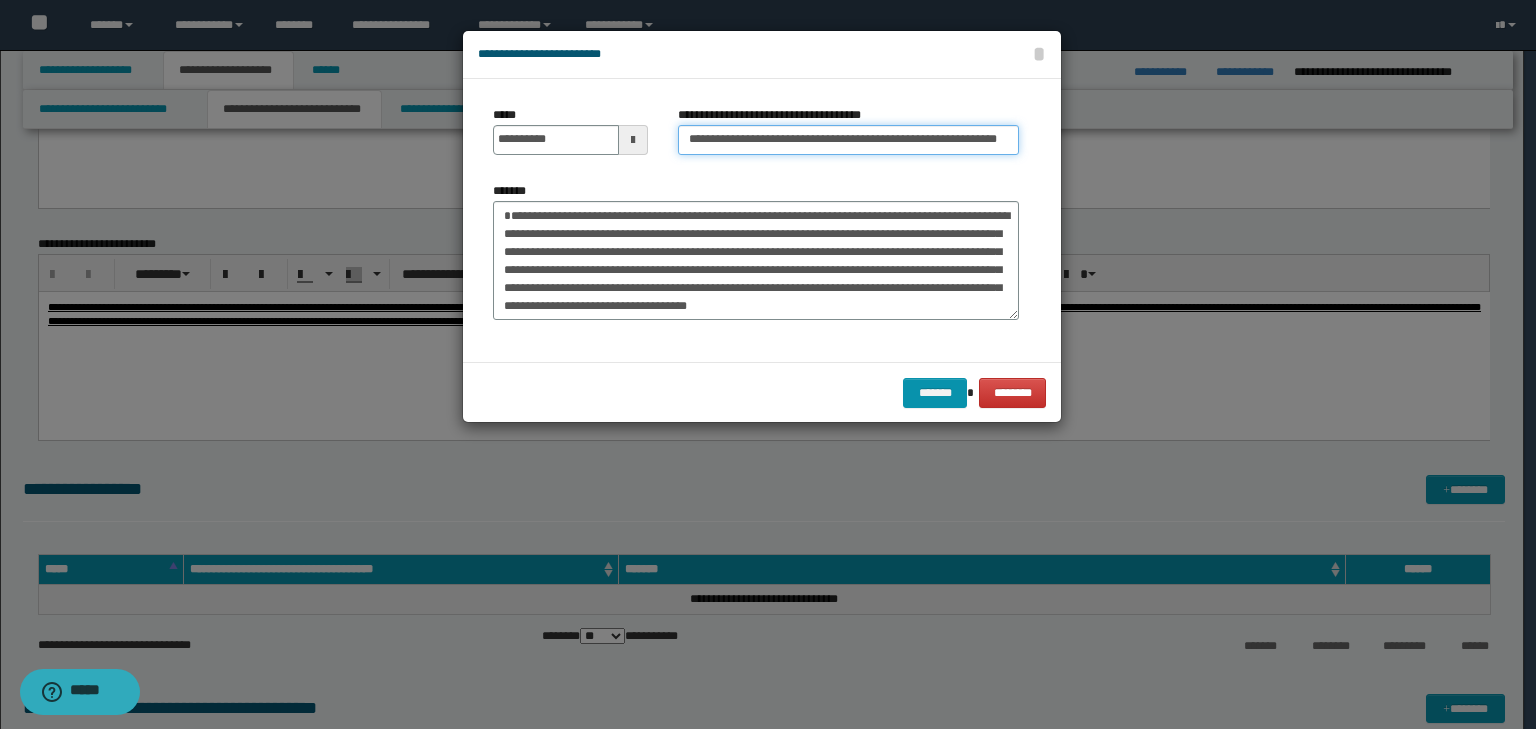 scroll, scrollTop: 0, scrollLeft: 76, axis: horizontal 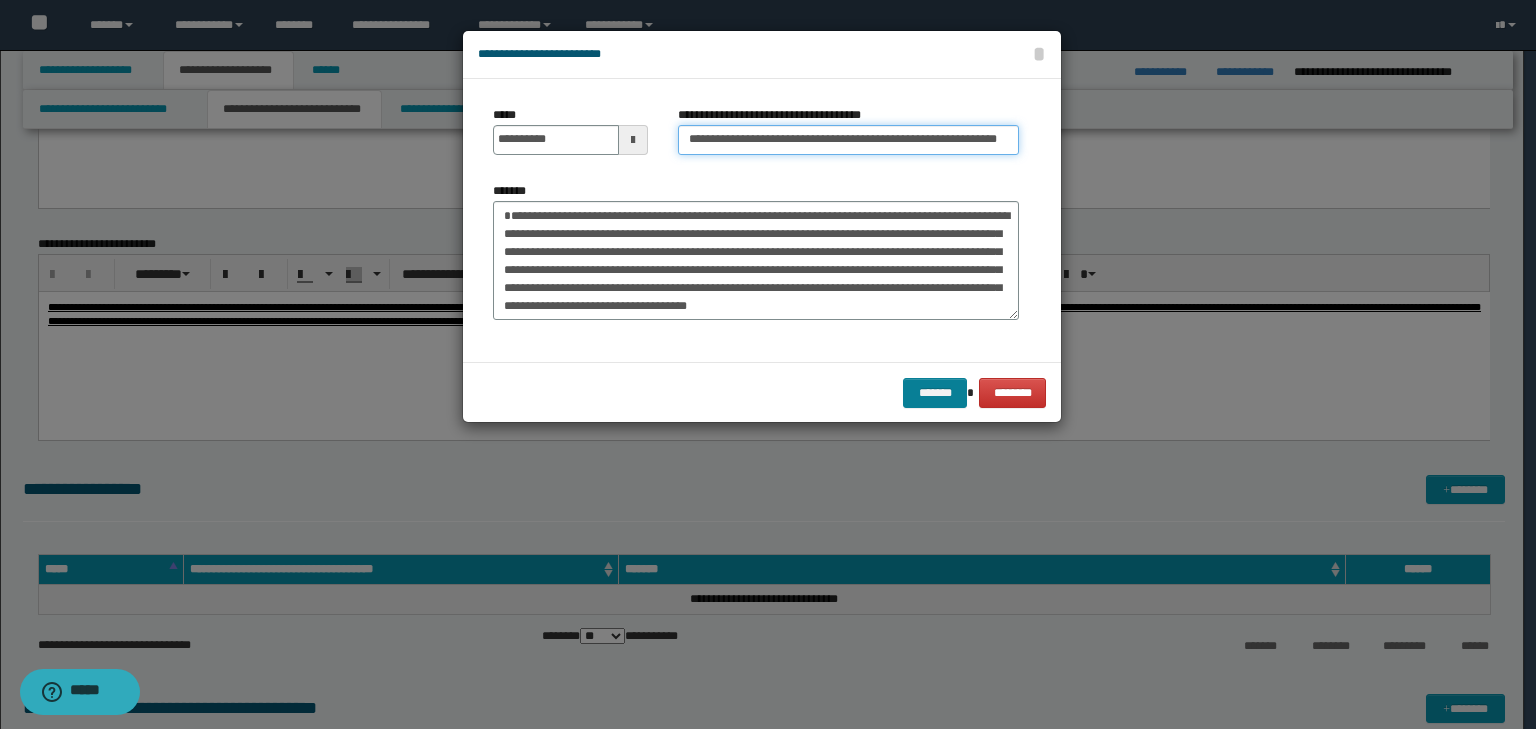 type on "**********" 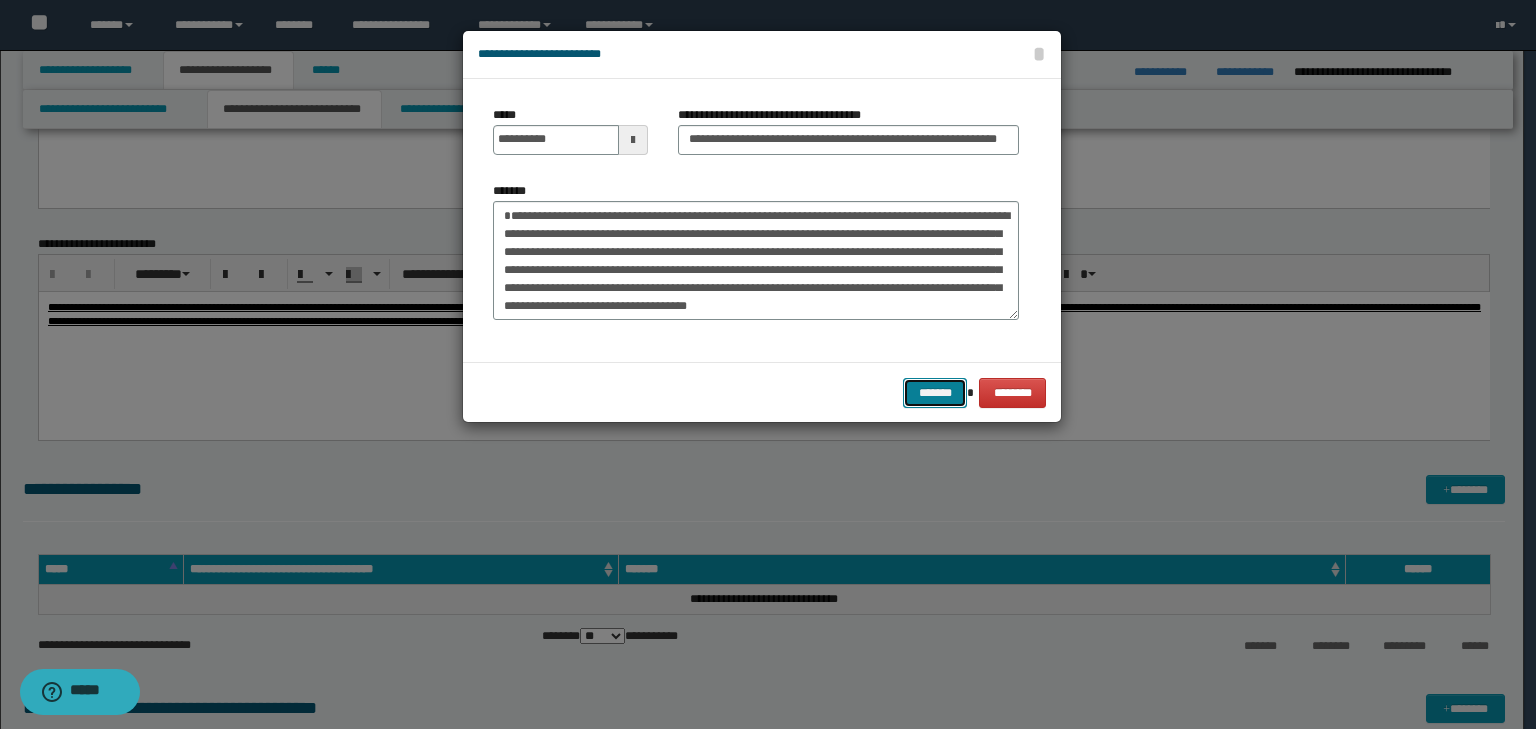 scroll, scrollTop: 0, scrollLeft: 0, axis: both 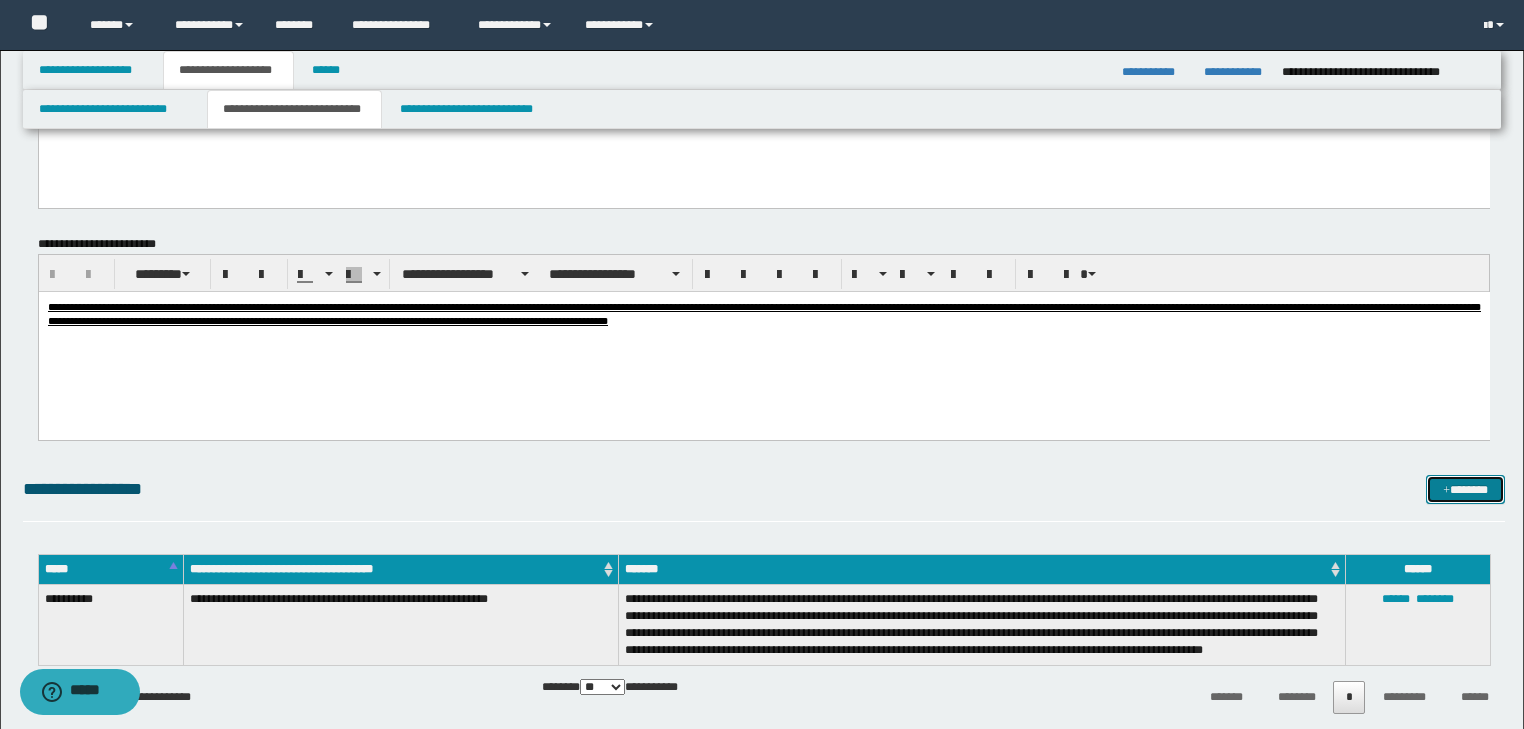 click on "*******" at bounding box center [1465, 490] 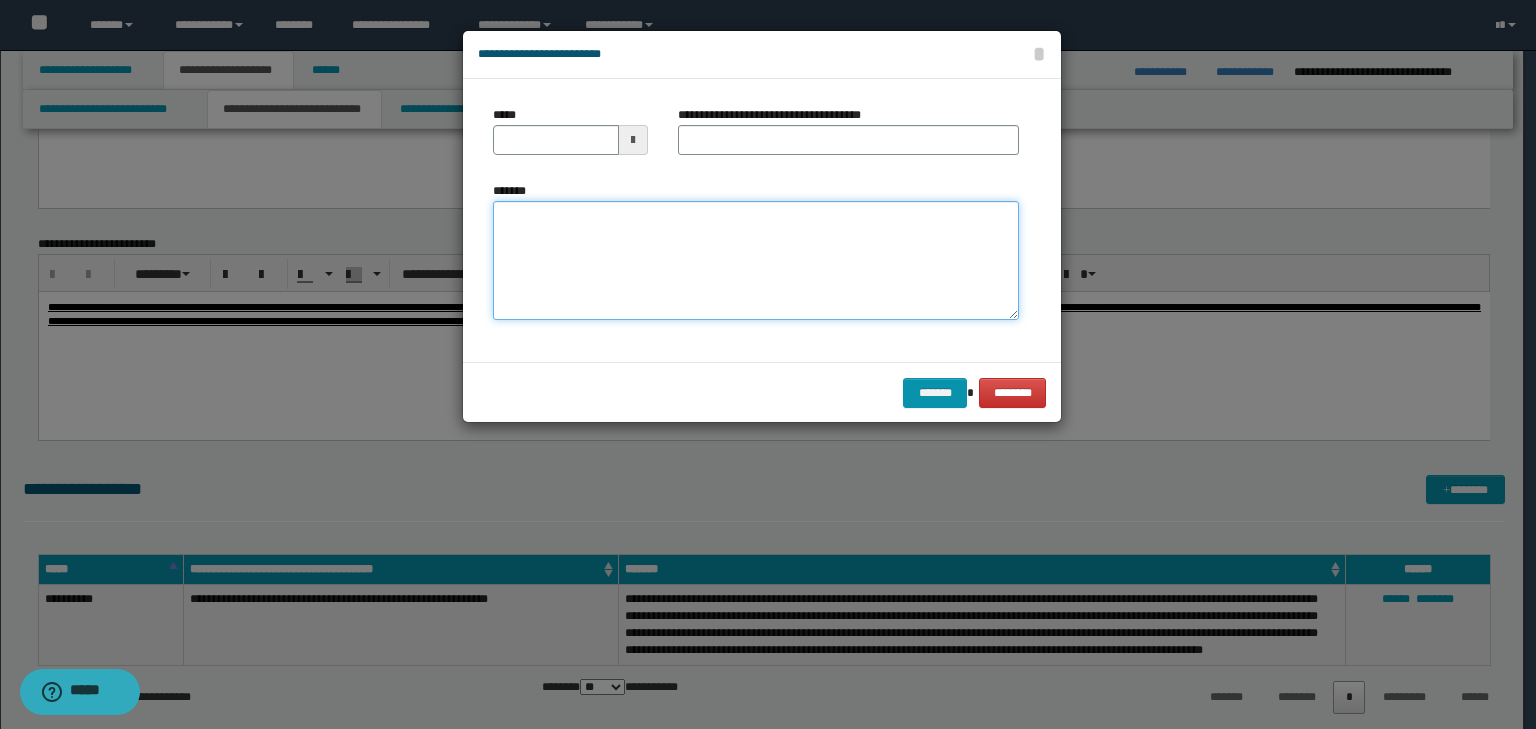 click on "*******" at bounding box center [756, 261] 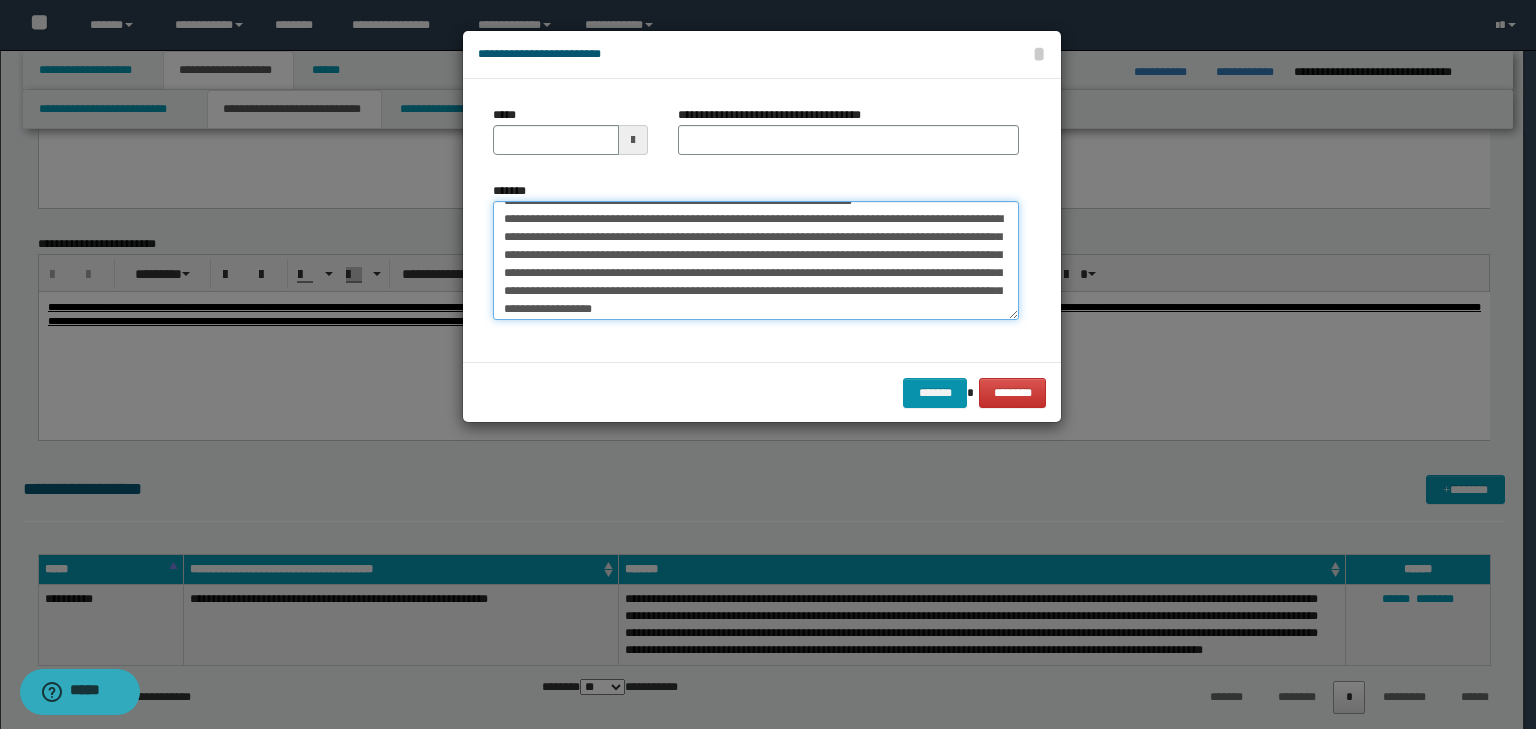 scroll, scrollTop: 0, scrollLeft: 0, axis: both 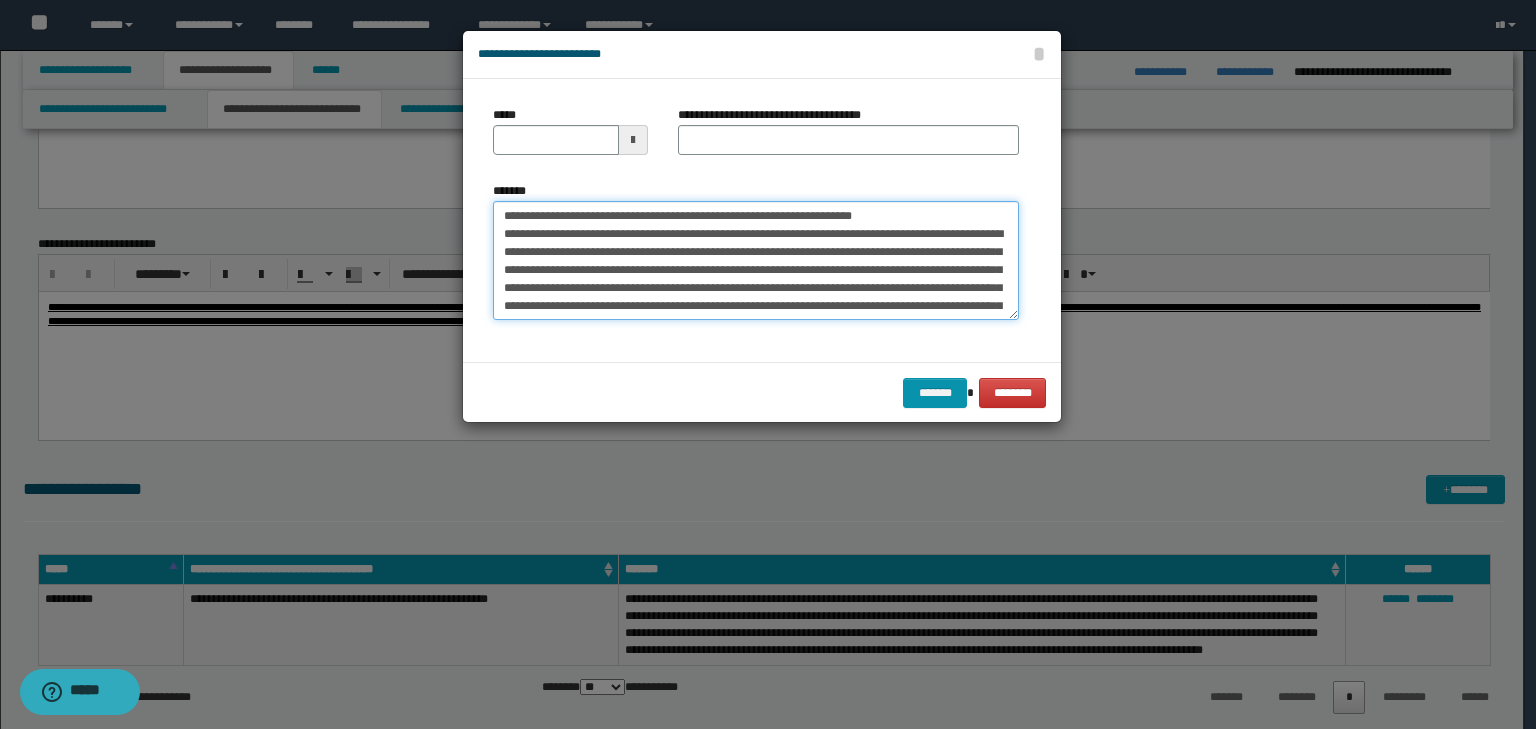 drag, startPoint x: 568, startPoint y: 208, endPoint x: 441, endPoint y: 186, distance: 128.89143 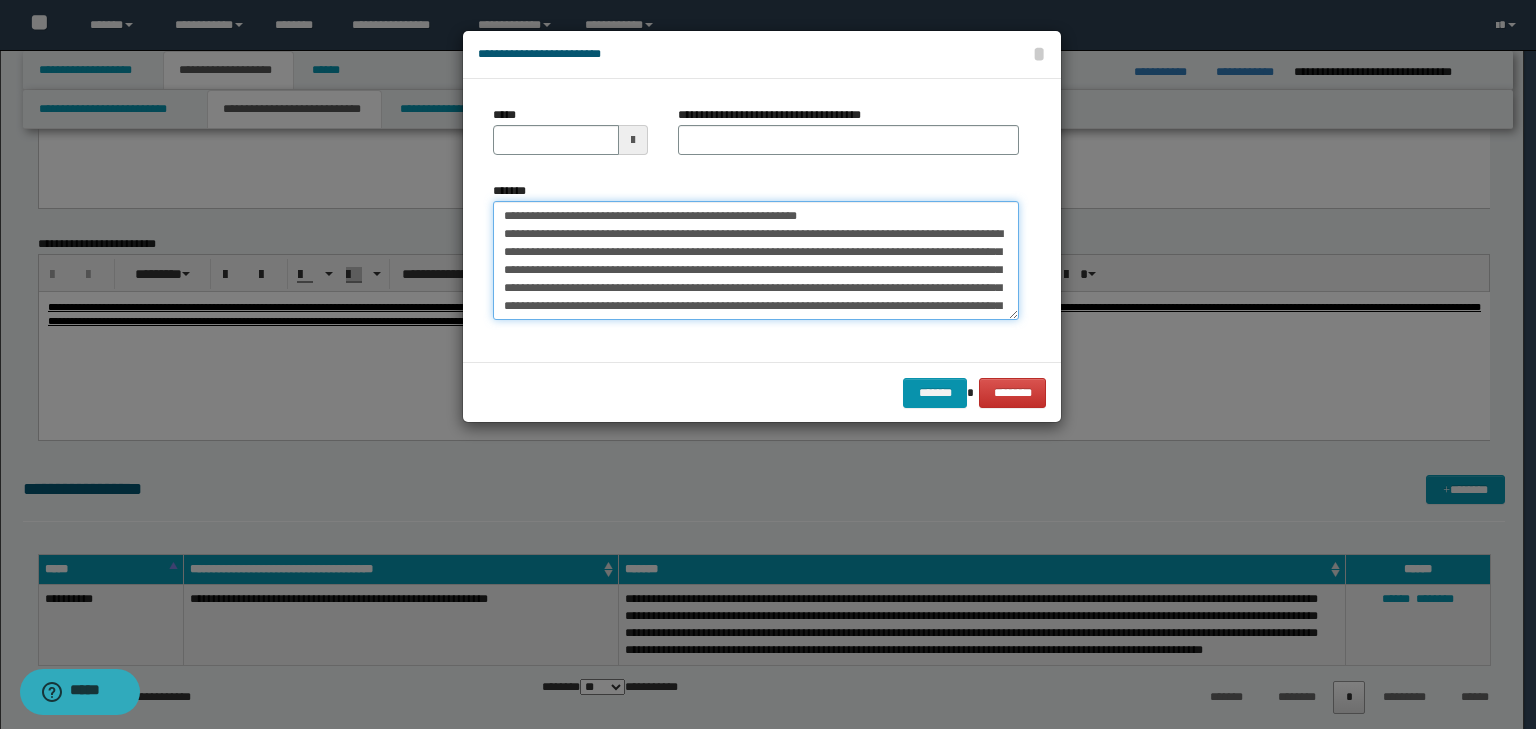 type 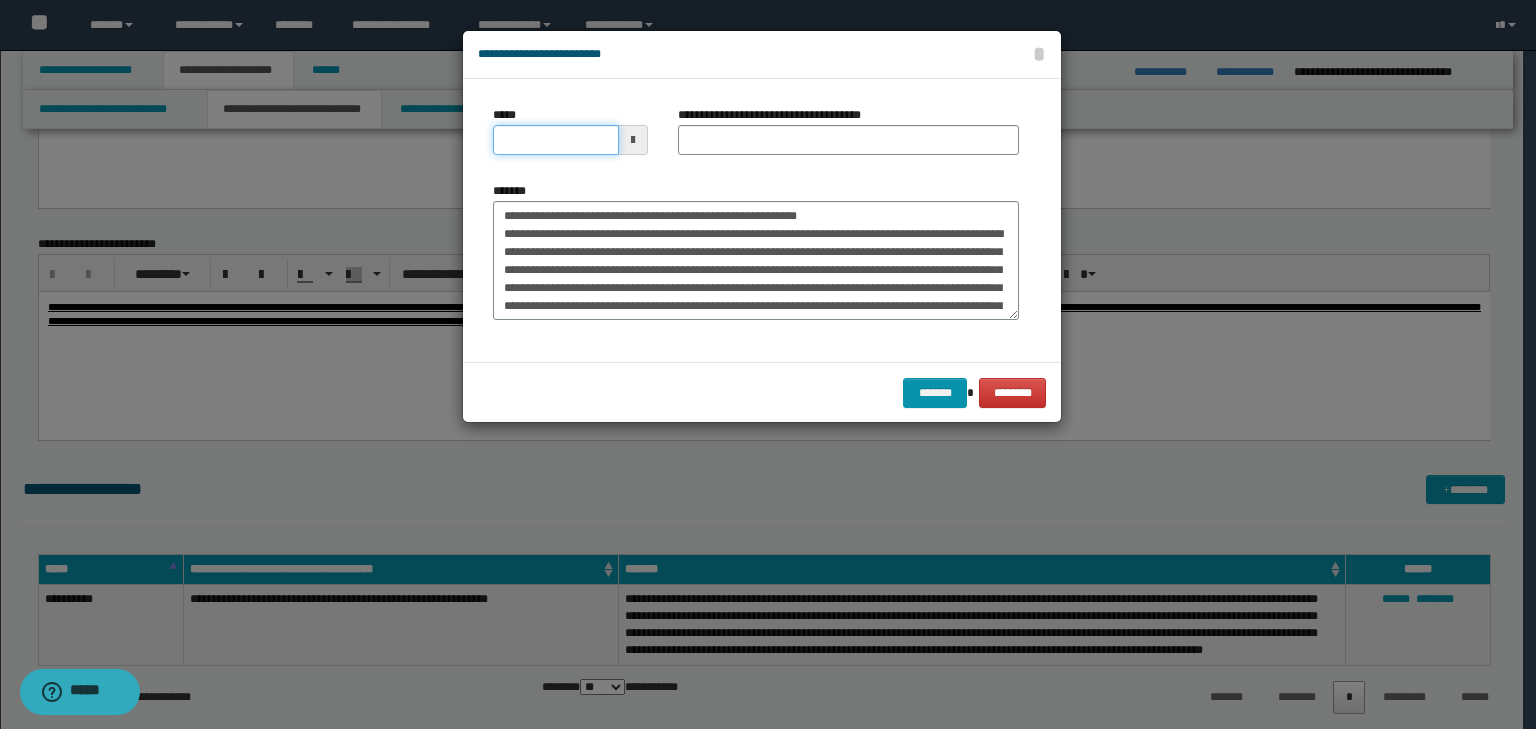 click on "*****" at bounding box center [556, 140] 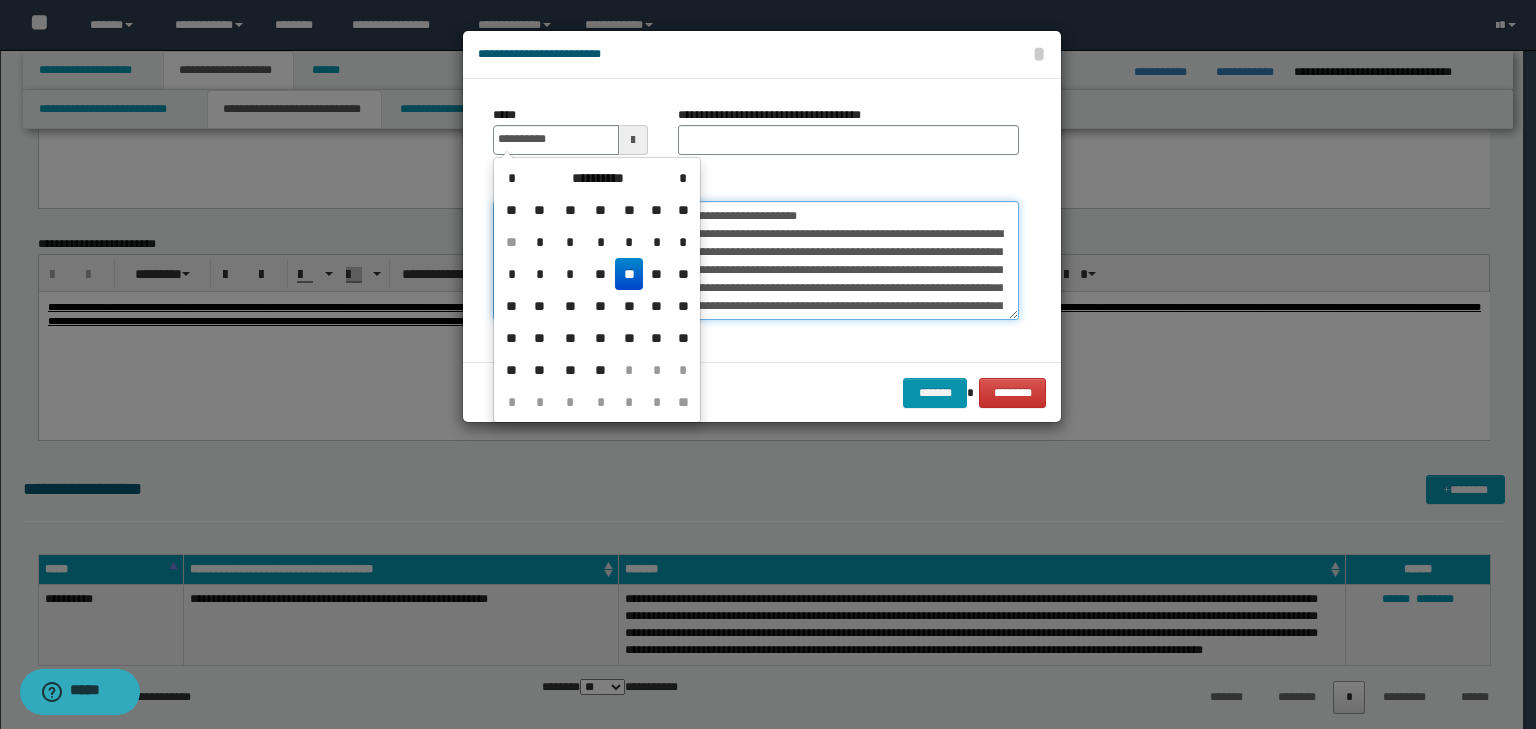 type on "**********" 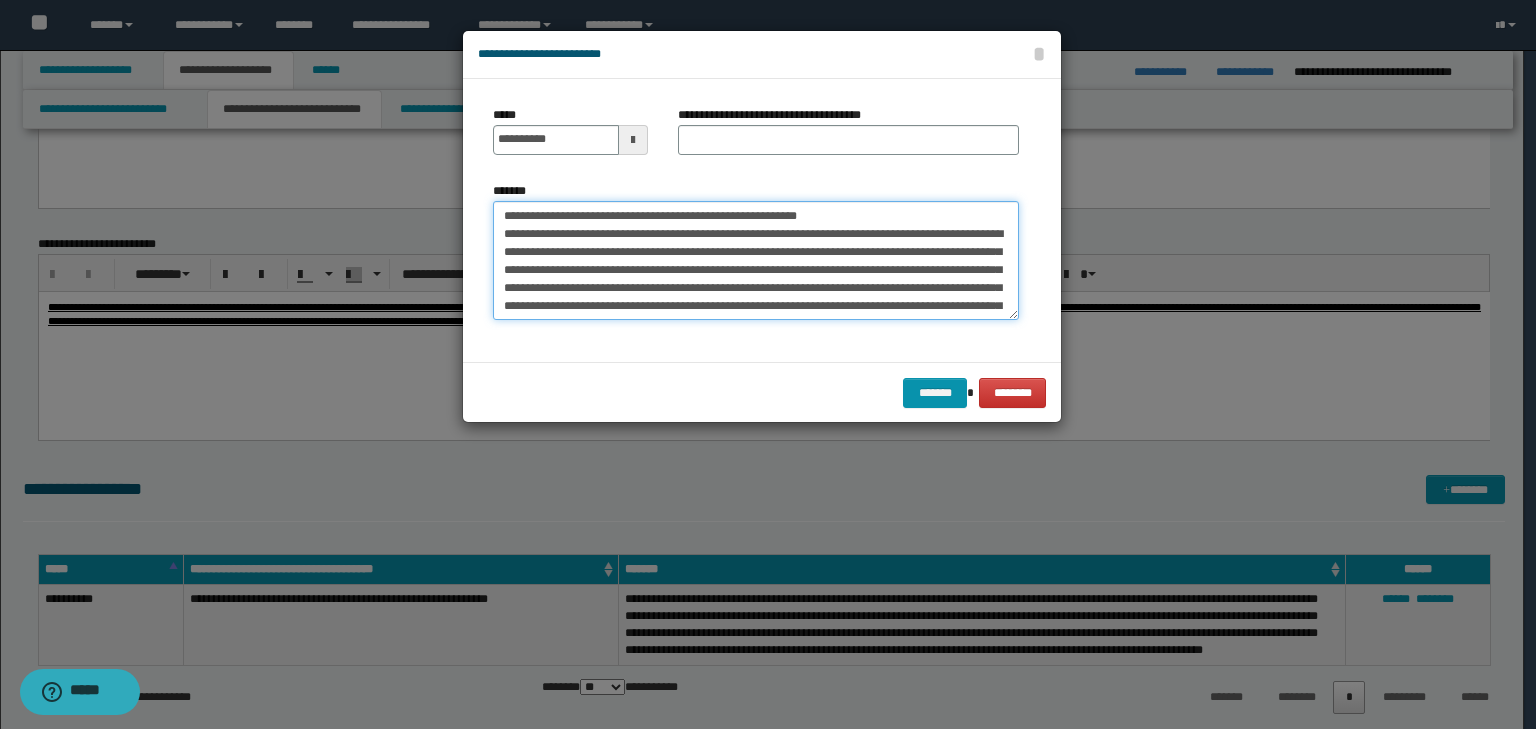 drag, startPoint x: 896, startPoint y: 204, endPoint x: 266, endPoint y: 202, distance: 630.0032 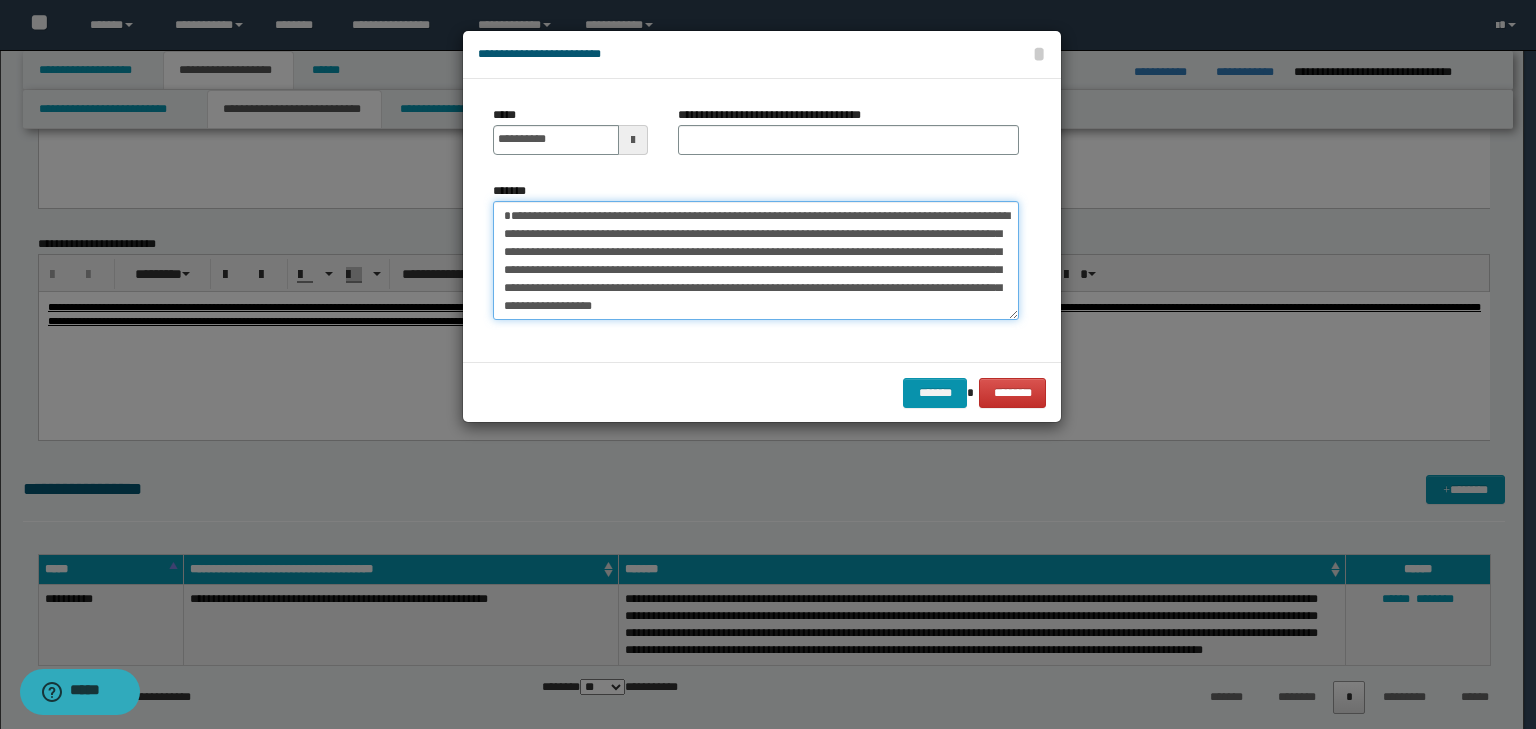 type on "**********" 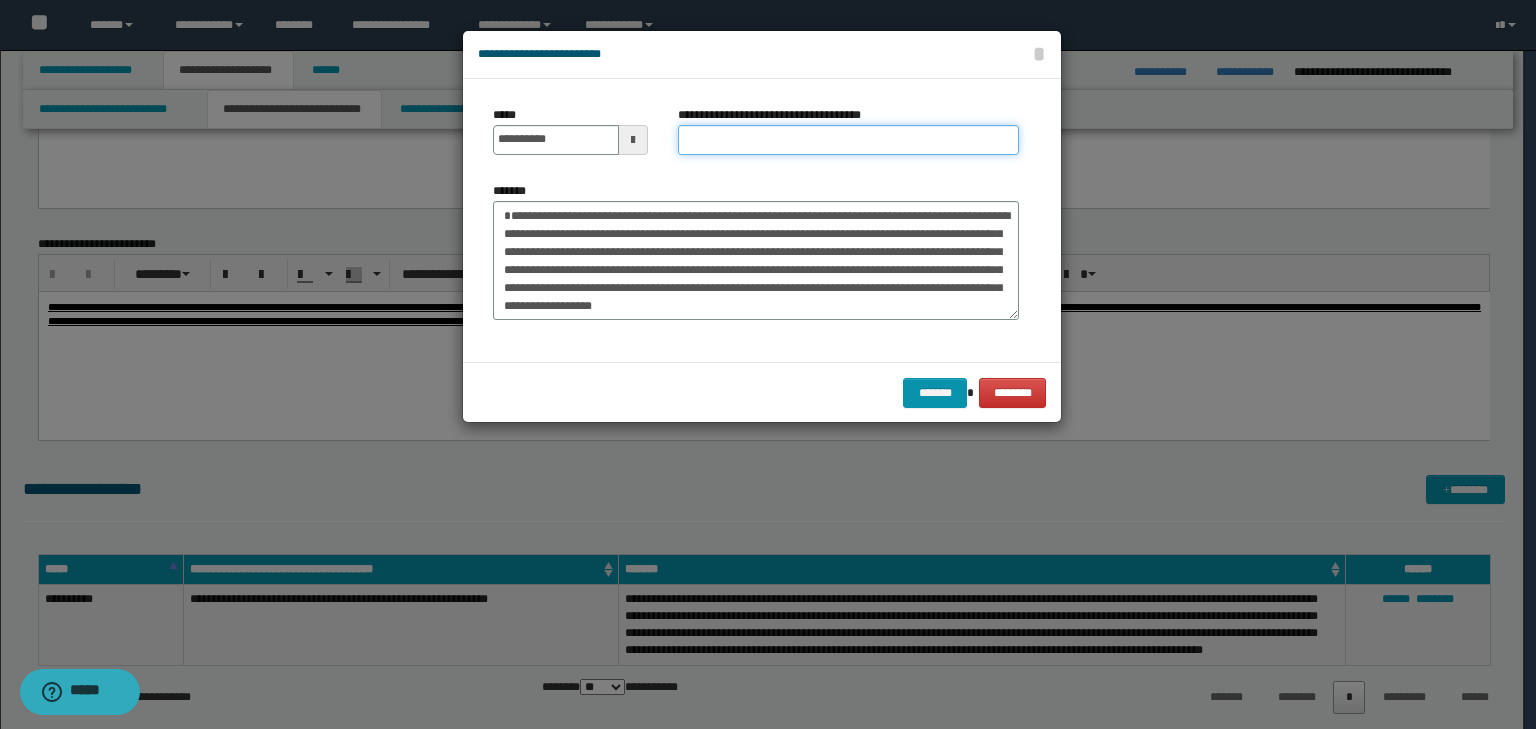 click on "**********" at bounding box center (848, 140) 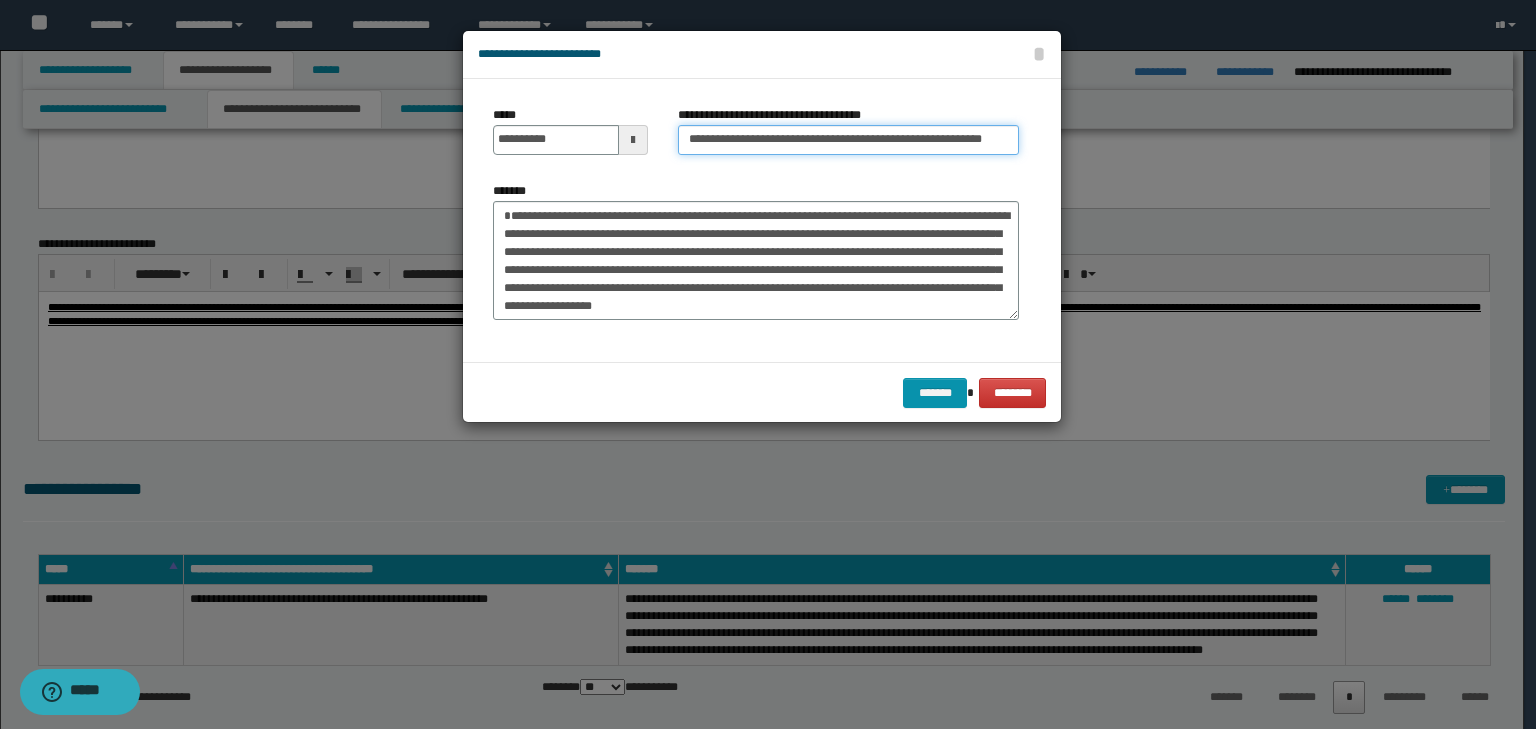 scroll, scrollTop: 0, scrollLeft: 52, axis: horizontal 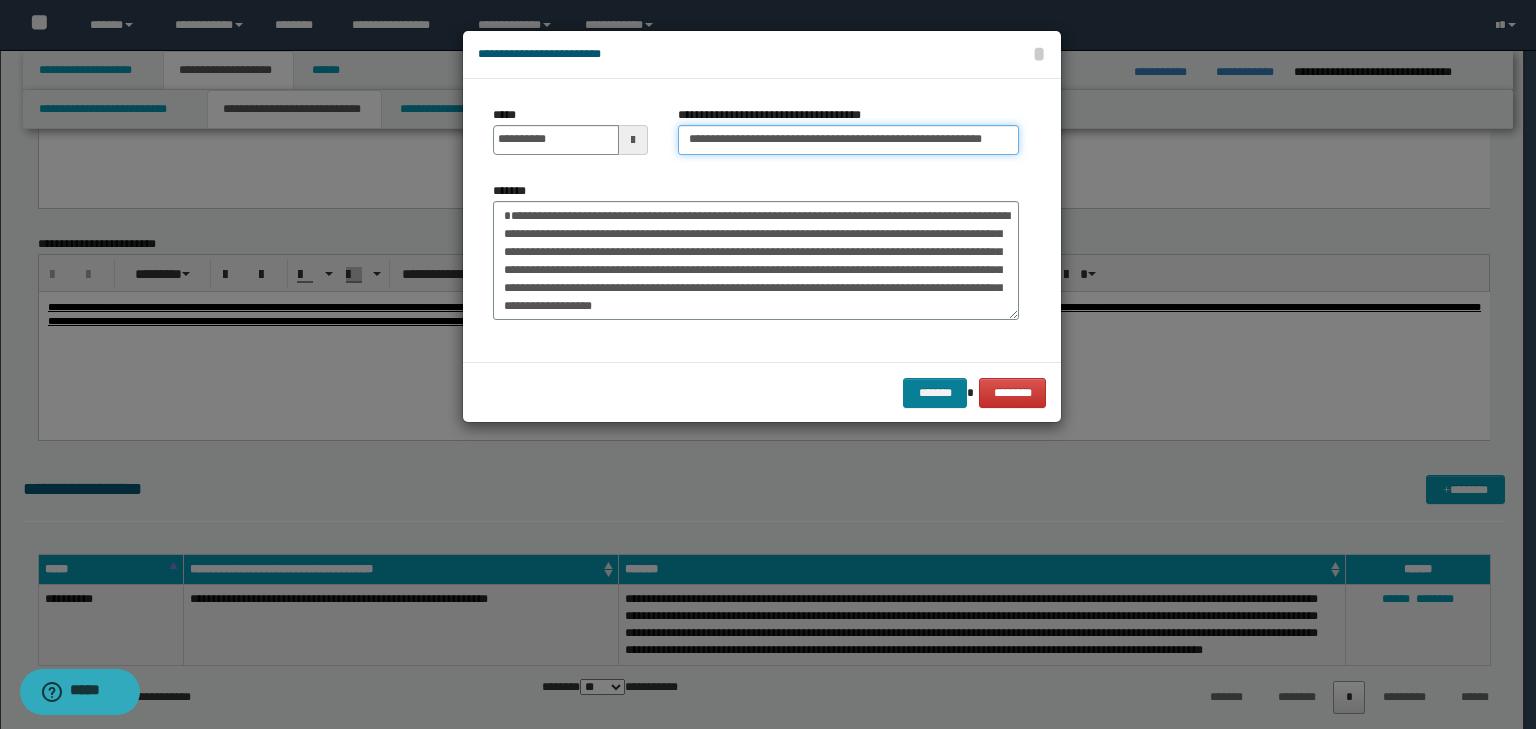 type on "**********" 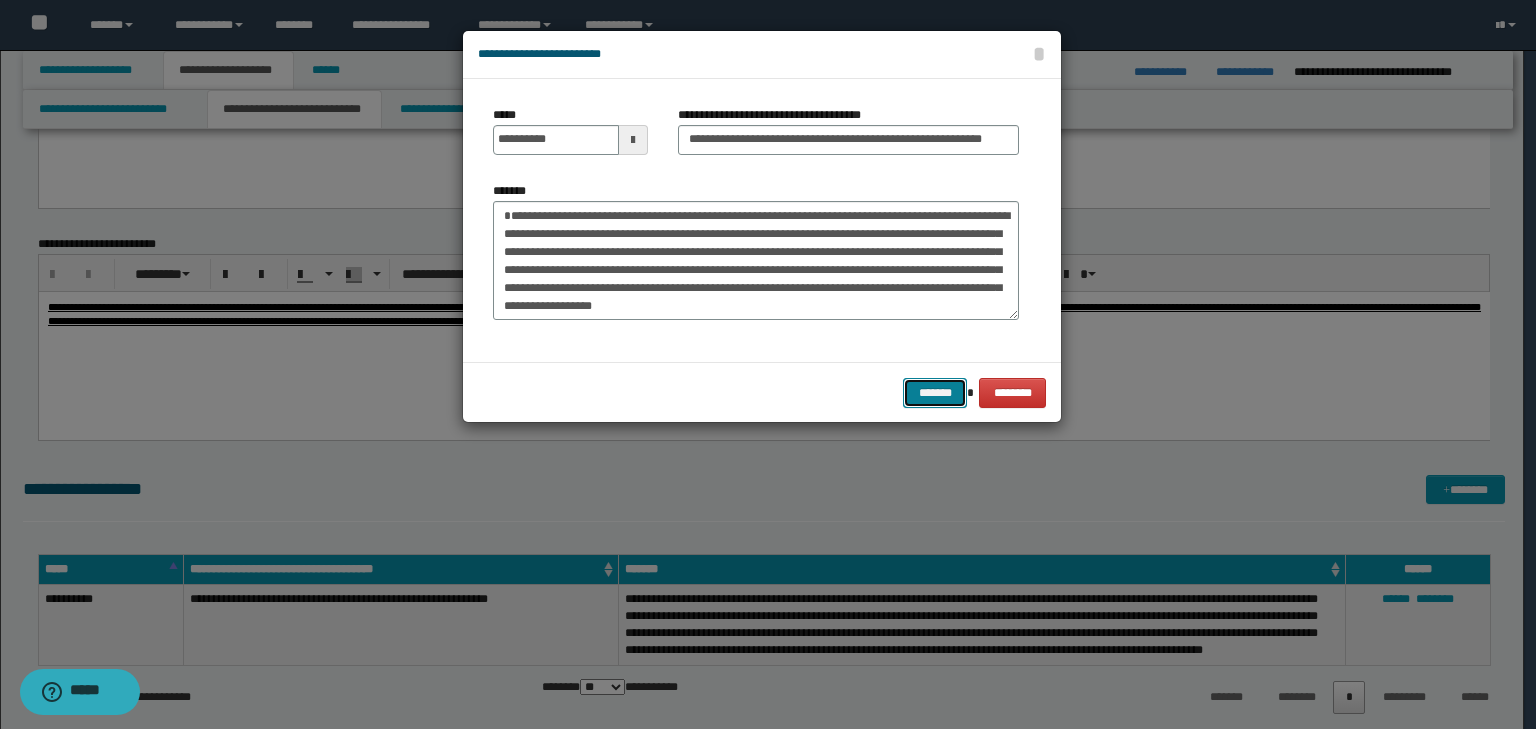 click on "*******" at bounding box center (935, 393) 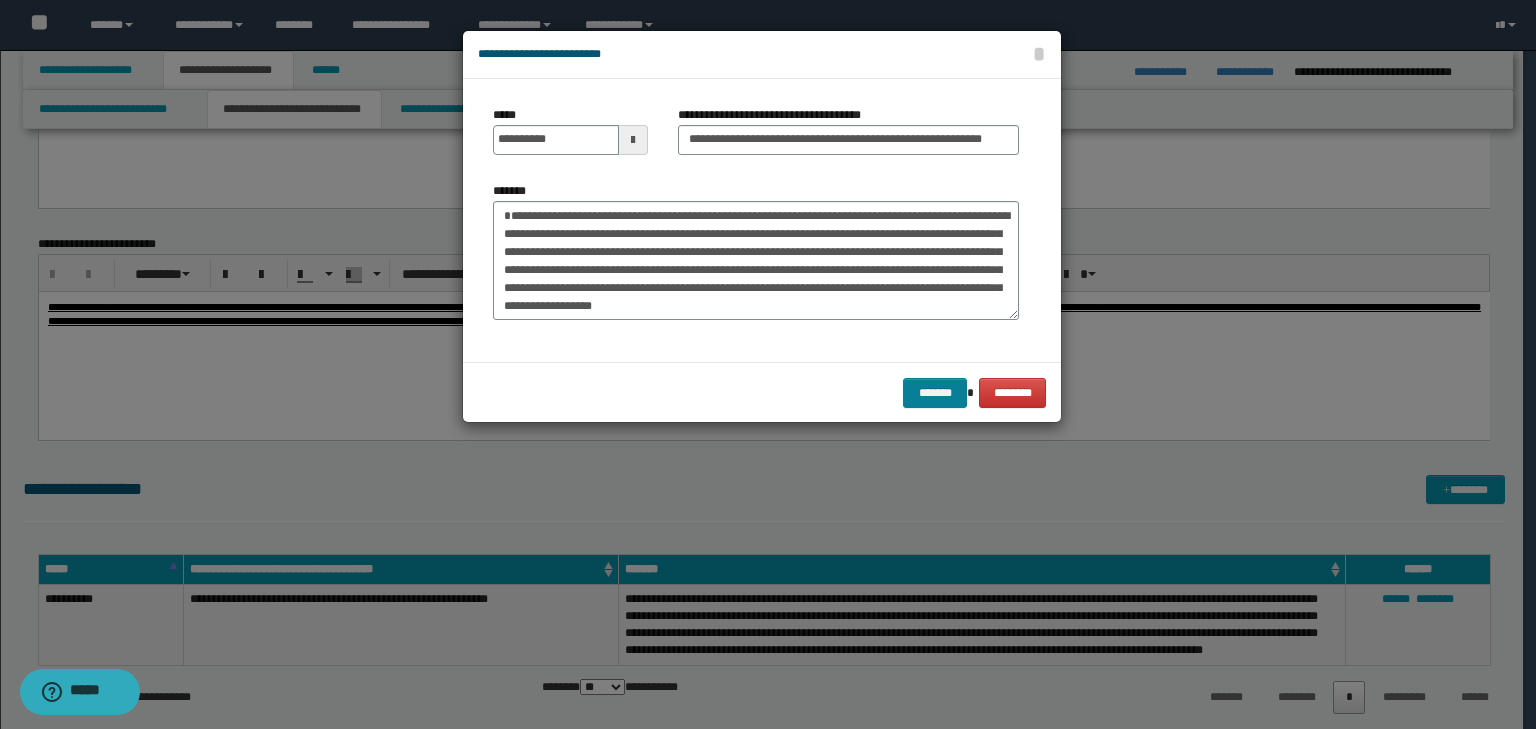 scroll, scrollTop: 0, scrollLeft: 0, axis: both 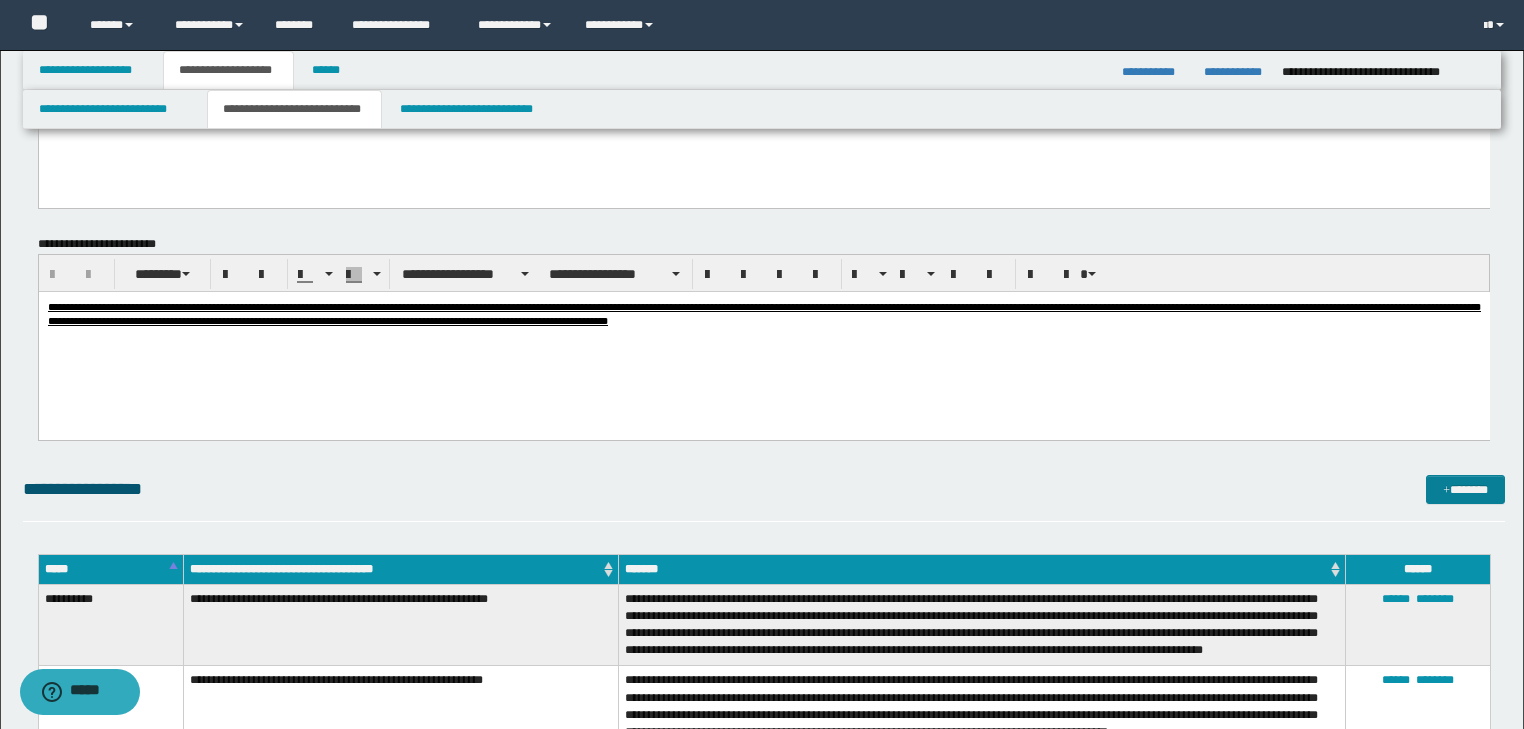 click on "**********" at bounding box center [764, -627] 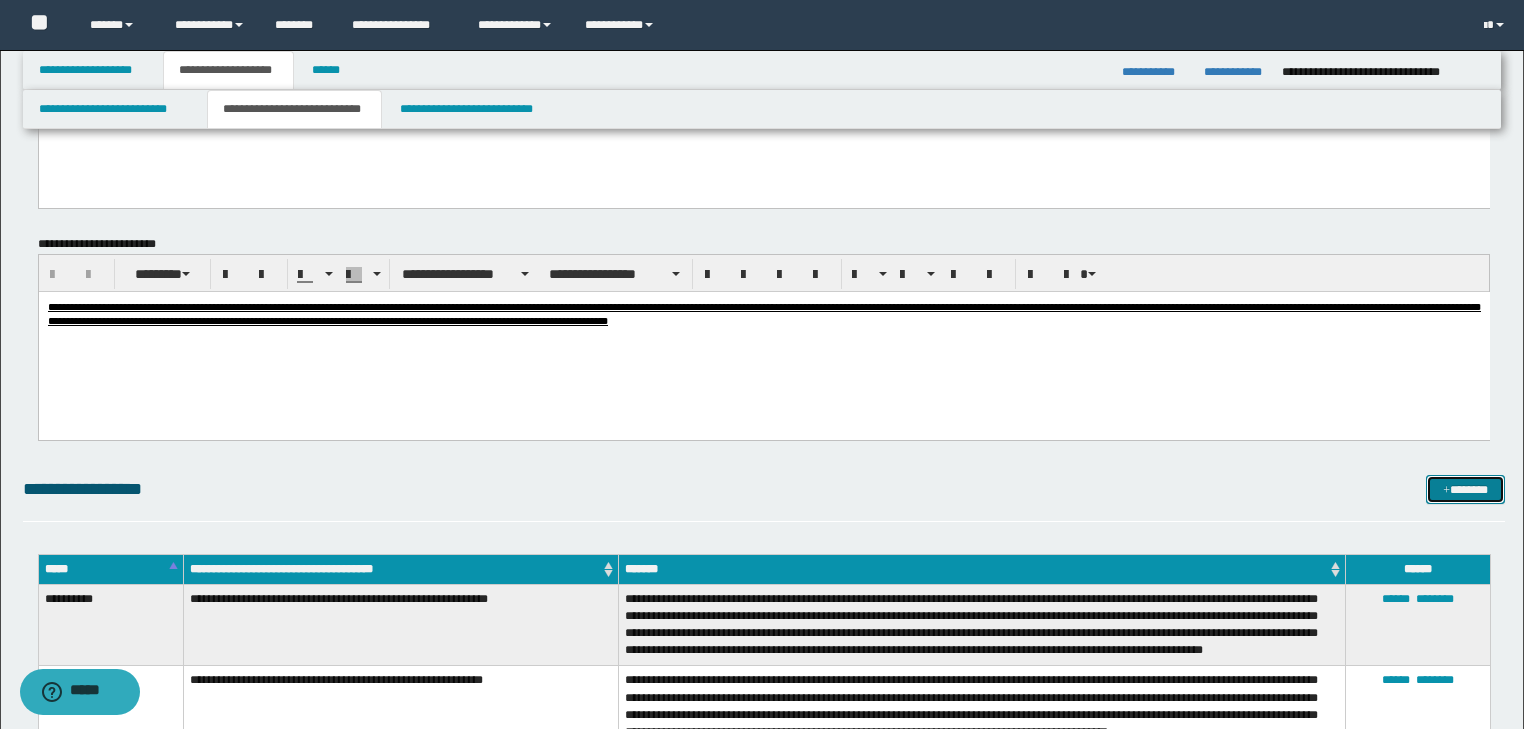 click at bounding box center [1446, 491] 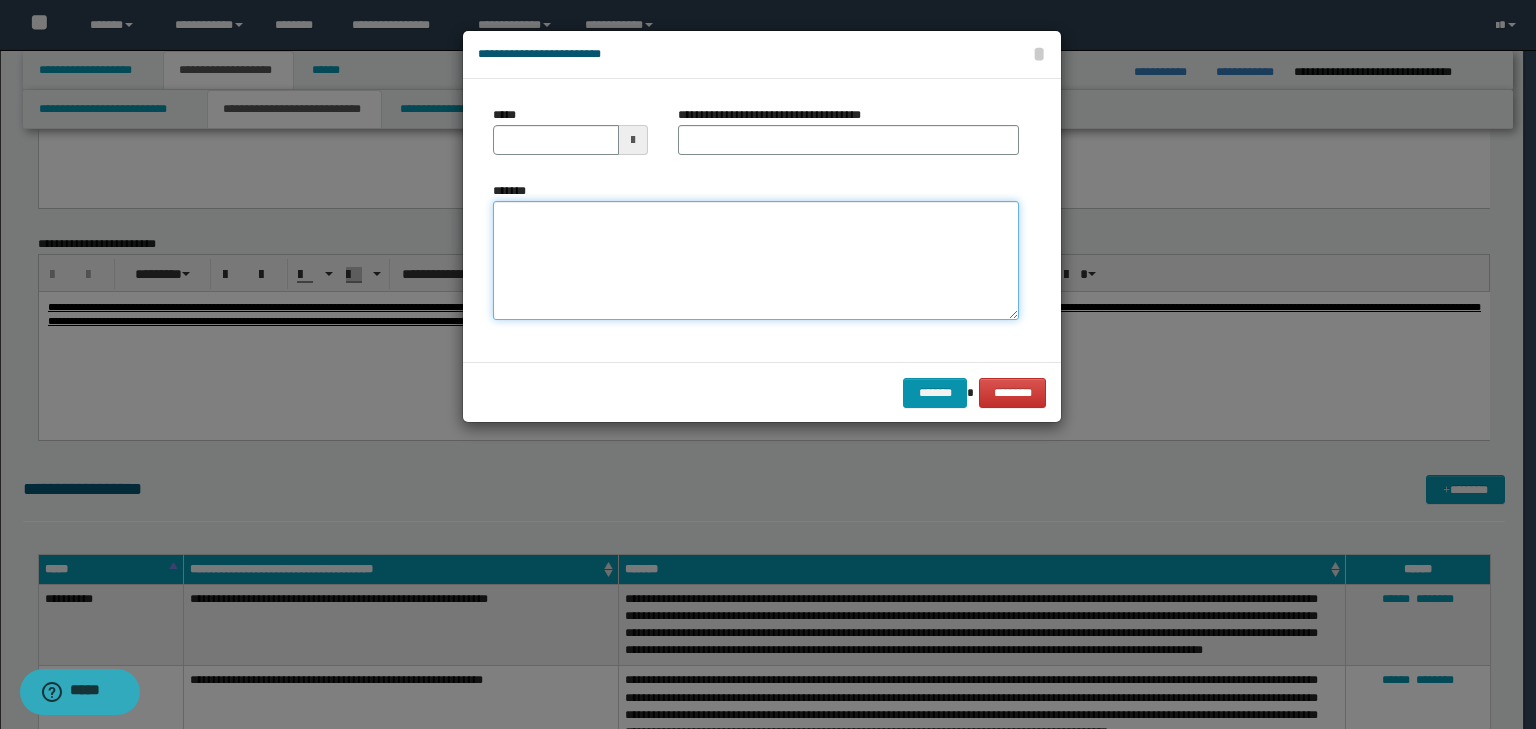 click on "*******" at bounding box center [756, 261] 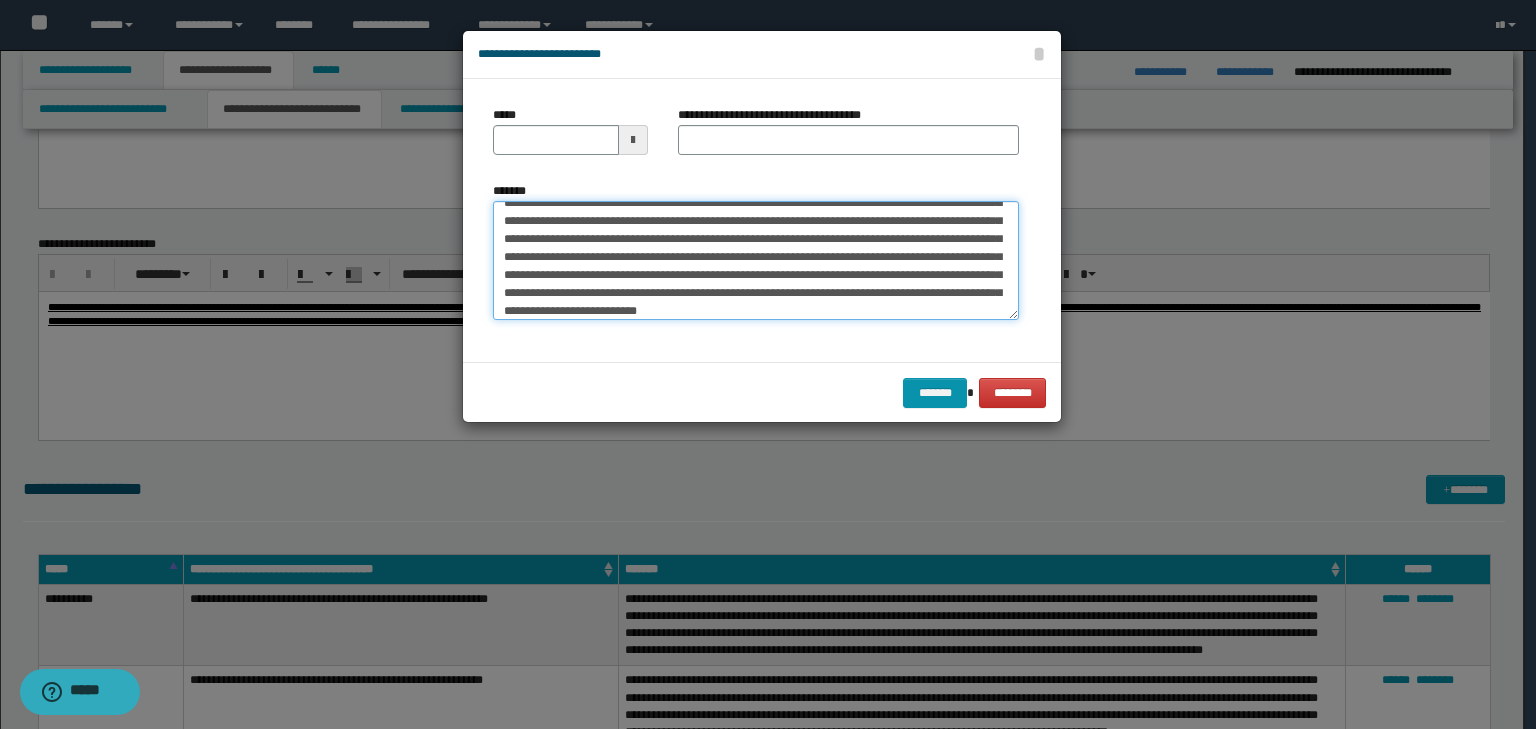 scroll, scrollTop: 0, scrollLeft: 0, axis: both 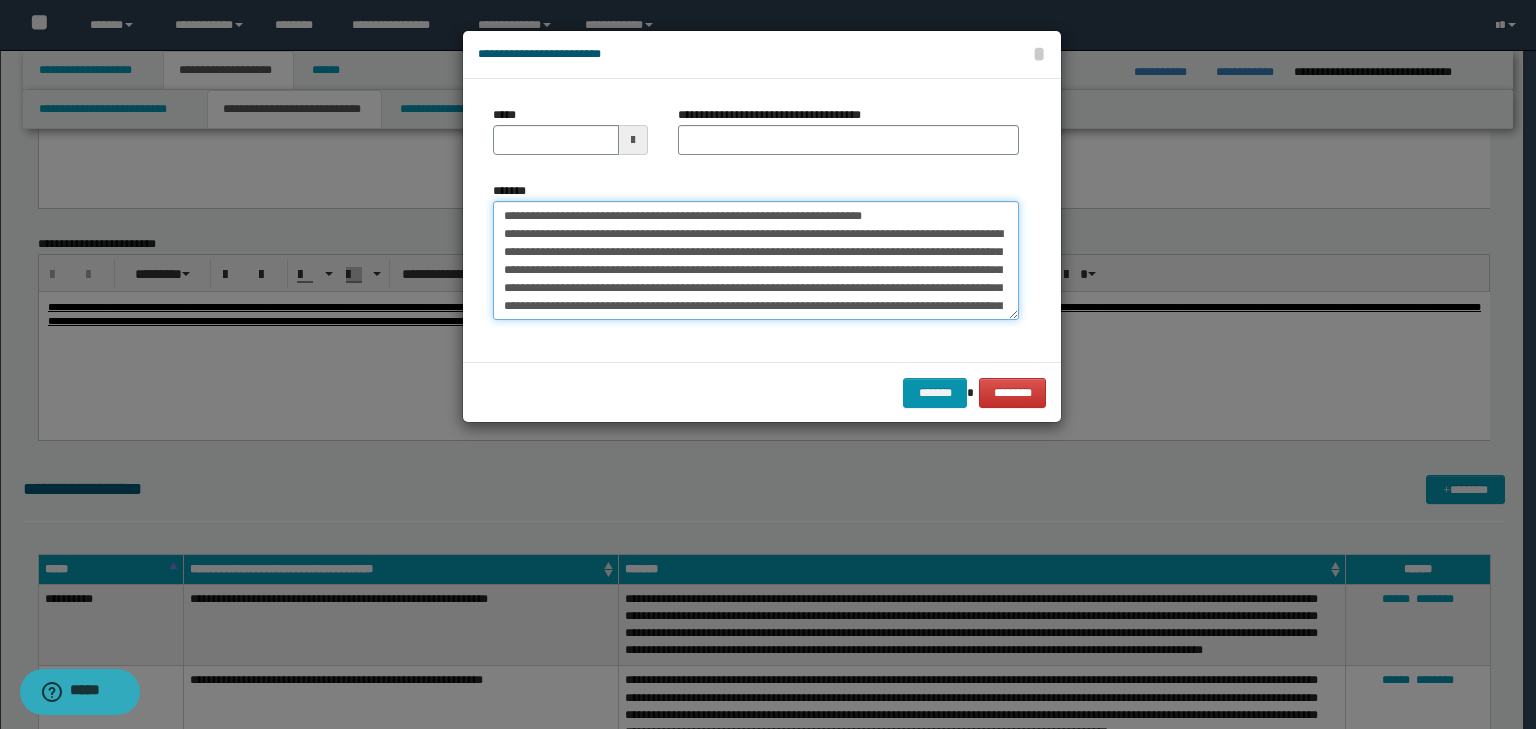 drag, startPoint x: 565, startPoint y: 220, endPoint x: 420, endPoint y: 197, distance: 146.8128 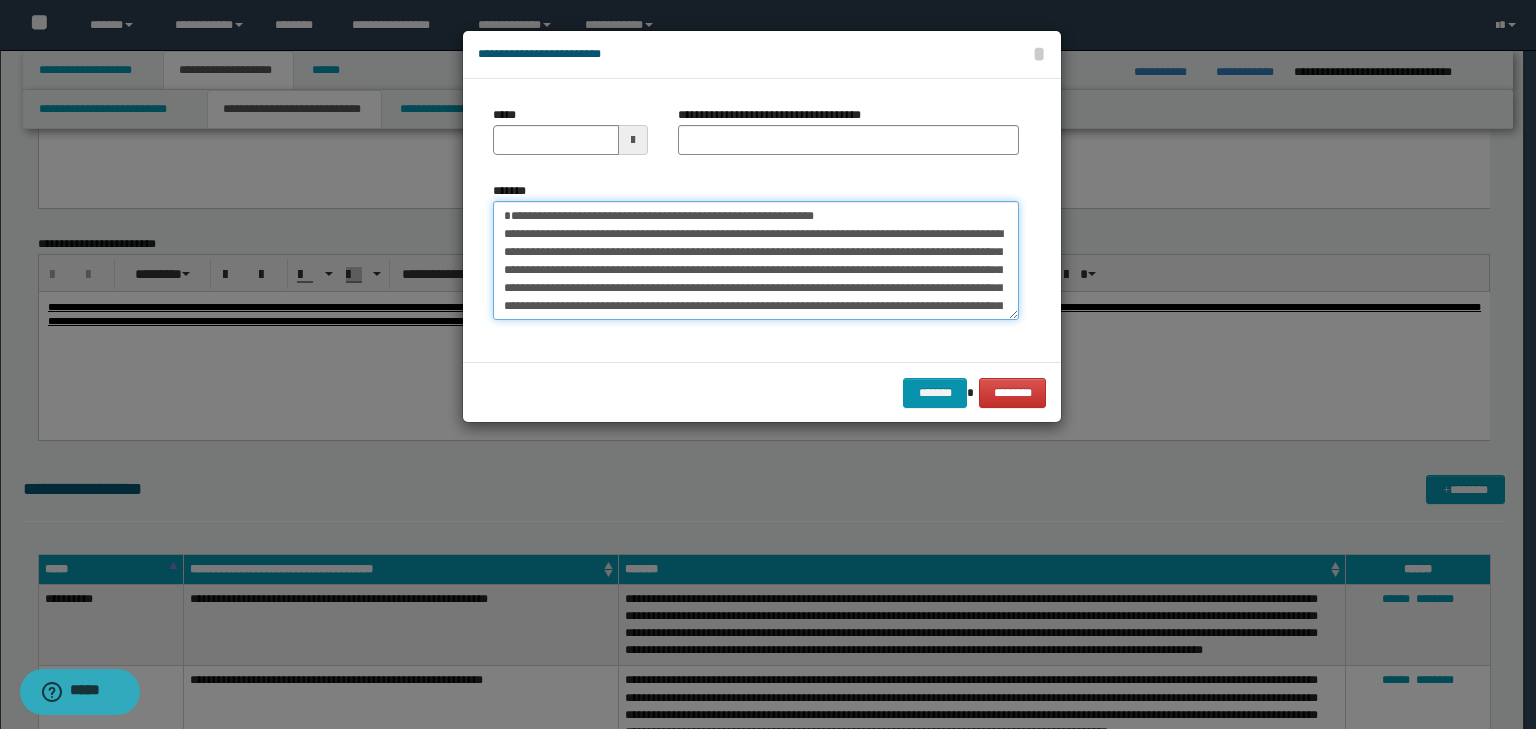 type 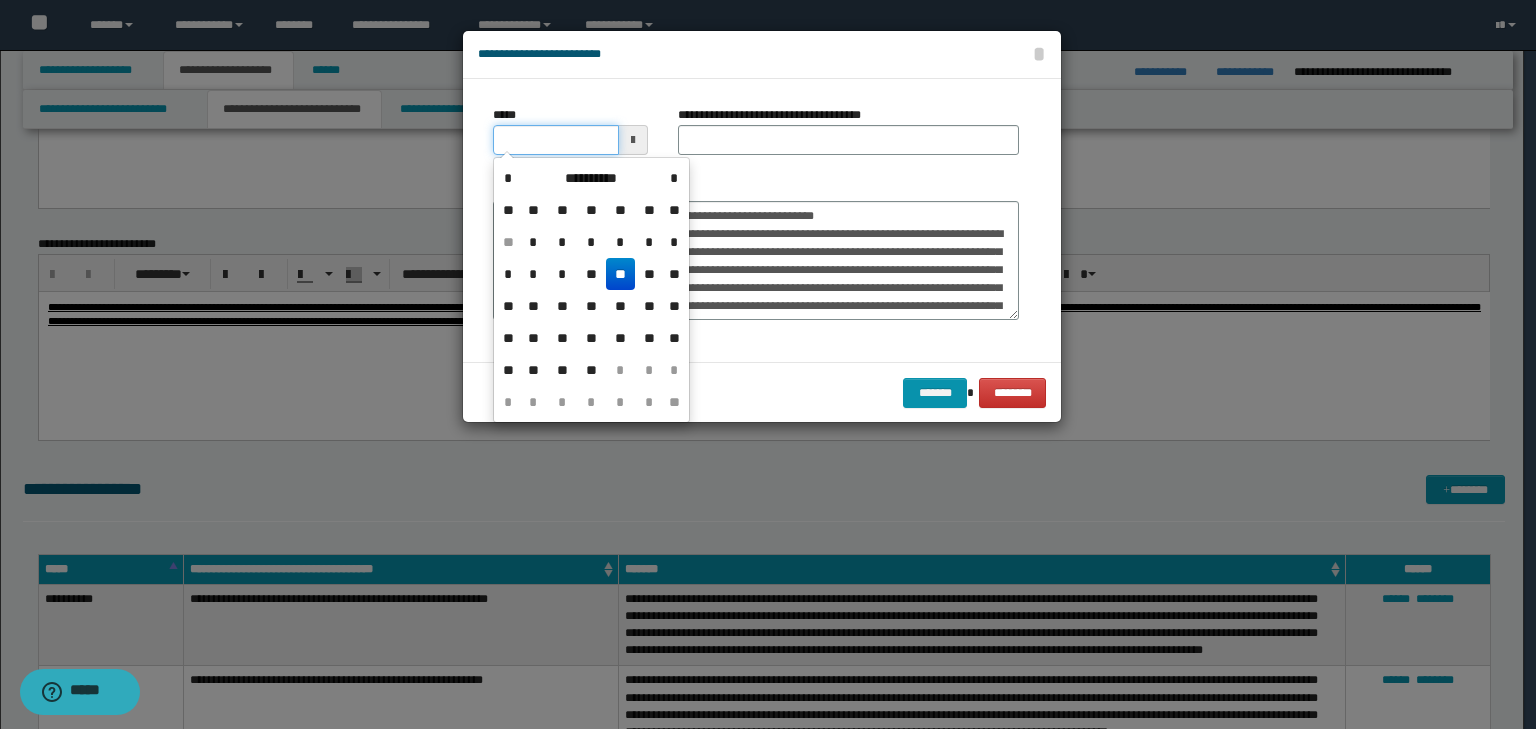 click on "*****" at bounding box center (556, 140) 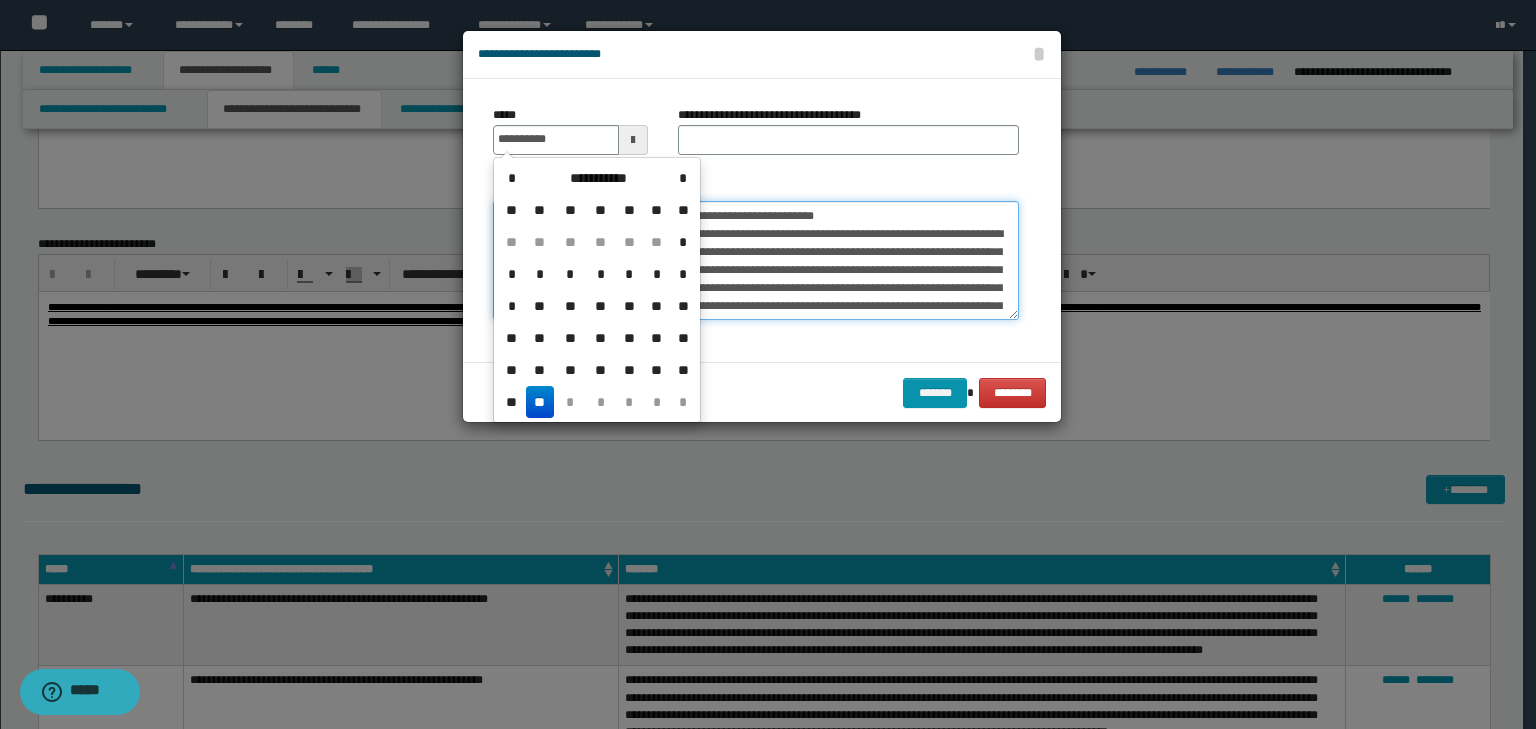type on "**********" 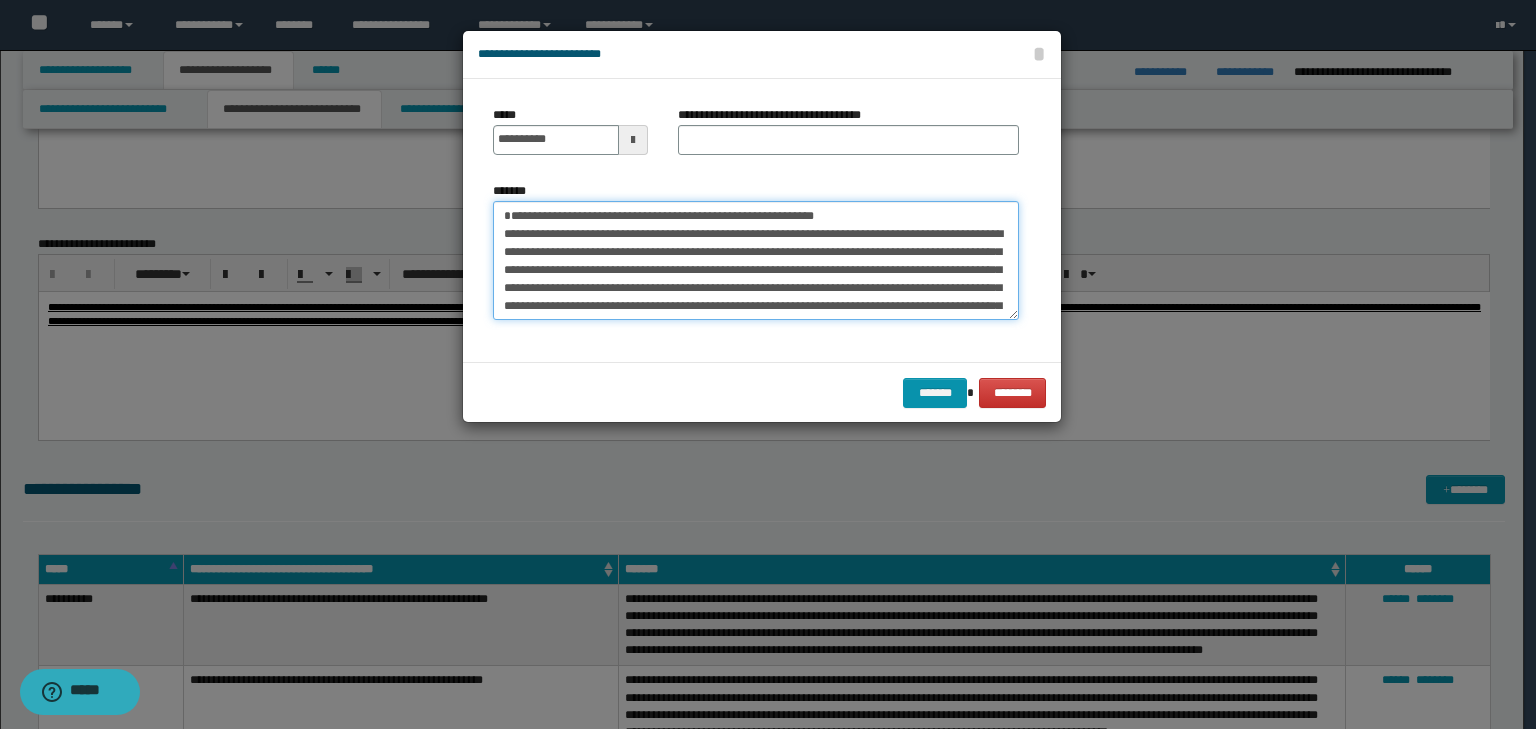 drag, startPoint x: 874, startPoint y: 215, endPoint x: 449, endPoint y: 200, distance: 425.26462 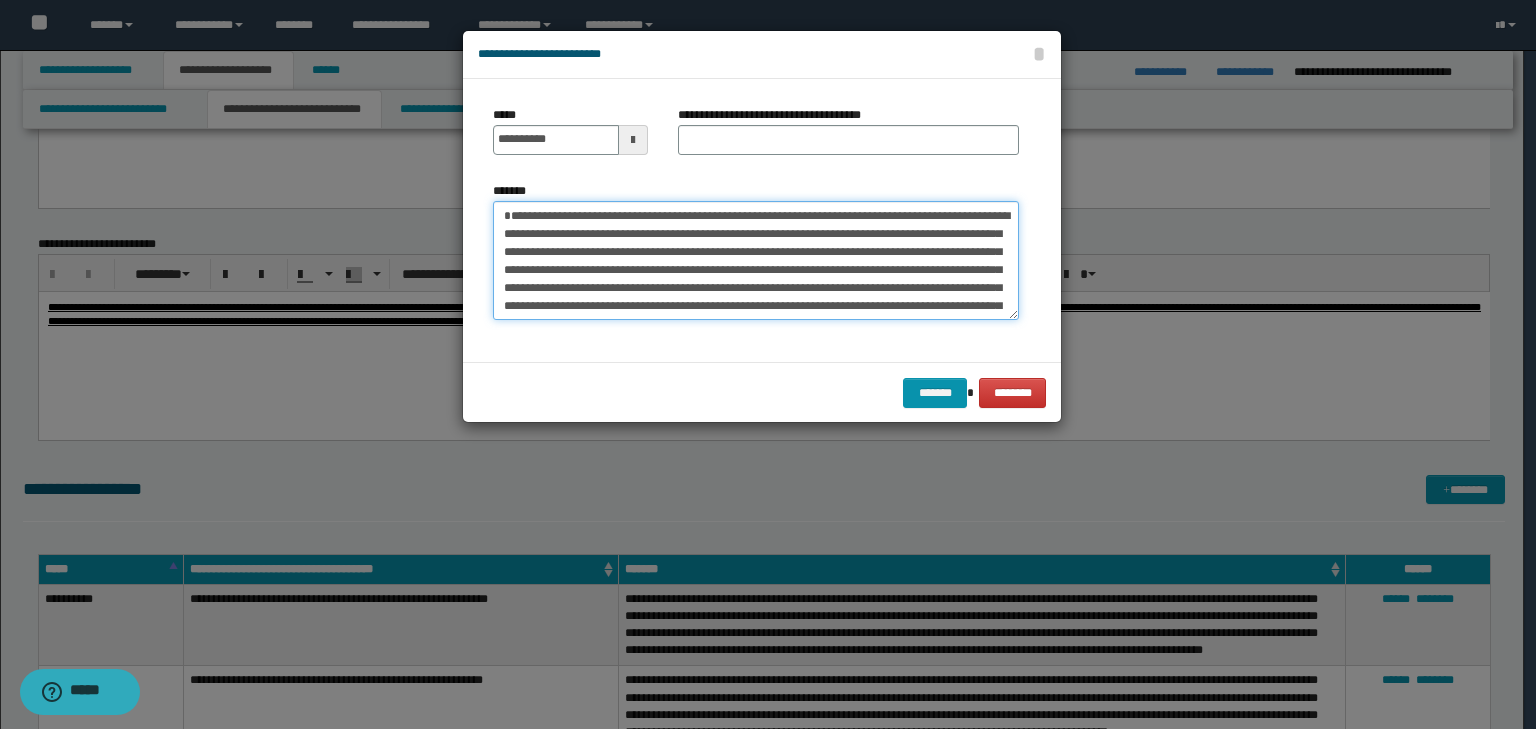 type on "**********" 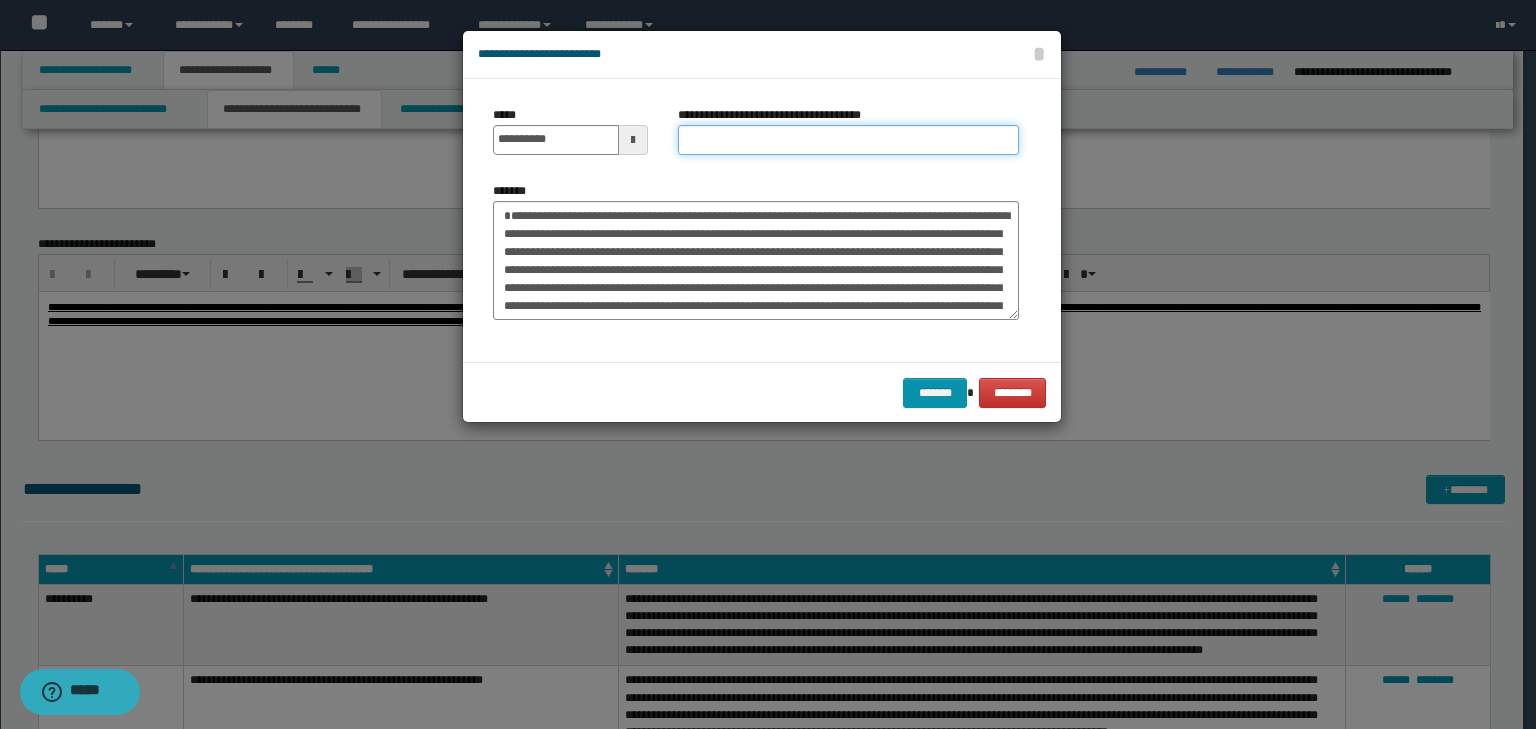 click on "**********" at bounding box center (848, 140) 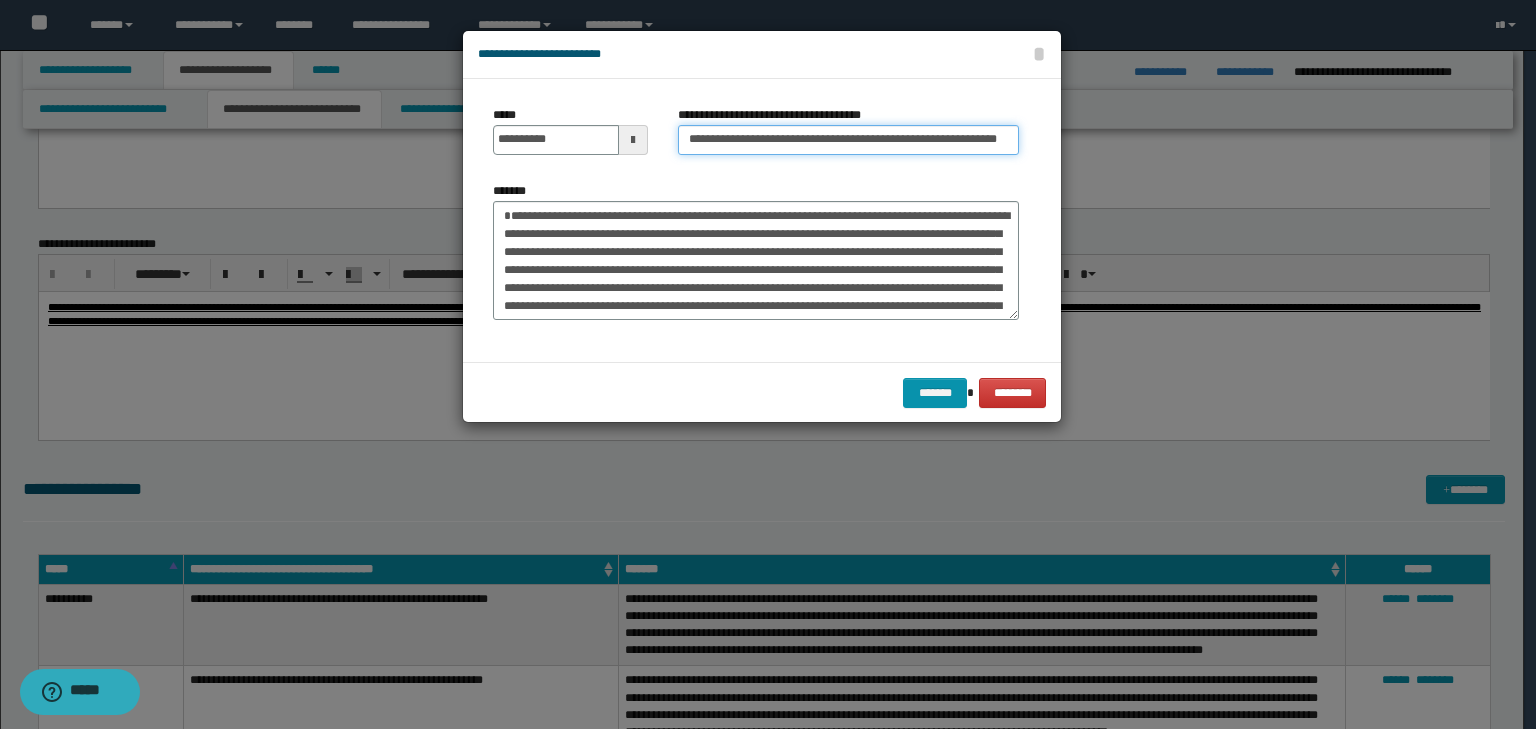 scroll, scrollTop: 0, scrollLeft: 43, axis: horizontal 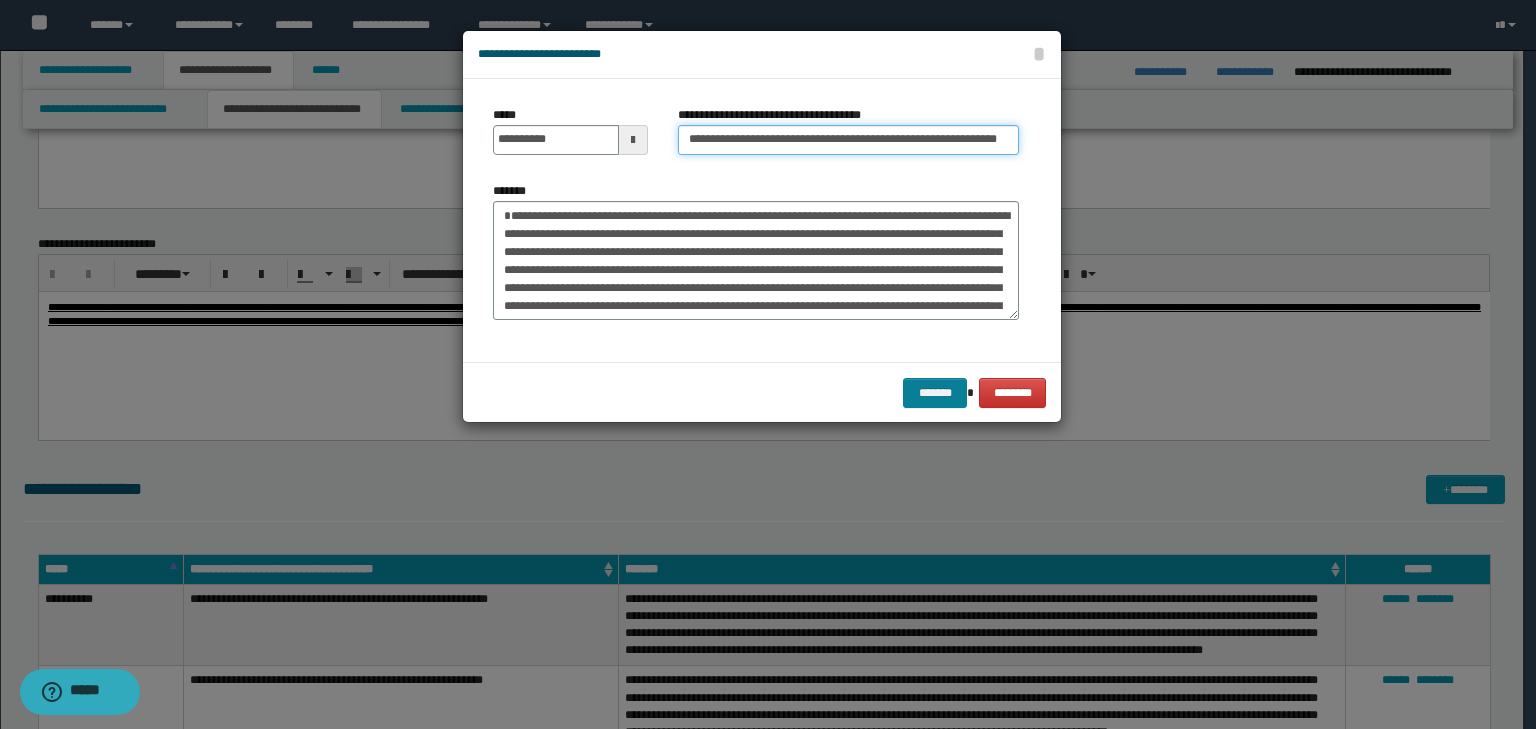 type on "**********" 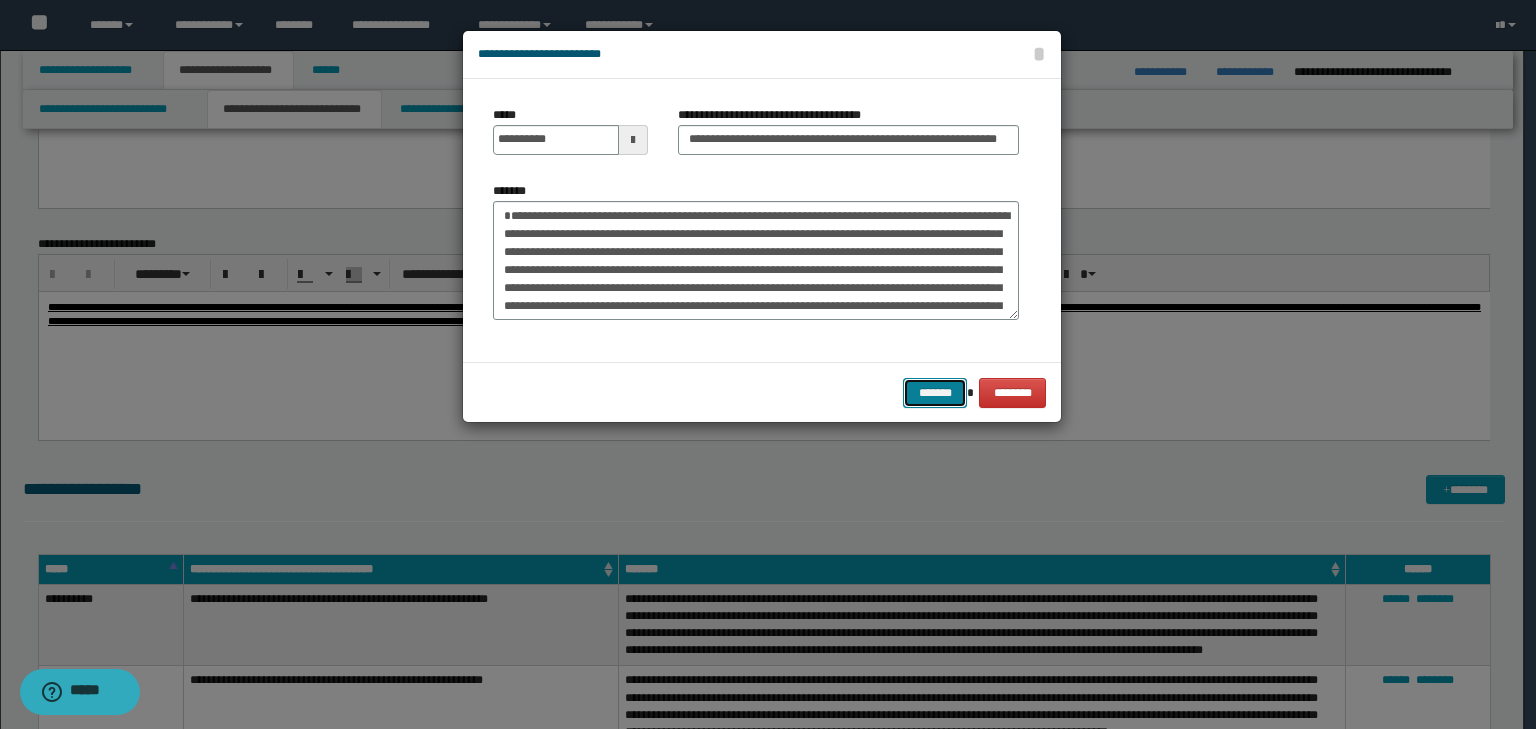 scroll, scrollTop: 0, scrollLeft: 0, axis: both 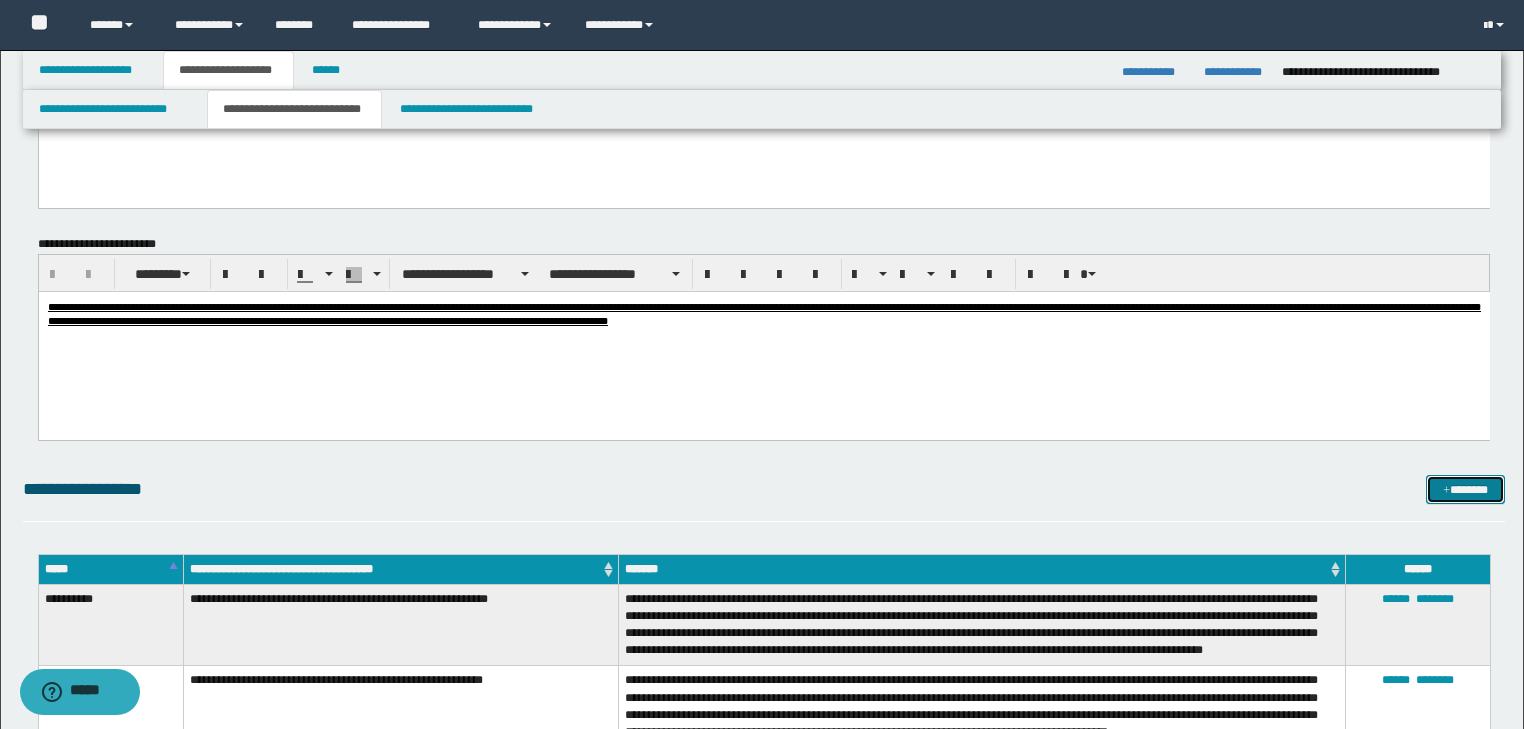 click on "*******" at bounding box center (1465, 490) 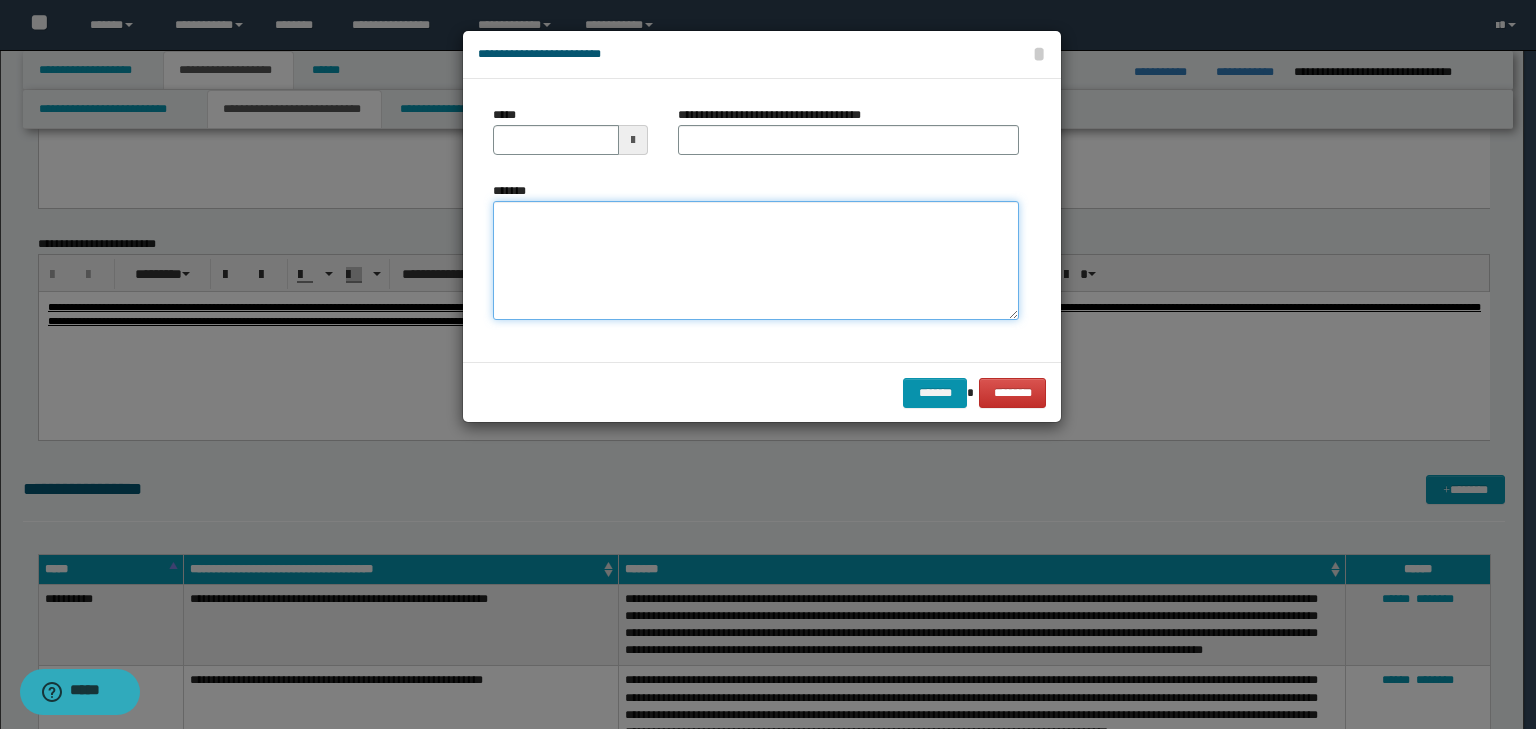 click on "*******" at bounding box center (756, 261) 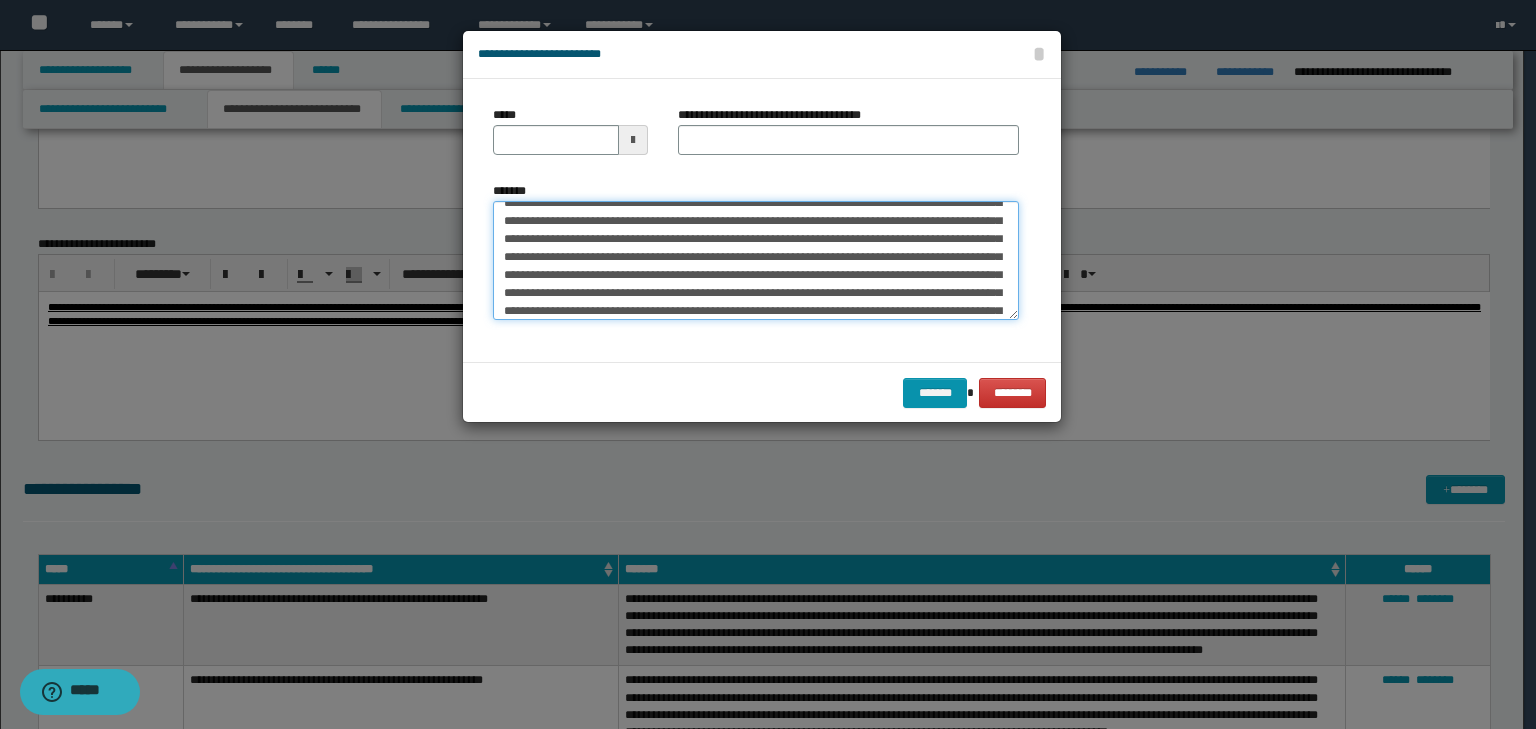 scroll, scrollTop: 0, scrollLeft: 0, axis: both 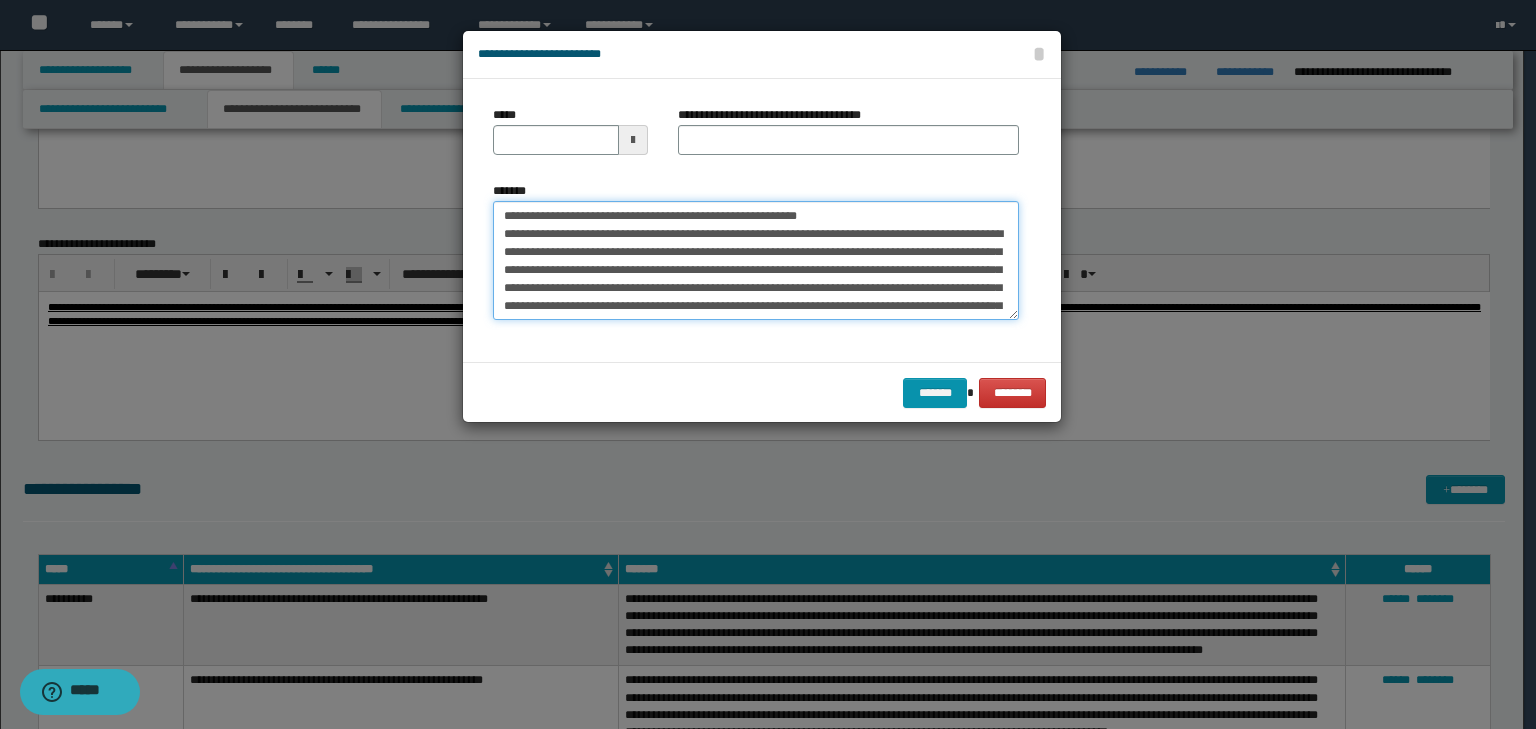 drag, startPoint x: 564, startPoint y: 212, endPoint x: 471, endPoint y: 198, distance: 94.04786 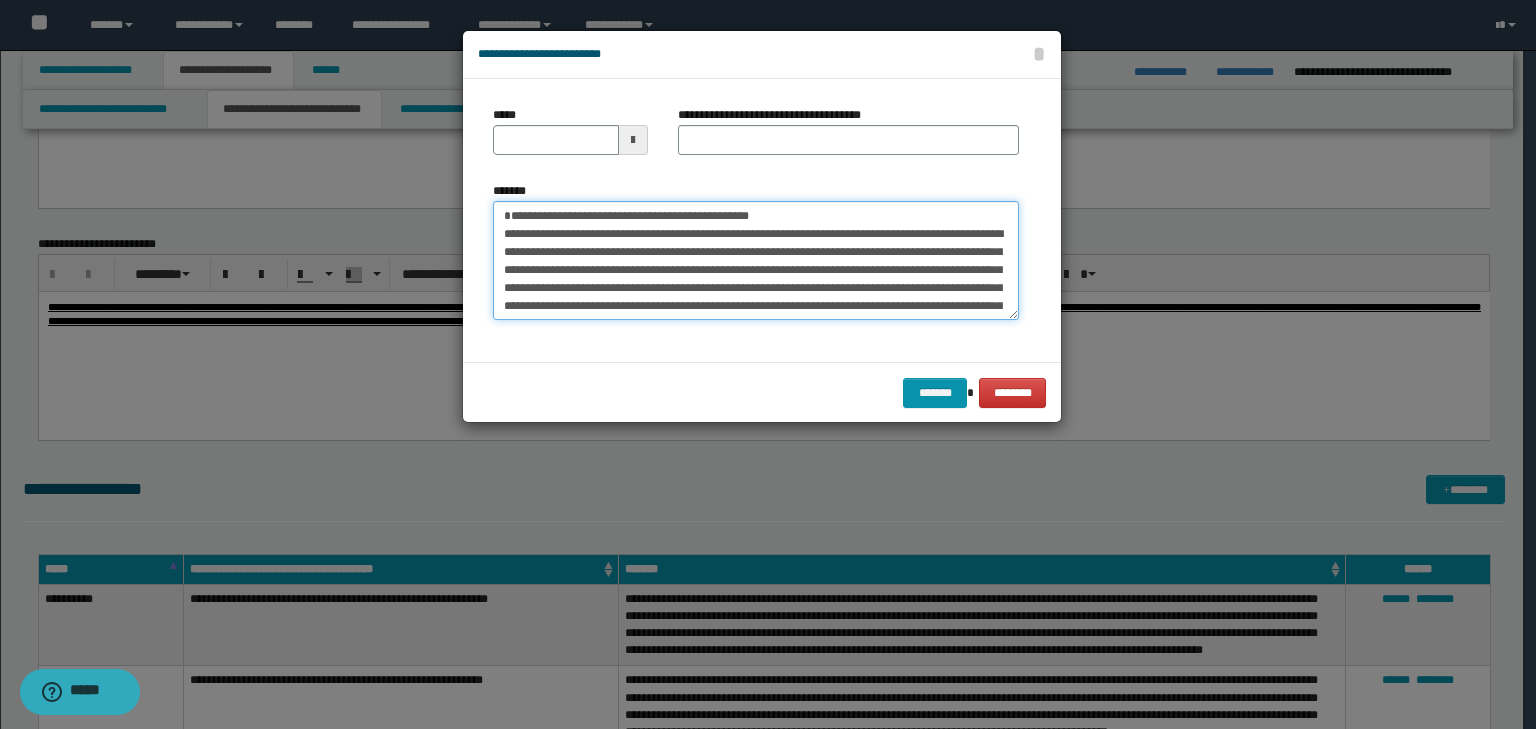 type on "**********" 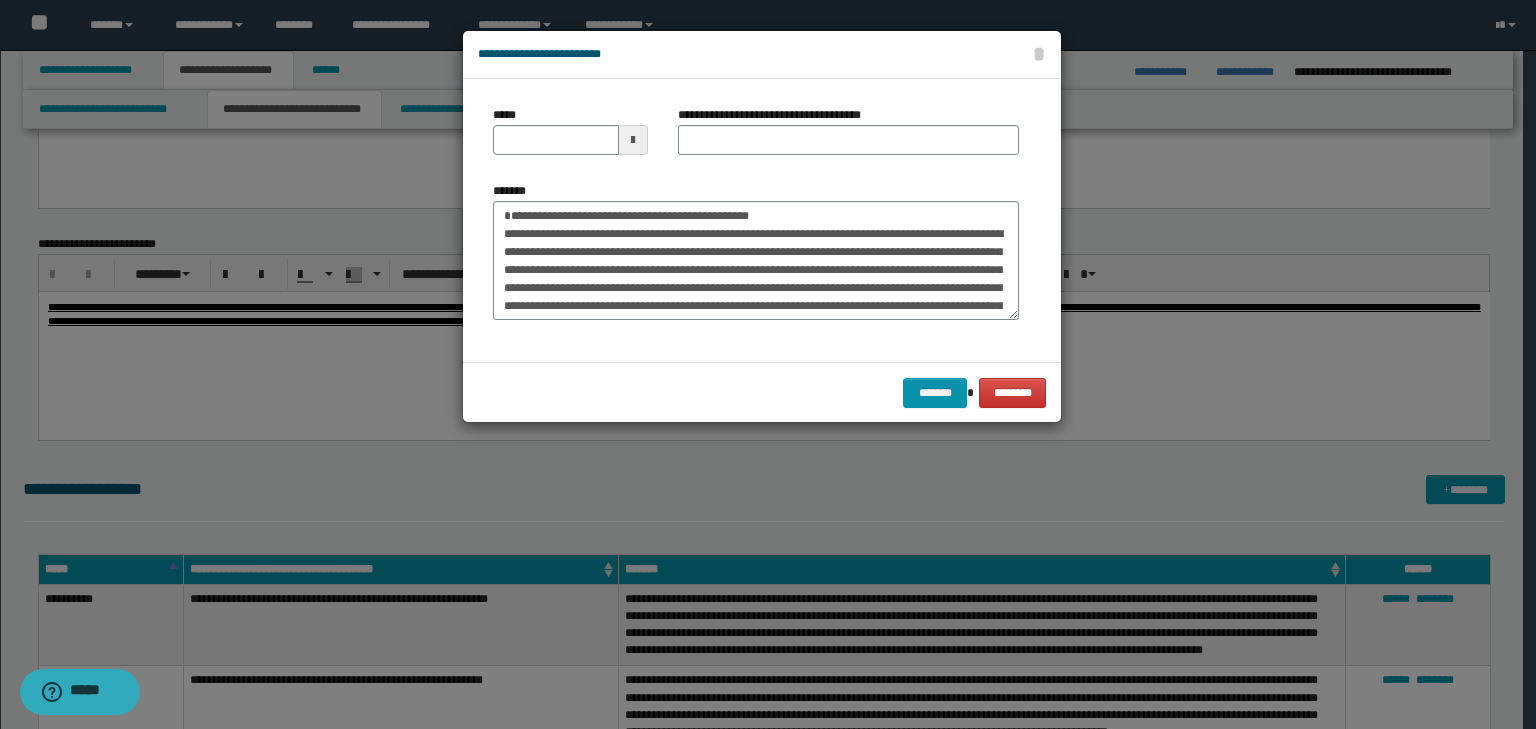 click on "*****" at bounding box center [570, 138] 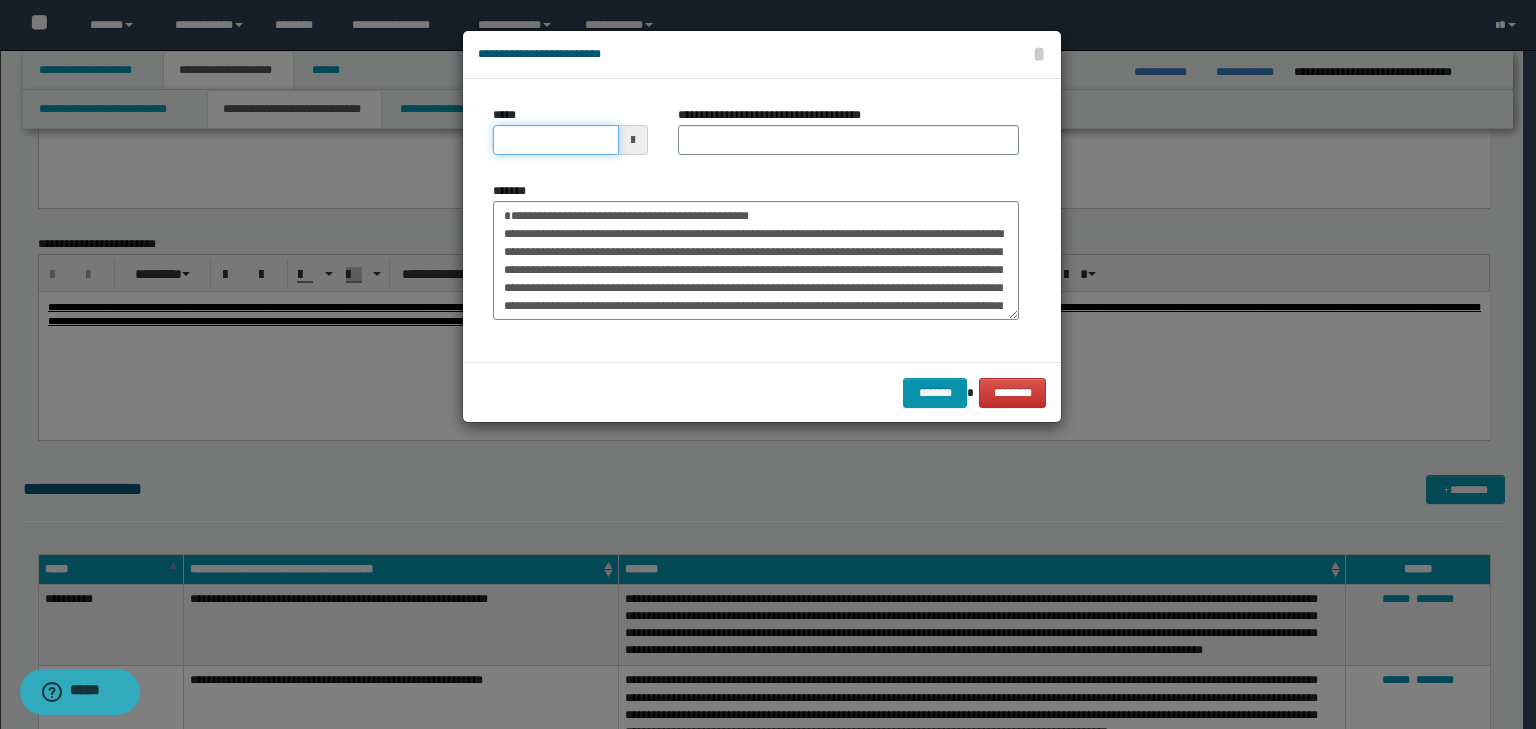 click on "*****" at bounding box center (556, 140) 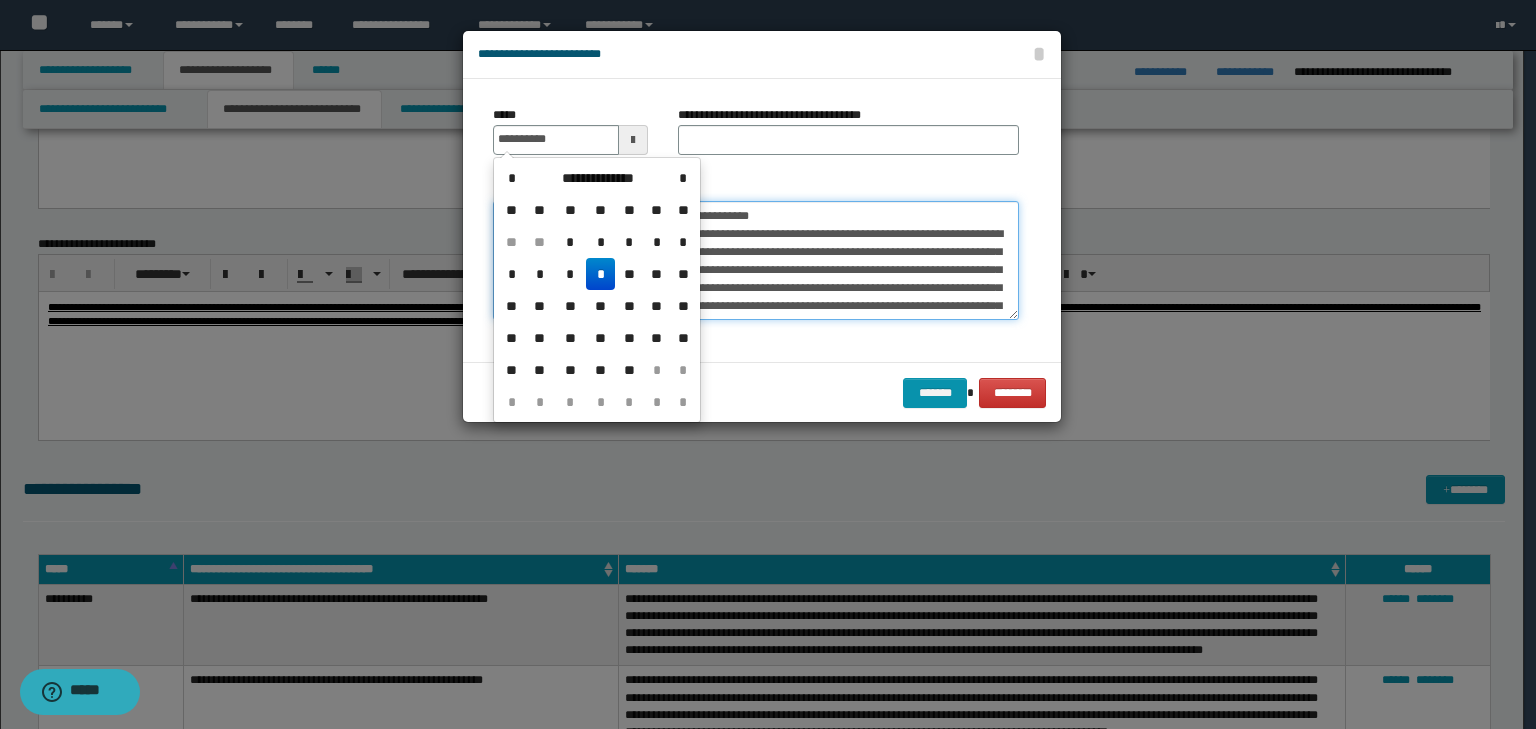 type on "**********" 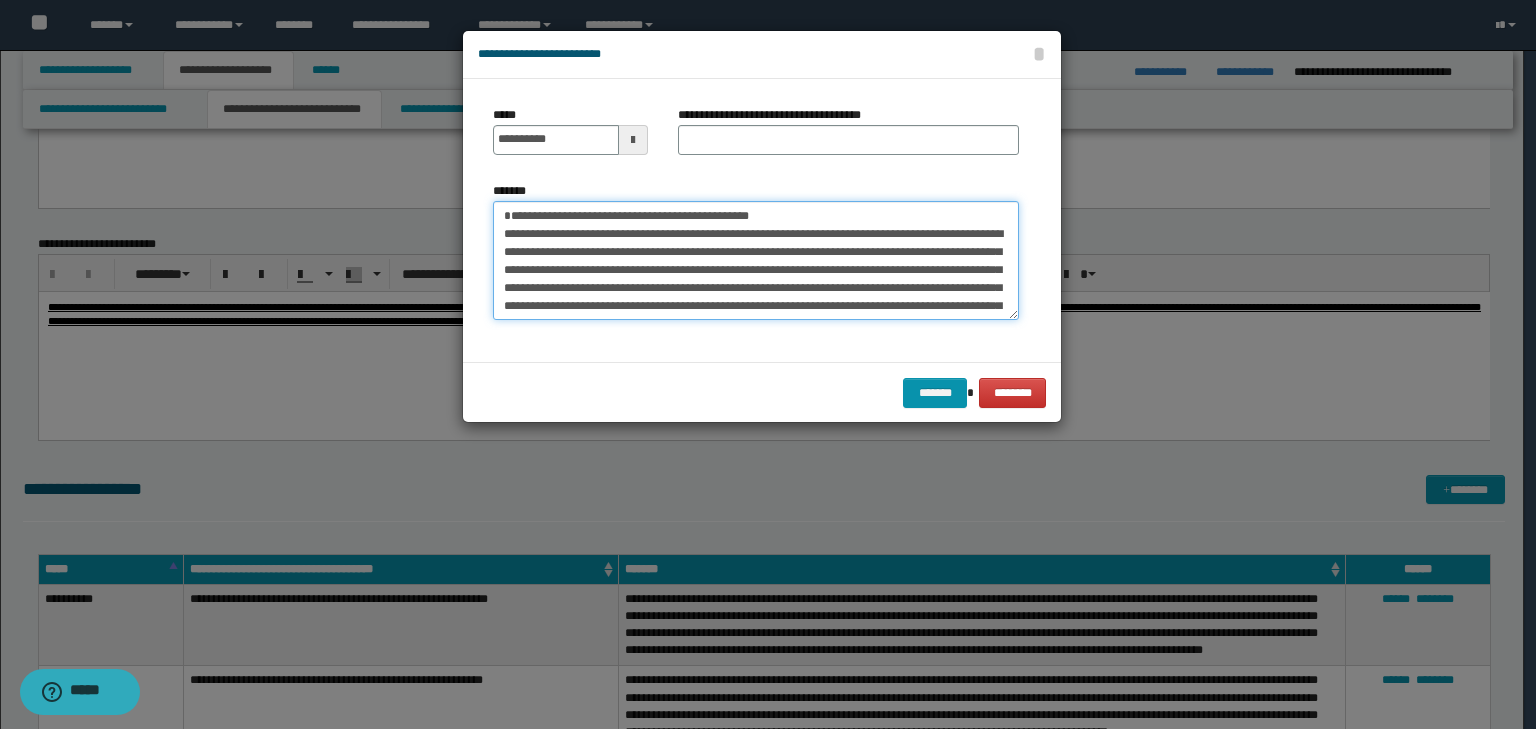 drag, startPoint x: 816, startPoint y: 210, endPoint x: 444, endPoint y: 195, distance: 372.3023 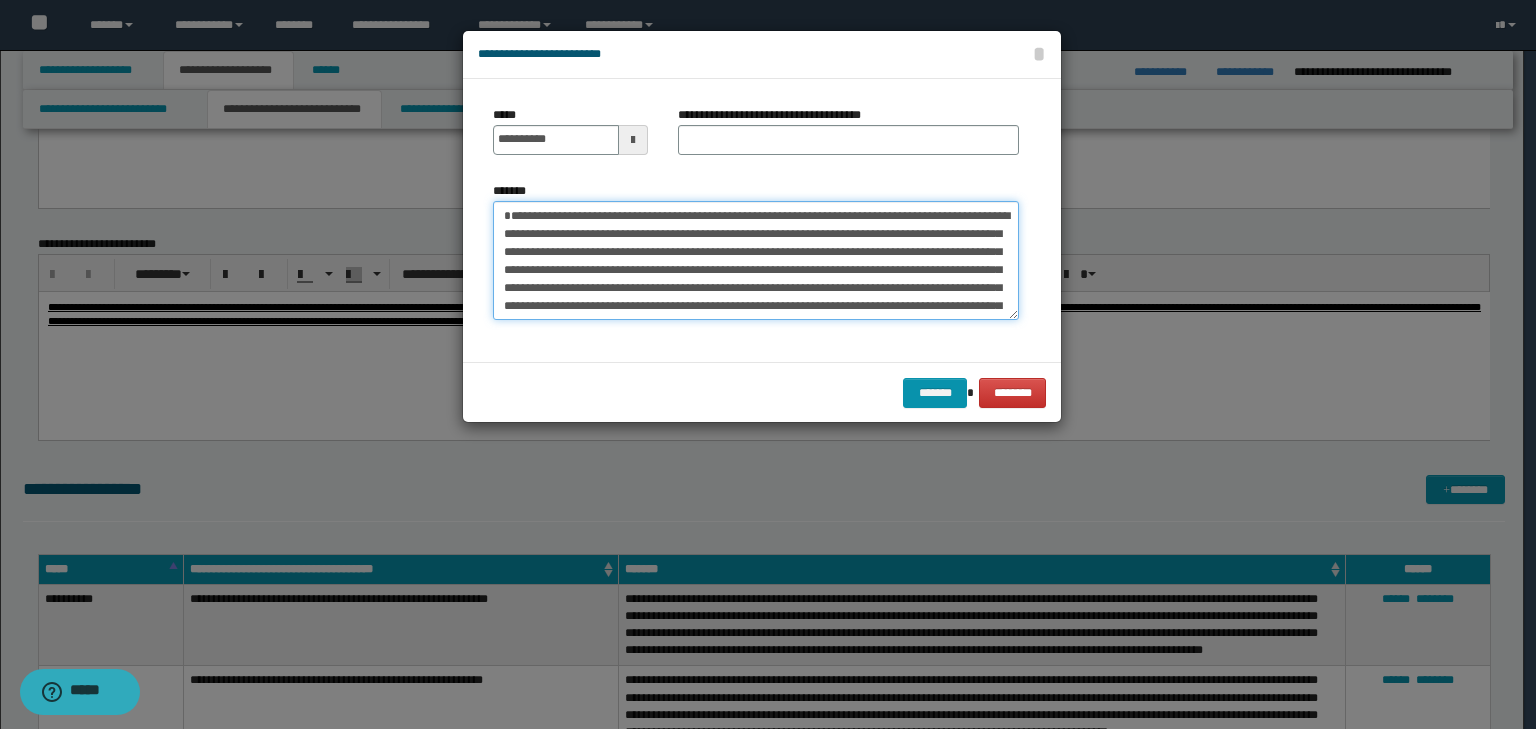 type on "**********" 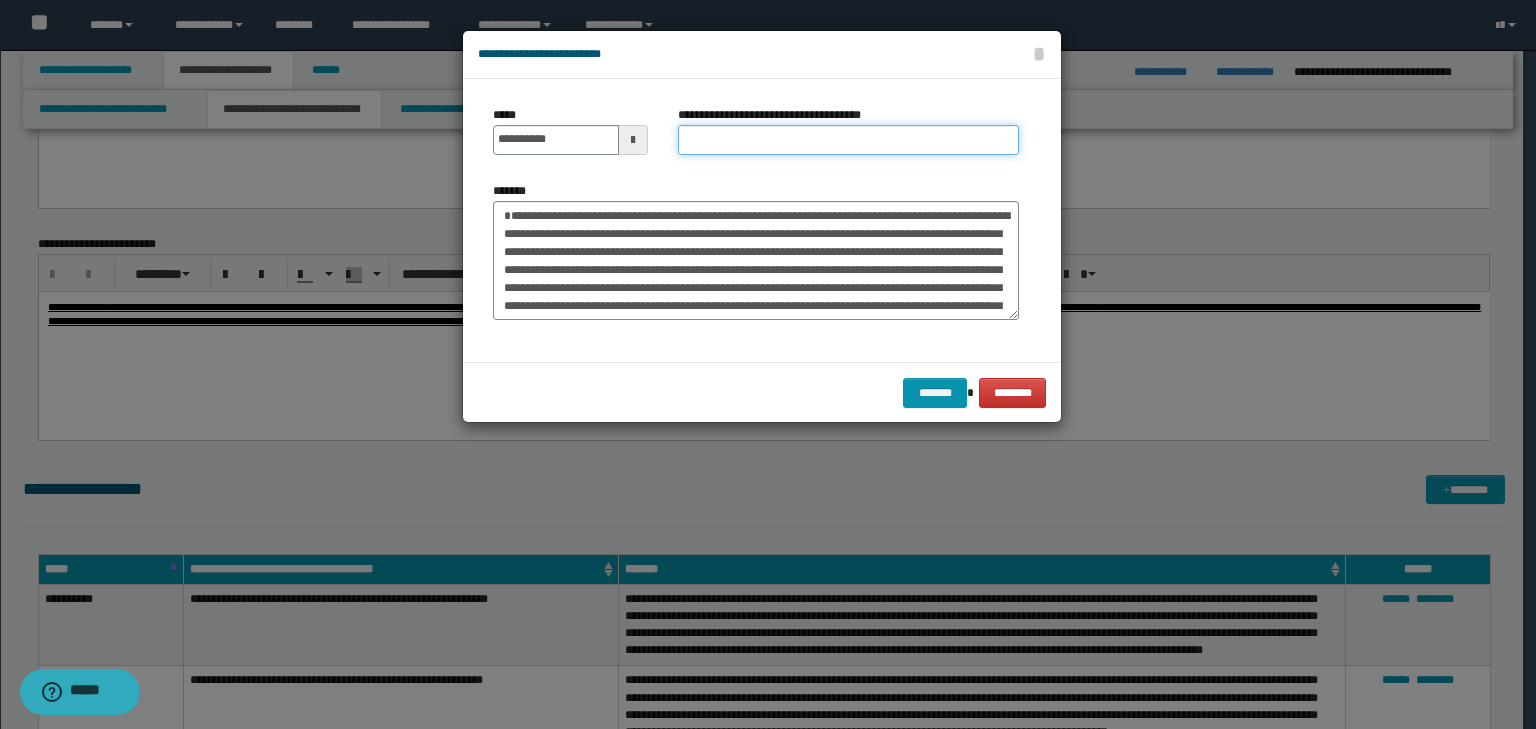 click on "**********" at bounding box center [848, 140] 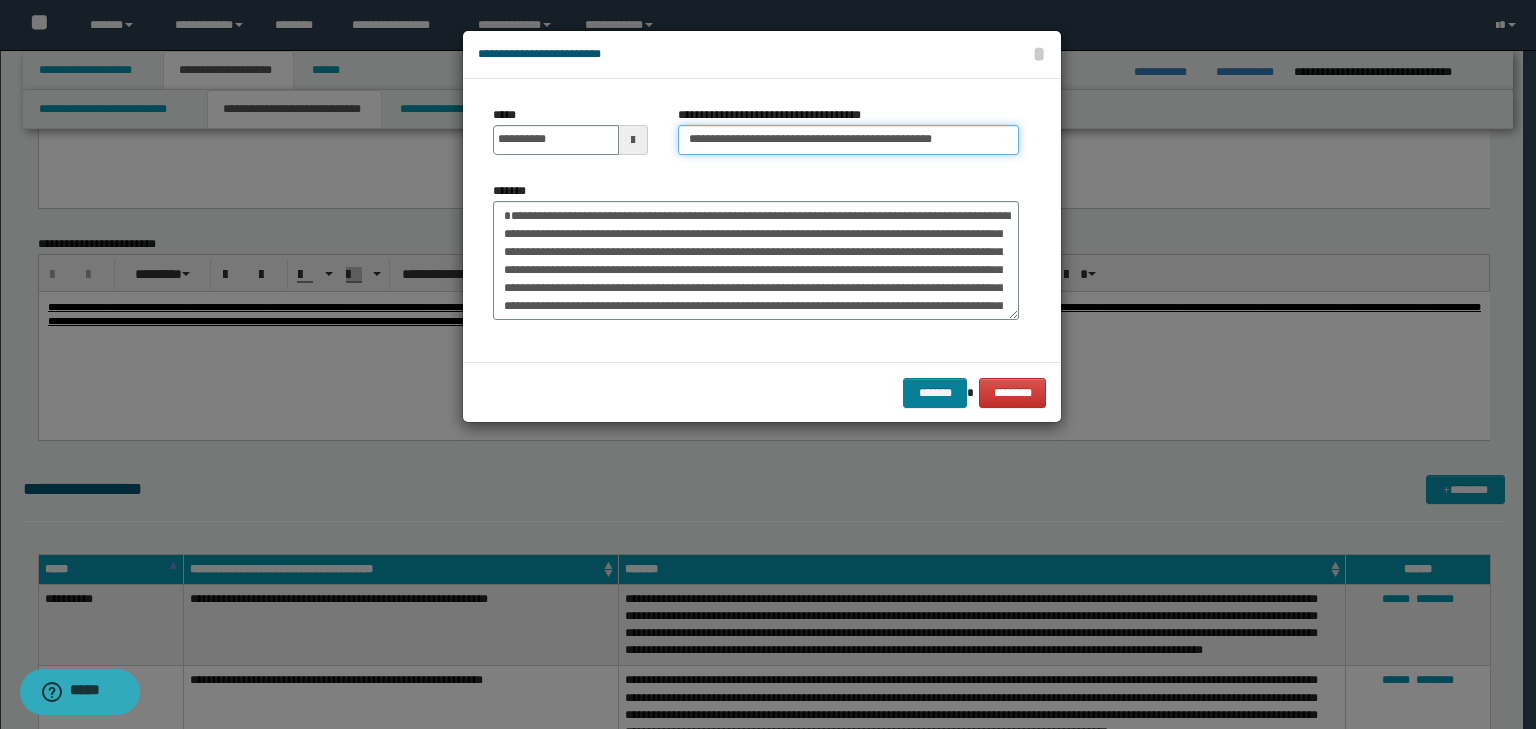 type on "**********" 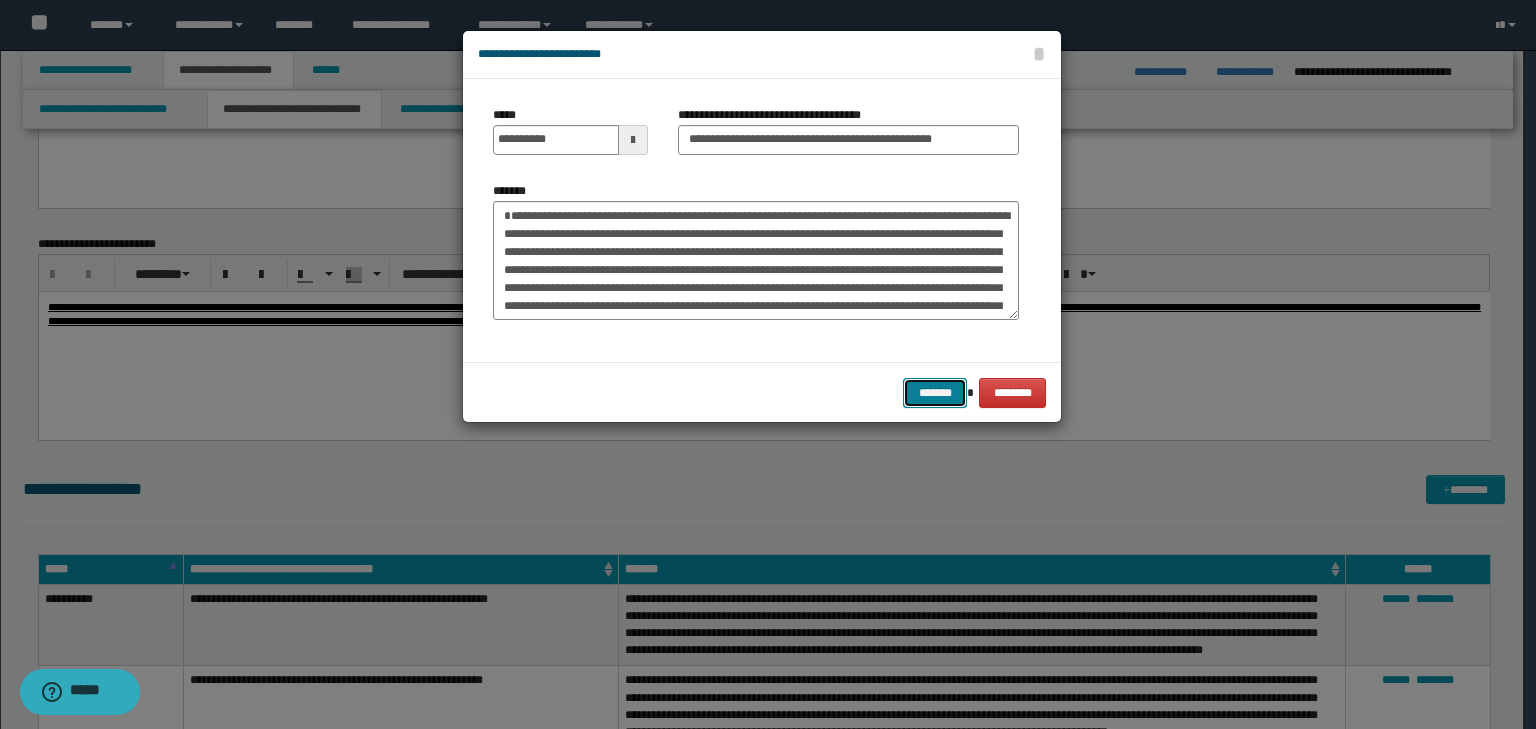 click on "*******" at bounding box center (935, 393) 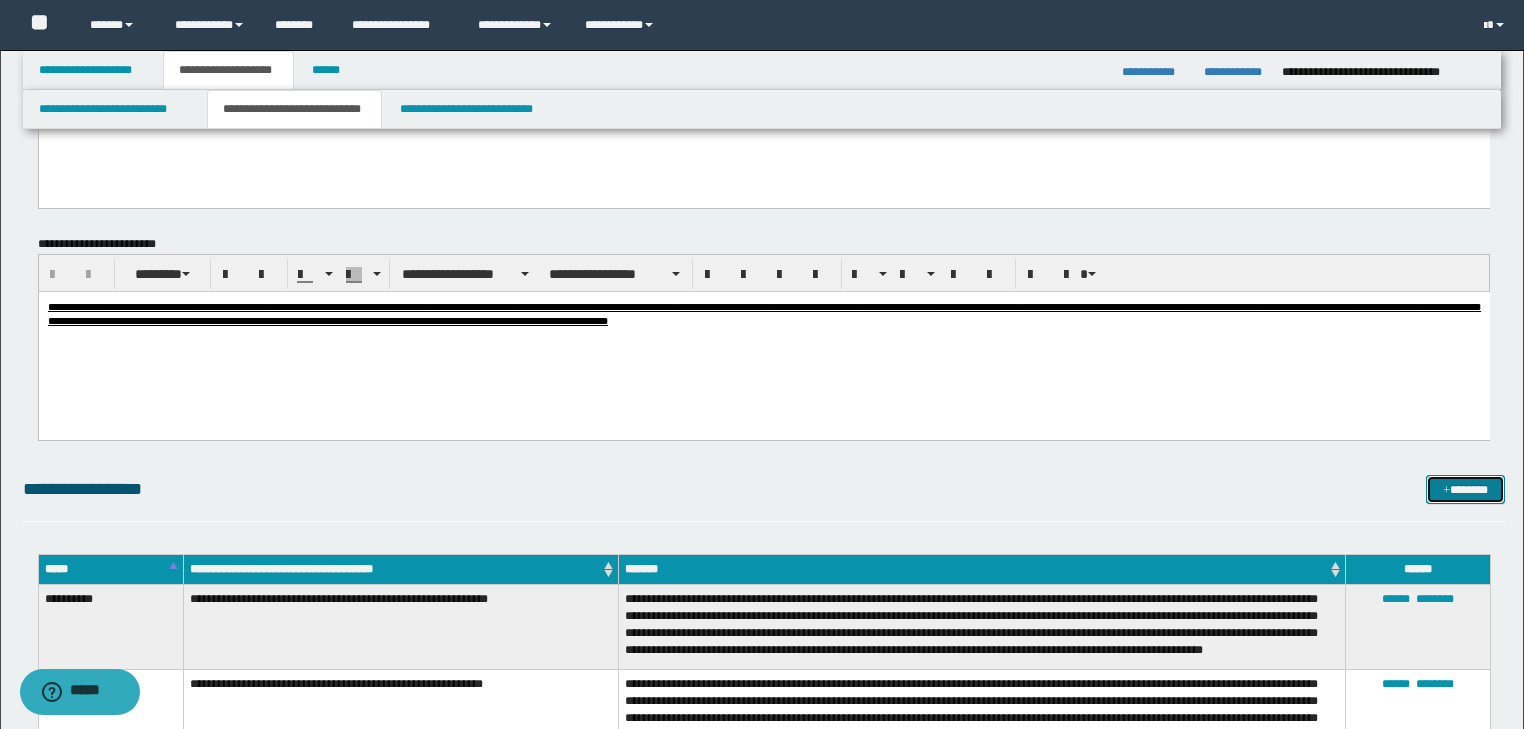 click on "*******" at bounding box center [1465, 490] 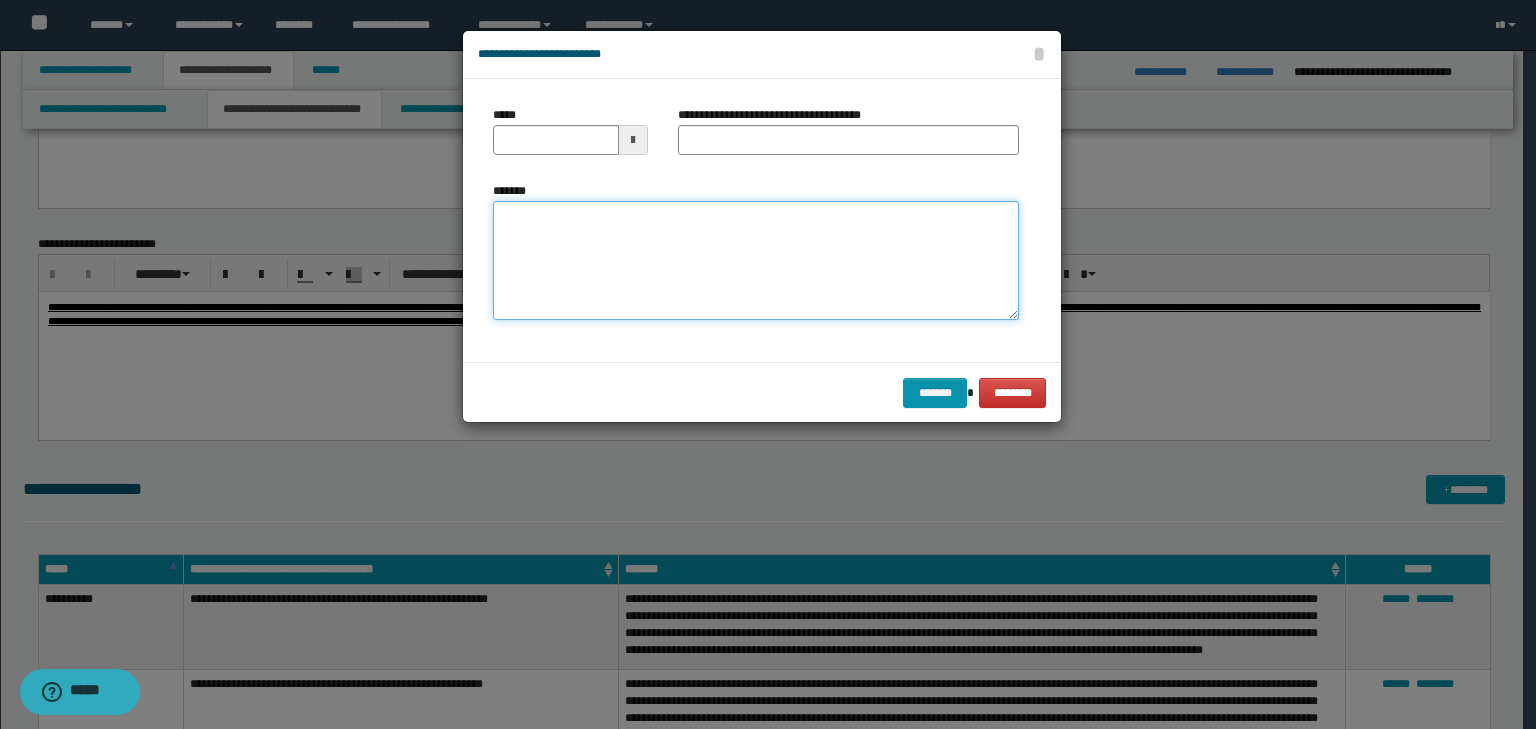 click on "*******" at bounding box center (756, 261) 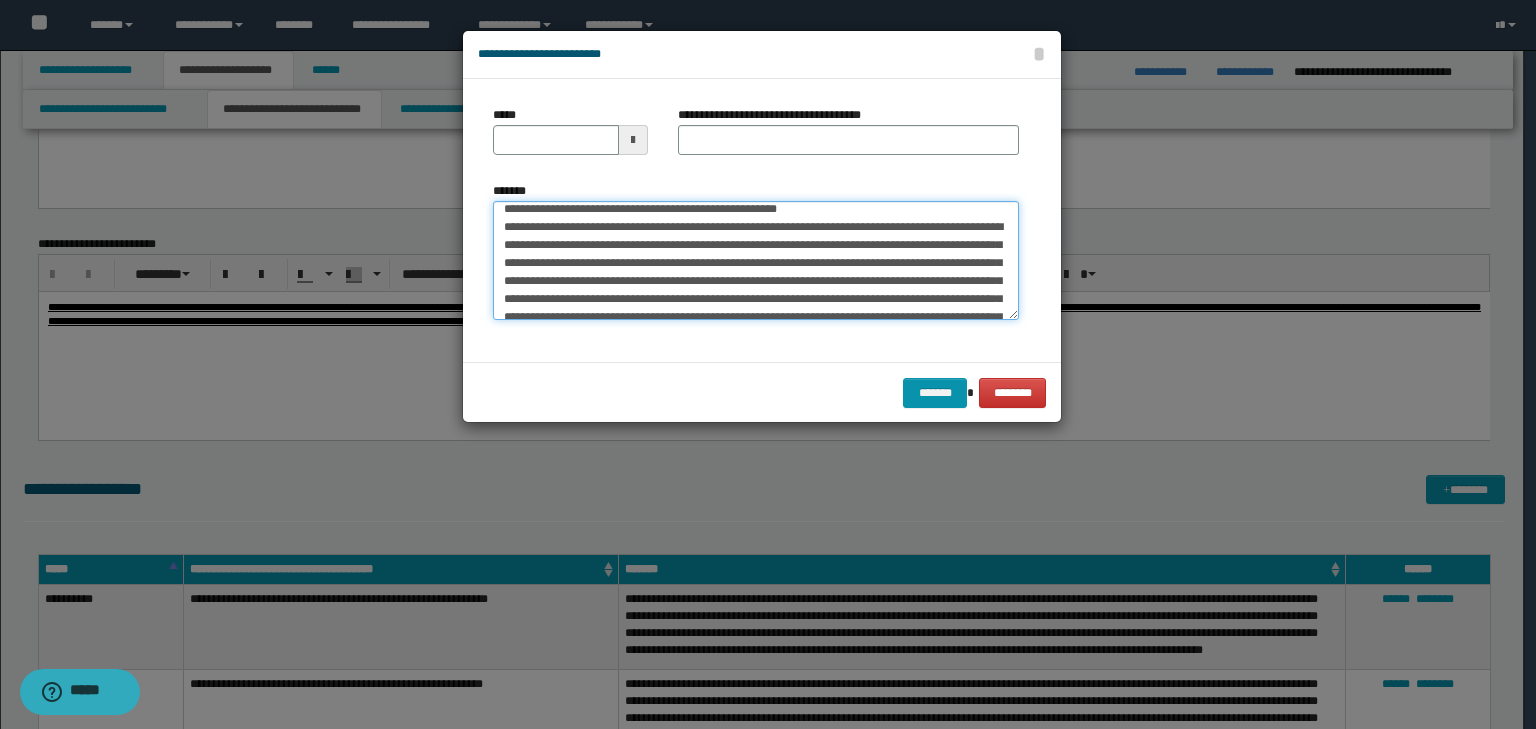 scroll, scrollTop: 0, scrollLeft: 0, axis: both 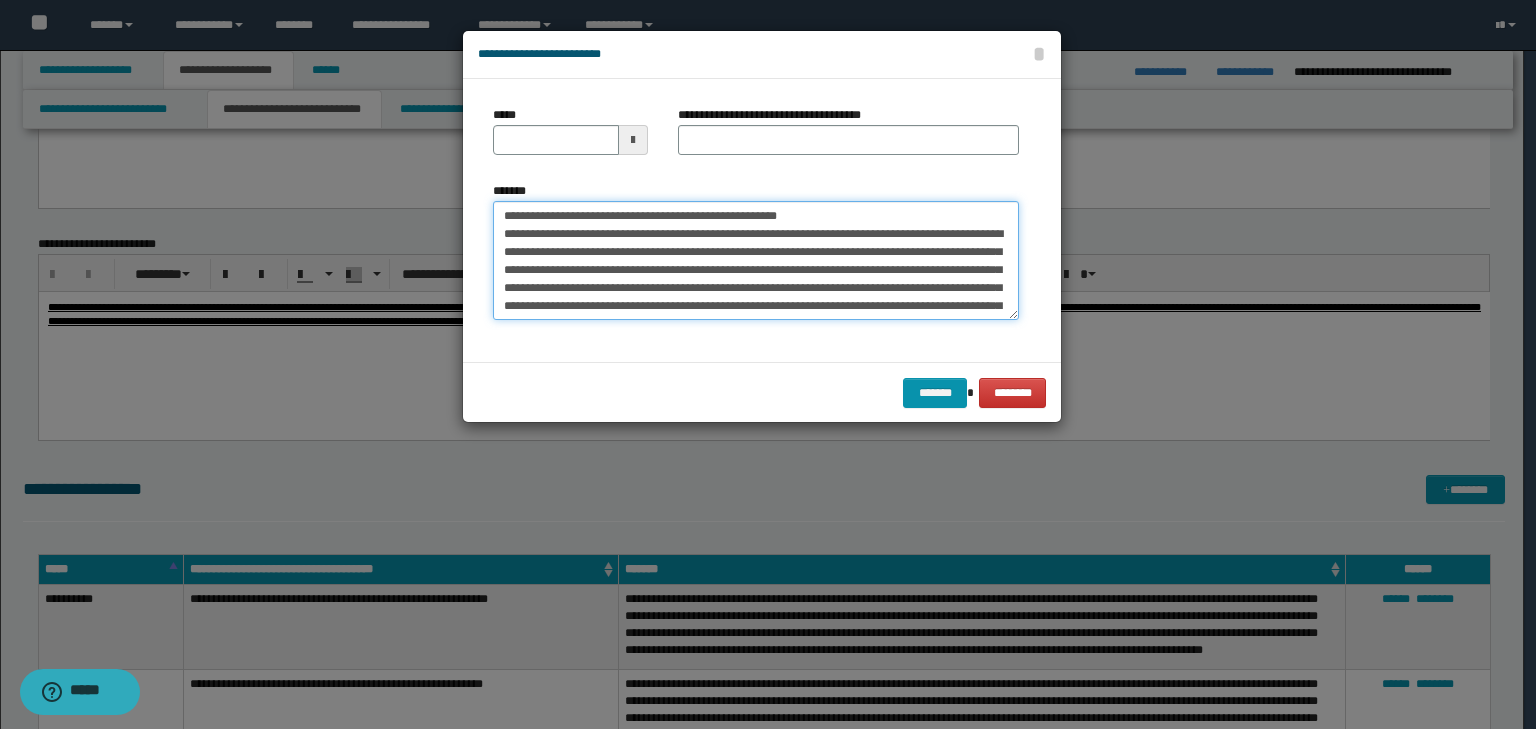 drag, startPoint x: 563, startPoint y: 211, endPoint x: 428, endPoint y: 192, distance: 136.33047 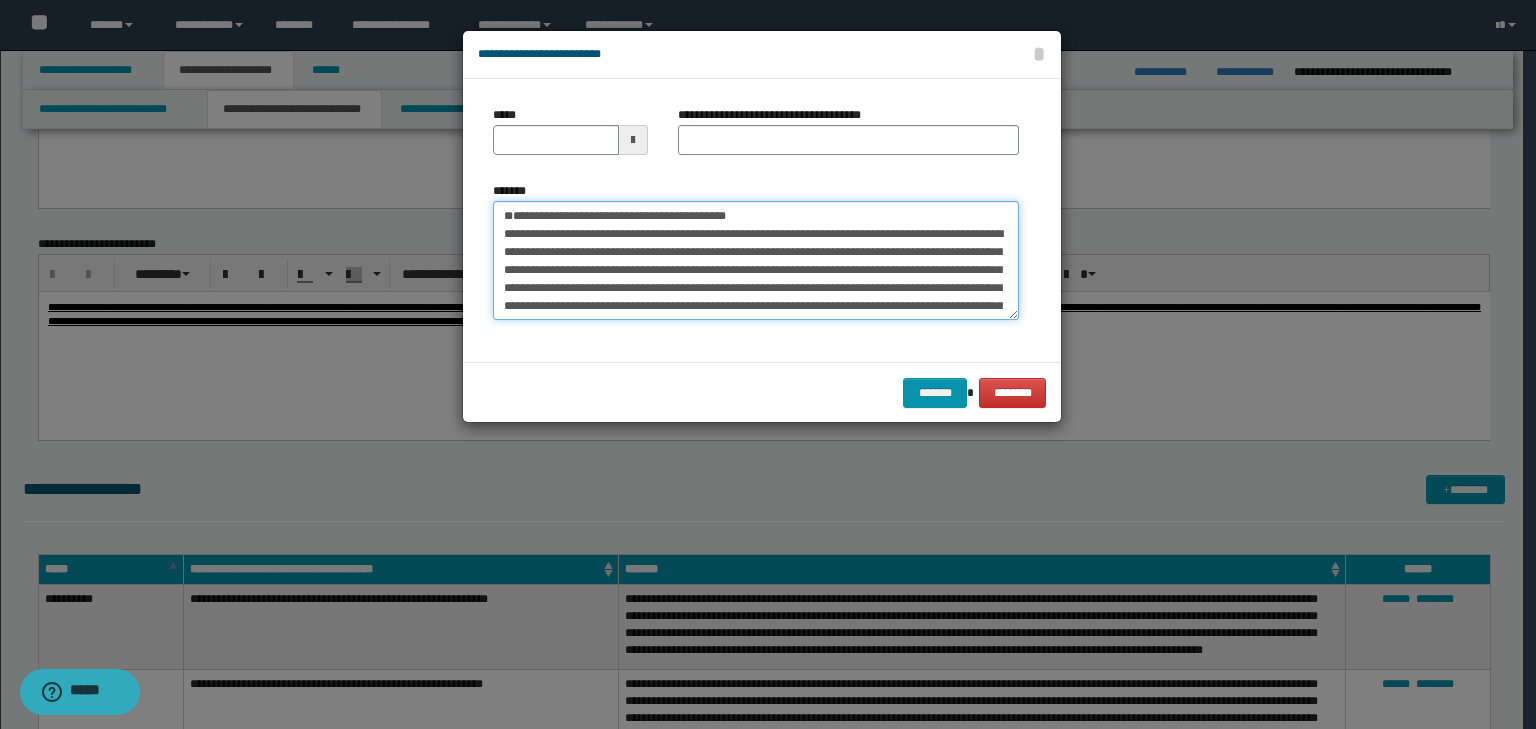 type 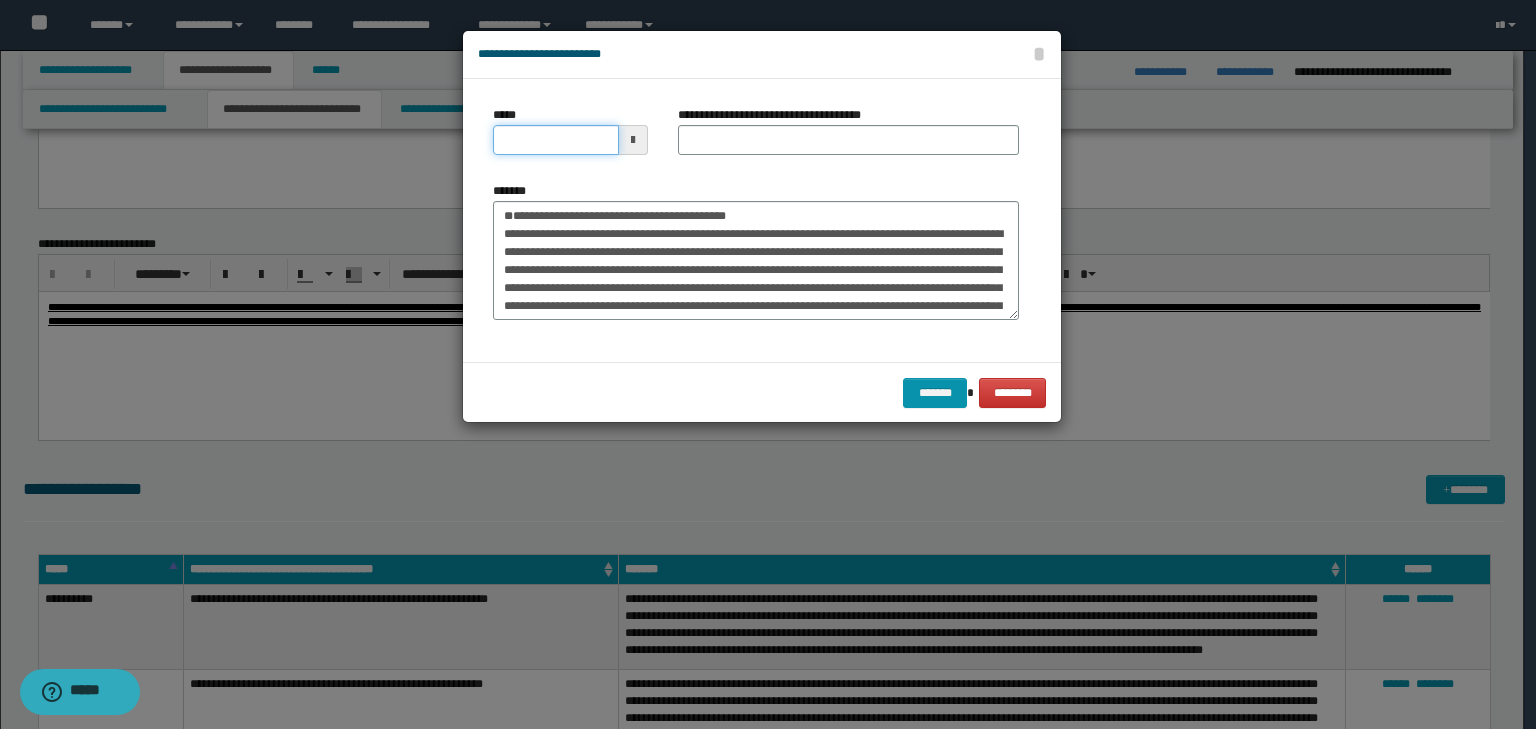 click on "**********" at bounding box center [762, -2621] 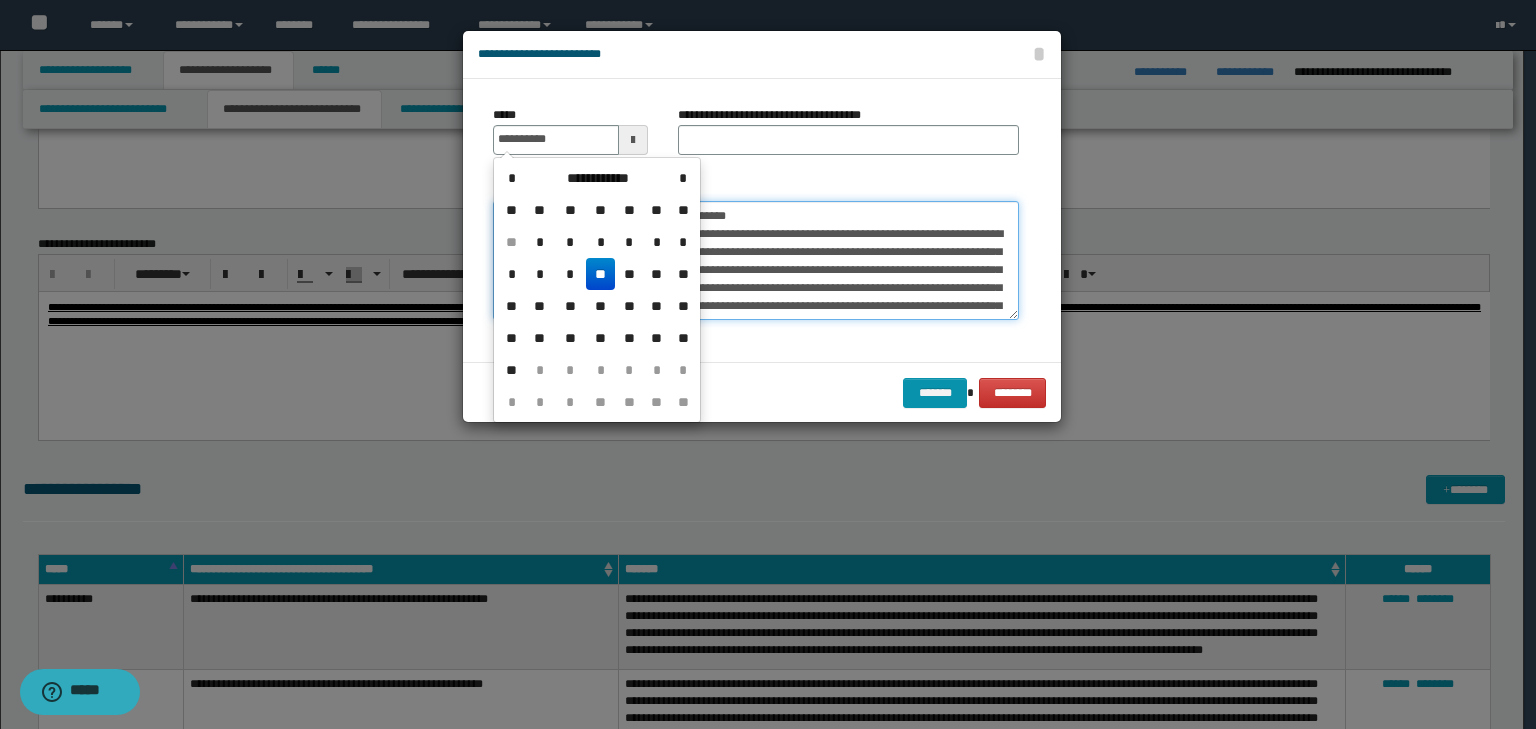 type on "**********" 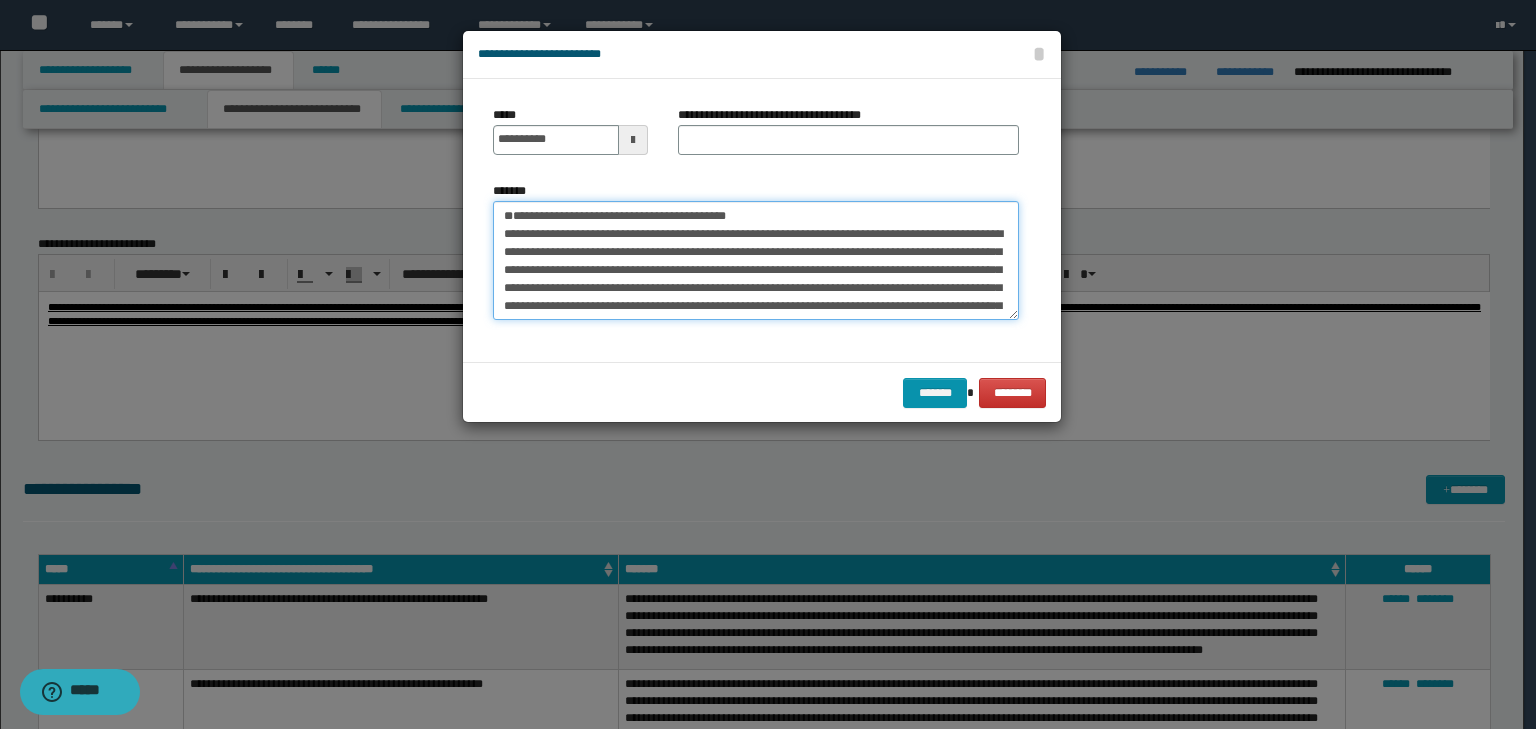 drag, startPoint x: 804, startPoint y: 210, endPoint x: 313, endPoint y: 232, distance: 491.4926 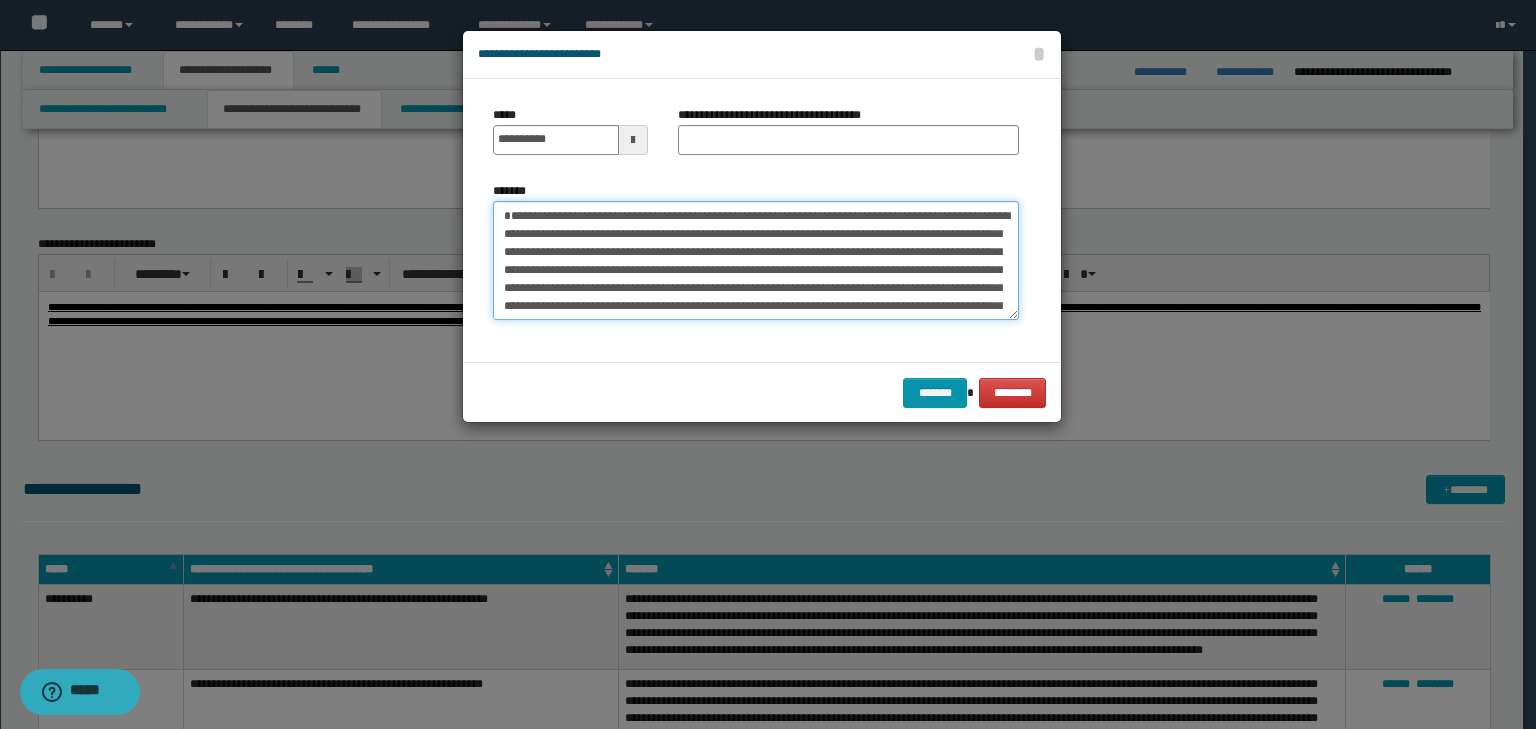 type on "**********" 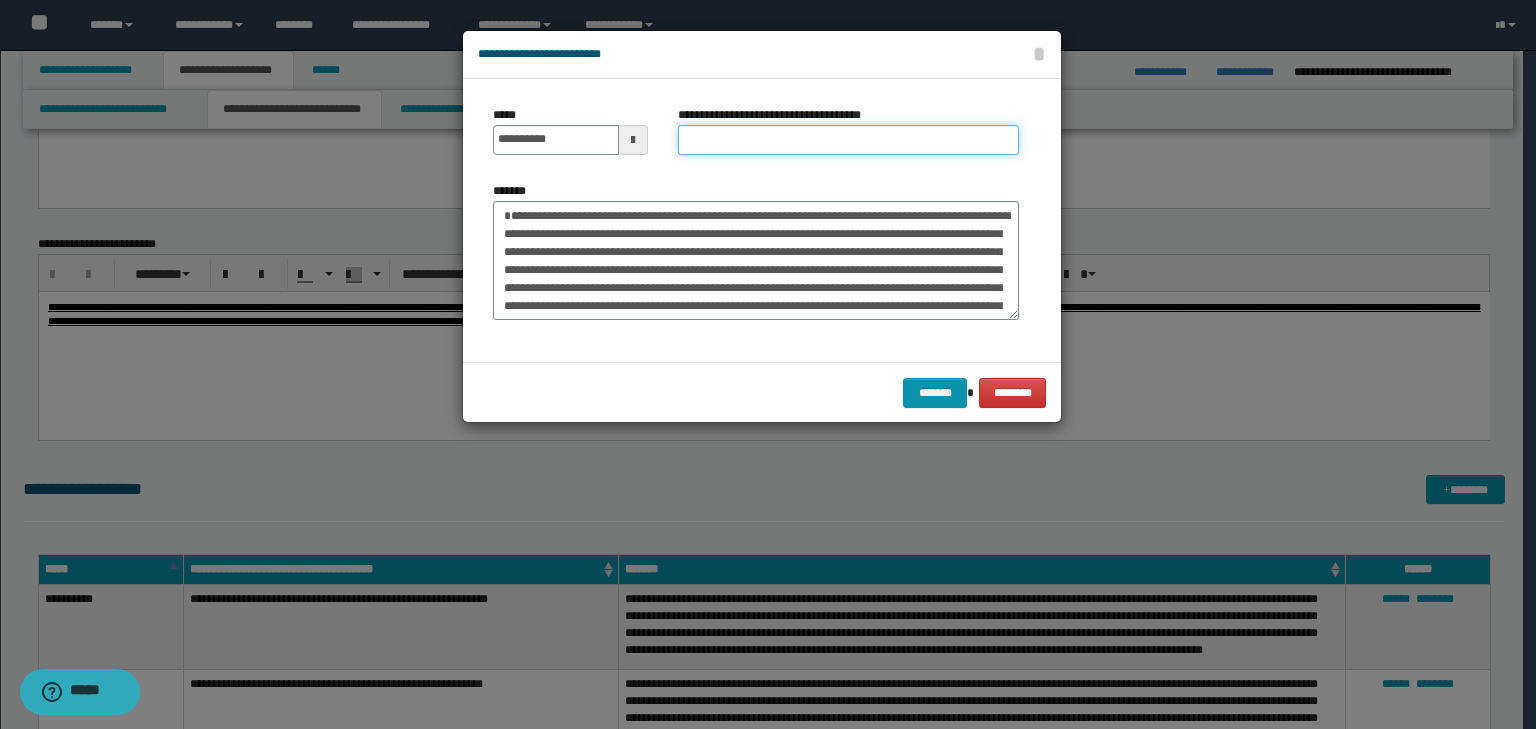 click on "**********" at bounding box center (848, 140) 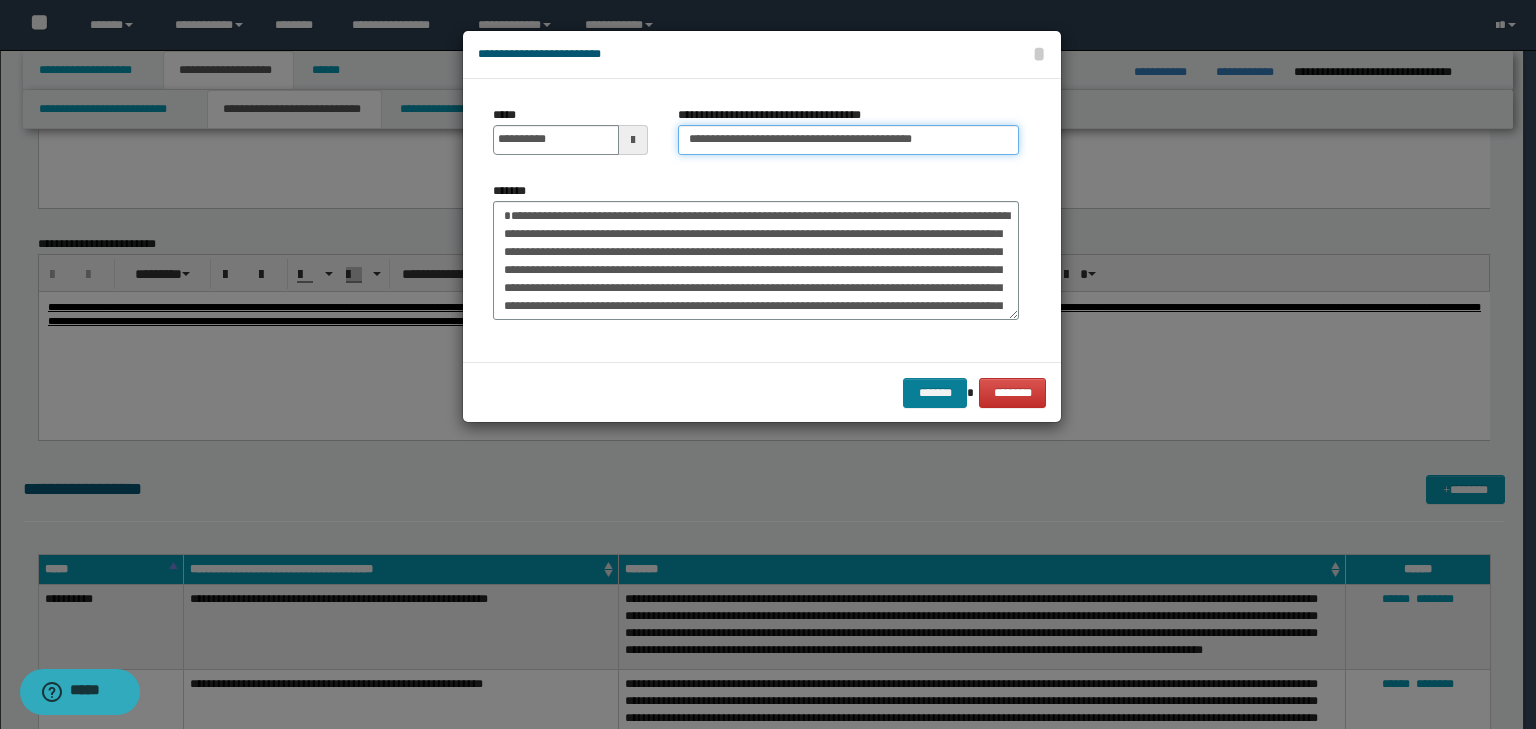 type on "**********" 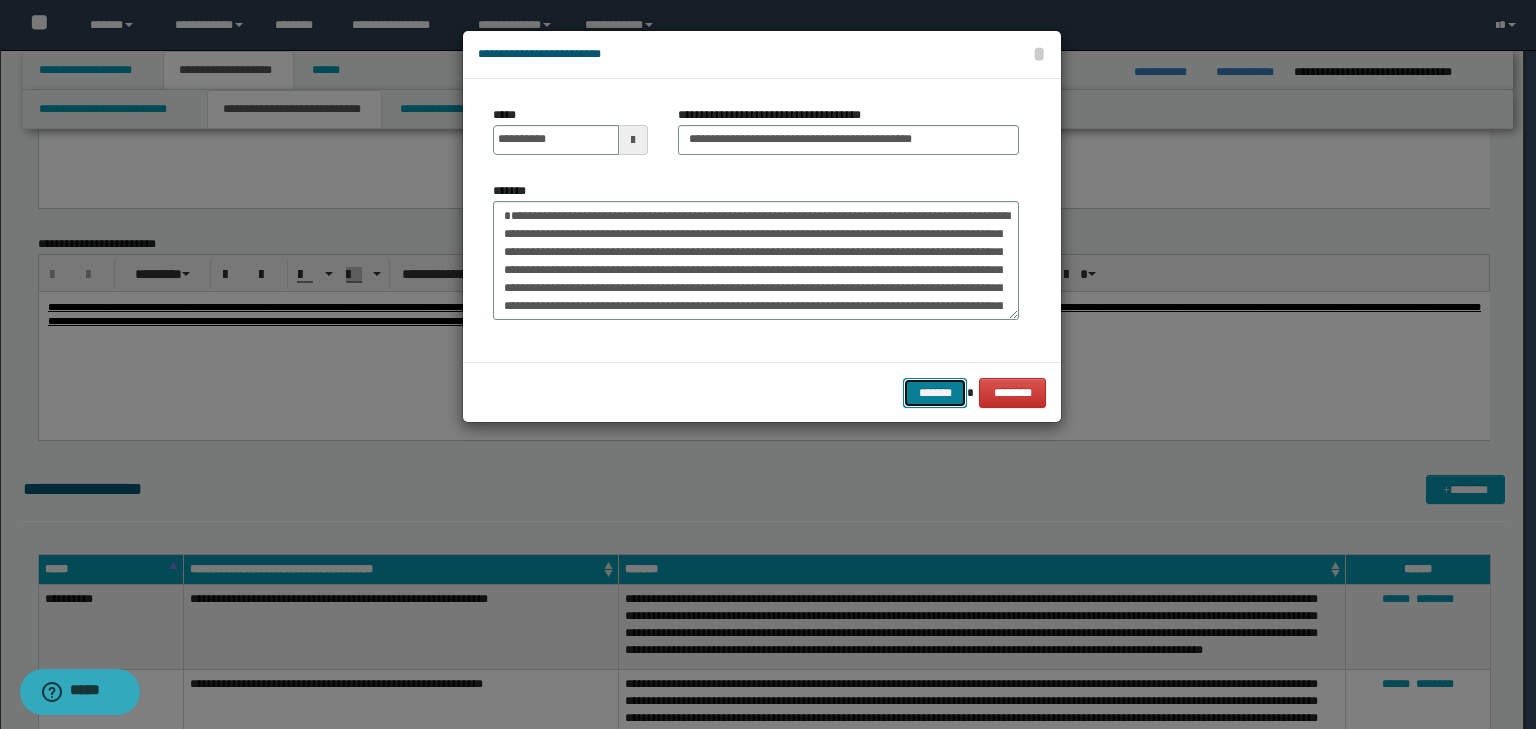 click on "*******" at bounding box center [935, 393] 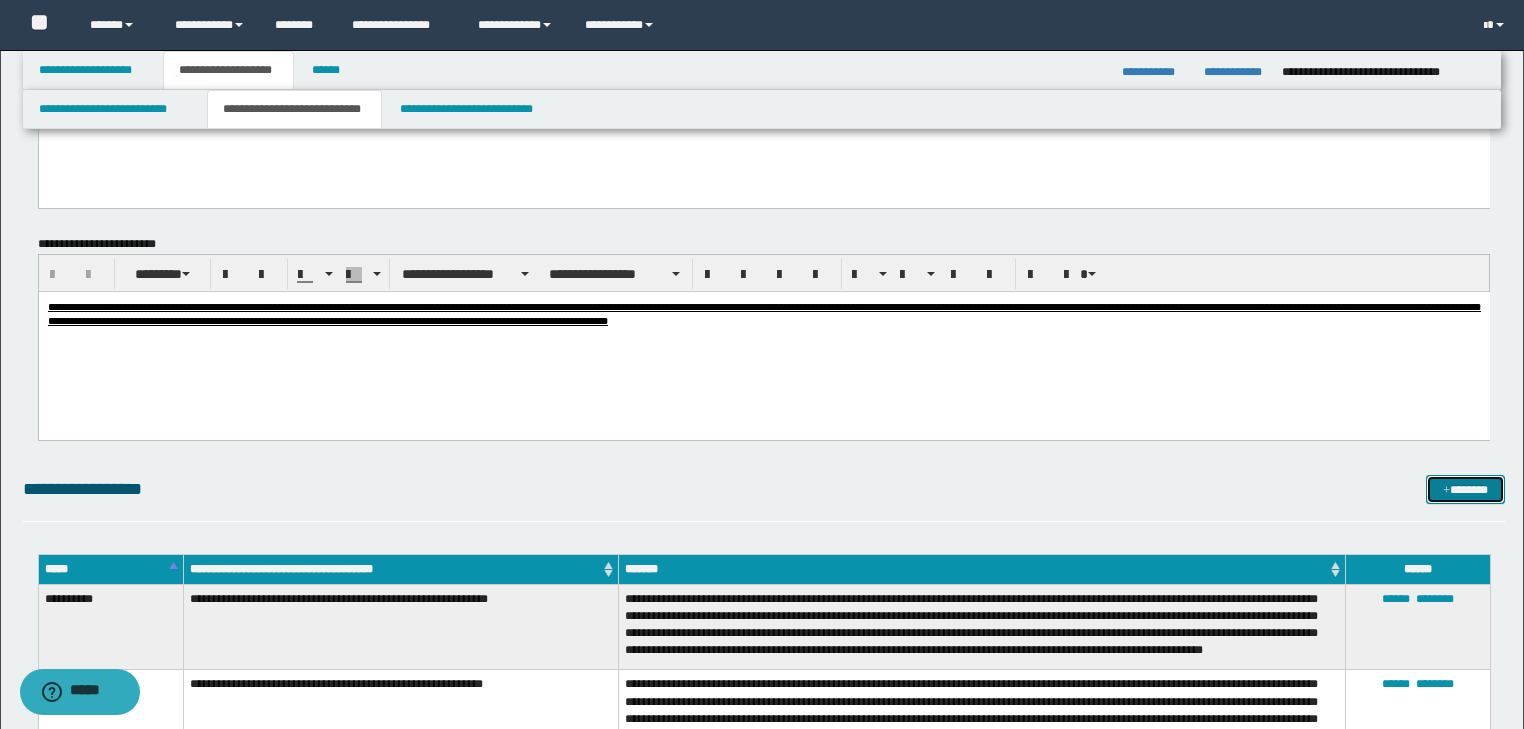 click on "*******" at bounding box center (1465, 490) 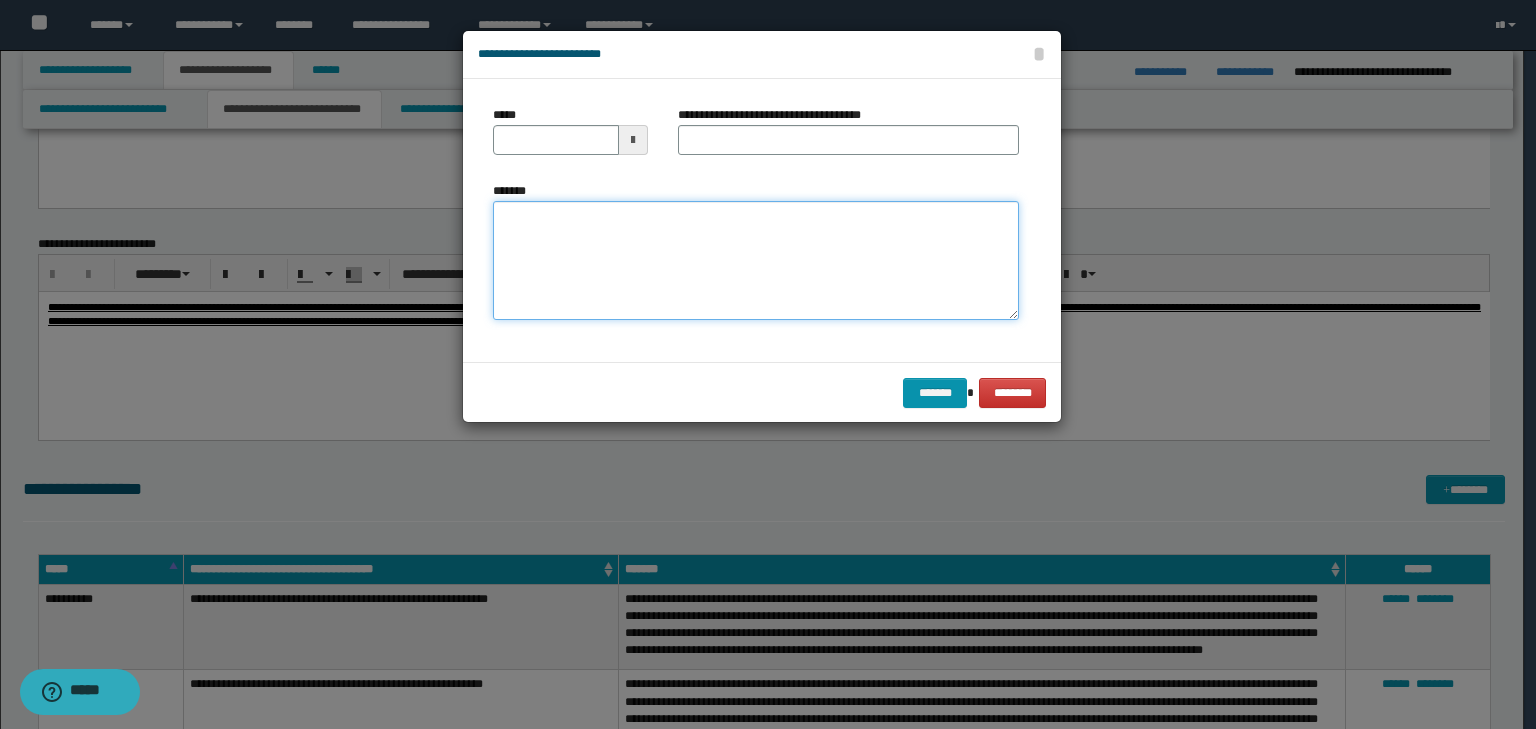 click on "*******" at bounding box center [756, 261] 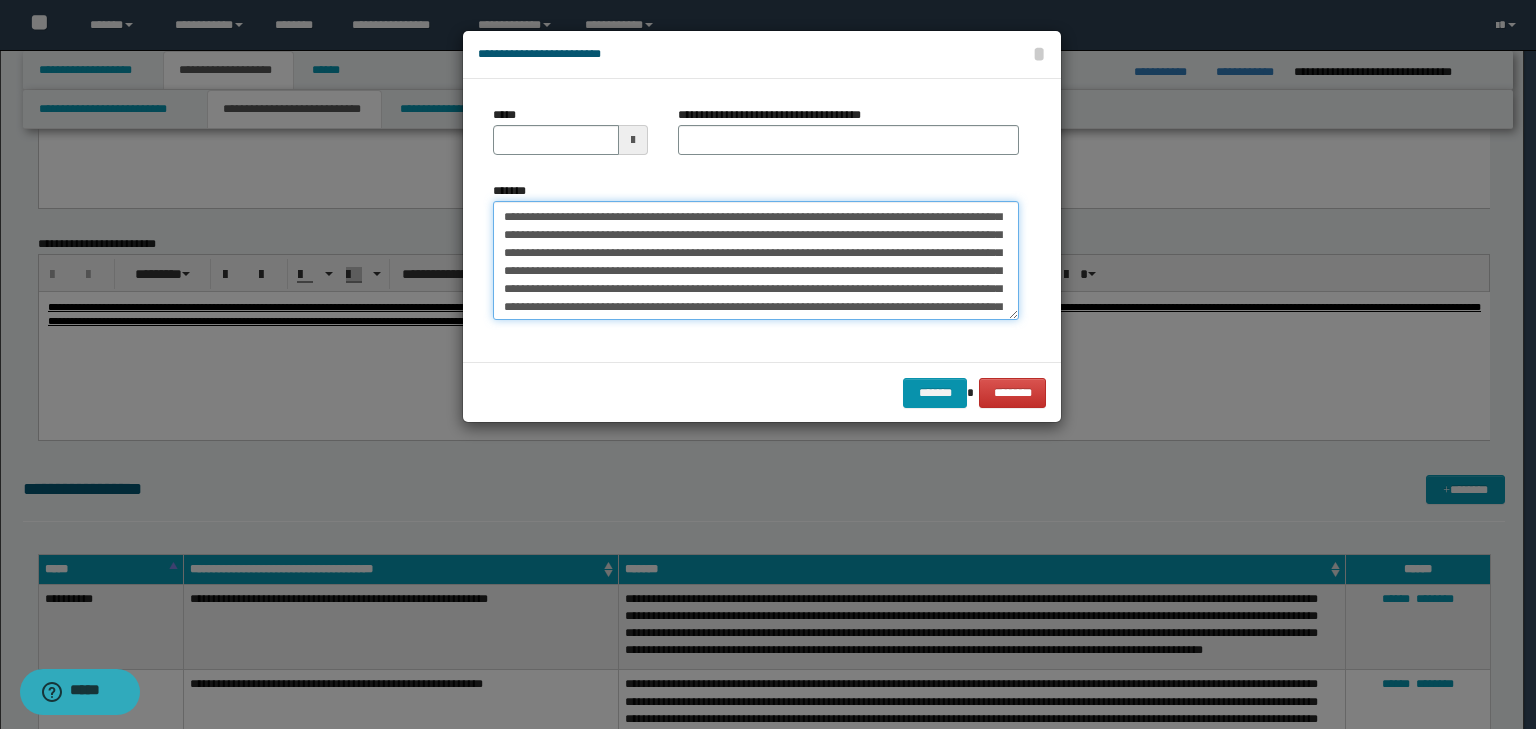 scroll, scrollTop: 0, scrollLeft: 0, axis: both 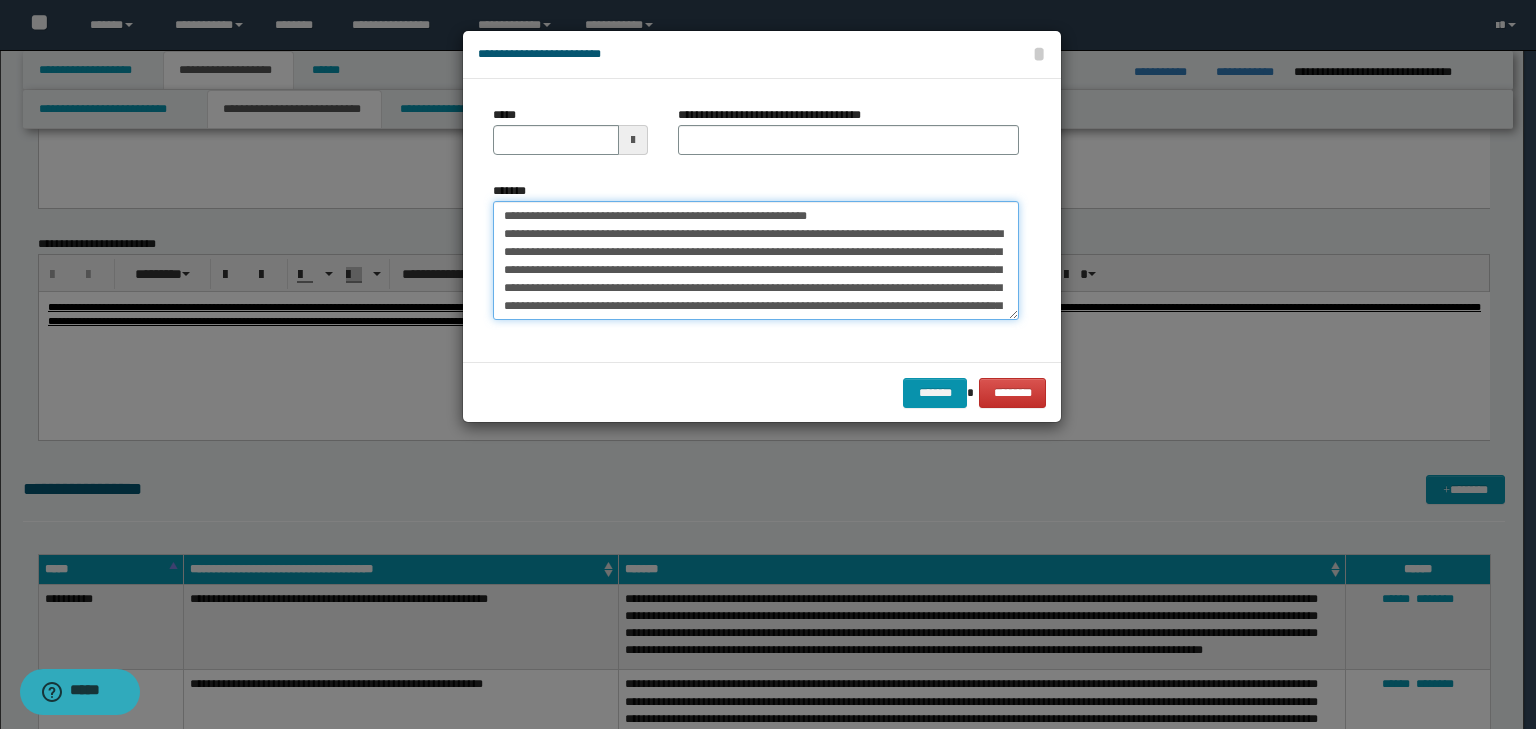 drag, startPoint x: 564, startPoint y: 216, endPoint x: 425, endPoint y: 192, distance: 141.05673 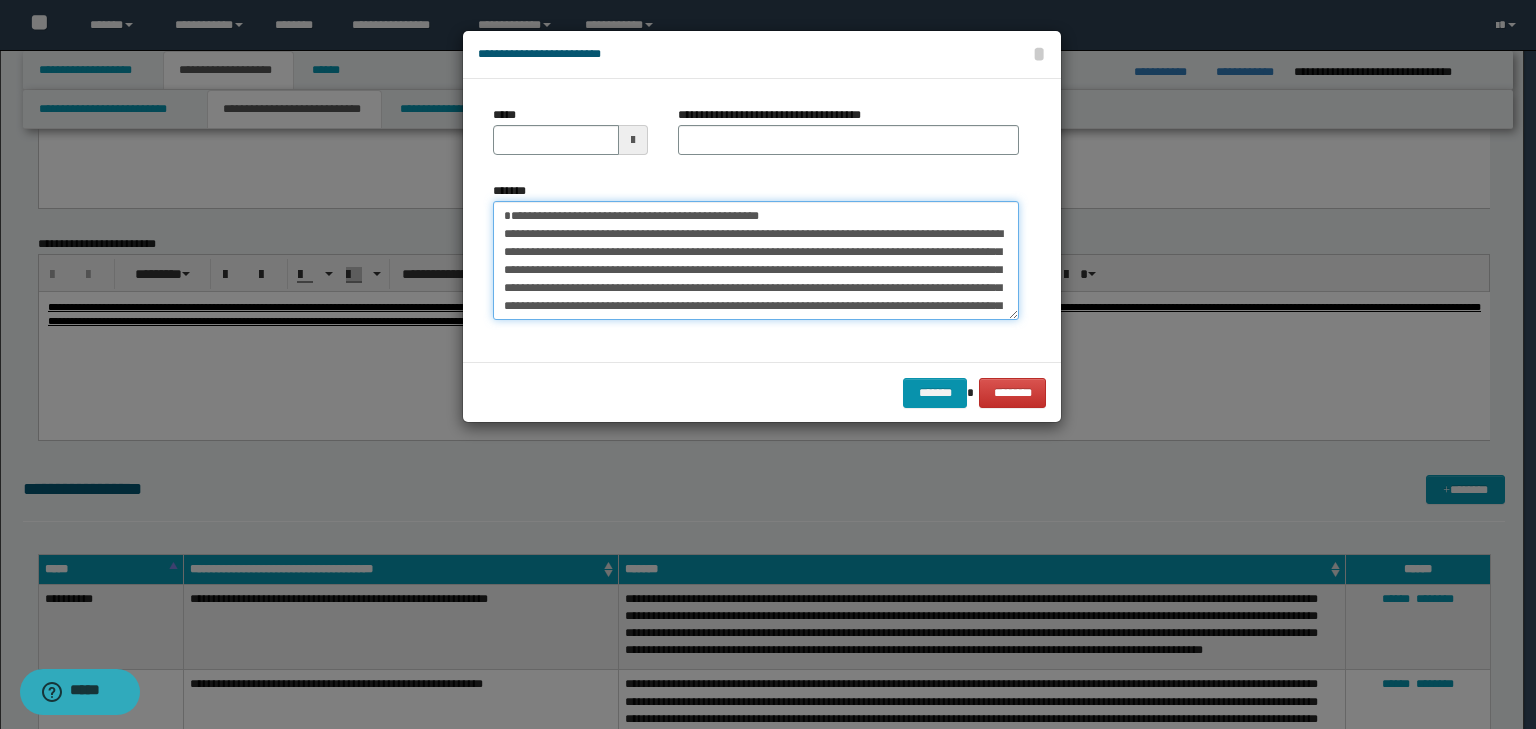 type 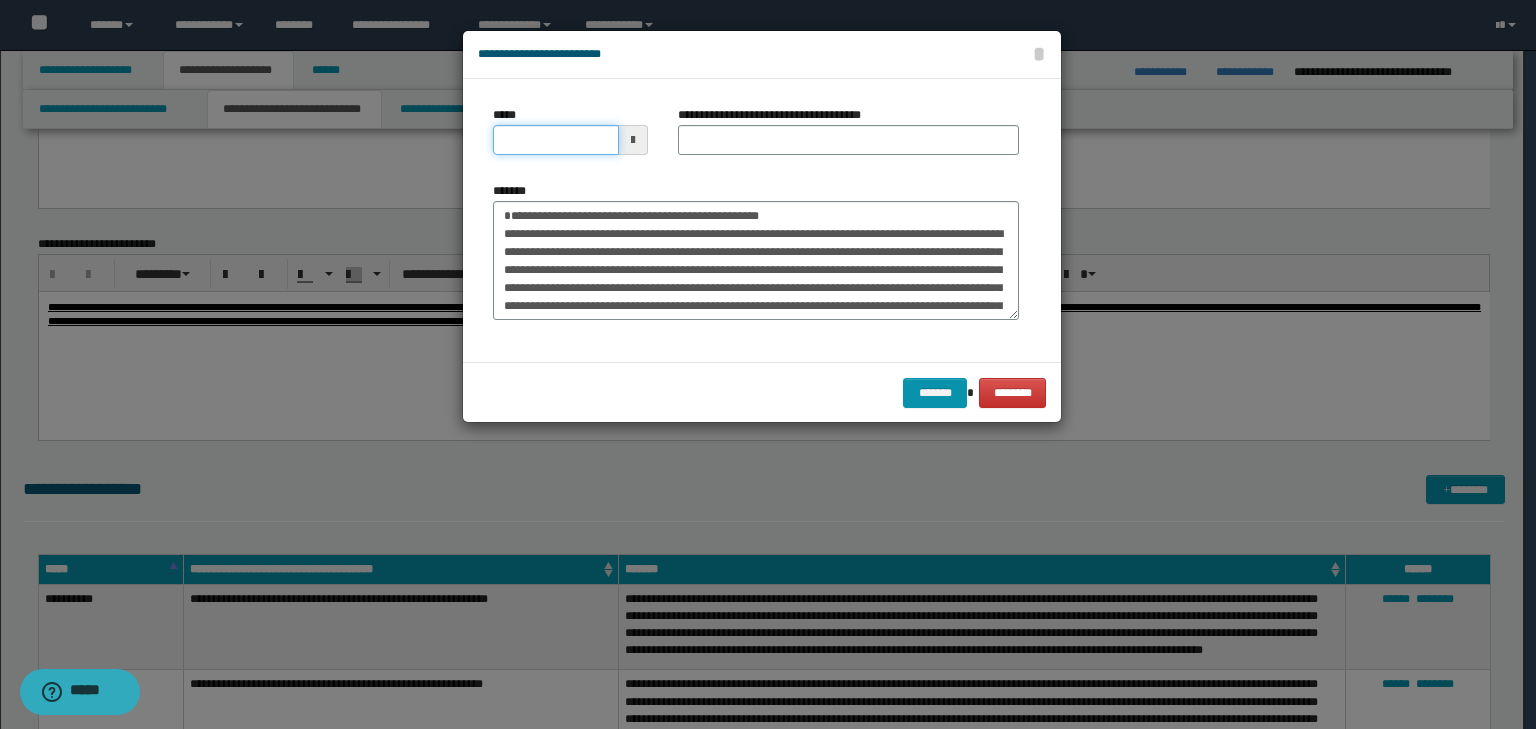 click on "*****" at bounding box center (556, 140) 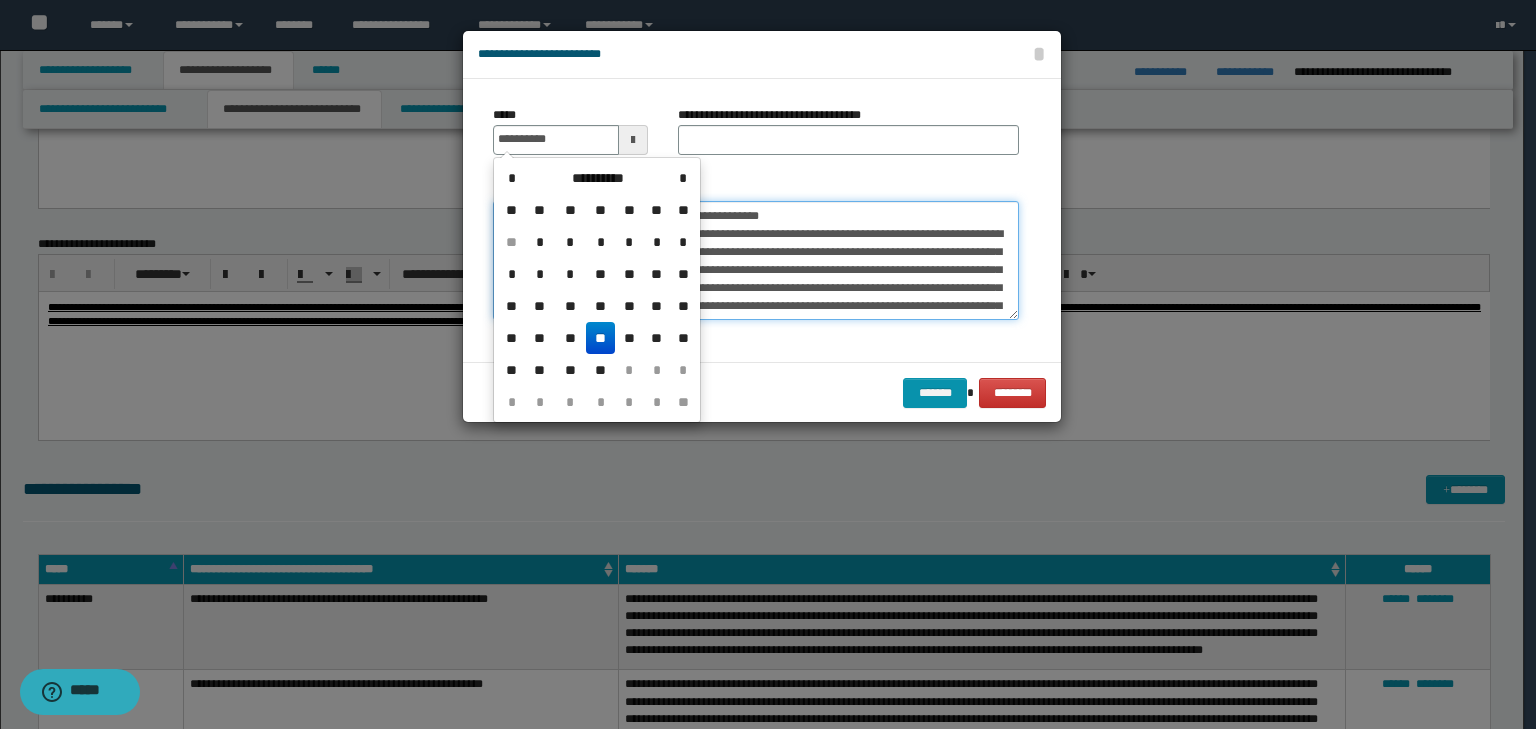 type on "**********" 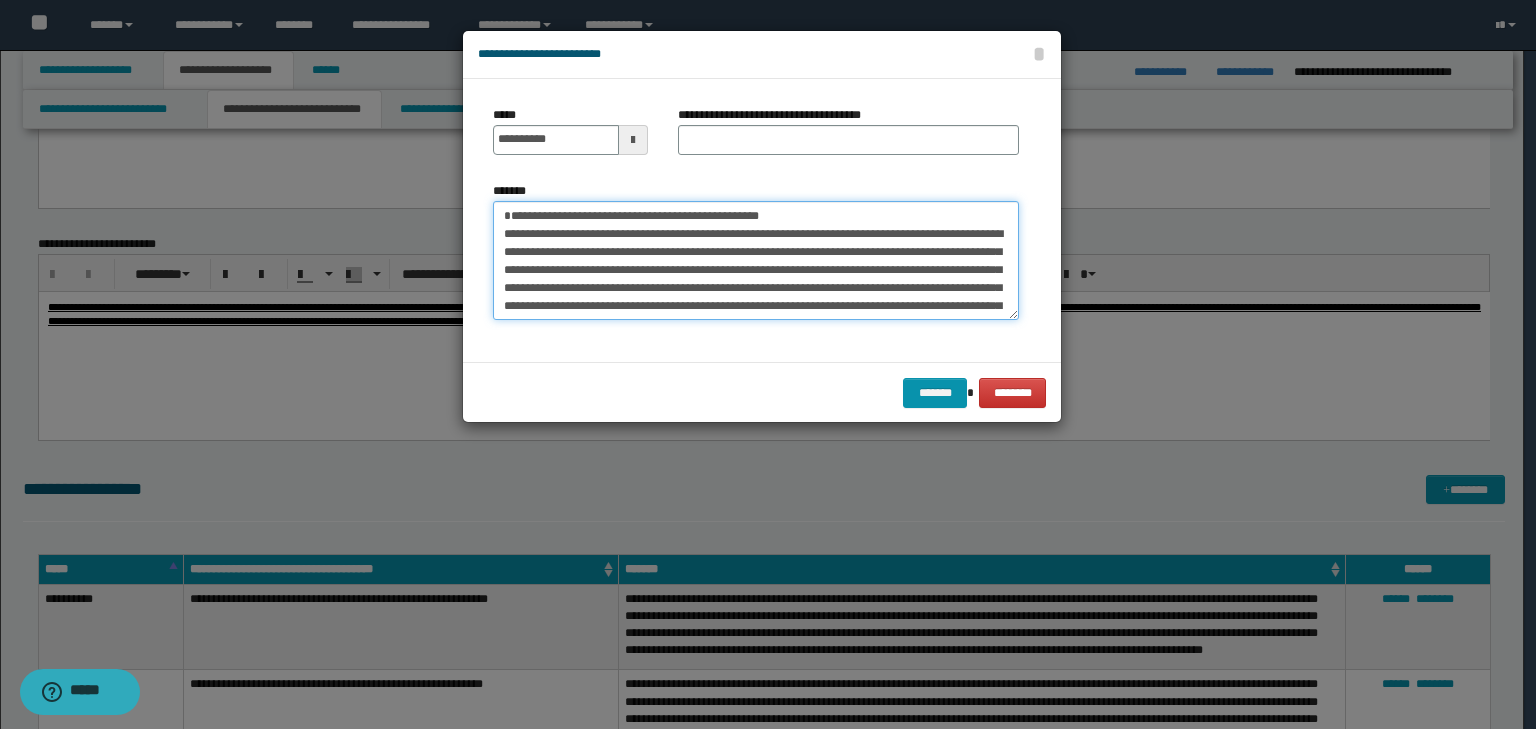 drag, startPoint x: 844, startPoint y: 211, endPoint x: 237, endPoint y: 170, distance: 608.3831 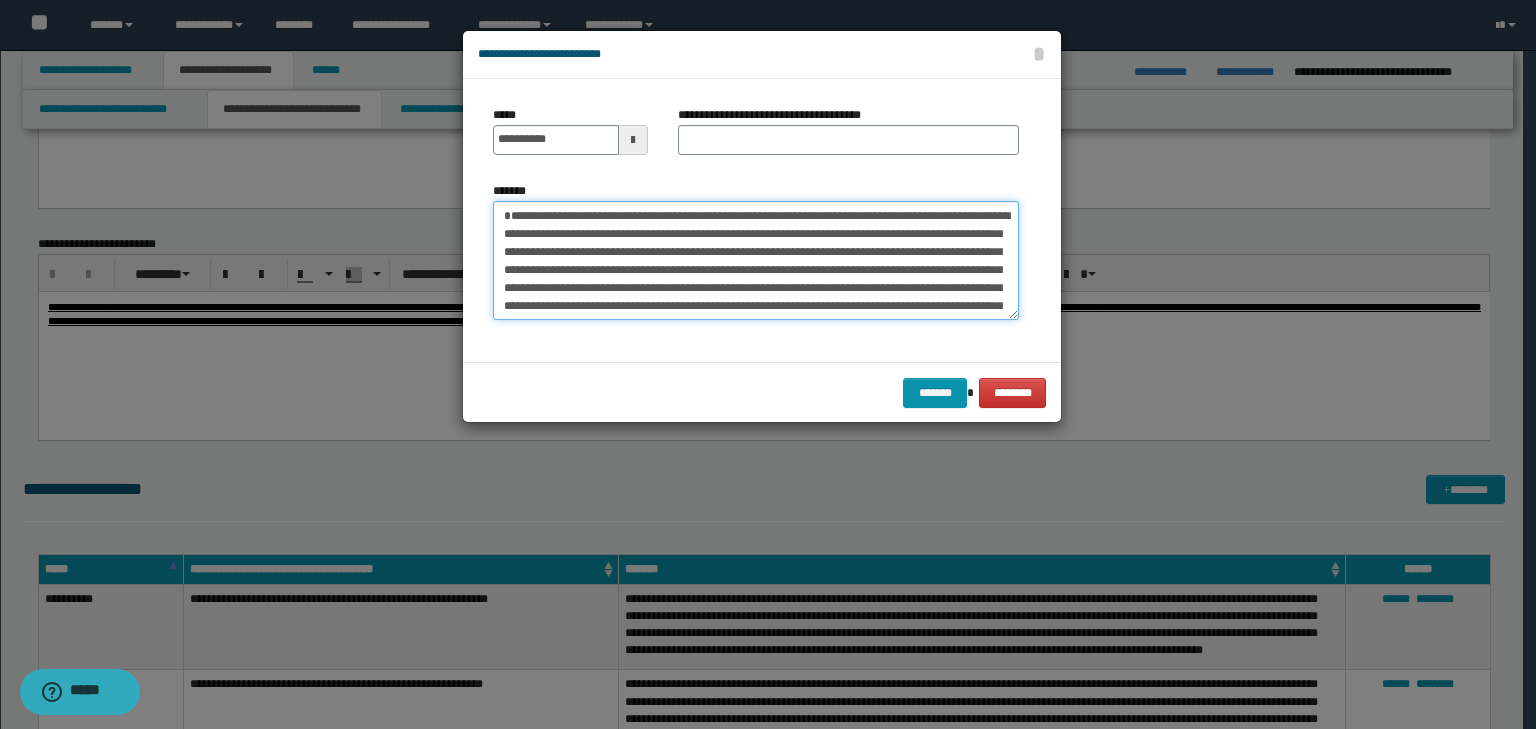 type on "**********" 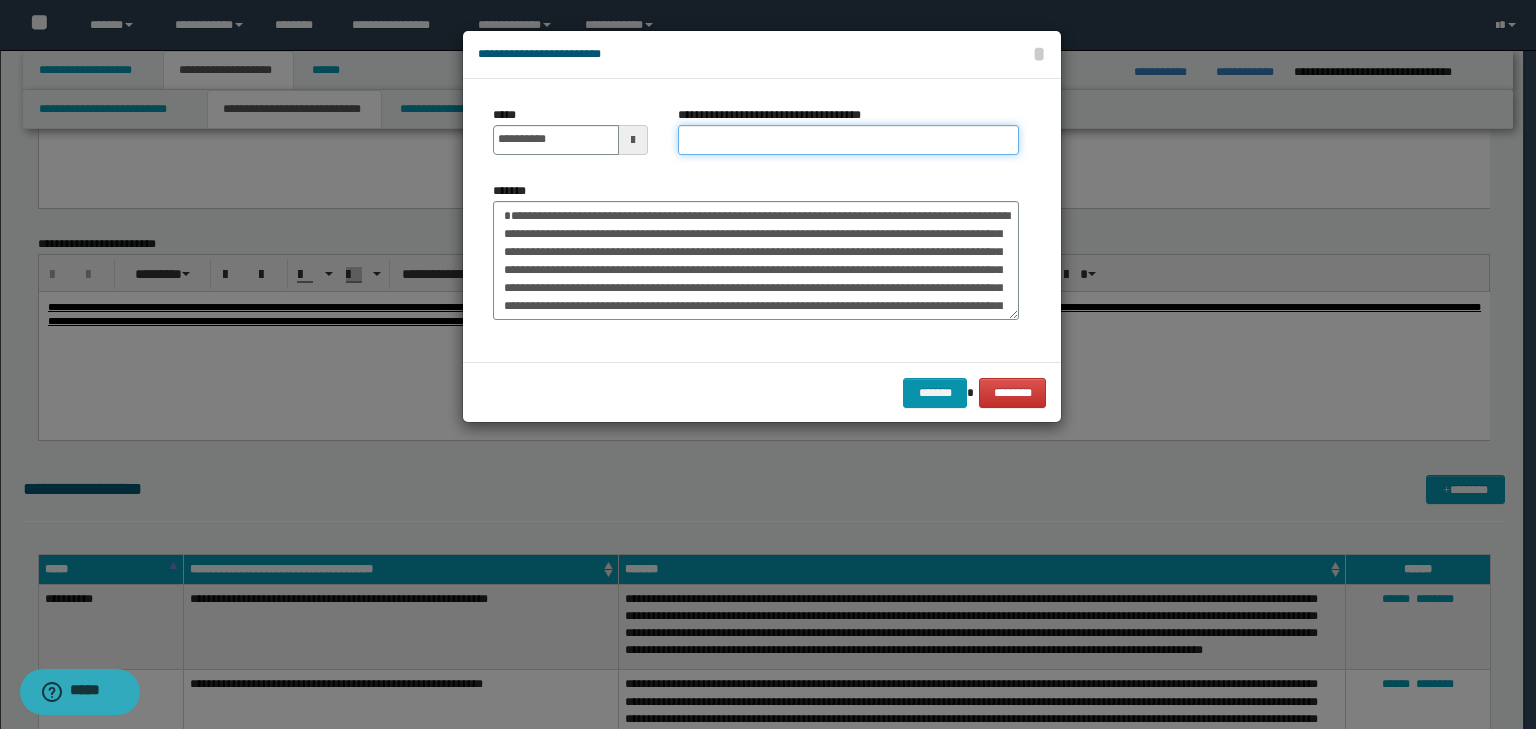 click on "**********" at bounding box center (848, 140) 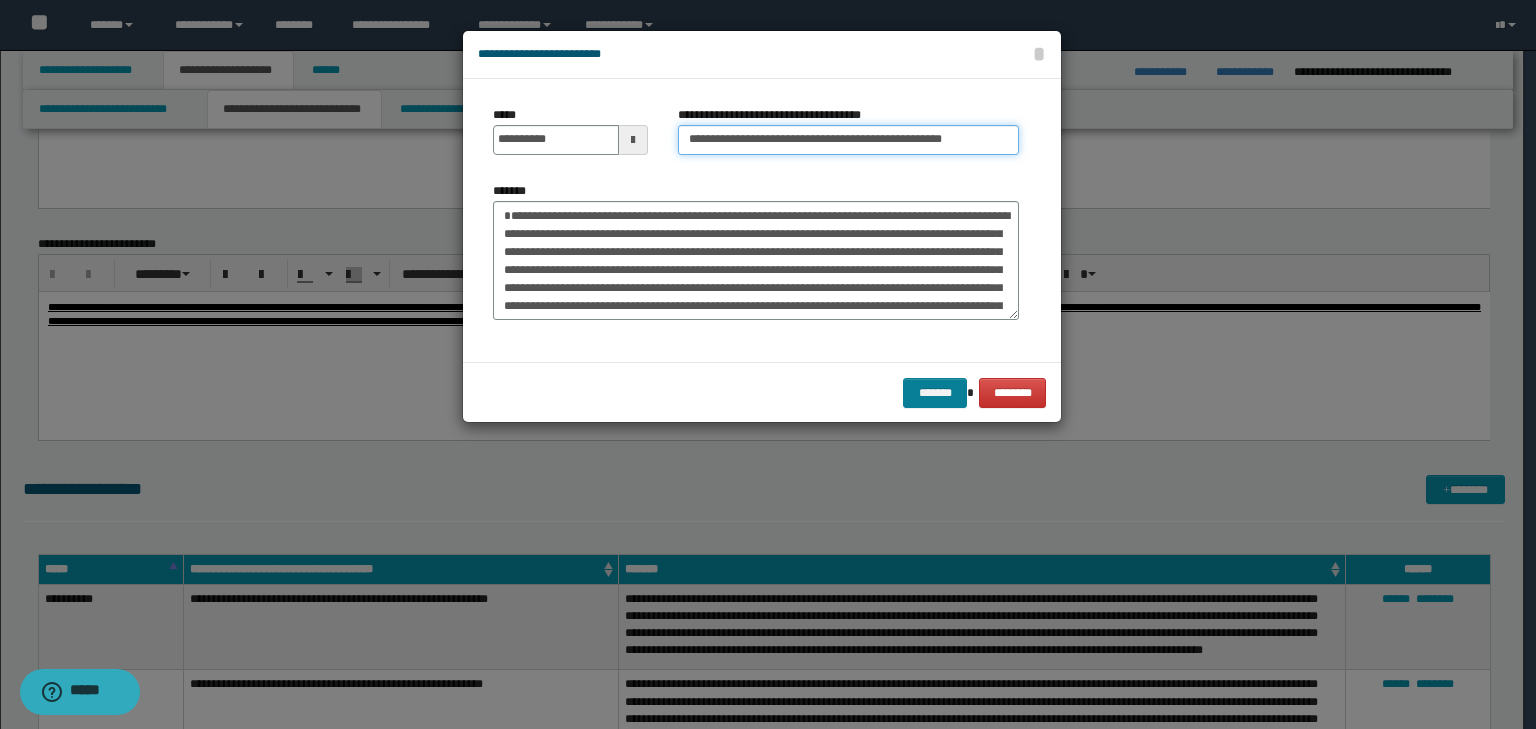 type on "**********" 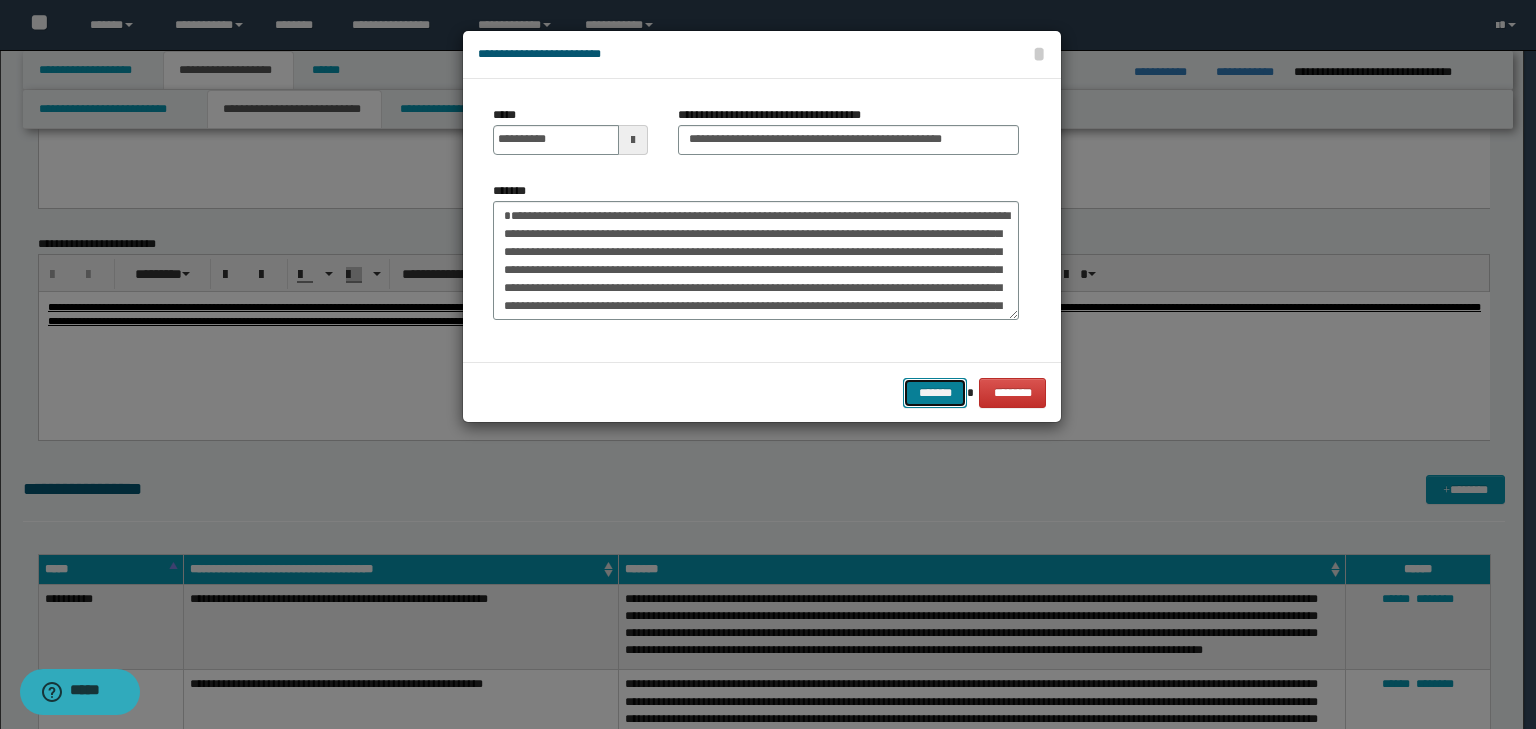 click on "*******" at bounding box center (935, 393) 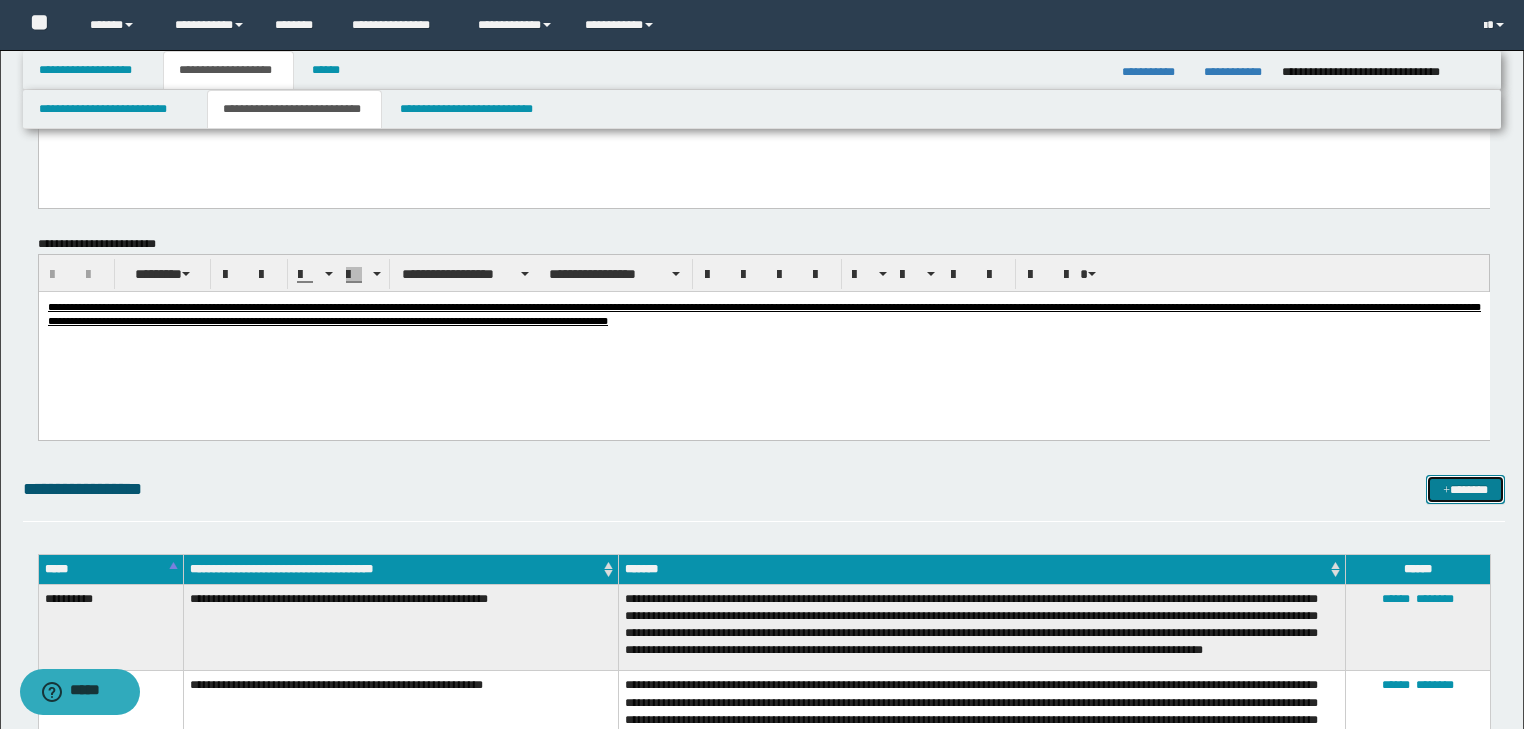 click at bounding box center [1446, 491] 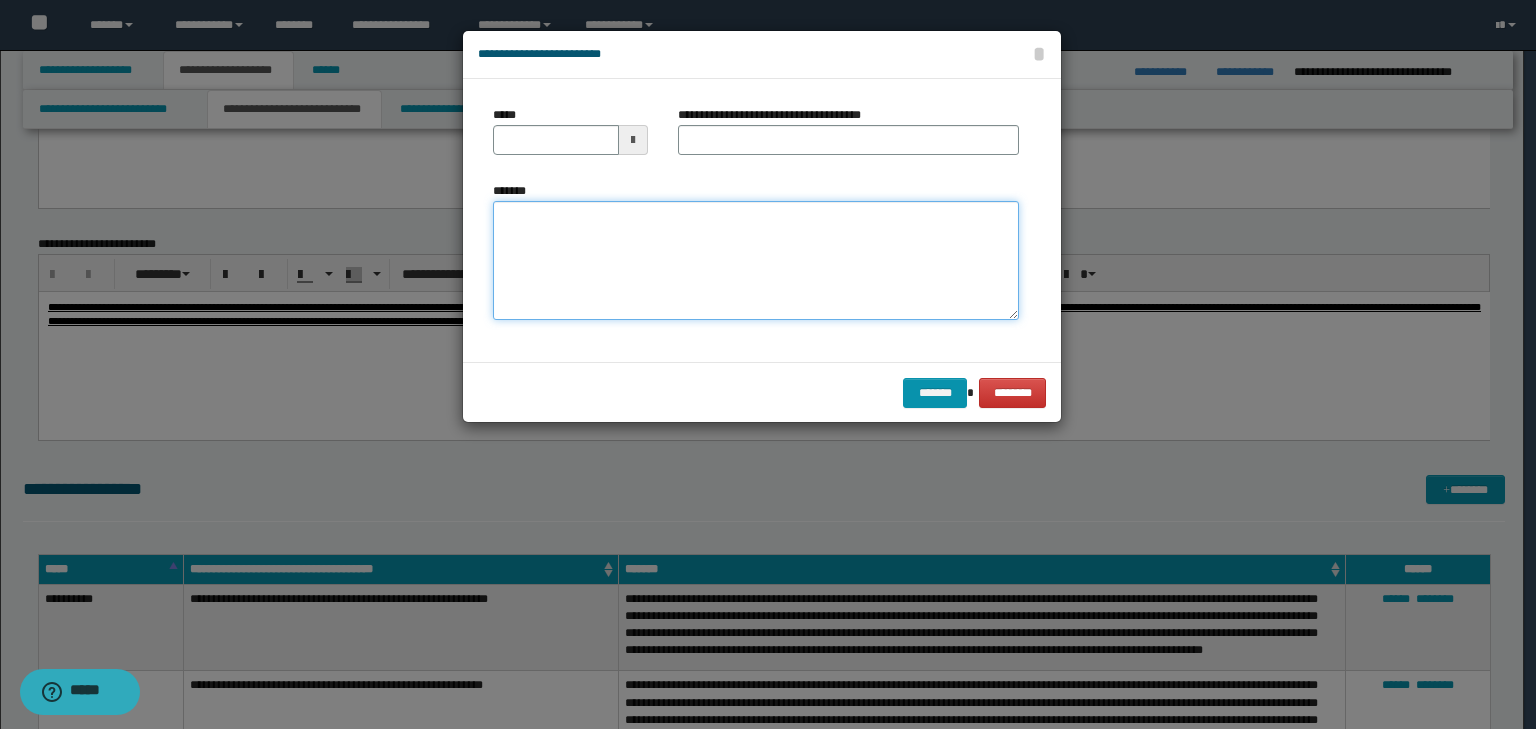 click on "*******" at bounding box center [756, 261] 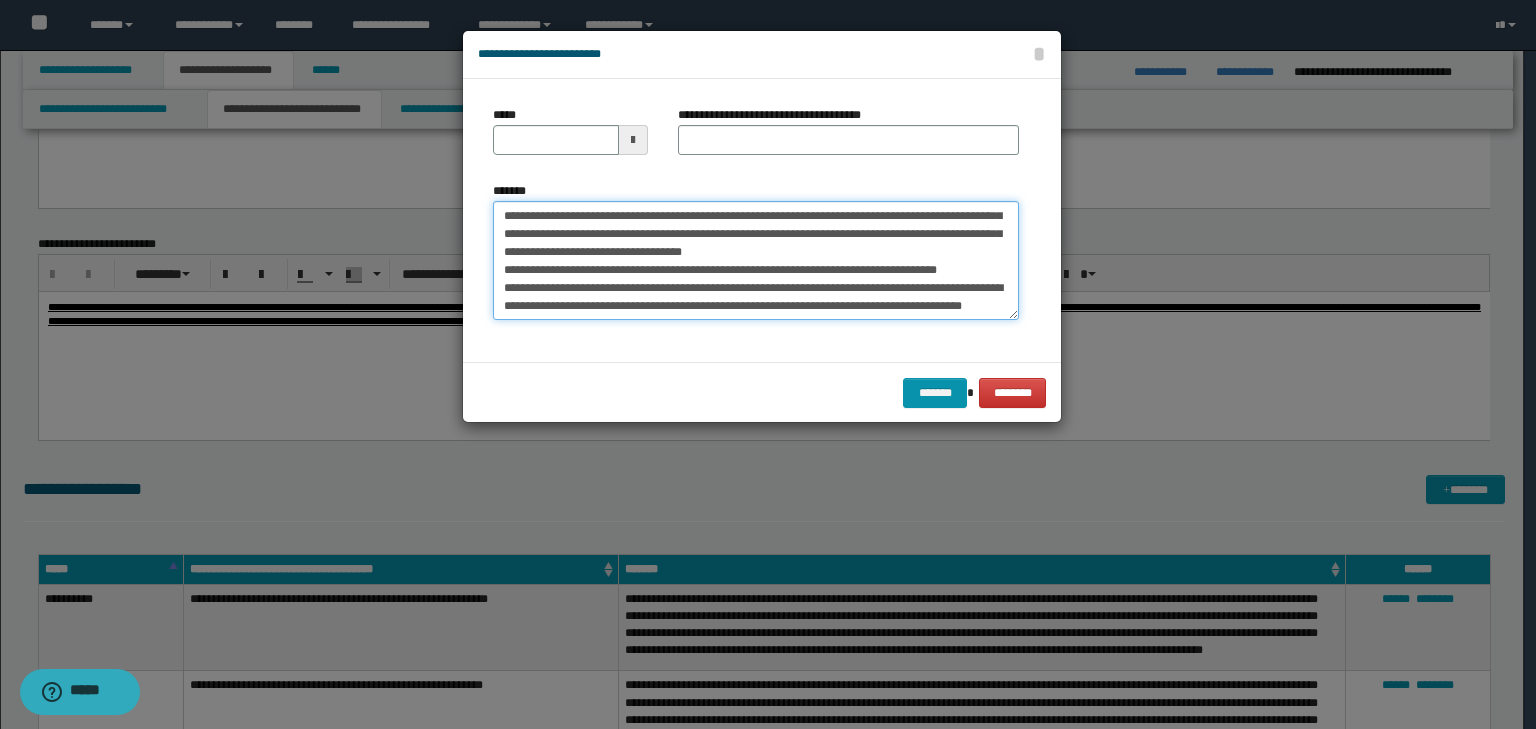 scroll, scrollTop: 0, scrollLeft: 0, axis: both 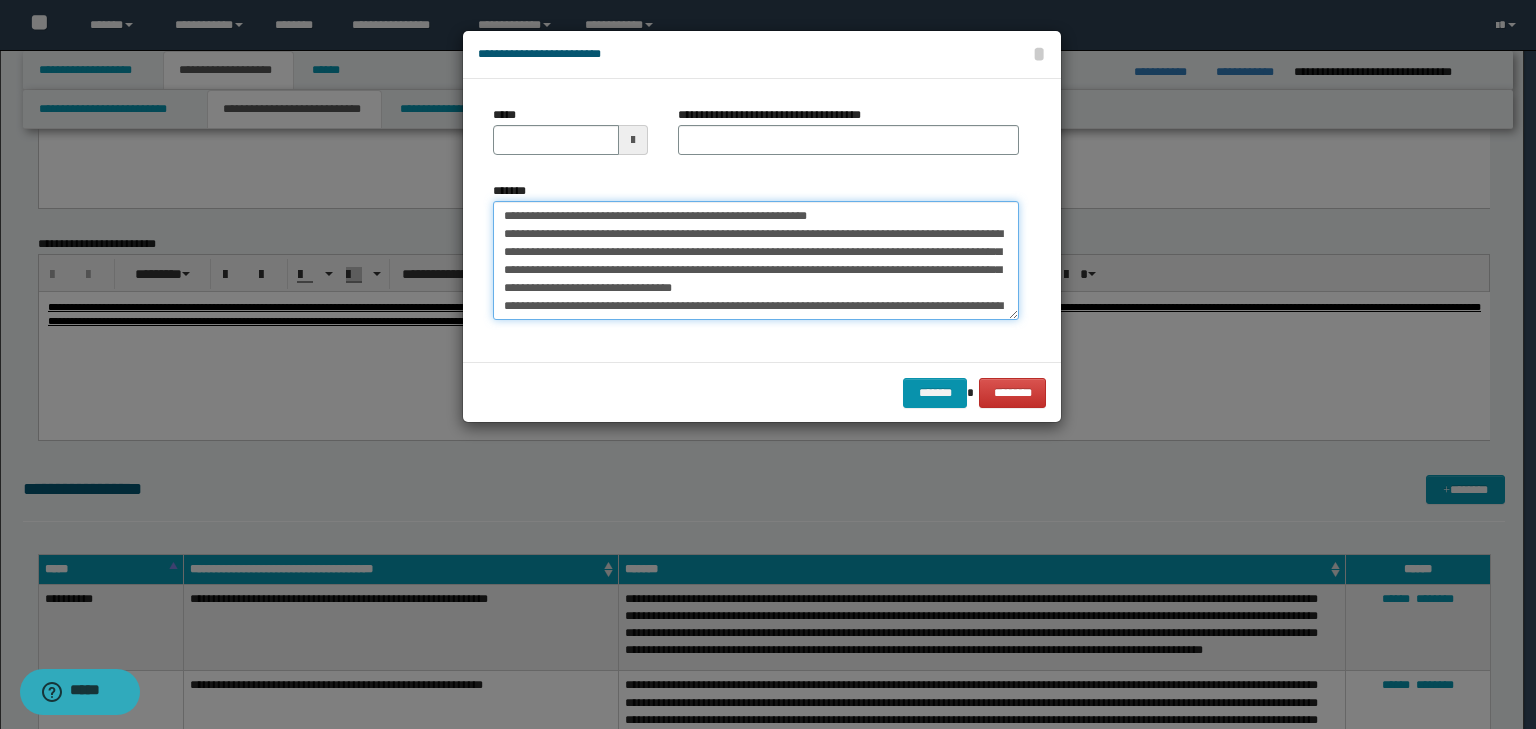 drag, startPoint x: 563, startPoint y: 217, endPoint x: 452, endPoint y: 196, distance: 112.969025 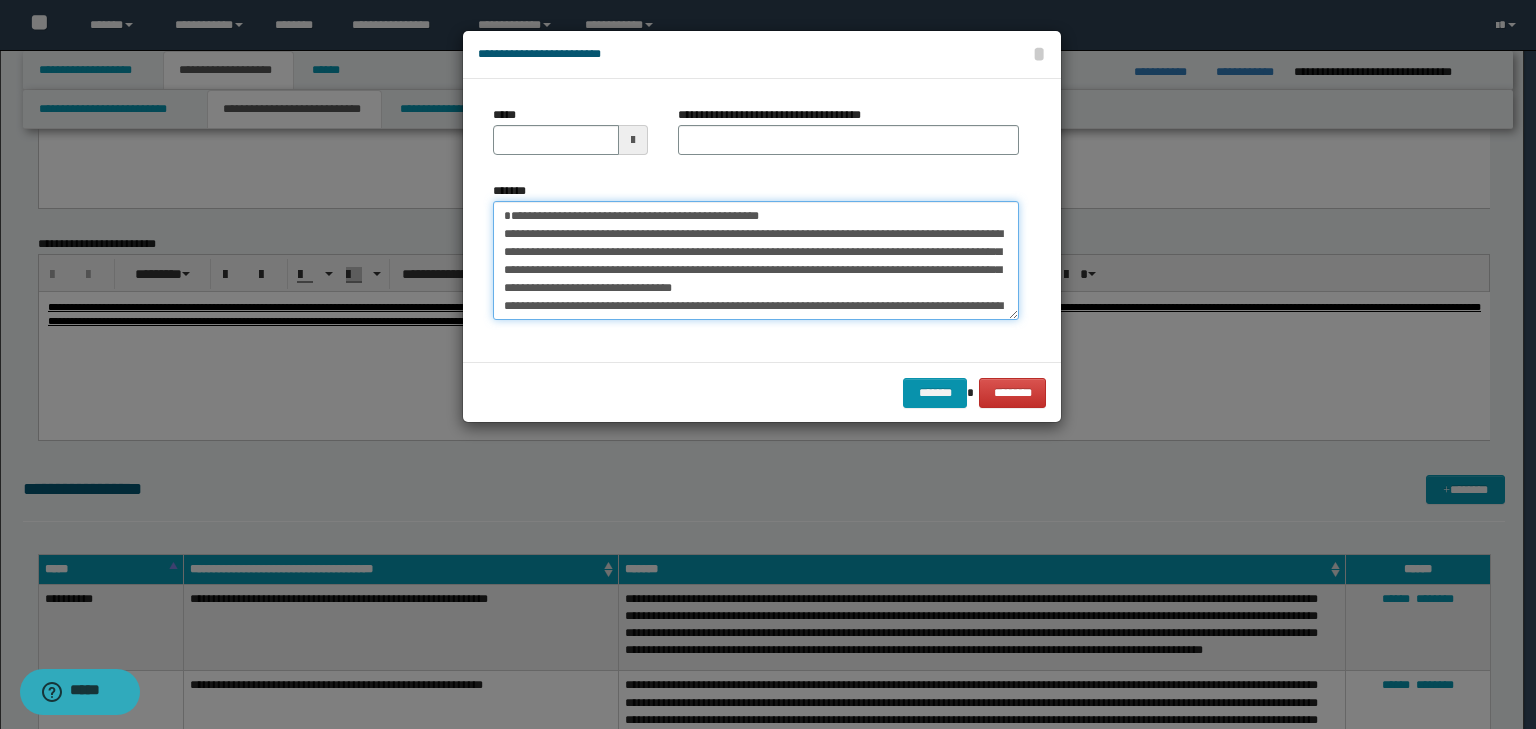 type 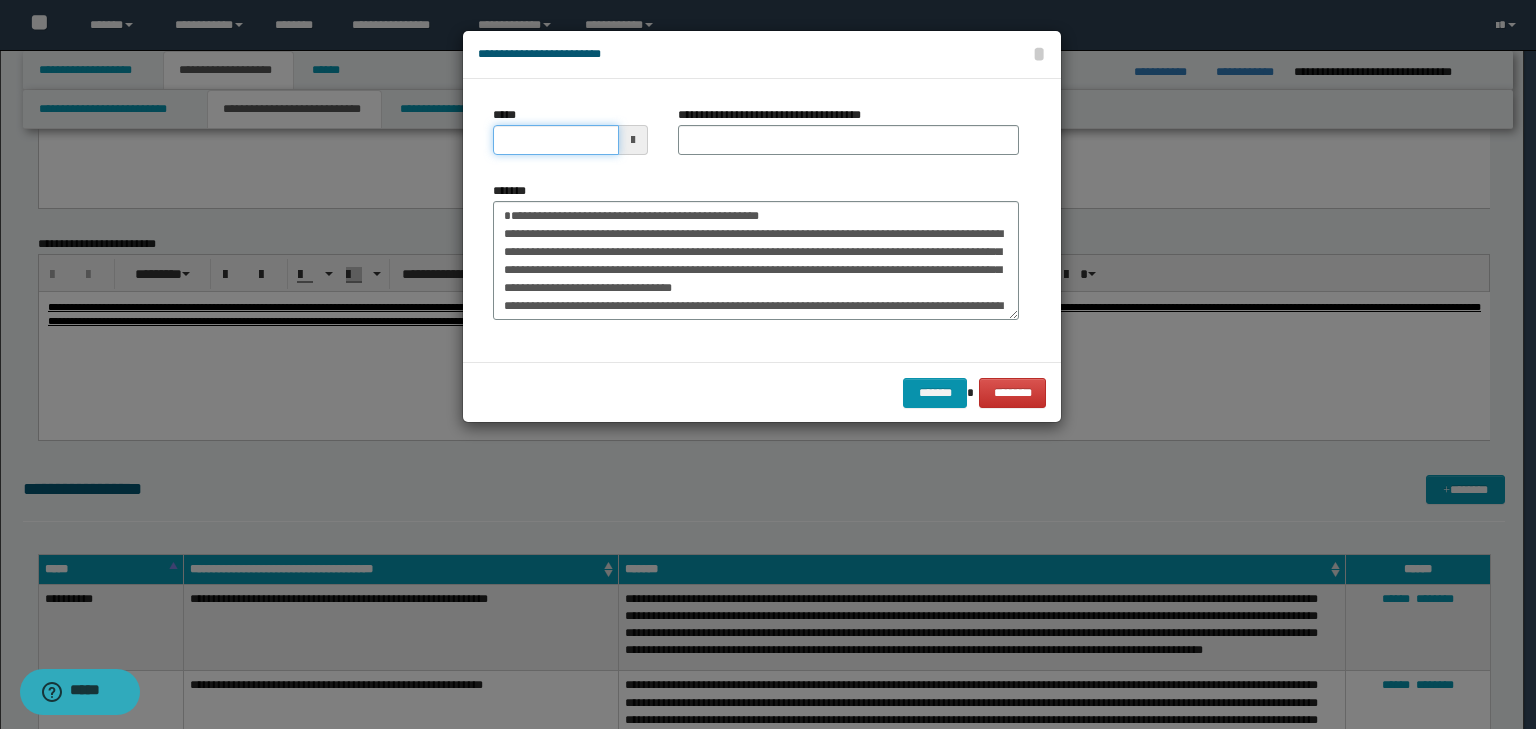 click on "*****" at bounding box center [556, 140] 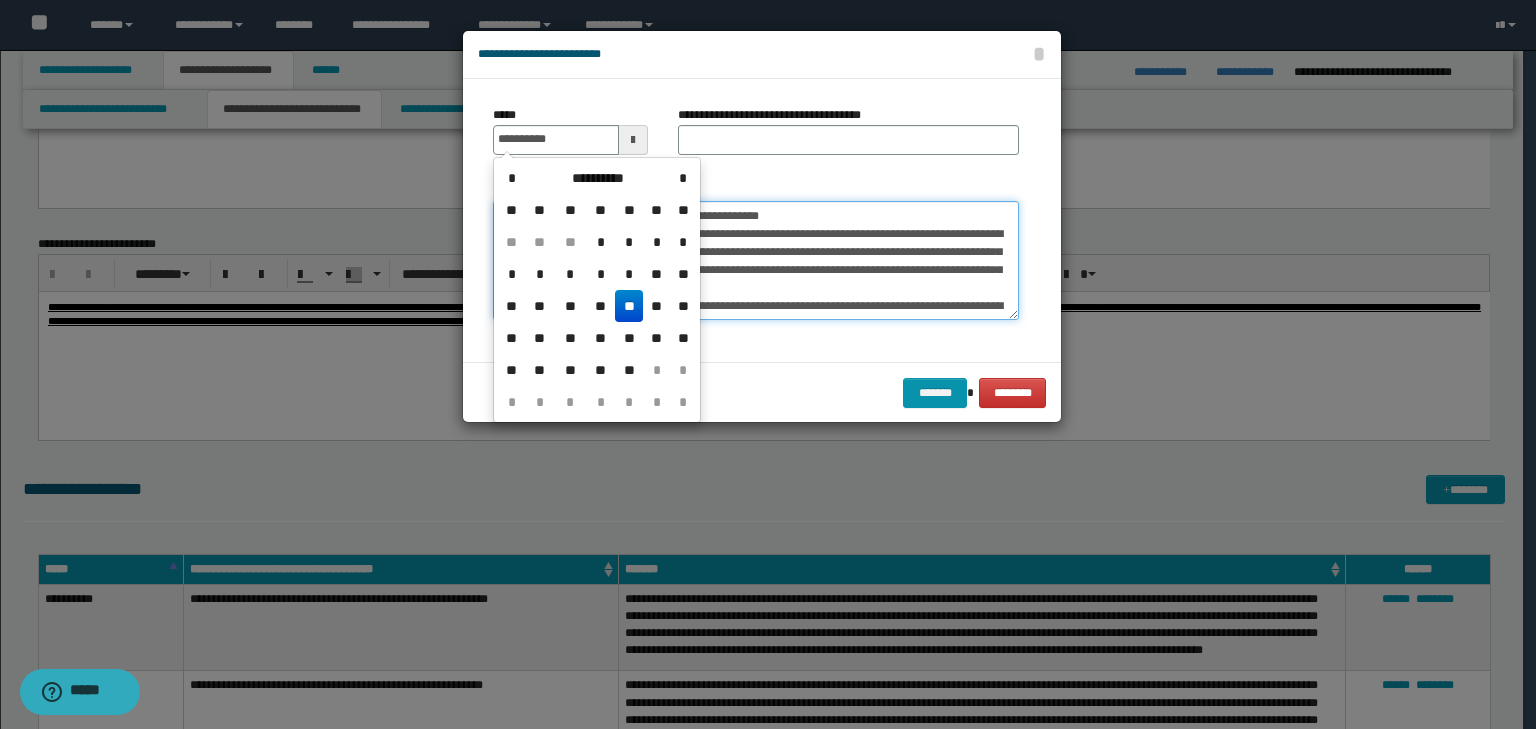 type on "**********" 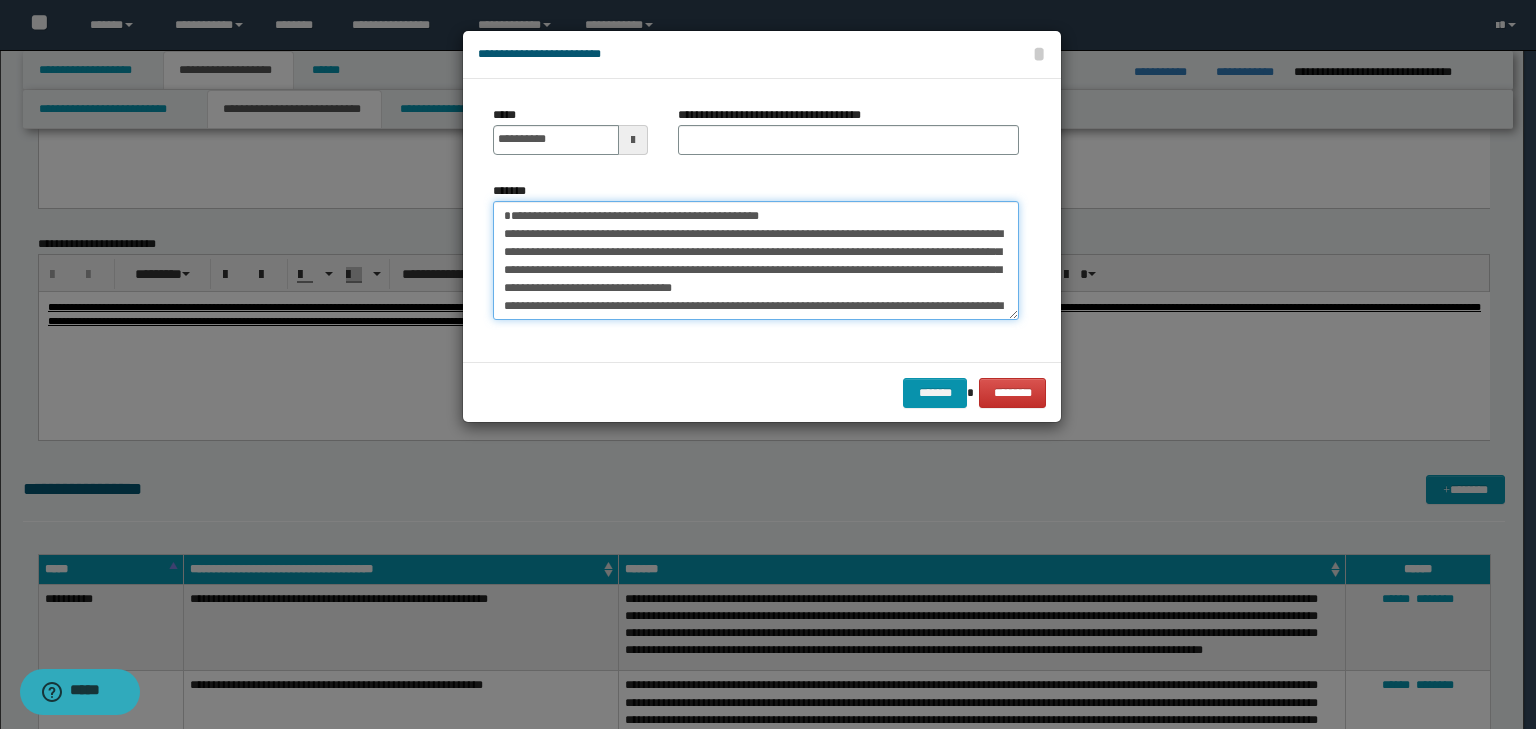 drag, startPoint x: 373, startPoint y: 177, endPoint x: 284, endPoint y: 176, distance: 89.005615 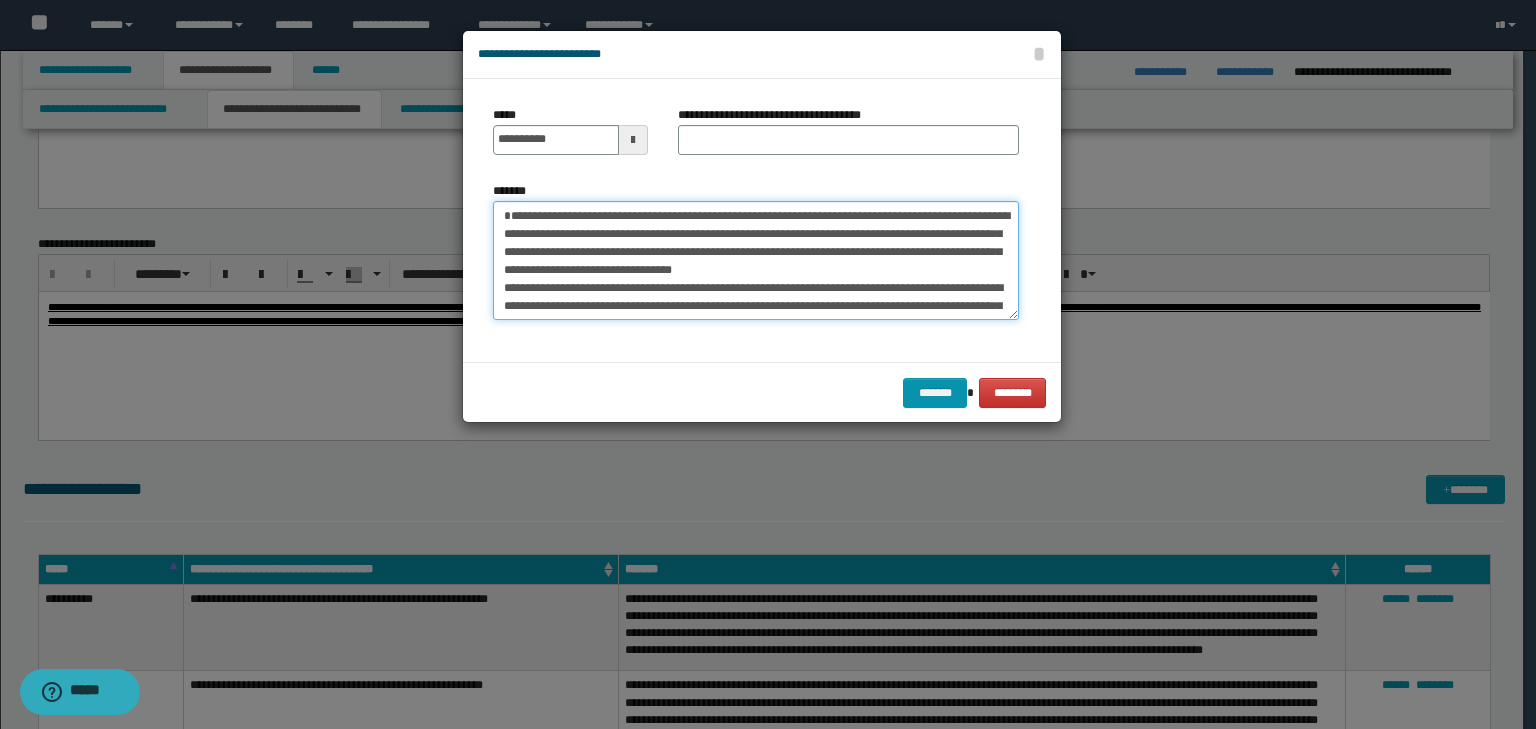 type on "**********" 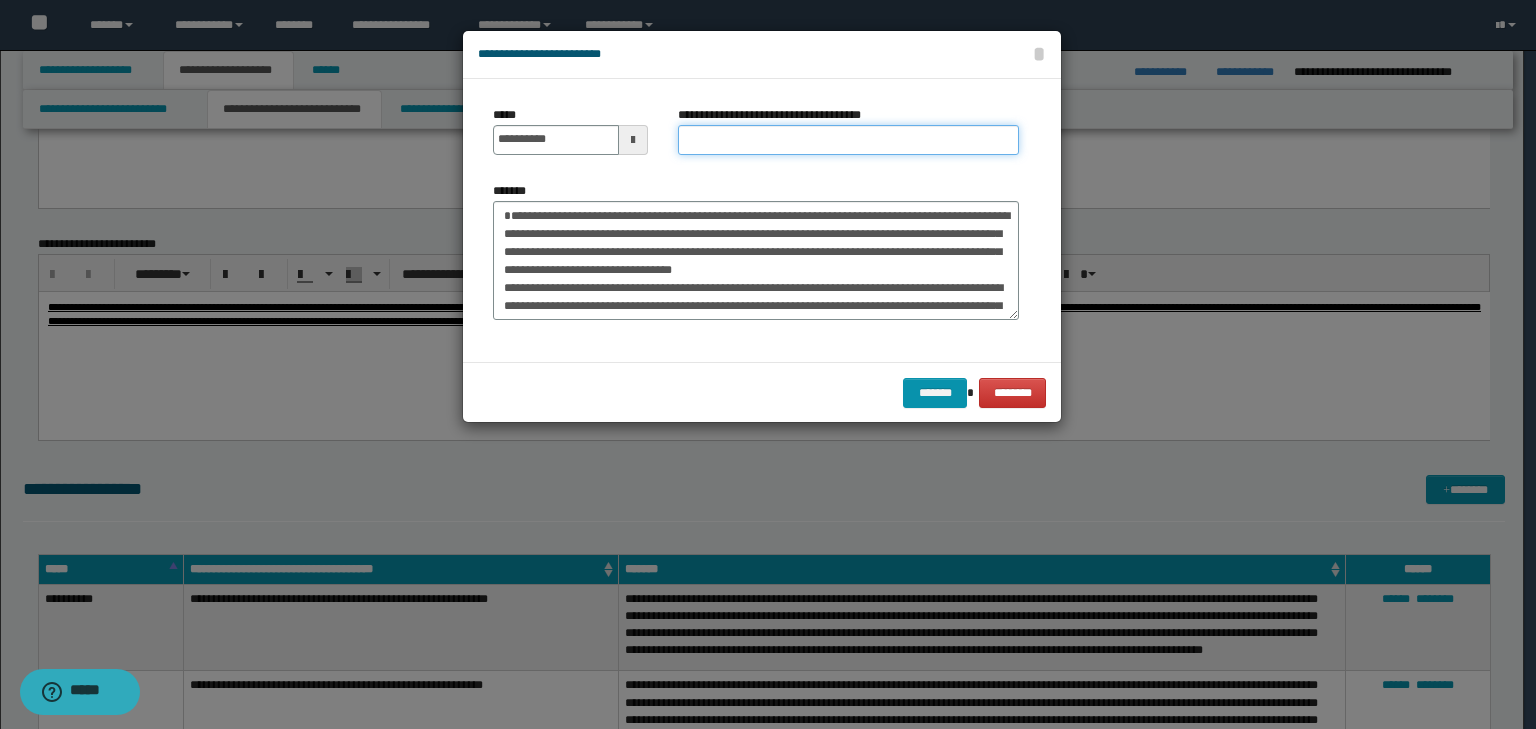 click on "**********" at bounding box center (848, 140) 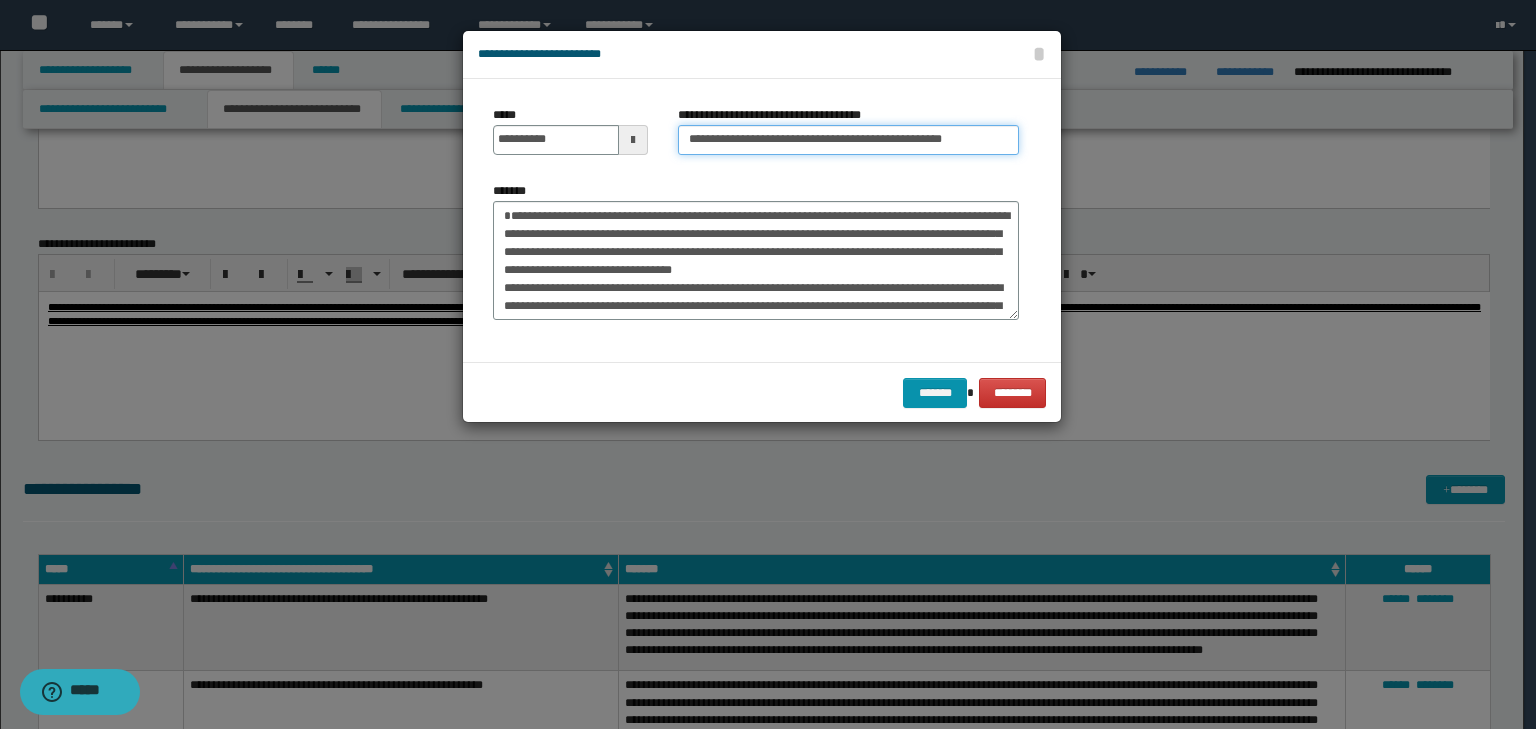 type on "**********" 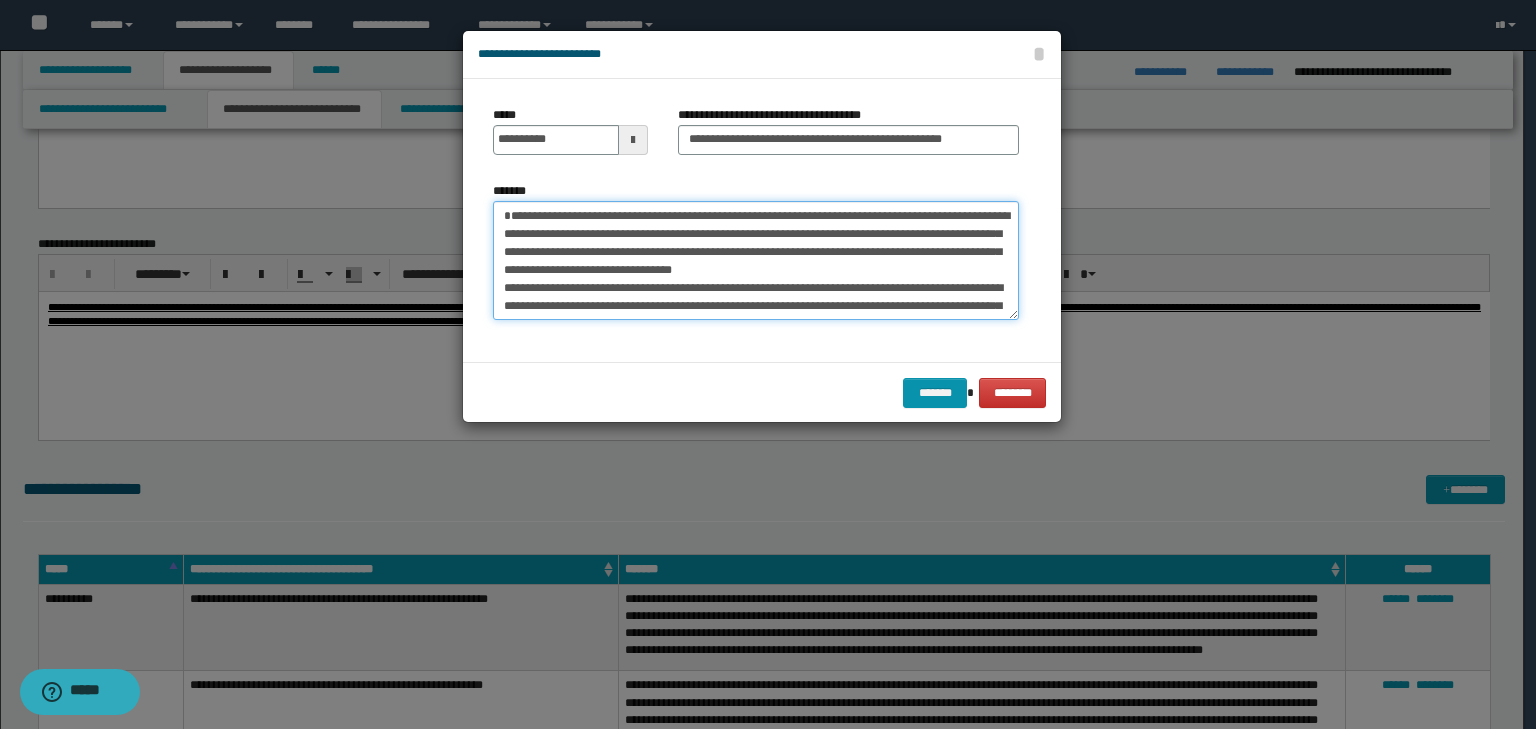 click on "**********" at bounding box center (756, 261) 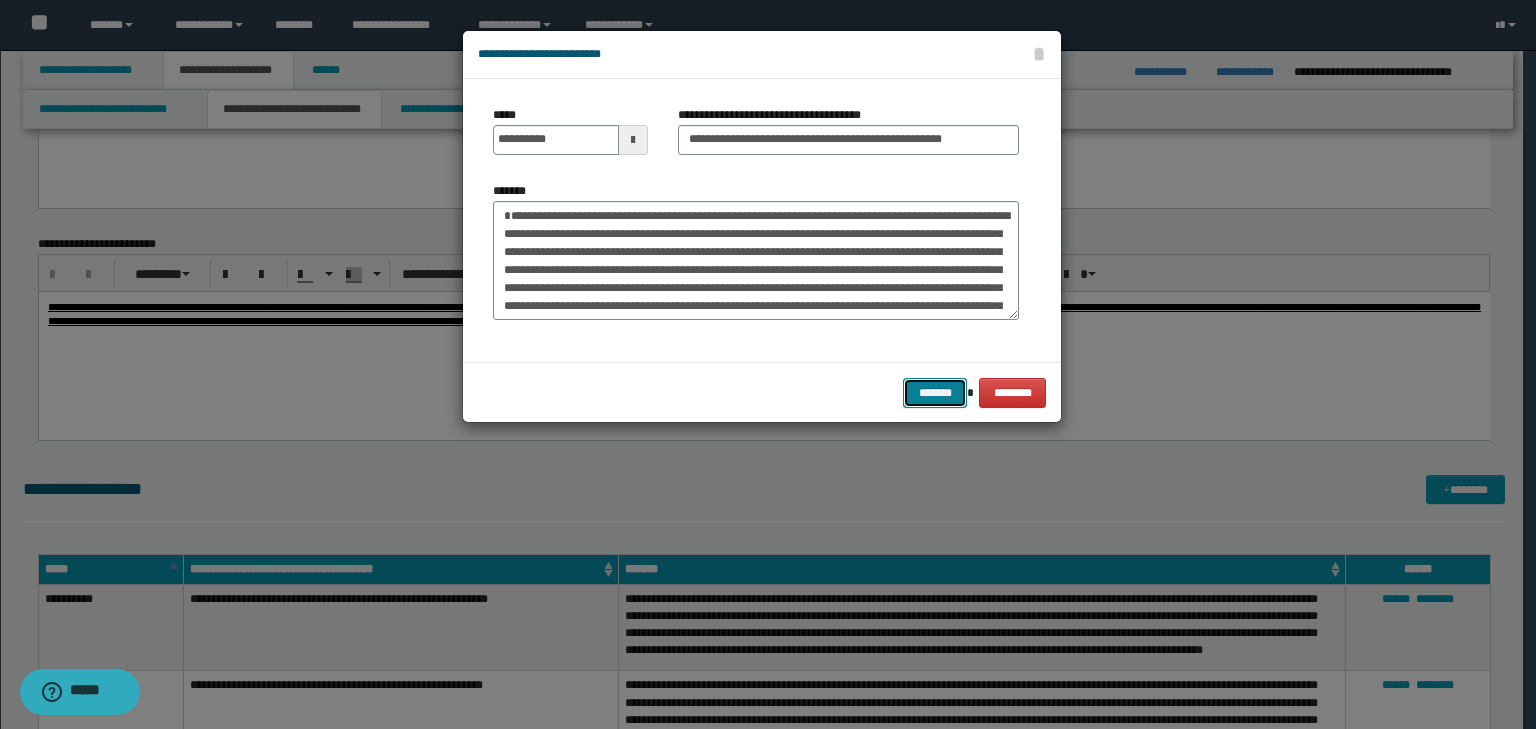 click on "*******" at bounding box center [935, 393] 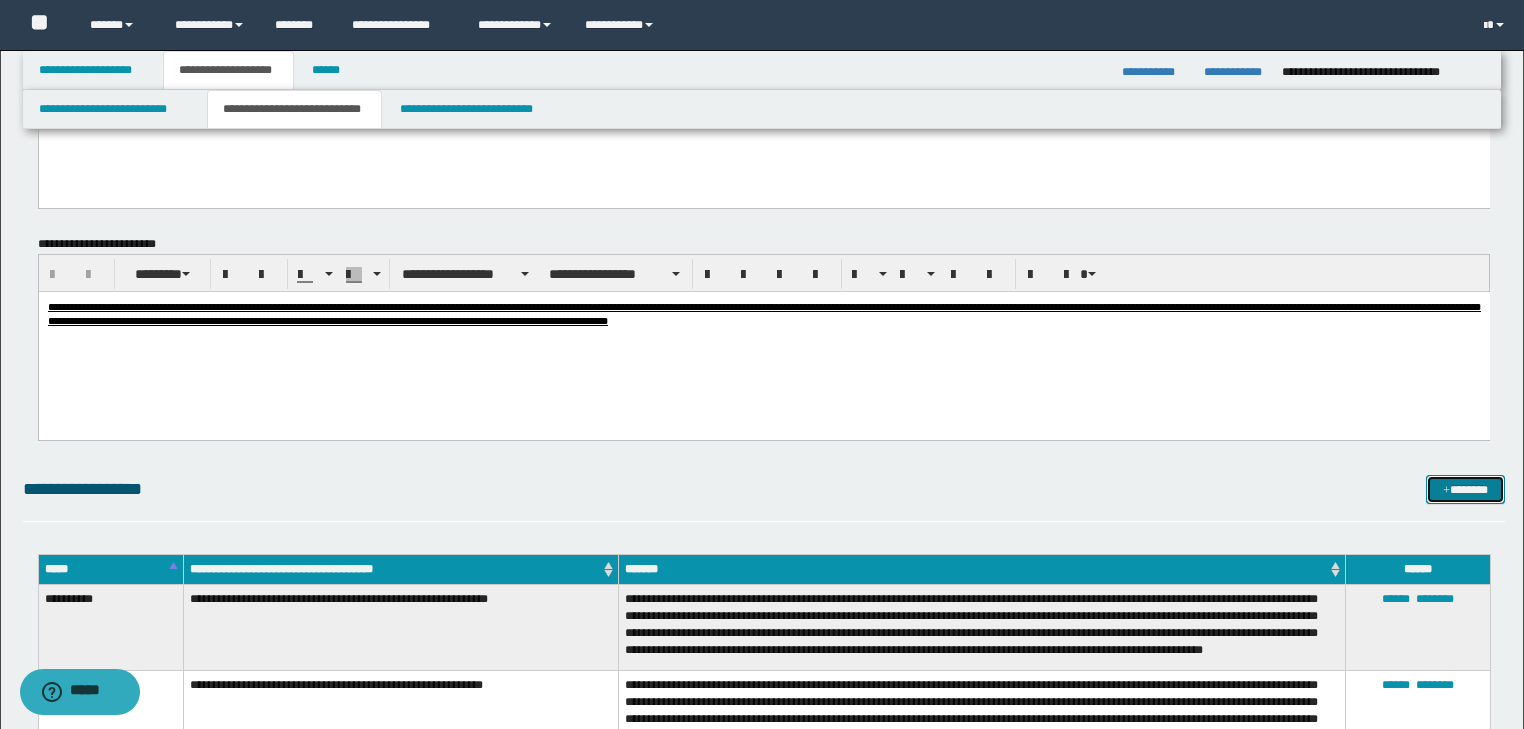 click on "*******" at bounding box center [1465, 490] 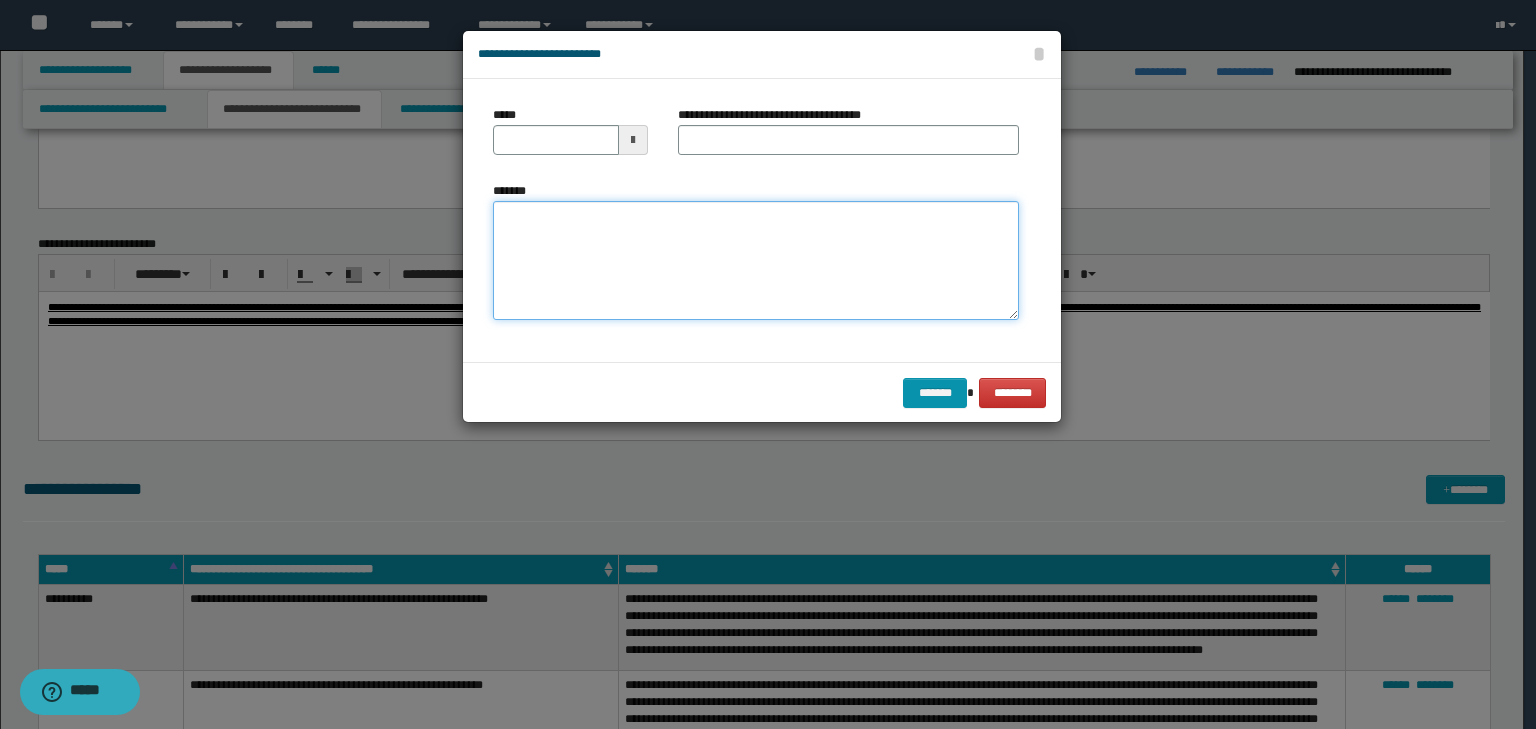 click on "*******" at bounding box center [756, 261] 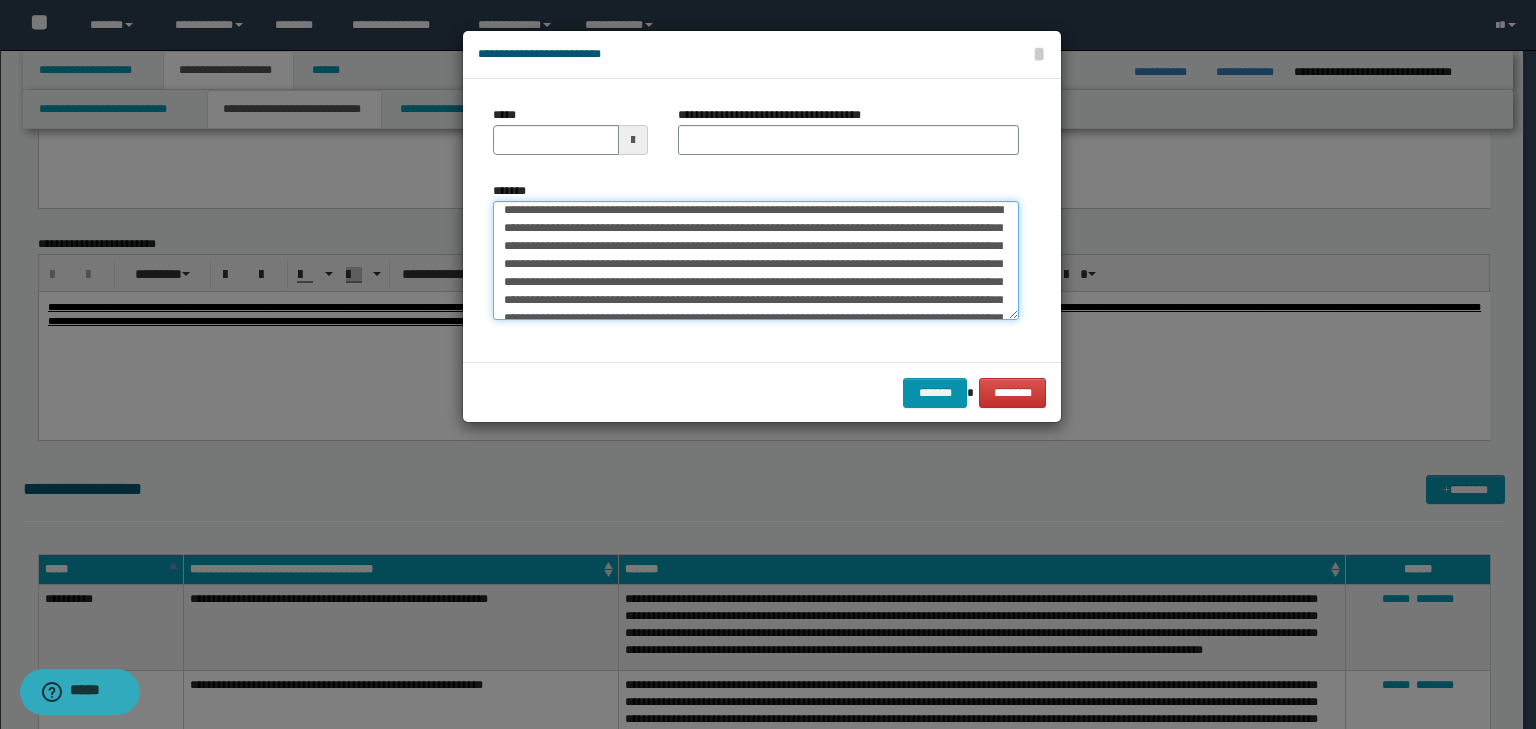scroll, scrollTop: 0, scrollLeft: 0, axis: both 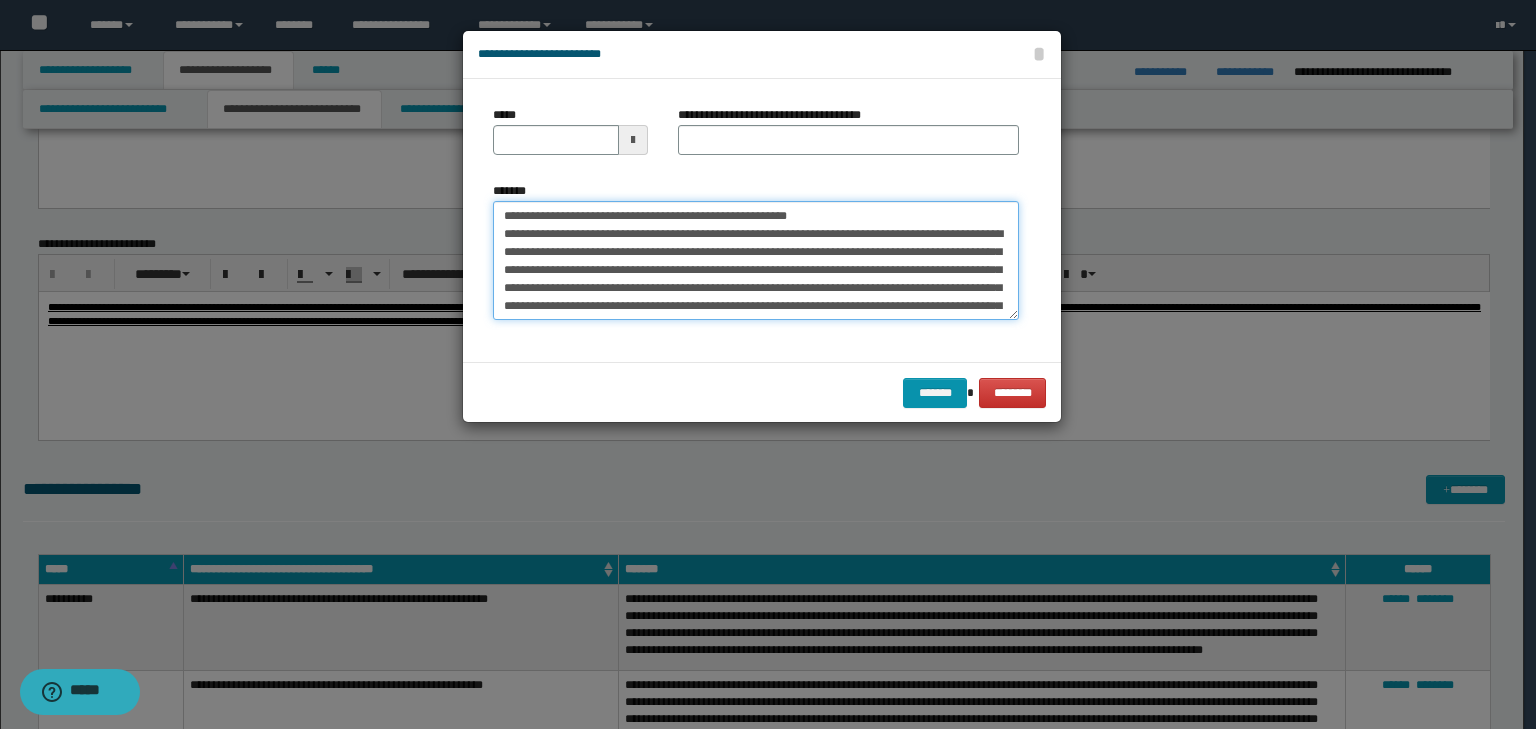 drag, startPoint x: 564, startPoint y: 213, endPoint x: 432, endPoint y: 193, distance: 133.50656 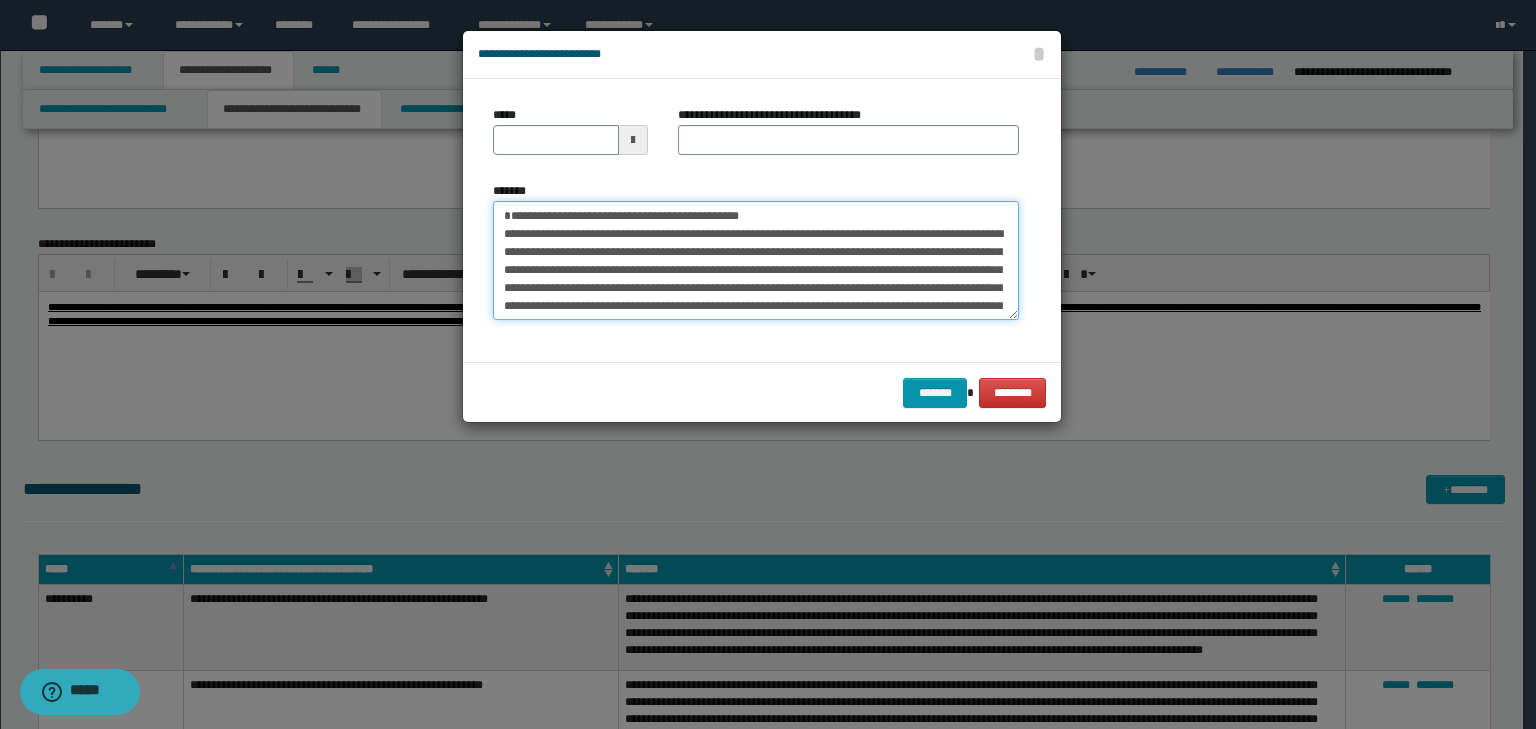 type 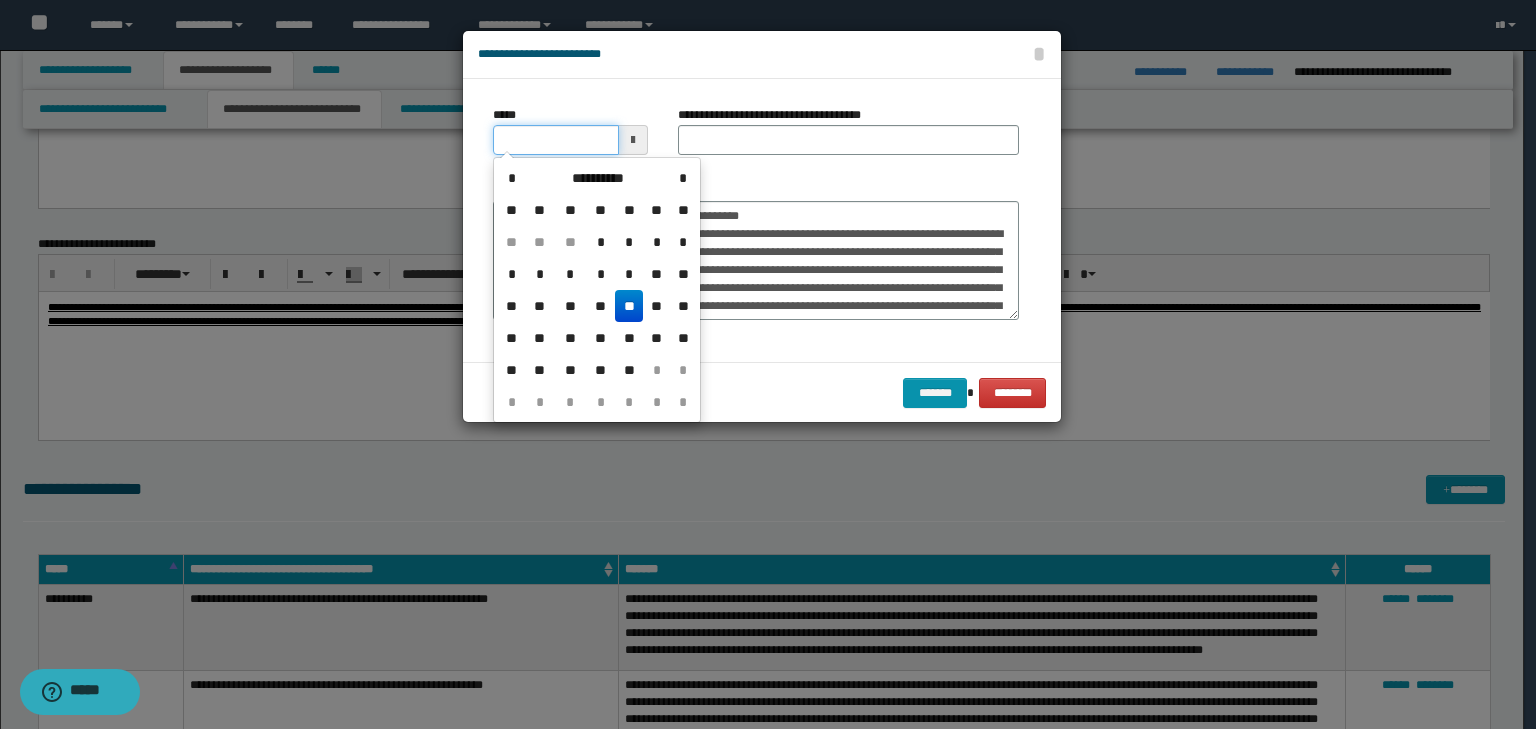 click on "*****" at bounding box center [556, 140] 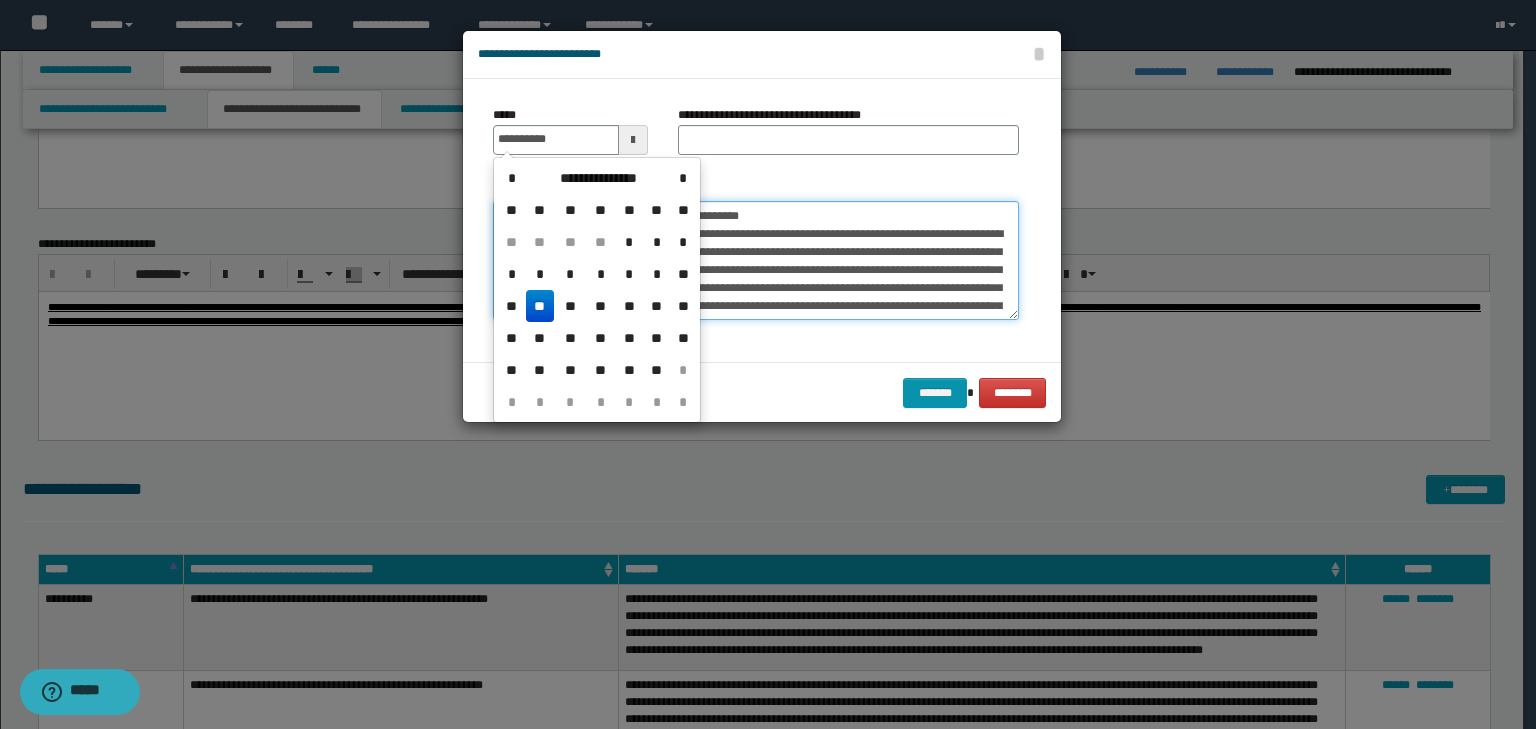 type on "**********" 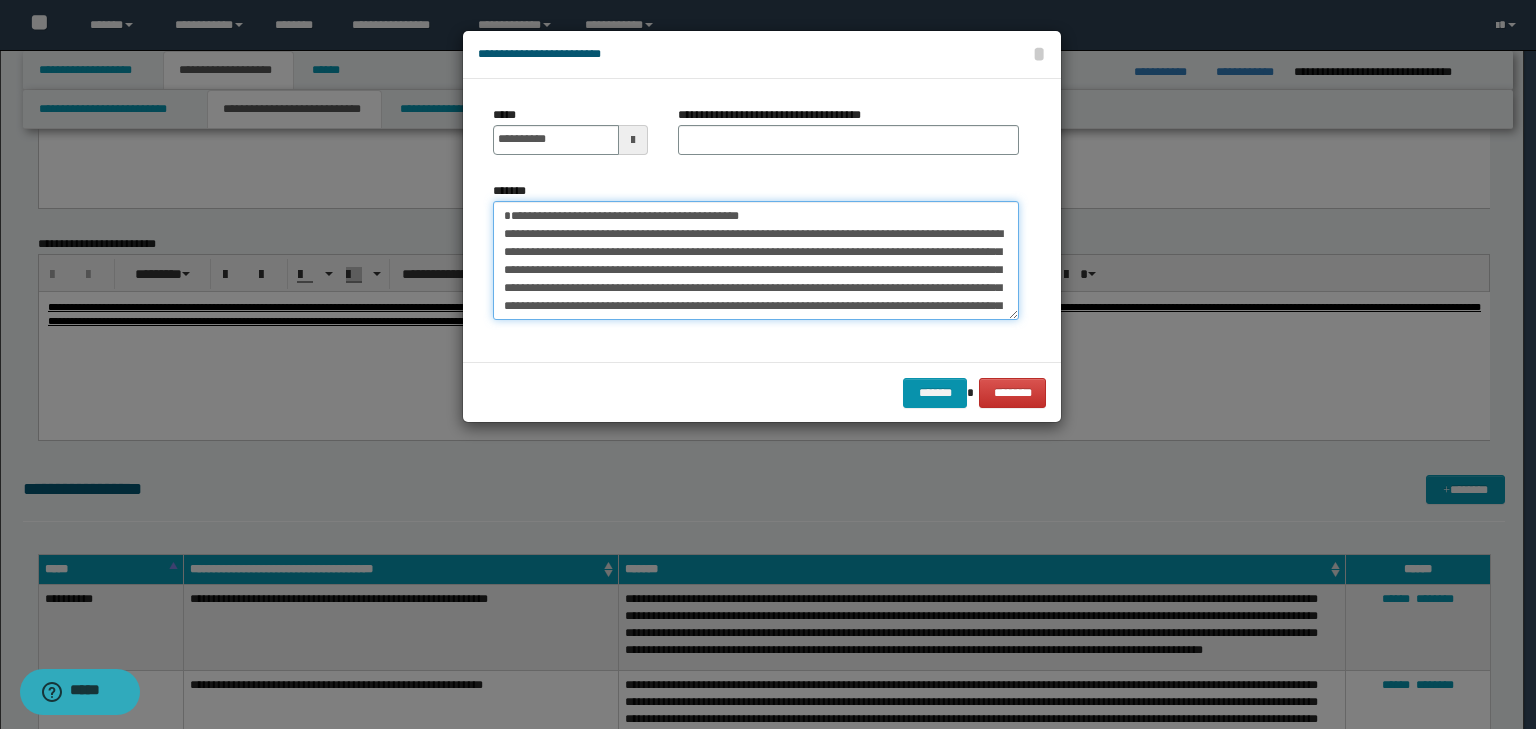 drag, startPoint x: 882, startPoint y: 215, endPoint x: 374, endPoint y: 162, distance: 510.7573 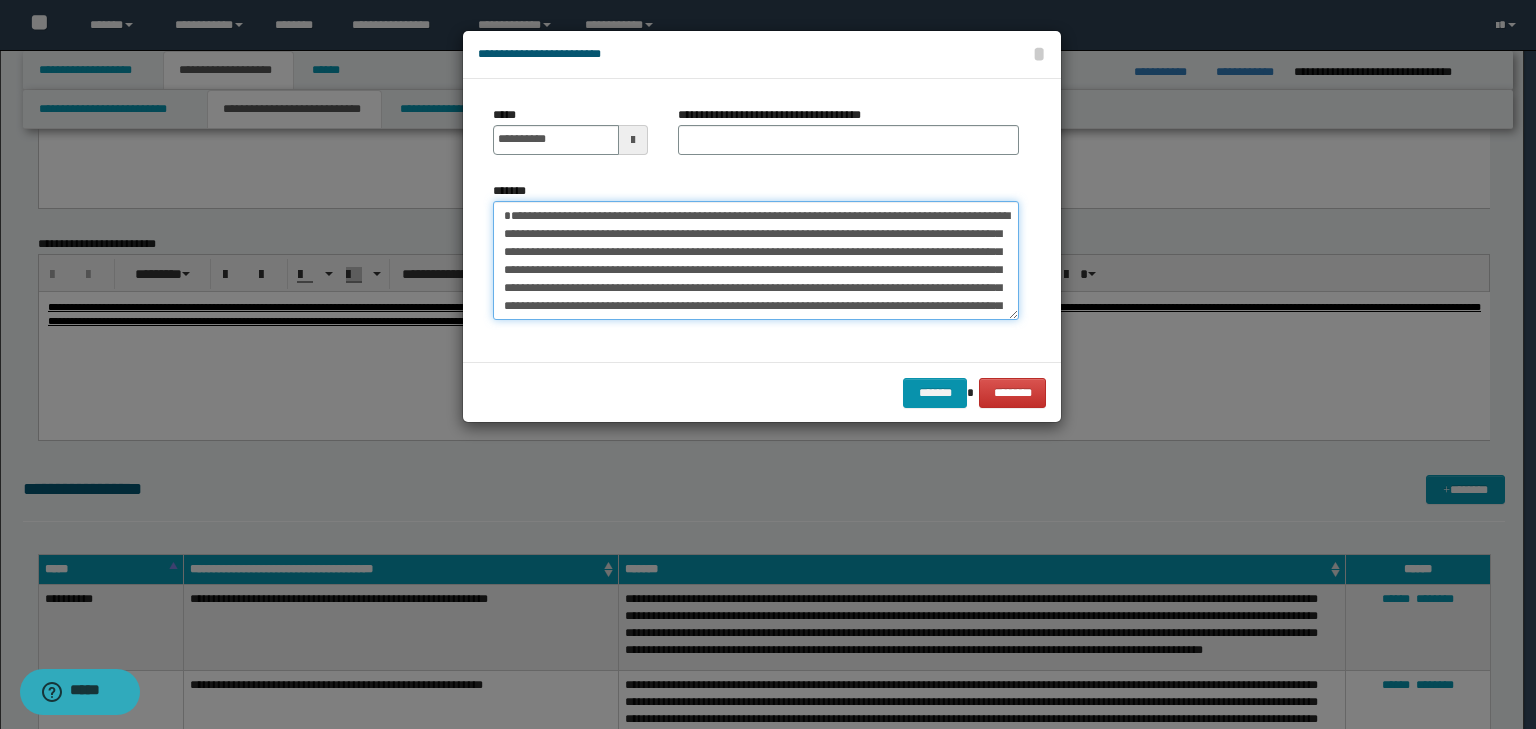 type on "**********" 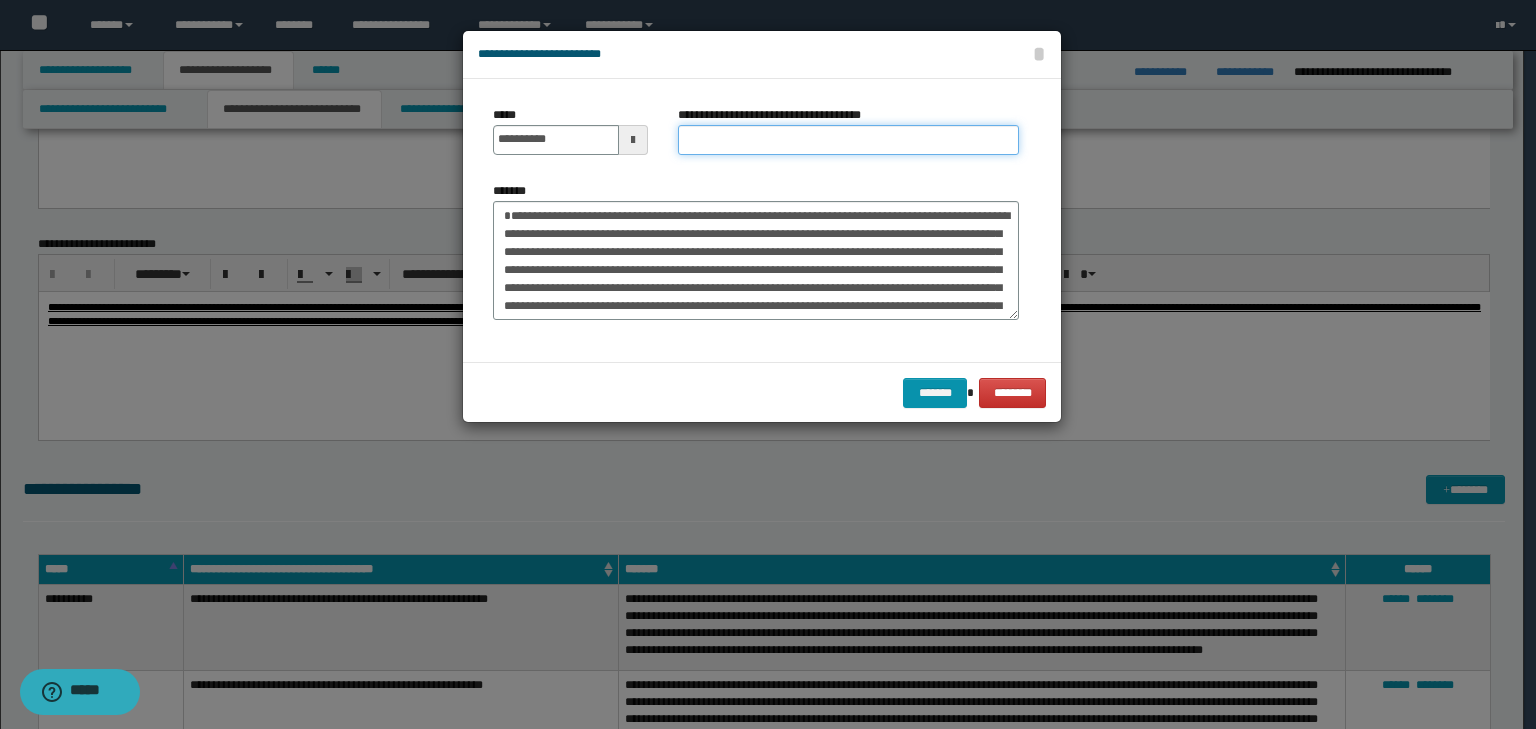 click on "**********" at bounding box center (848, 140) 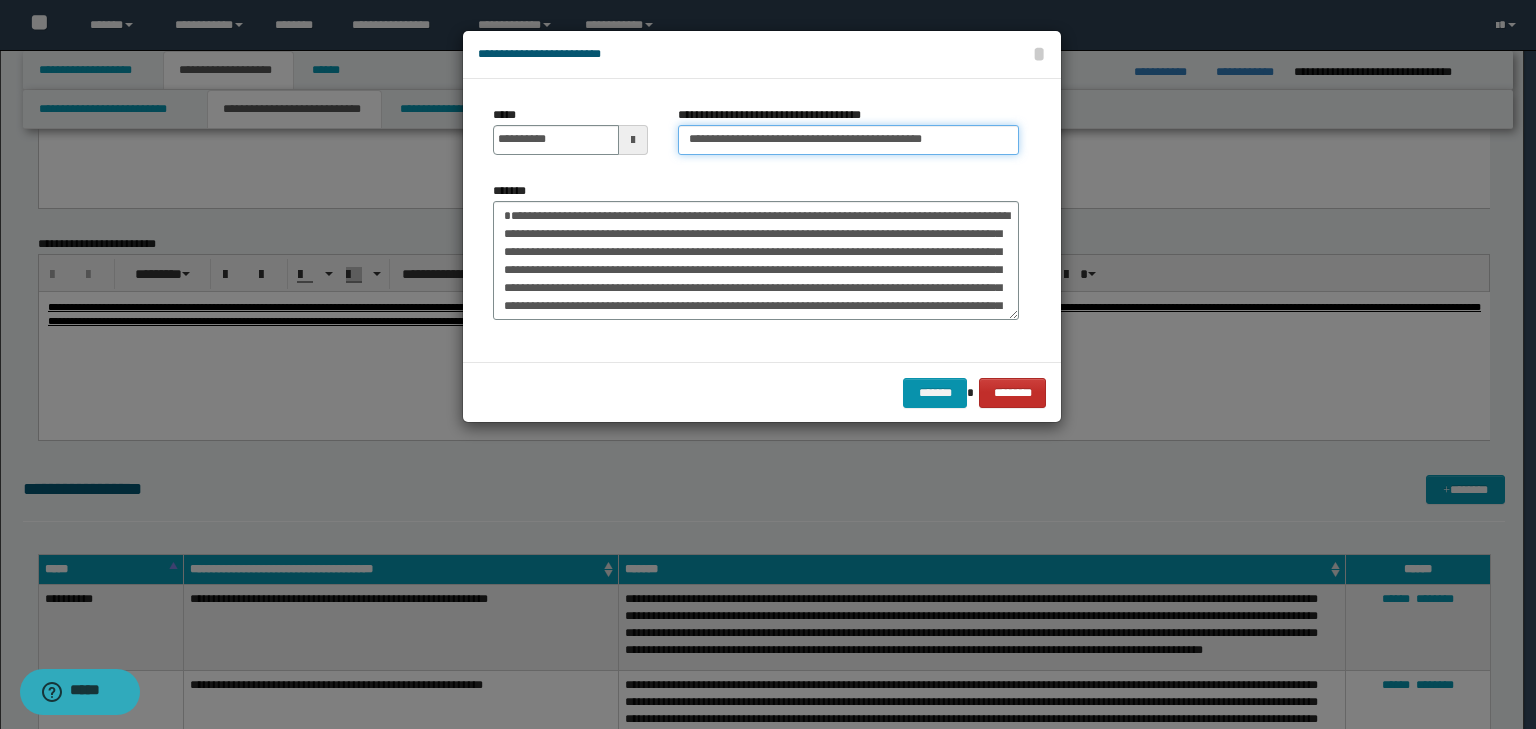 type on "**********" 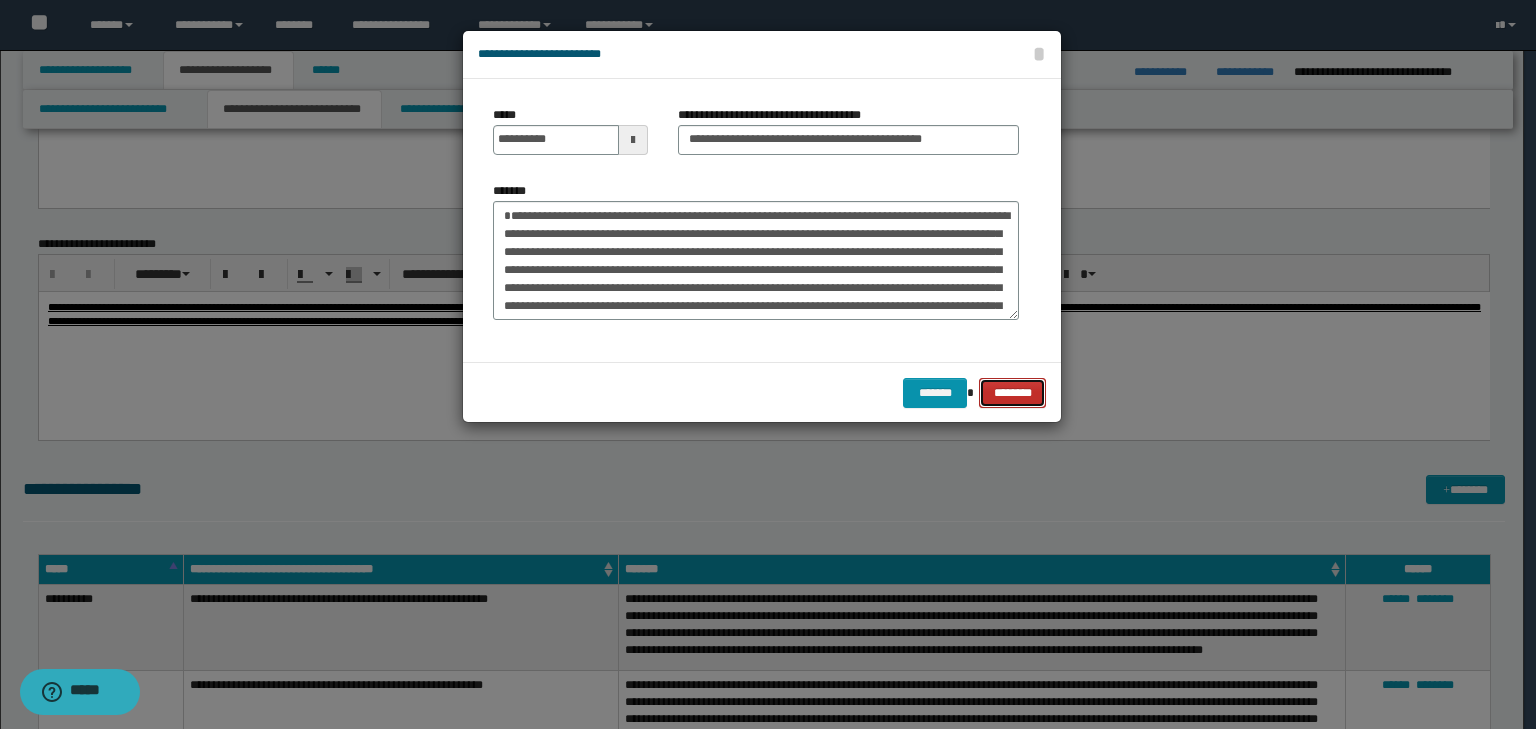 click on "*******
********" at bounding box center (762, 392) 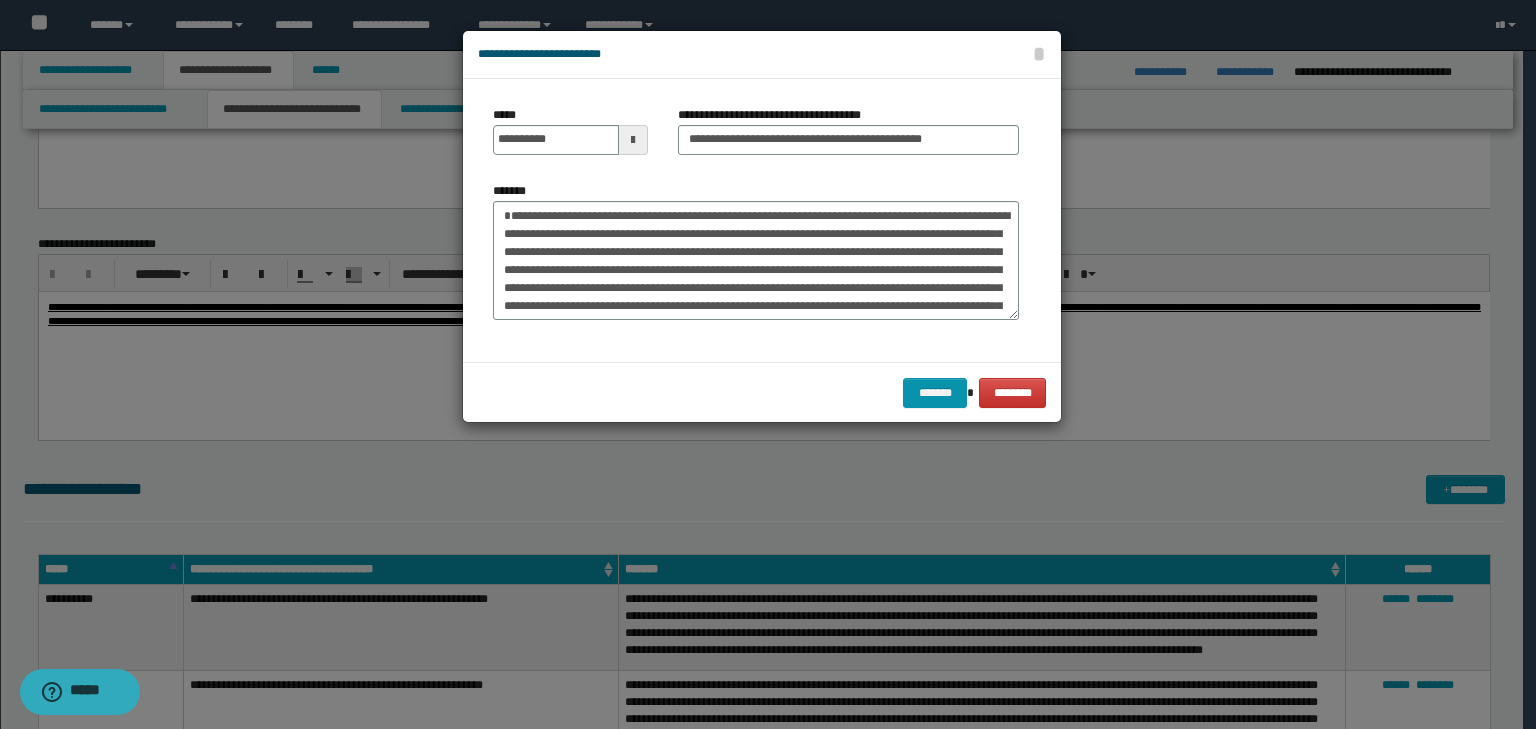 click on "*******
********" at bounding box center (762, 392) 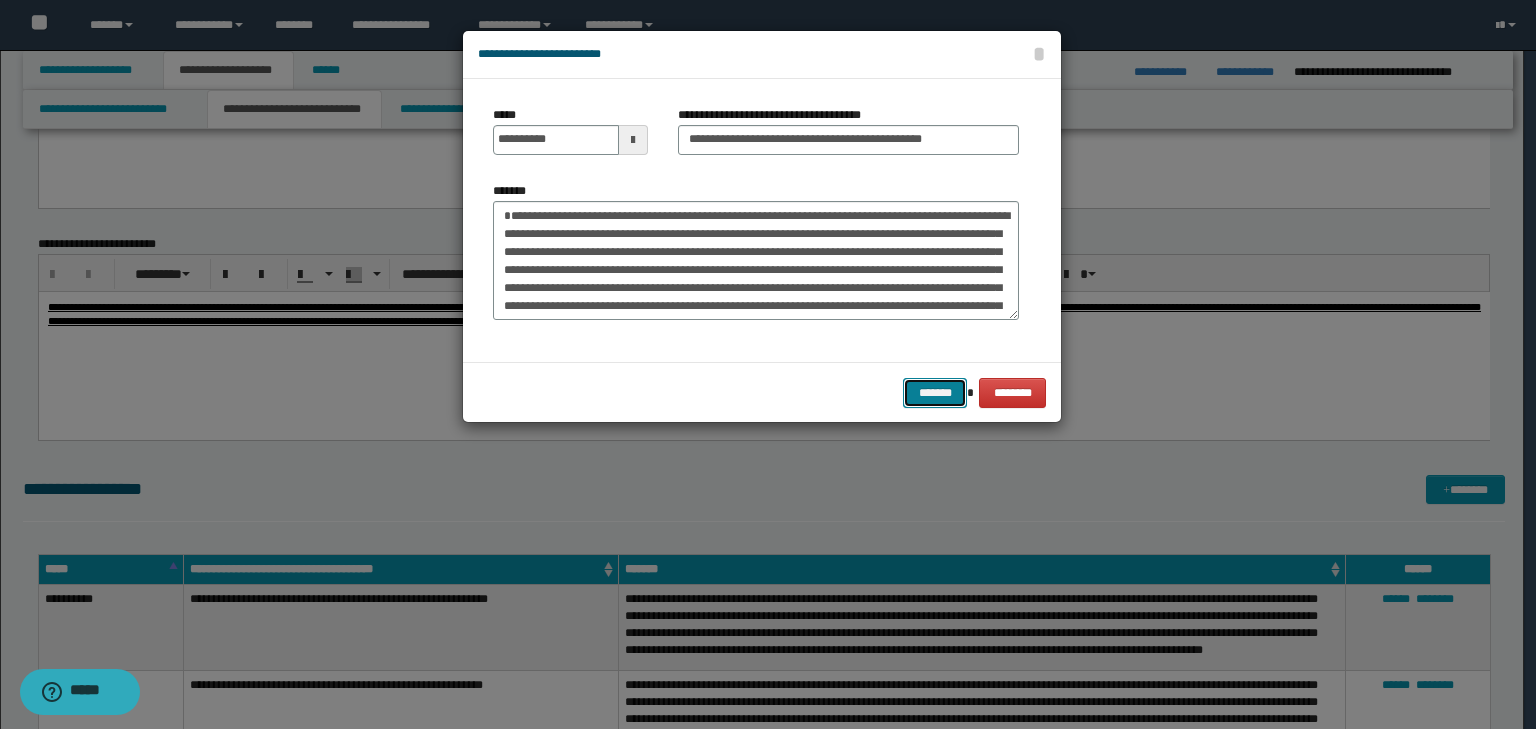 click on "*******" at bounding box center [935, 393] 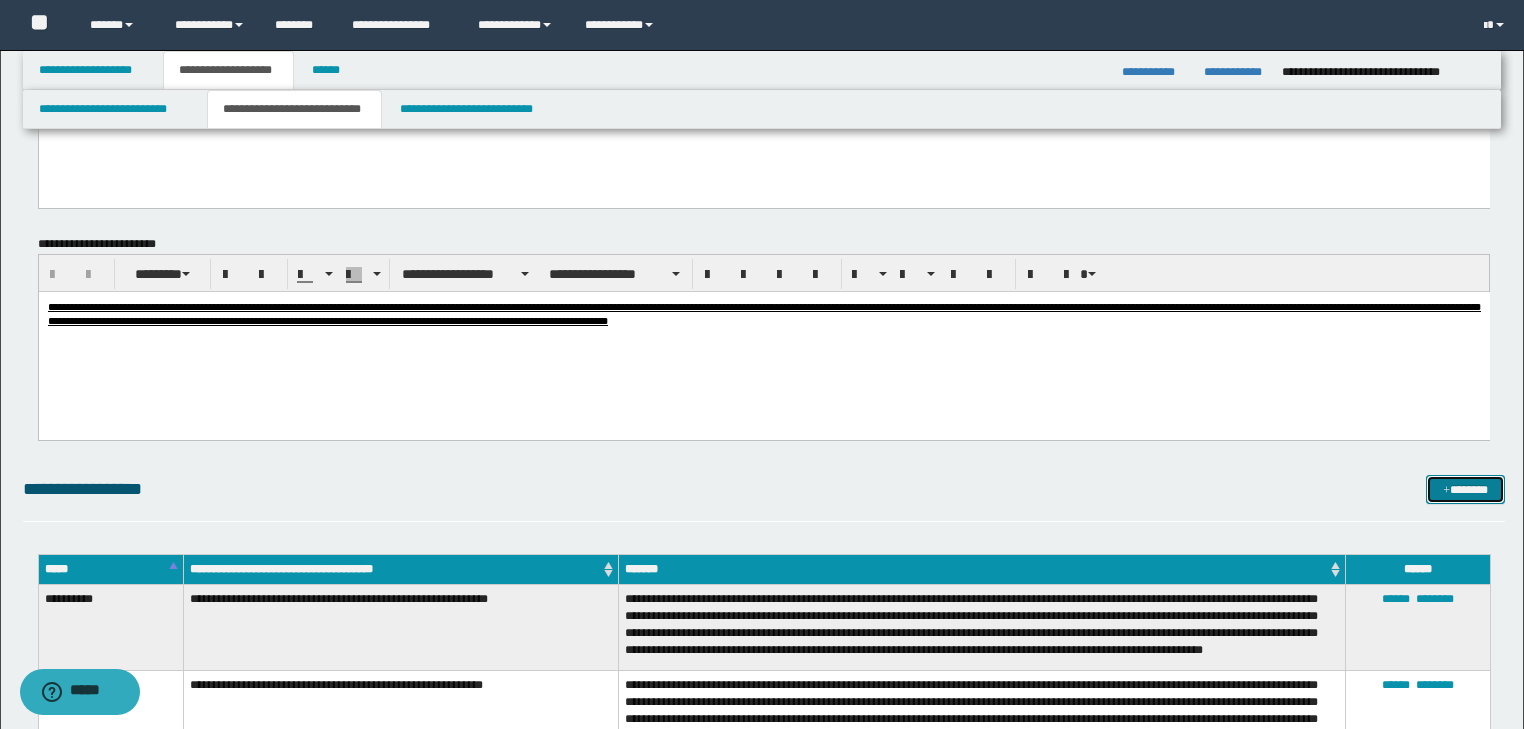 drag, startPoint x: 1467, startPoint y: 491, endPoint x: 1350, endPoint y: 474, distance: 118.22859 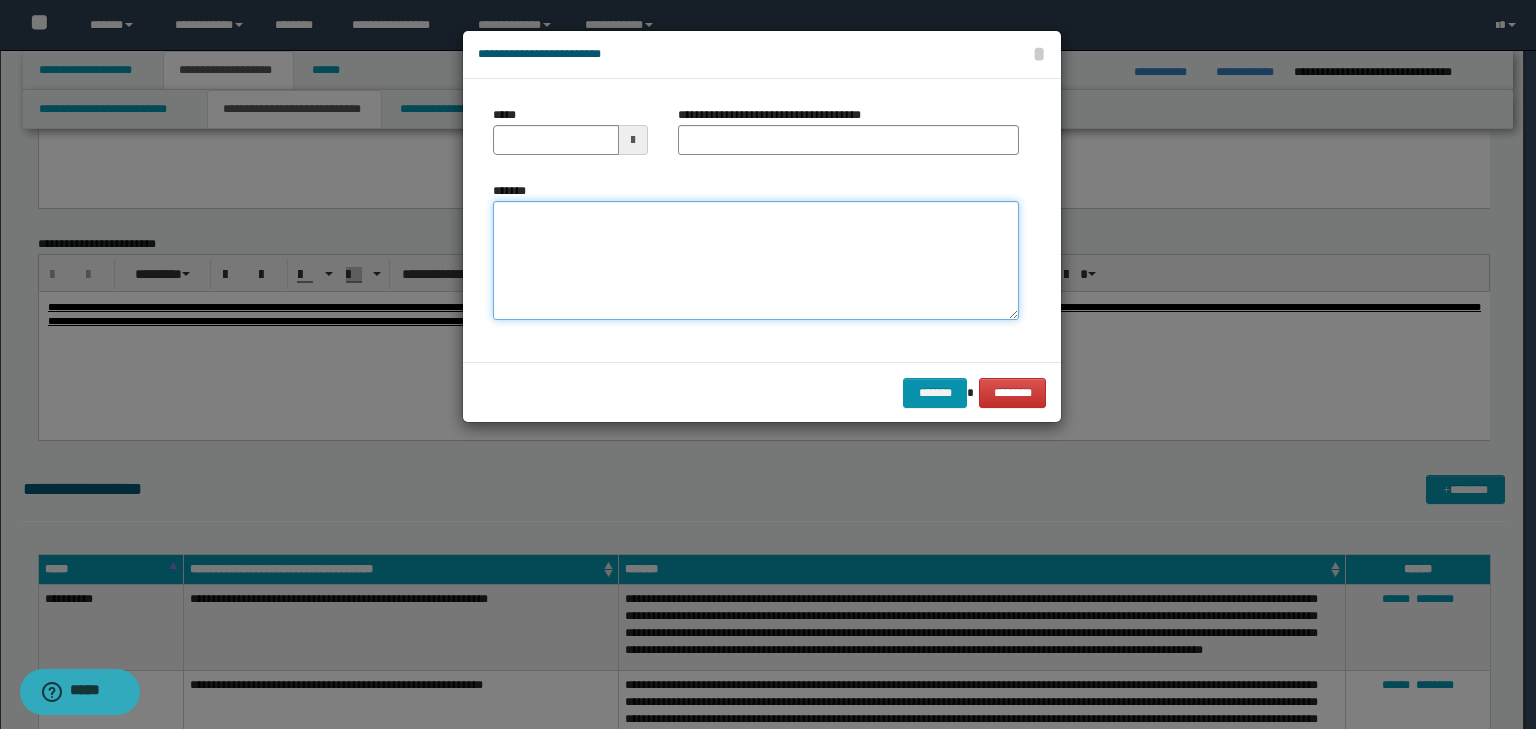 click on "*******" at bounding box center [756, 261] 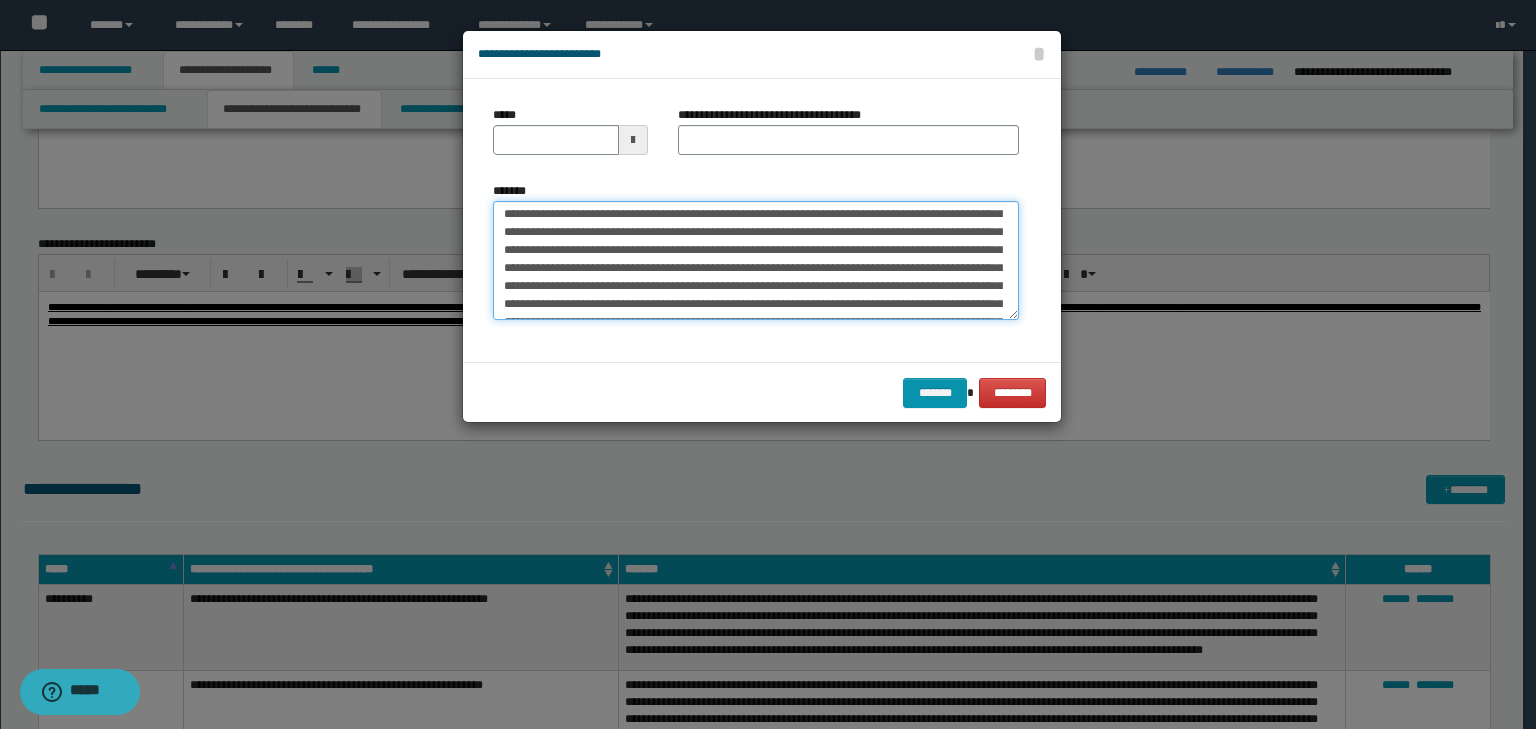 scroll, scrollTop: 0, scrollLeft: 0, axis: both 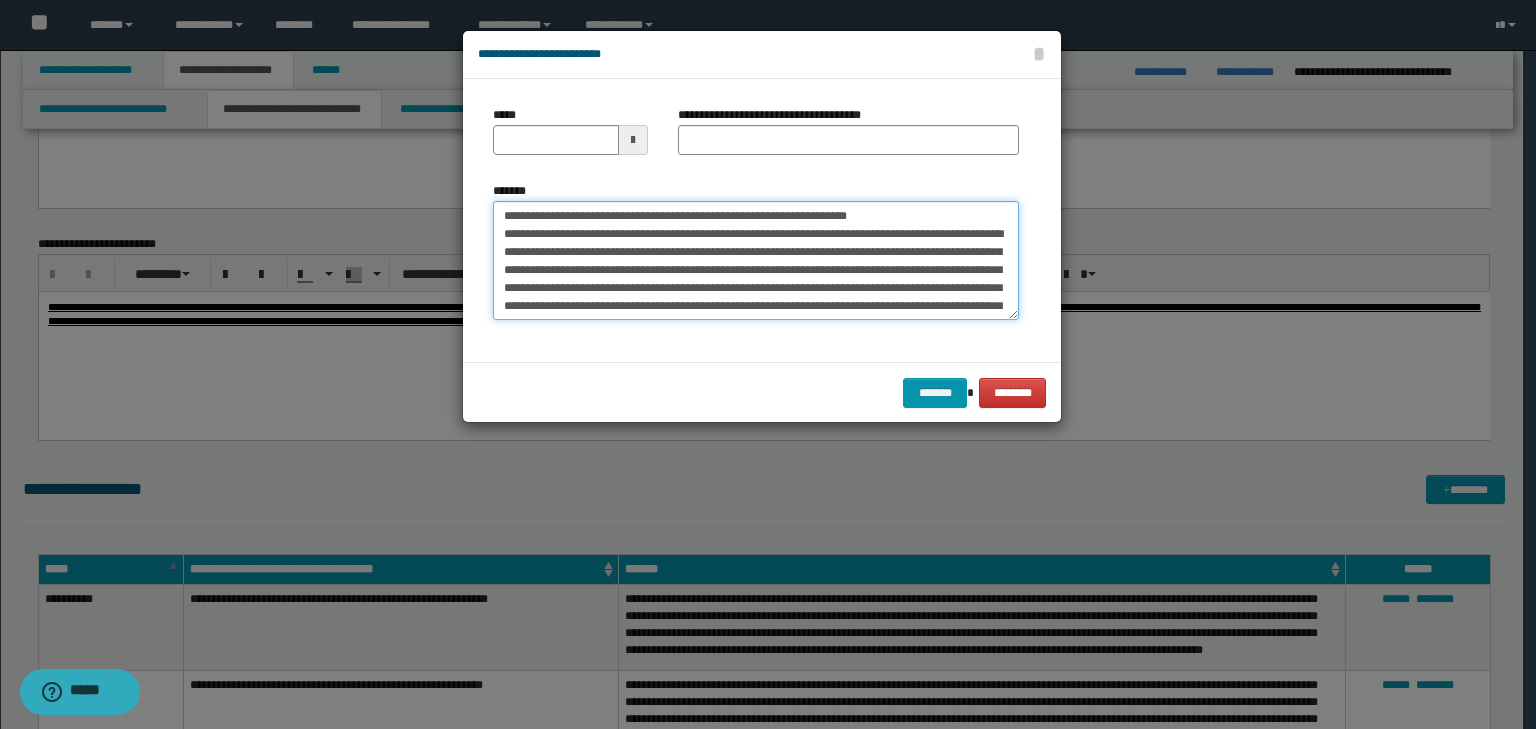 drag, startPoint x: 567, startPoint y: 220, endPoint x: 351, endPoint y: 191, distance: 217.93806 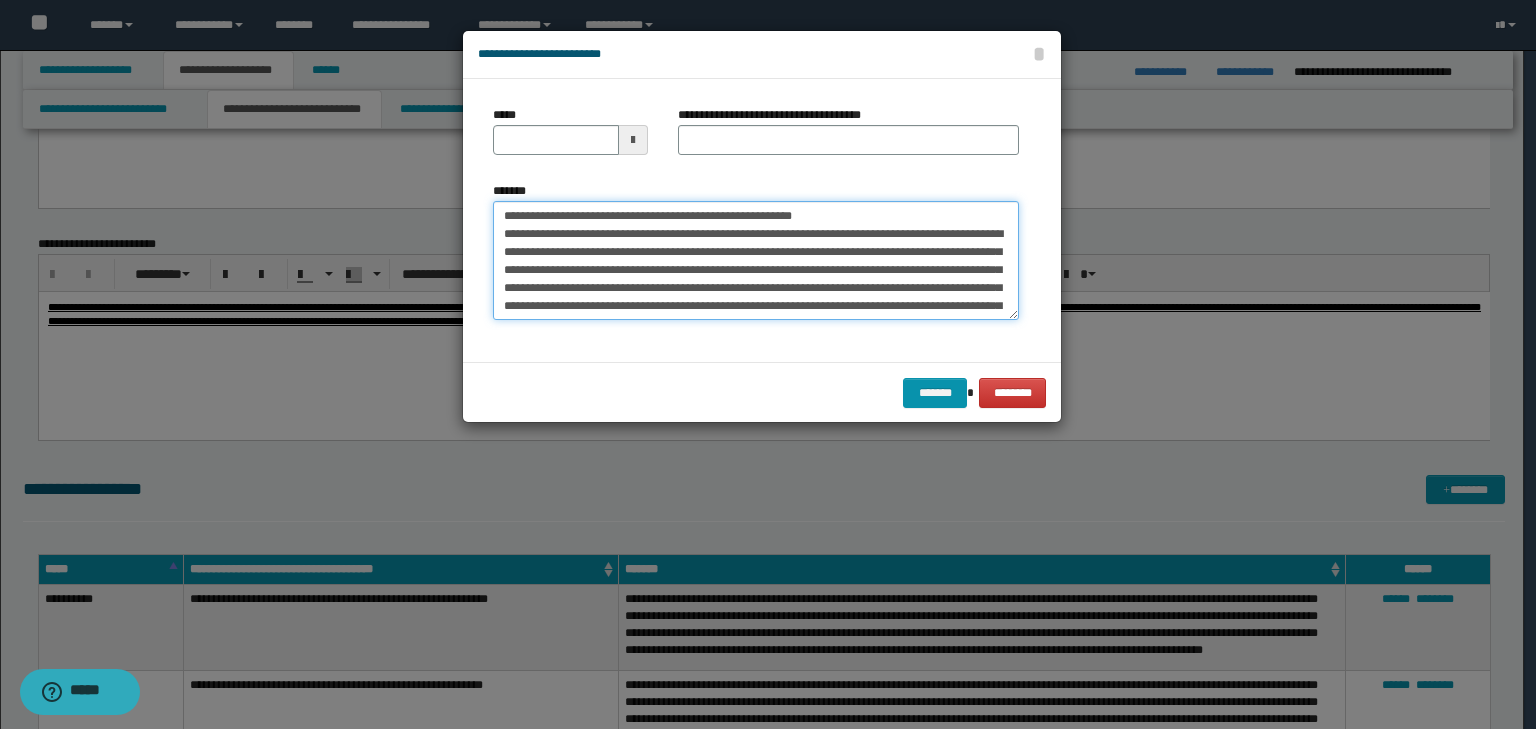 type 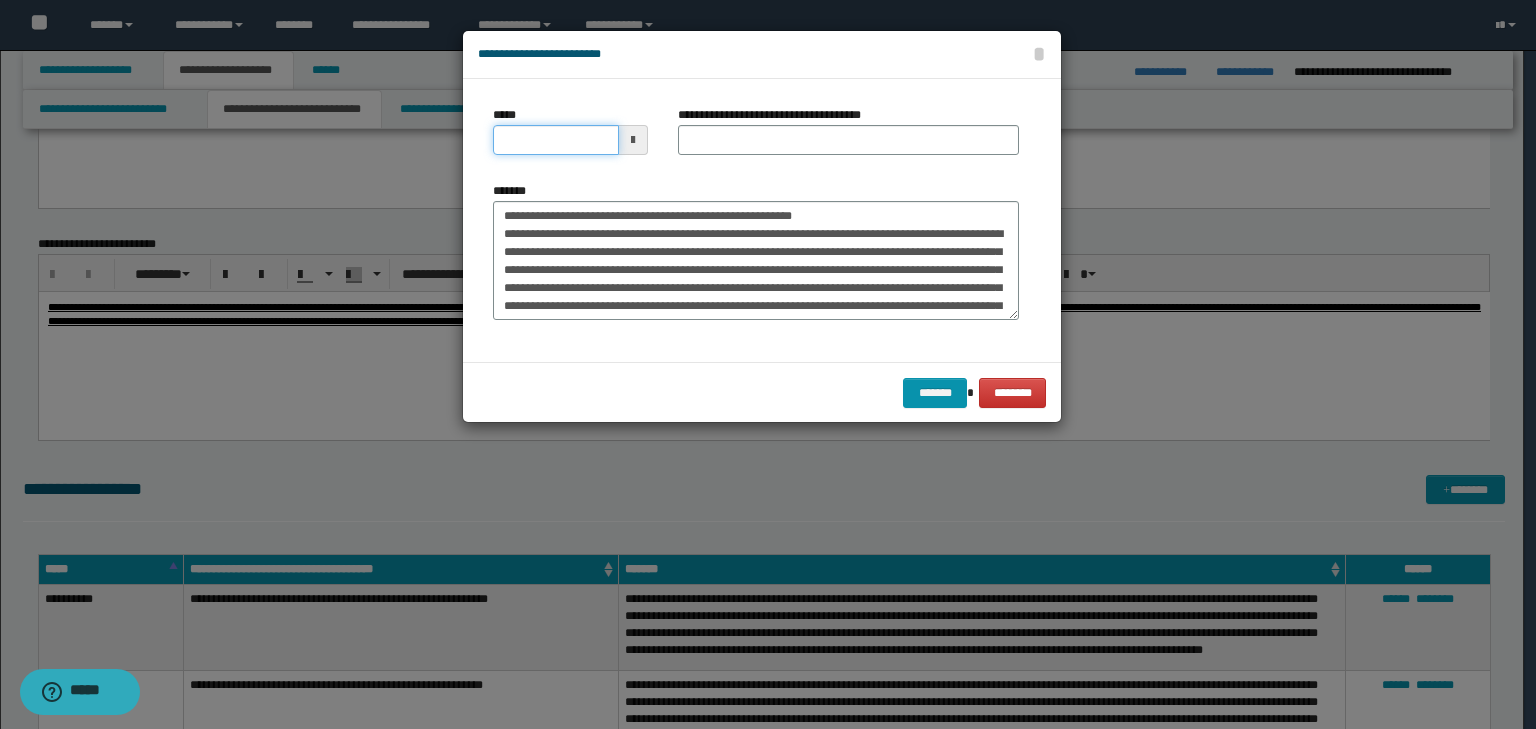 click on "*****" at bounding box center (556, 140) 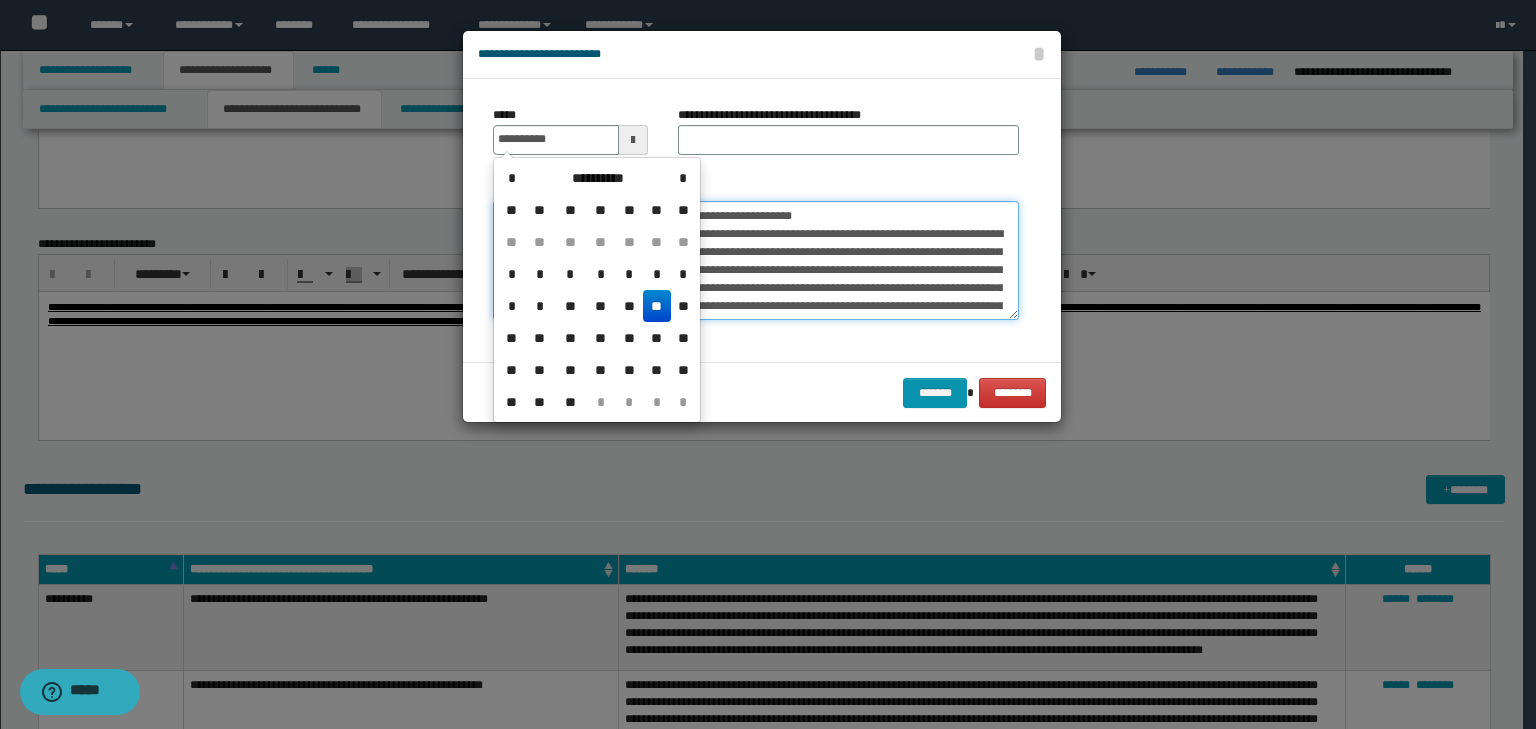 type on "**********" 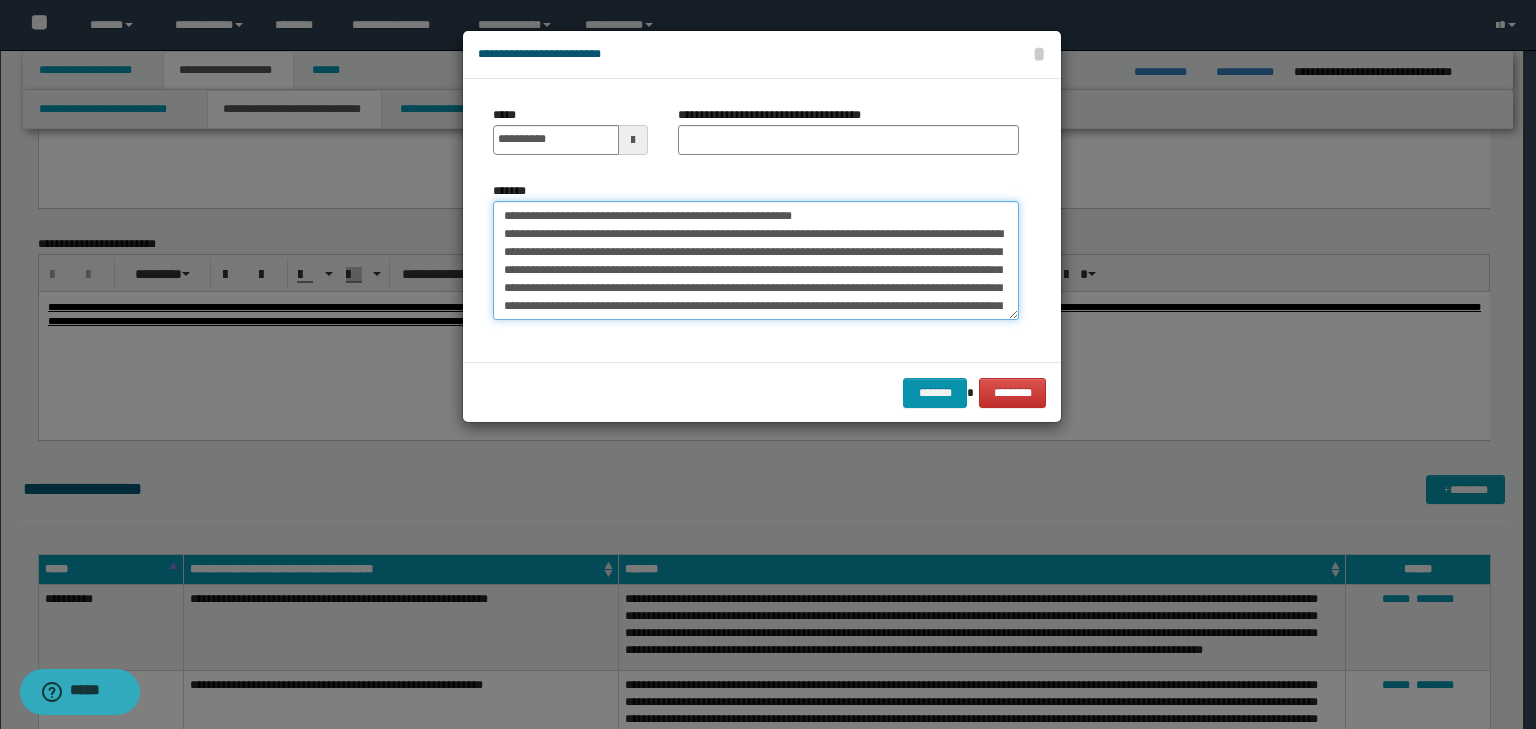 drag, startPoint x: 862, startPoint y: 207, endPoint x: 370, endPoint y: 185, distance: 492.49164 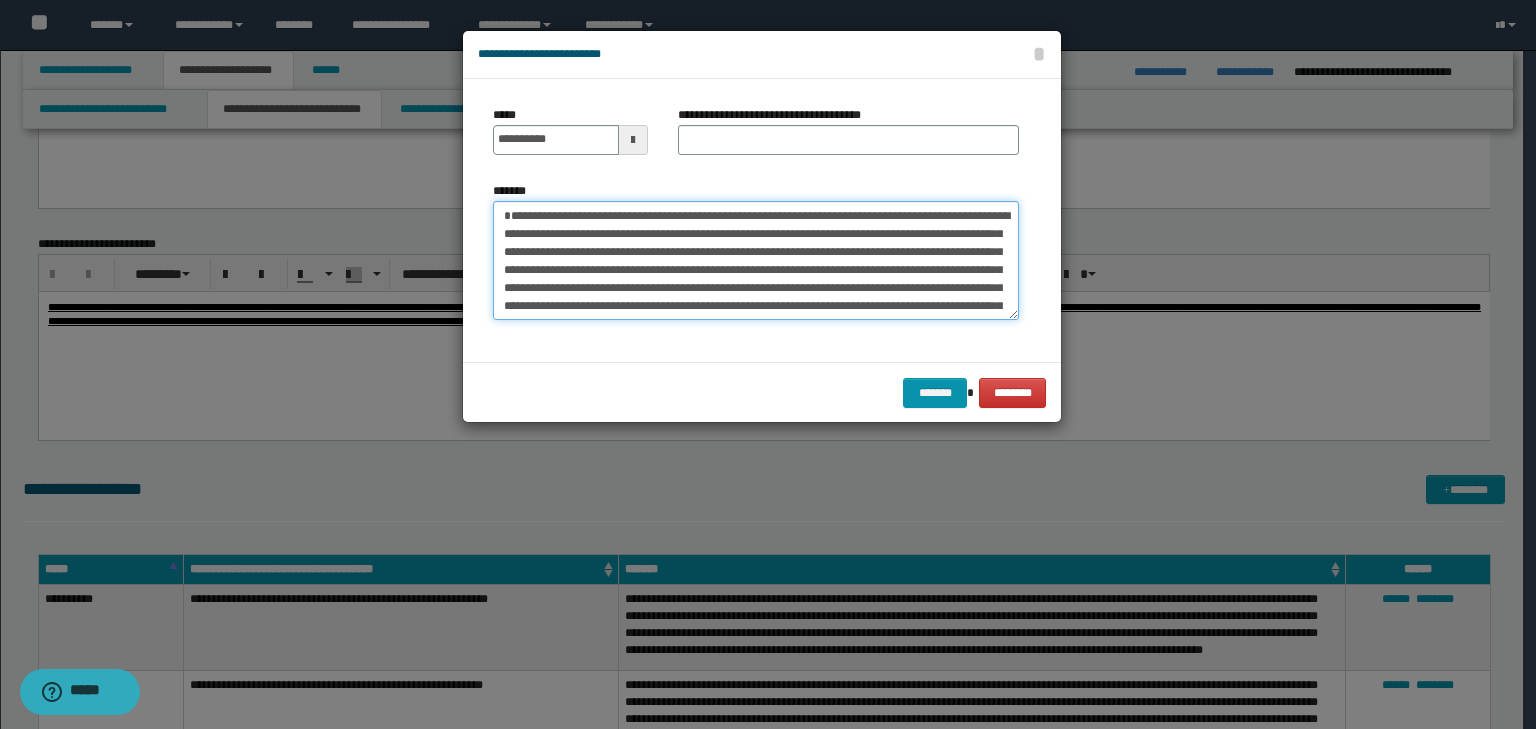 type on "**********" 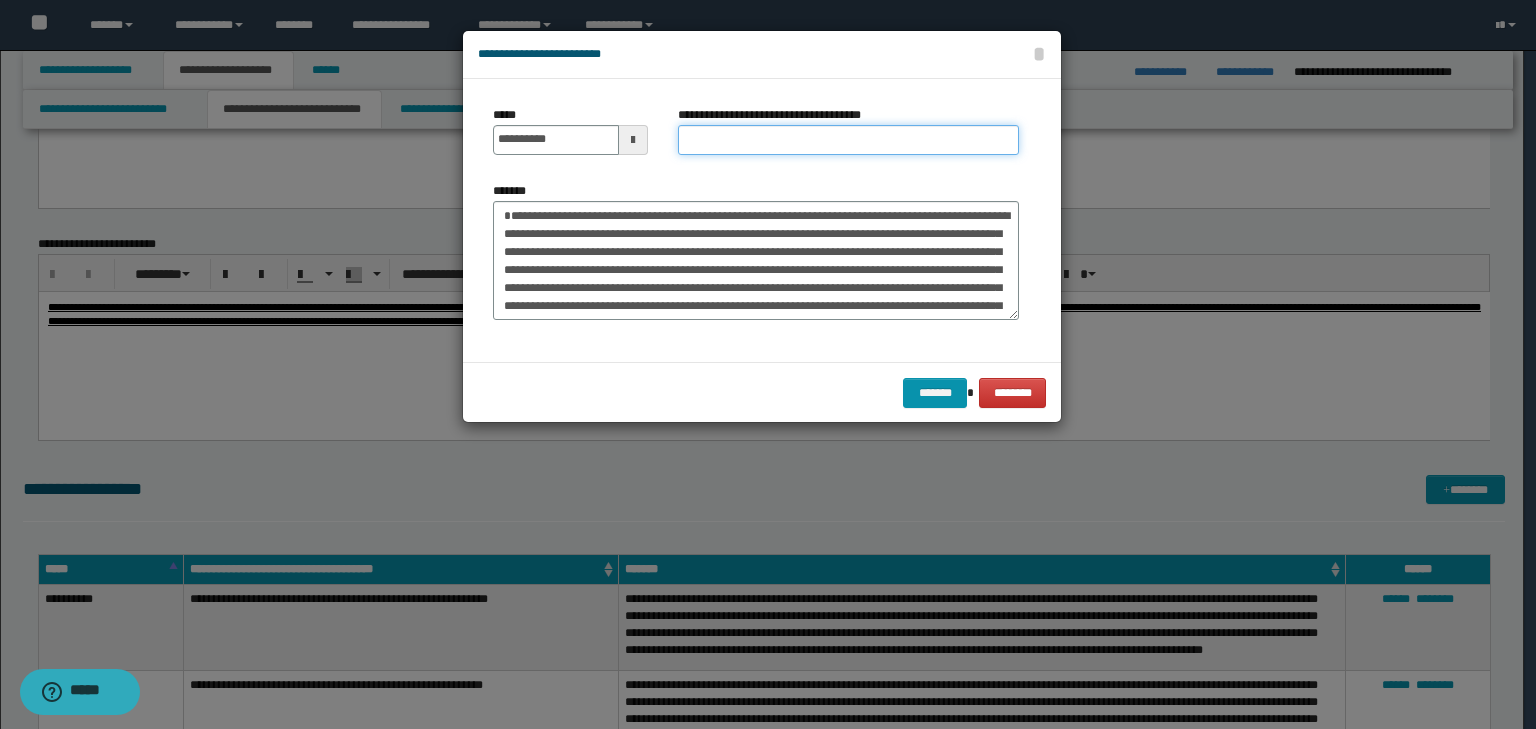 click on "**********" at bounding box center [848, 140] 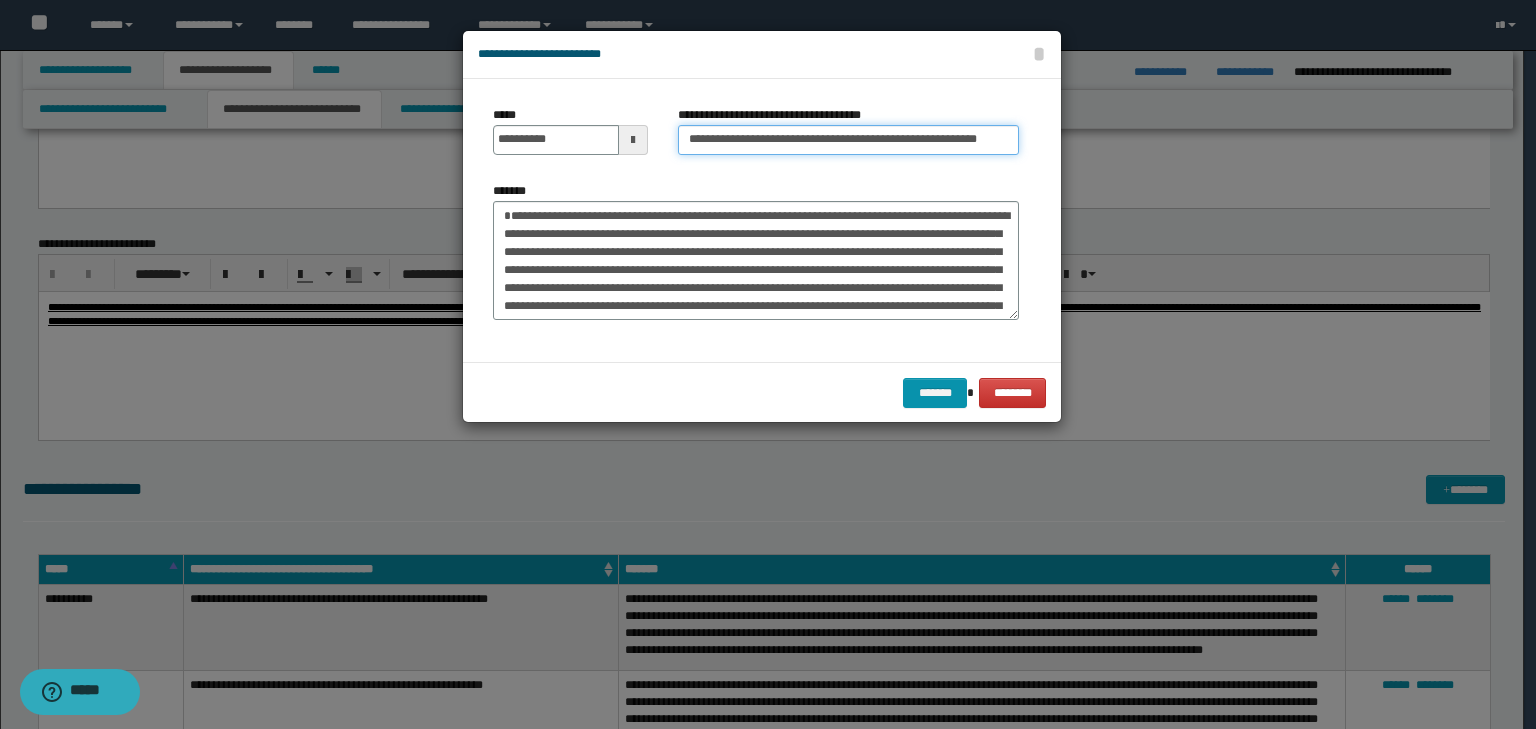 scroll, scrollTop: 0, scrollLeft: 28, axis: horizontal 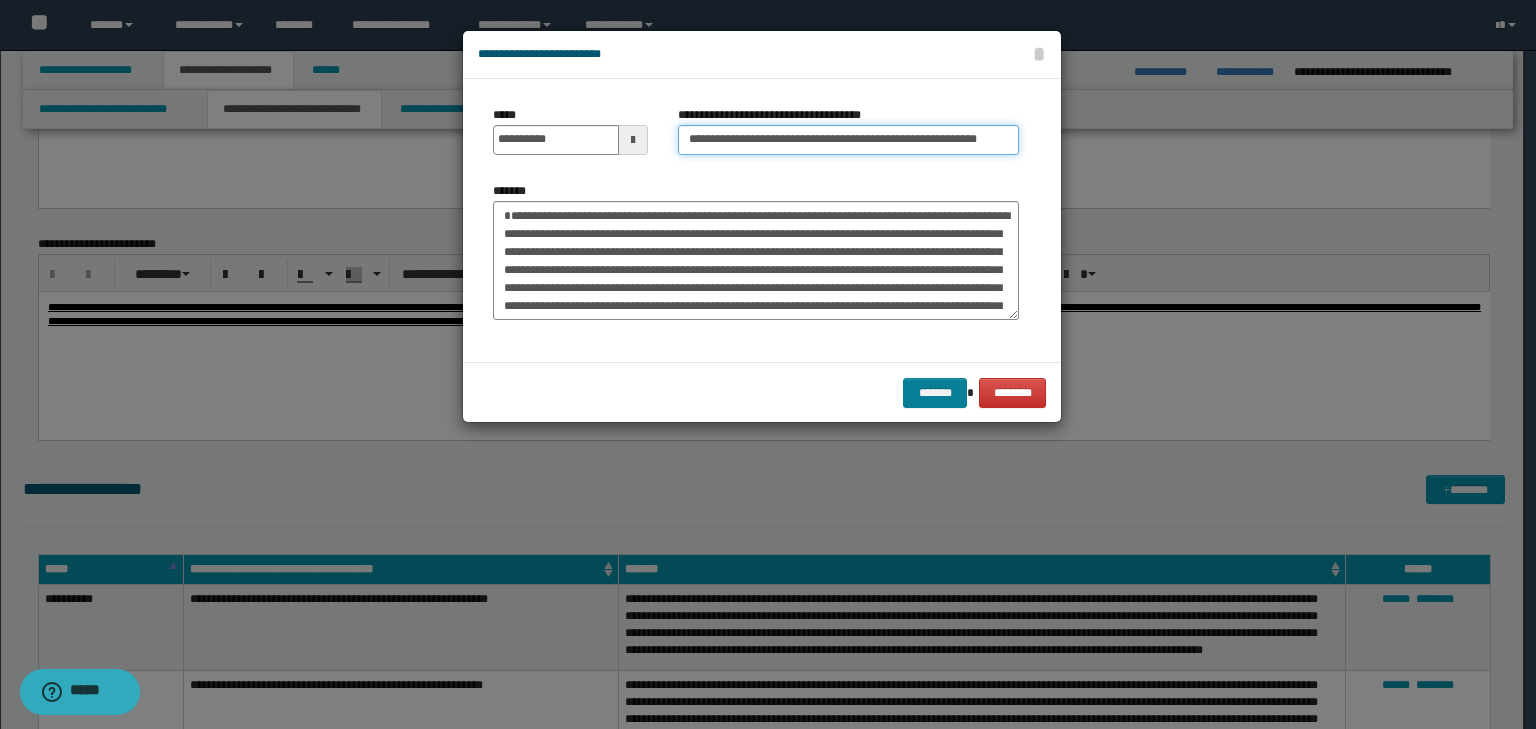 type on "**********" 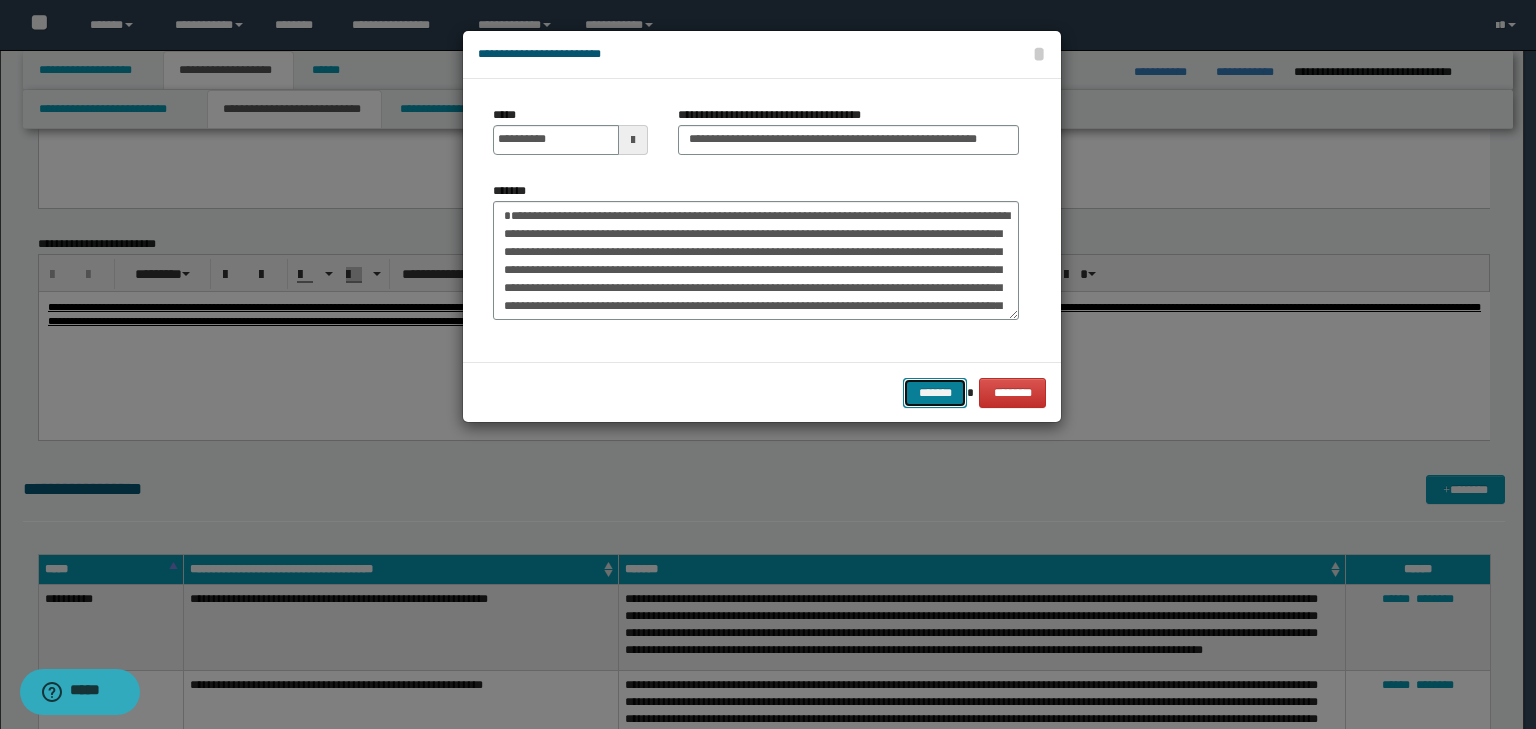 click on "*******" at bounding box center (935, 393) 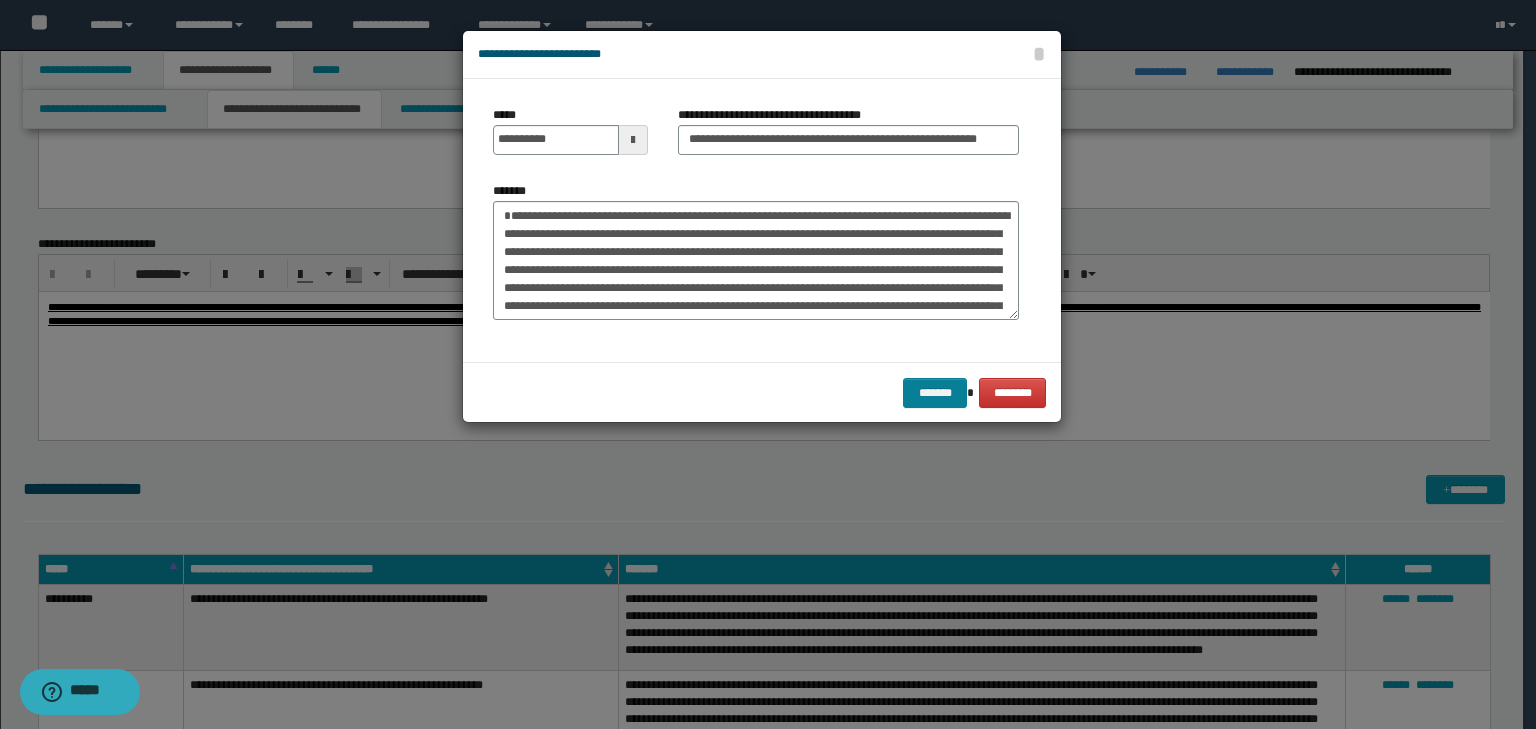 scroll, scrollTop: 0, scrollLeft: 0, axis: both 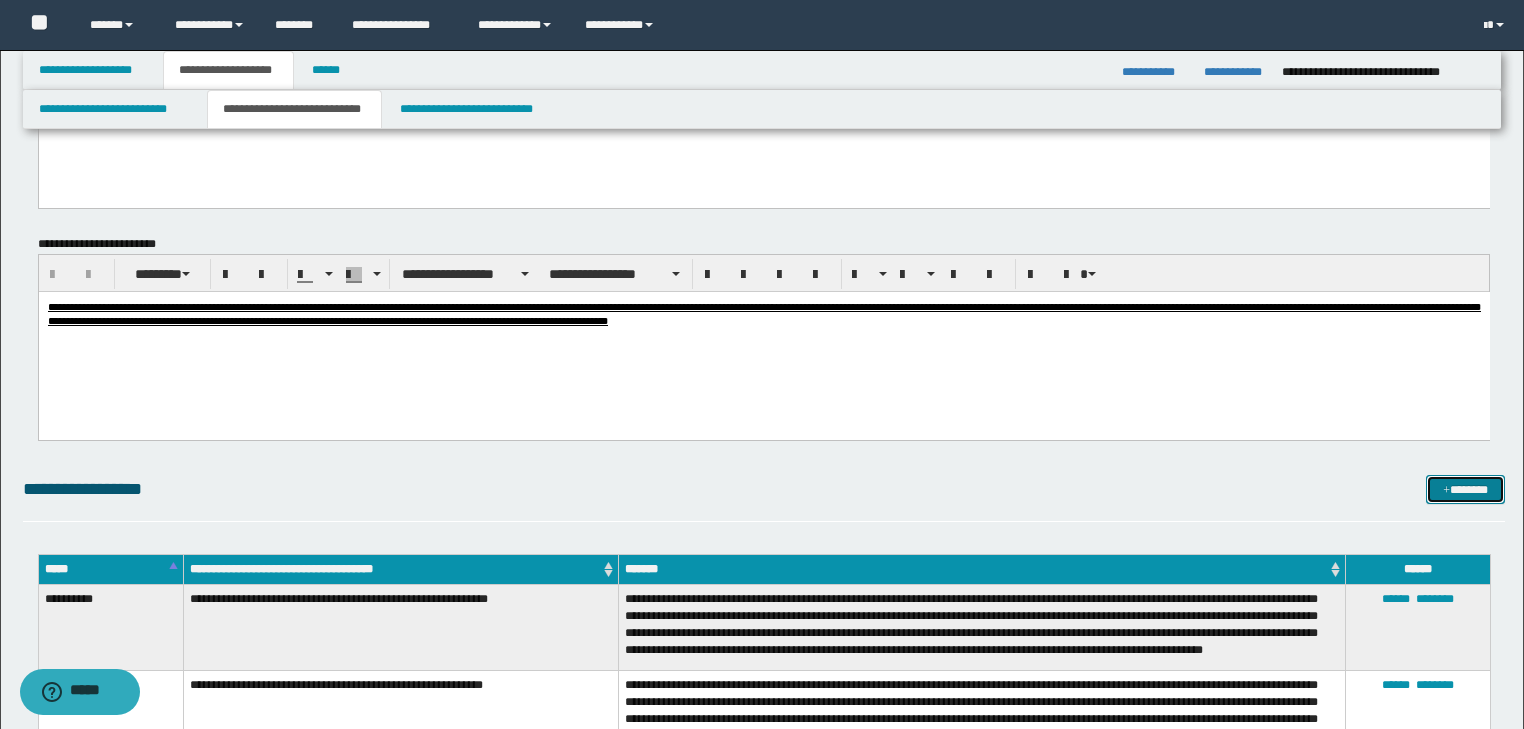click at bounding box center (1446, 491) 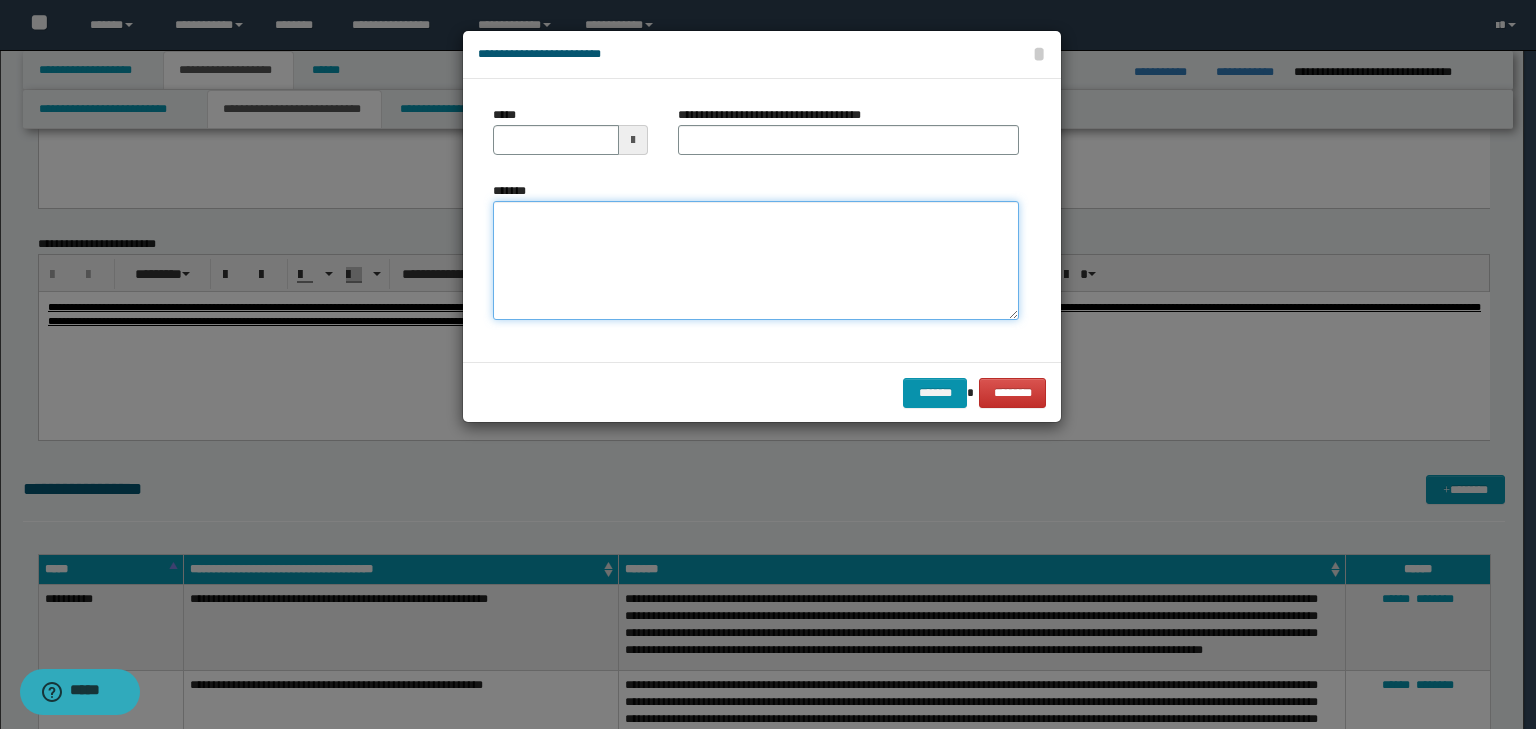 click on "*******" at bounding box center [756, 261] 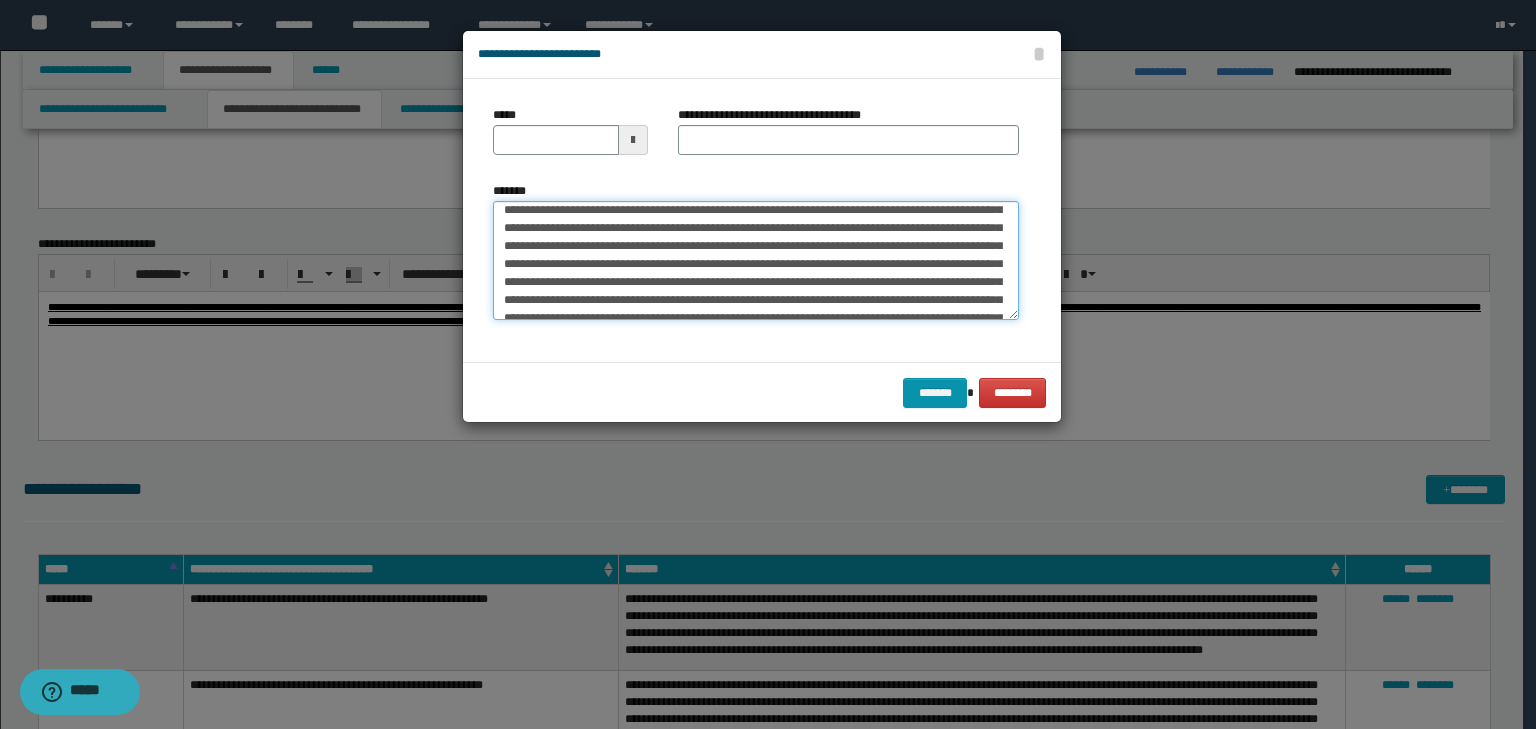scroll, scrollTop: 0, scrollLeft: 0, axis: both 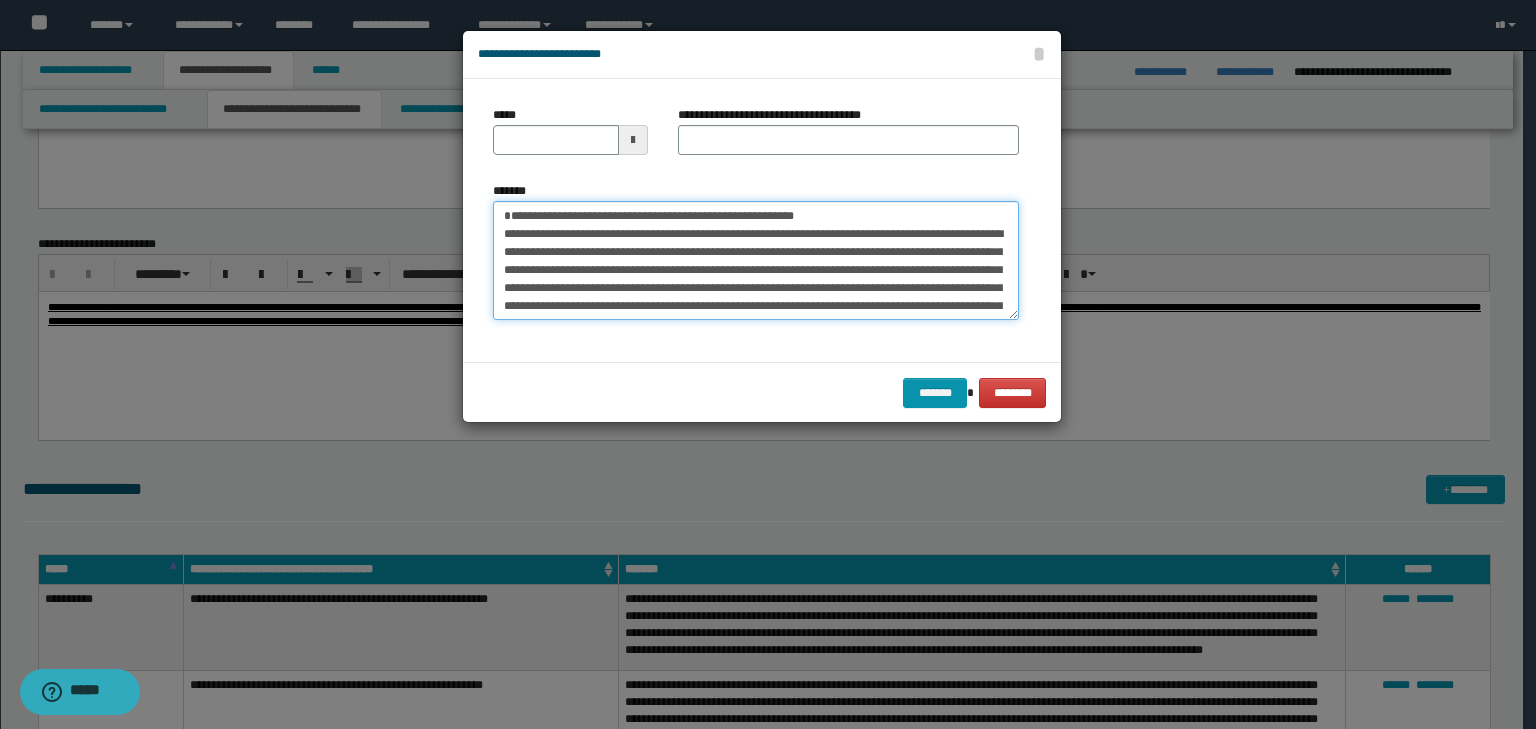 drag, startPoint x: 563, startPoint y: 233, endPoint x: 436, endPoint y: 201, distance: 130.96947 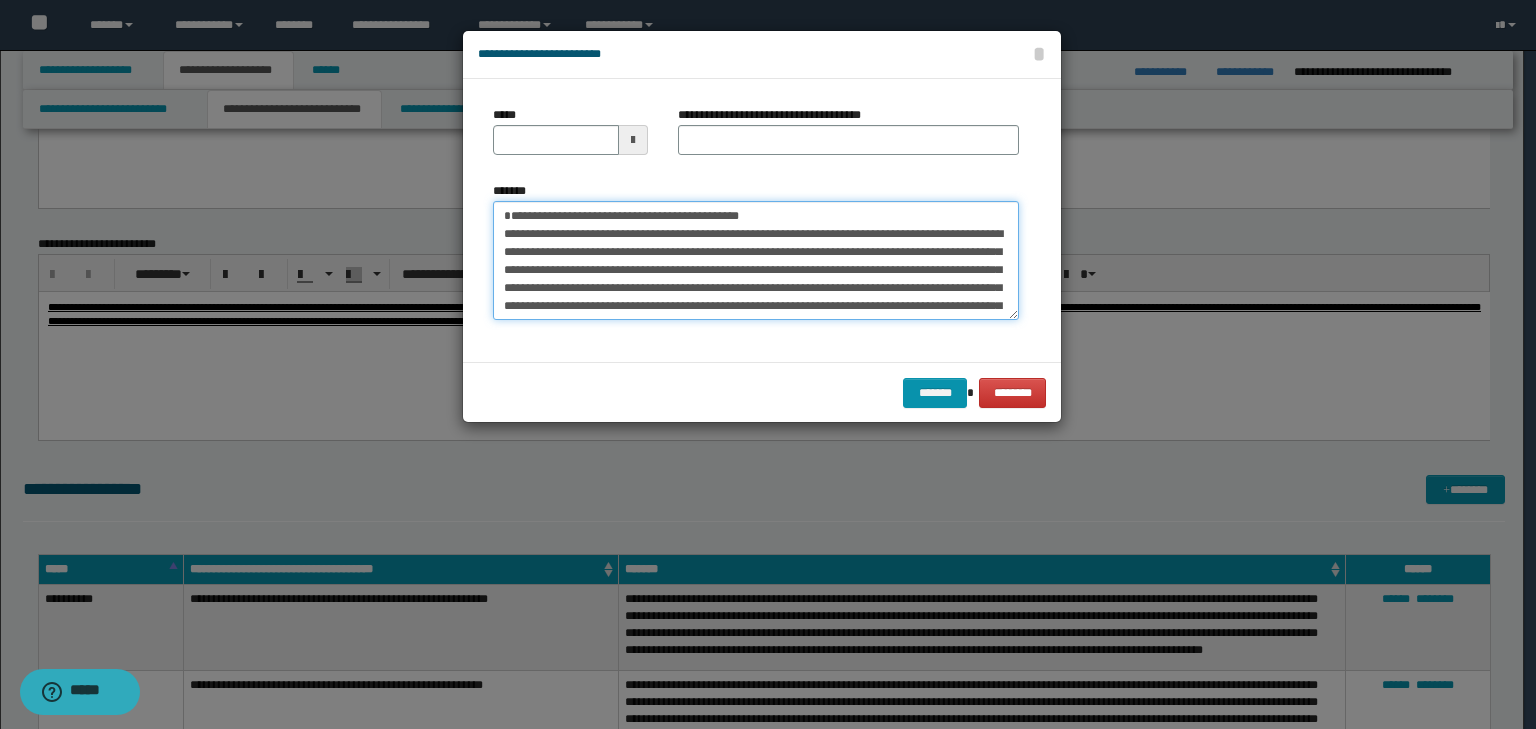 type 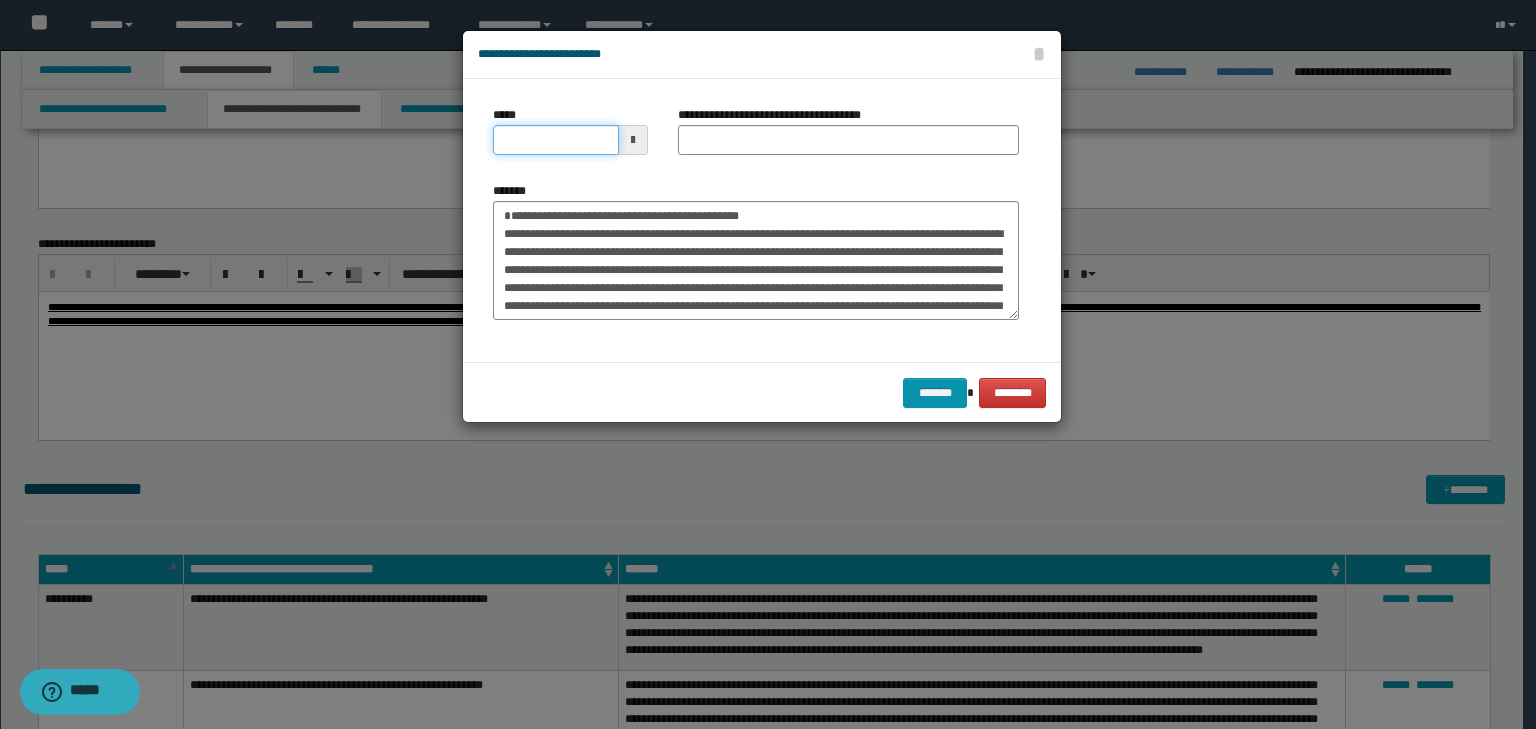 click on "*****" at bounding box center [556, 140] 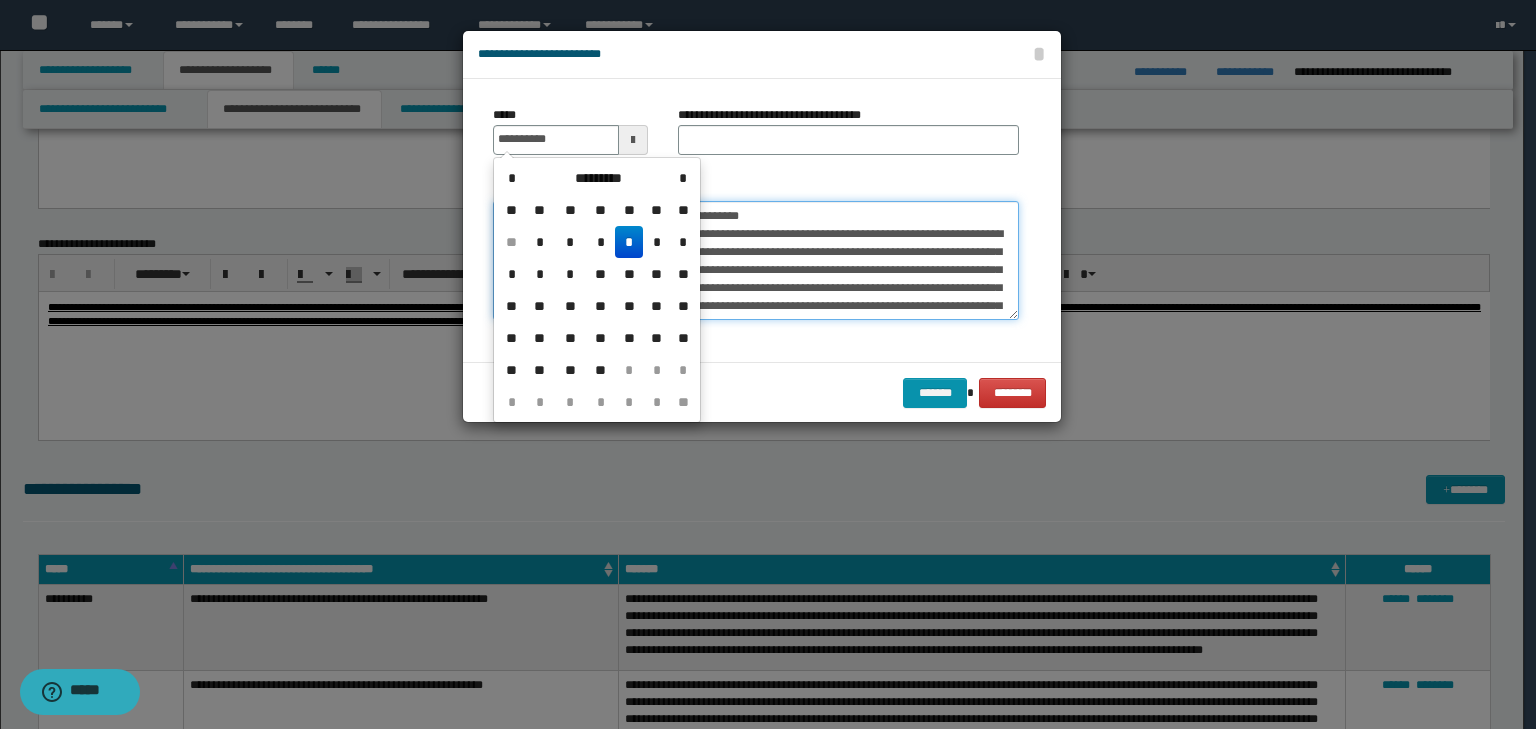 type on "**********" 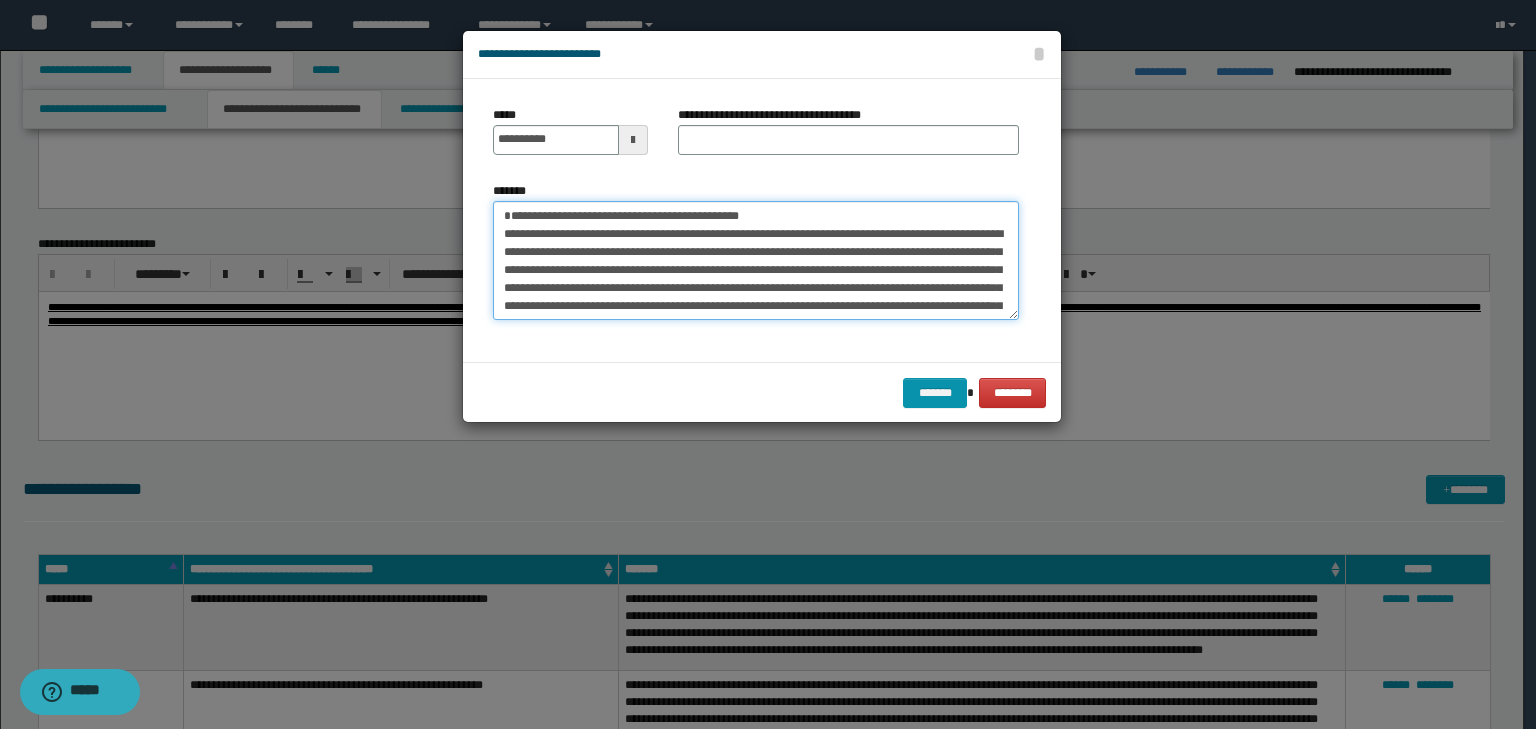 drag, startPoint x: 832, startPoint y: 216, endPoint x: 369, endPoint y: 164, distance: 465.91095 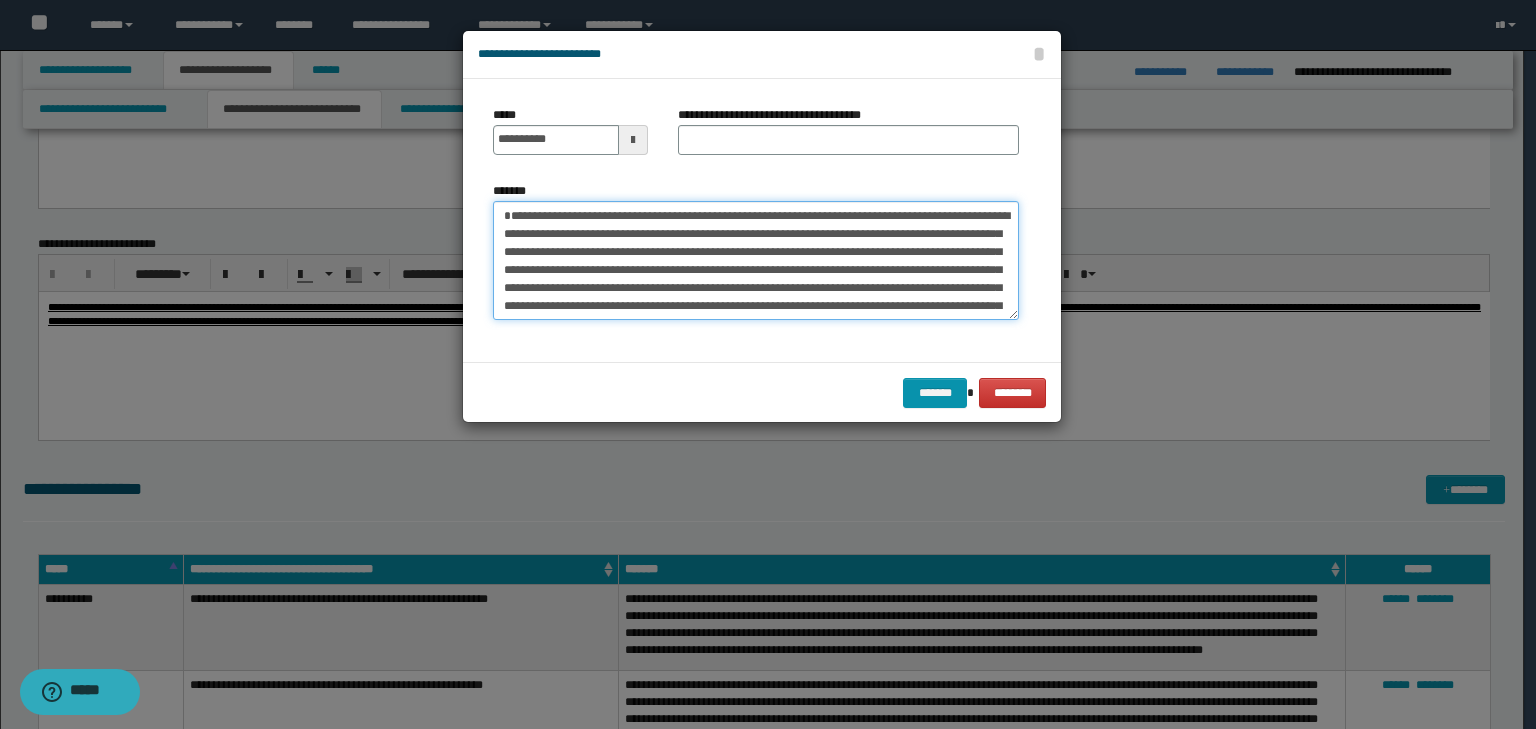 type on "**********" 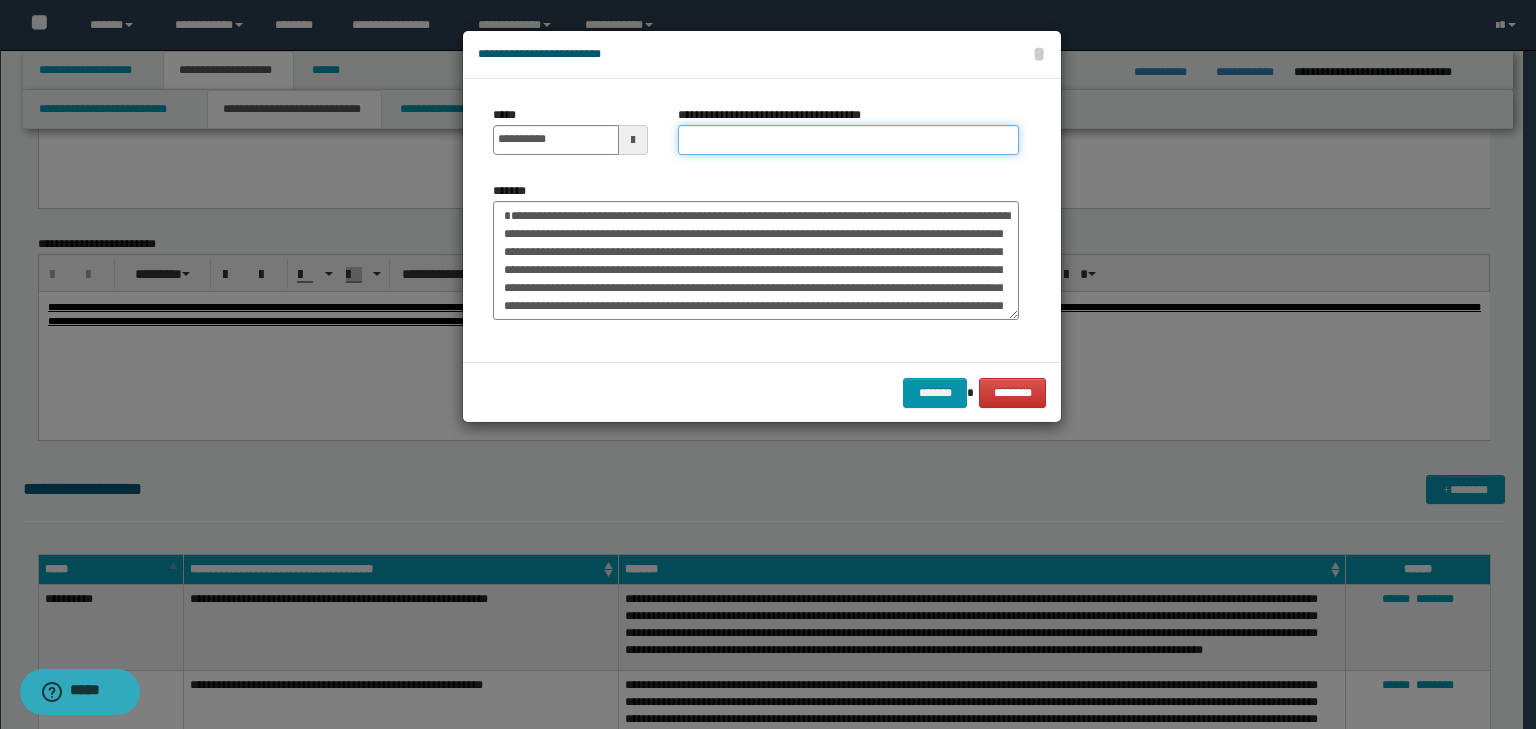 click on "**********" at bounding box center [848, 140] 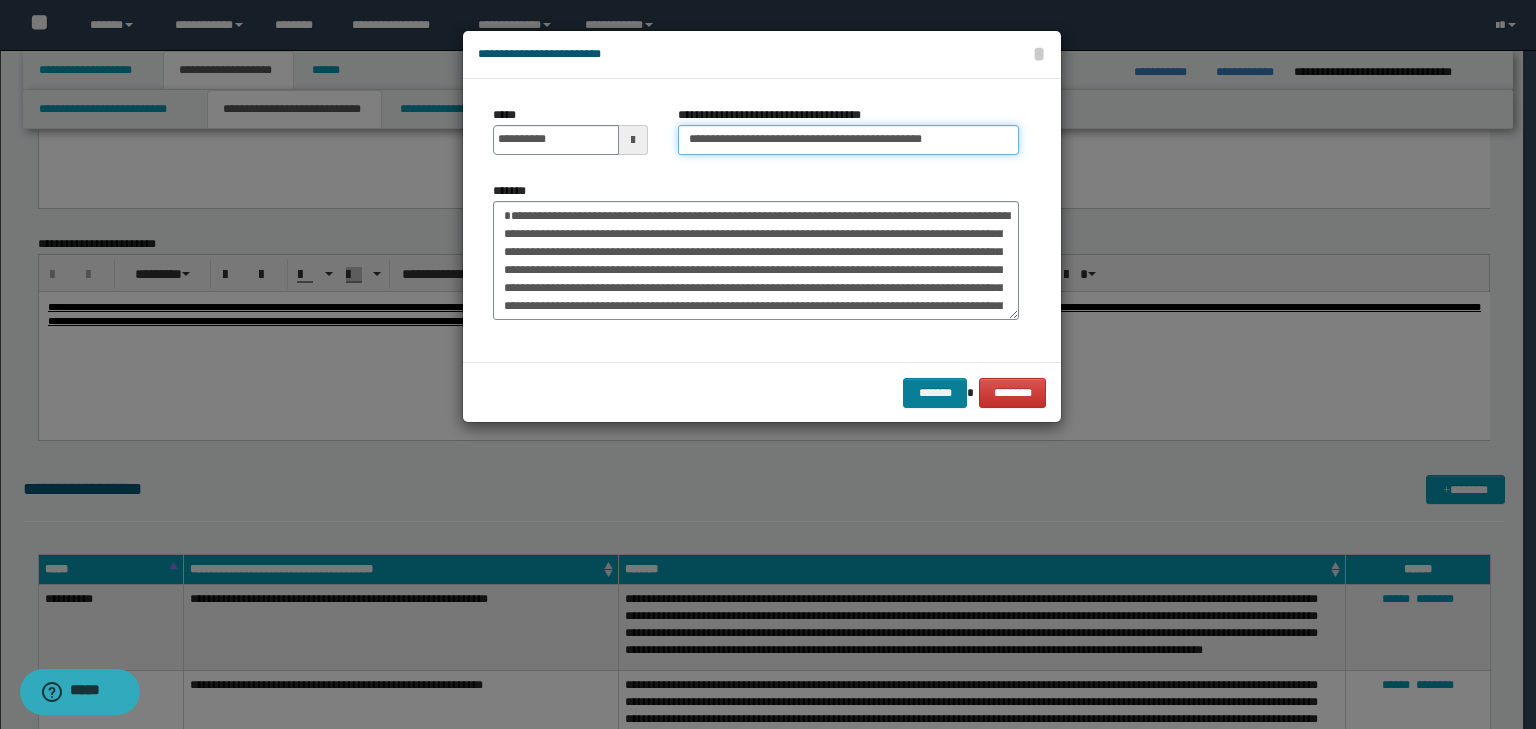 type on "**********" 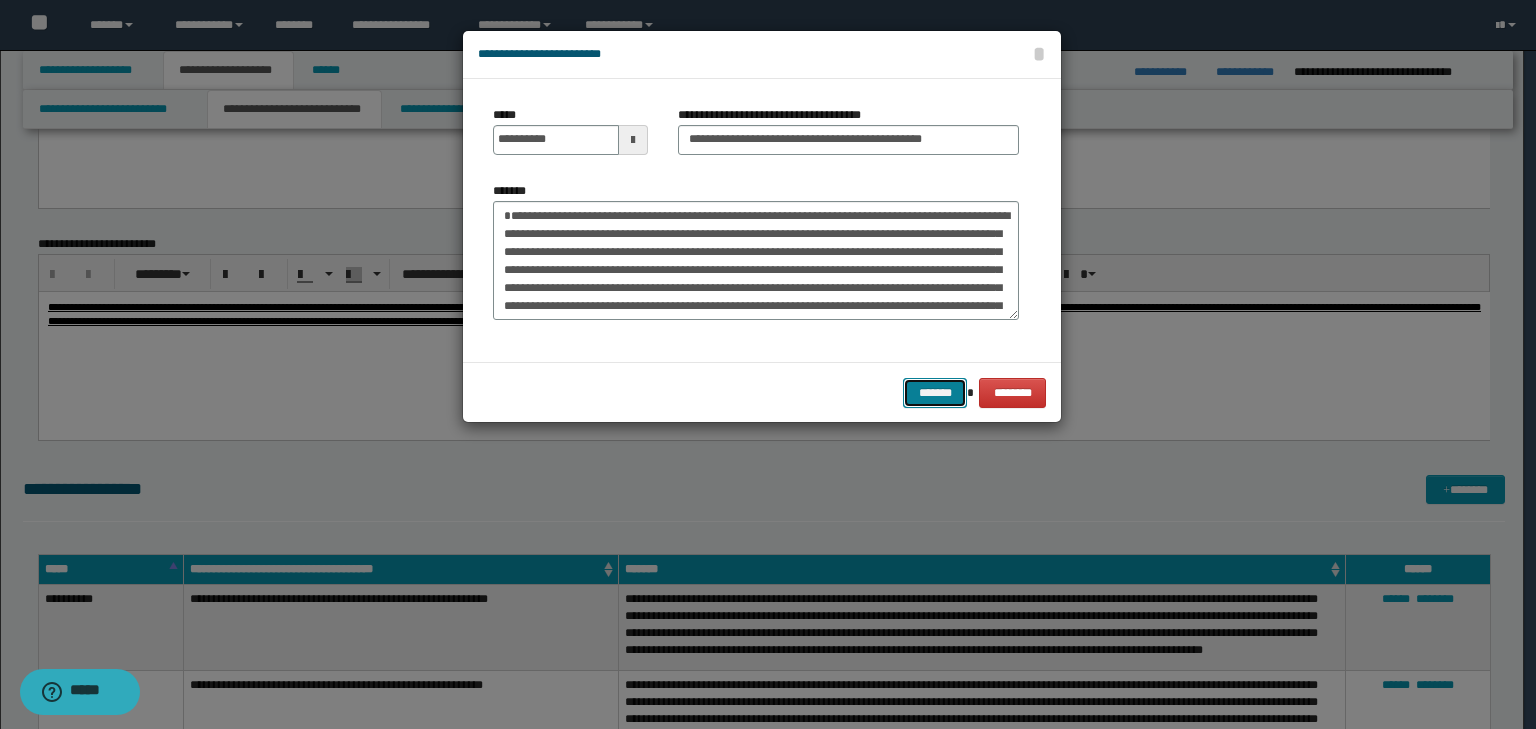 click on "*******" at bounding box center [935, 393] 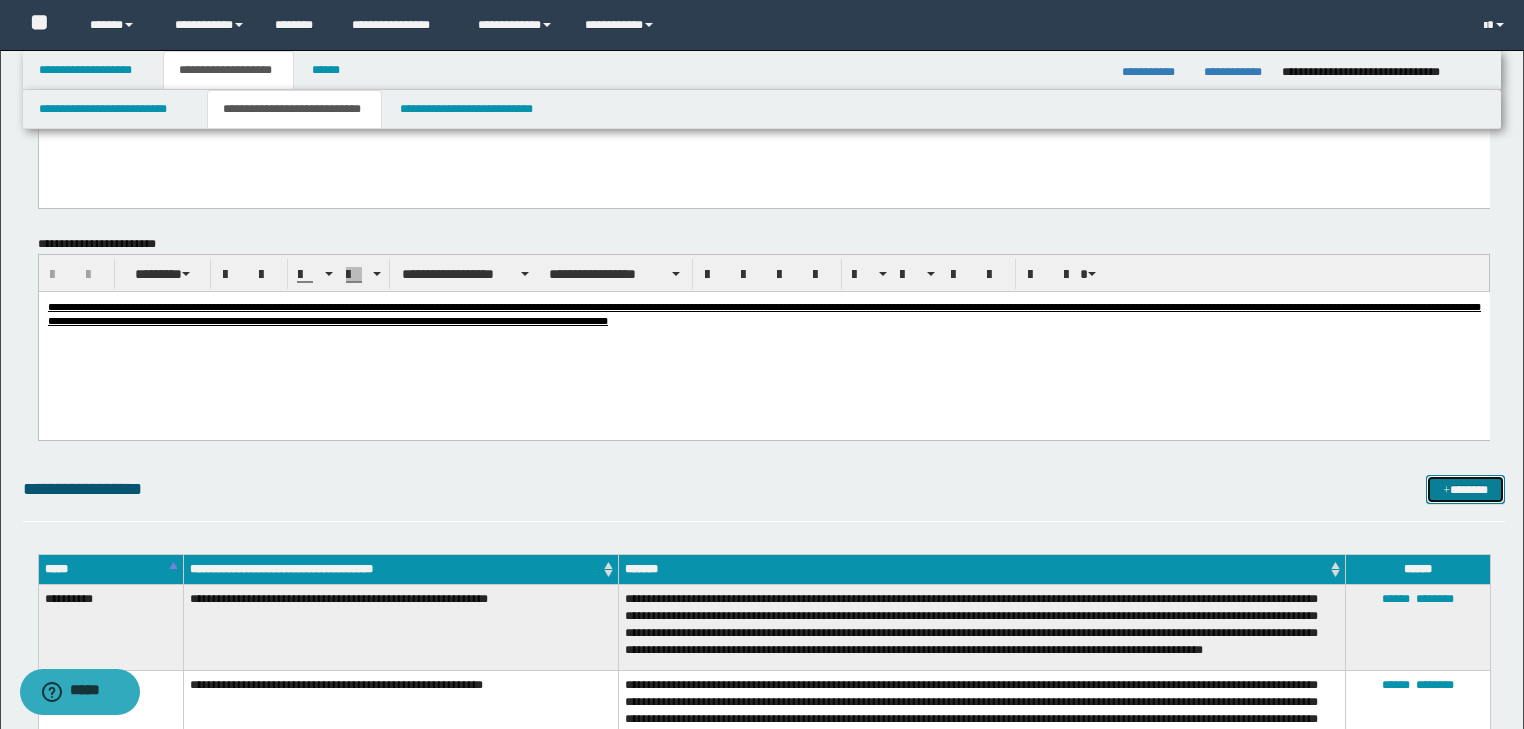 click on "*******" at bounding box center [1465, 490] 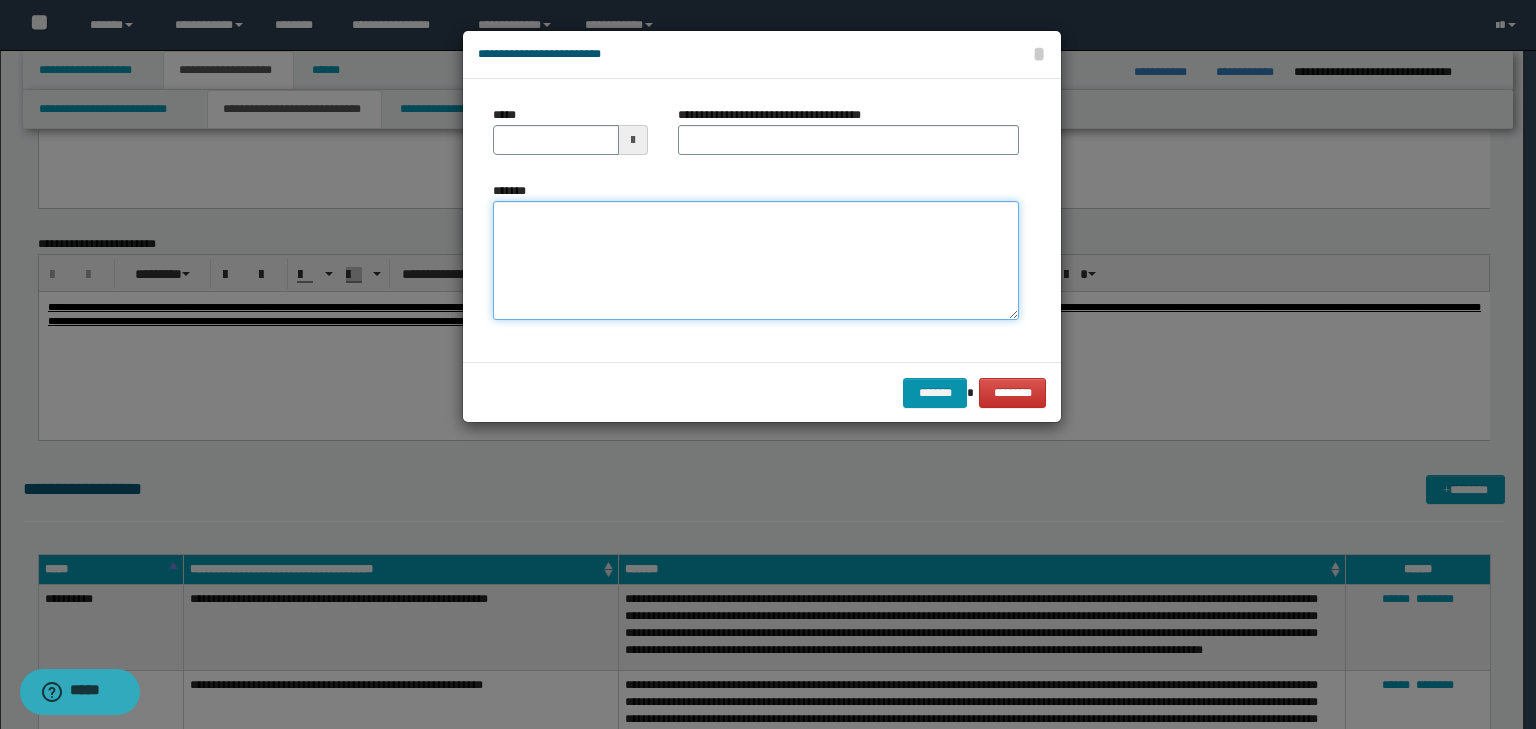 click on "*******" at bounding box center (756, 261) 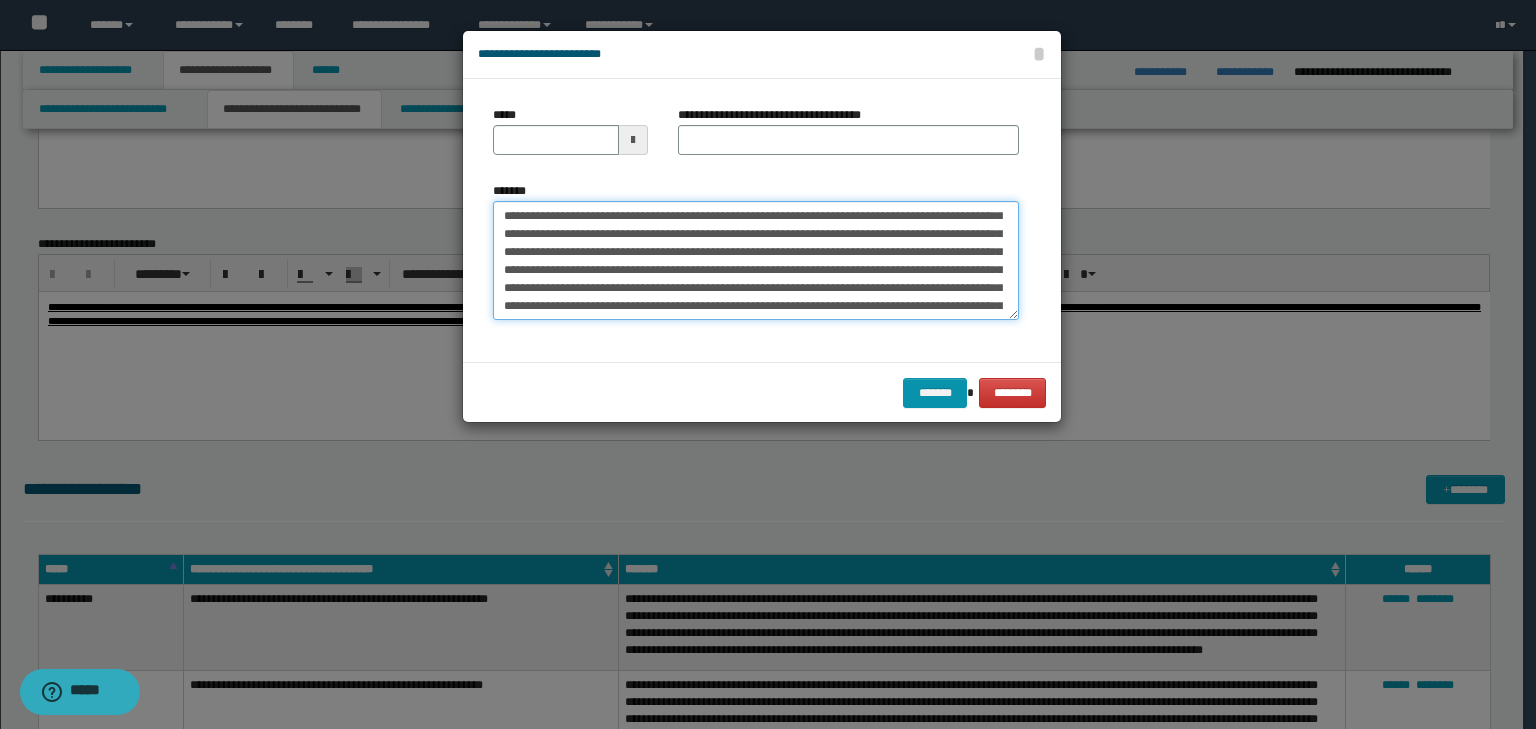 scroll, scrollTop: 0, scrollLeft: 0, axis: both 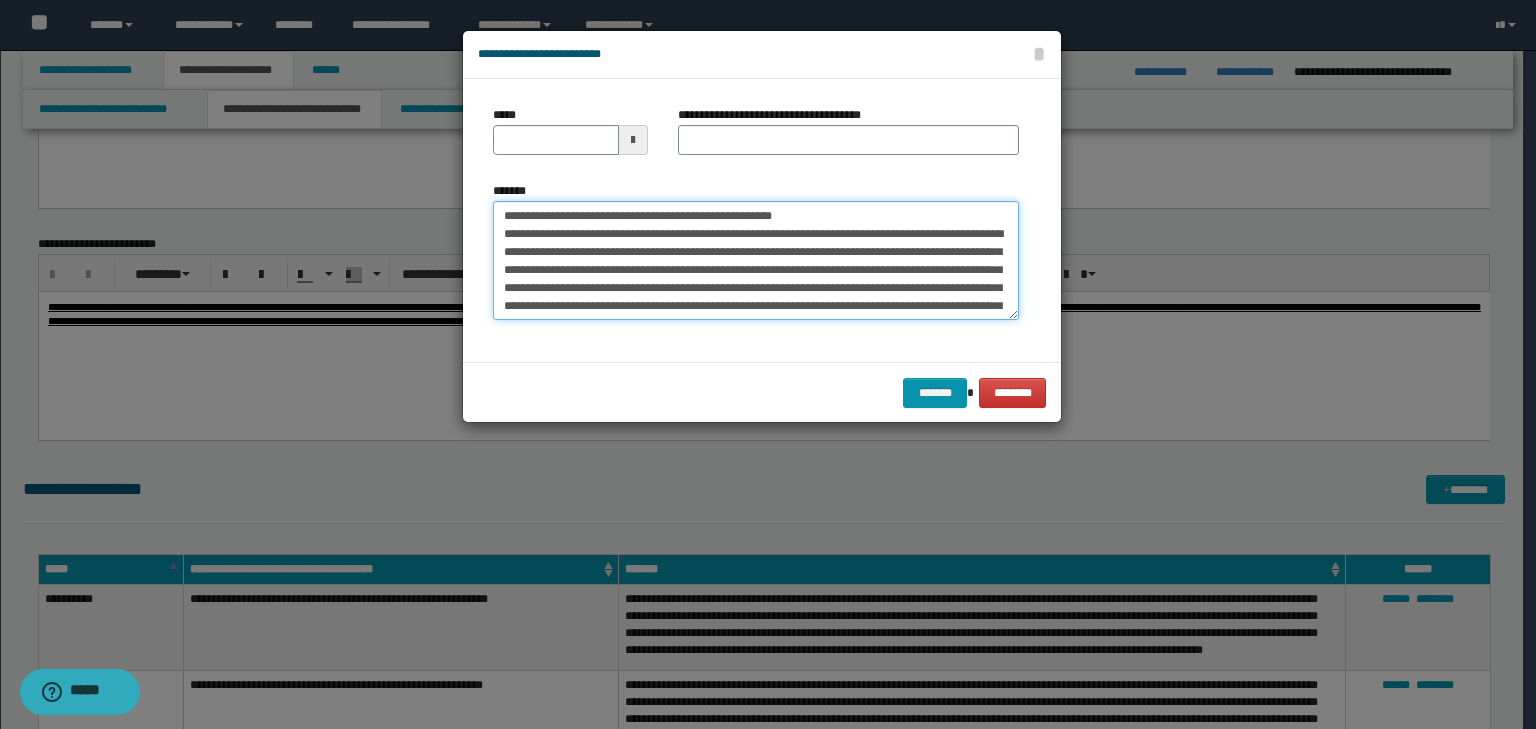 drag, startPoint x: 552, startPoint y: 215, endPoint x: 425, endPoint y: 181, distance: 131.47243 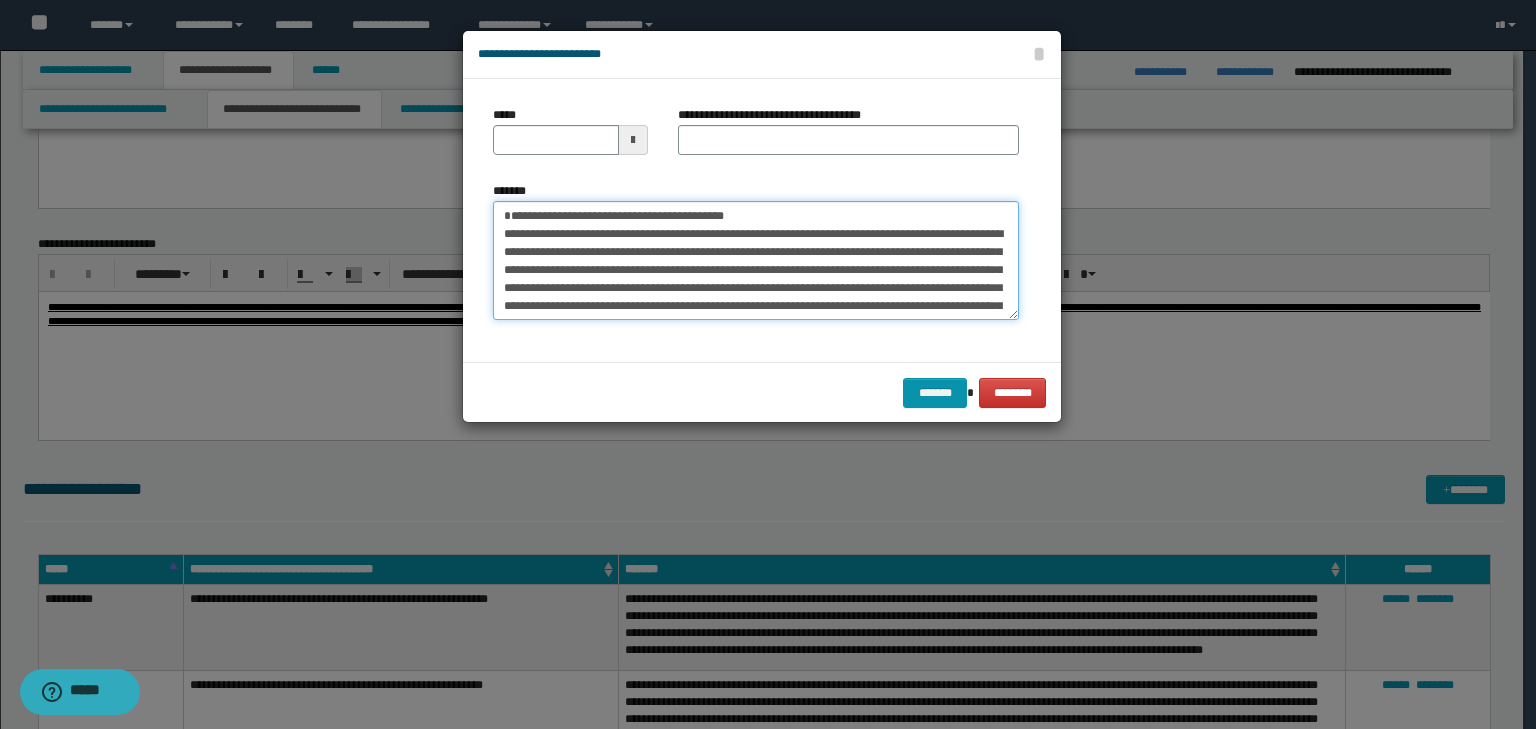 type 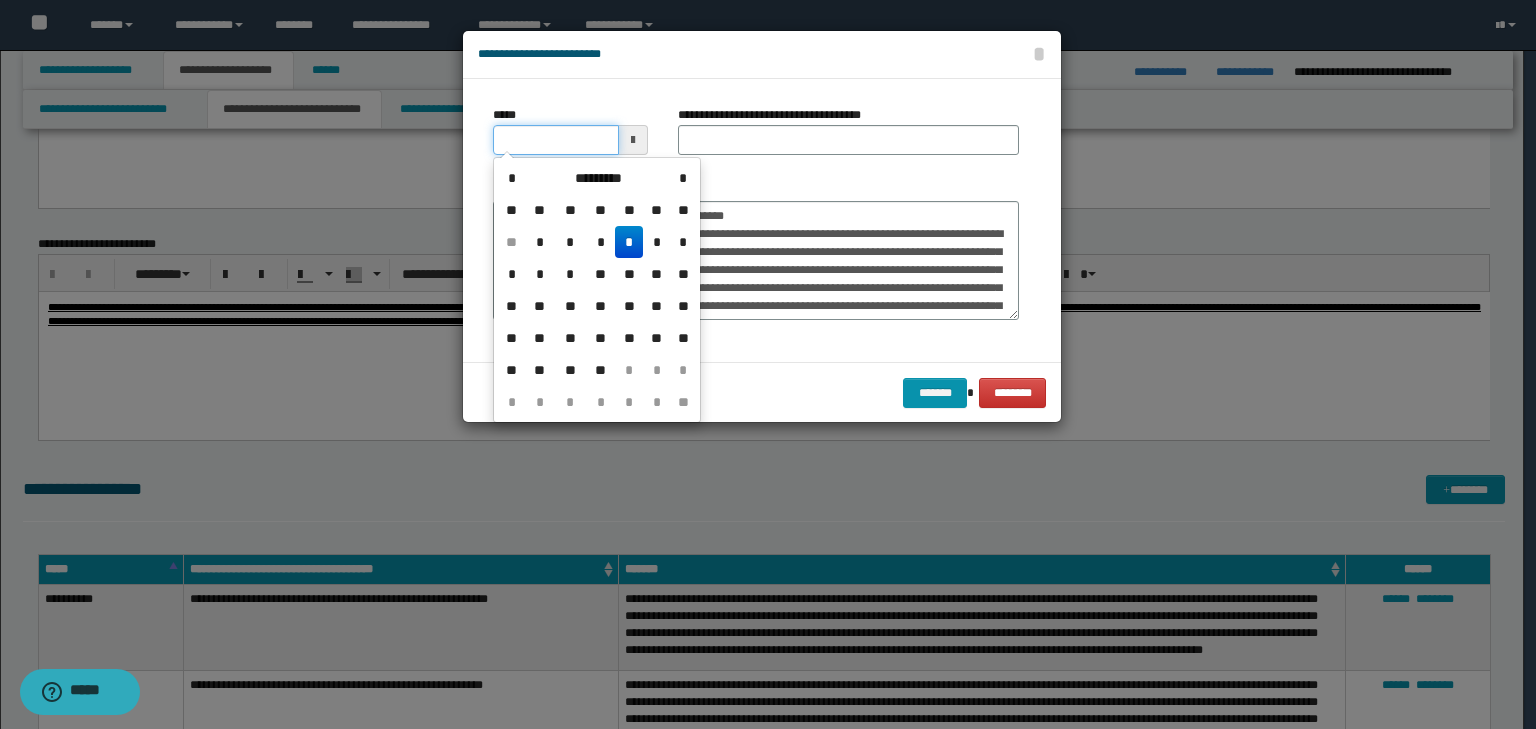 click on "*****" at bounding box center [556, 140] 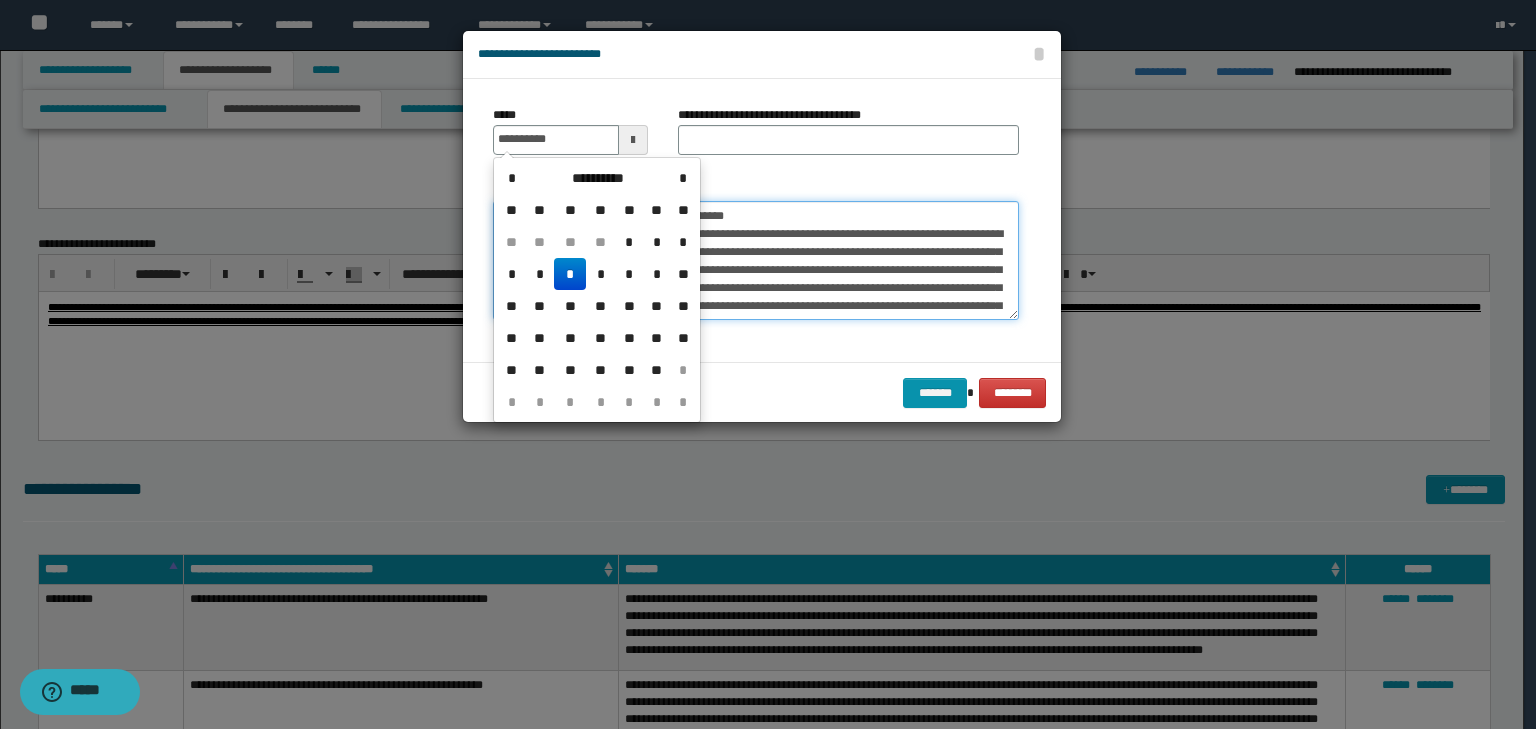 type on "**********" 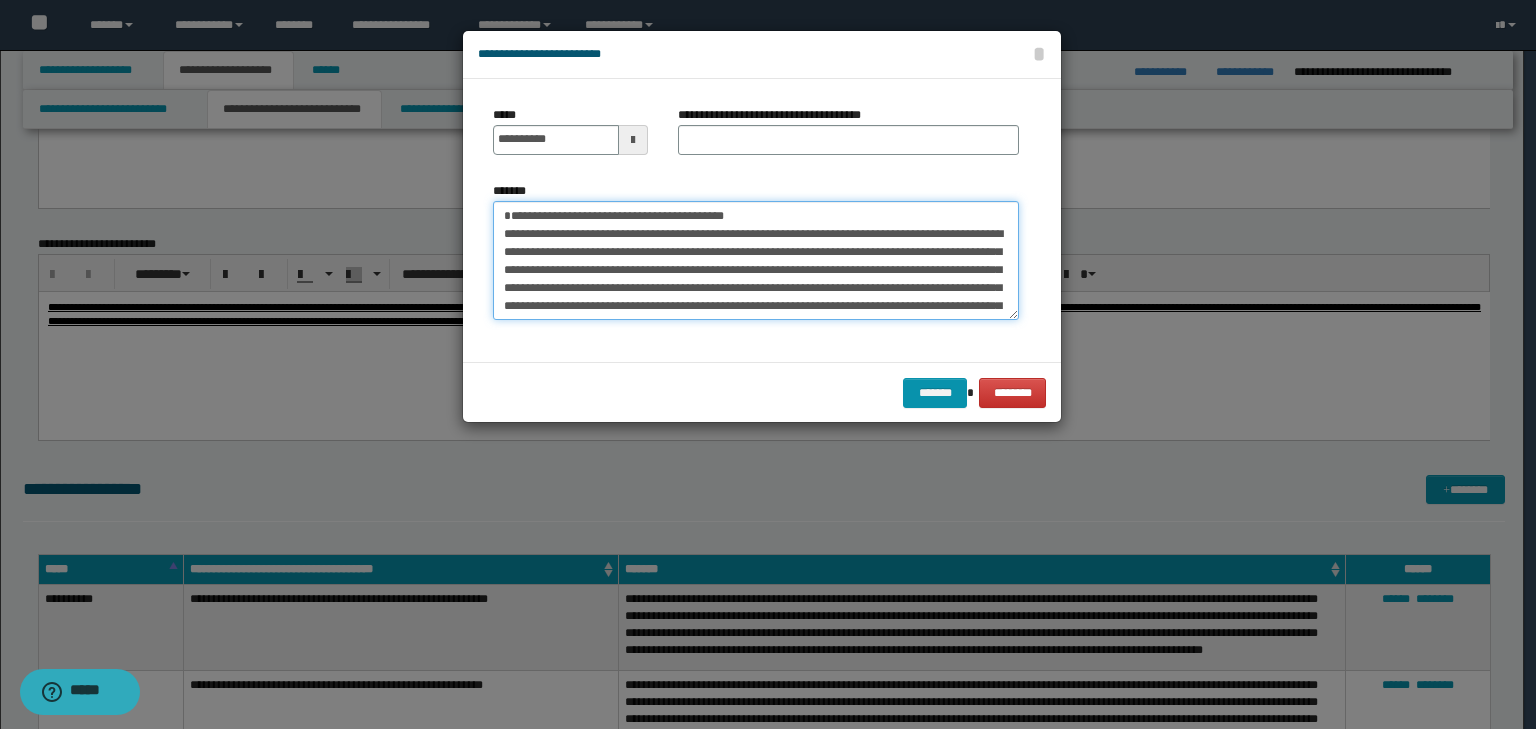 drag, startPoint x: 715, startPoint y: 188, endPoint x: 439, endPoint y: 148, distance: 278.88348 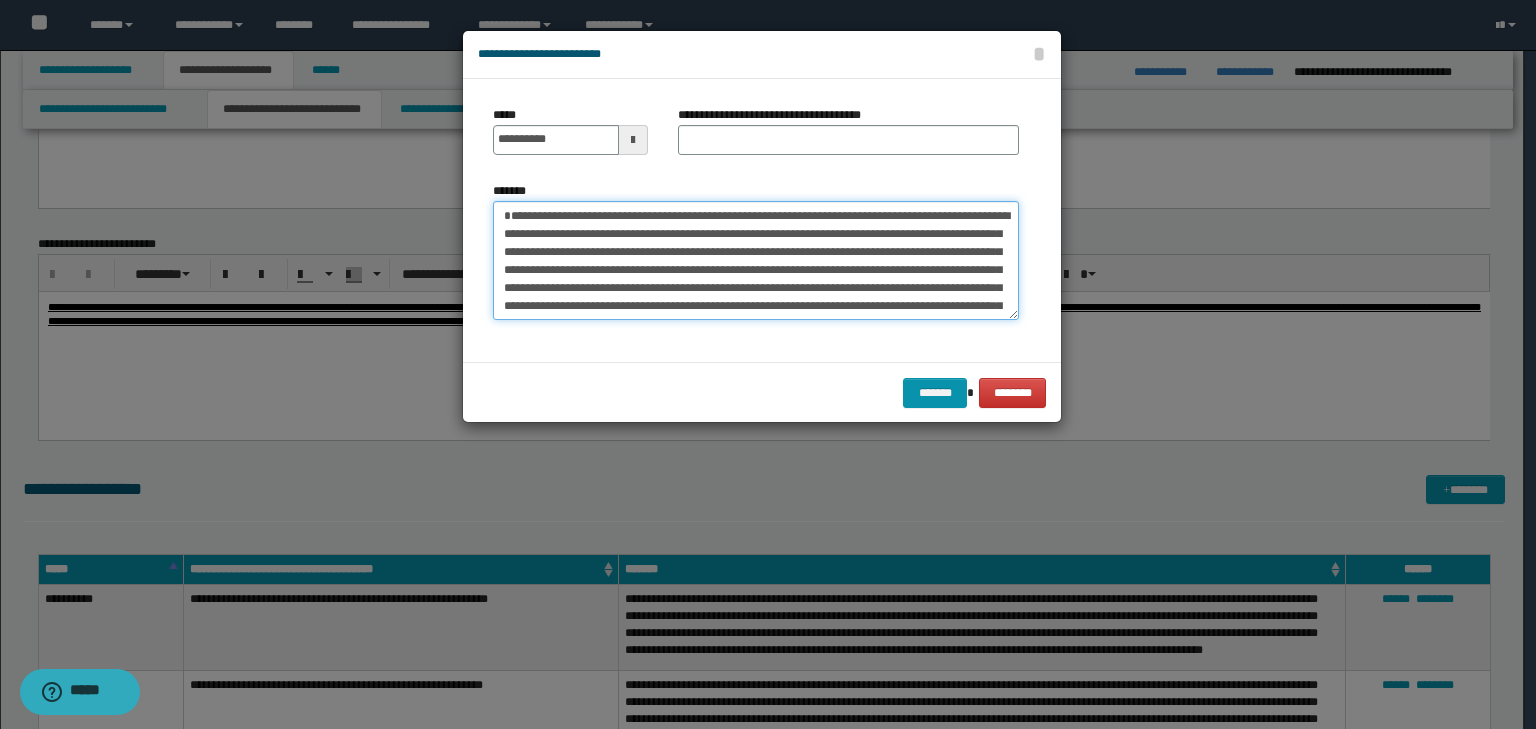 type on "**********" 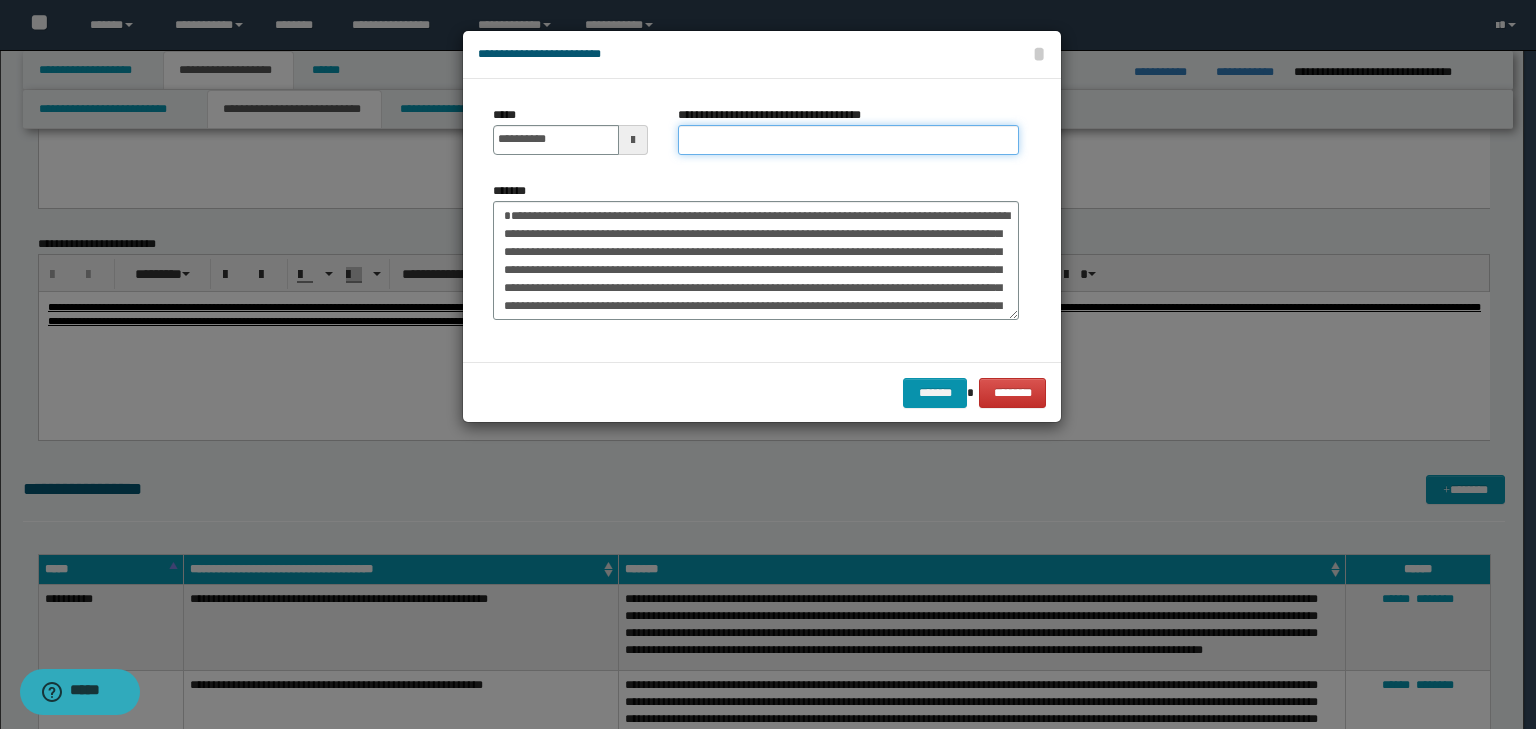 click on "**********" at bounding box center (848, 140) 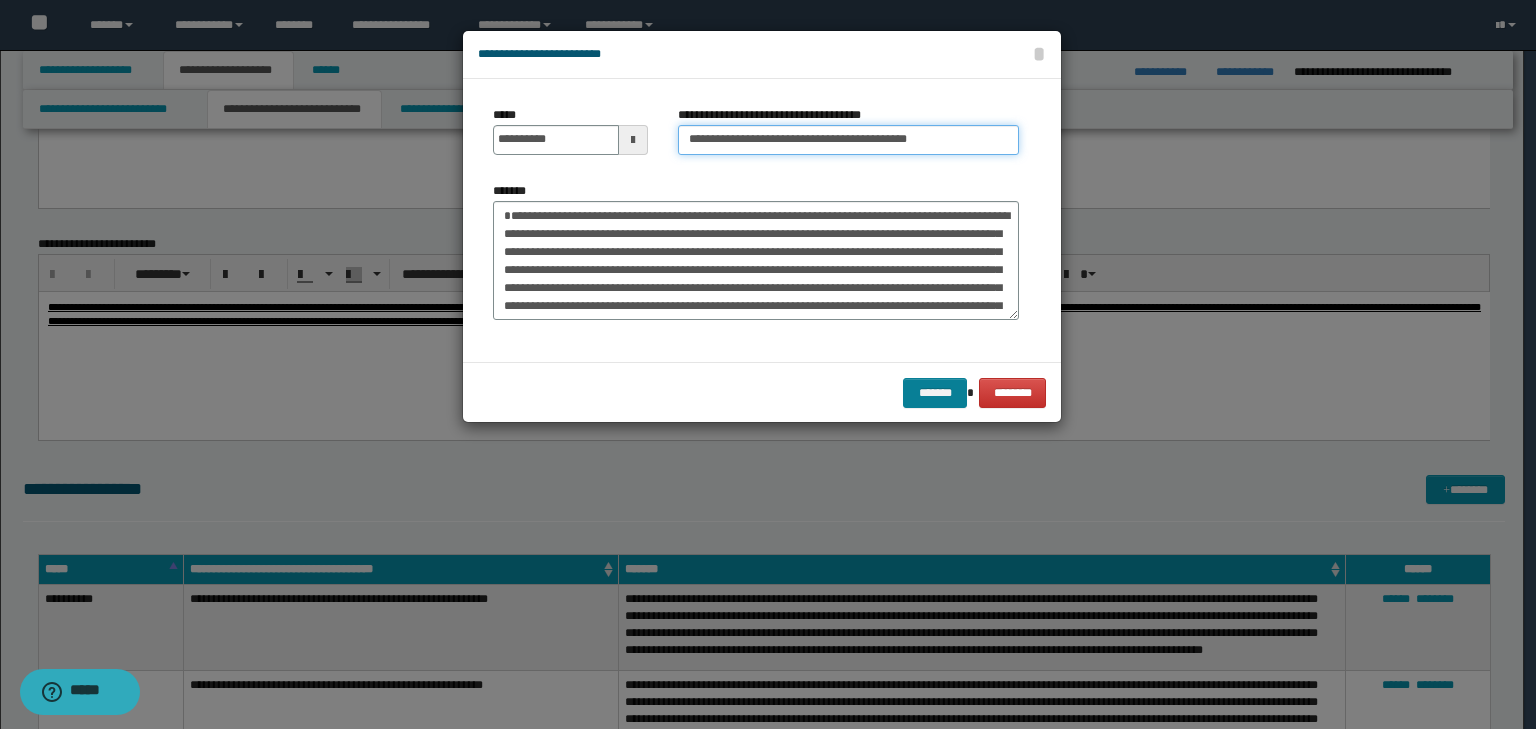 type on "**********" 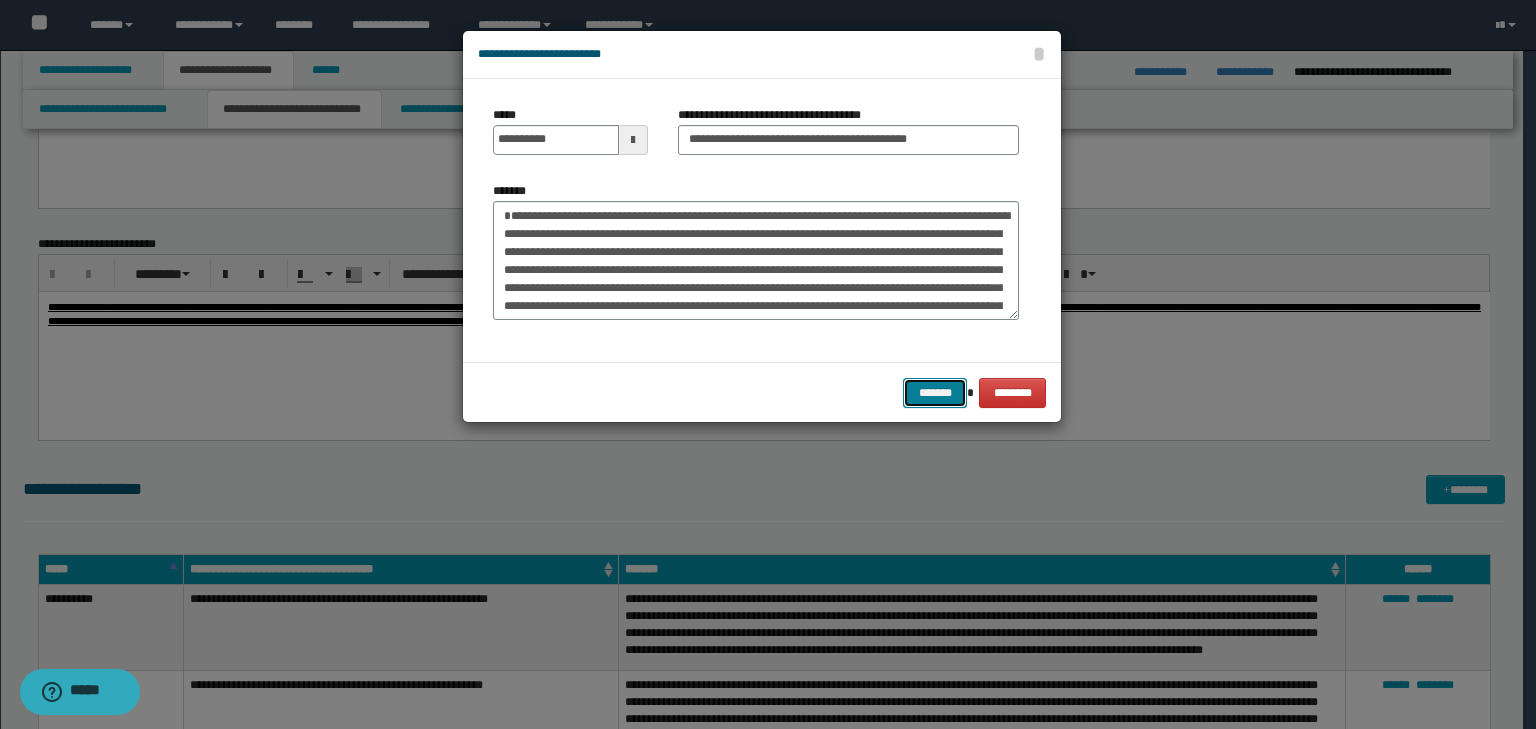 click on "*******" at bounding box center (935, 393) 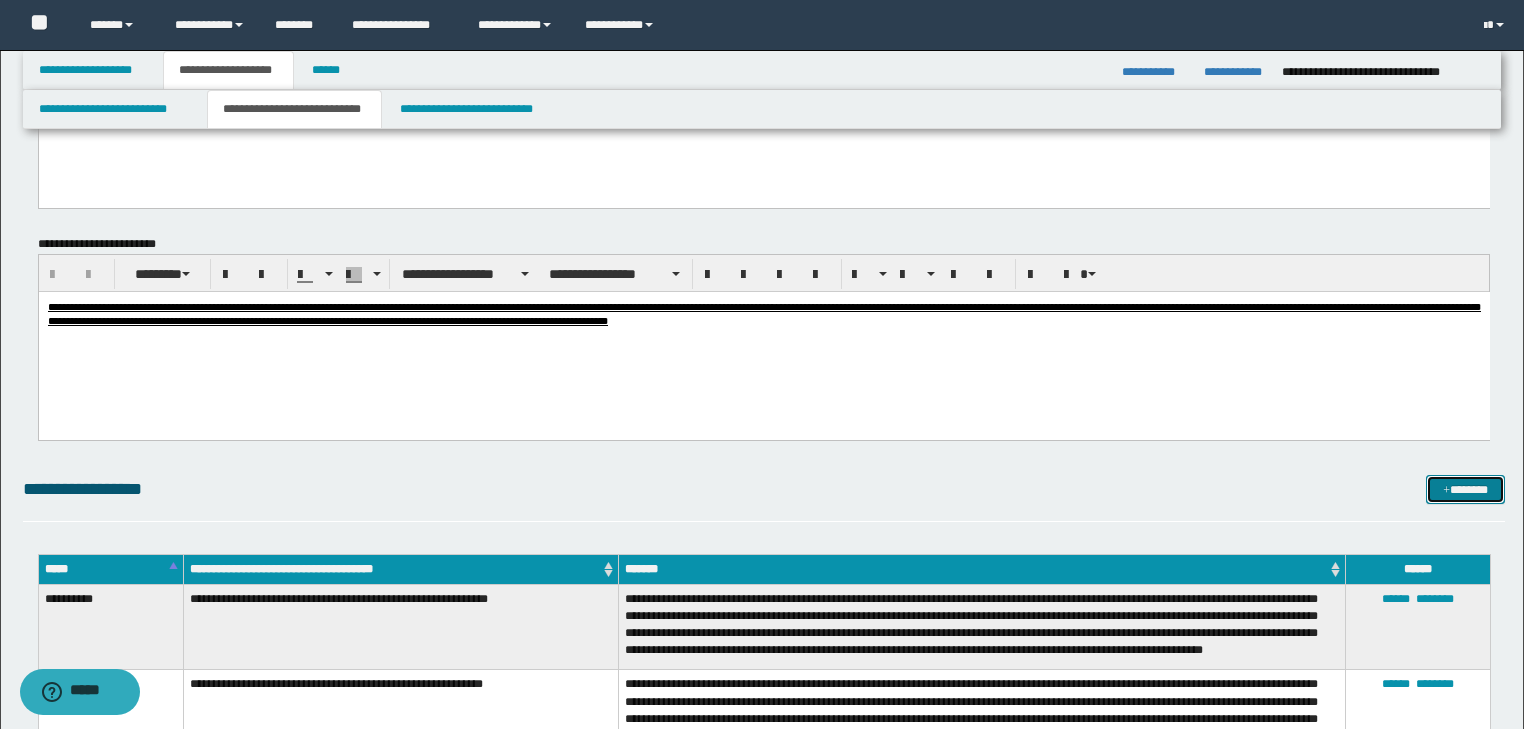 click on "*******" at bounding box center (1465, 490) 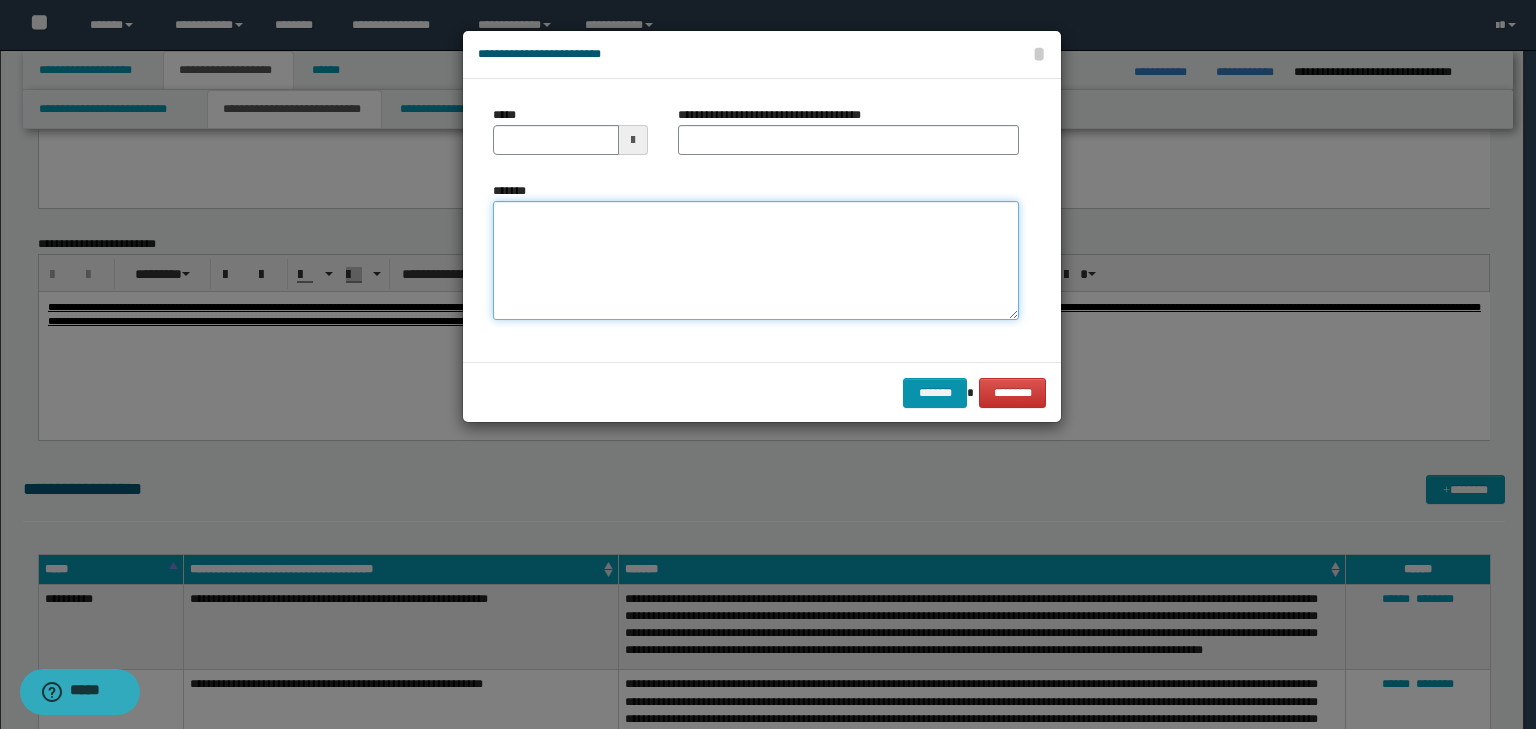 click on "*******" at bounding box center [756, 261] 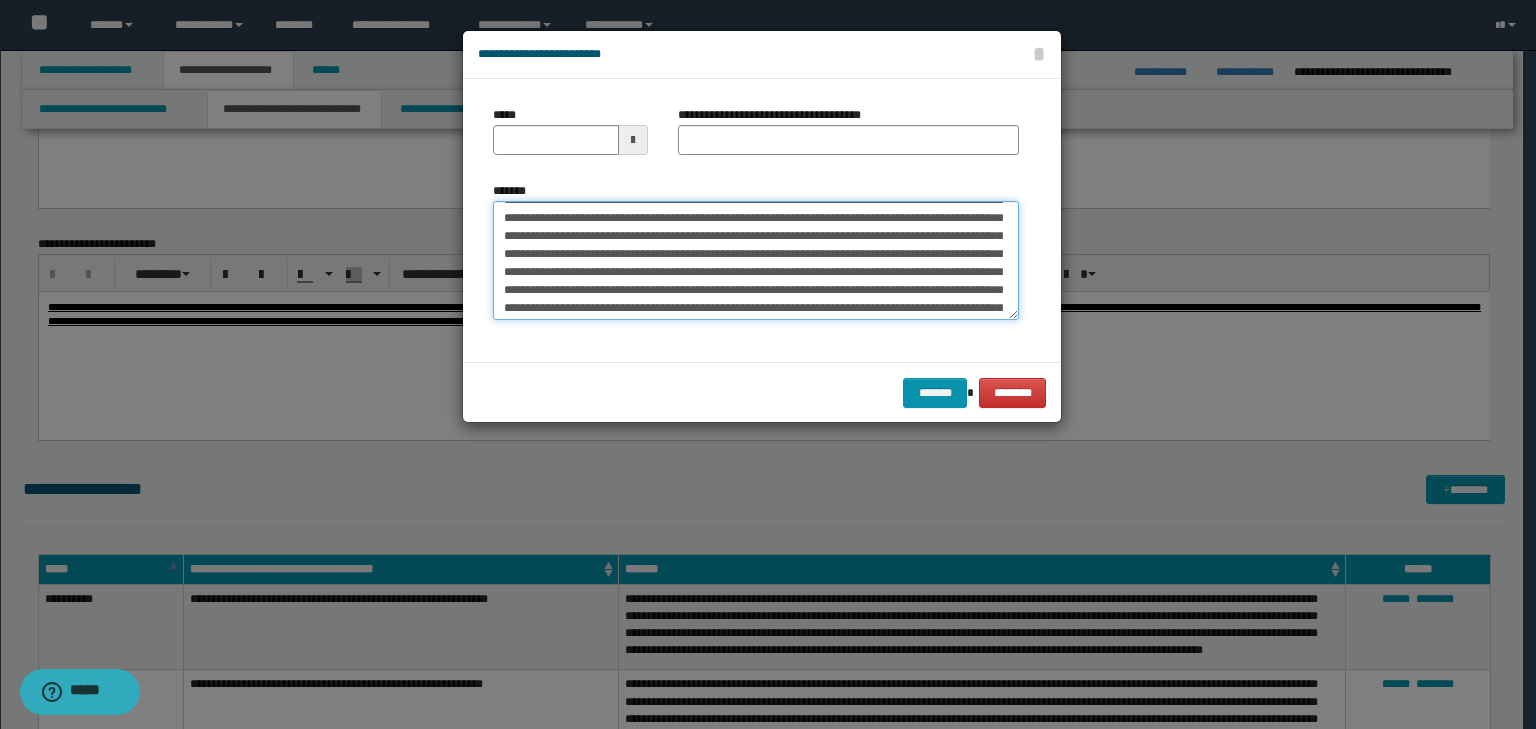 scroll, scrollTop: 0, scrollLeft: 0, axis: both 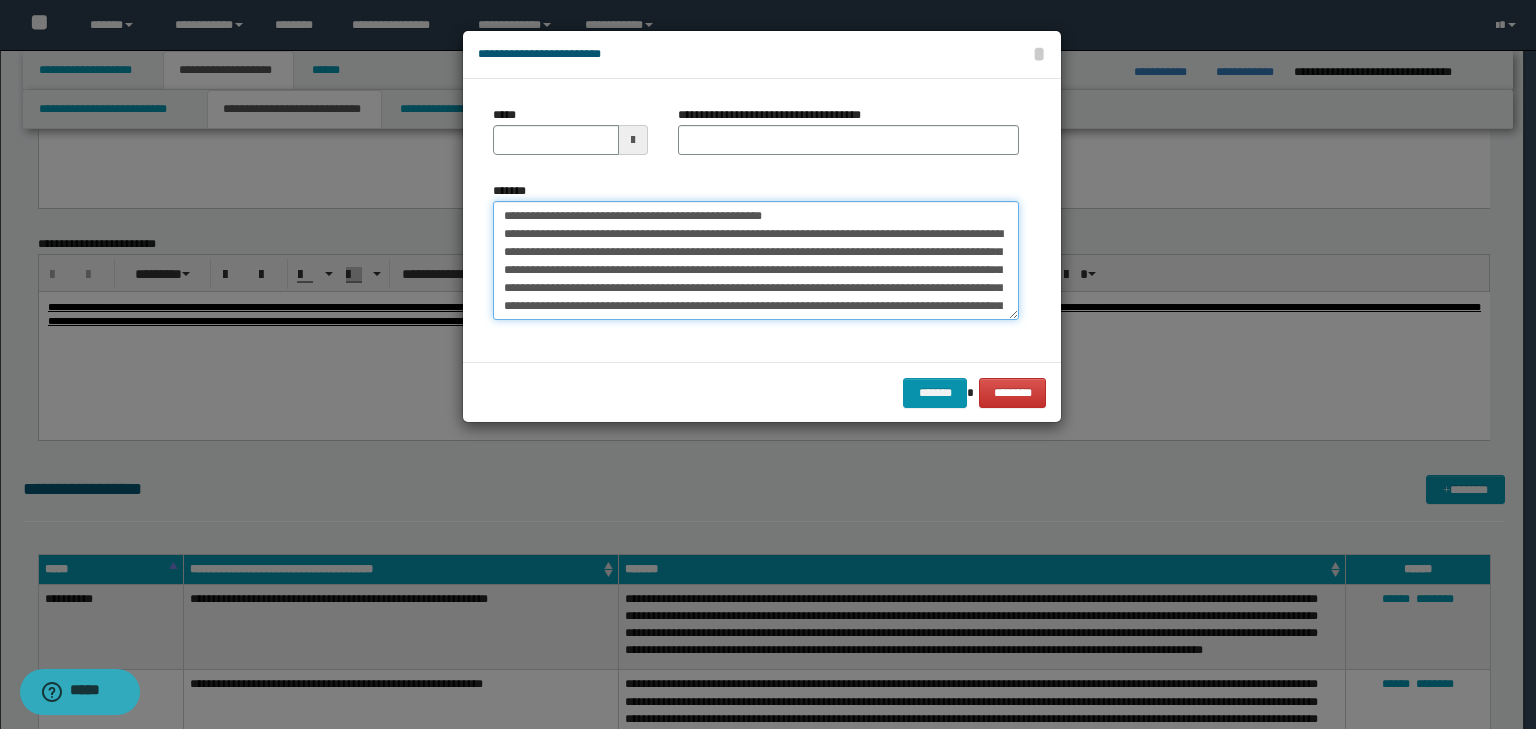 drag, startPoint x: 570, startPoint y: 209, endPoint x: 468, endPoint y: 196, distance: 102.825096 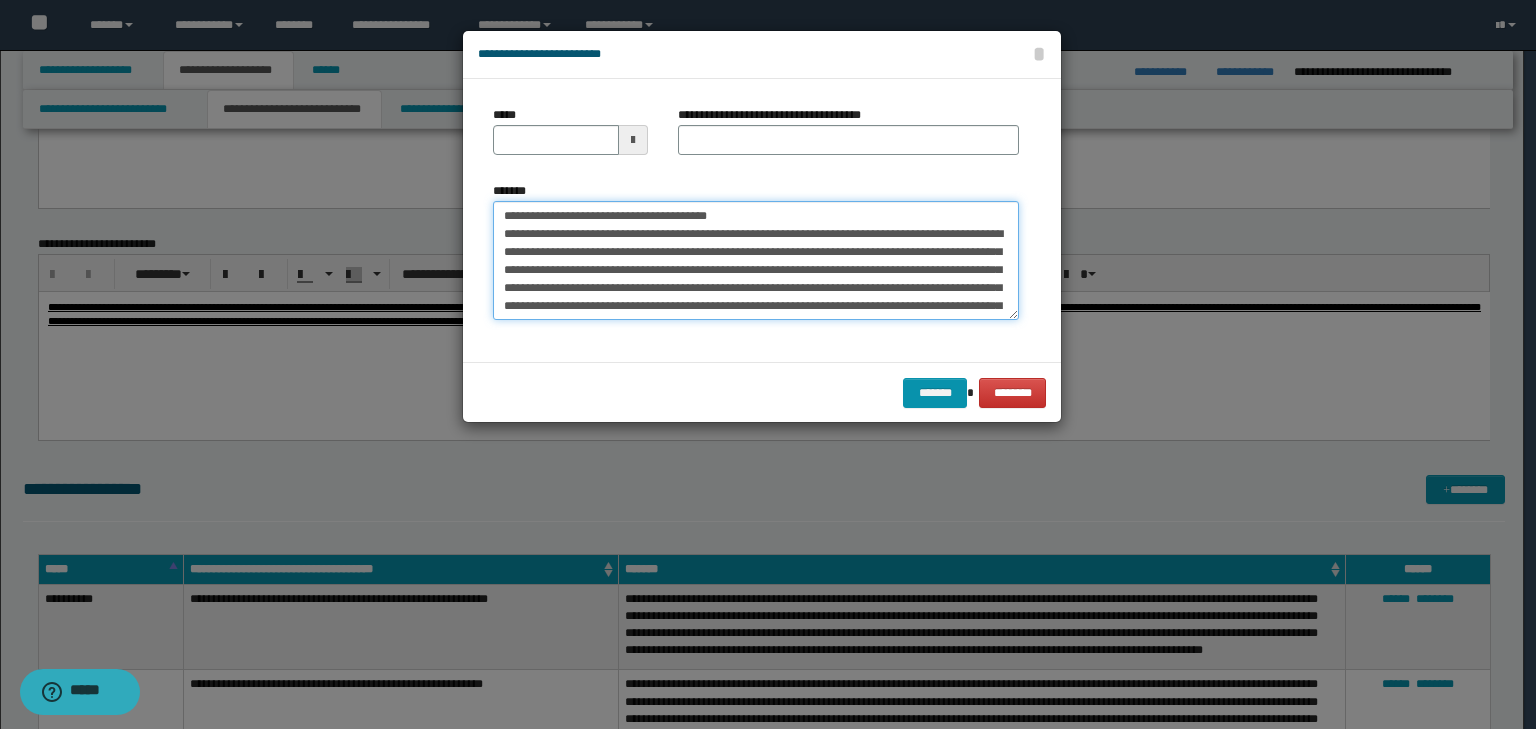 type 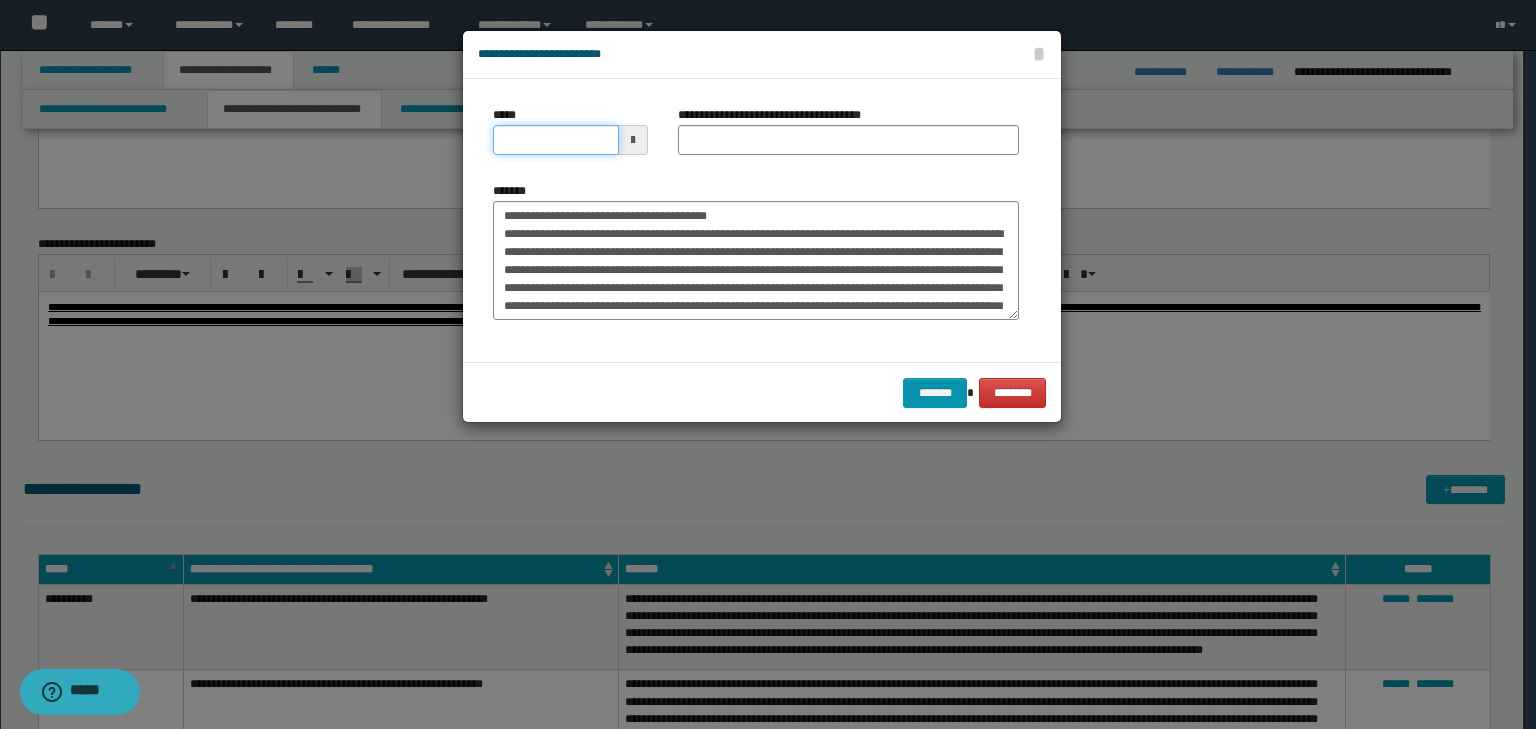 click on "*****" at bounding box center [556, 140] 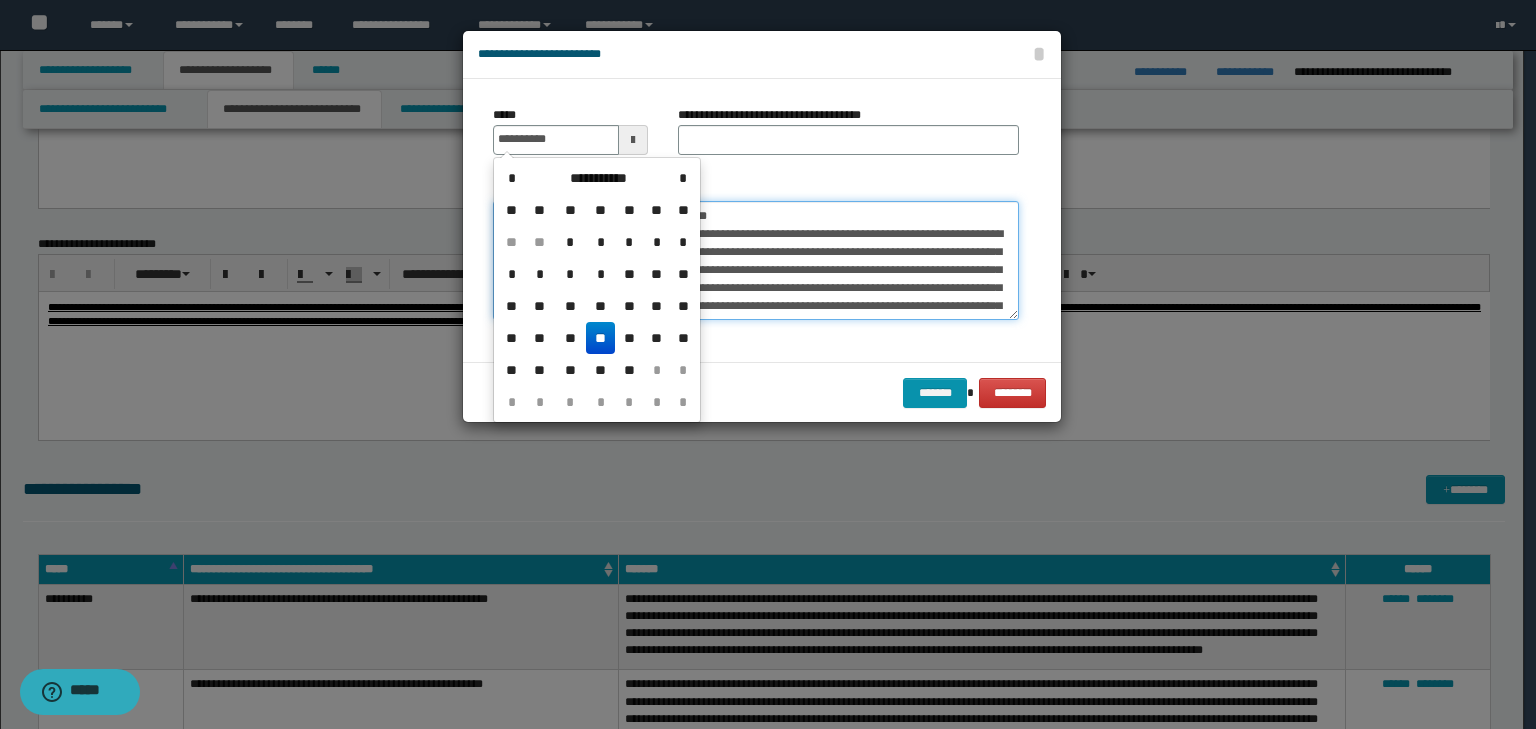type on "**********" 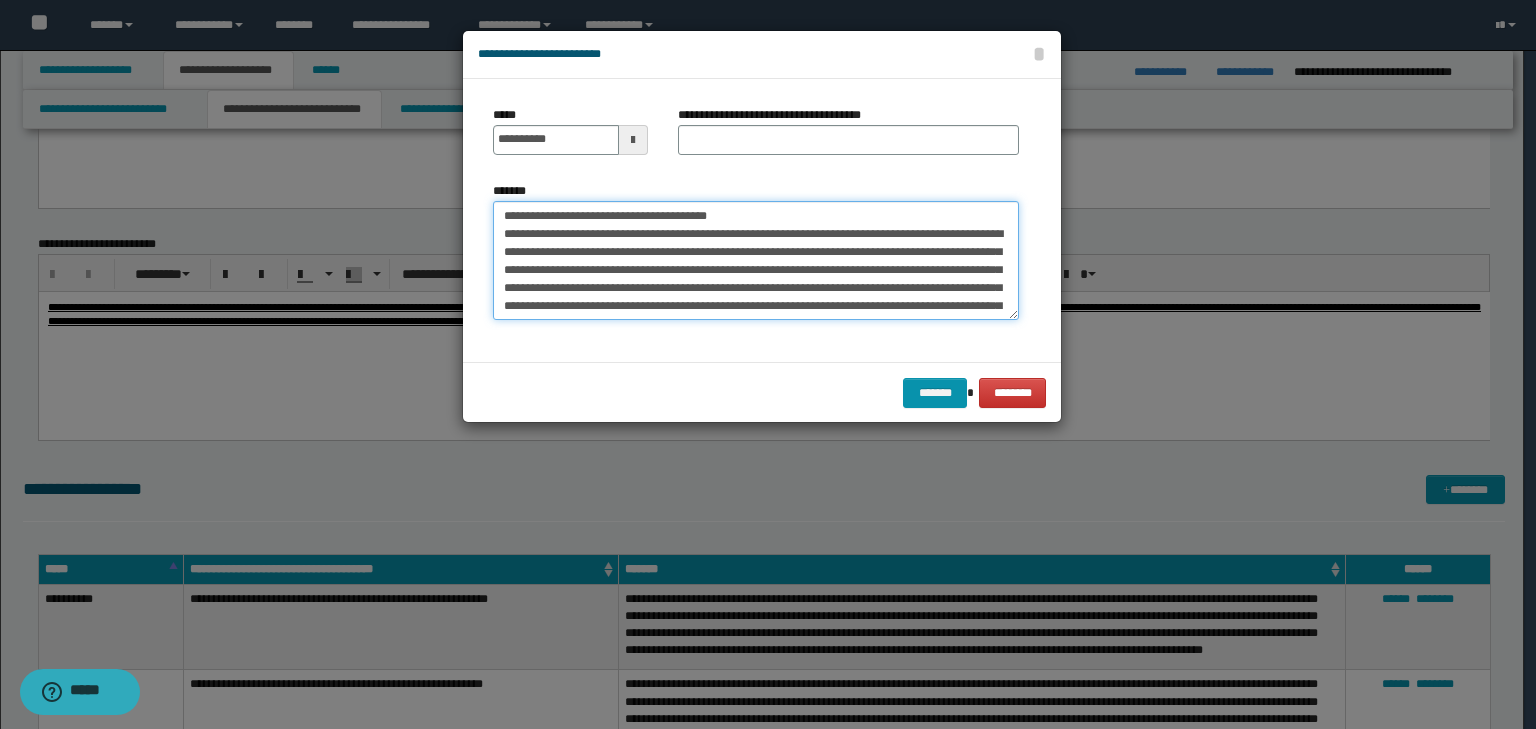 drag, startPoint x: 768, startPoint y: 212, endPoint x: 329, endPoint y: 163, distance: 441.72617 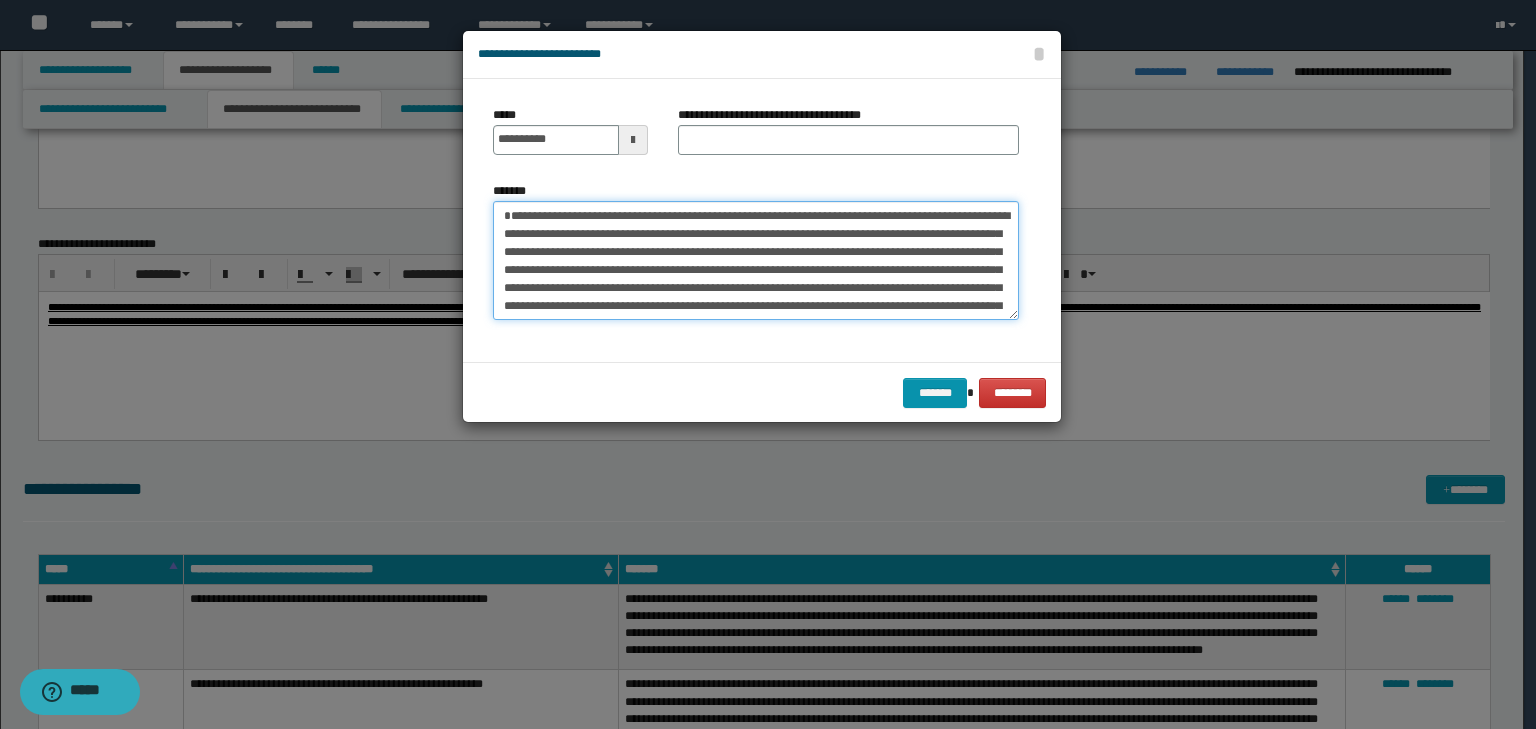 type on "**********" 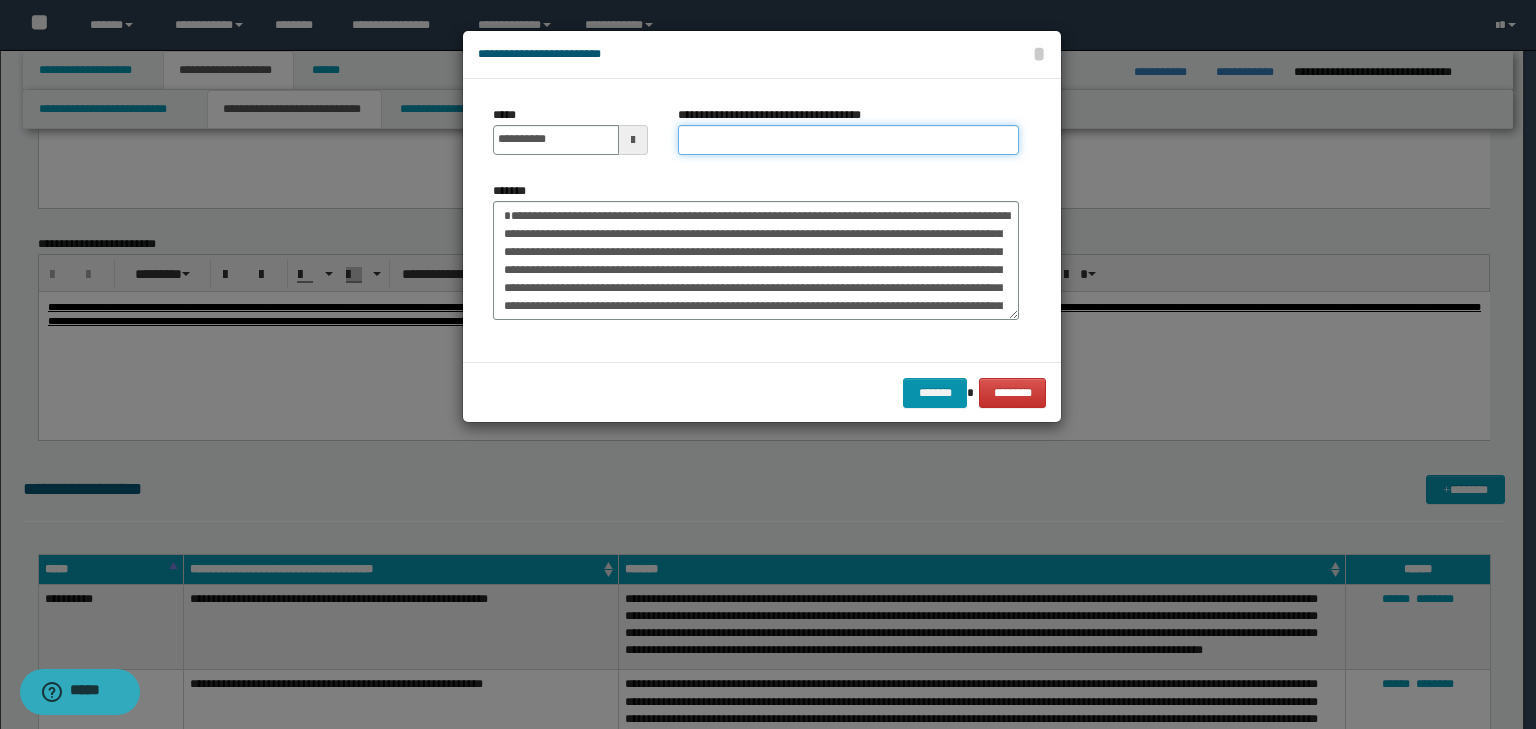 click on "**********" at bounding box center [848, 140] 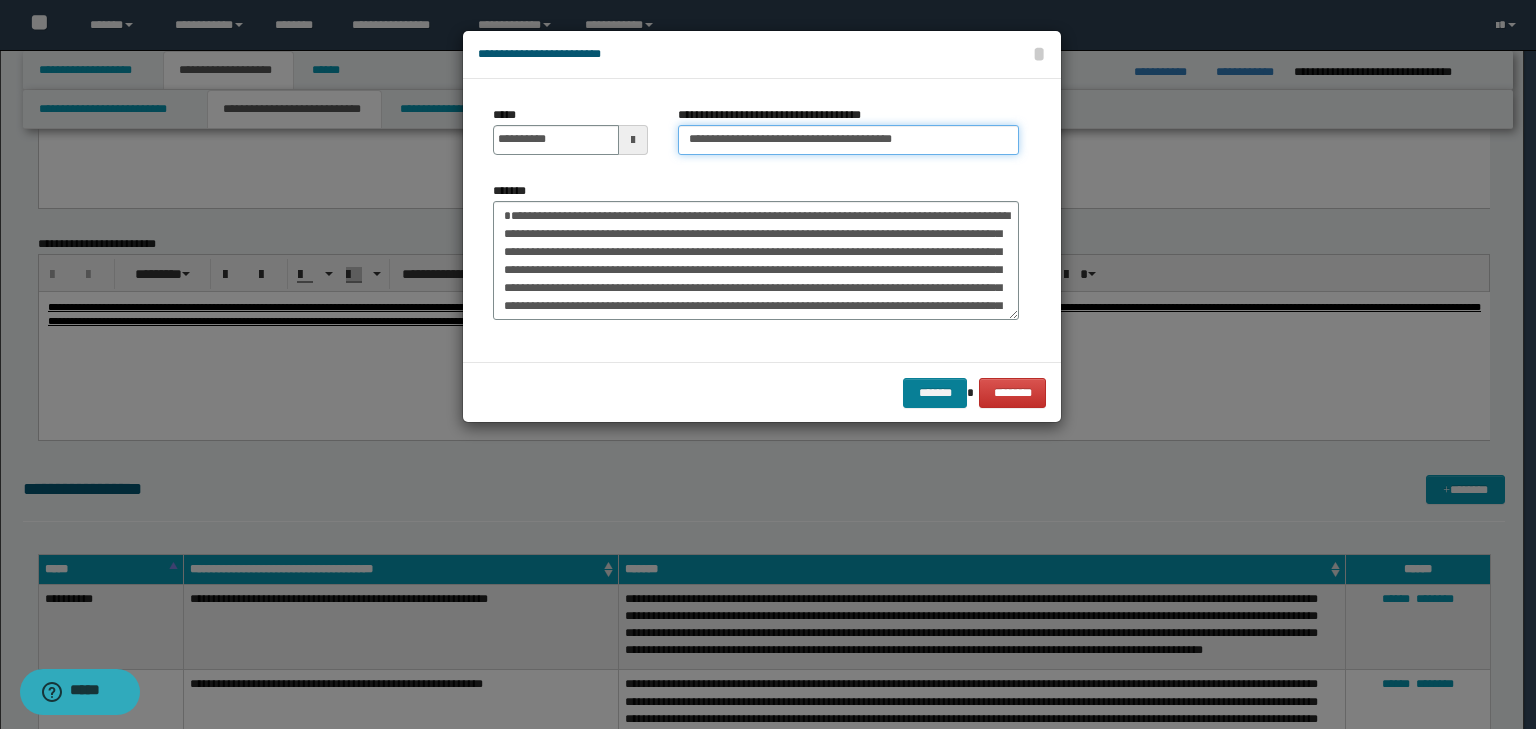 type on "**********" 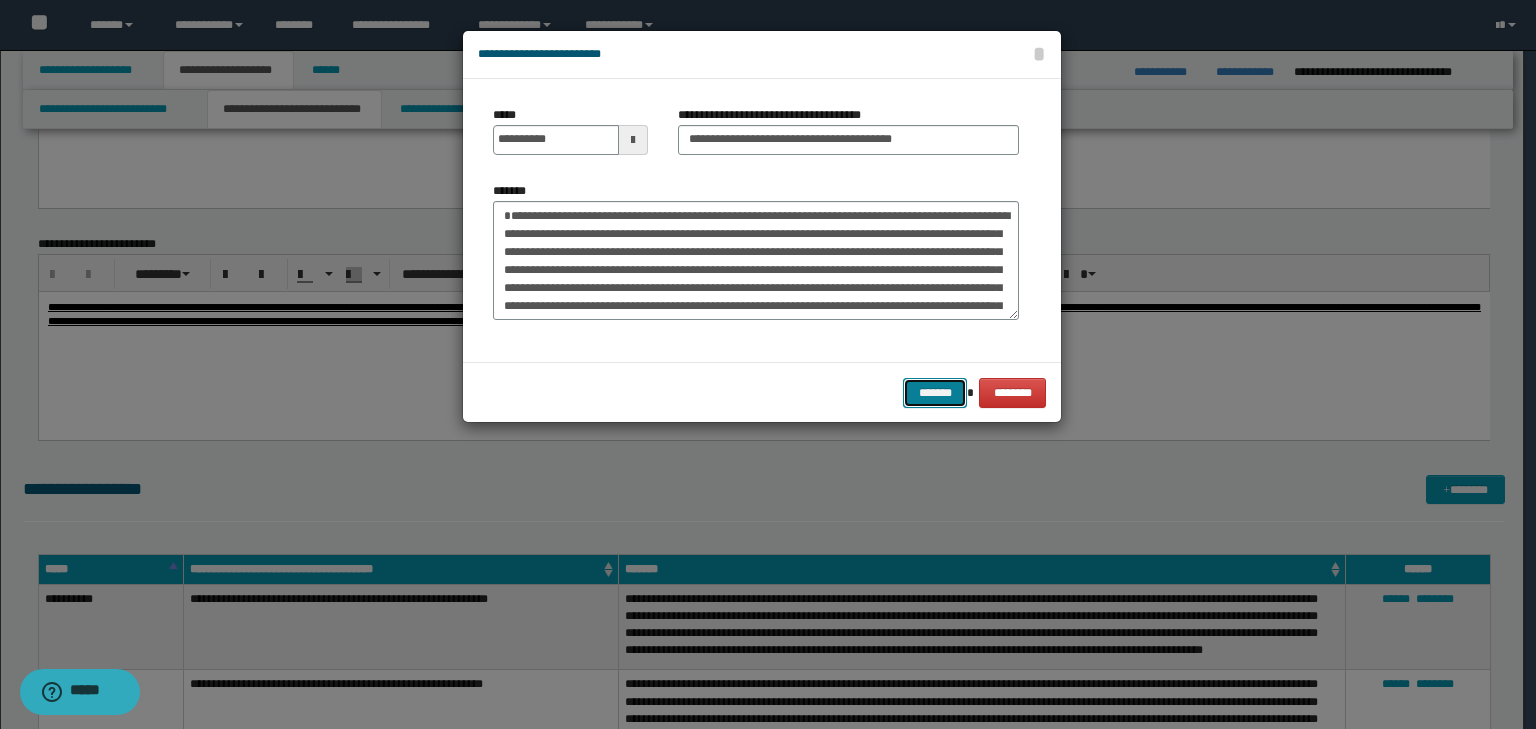 click on "*******" at bounding box center [935, 393] 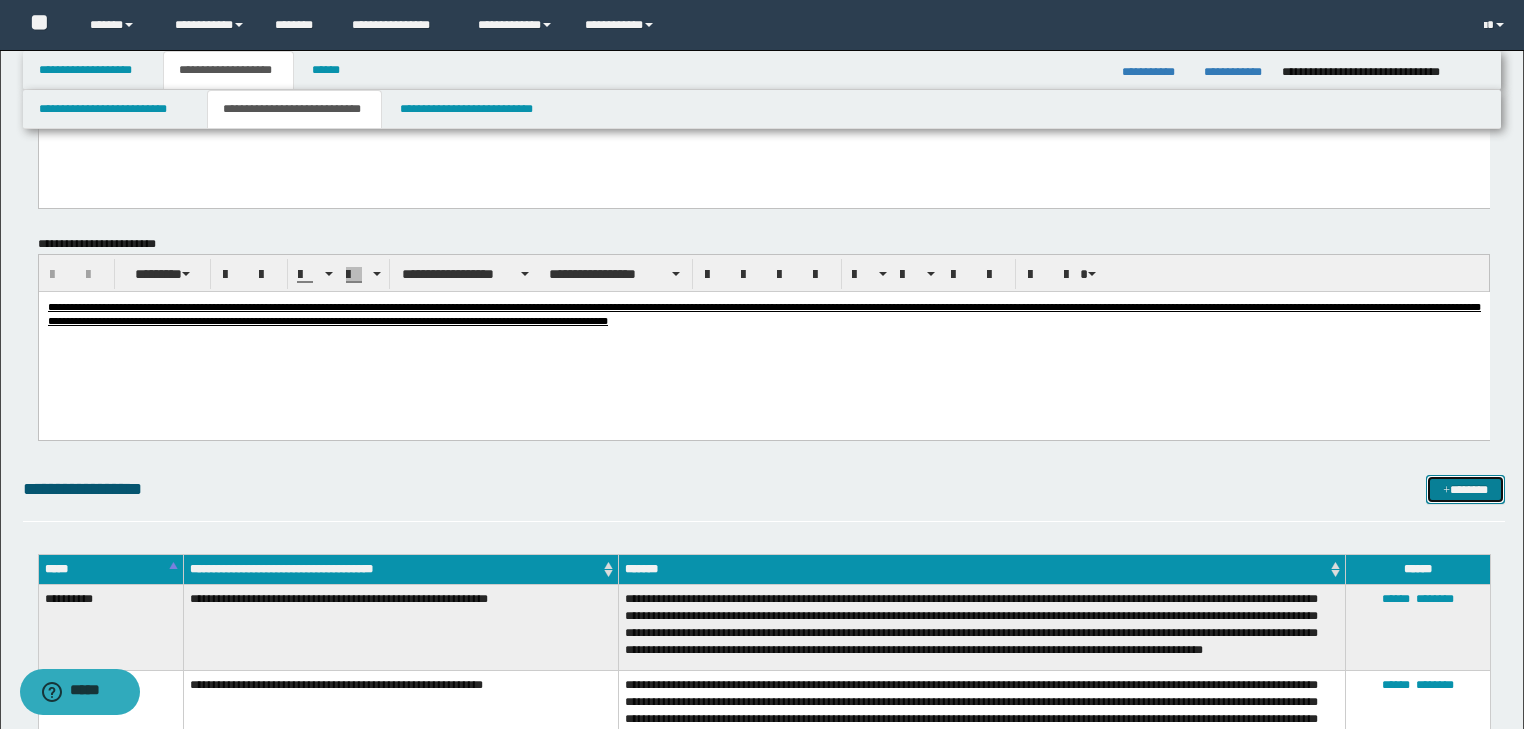 click on "*******" at bounding box center (1465, 490) 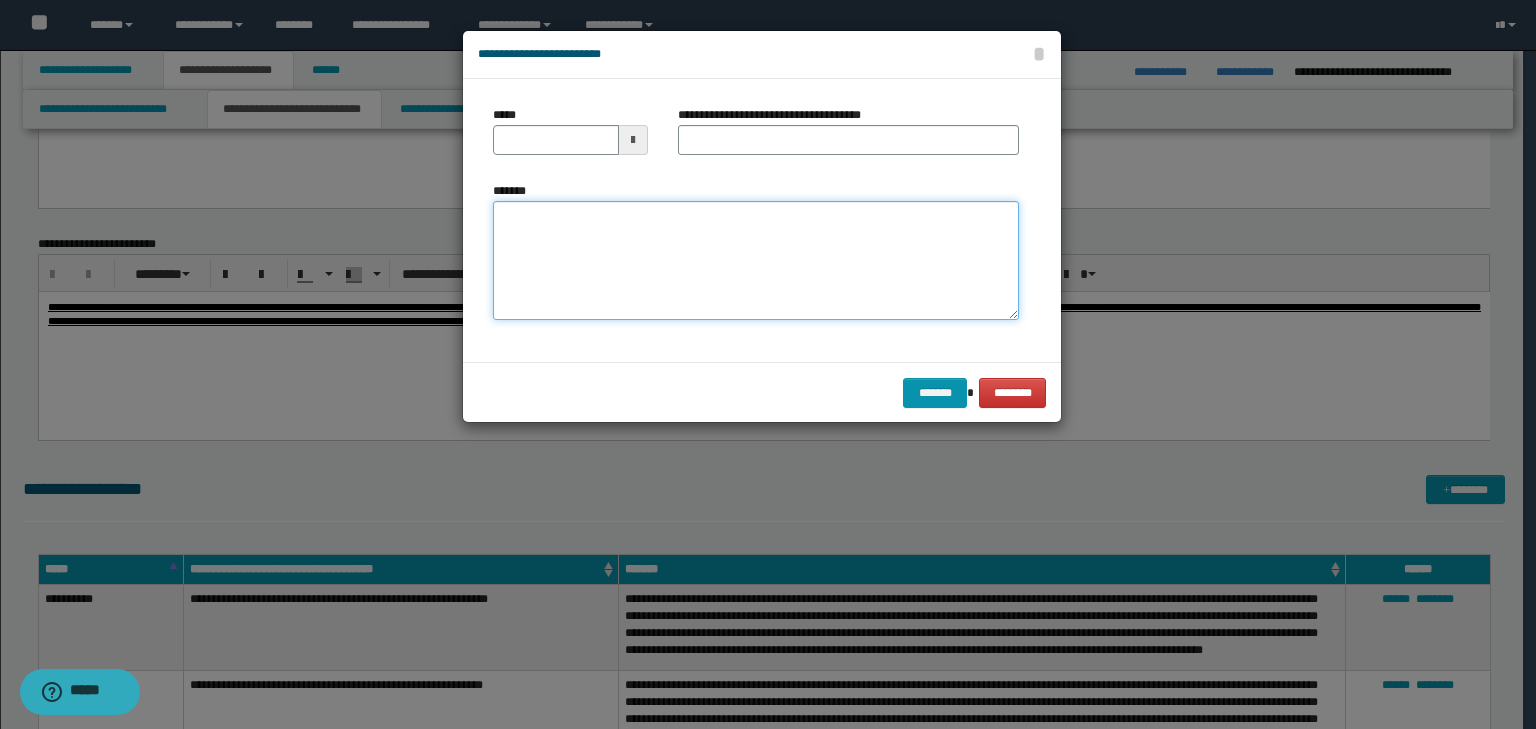 click on "*******" at bounding box center (756, 261) 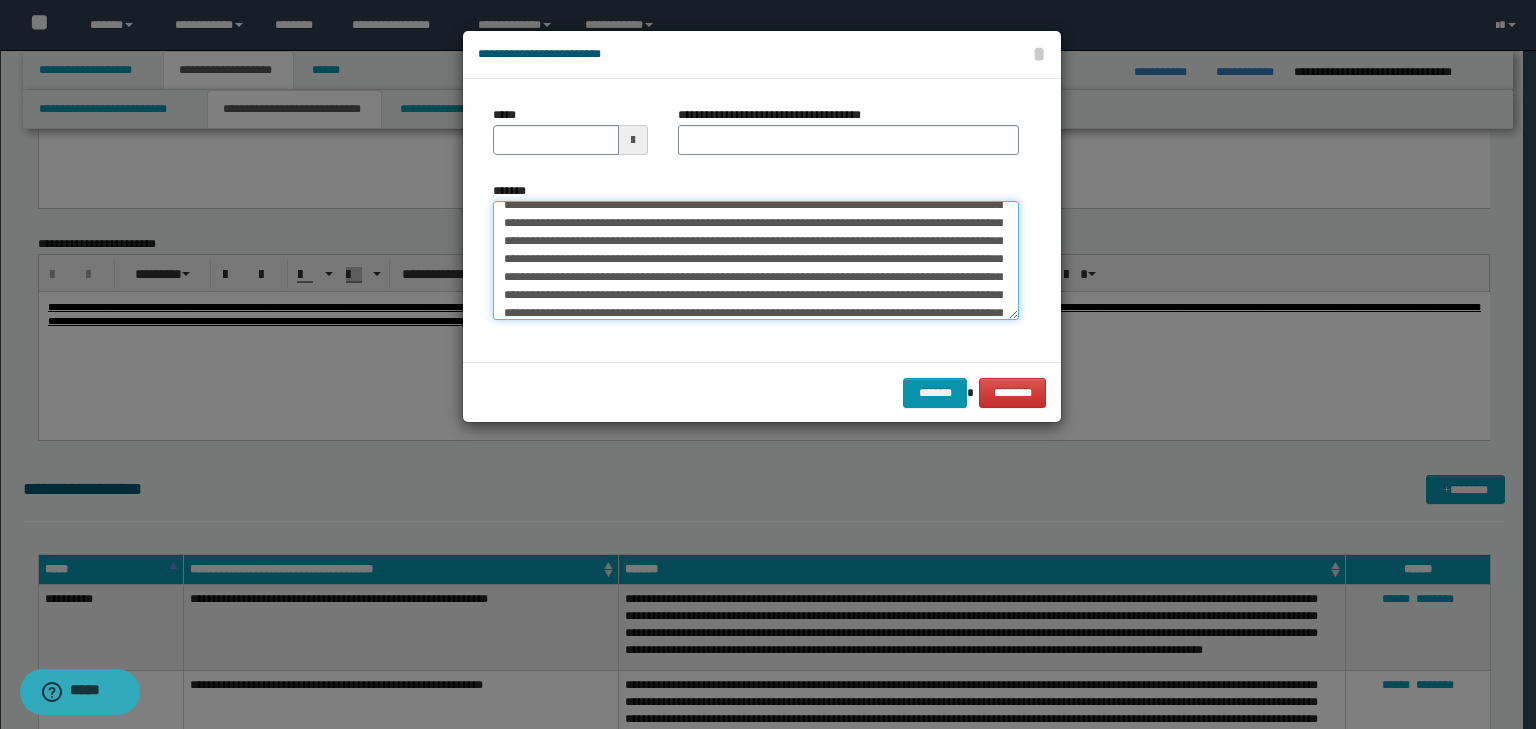 scroll, scrollTop: 0, scrollLeft: 0, axis: both 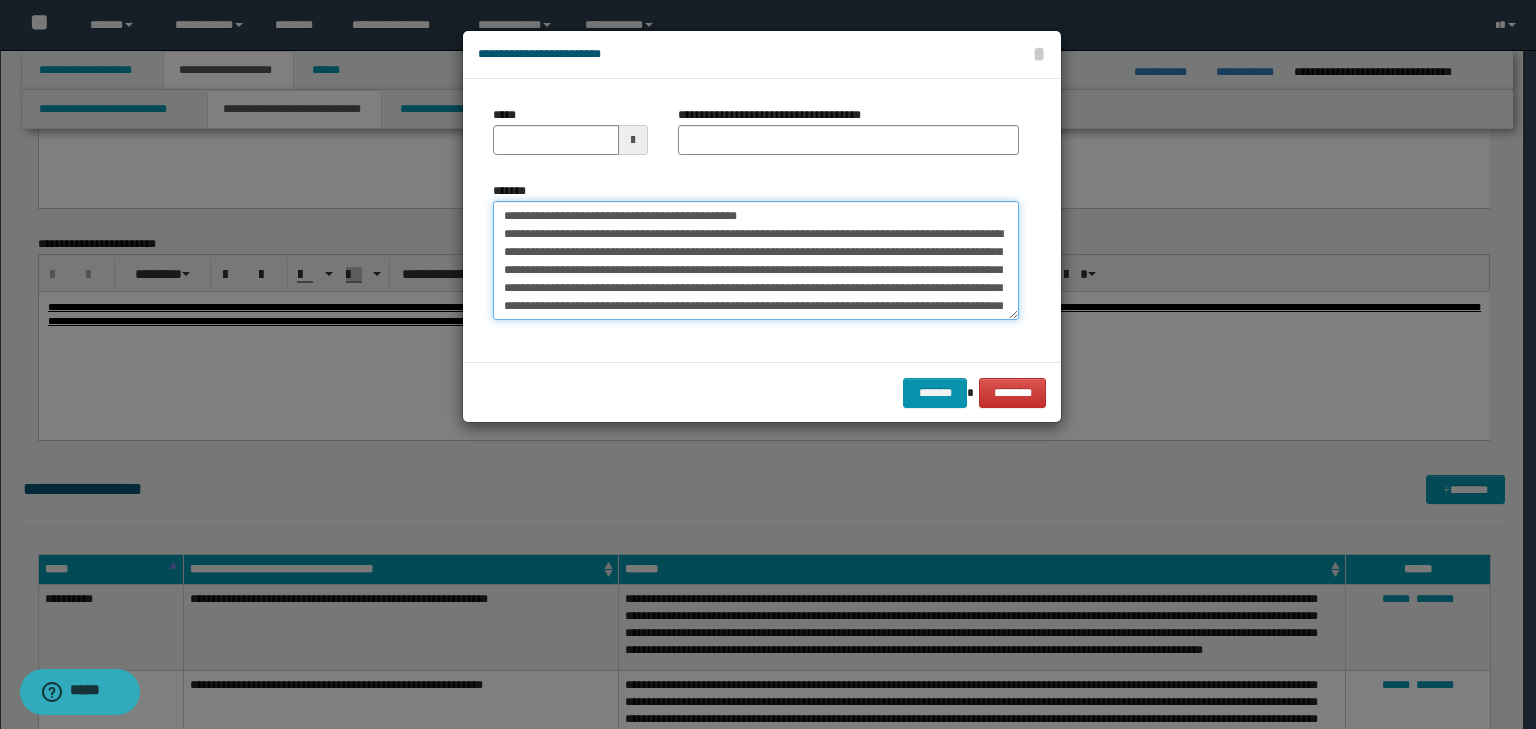 drag, startPoint x: 569, startPoint y: 211, endPoint x: 449, endPoint y: 211, distance: 120 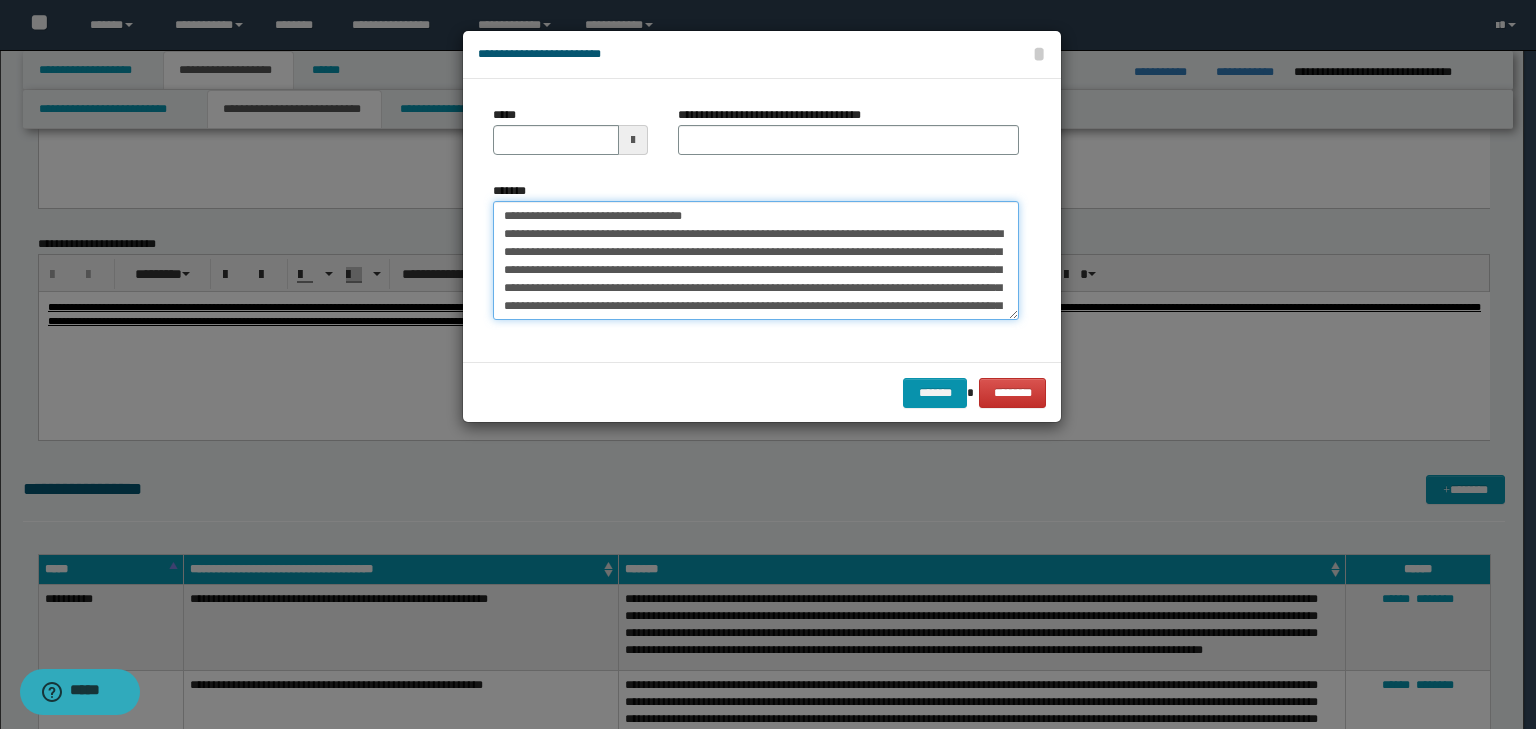 type 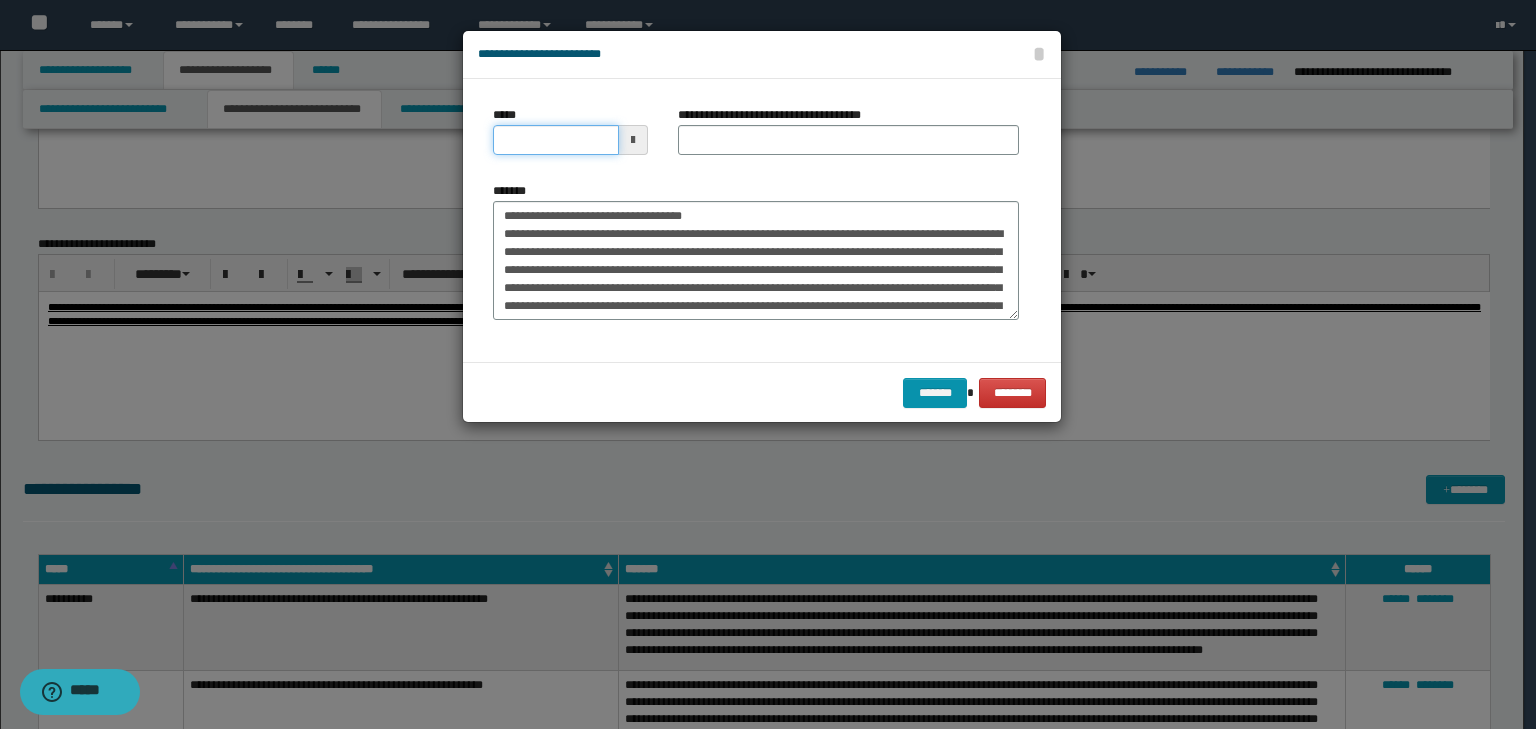 click on "*****" at bounding box center [556, 140] 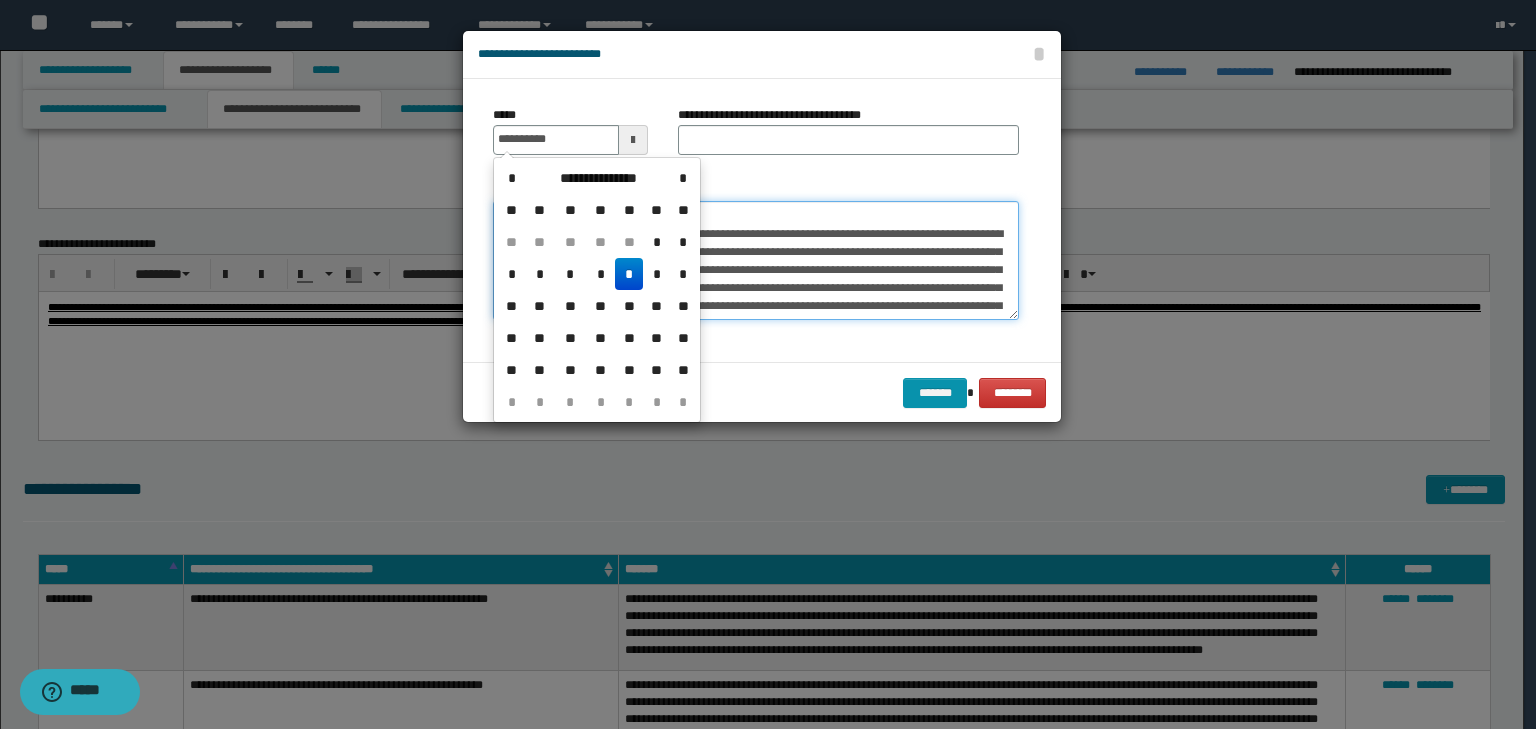 type on "**********" 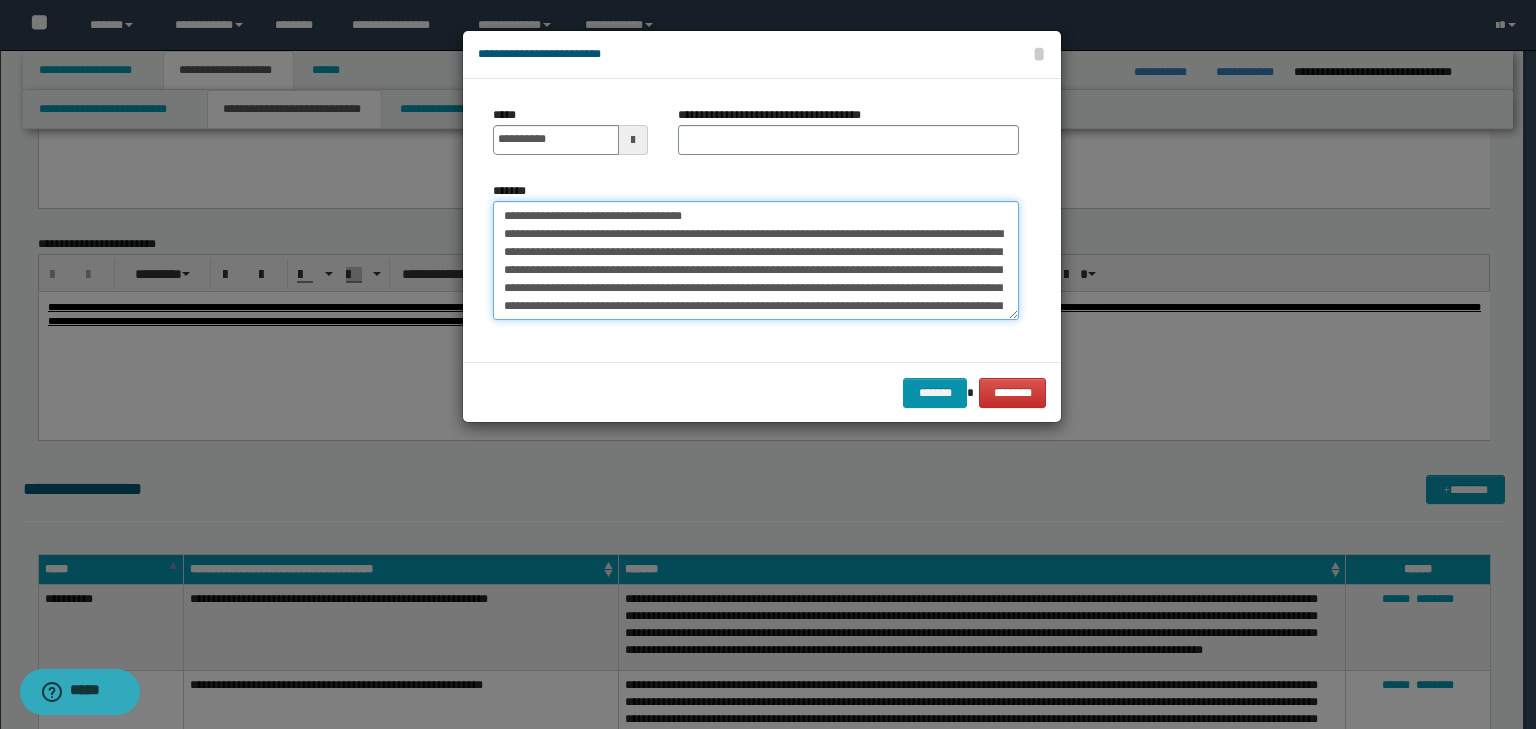drag, startPoint x: 635, startPoint y: 212, endPoint x: 350, endPoint y: 198, distance: 285.34366 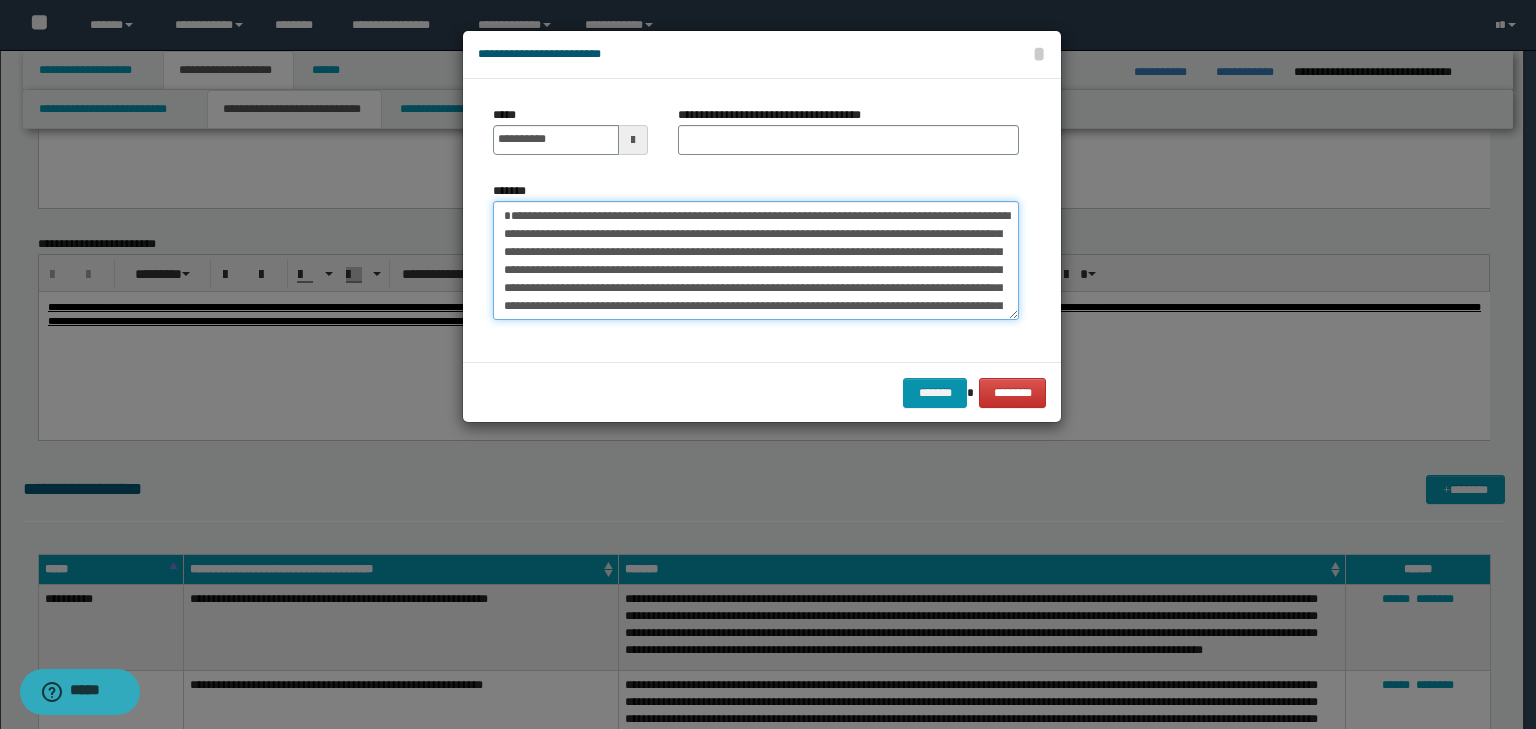 type on "**********" 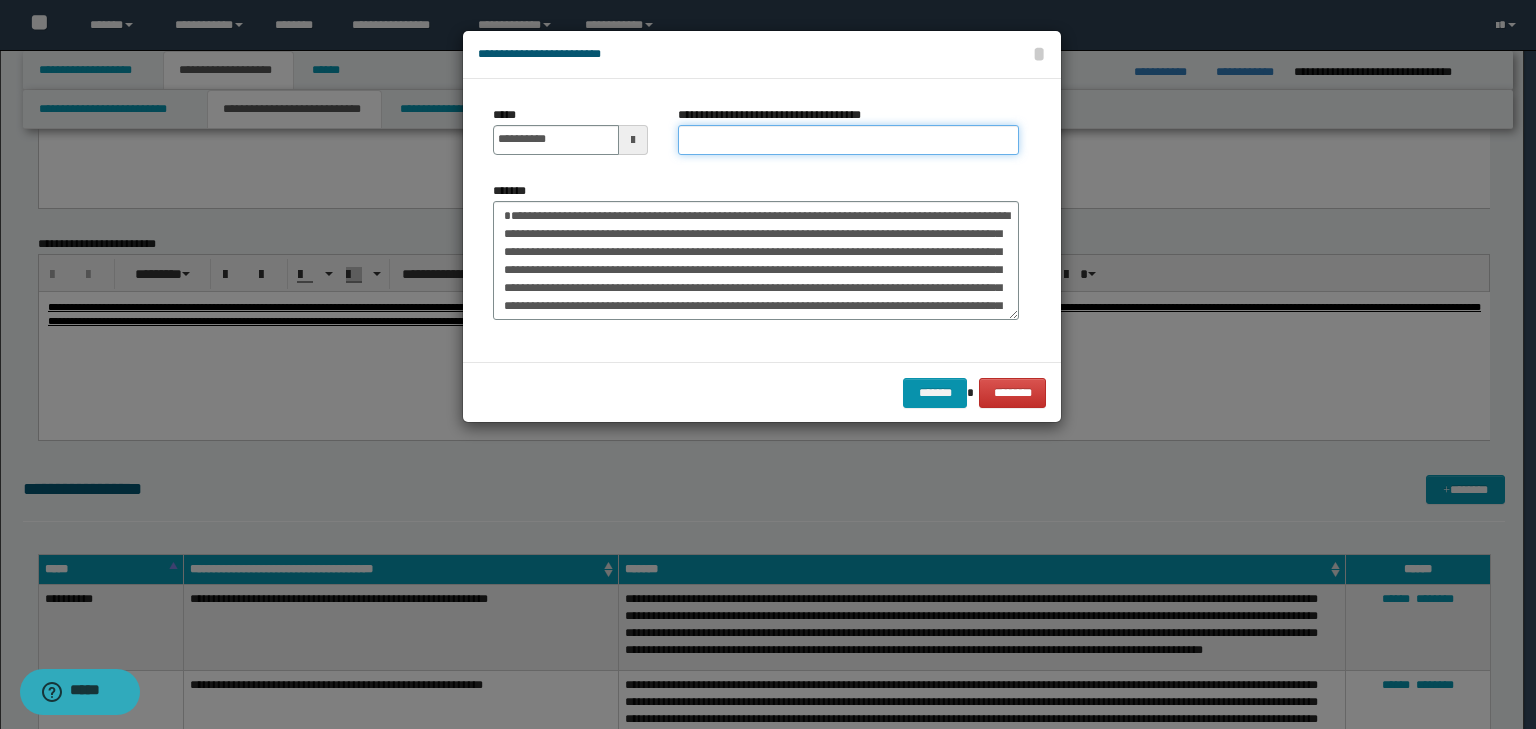 click on "**********" at bounding box center (848, 140) 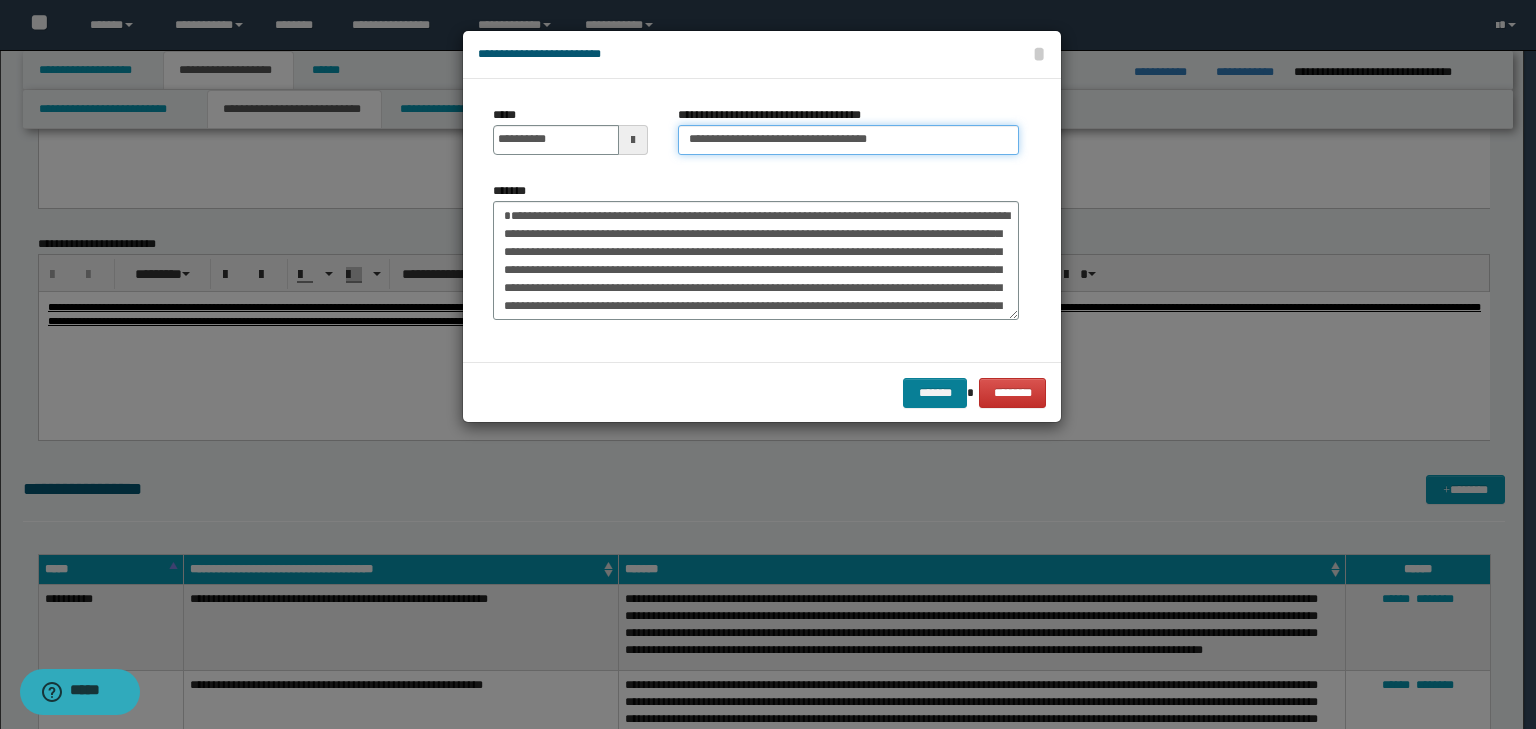 type on "**********" 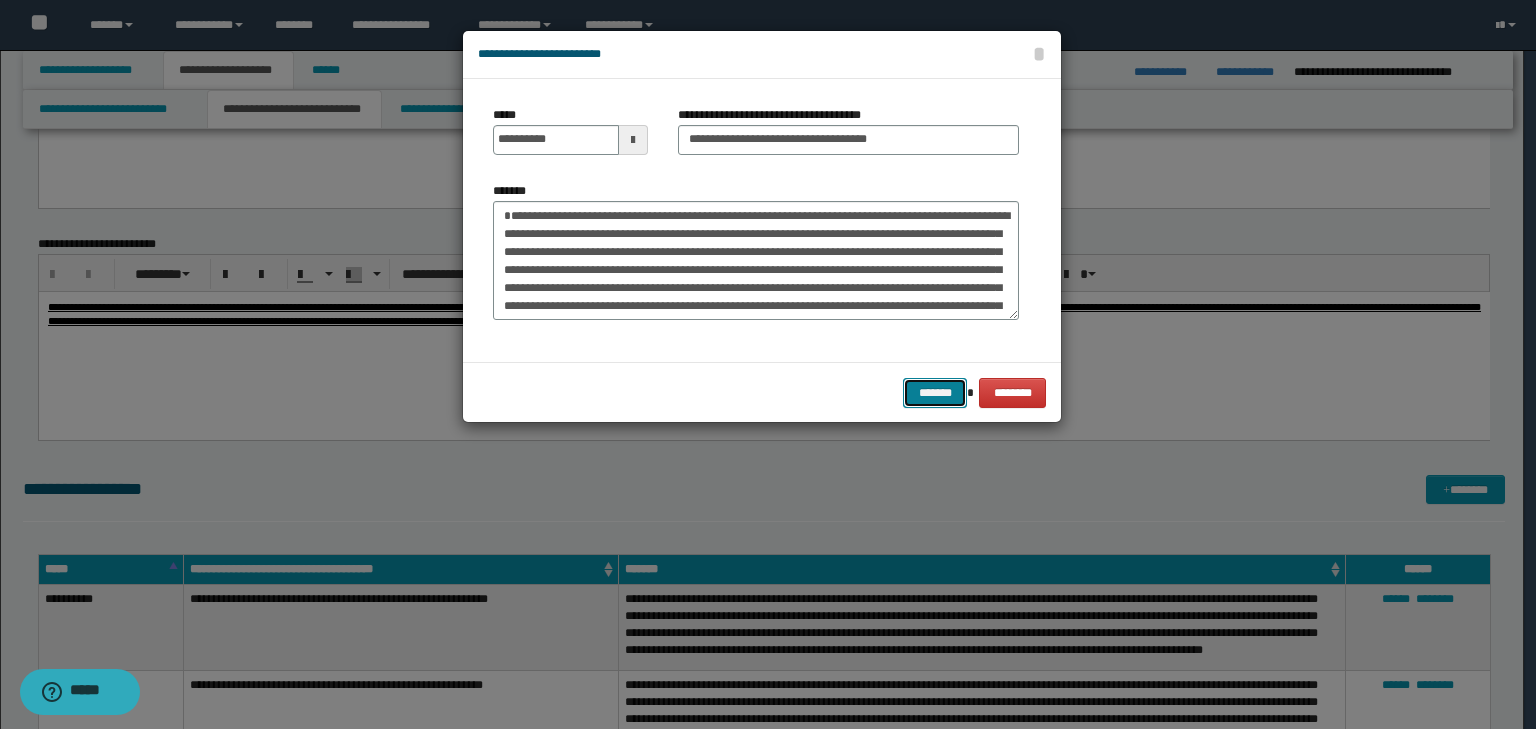 click on "*******" at bounding box center [935, 393] 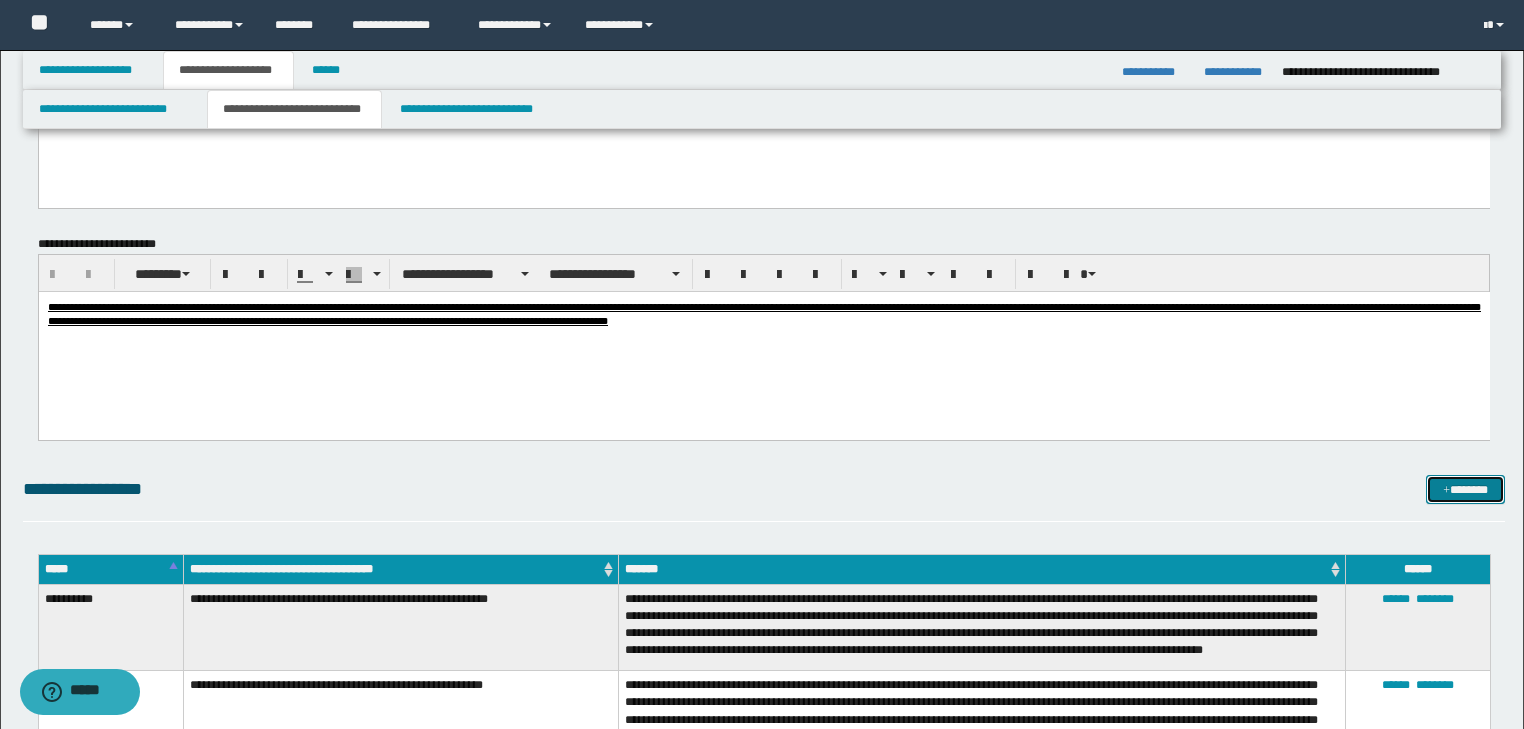 click on "*******" at bounding box center [1465, 490] 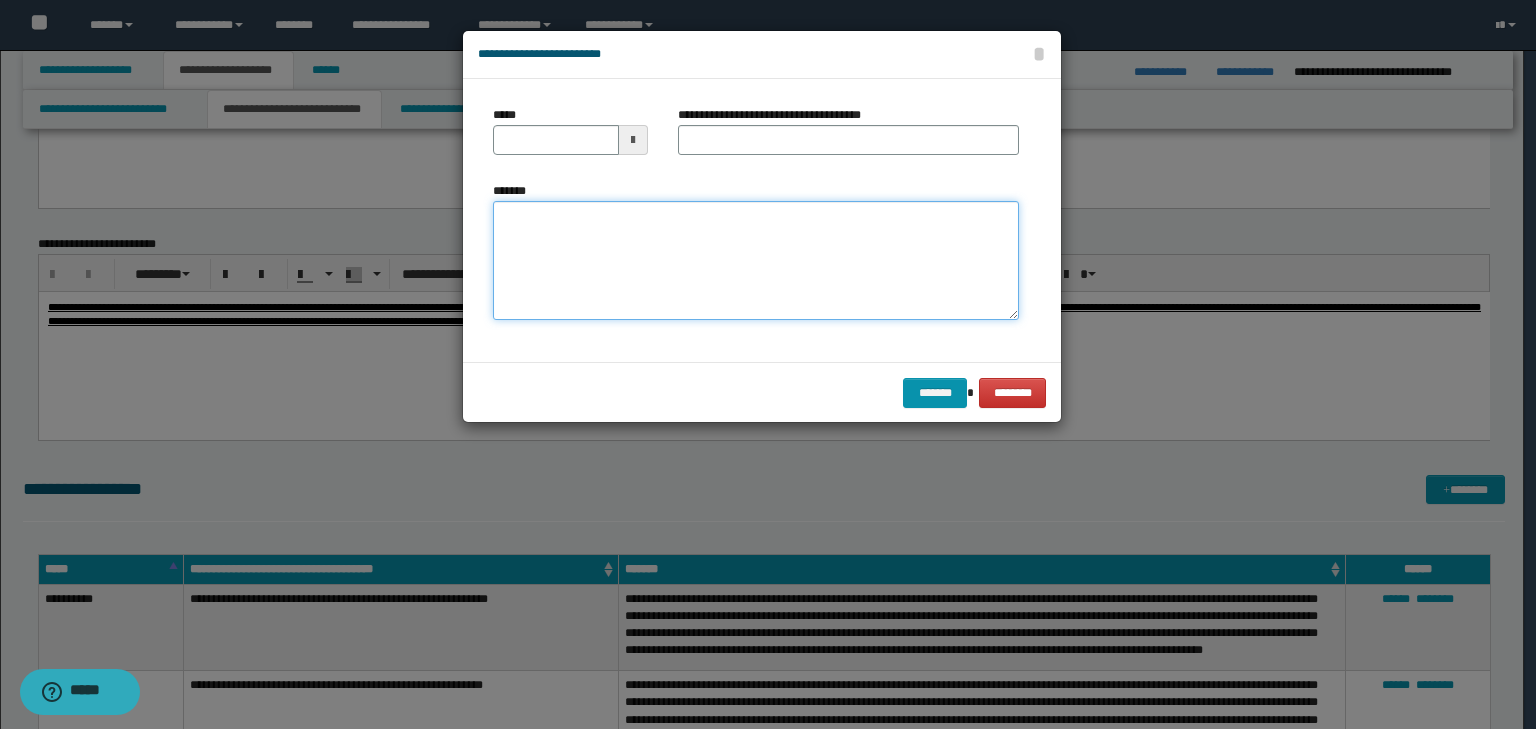 click on "*******" at bounding box center [756, 261] 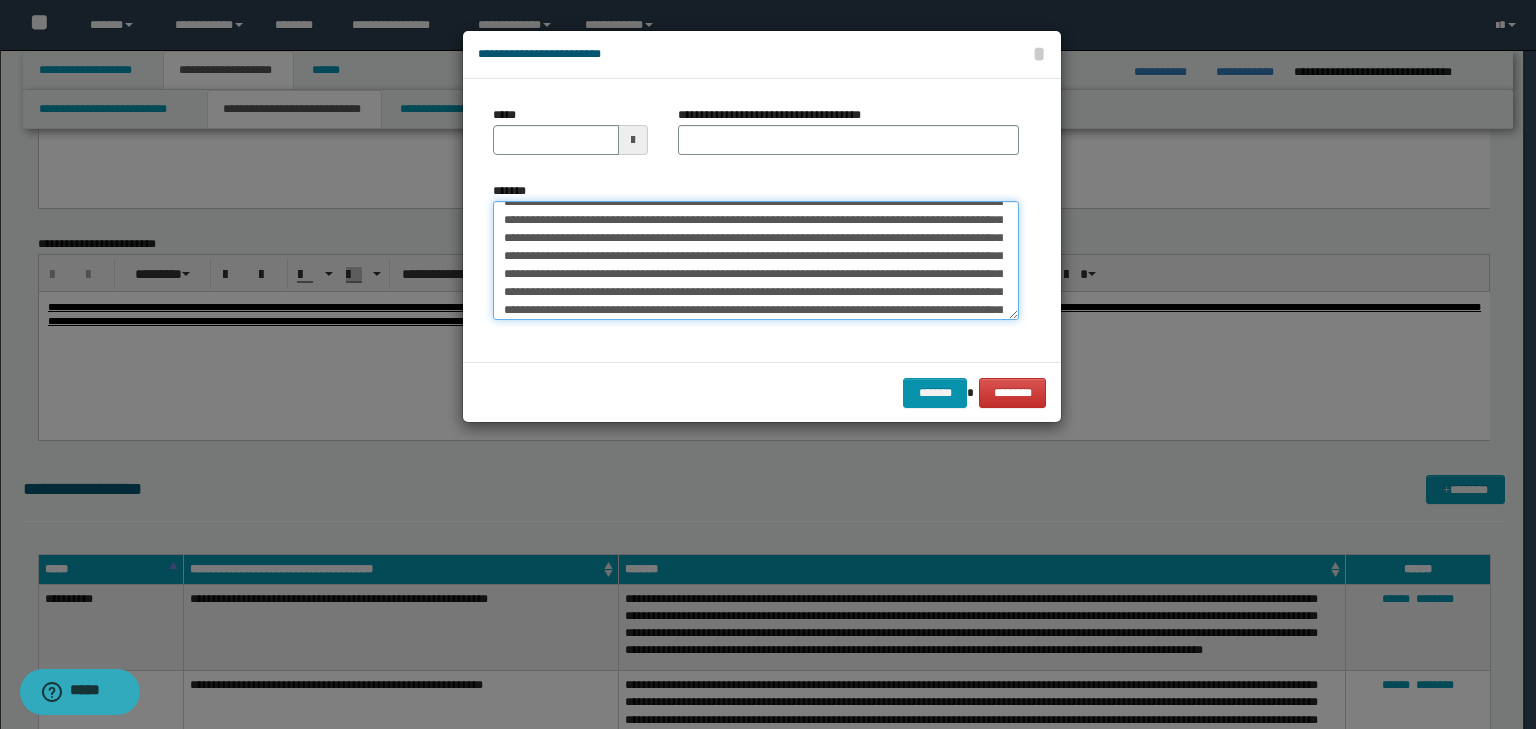 scroll, scrollTop: 0, scrollLeft: 0, axis: both 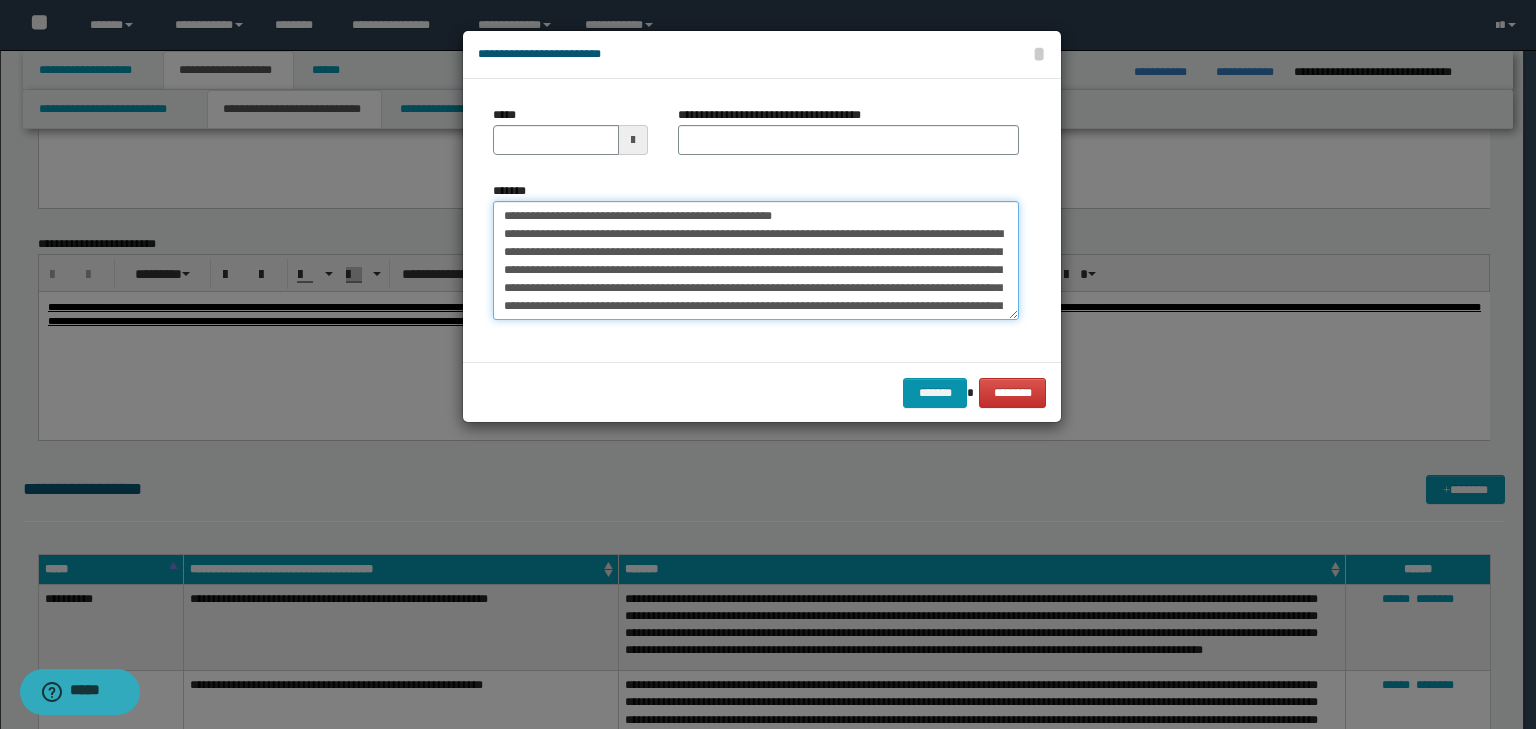 drag, startPoint x: 558, startPoint y: 216, endPoint x: 304, endPoint y: 180, distance: 256.53848 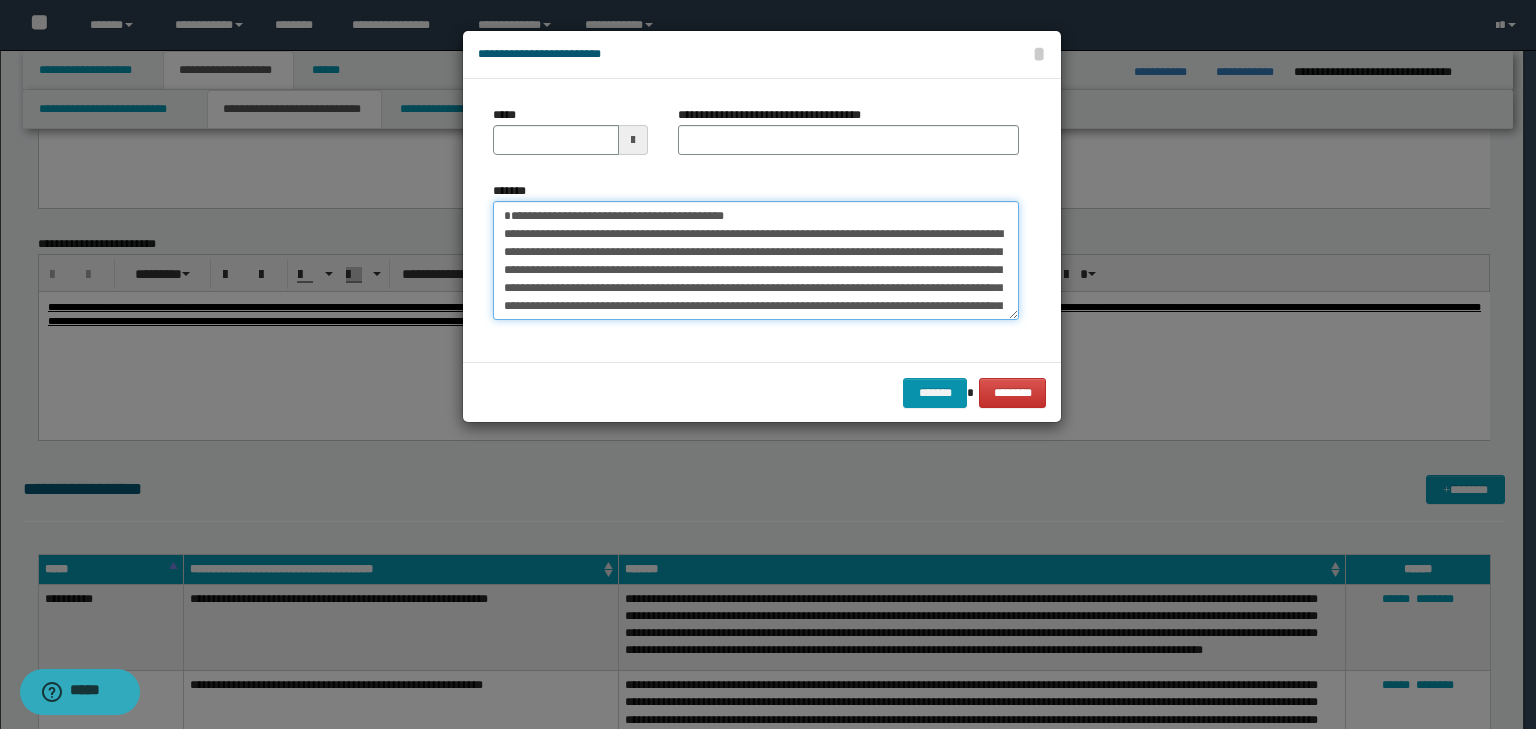 type 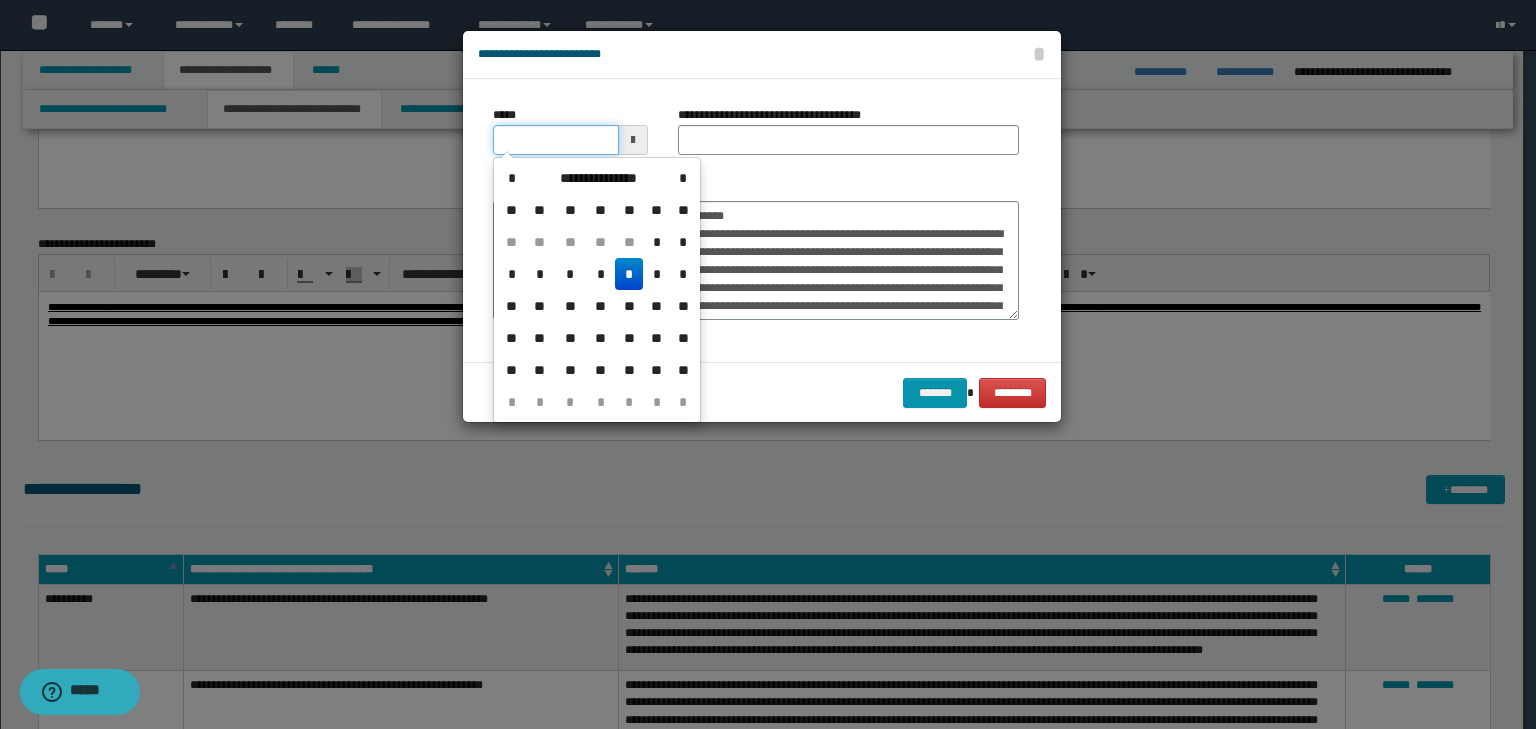 click on "*****" at bounding box center (556, 140) 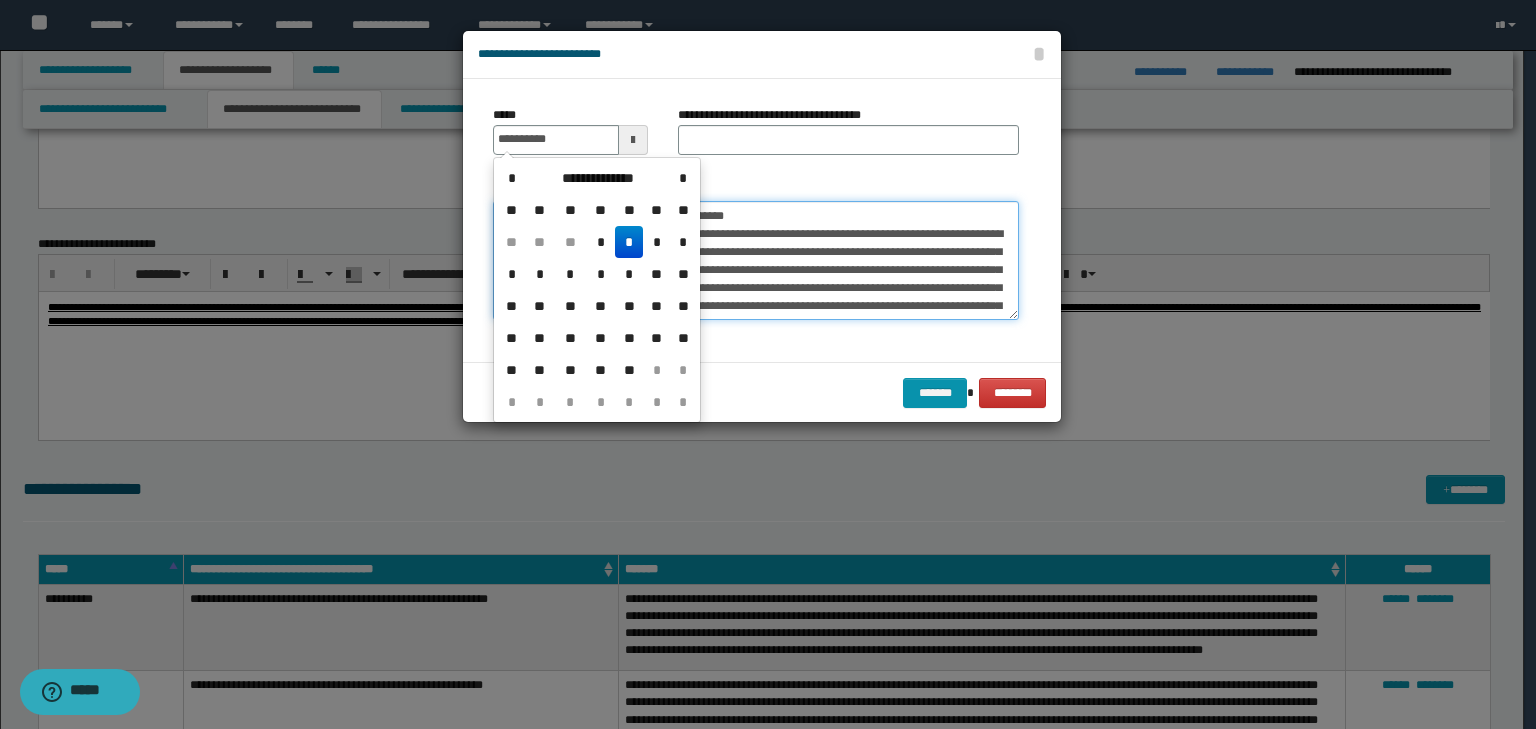 type on "**********" 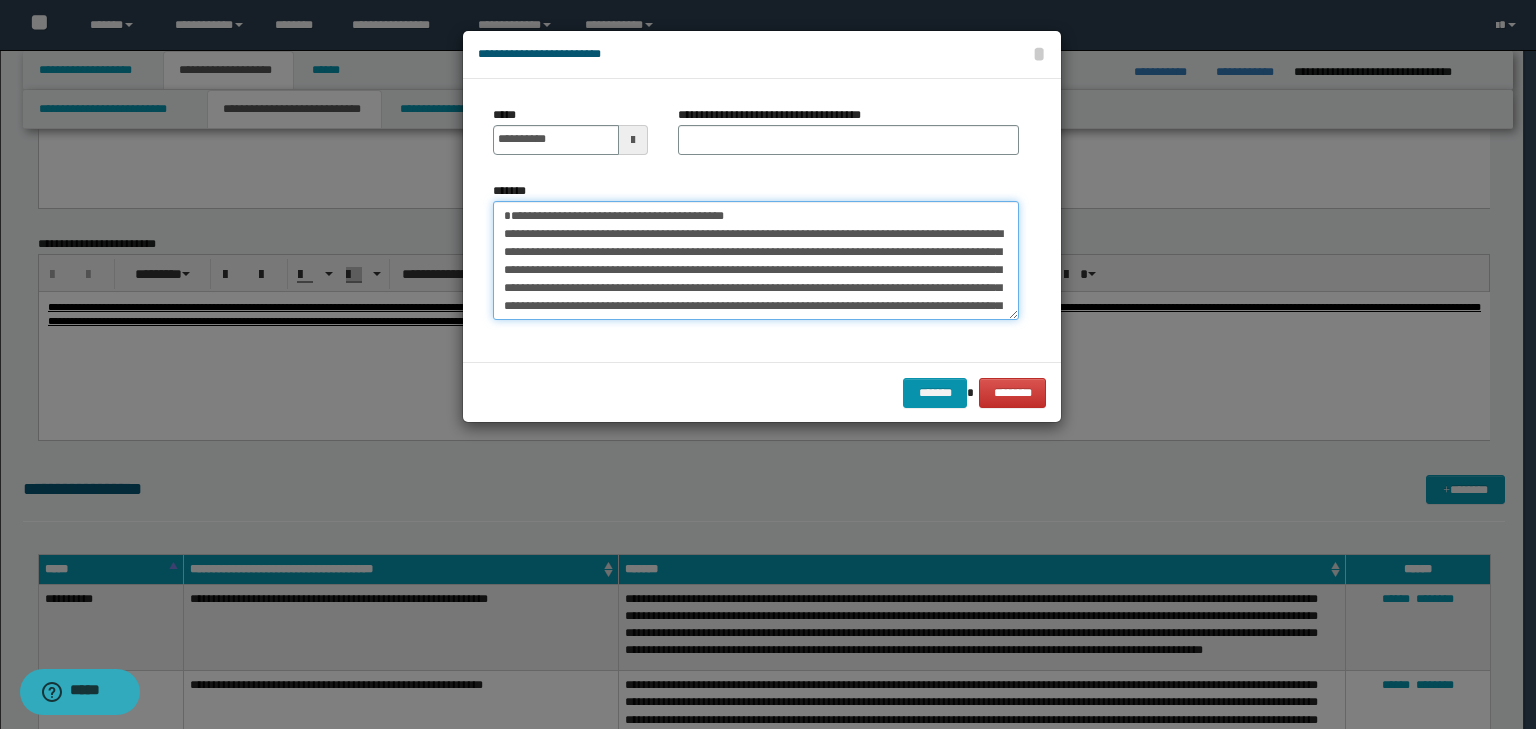 drag, startPoint x: 789, startPoint y: 216, endPoint x: 337, endPoint y: 174, distance: 453.94714 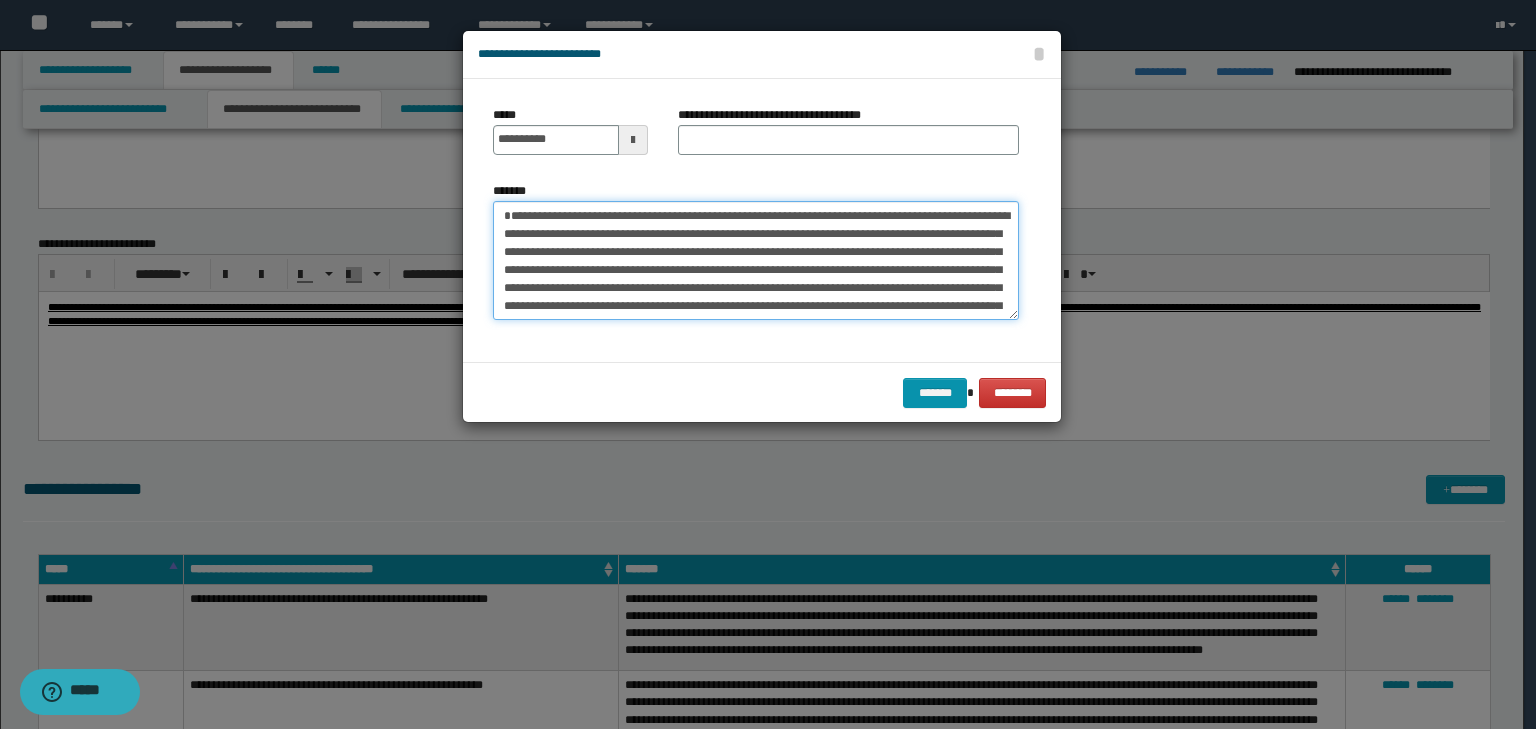 type on "**********" 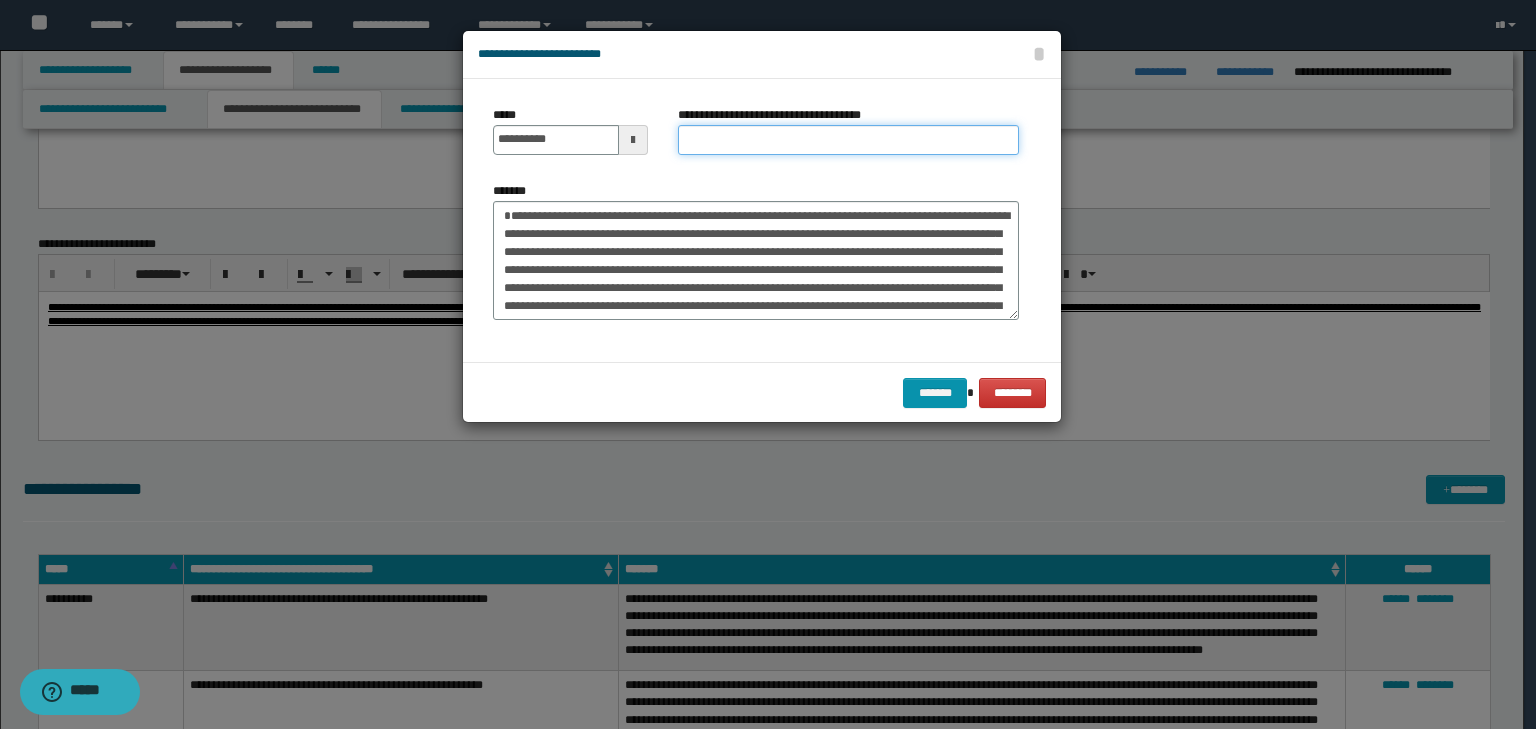 click on "**********" at bounding box center [848, 140] 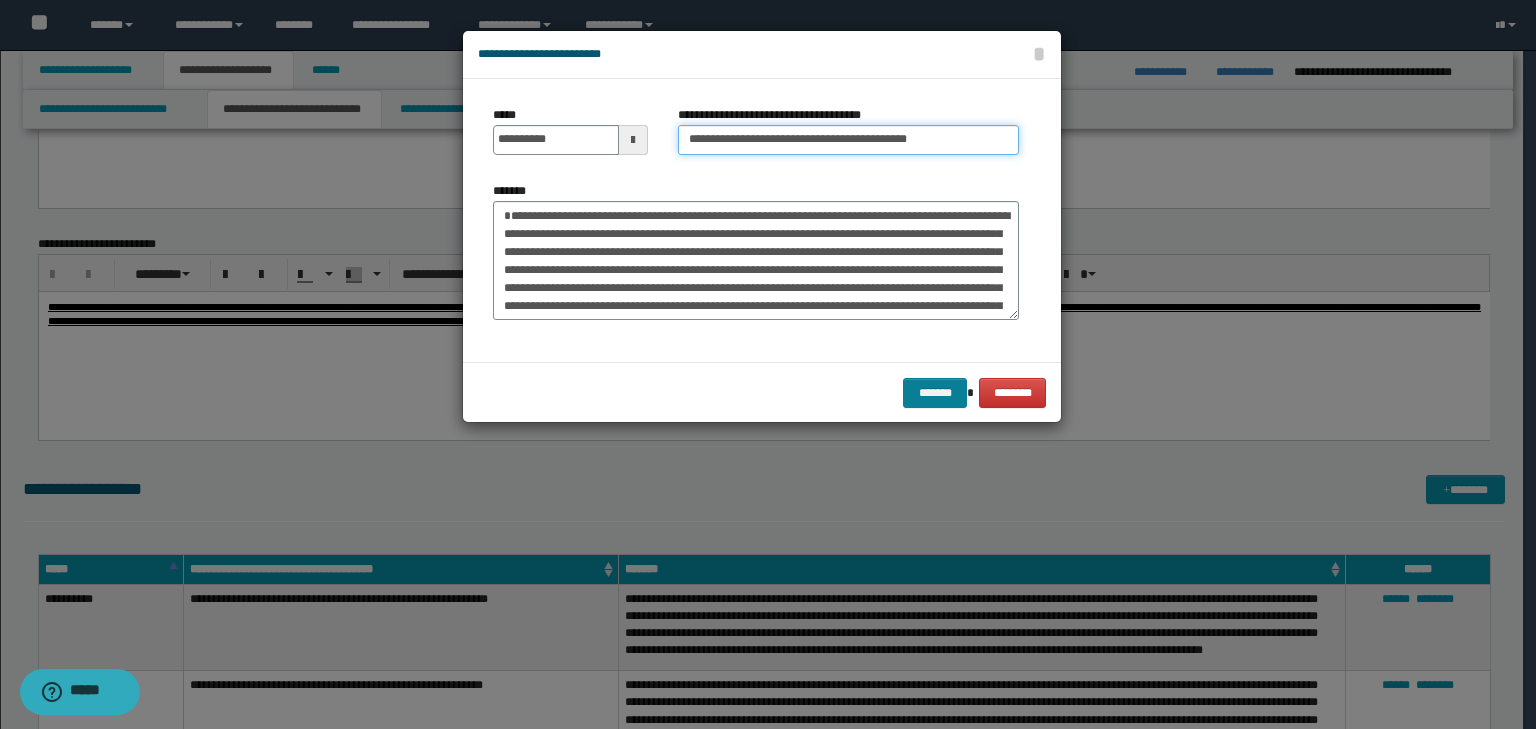type on "**********" 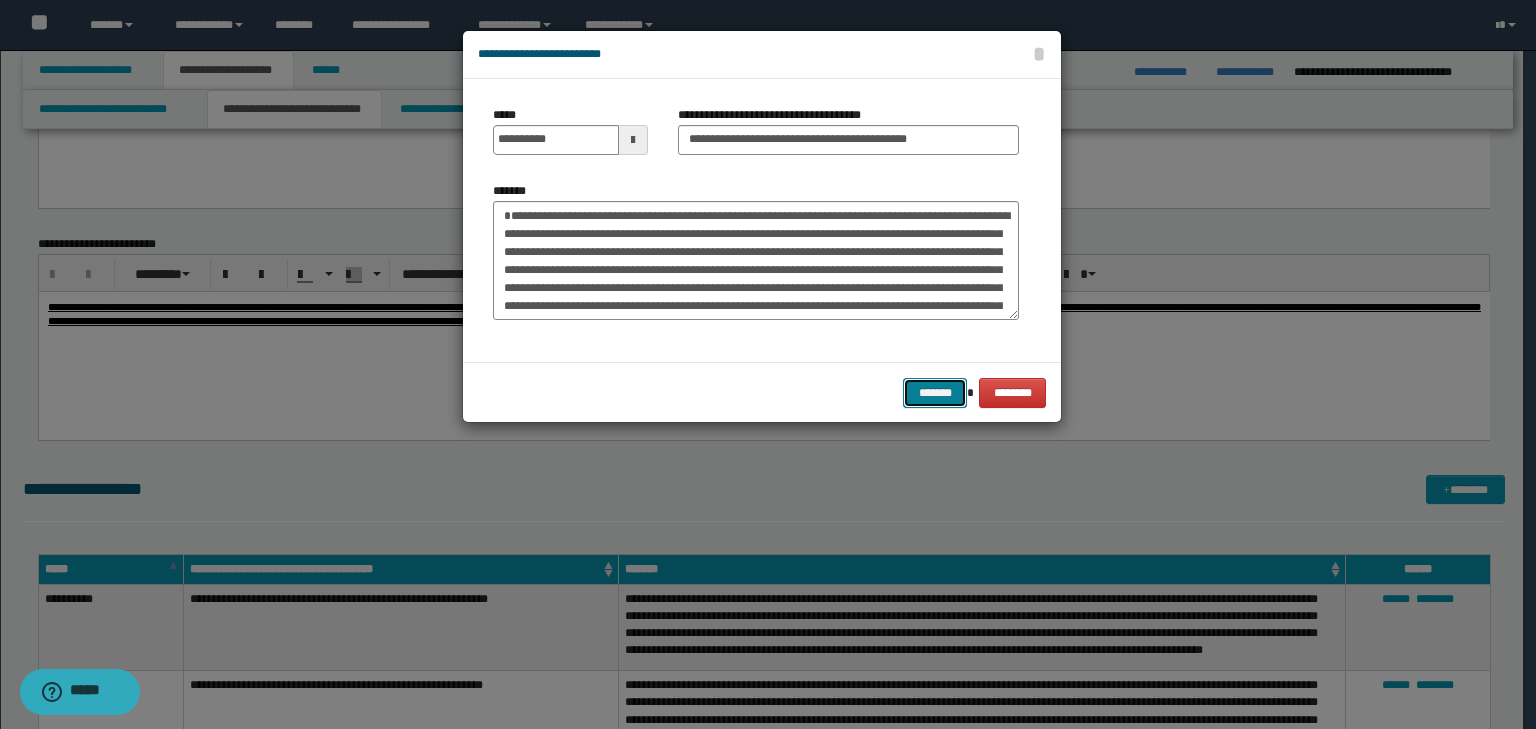 click on "*******" at bounding box center (935, 393) 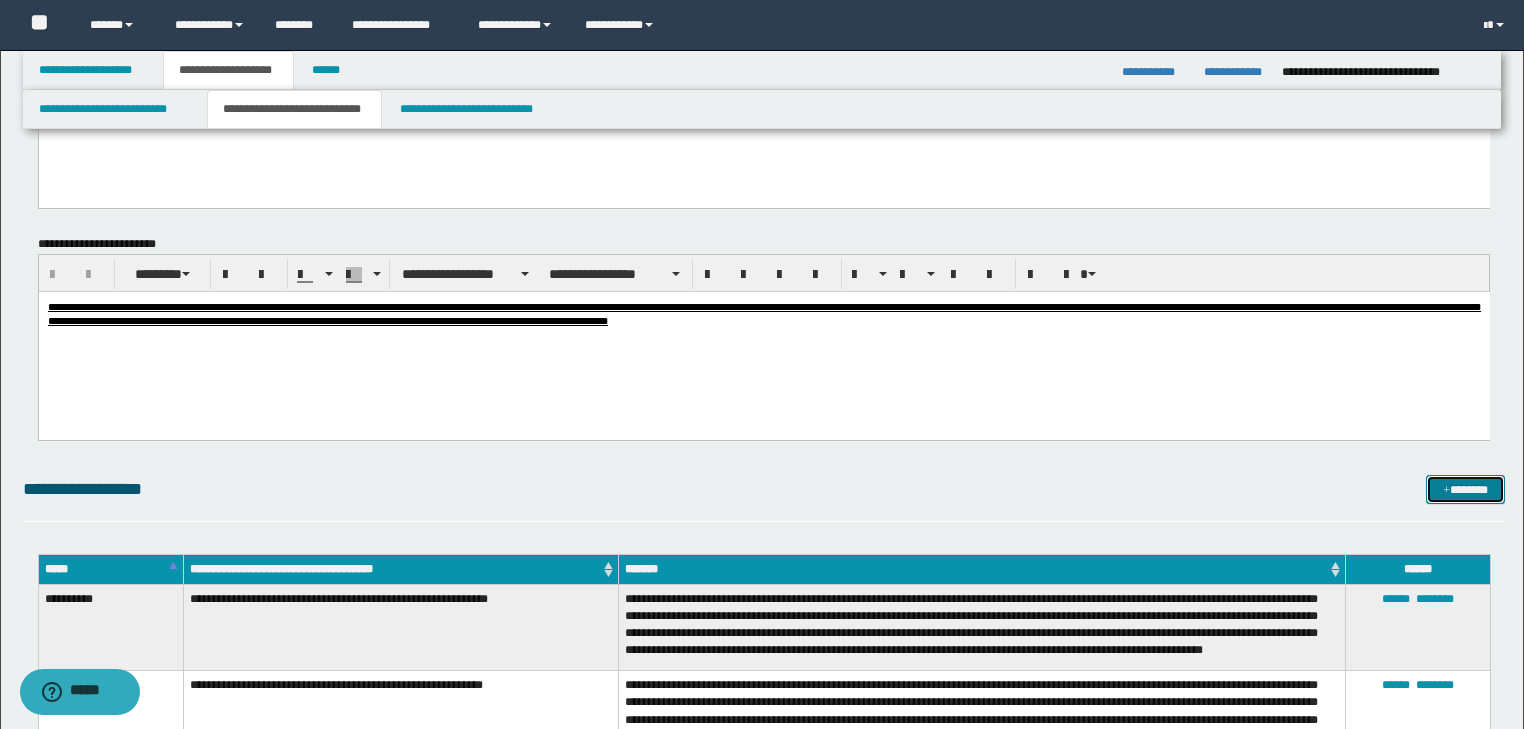 click on "*******" at bounding box center [1465, 490] 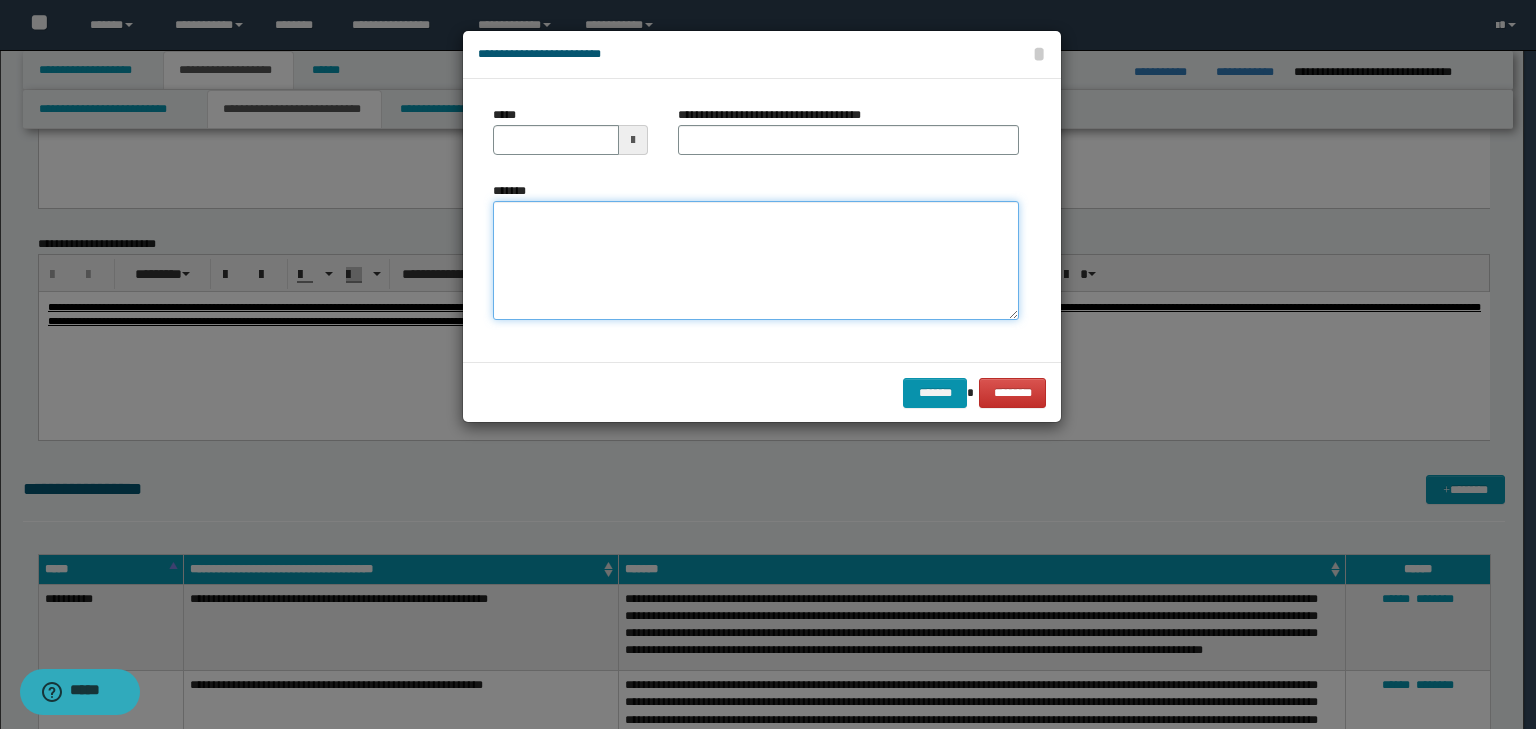 click on "*******" at bounding box center [756, 261] 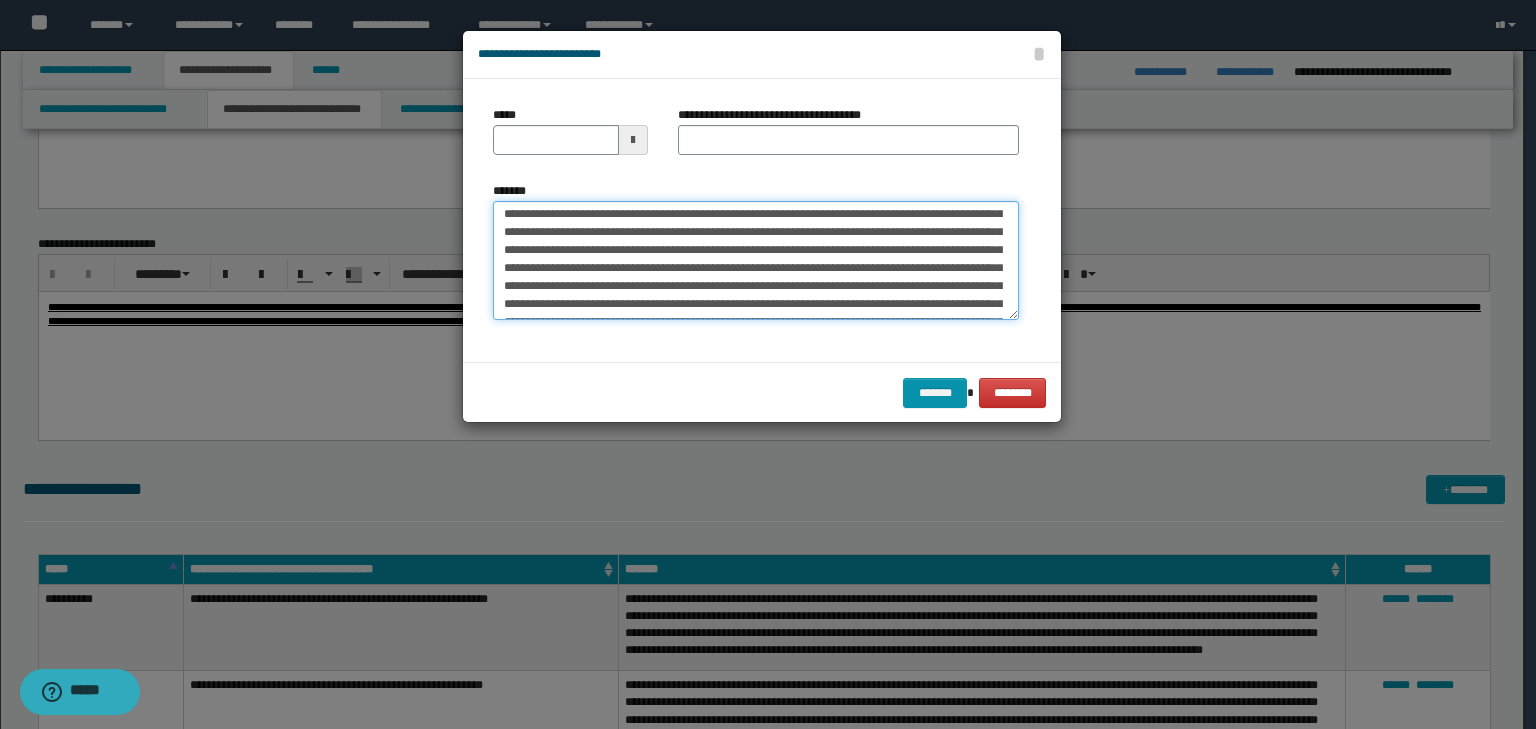 scroll, scrollTop: 0, scrollLeft: 0, axis: both 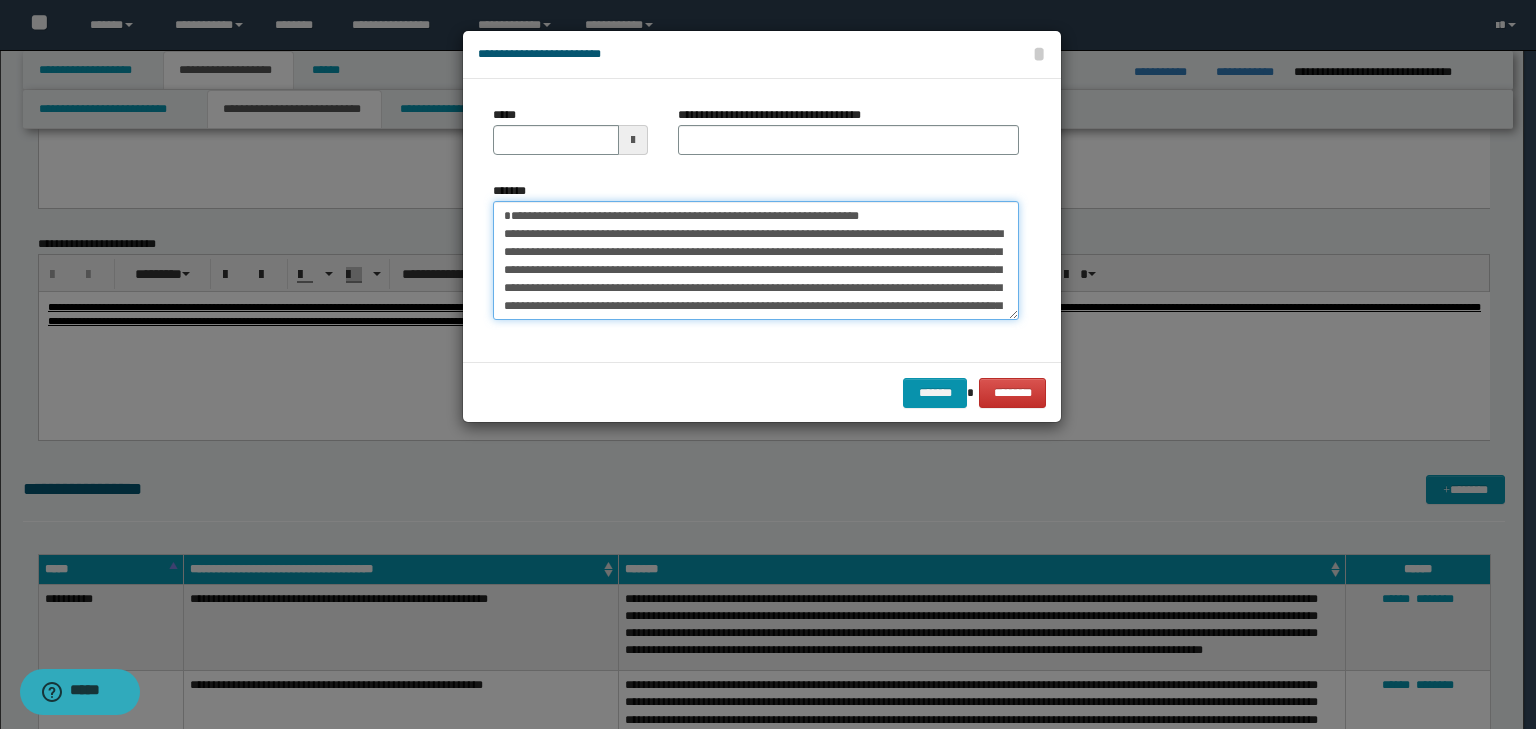 drag, startPoint x: 572, startPoint y: 212, endPoint x: 378, endPoint y: 172, distance: 198.0808 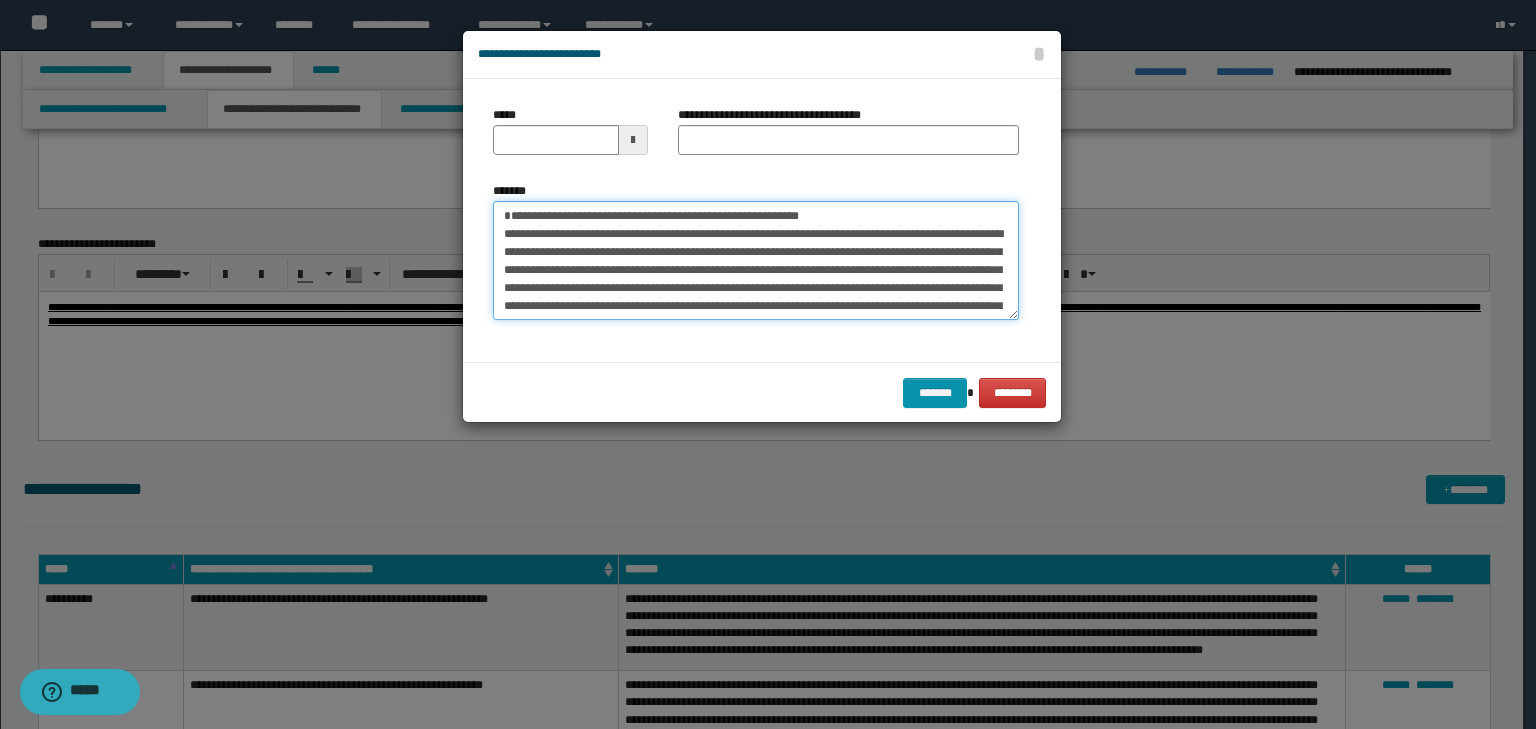 type on "**********" 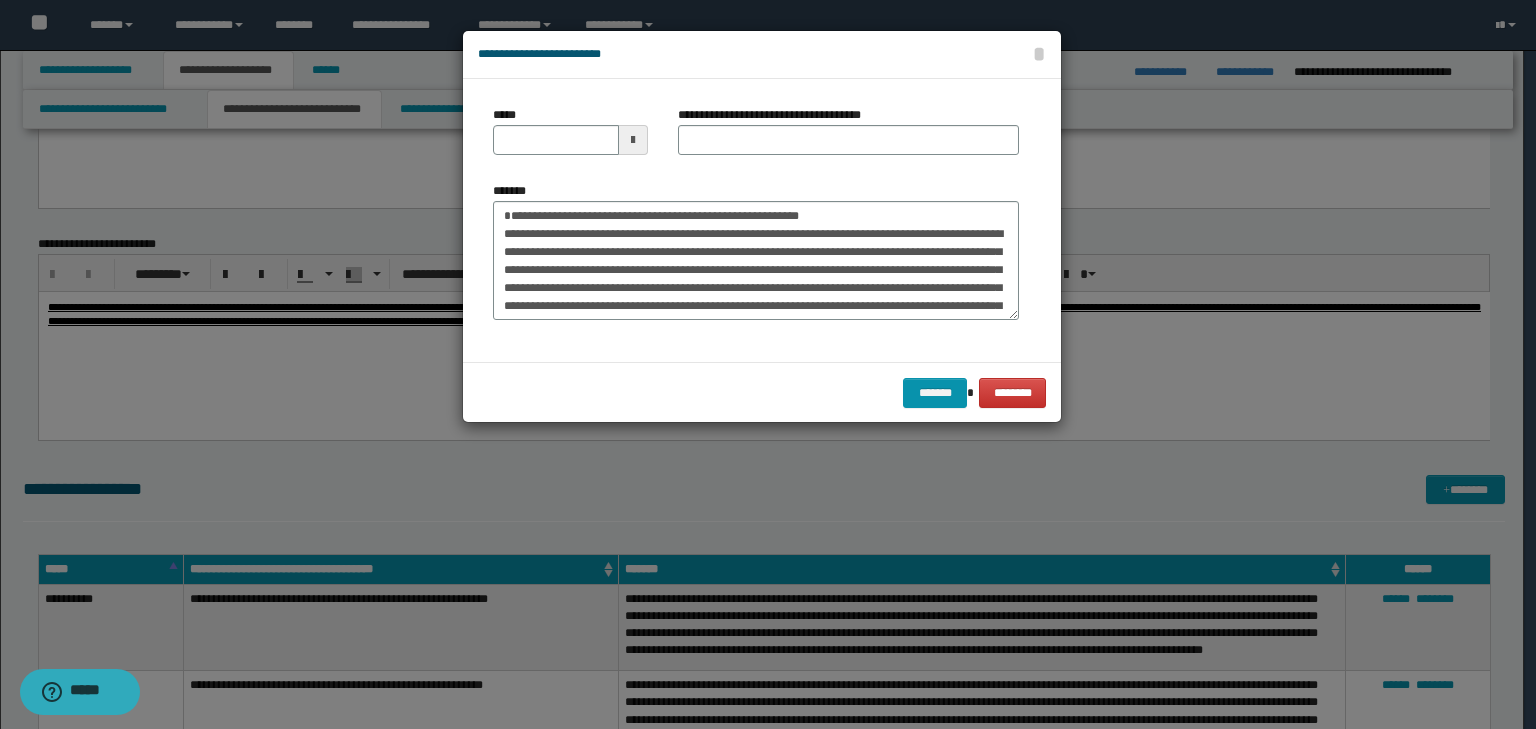 click on "*****" at bounding box center [570, 130] 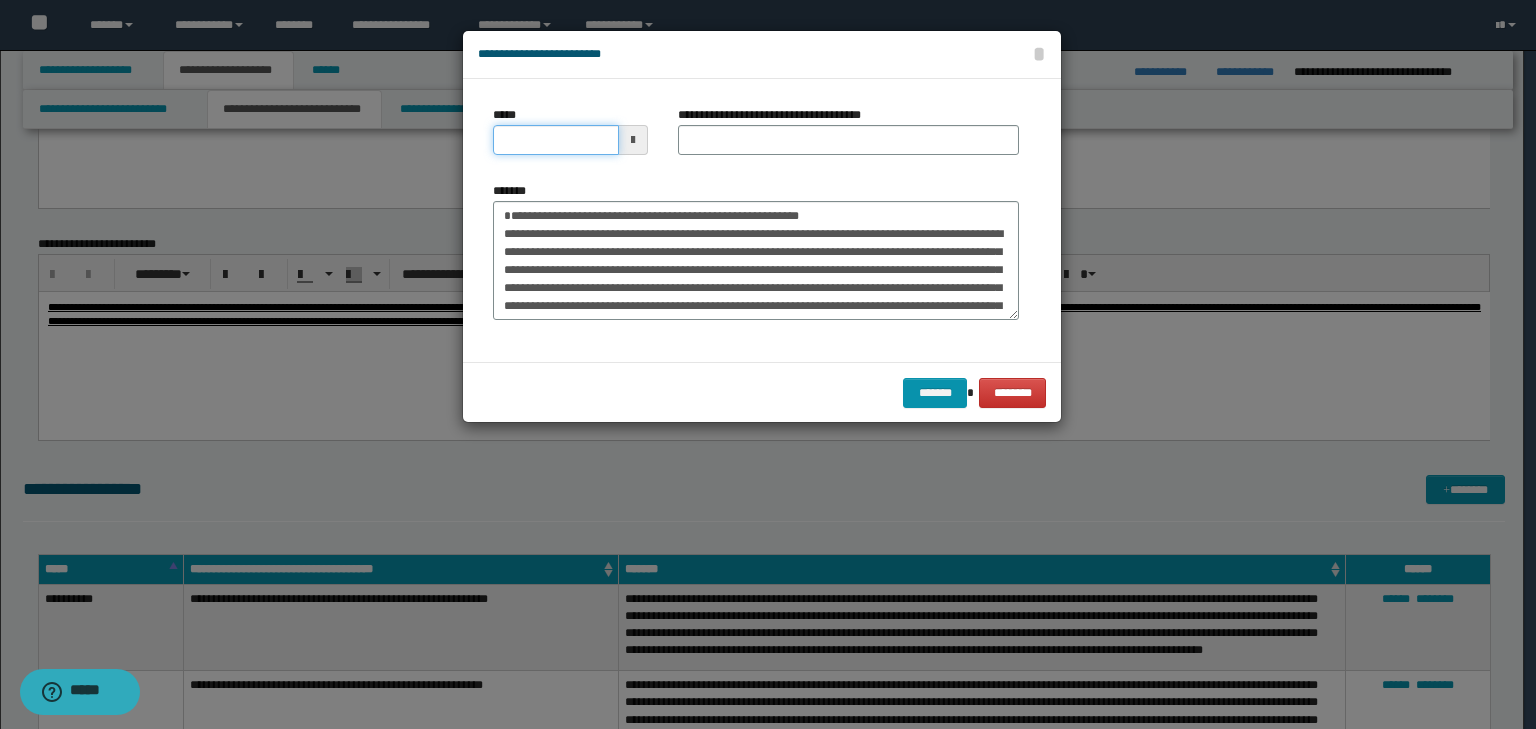click on "*****" at bounding box center (556, 140) 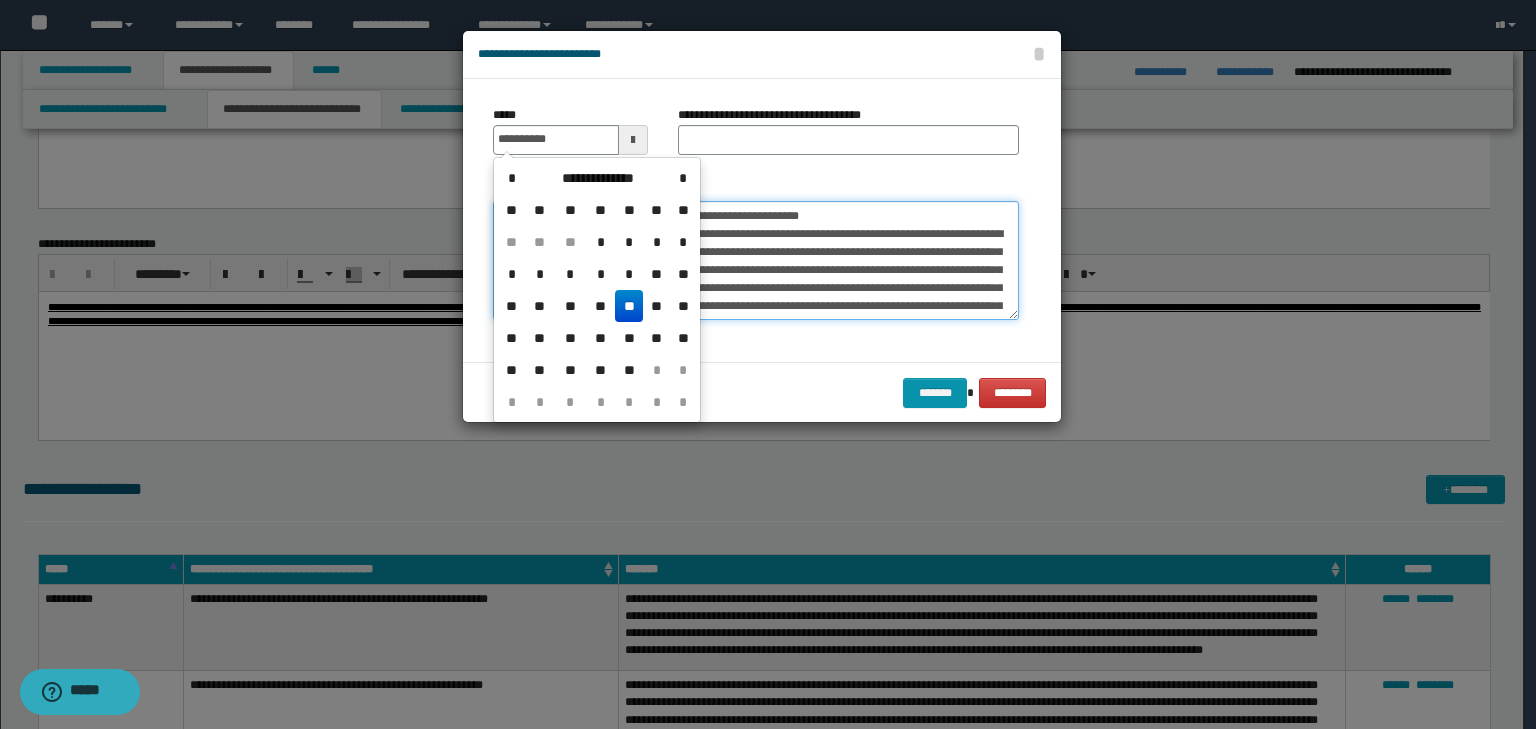 type on "**********" 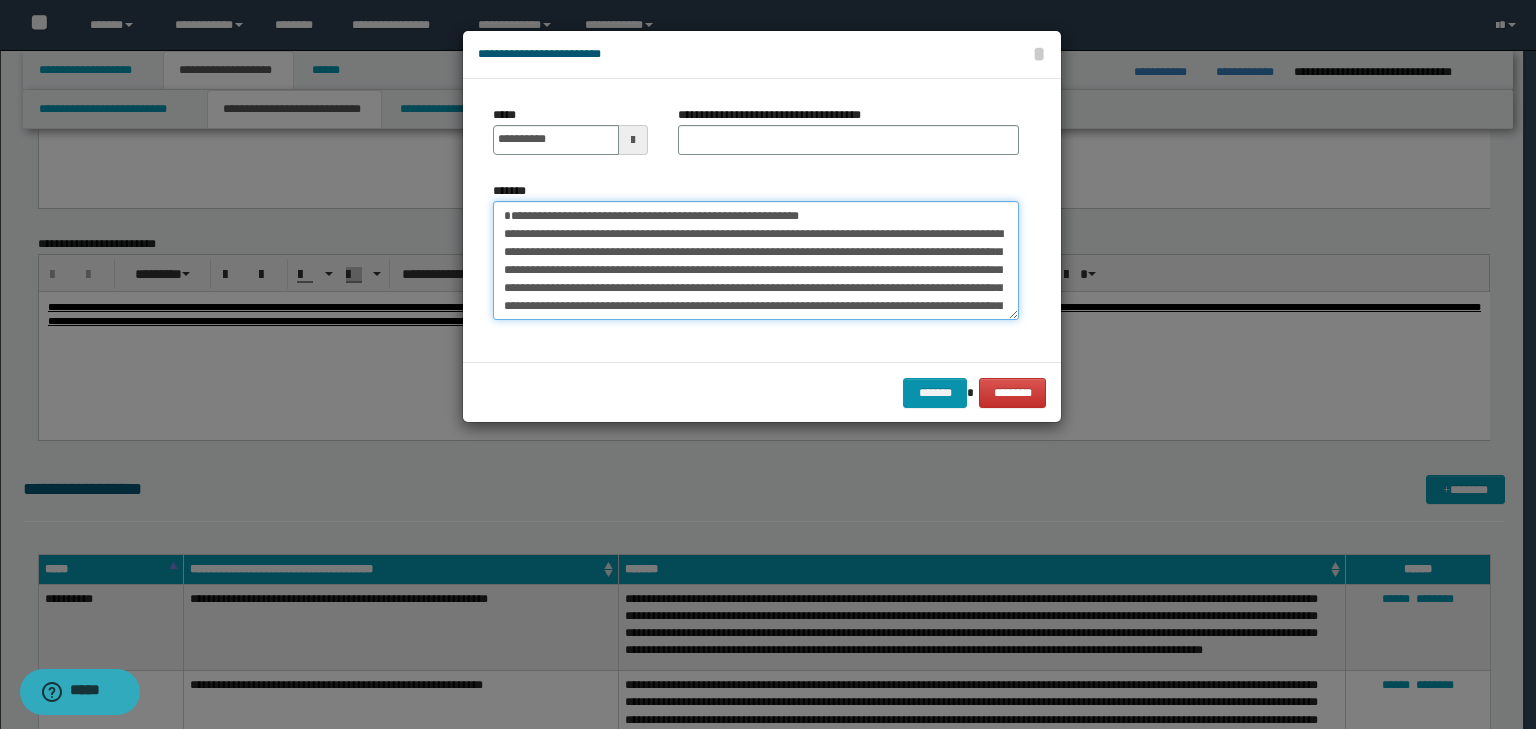 drag, startPoint x: 883, startPoint y: 215, endPoint x: 239, endPoint y: 176, distance: 645.1798 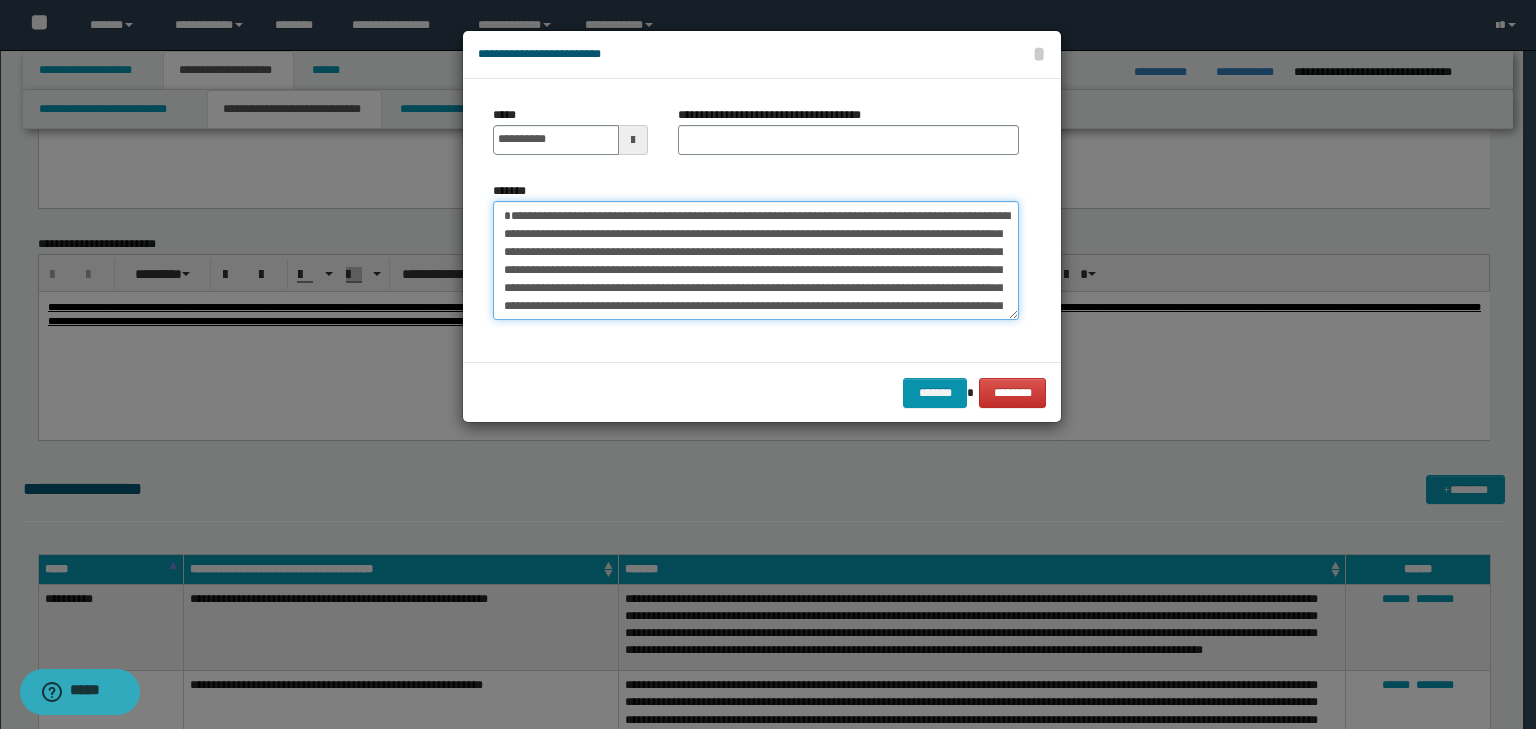 type on "**********" 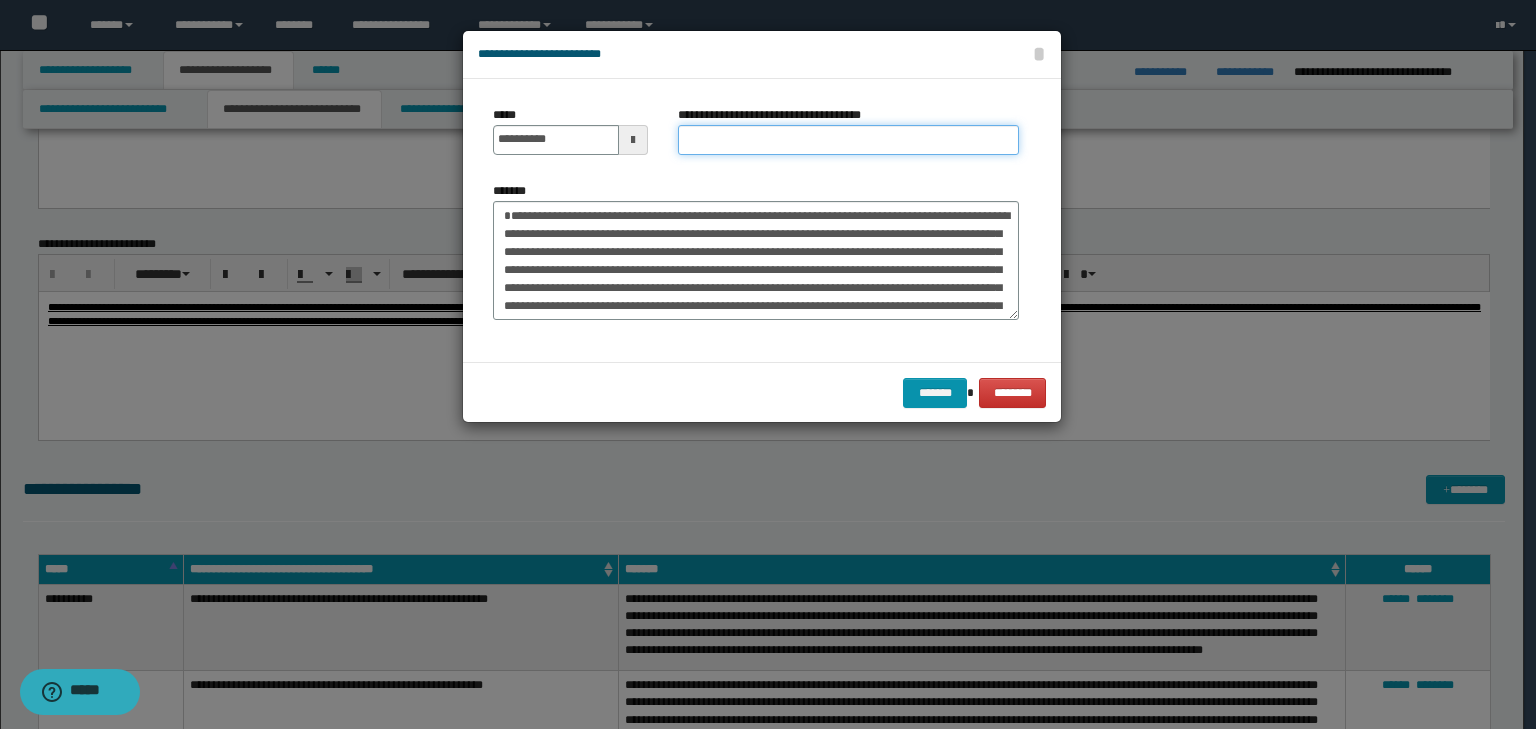 click on "**********" at bounding box center [848, 140] 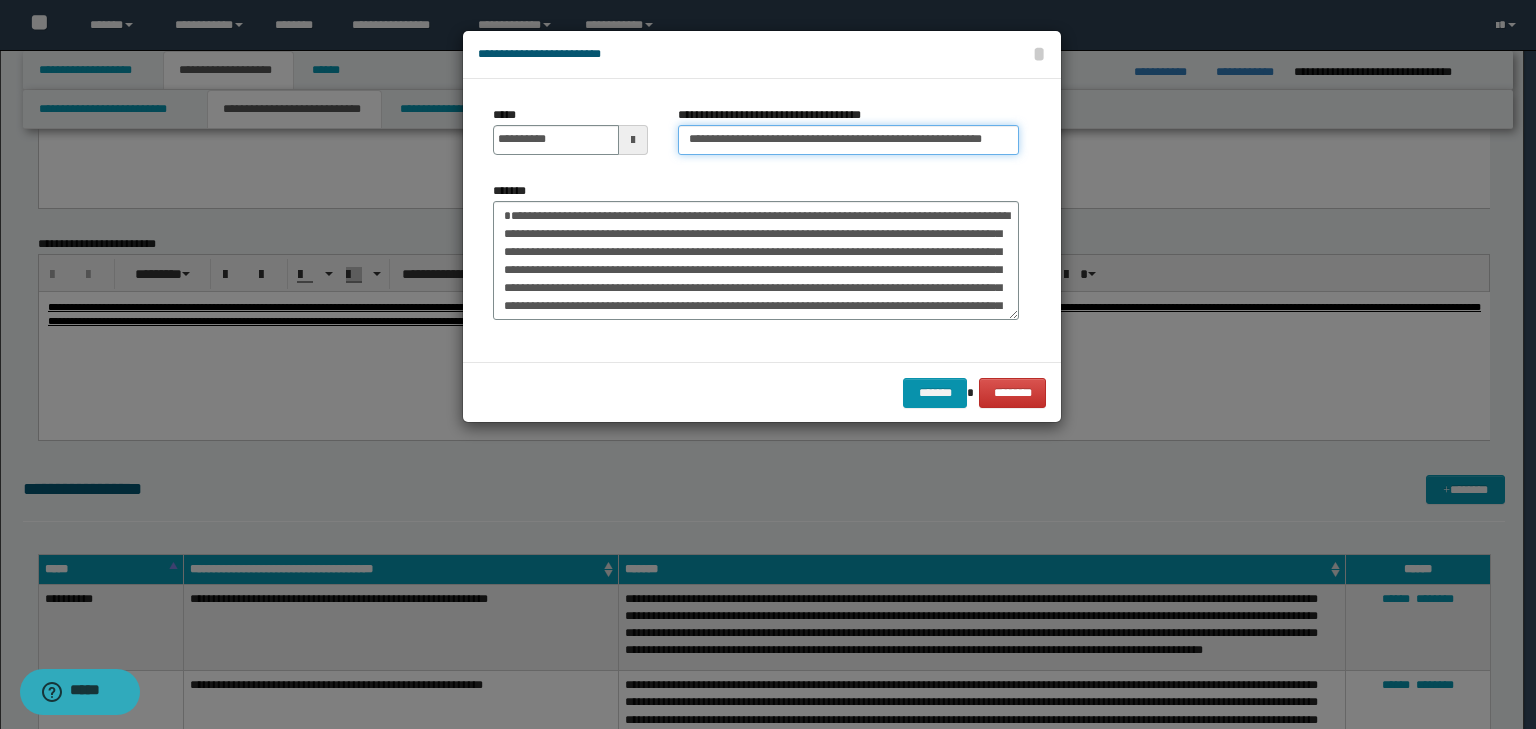 scroll, scrollTop: 0, scrollLeft: 54, axis: horizontal 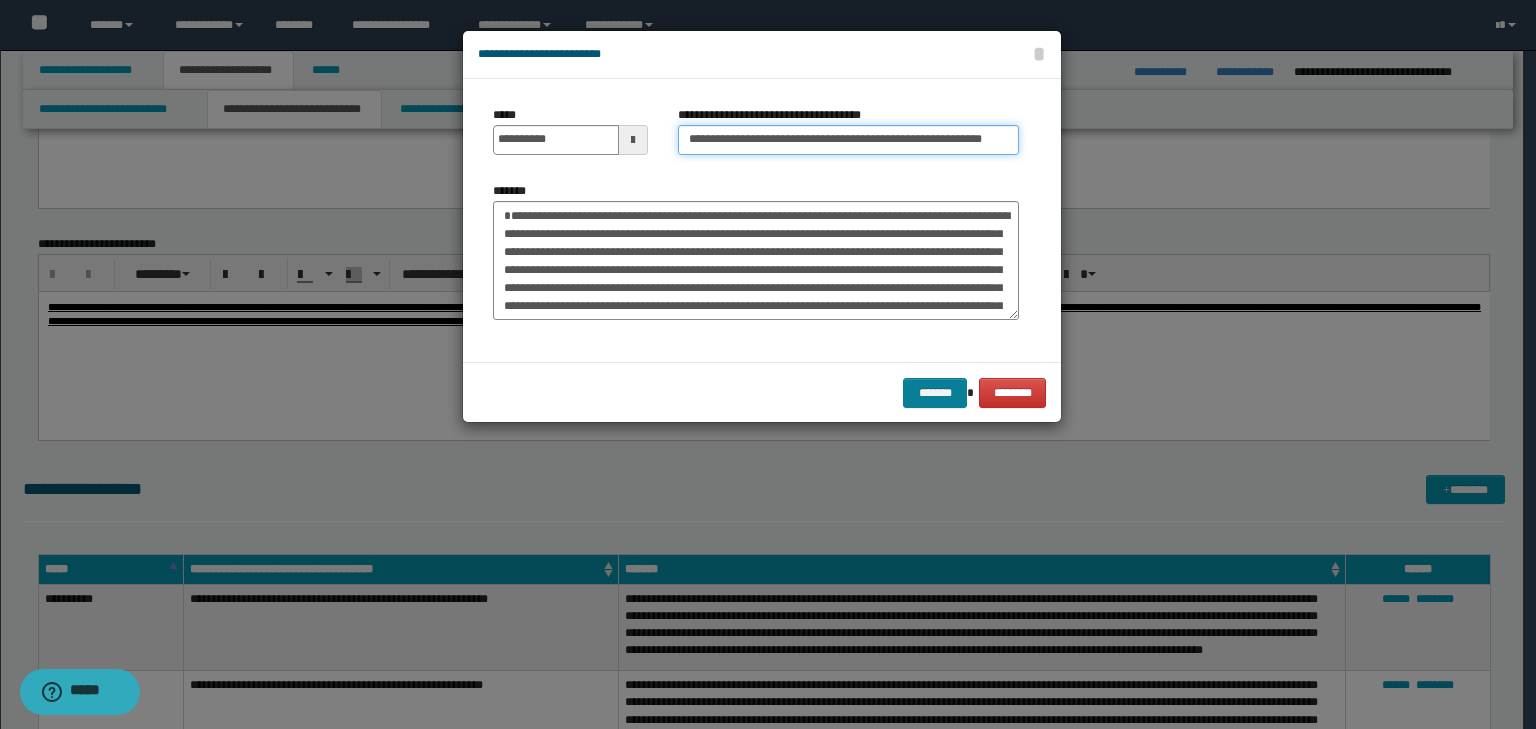 type on "**********" 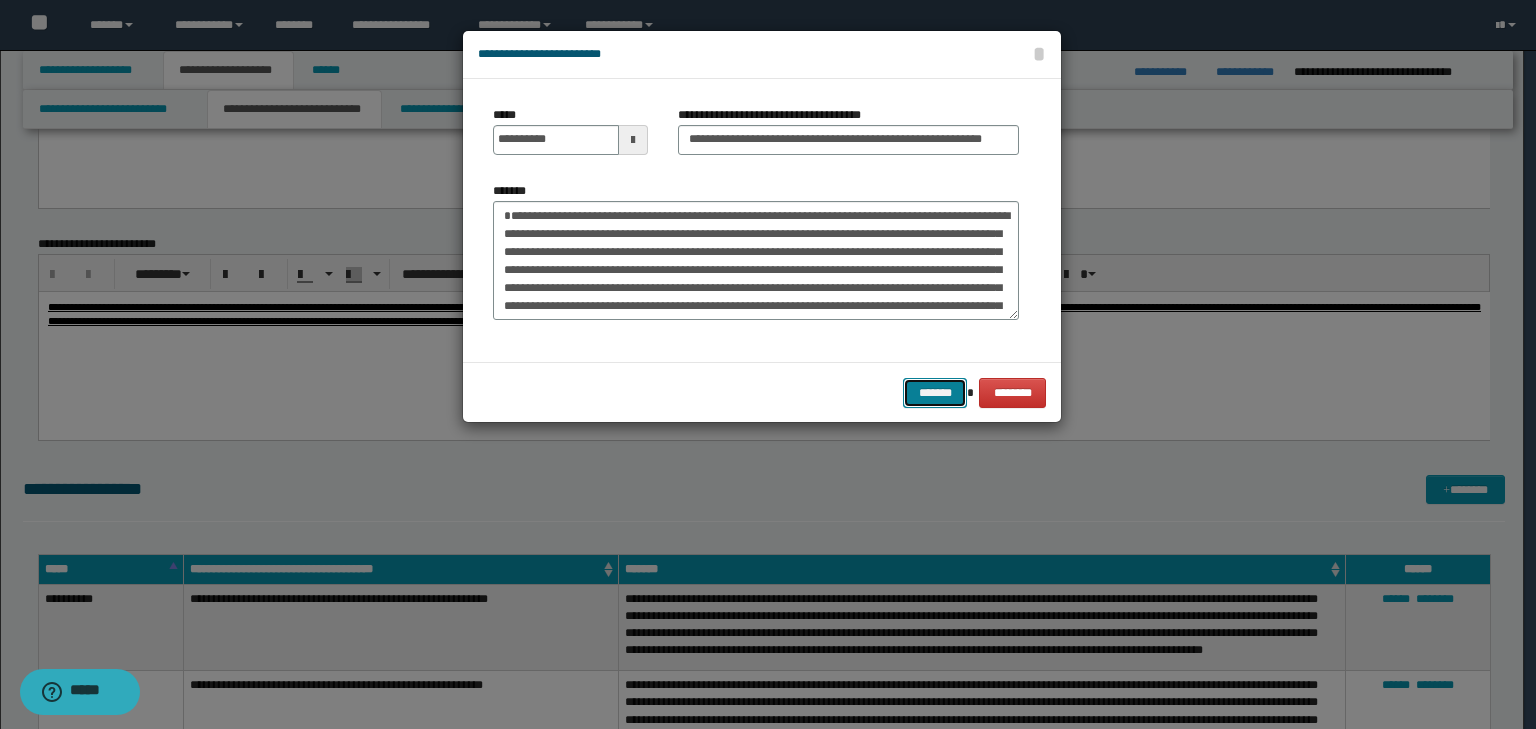 click on "*******" at bounding box center (935, 393) 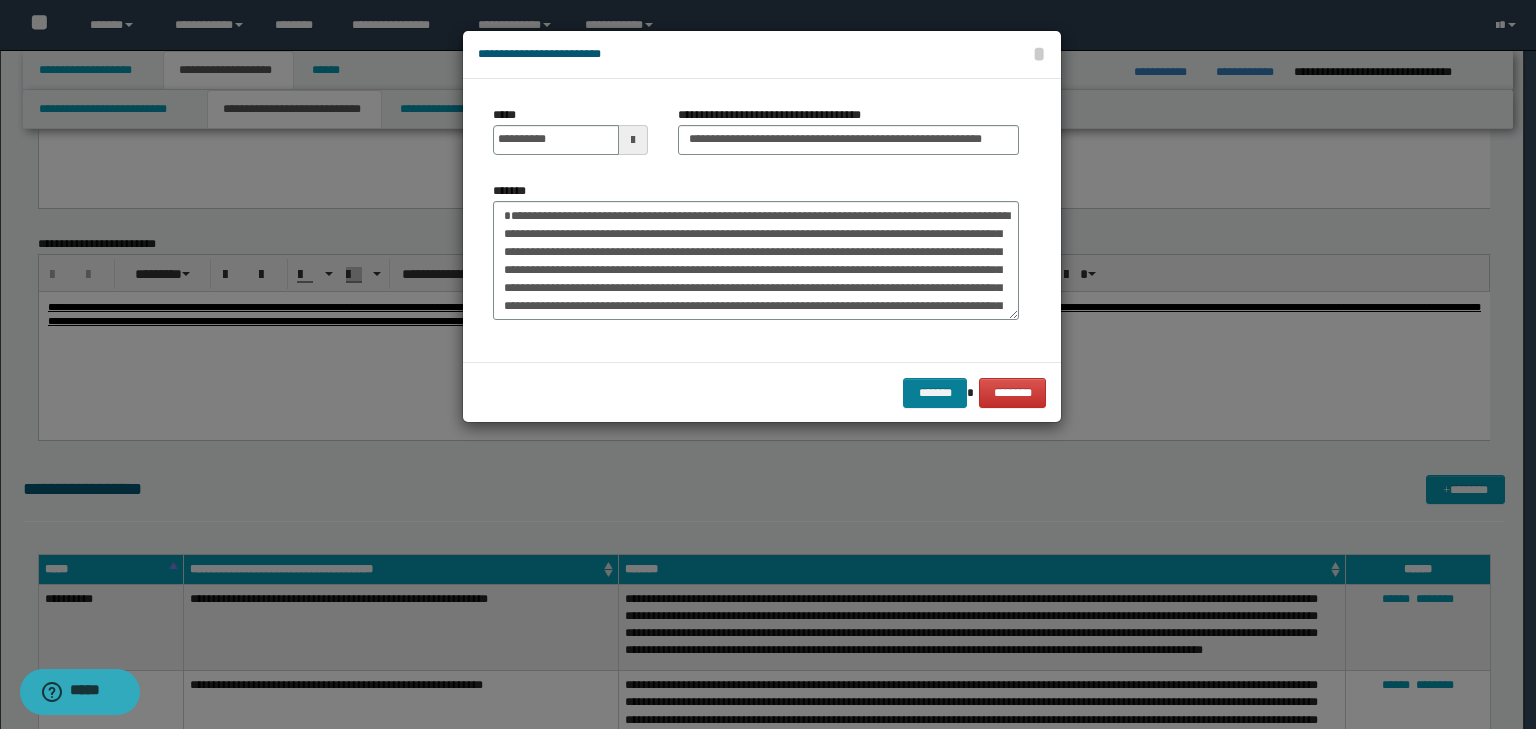 scroll, scrollTop: 0, scrollLeft: 0, axis: both 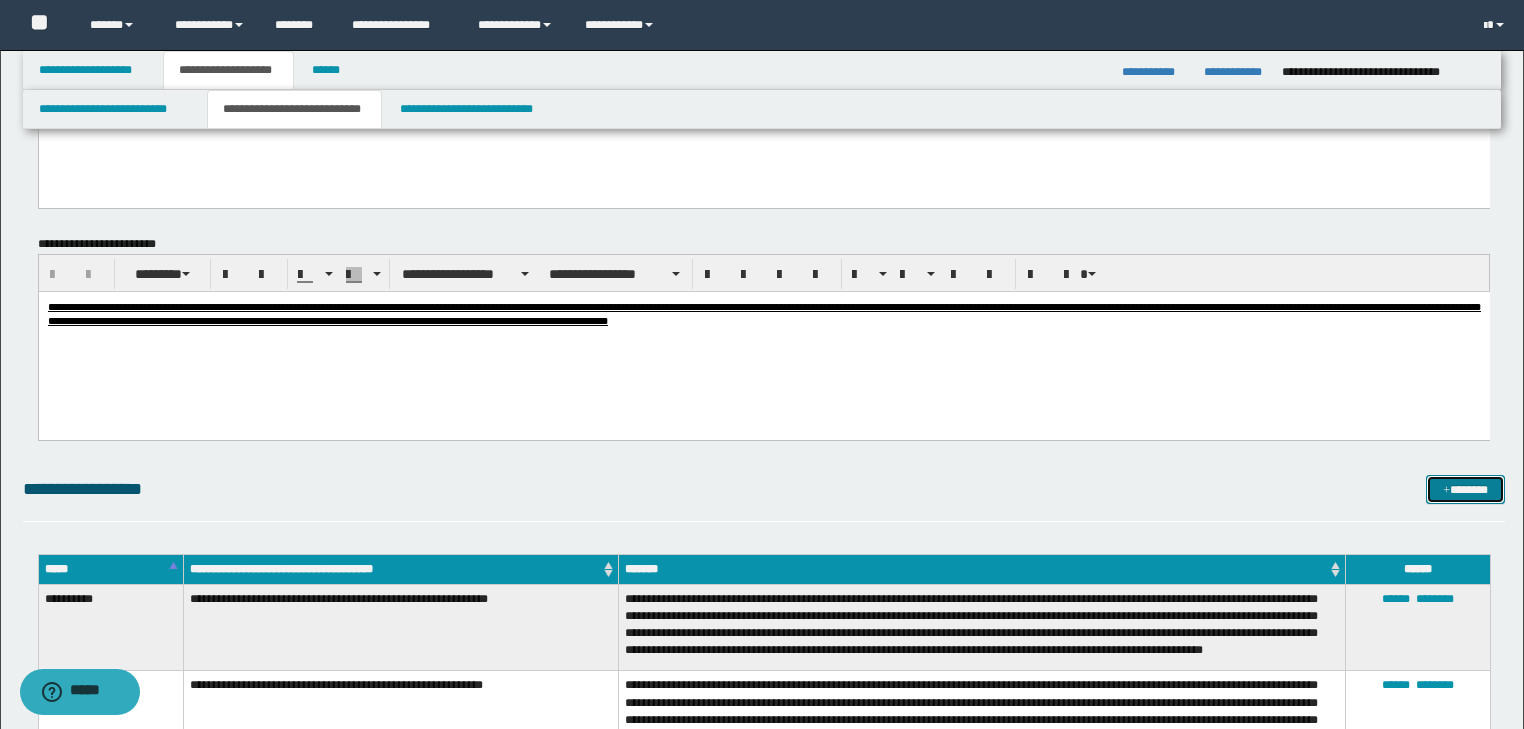 click on "*******" at bounding box center [1465, 490] 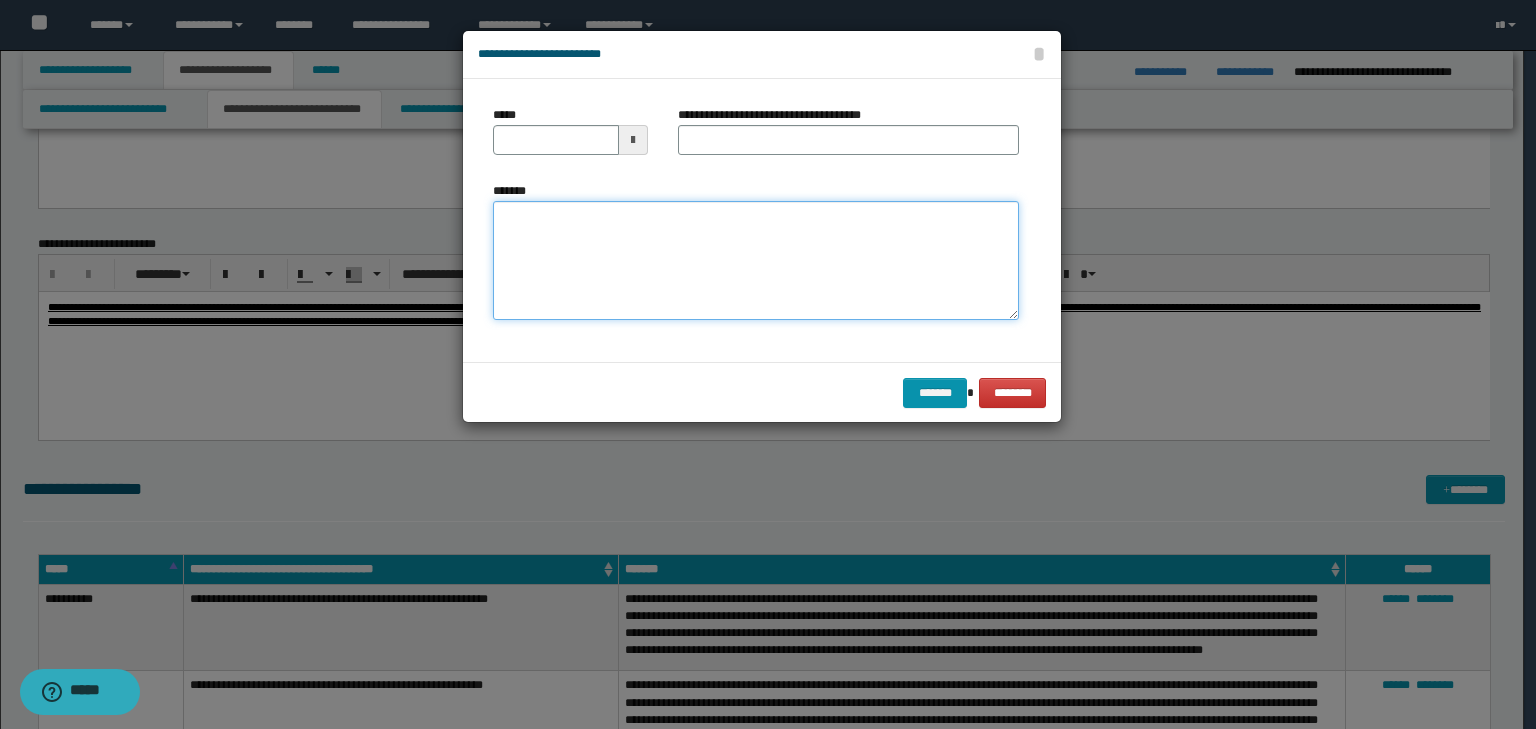 click on "*******" at bounding box center (756, 261) 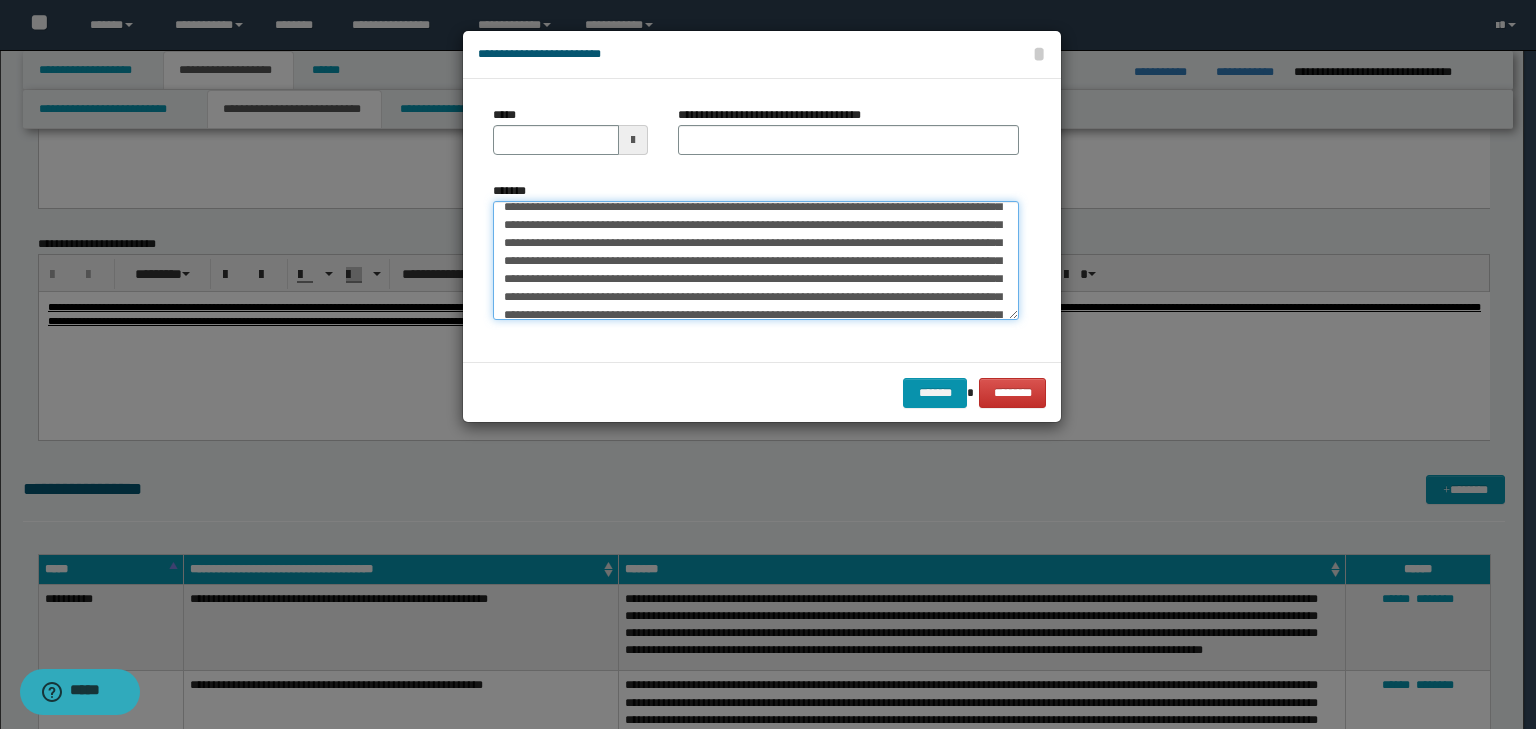 scroll, scrollTop: 0, scrollLeft: 0, axis: both 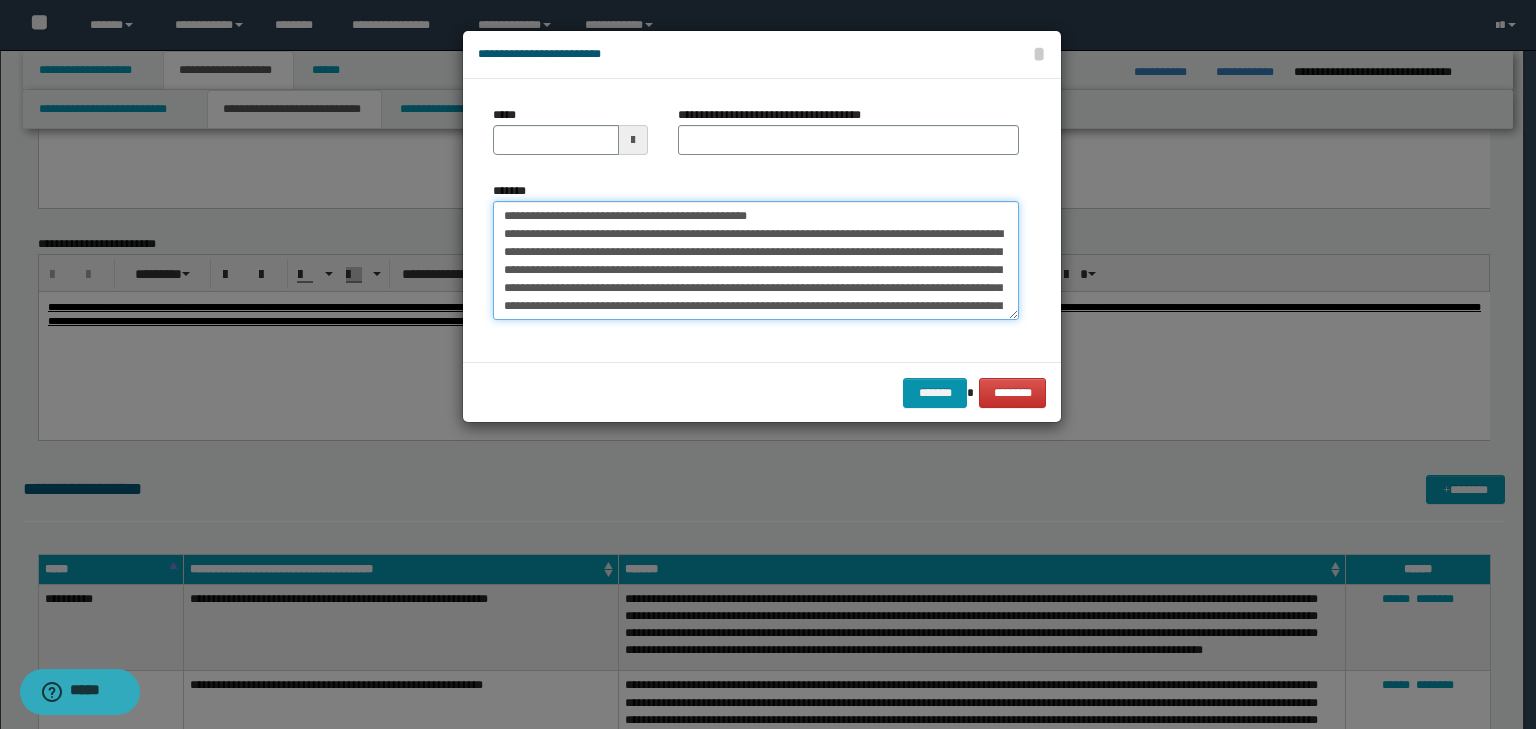 drag, startPoint x: 565, startPoint y: 212, endPoint x: 464, endPoint y: 204, distance: 101.31634 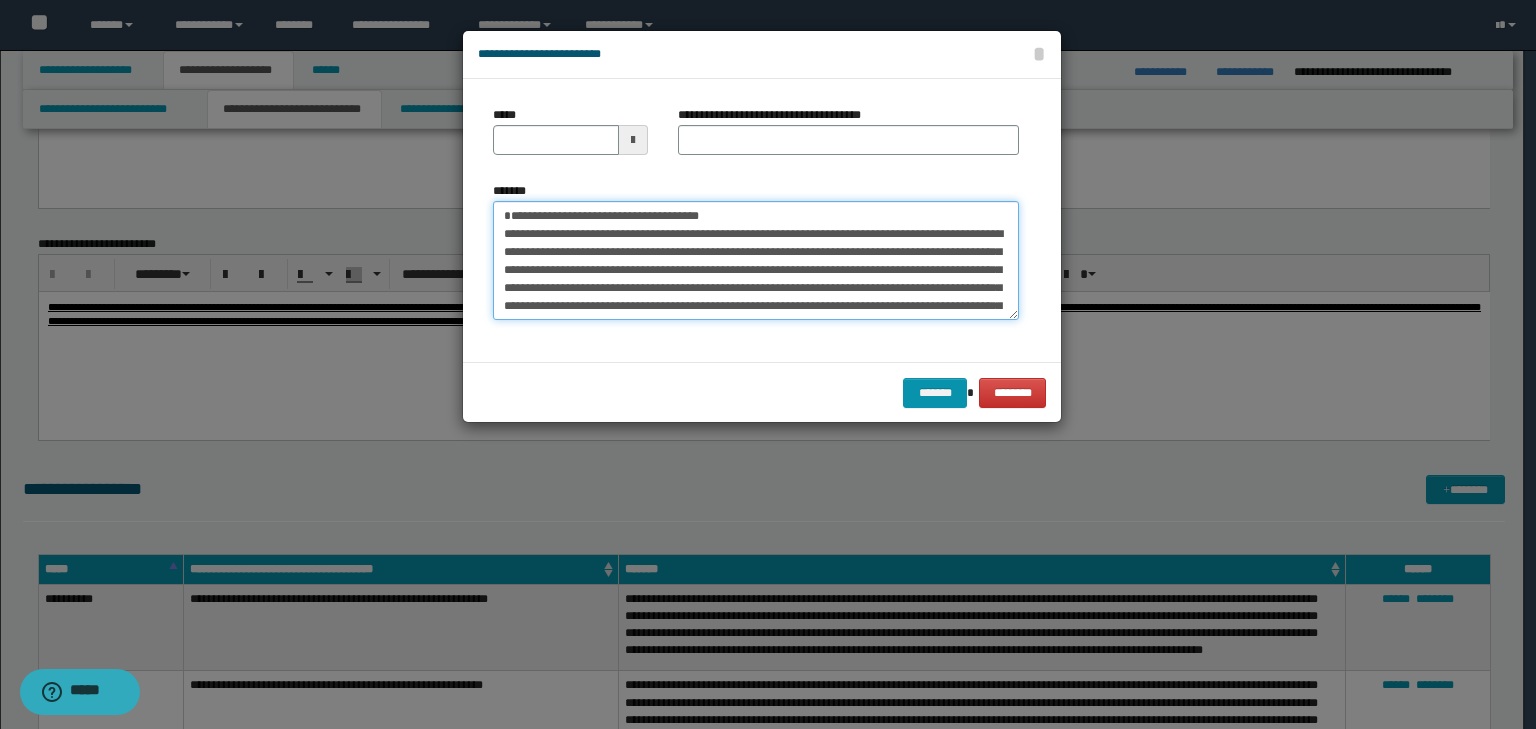 type 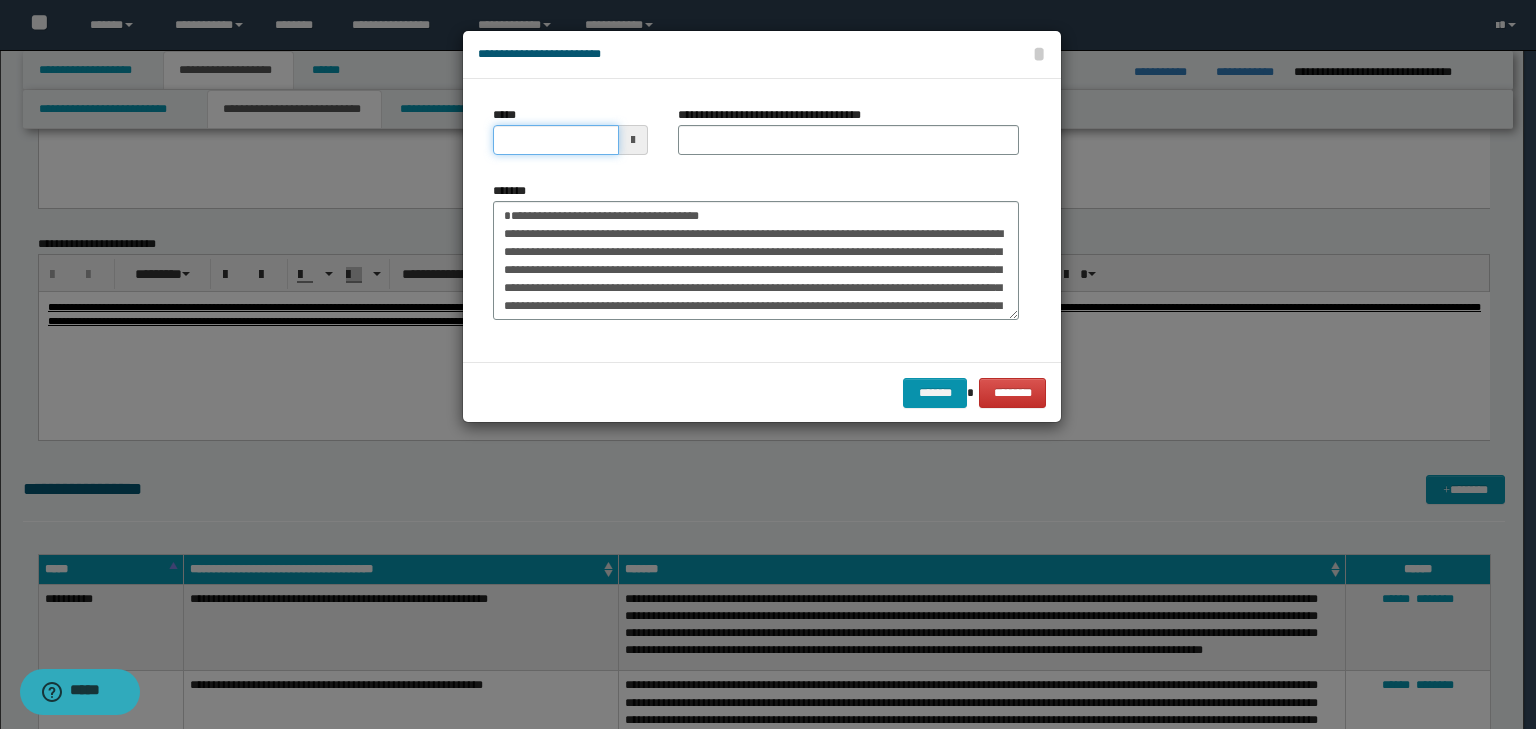 click on "*****" at bounding box center [556, 140] 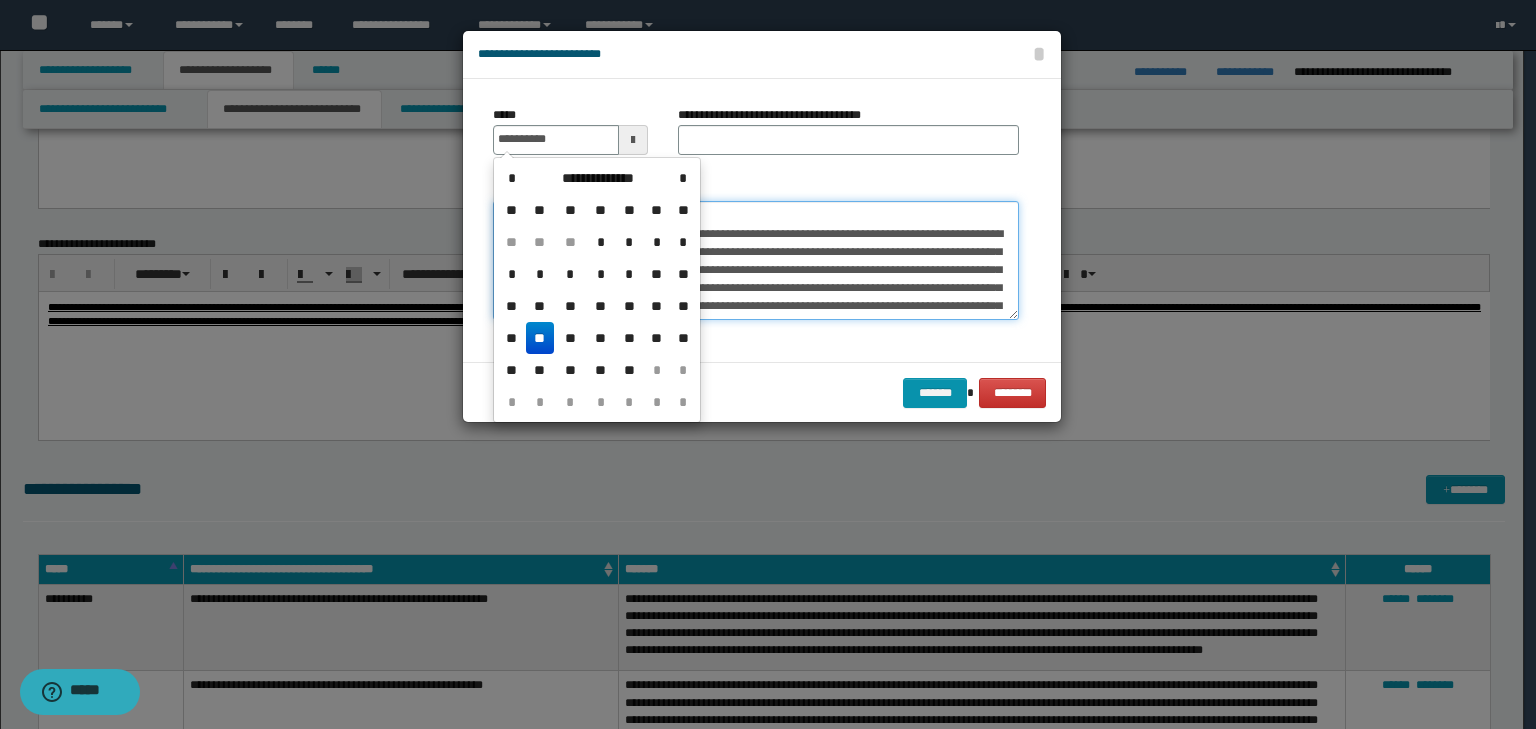 type on "**********" 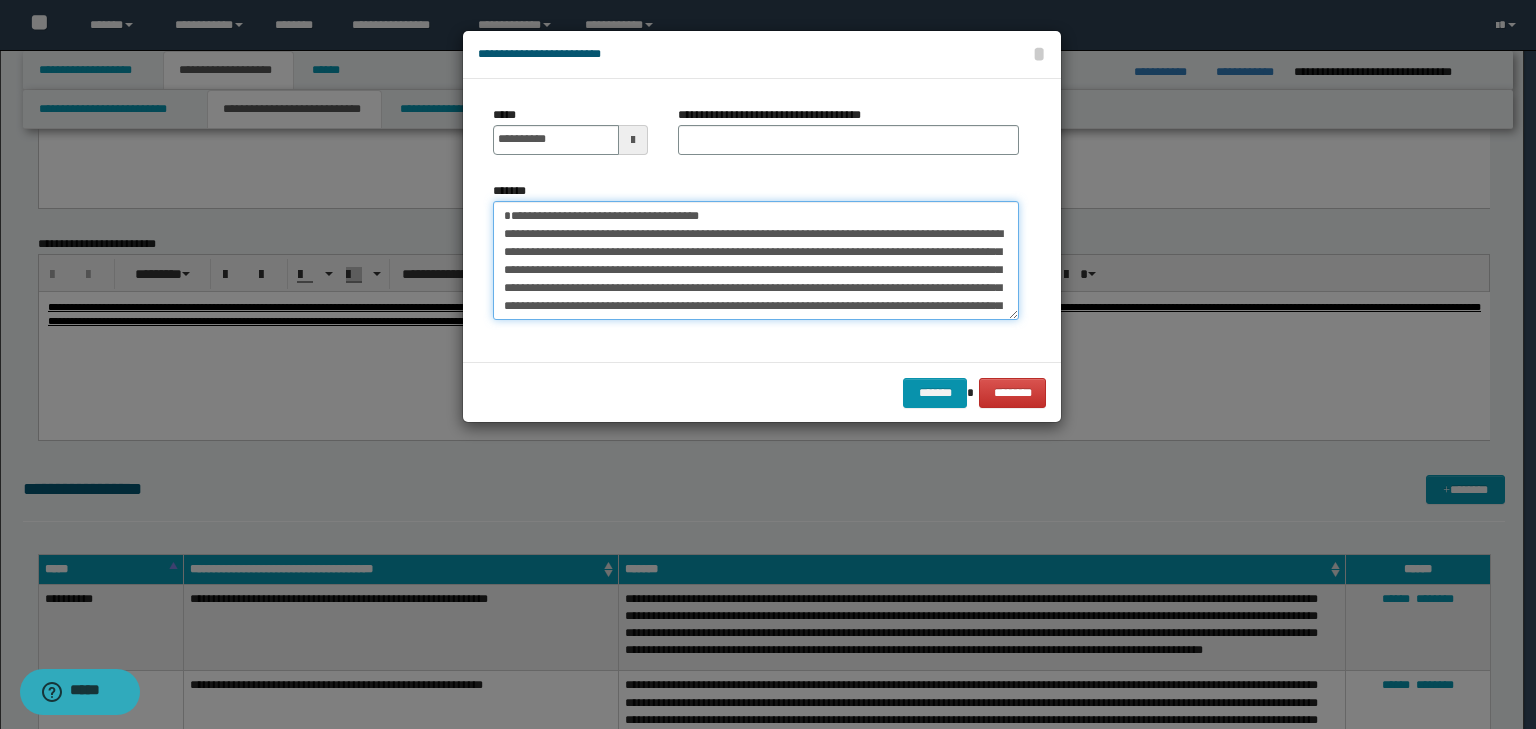 drag, startPoint x: 766, startPoint y: 217, endPoint x: 372, endPoint y: 196, distance: 394.55923 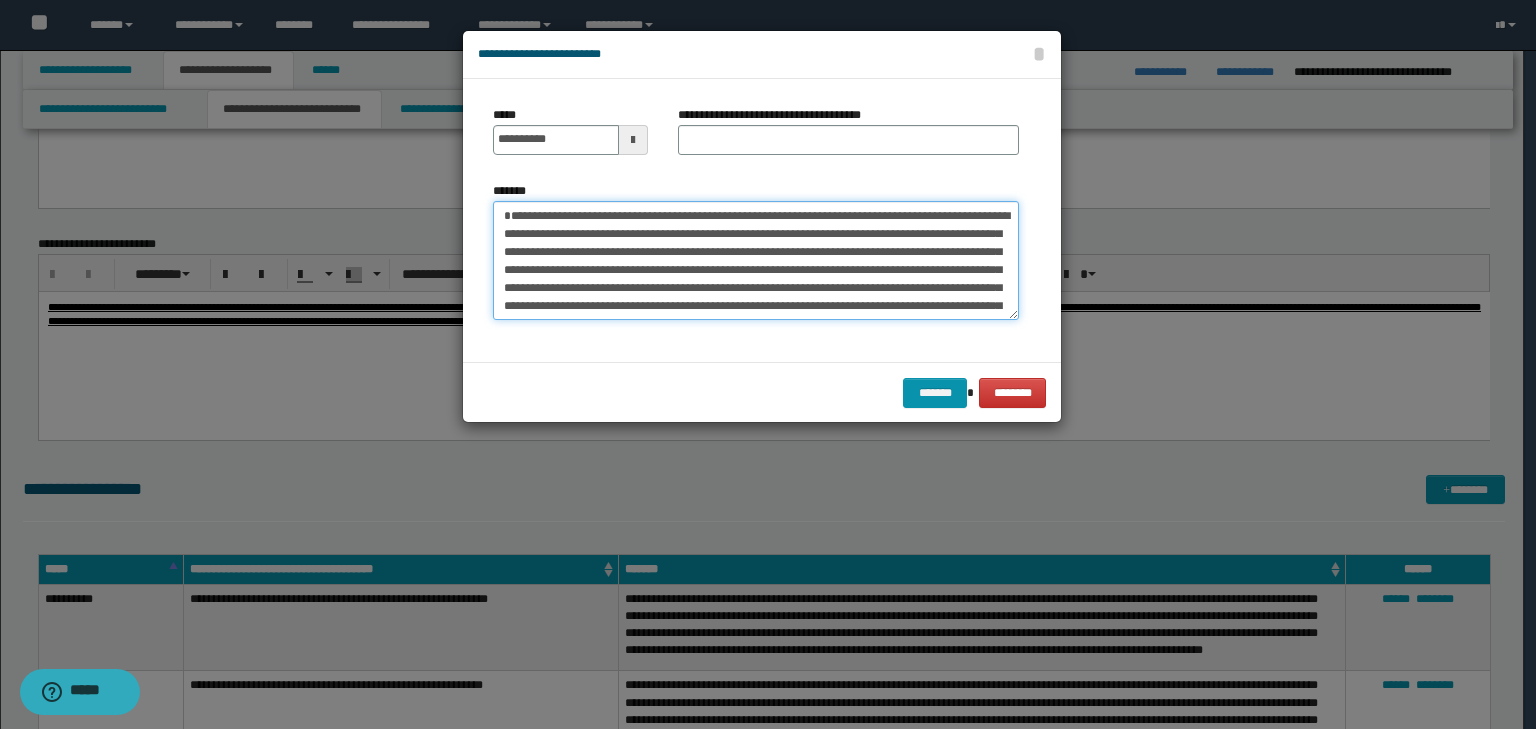 type on "**********" 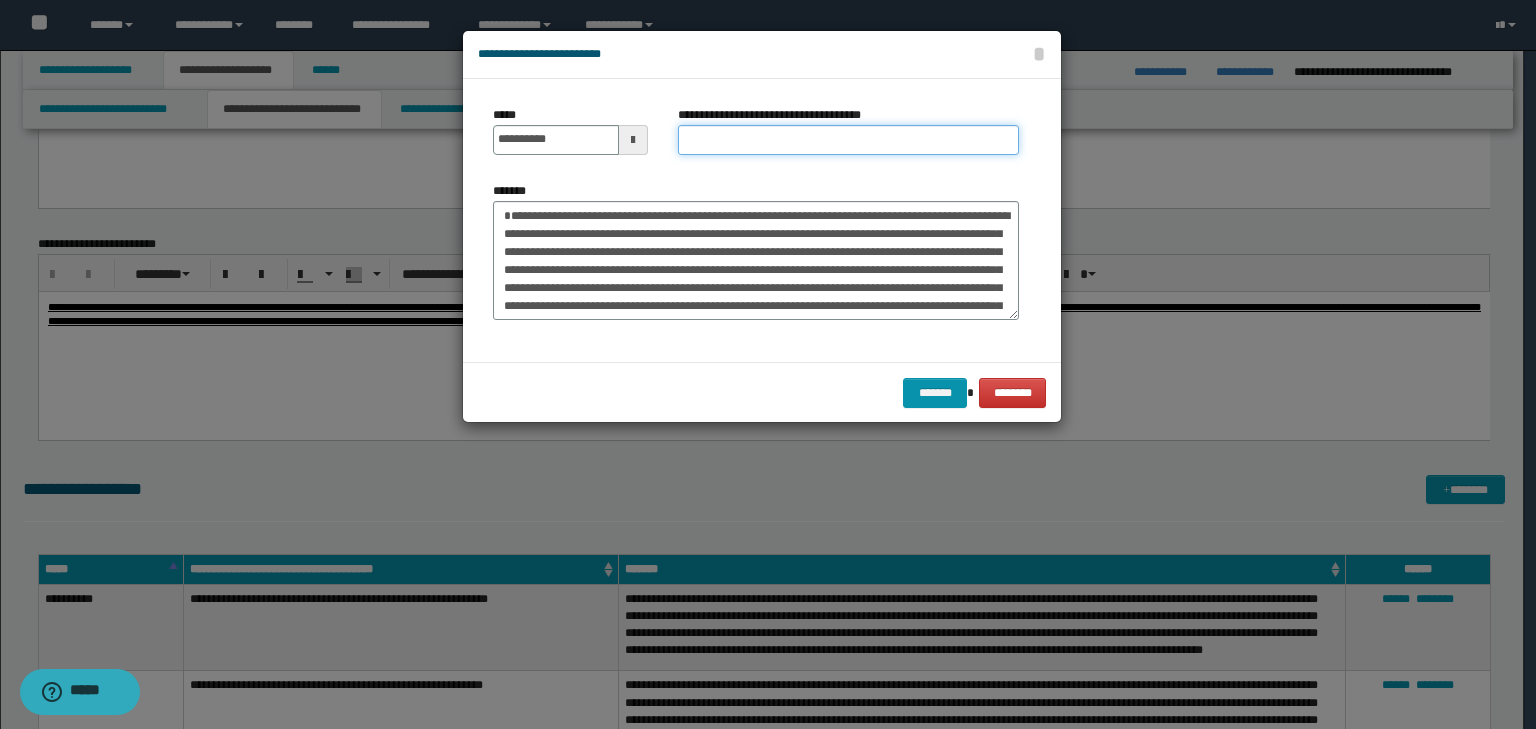 click on "**********" at bounding box center (848, 140) 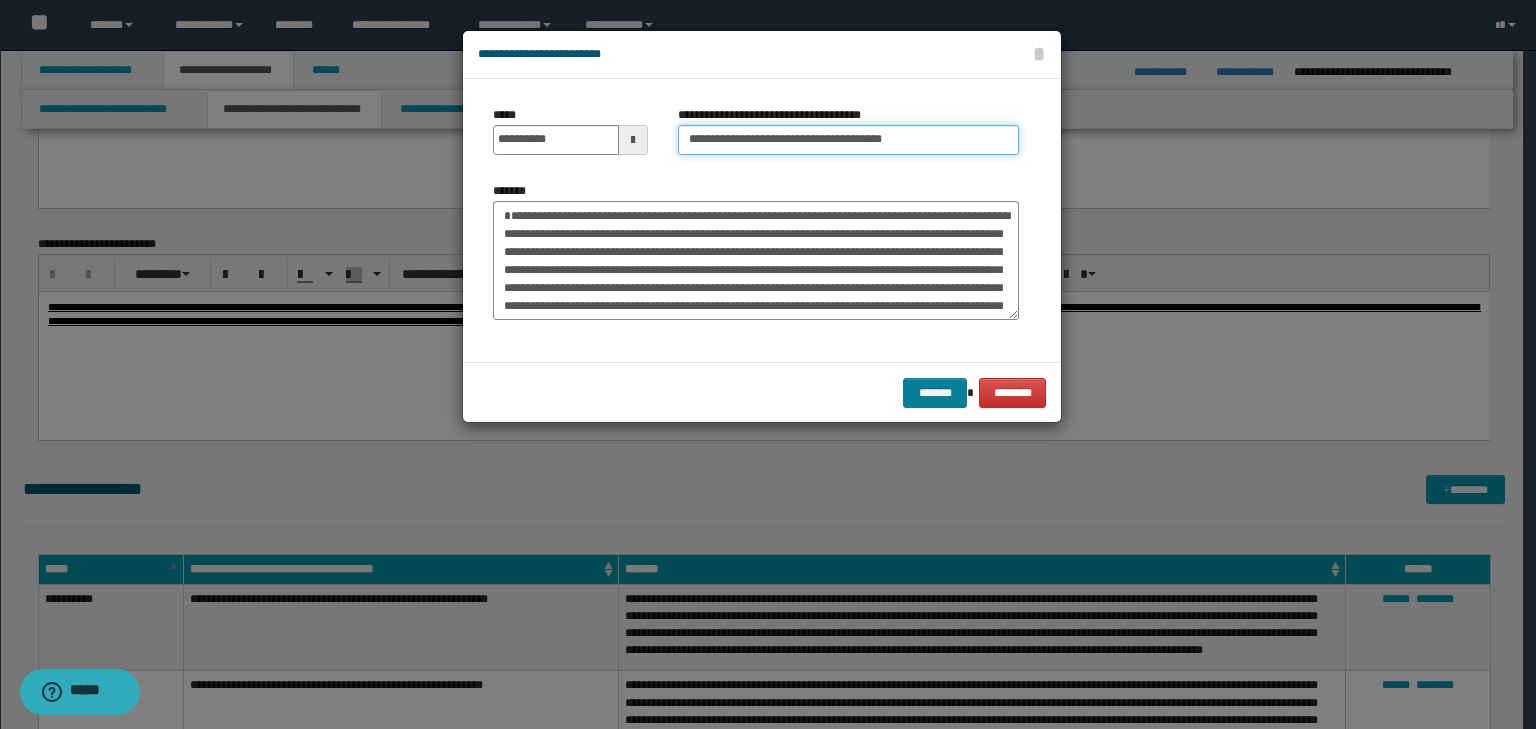 type on "**********" 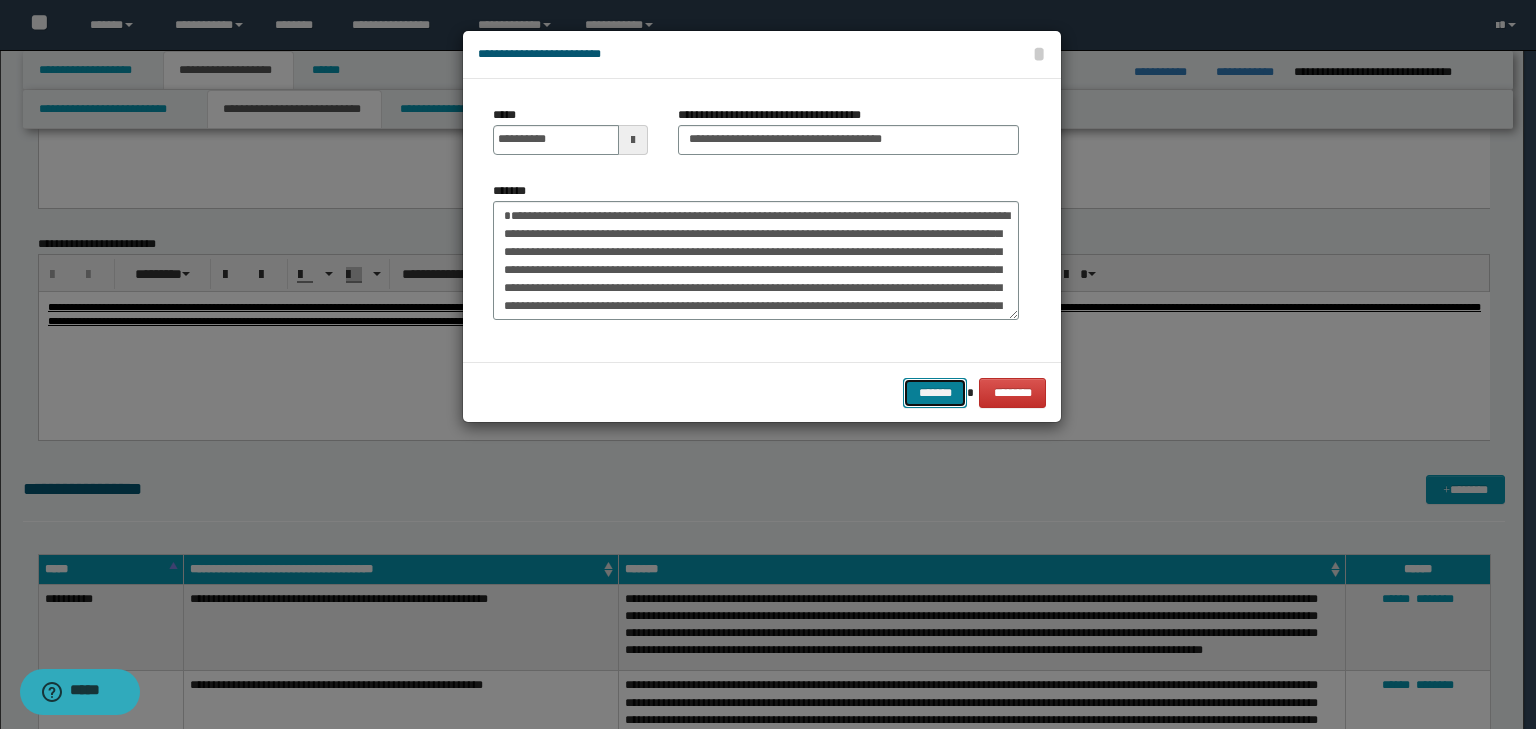 click on "*******" at bounding box center [935, 393] 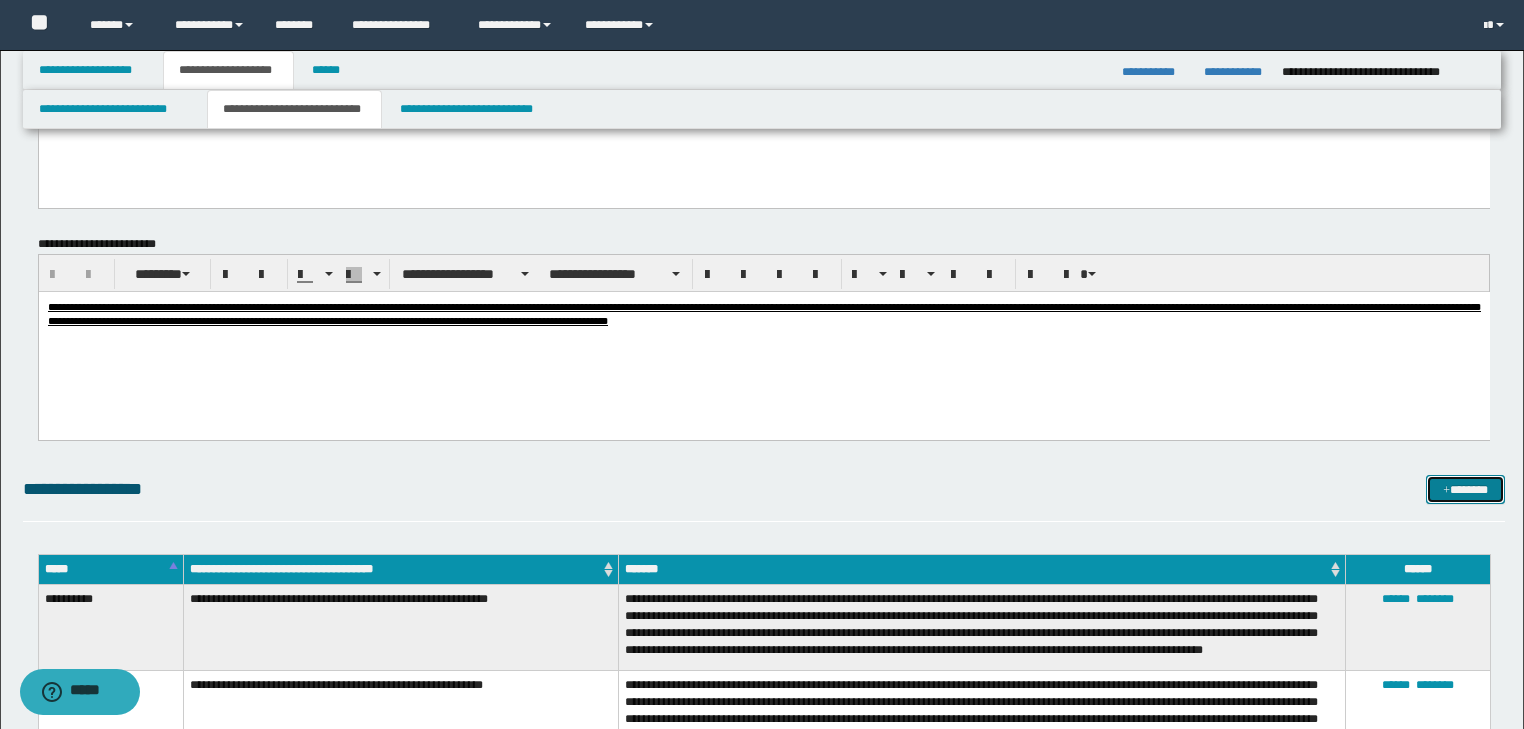 click on "*******" at bounding box center (1465, 490) 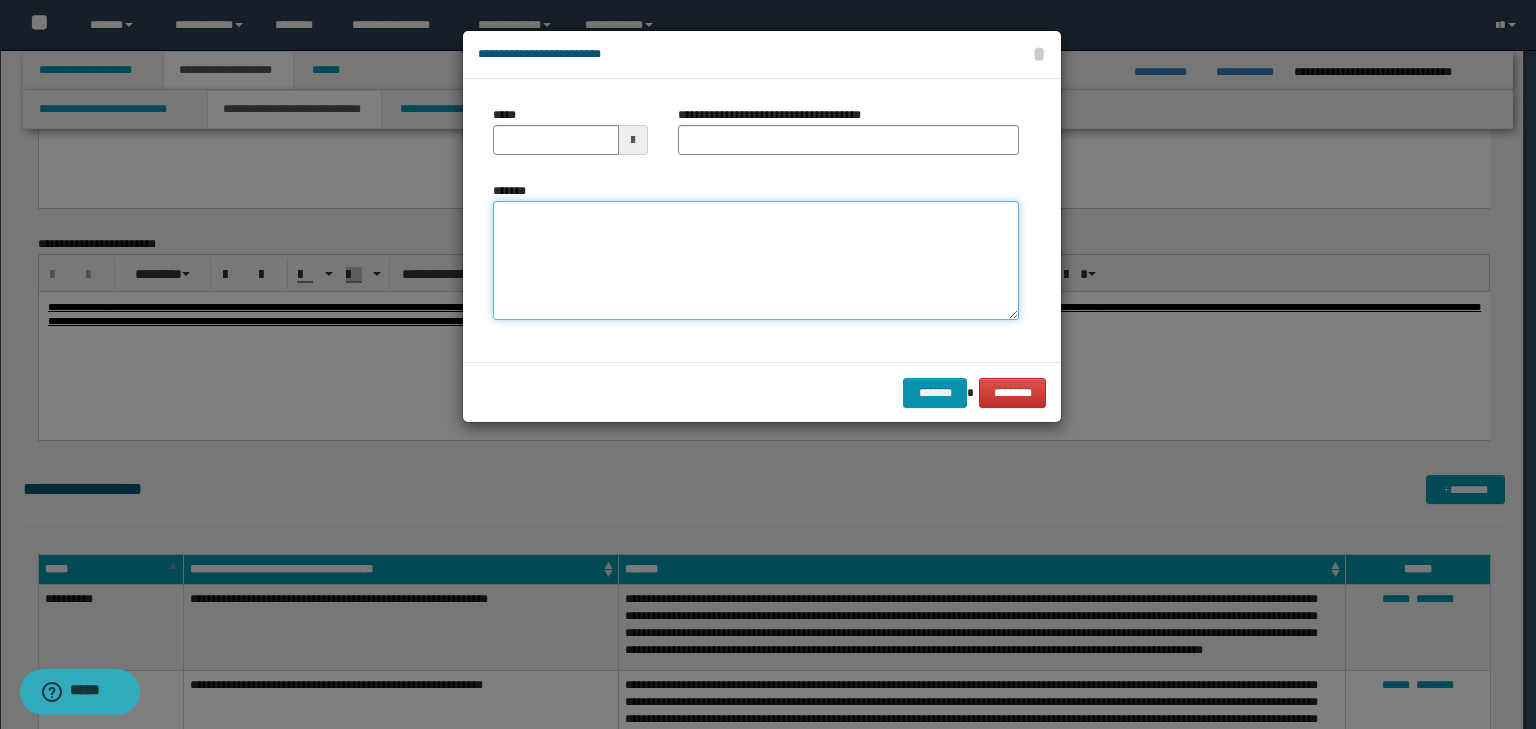 click on "*******" at bounding box center [756, 261] 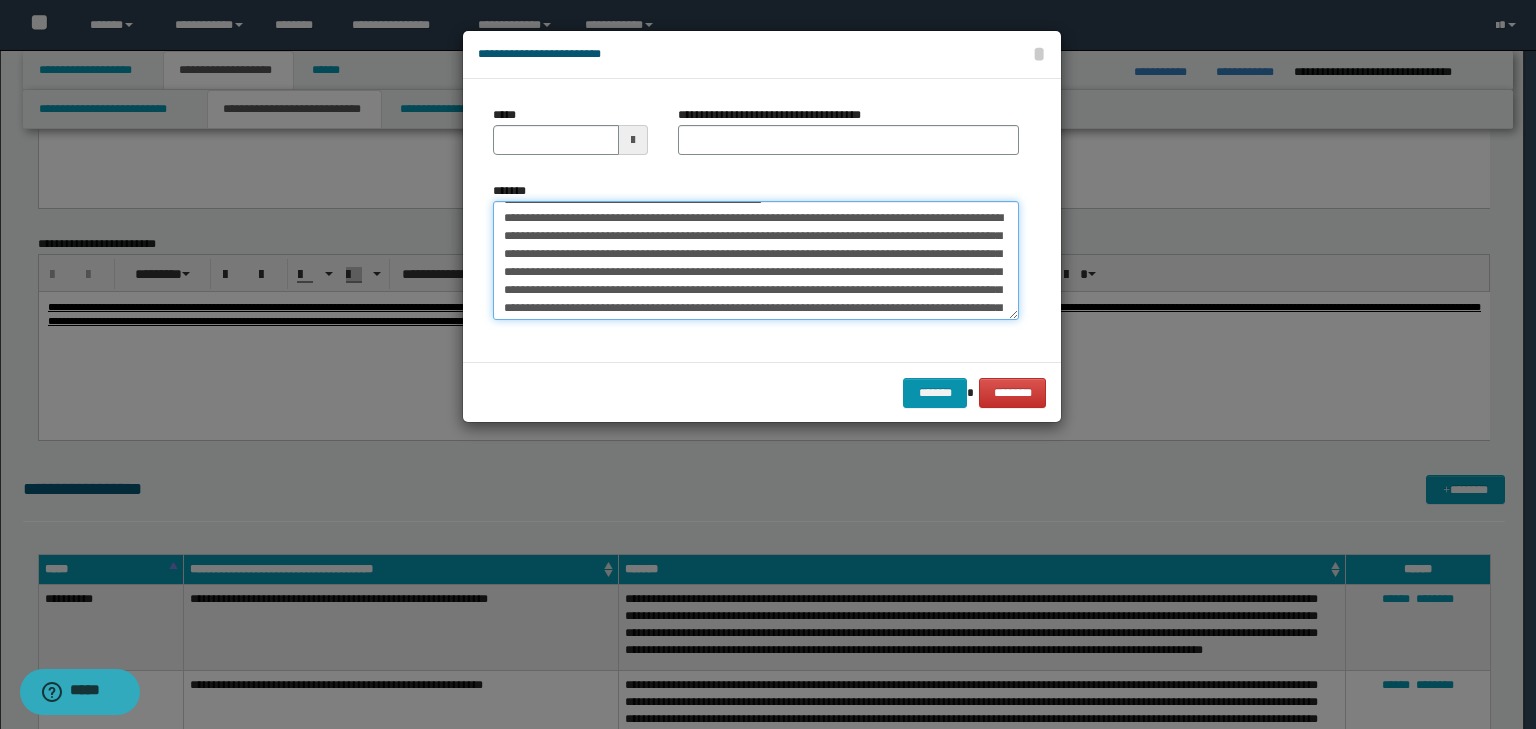 scroll, scrollTop: 0, scrollLeft: 0, axis: both 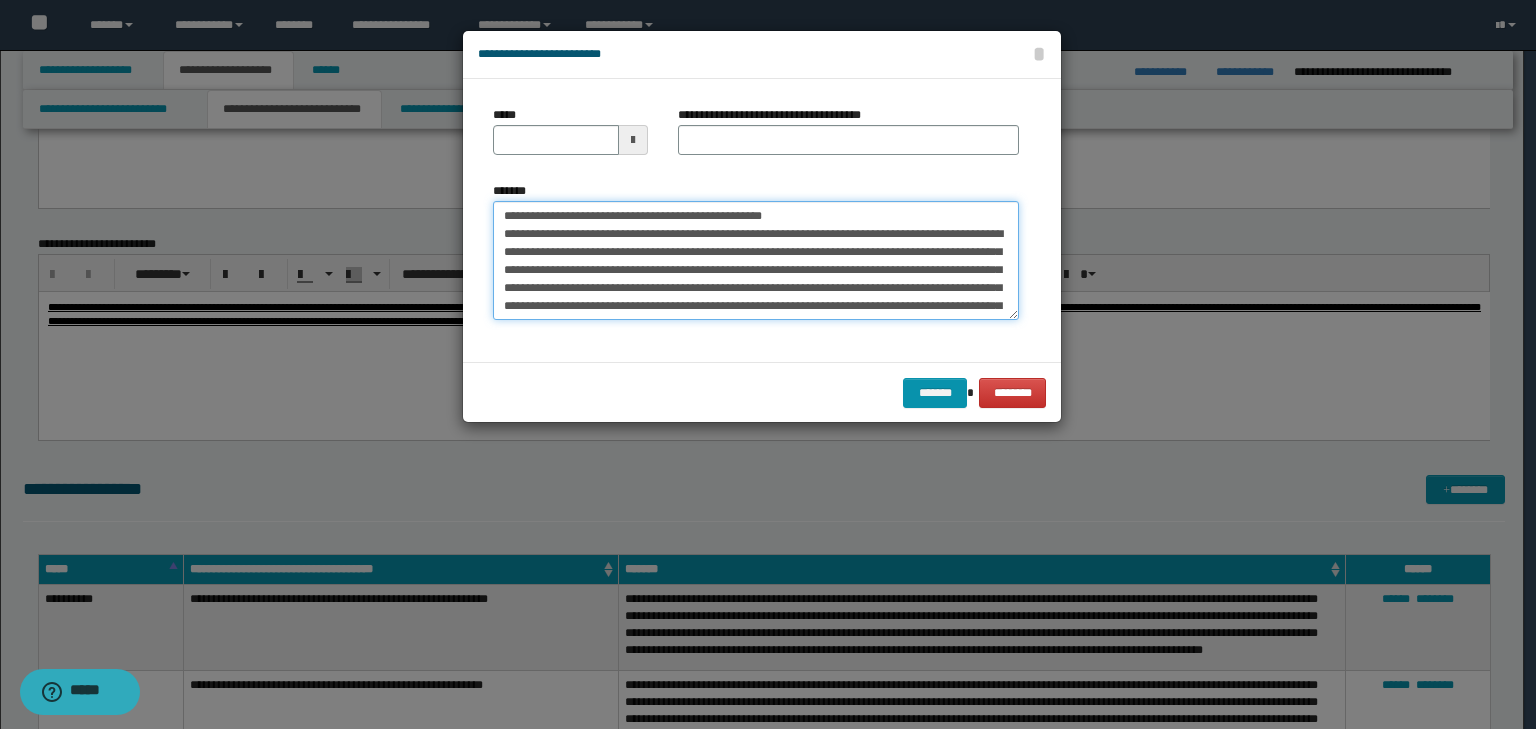 drag, startPoint x: 564, startPoint y: 215, endPoint x: 338, endPoint y: 168, distance: 230.83543 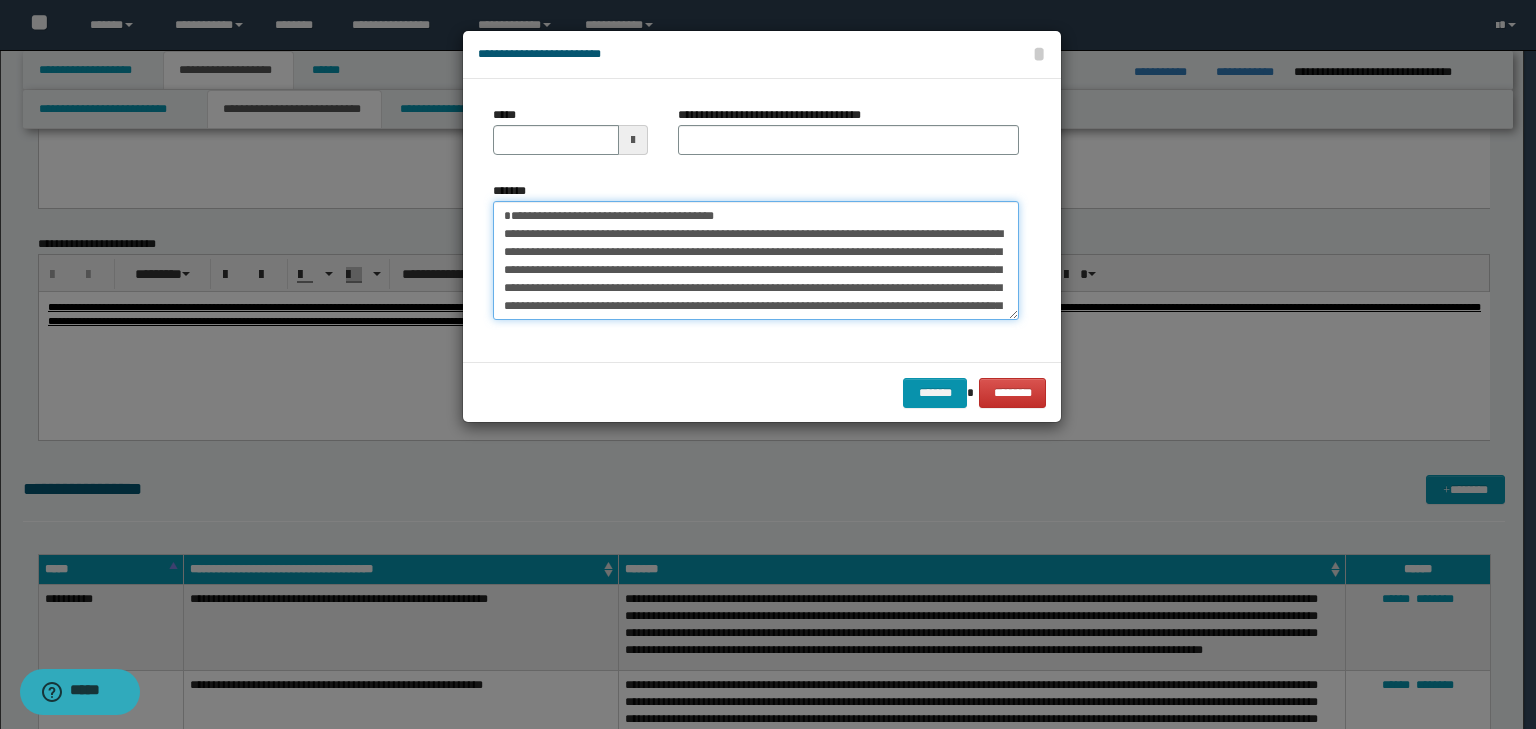 type on "**********" 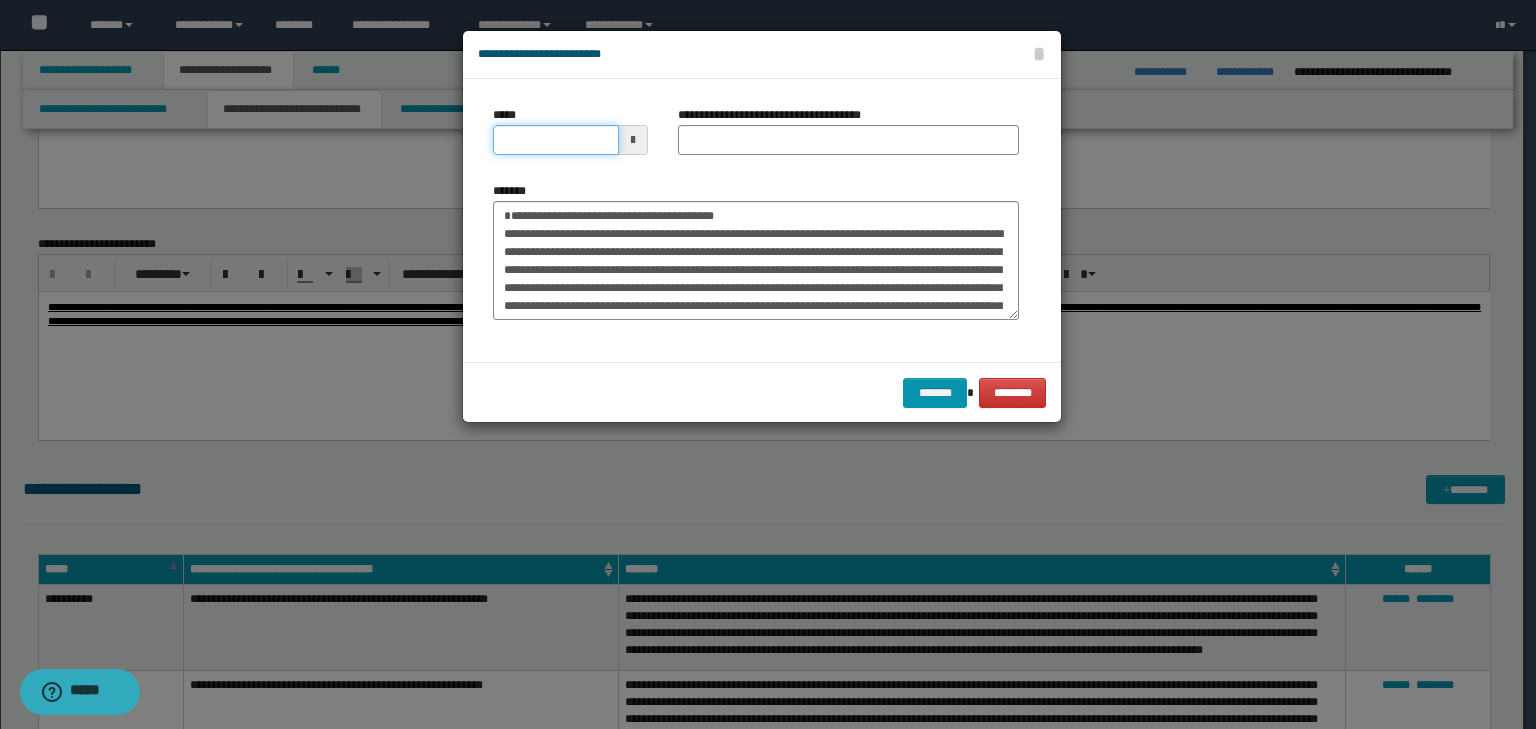 click on "*****" at bounding box center [556, 140] 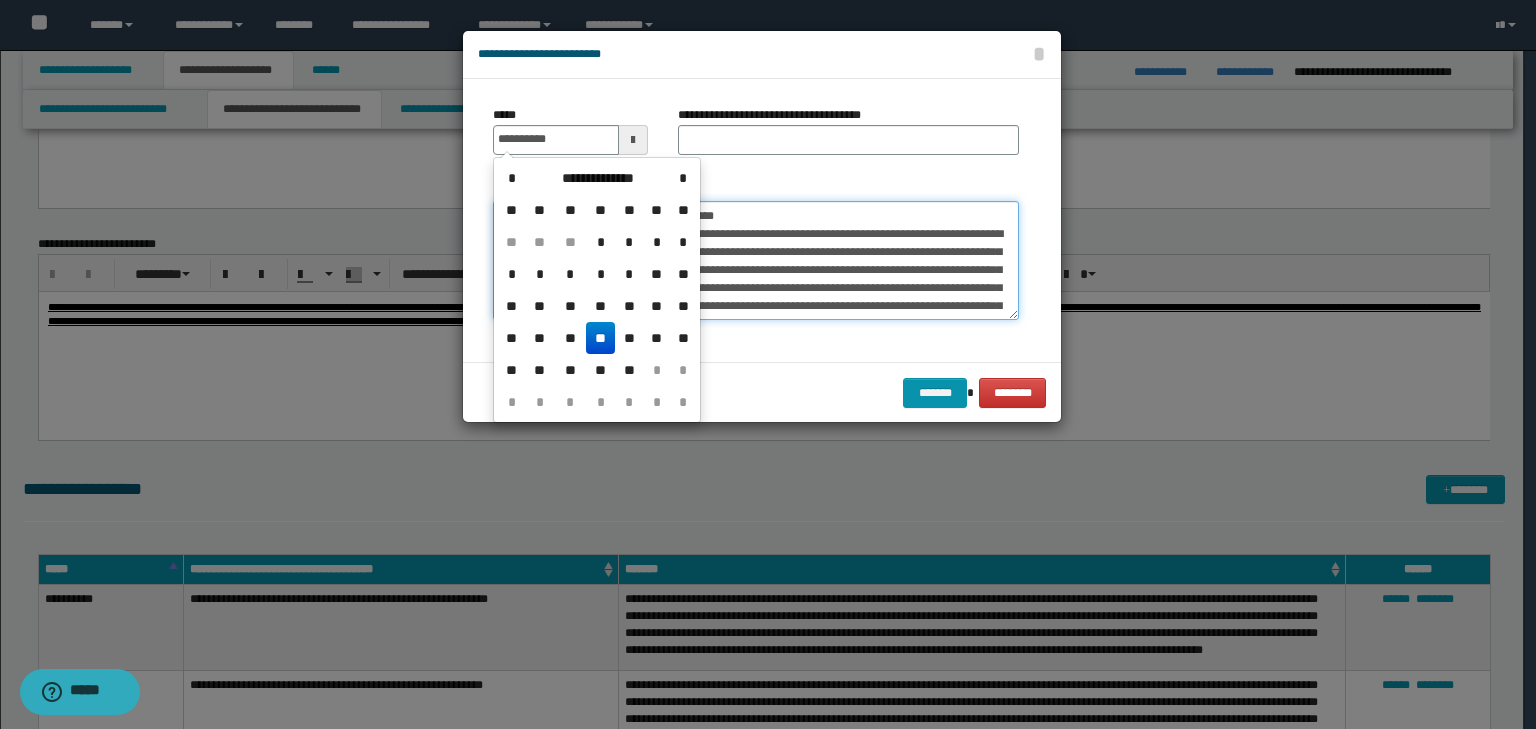 type on "**********" 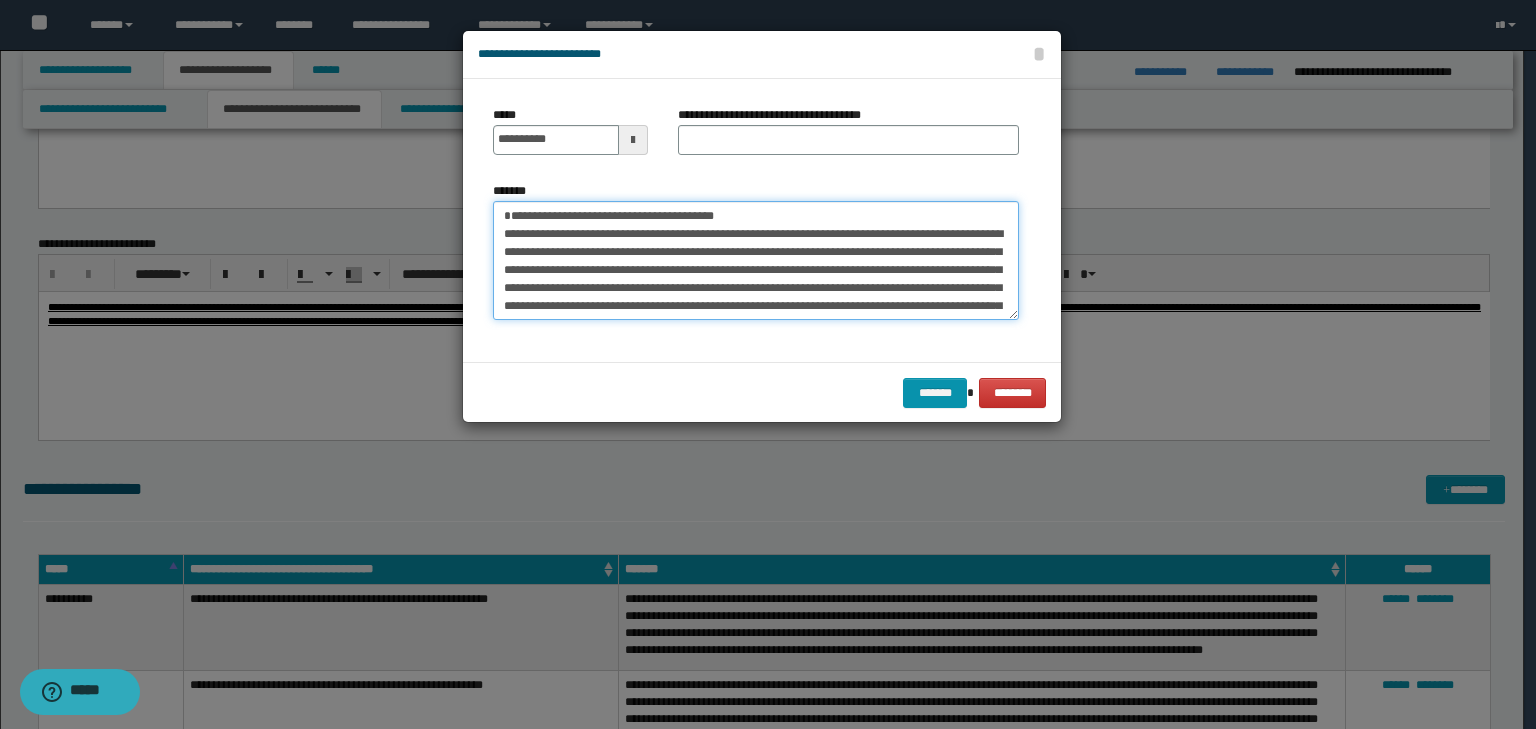drag, startPoint x: 742, startPoint y: 212, endPoint x: 417, endPoint y: 191, distance: 325.67776 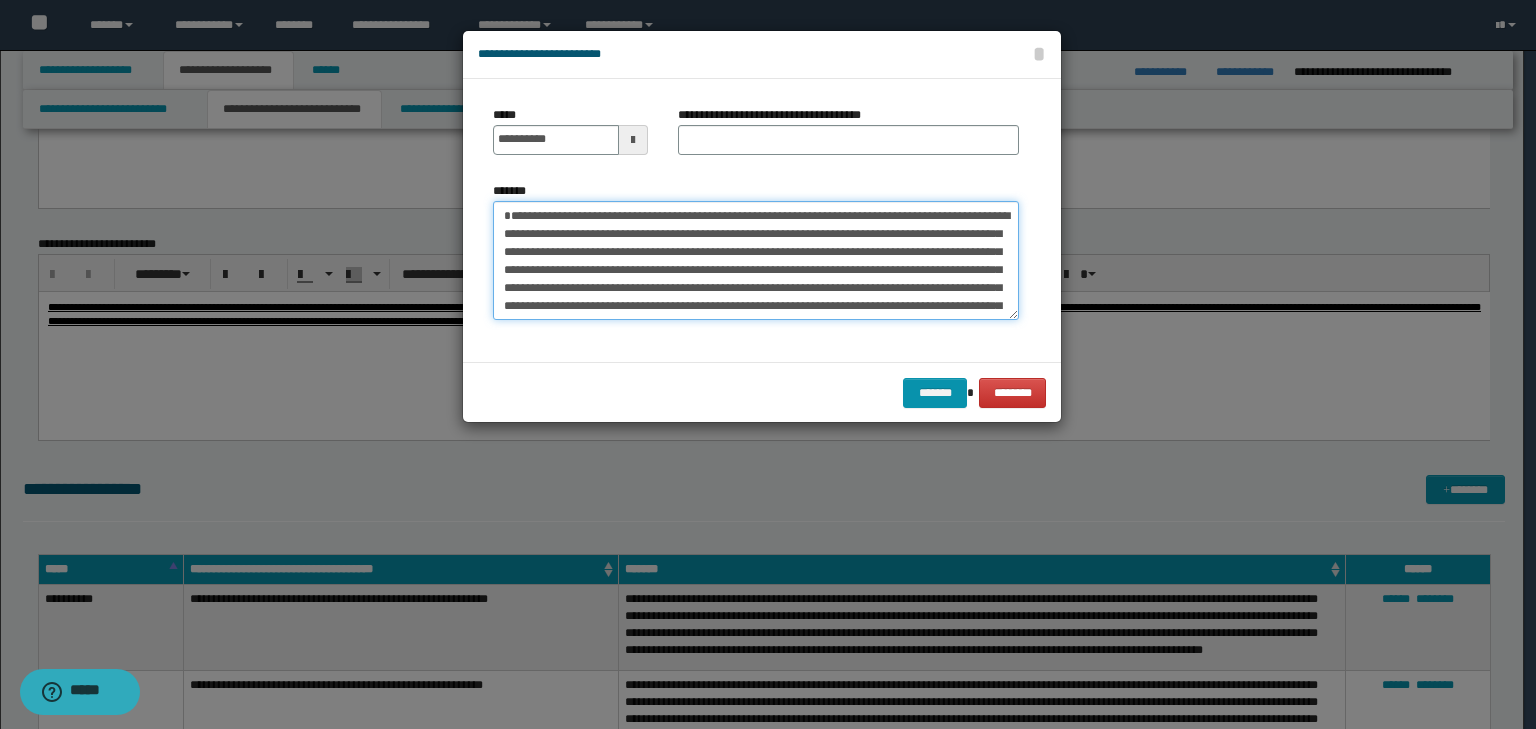 type on "**********" 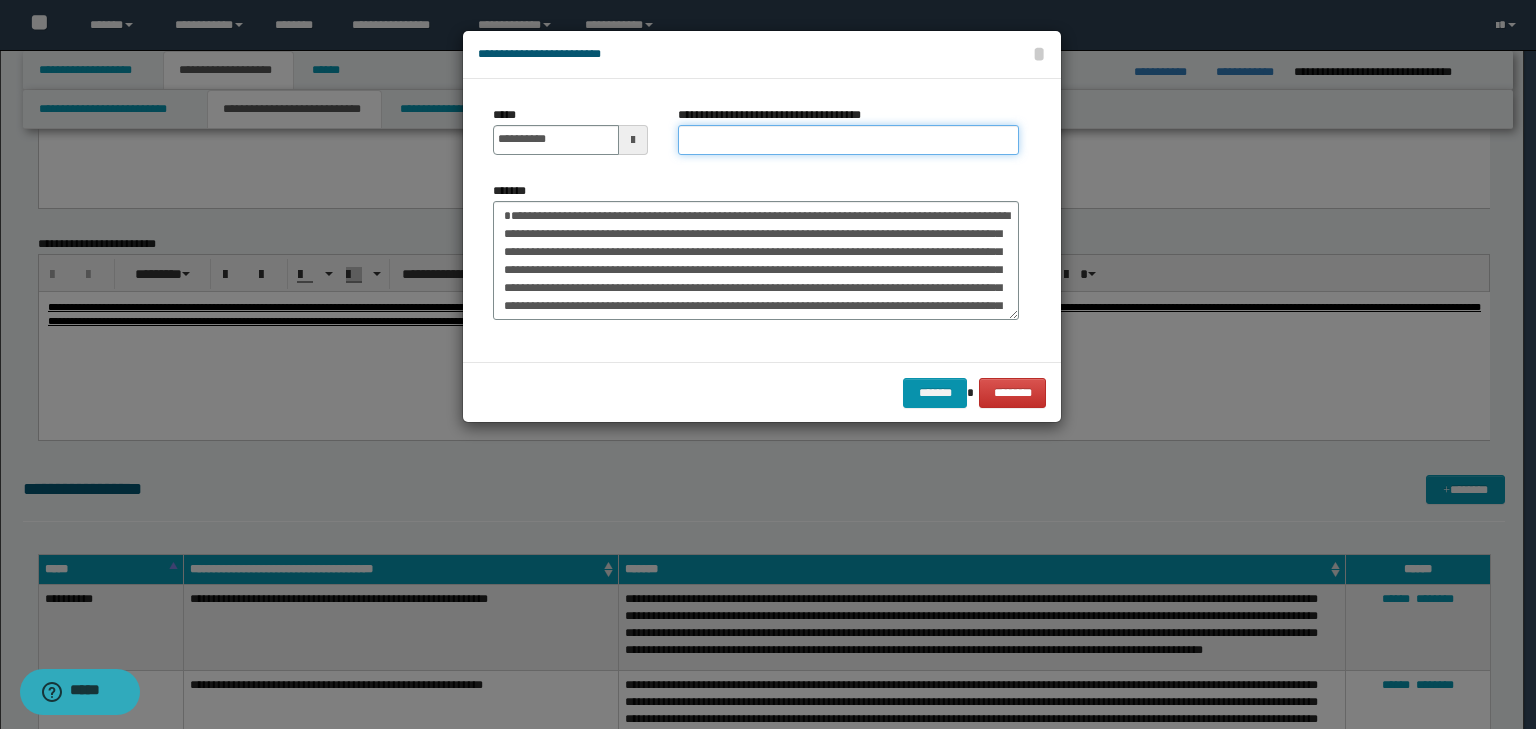 click on "**********" at bounding box center (848, 140) 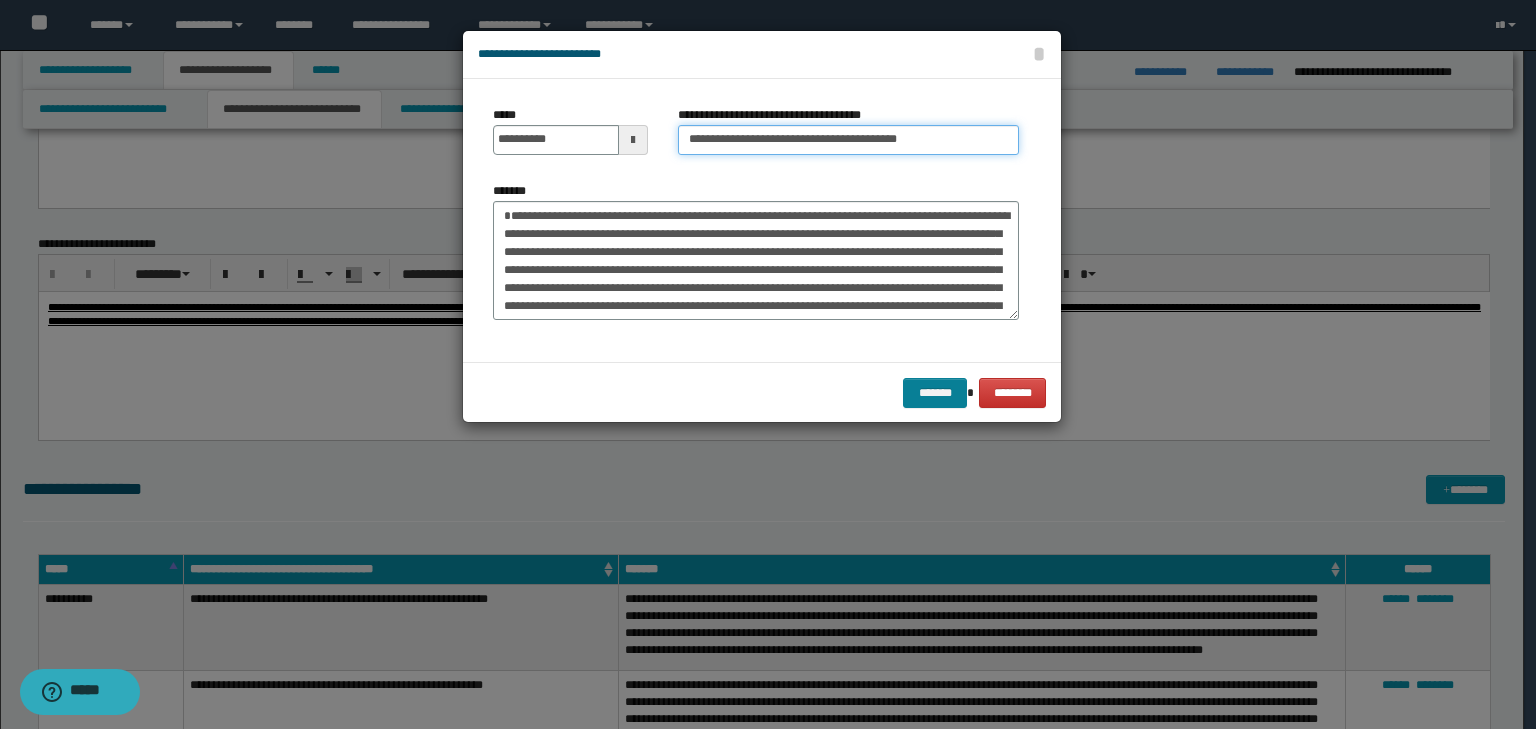 type on "**********" 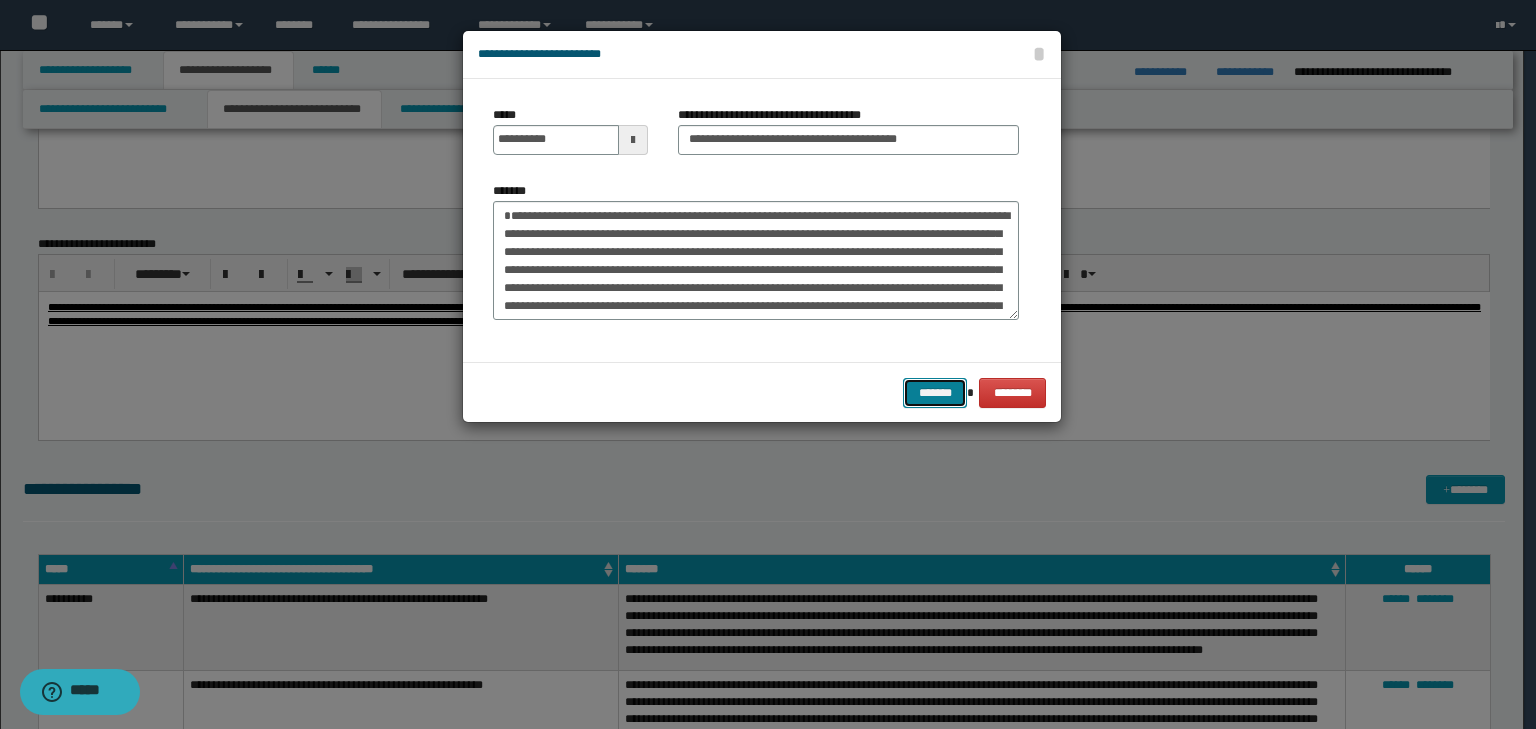 click on "*******" at bounding box center (935, 393) 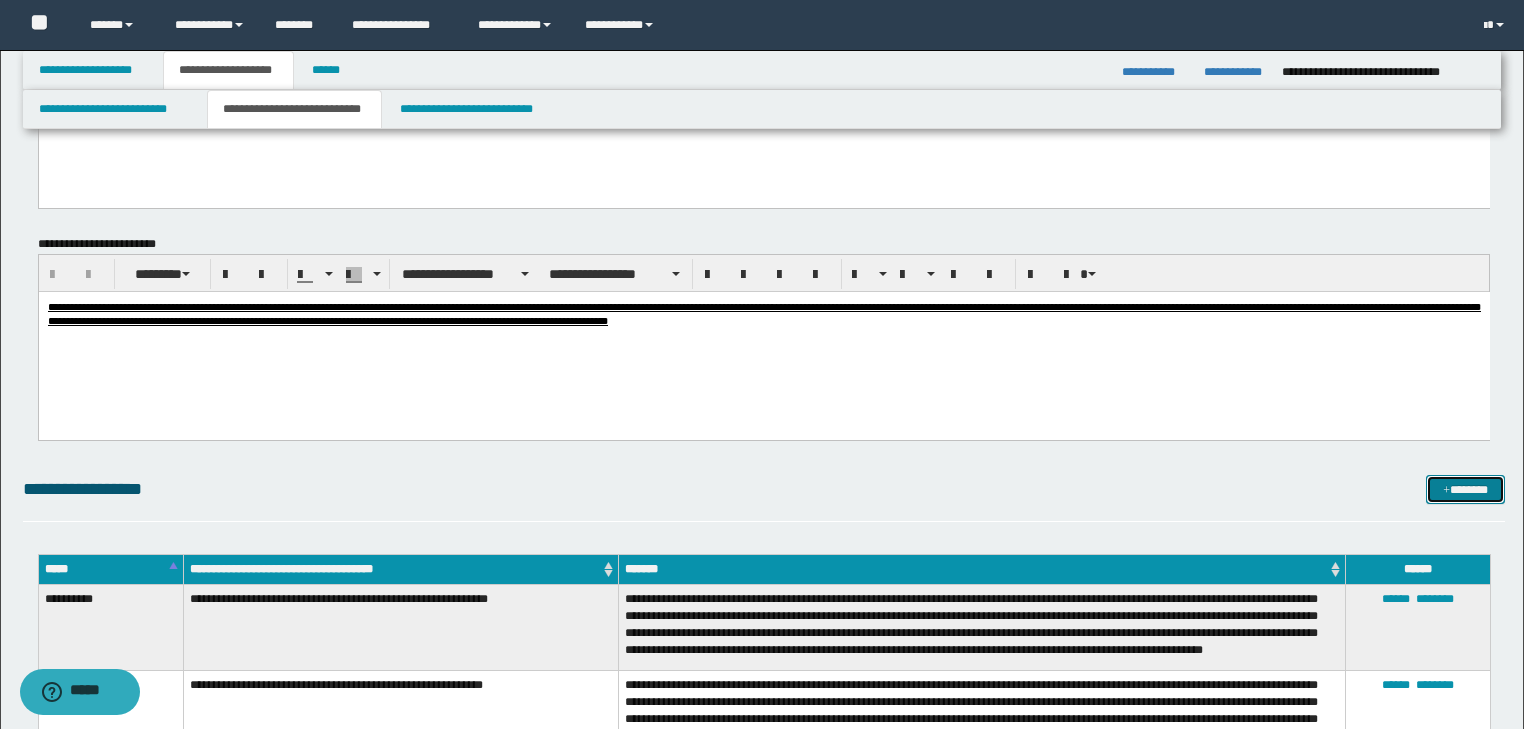 click at bounding box center [1446, 491] 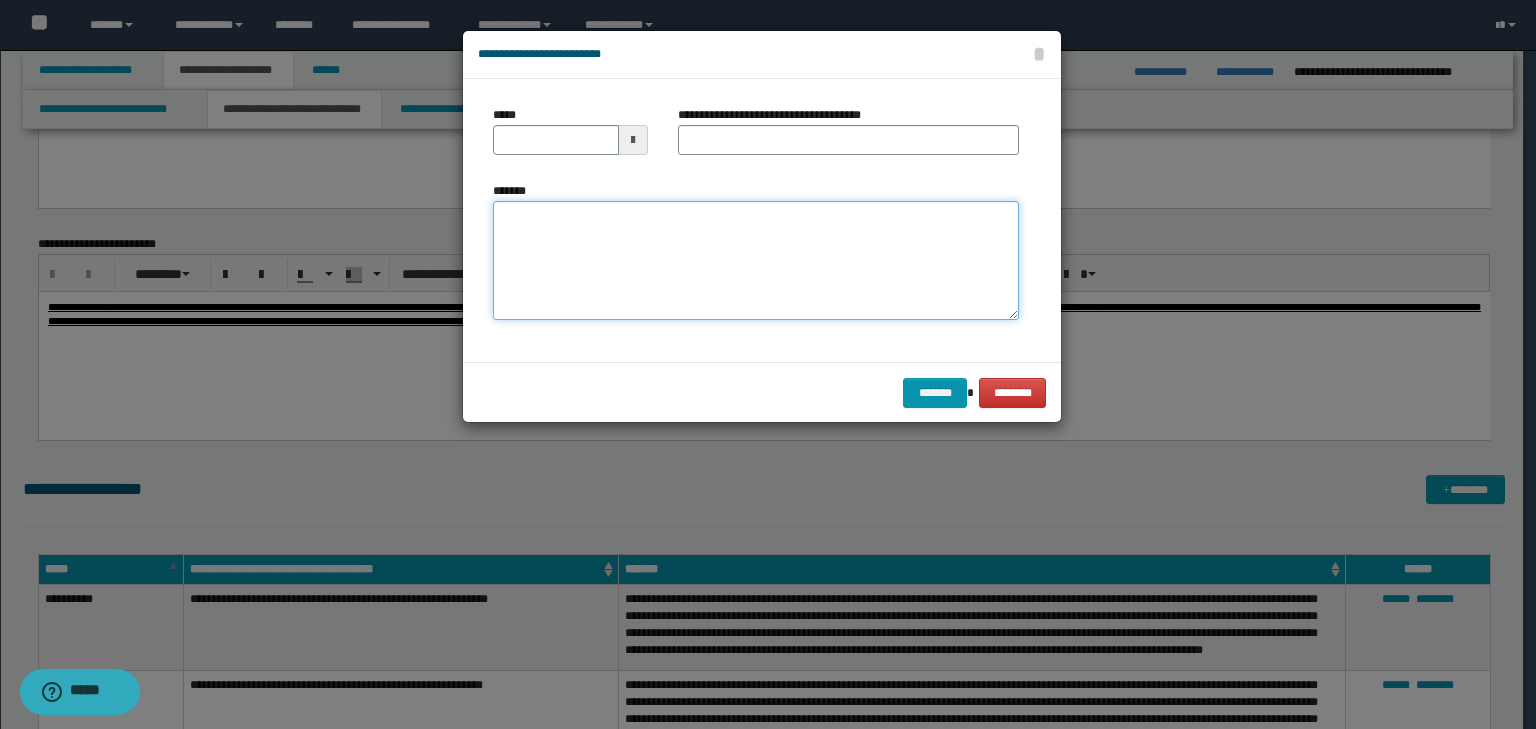 click on "*******" at bounding box center (756, 261) 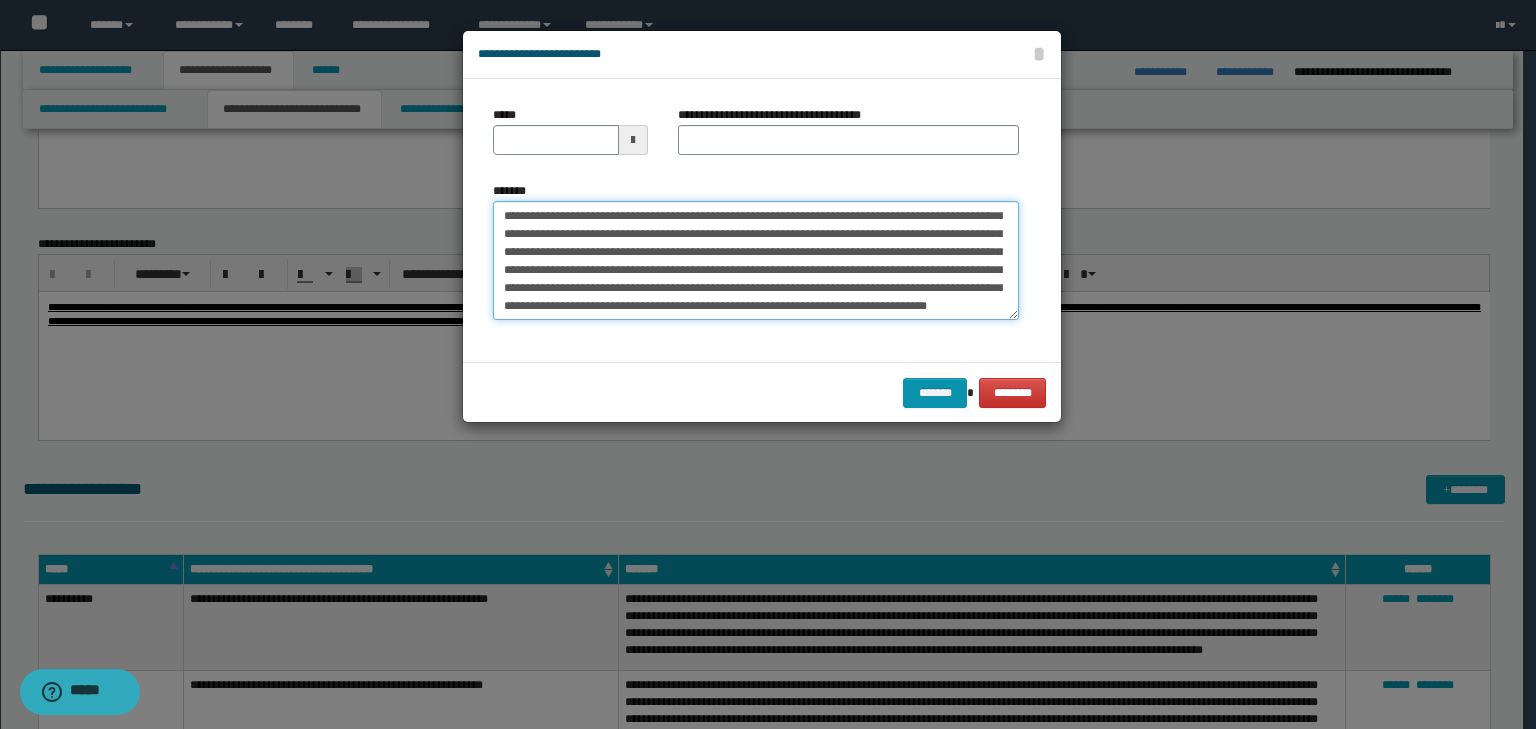 scroll, scrollTop: 0, scrollLeft: 0, axis: both 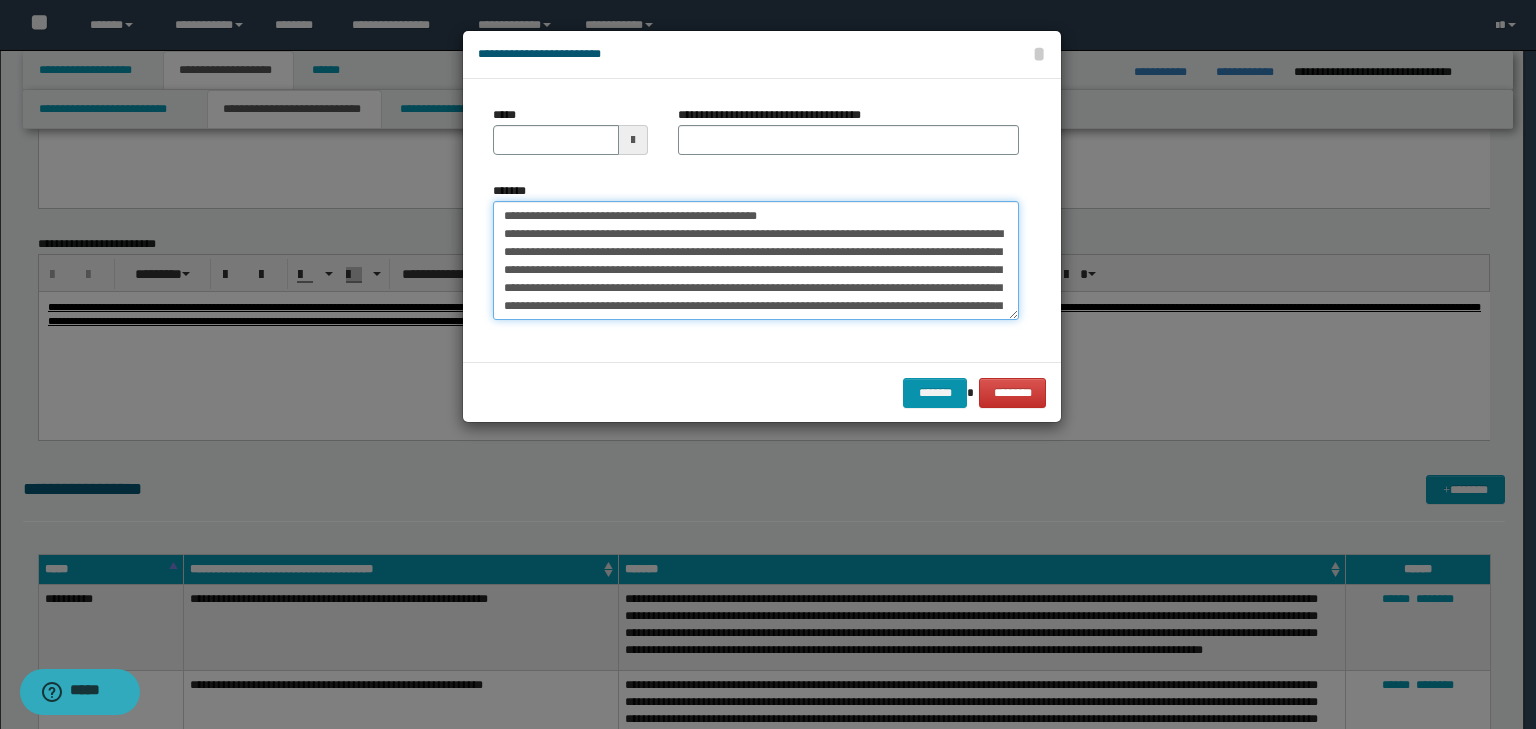 drag, startPoint x: 562, startPoint y: 214, endPoint x: 443, endPoint y: 200, distance: 119.8207 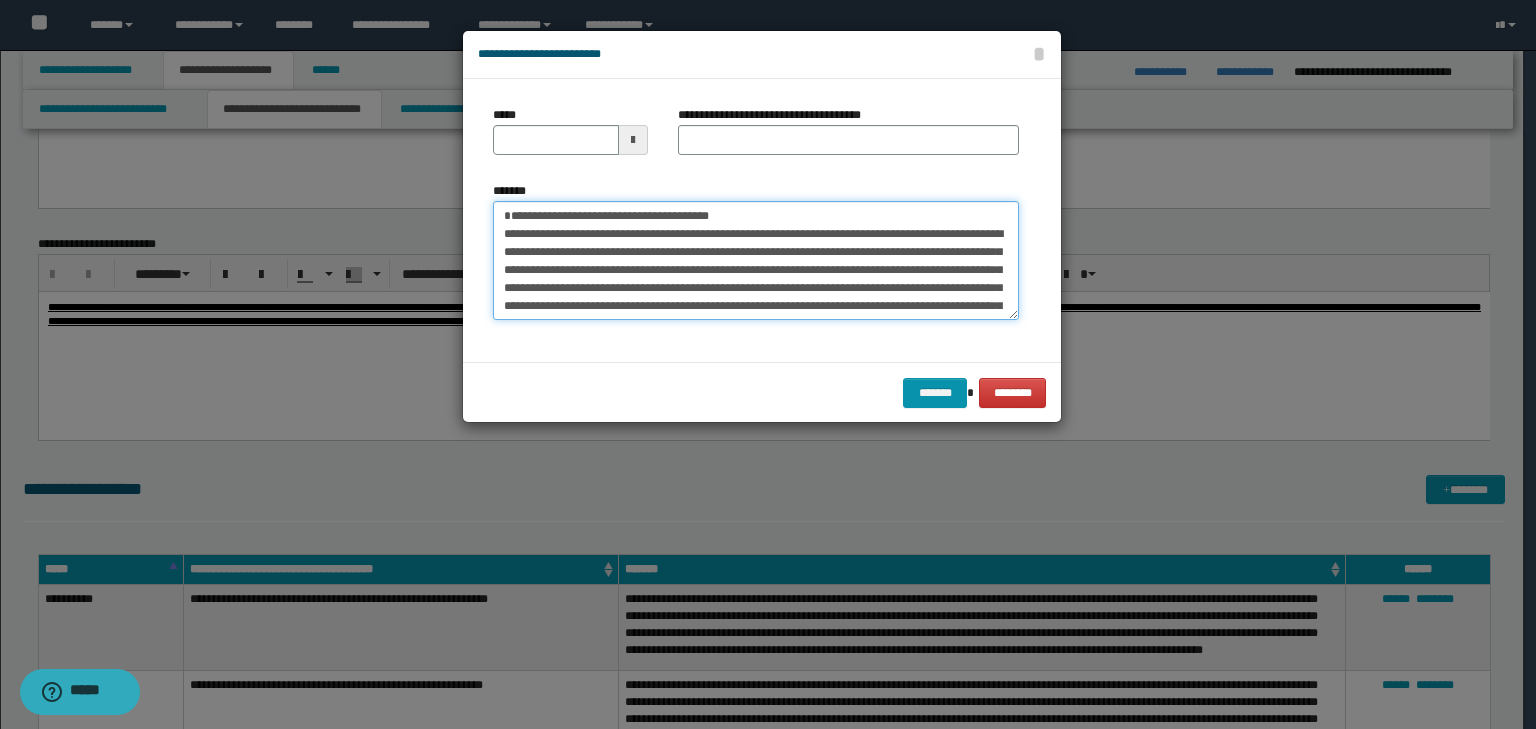 type 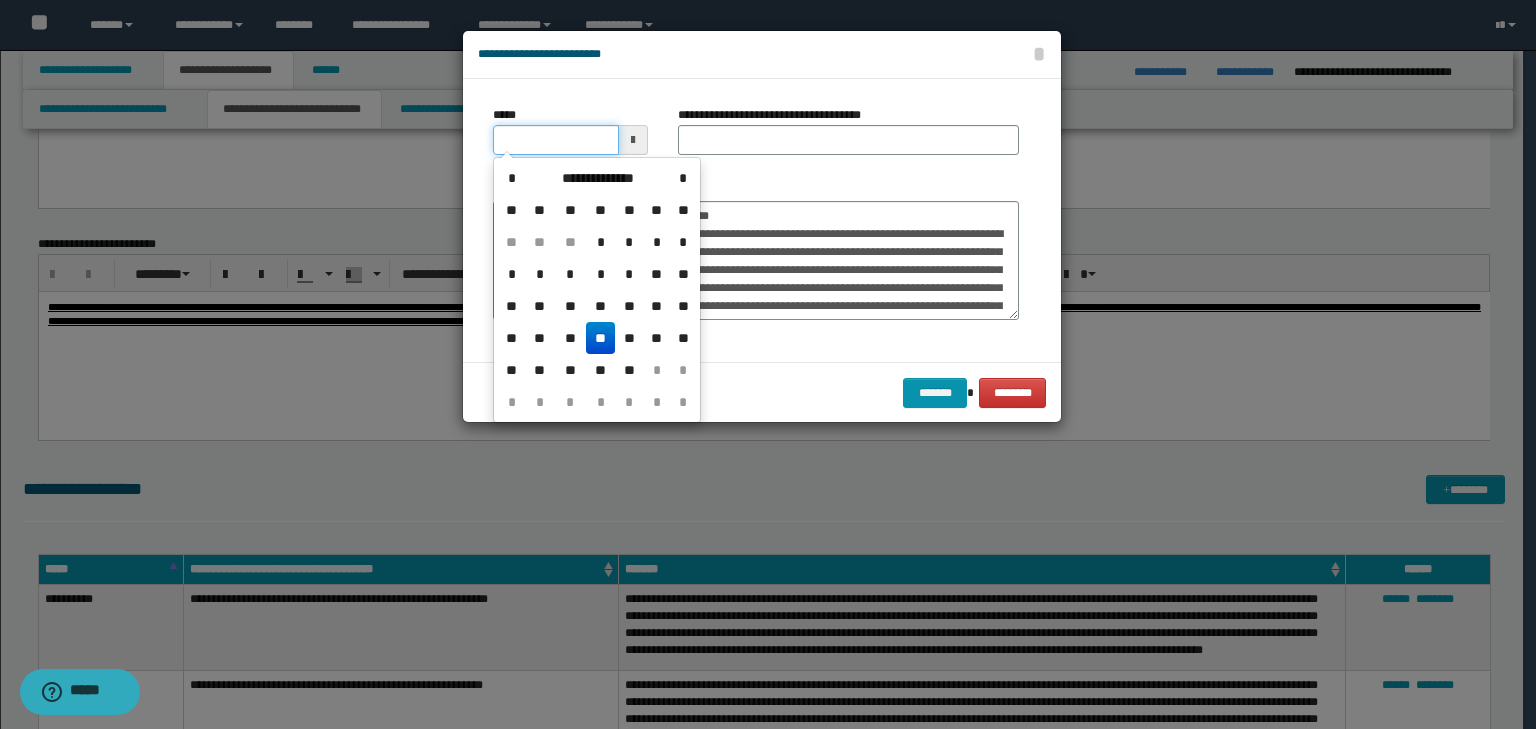 click on "*****" at bounding box center (556, 140) 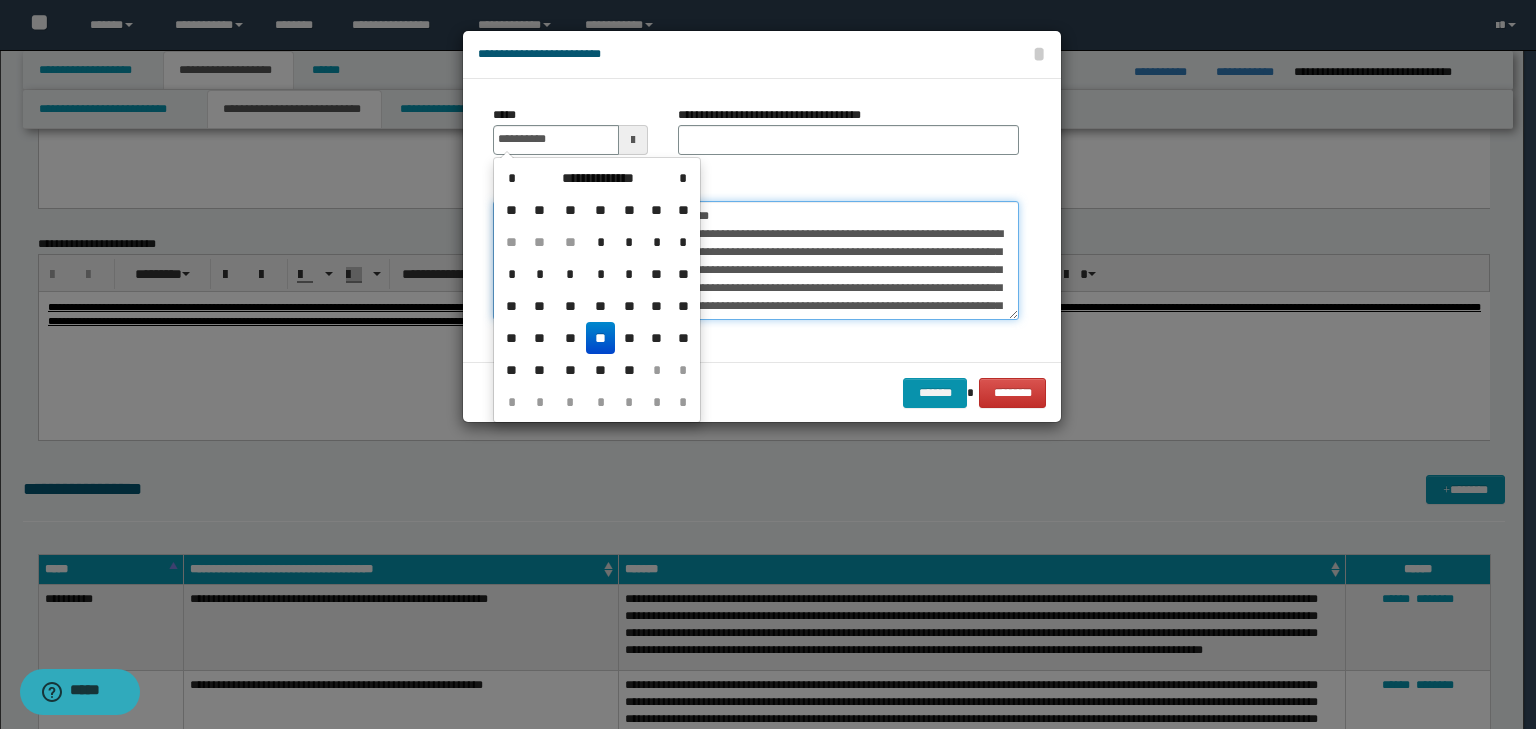 type on "**********" 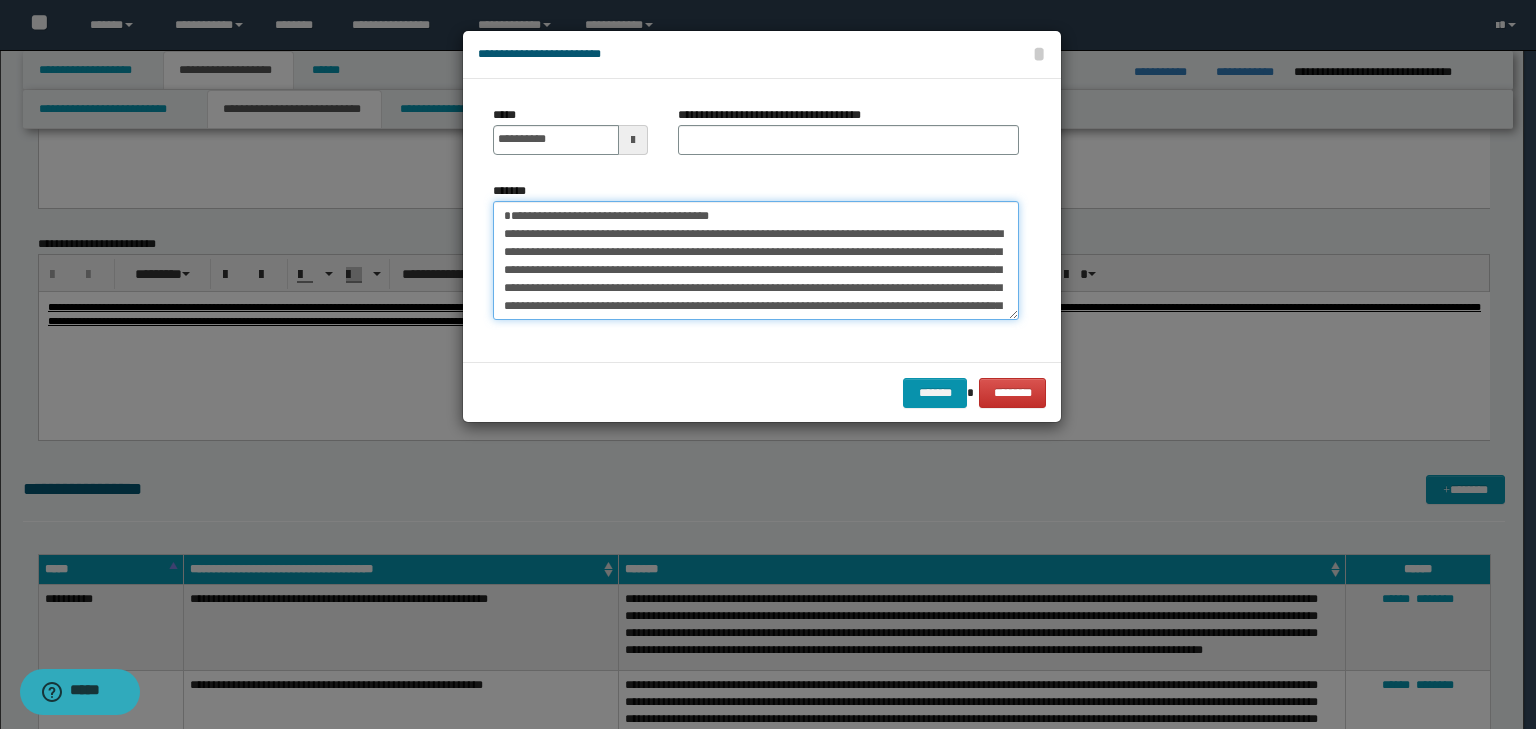 drag, startPoint x: 767, startPoint y: 212, endPoint x: 440, endPoint y: 204, distance: 327.09784 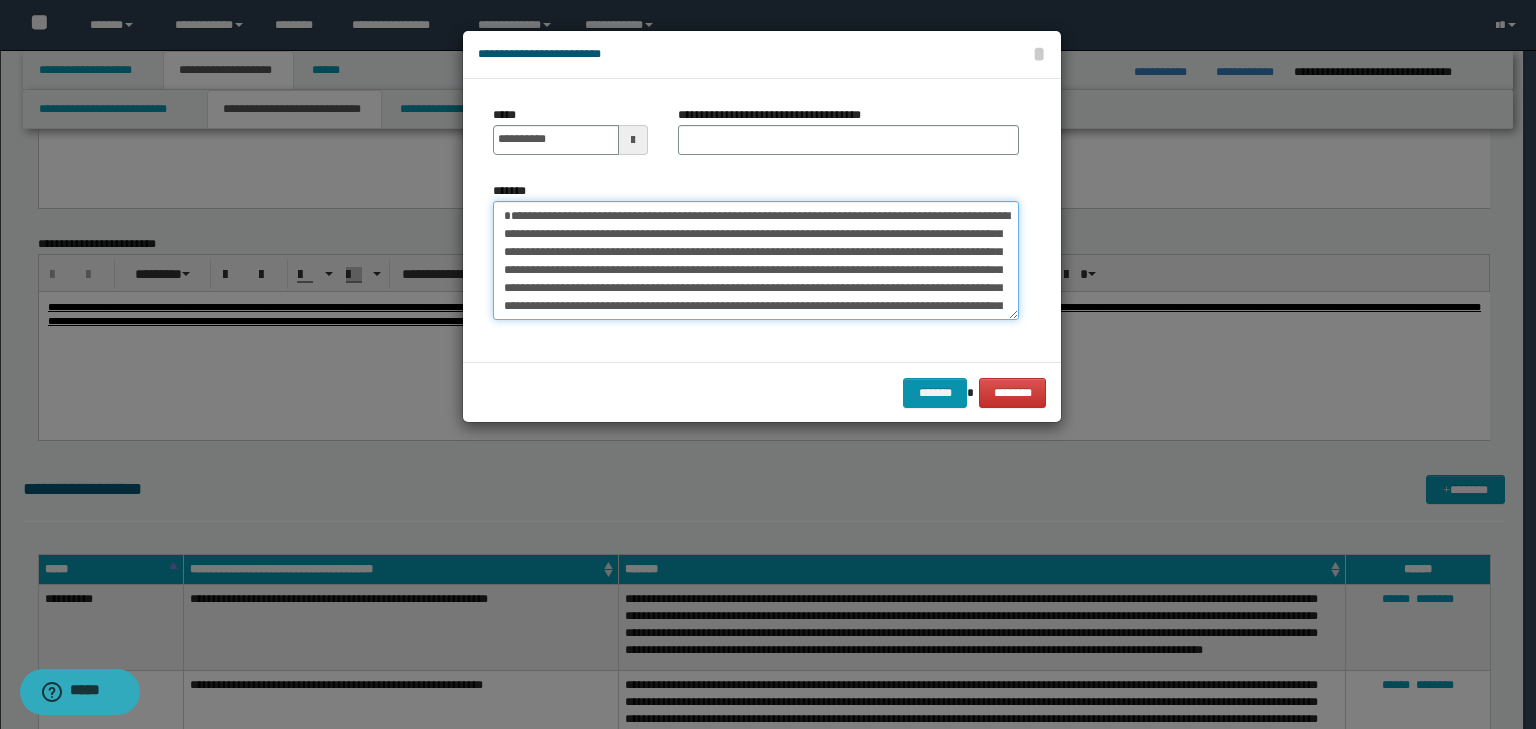 type on "**********" 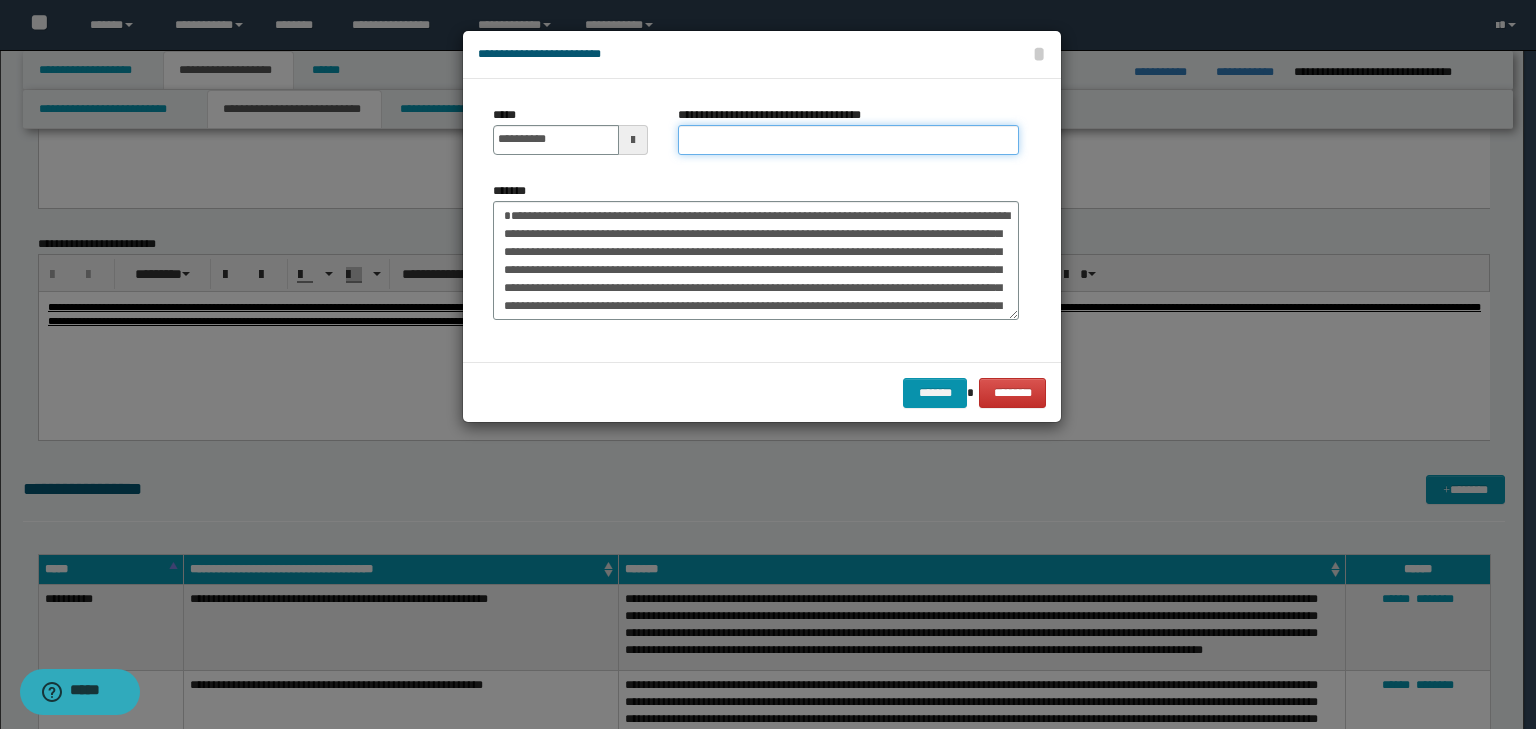 click on "**********" at bounding box center [848, 140] 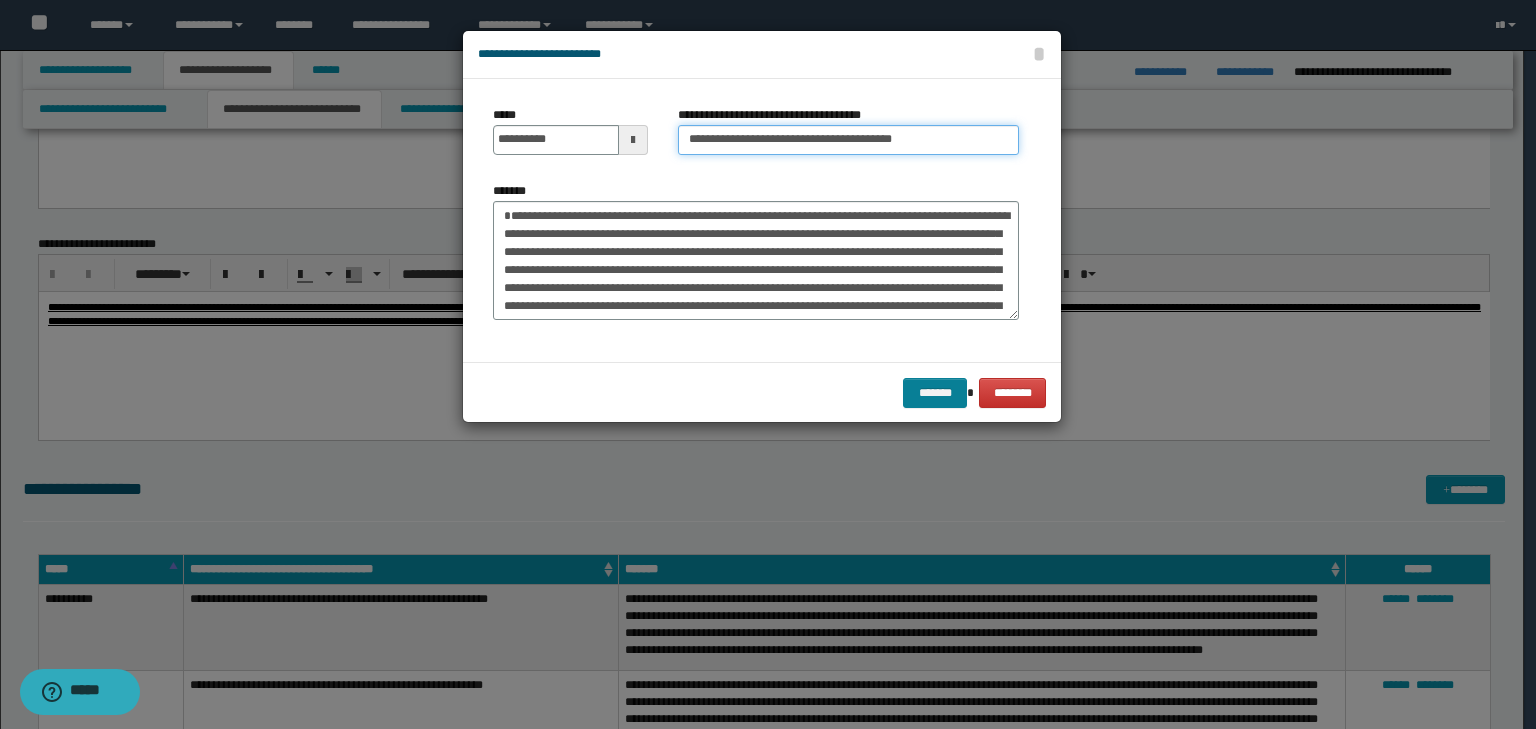 type on "**********" 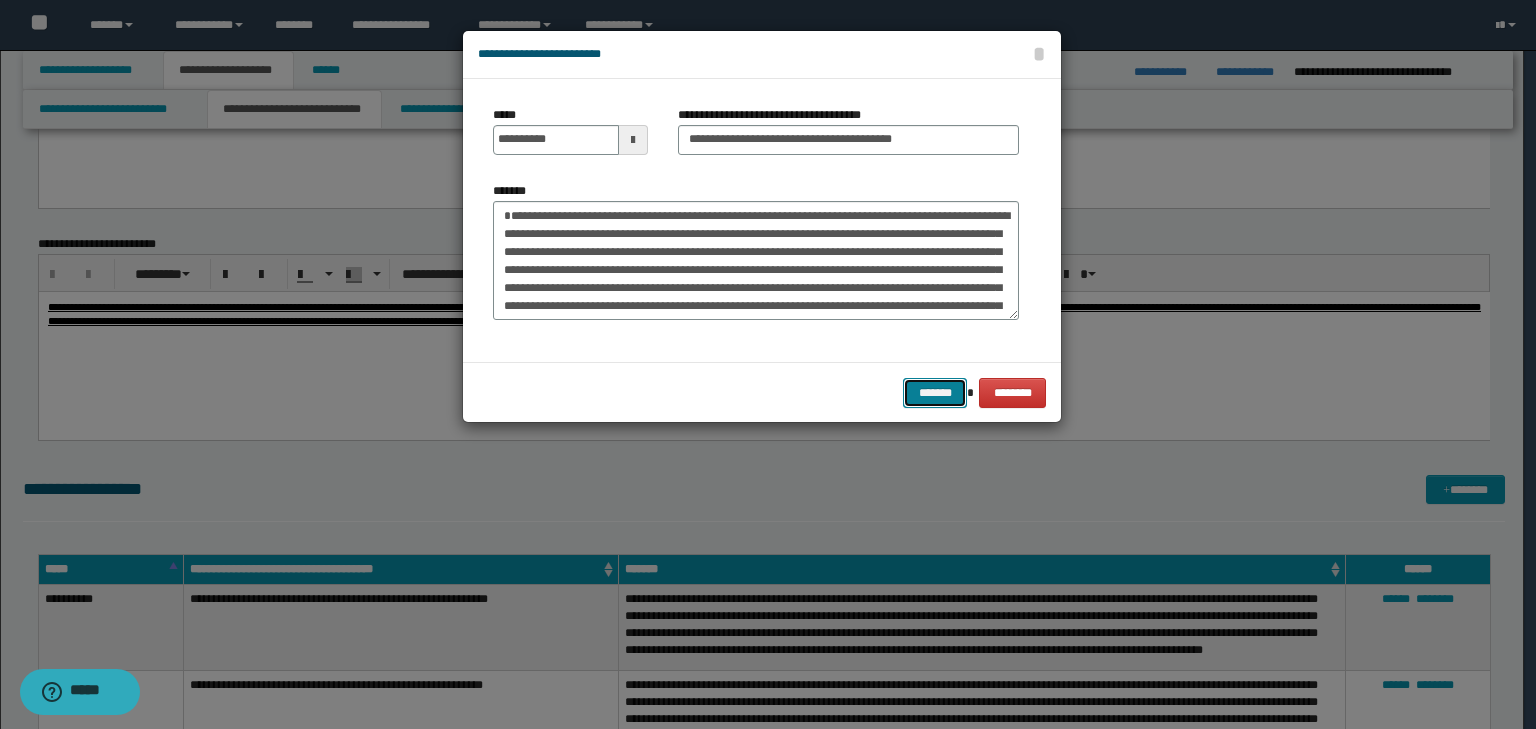 click on "*******" at bounding box center [935, 393] 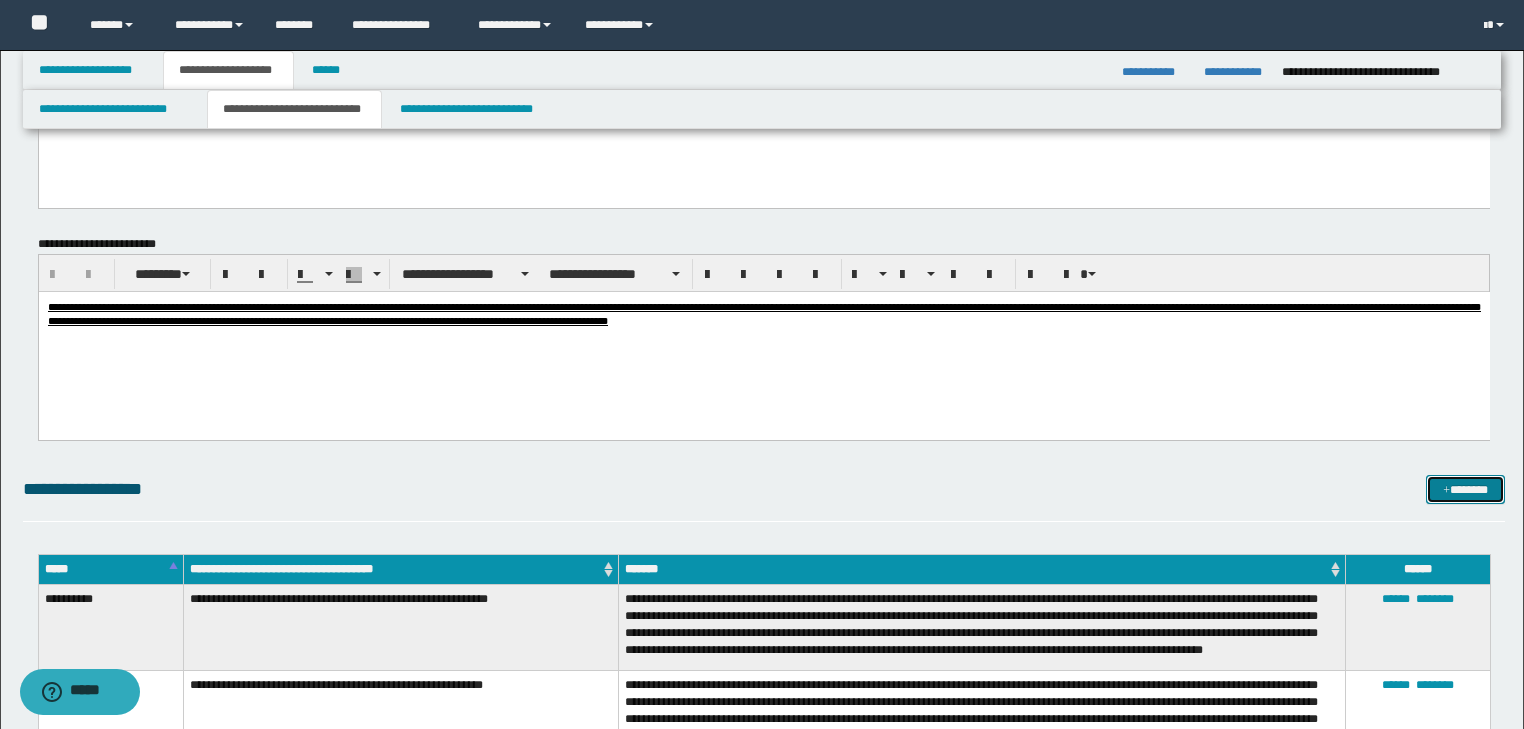 click on "*******" at bounding box center [1465, 490] 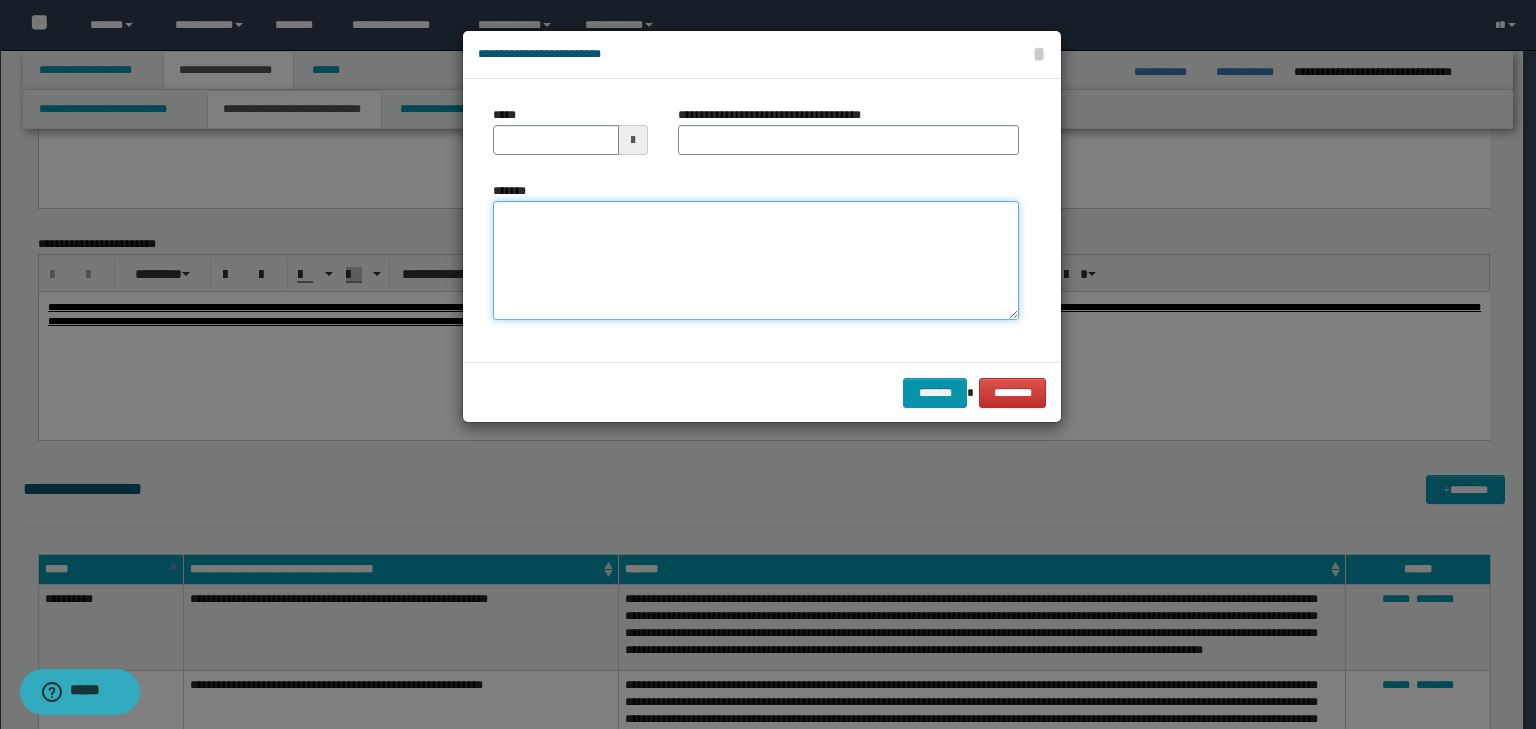 click on "*******" at bounding box center [756, 261] 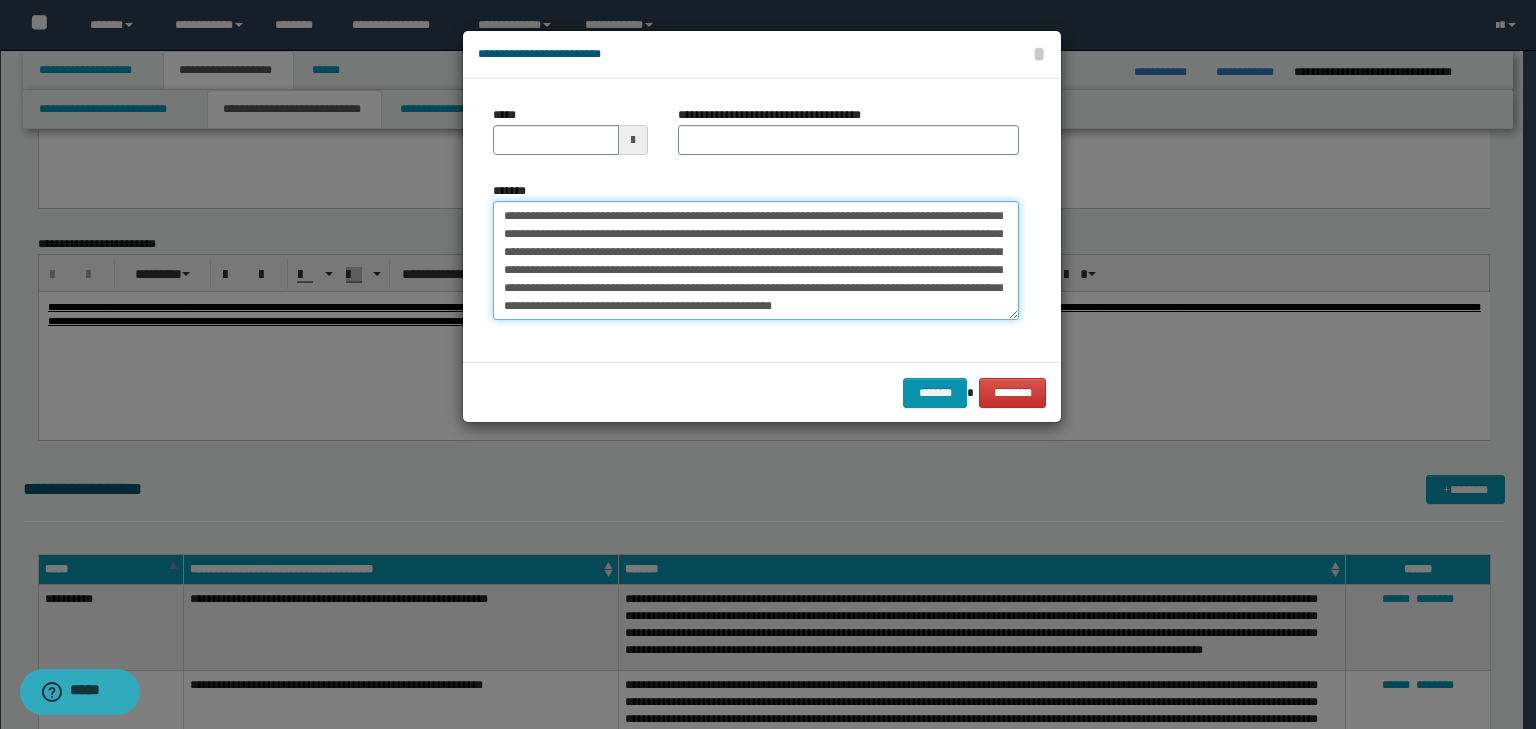 scroll, scrollTop: 0, scrollLeft: 0, axis: both 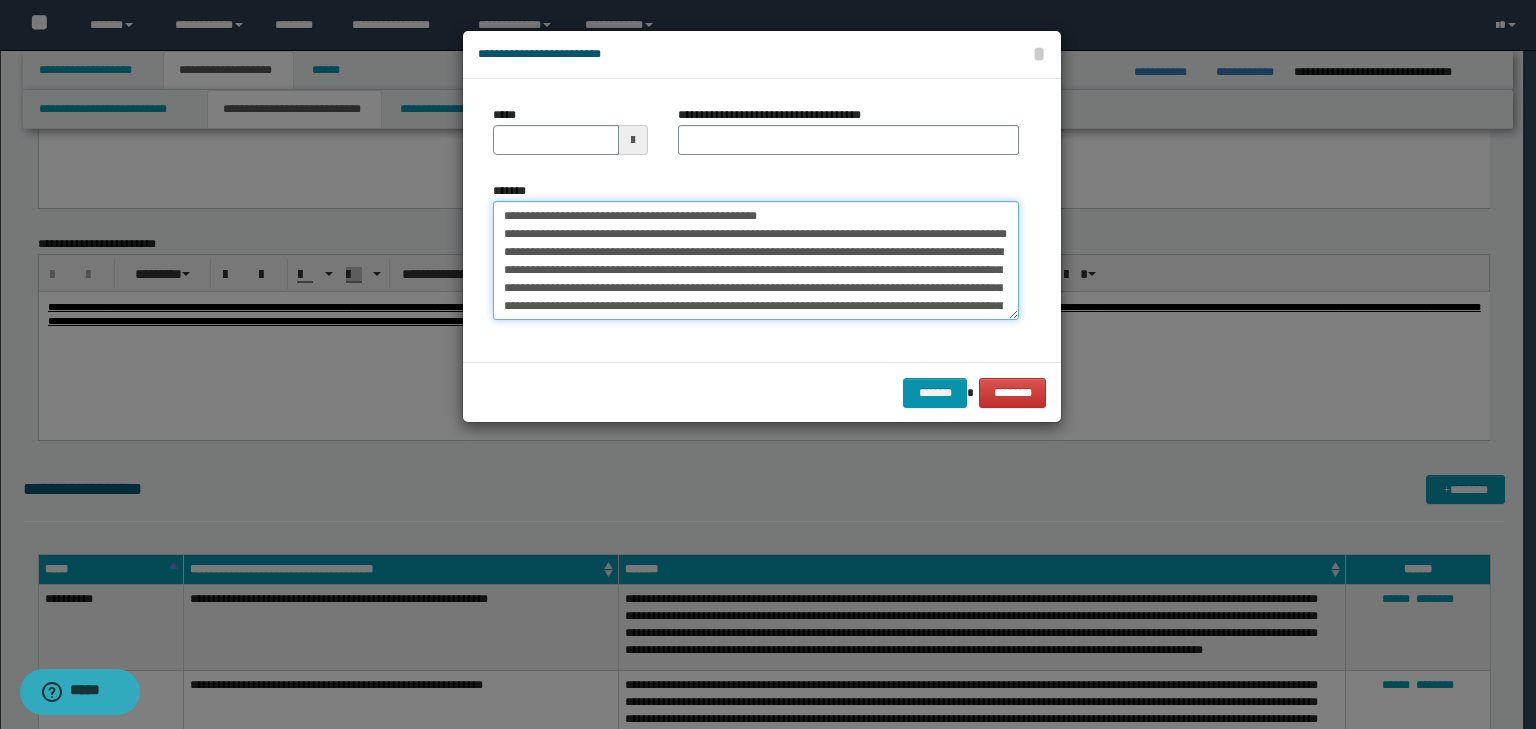 drag, startPoint x: 565, startPoint y: 216, endPoint x: 482, endPoint y: 200, distance: 84.5281 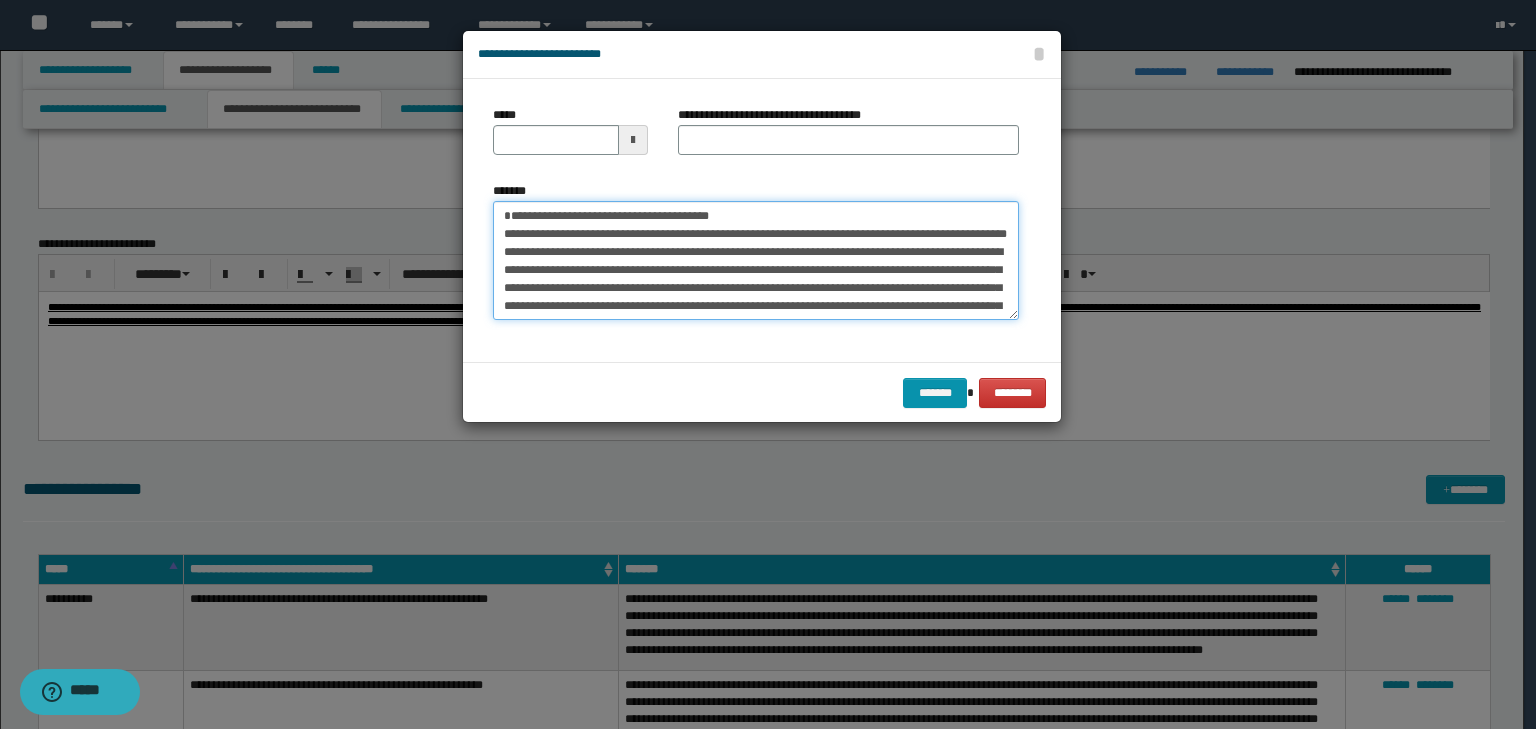type 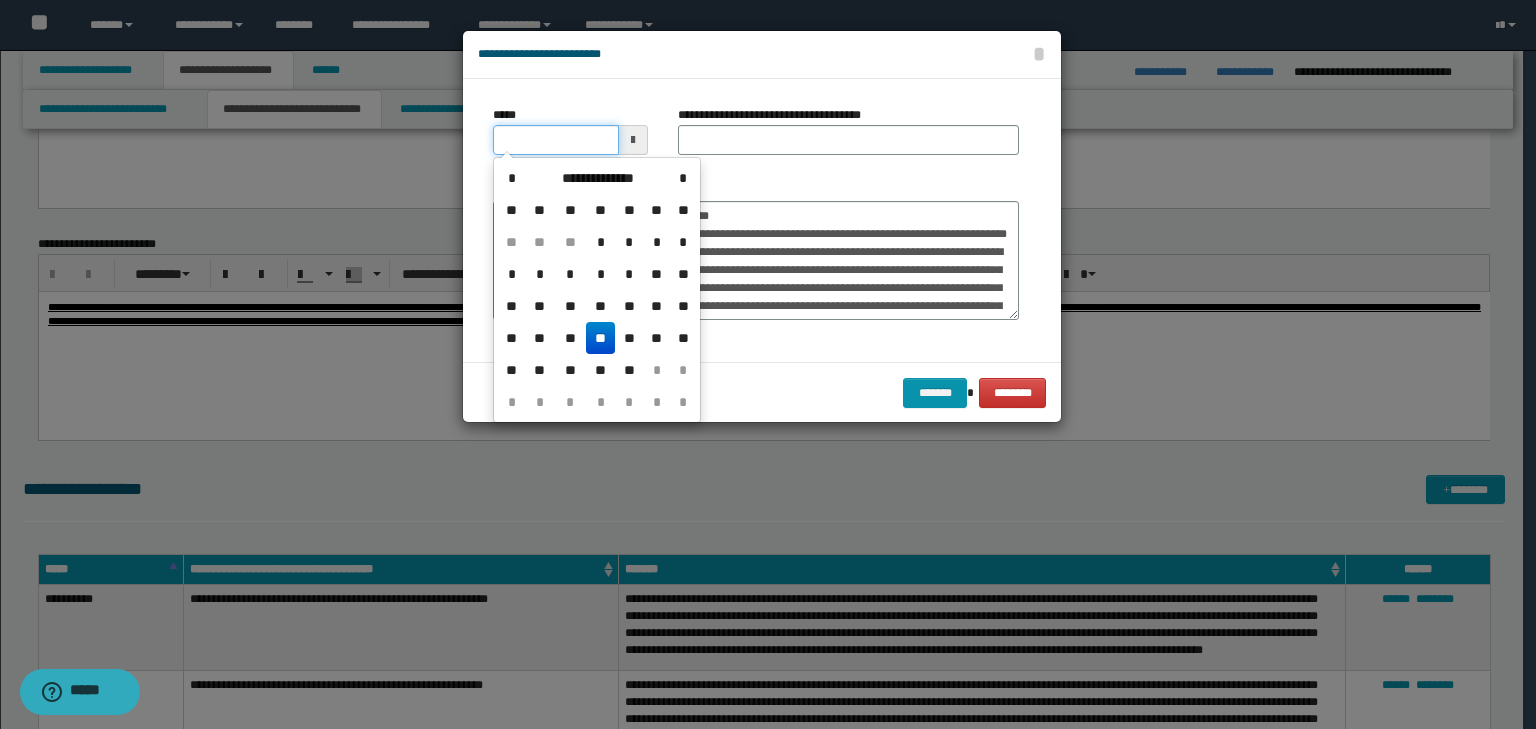 click on "*****" at bounding box center (556, 140) 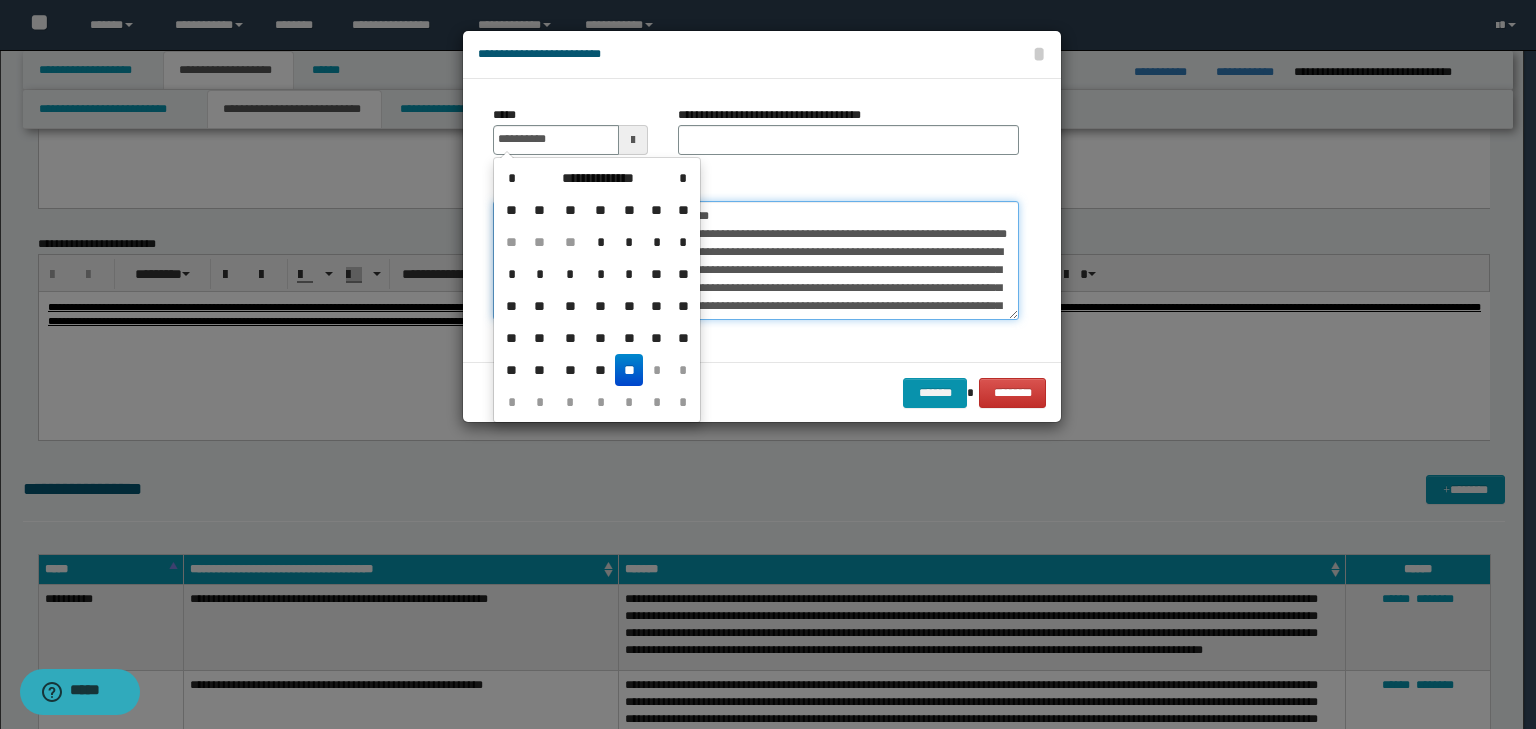 type on "**********" 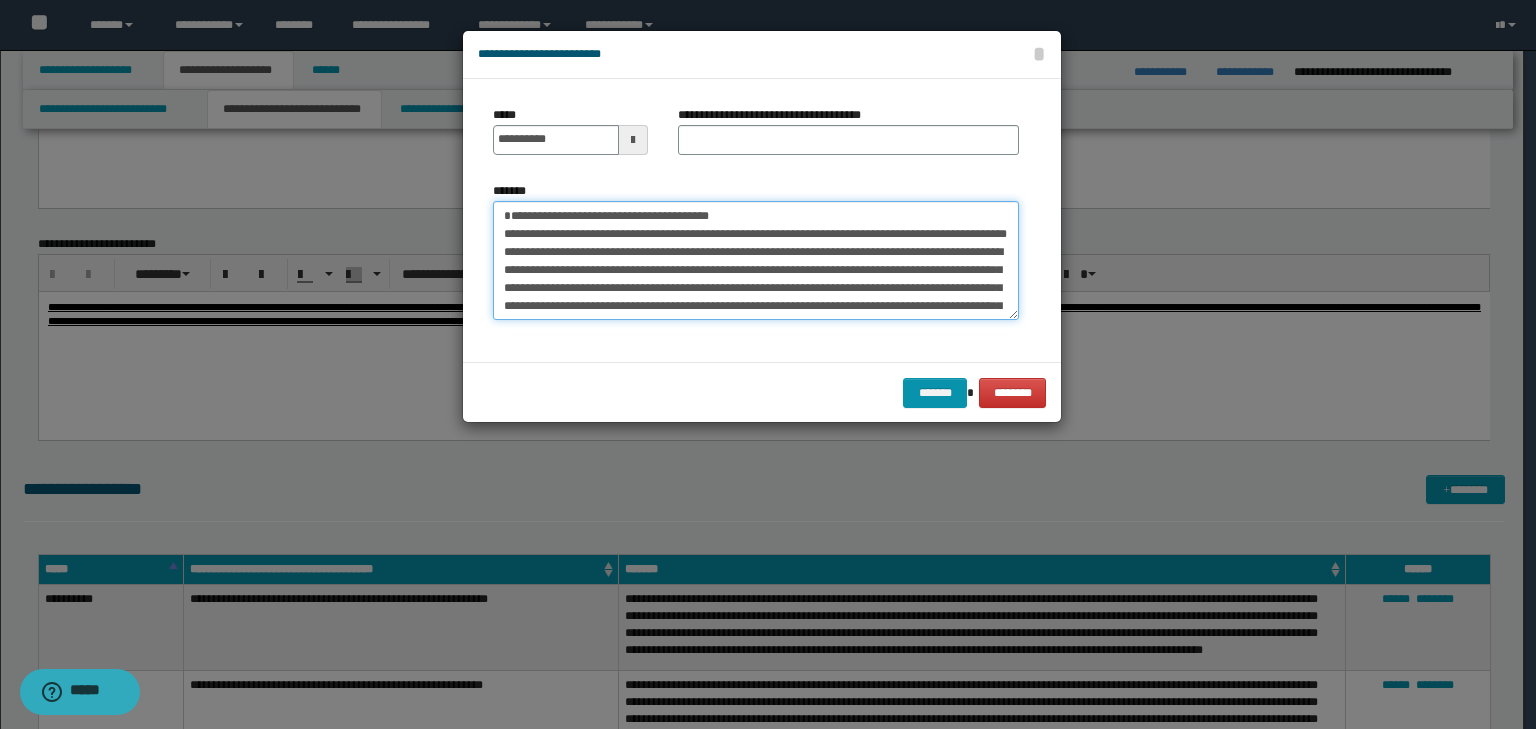 drag, startPoint x: 730, startPoint y: 214, endPoint x: 403, endPoint y: 188, distance: 328.032 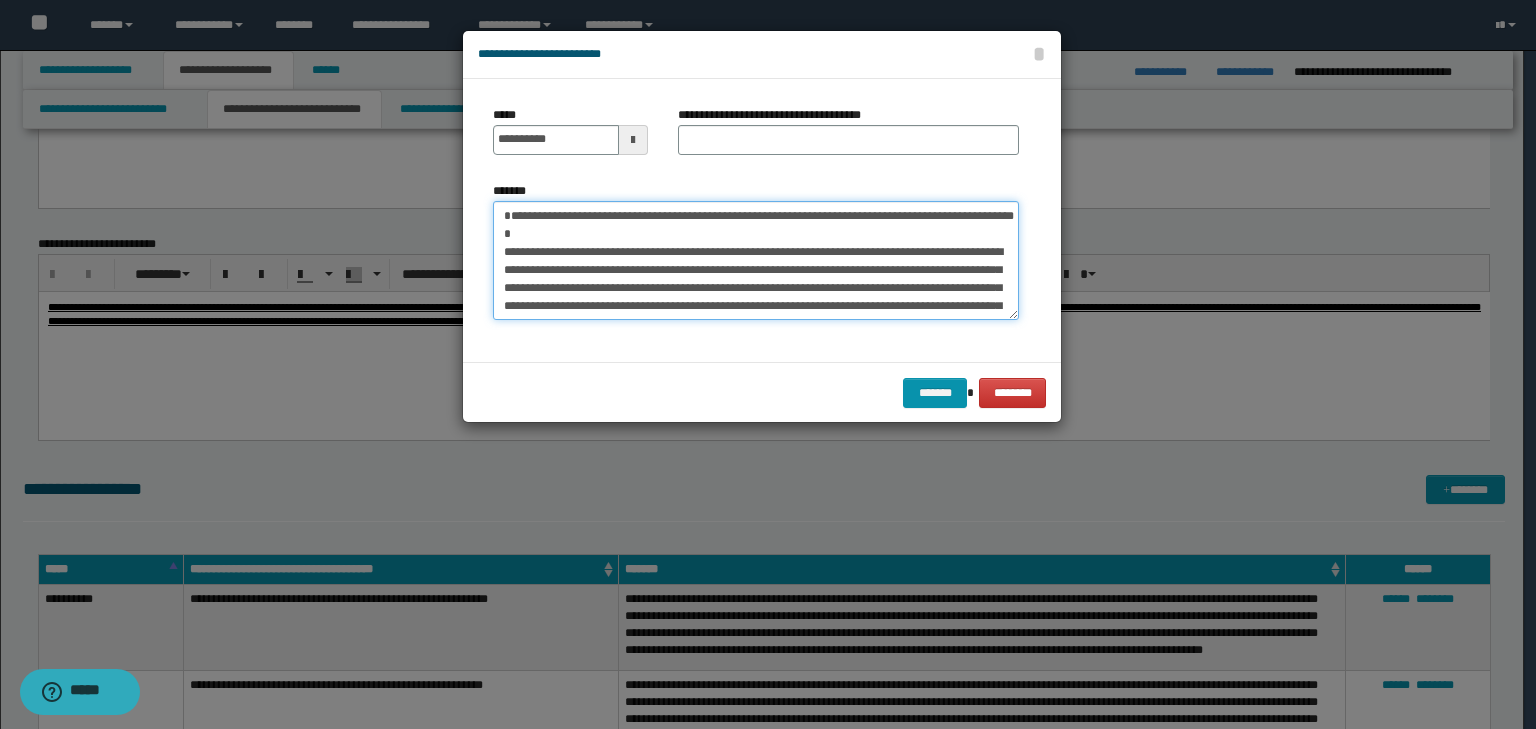 type on "**********" 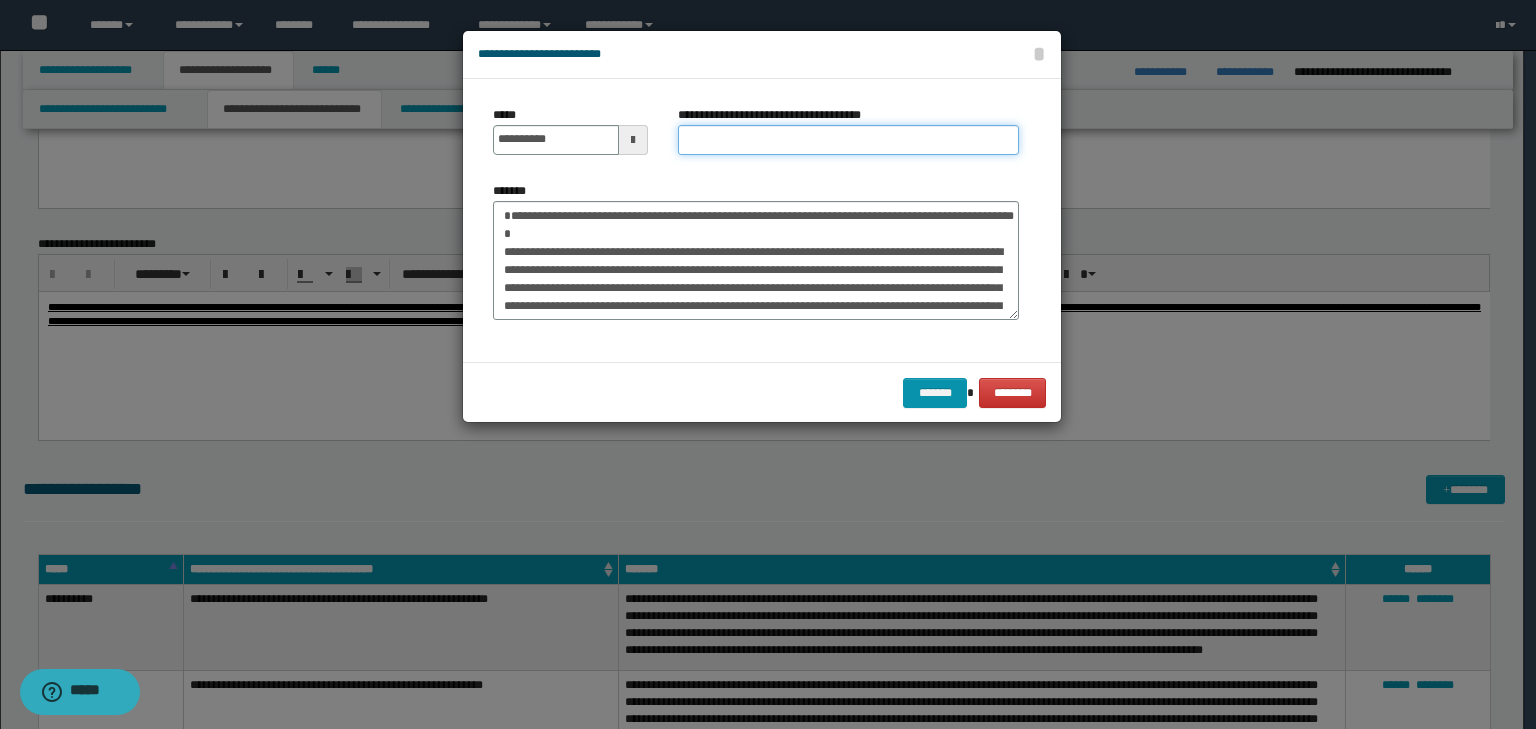 click on "**********" at bounding box center [848, 140] 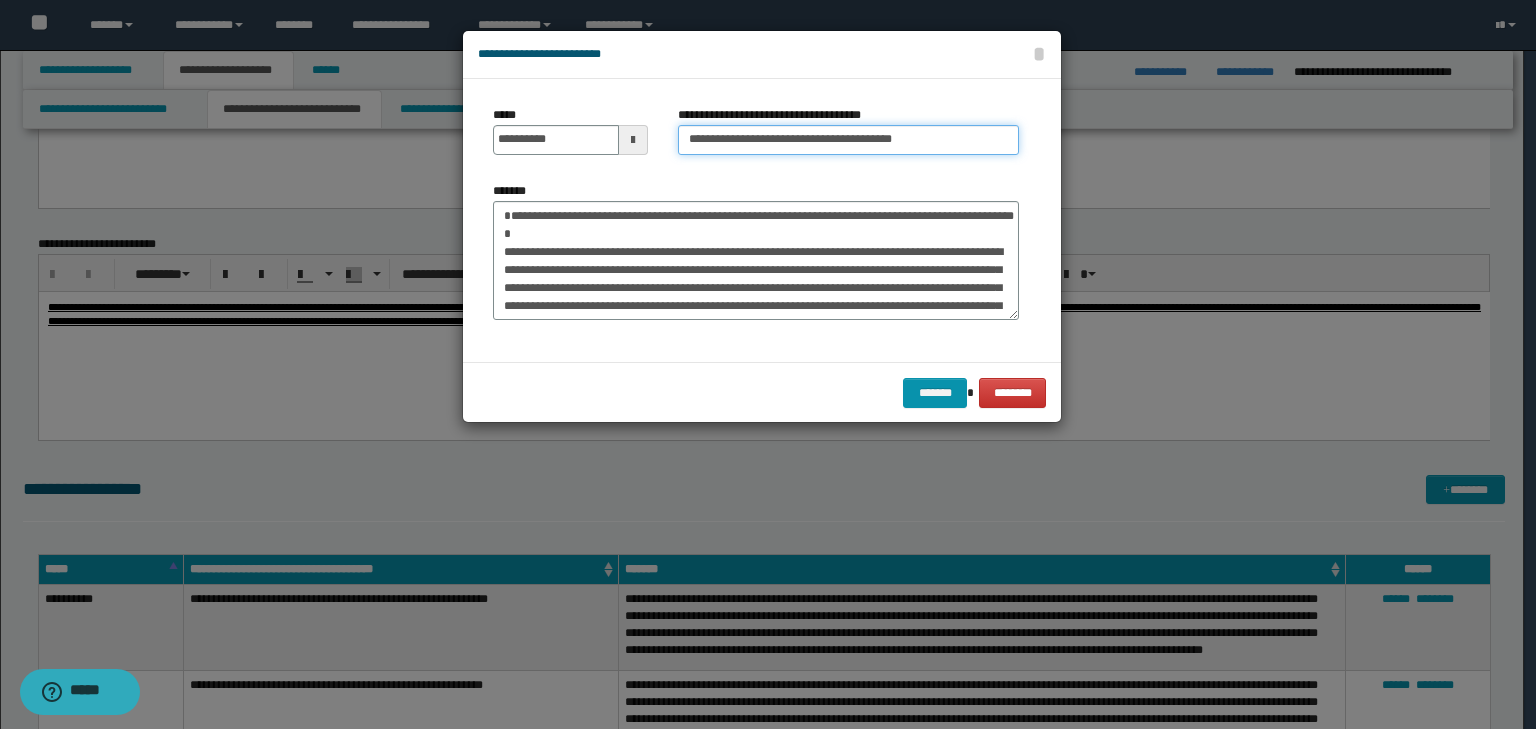 type on "**********" 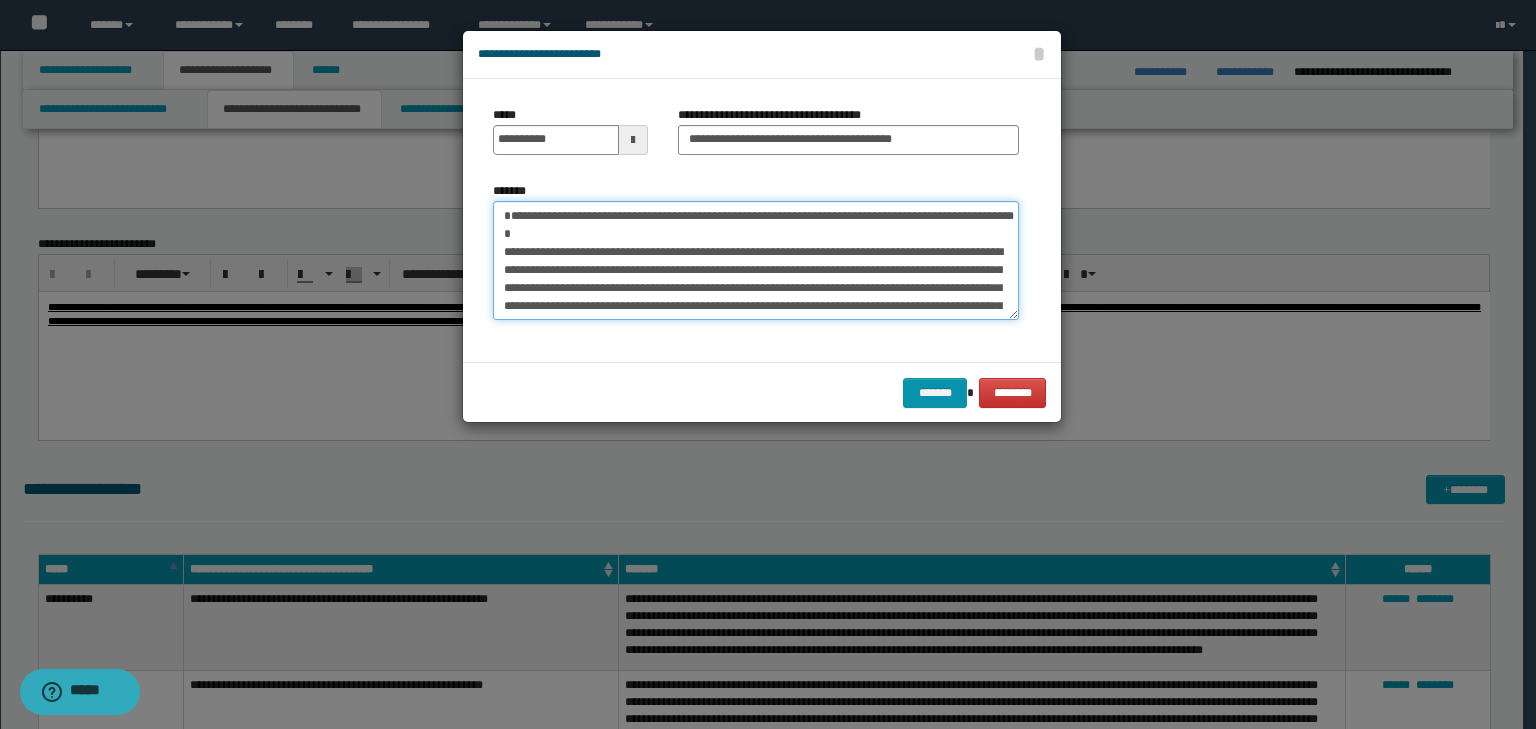 click on "**********" at bounding box center [756, 261] 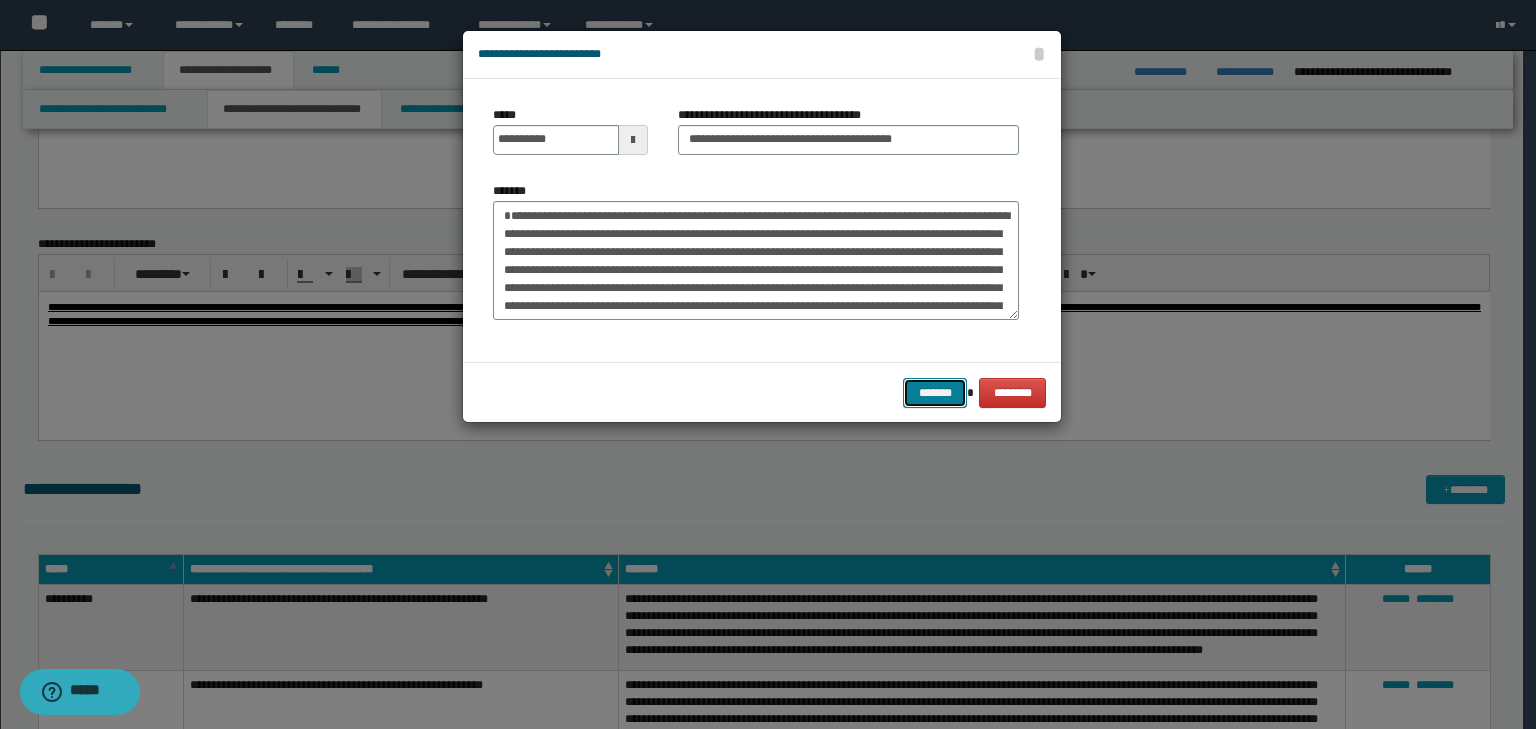 click on "*******" at bounding box center [935, 393] 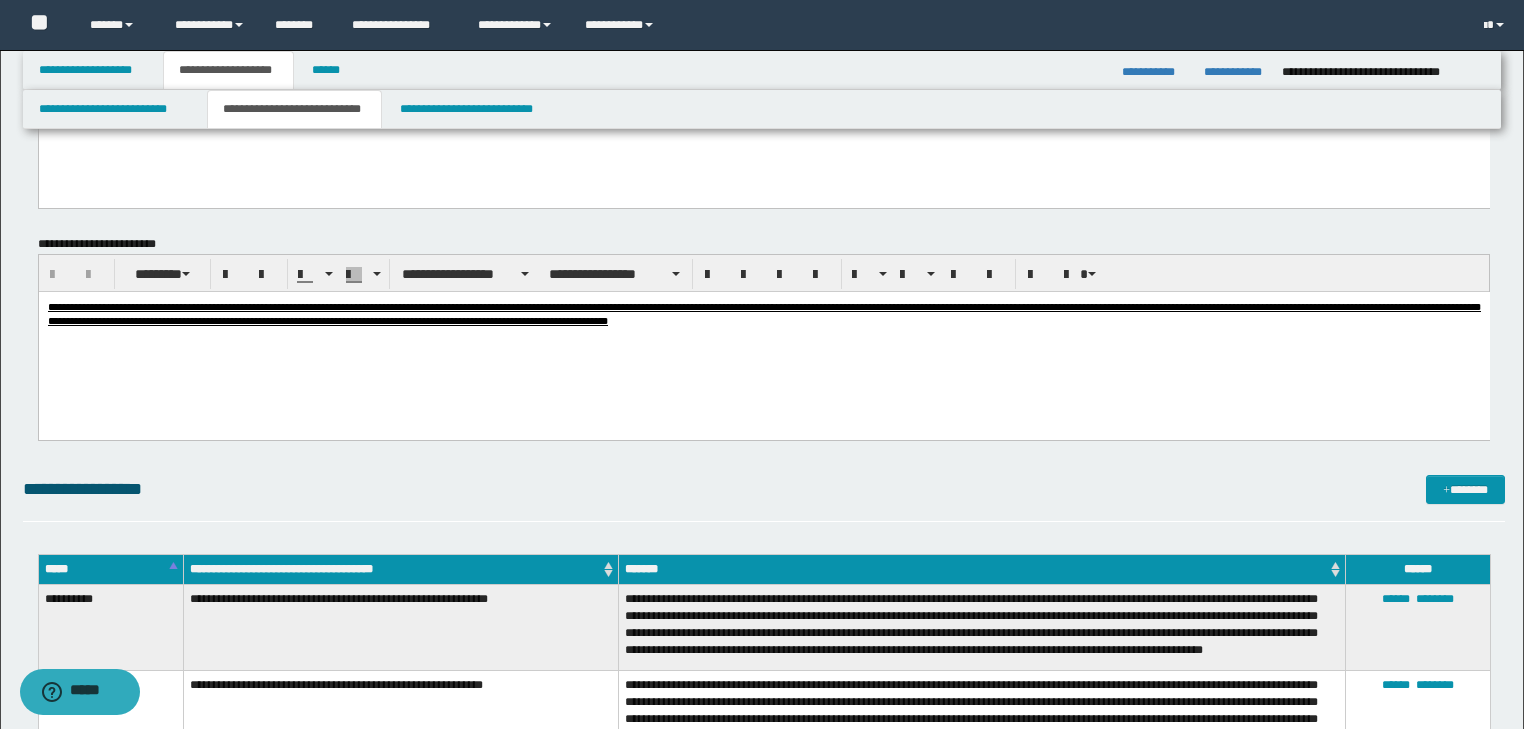 click on "**********" at bounding box center [764, 498] 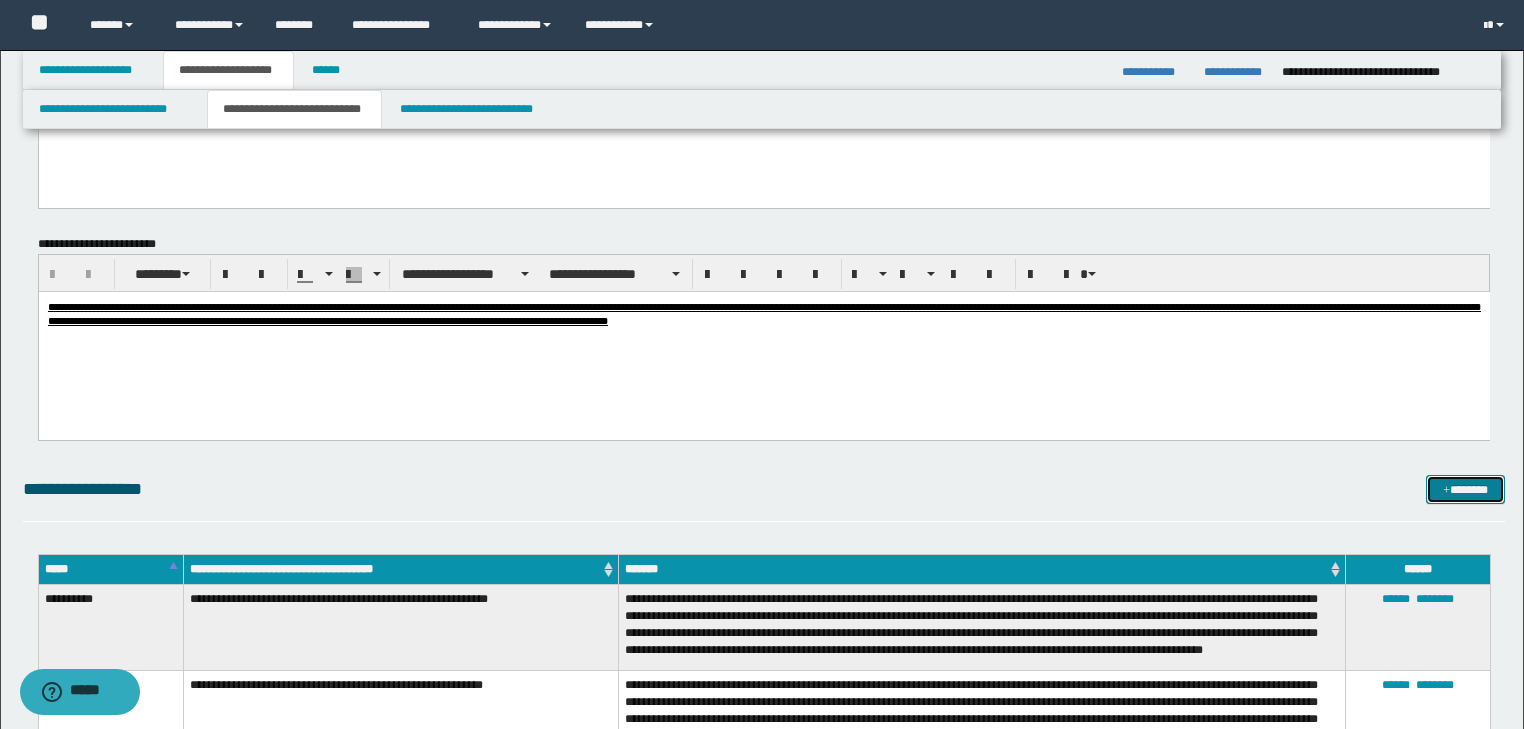 click on "*******" at bounding box center (1465, 490) 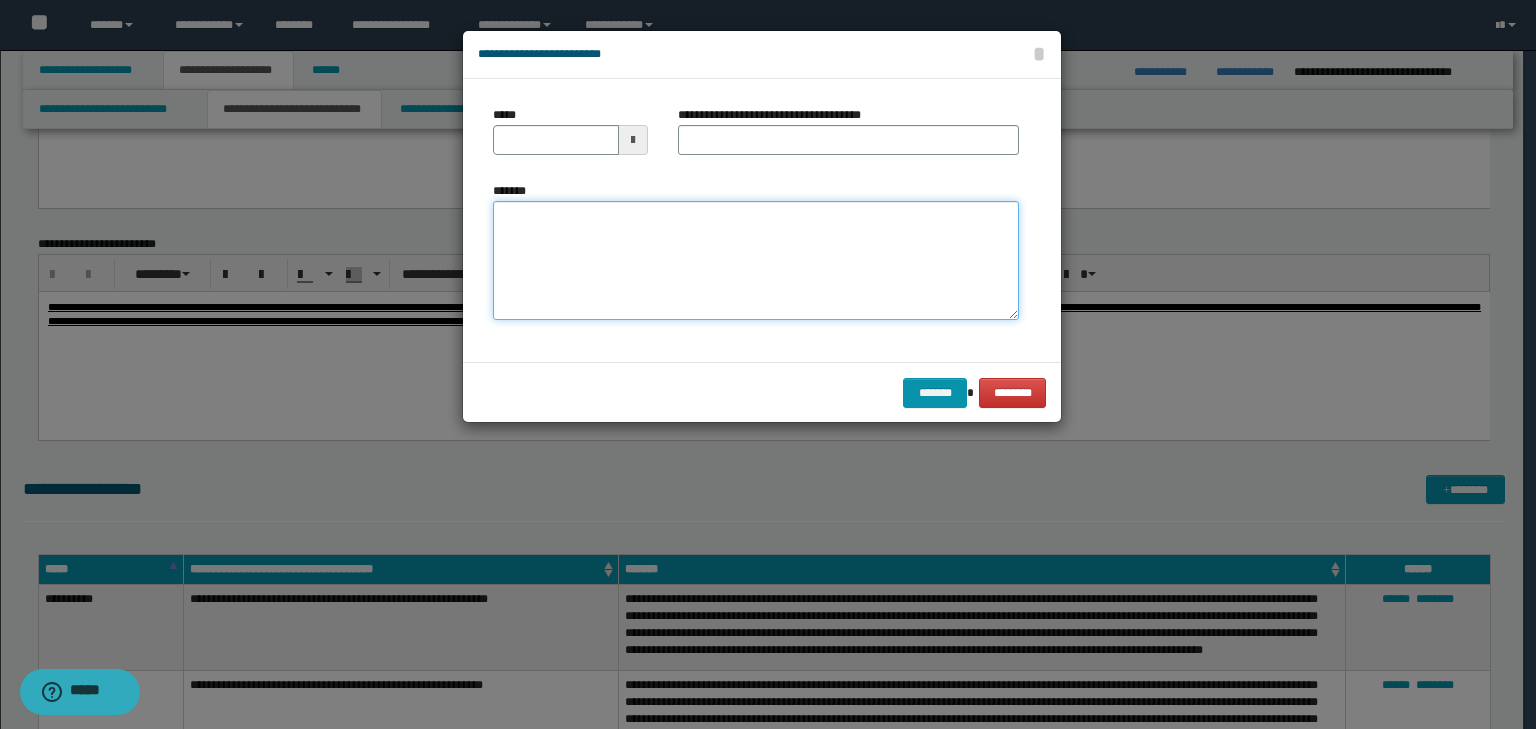 click on "*******" at bounding box center (756, 261) 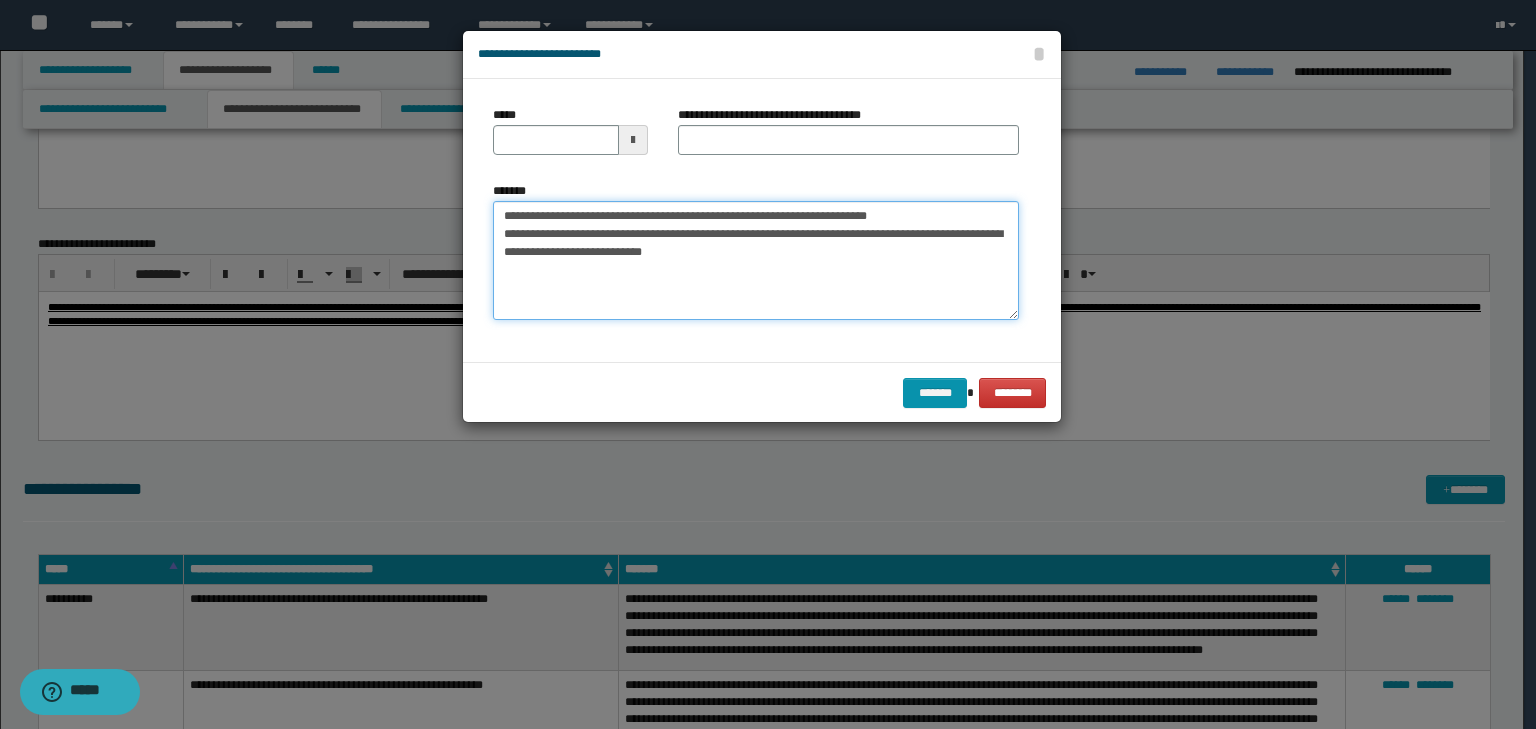 drag, startPoint x: 562, startPoint y: 213, endPoint x: 446, endPoint y: 194, distance: 117.54574 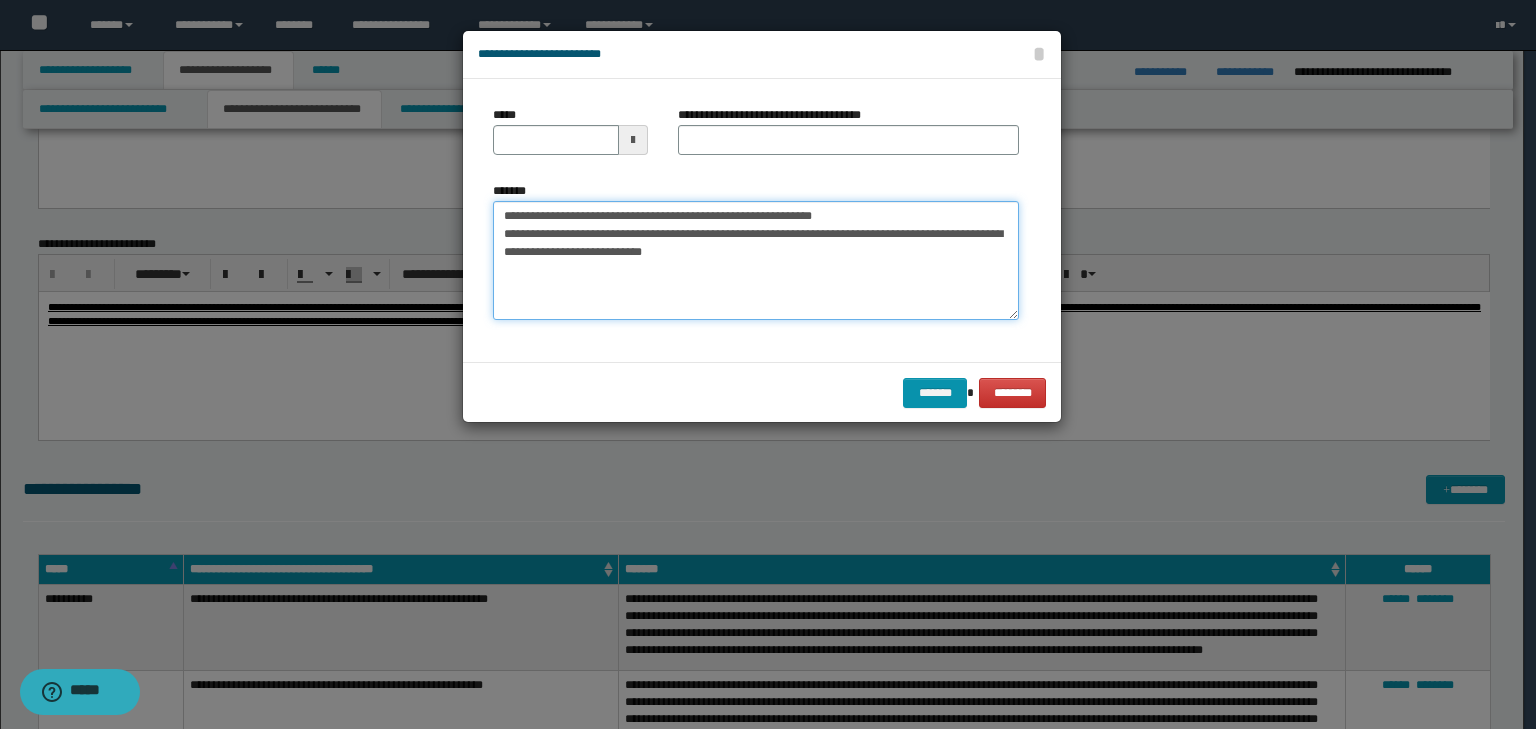 type 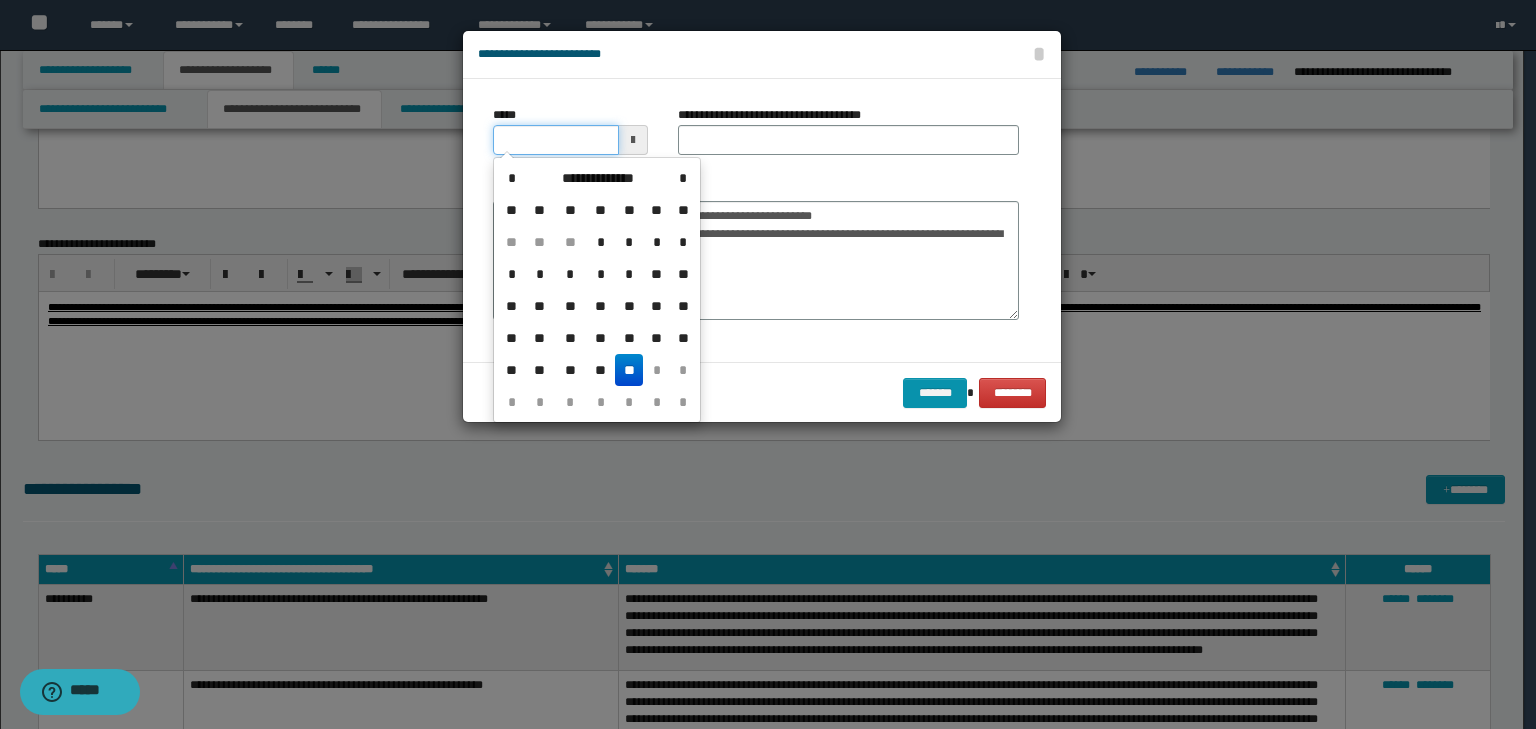 click on "*****" at bounding box center (556, 140) 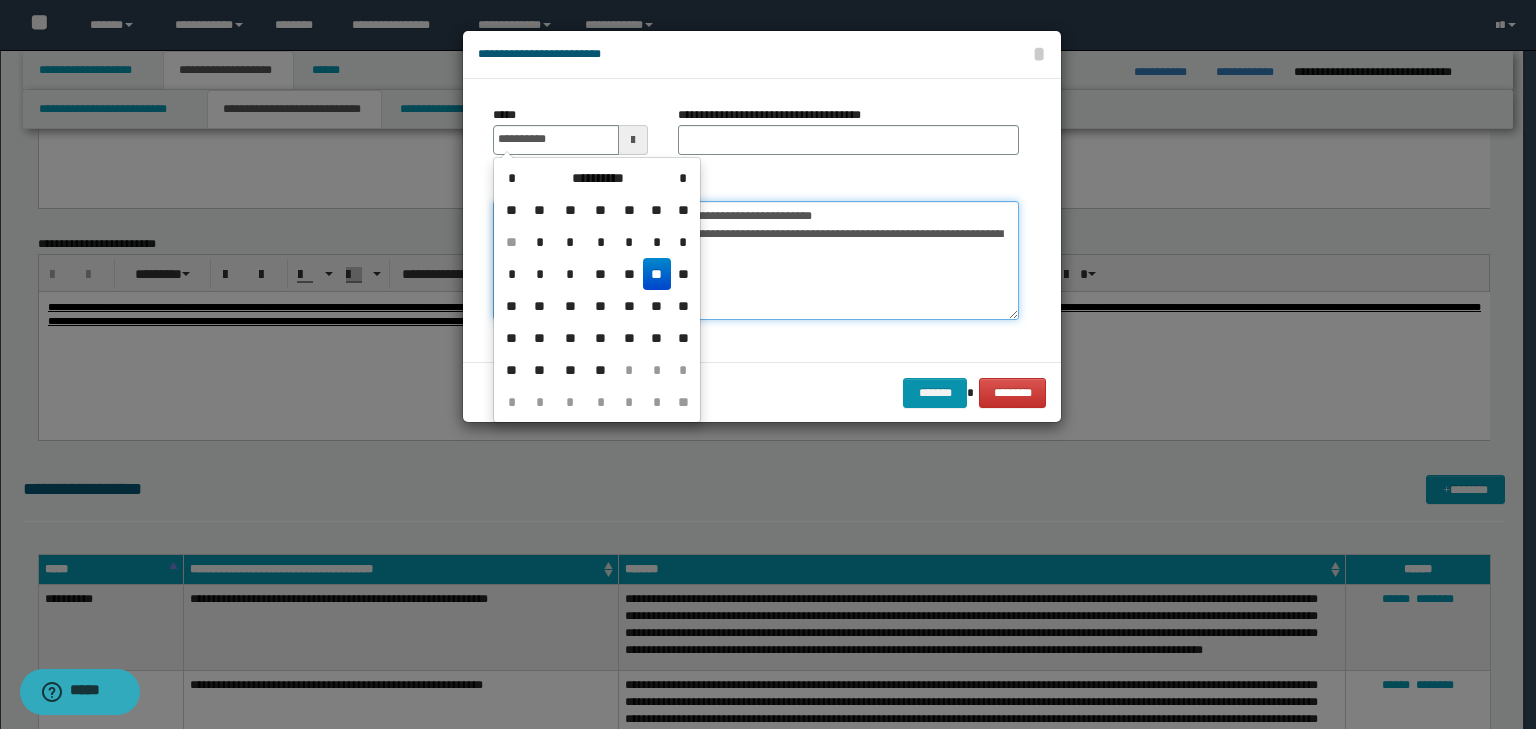 type on "**********" 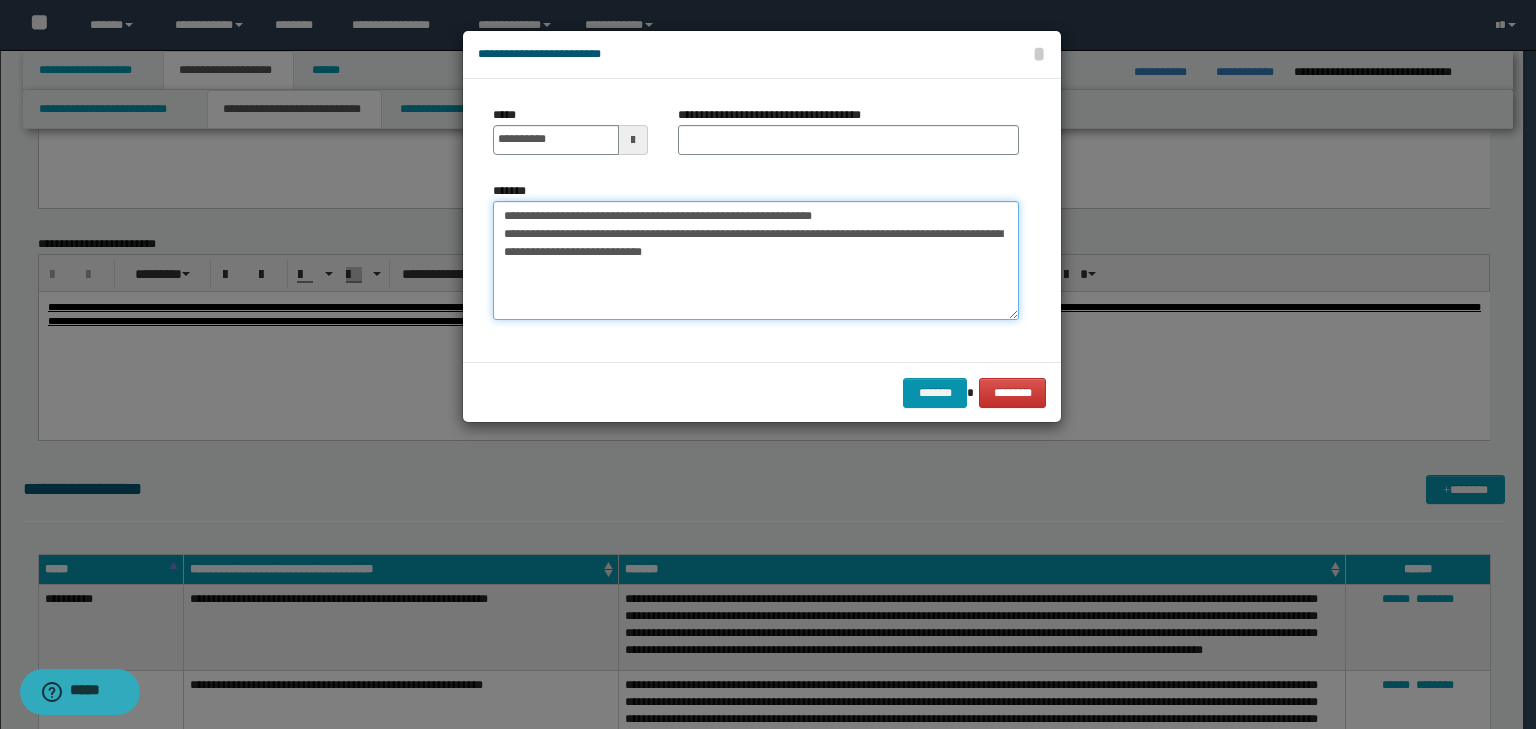 drag, startPoint x: 805, startPoint y: 206, endPoint x: 472, endPoint y: 213, distance: 333.07358 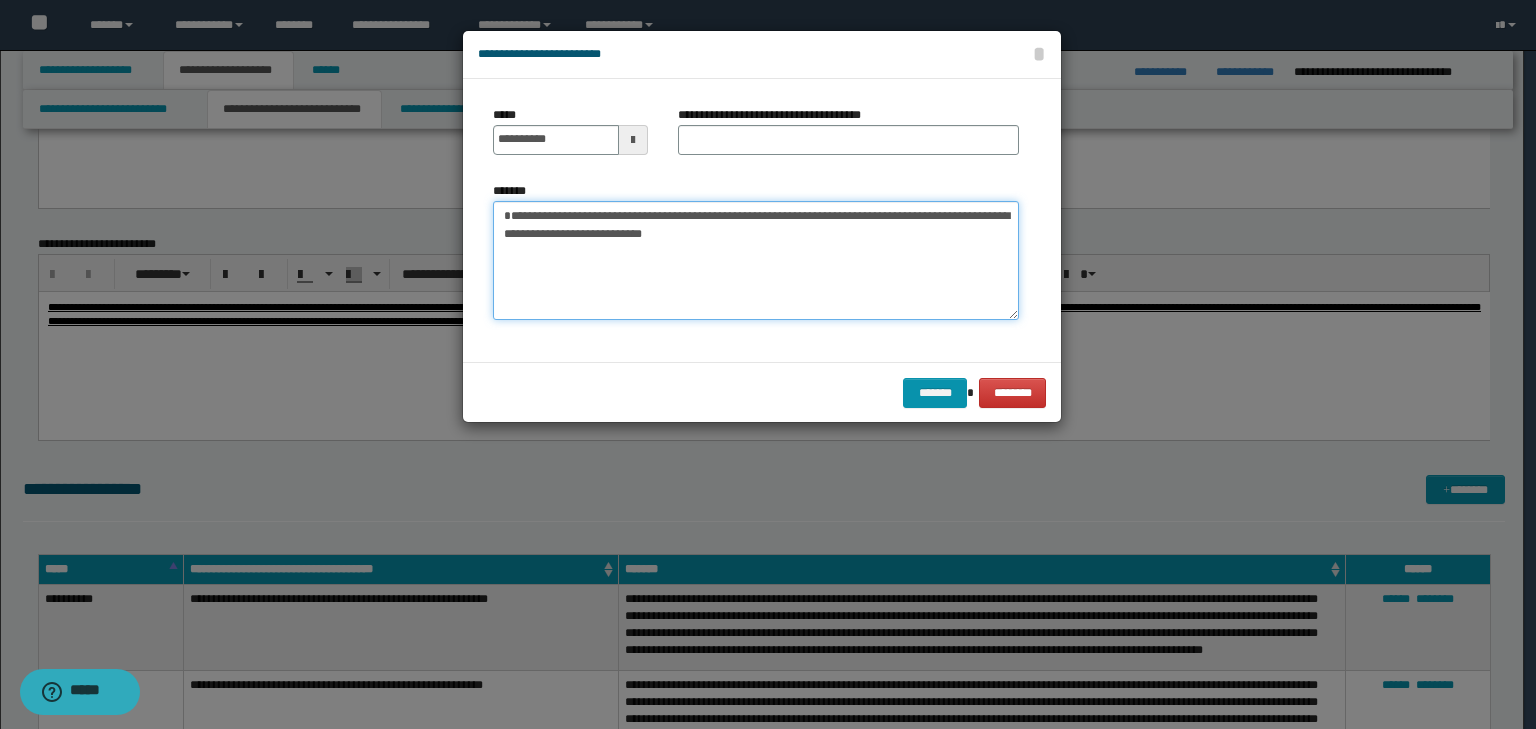 type on "**********" 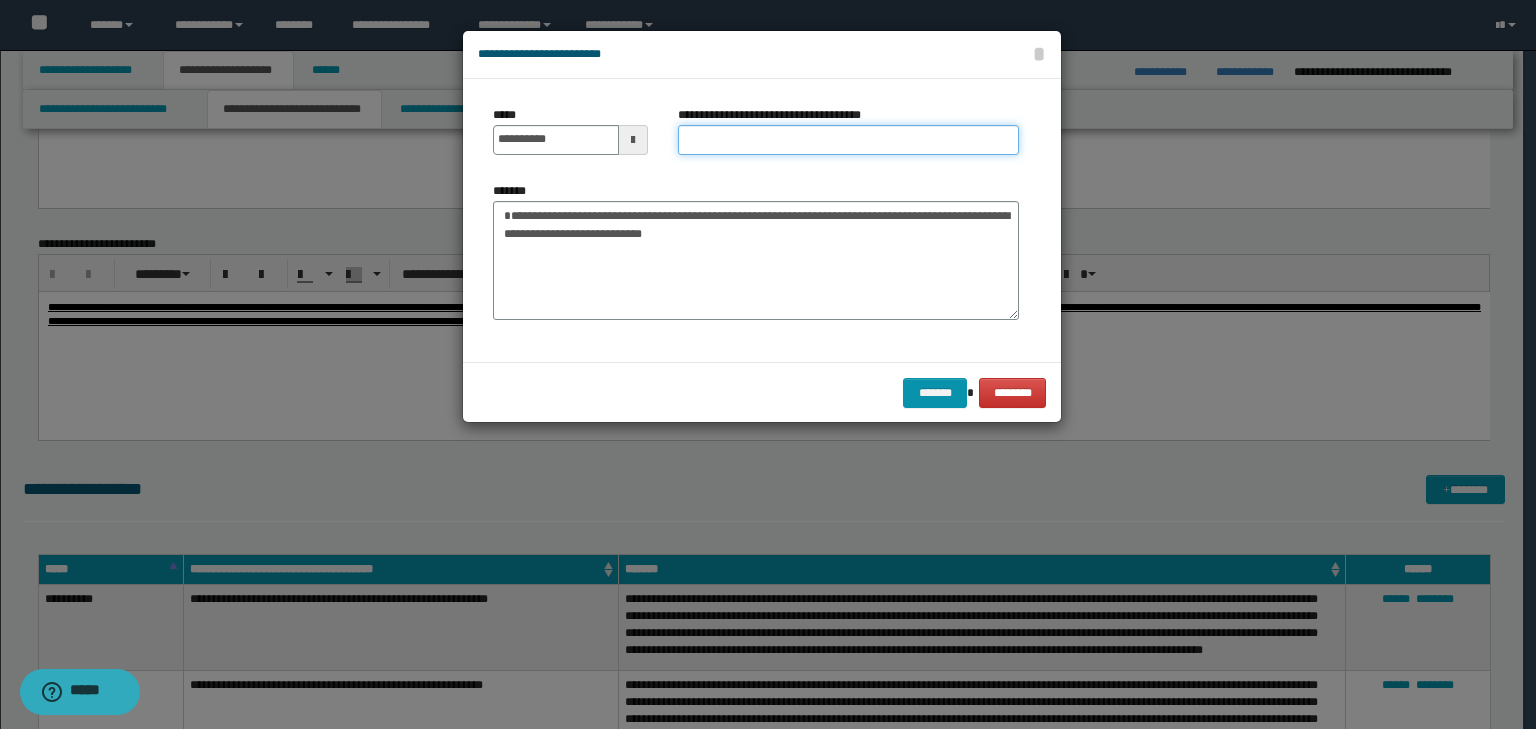 click on "**********" at bounding box center (848, 140) 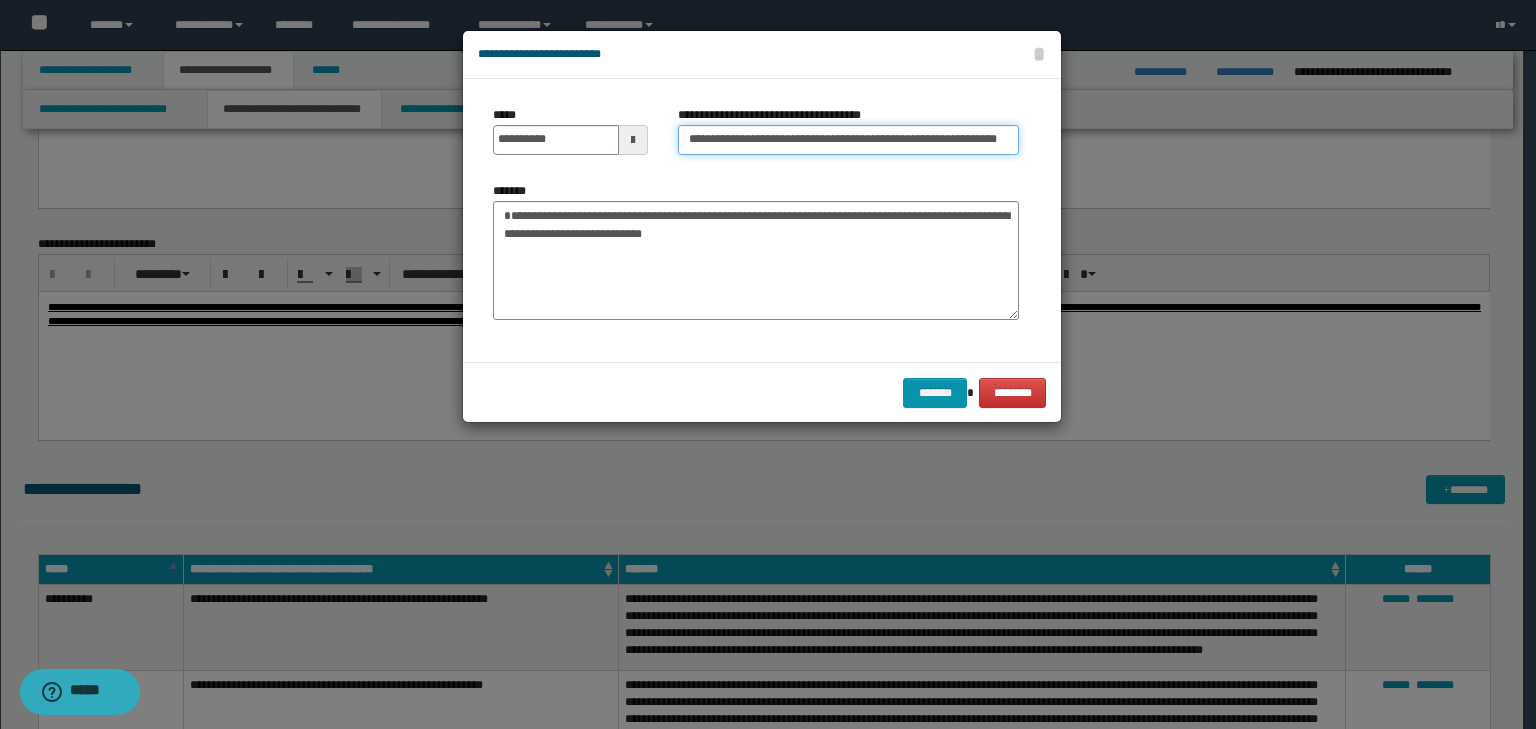 scroll, scrollTop: 0, scrollLeft: 67, axis: horizontal 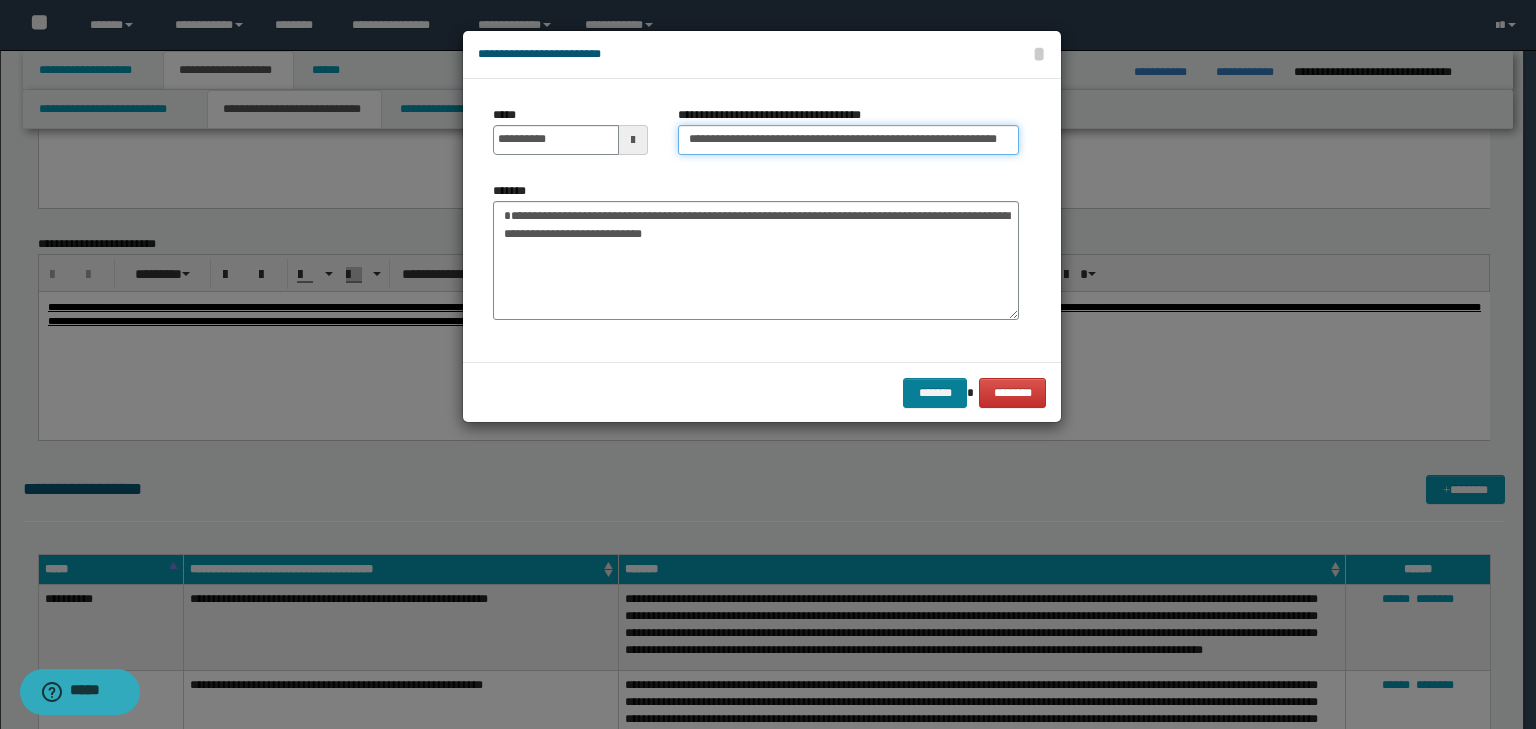 type on "**********" 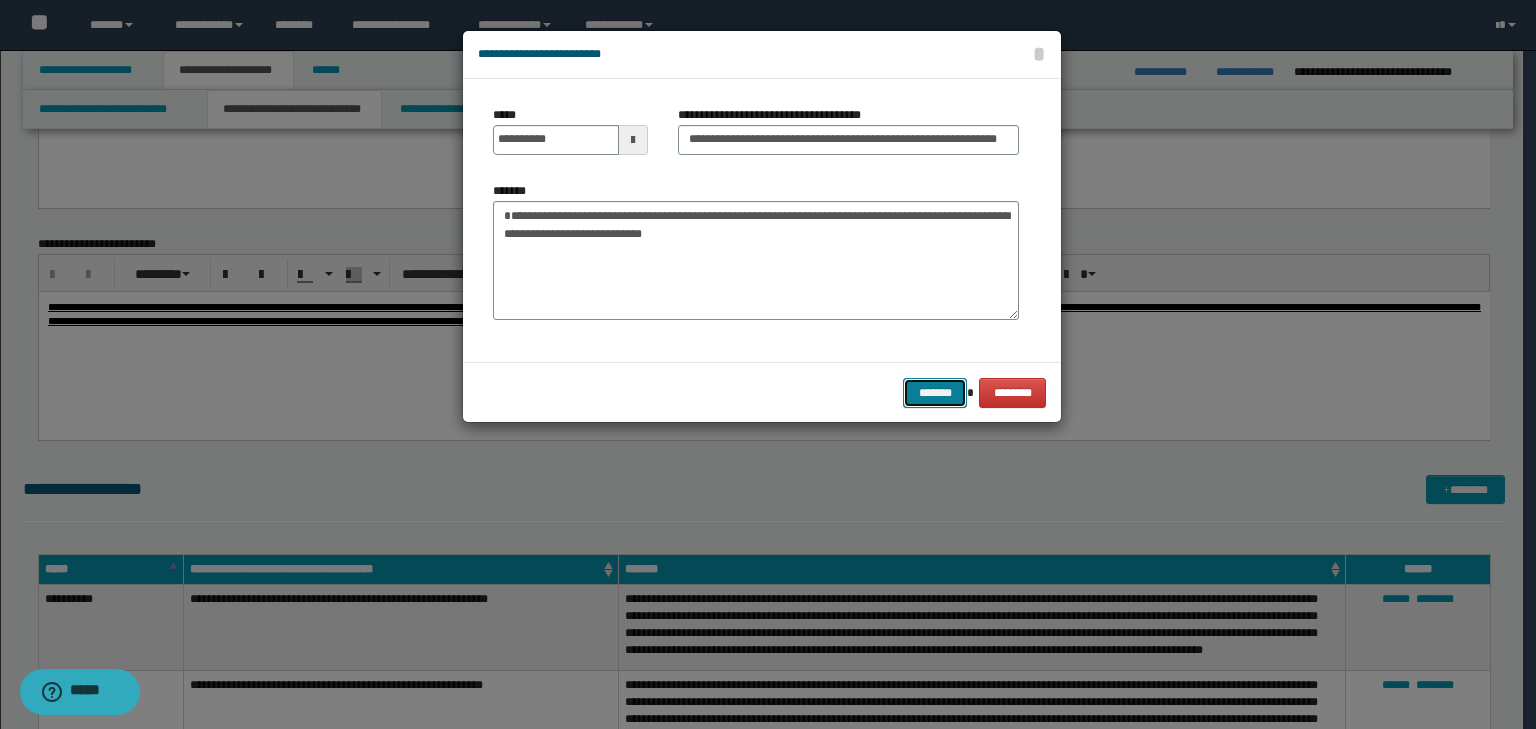 click on "*******" at bounding box center [935, 393] 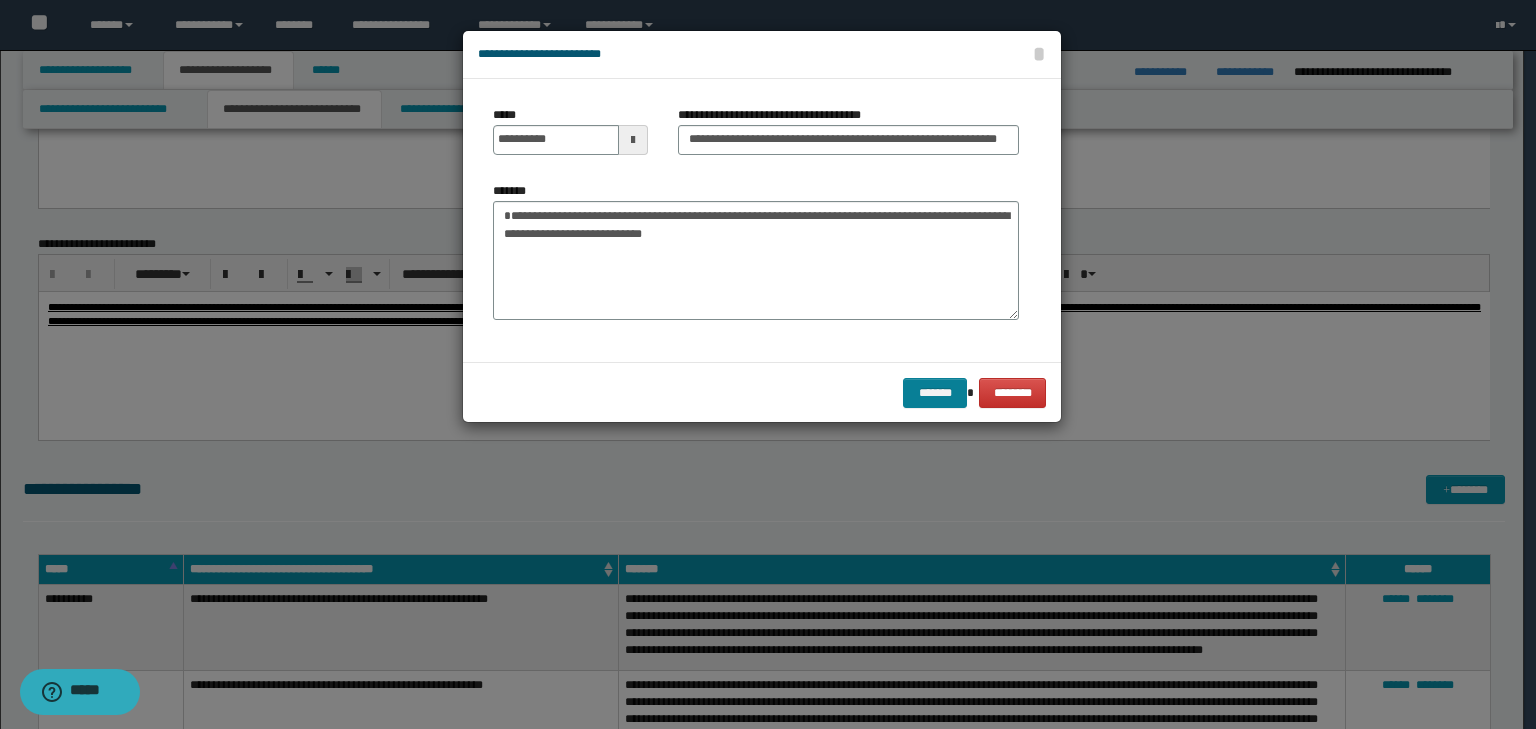 scroll, scrollTop: 0, scrollLeft: 0, axis: both 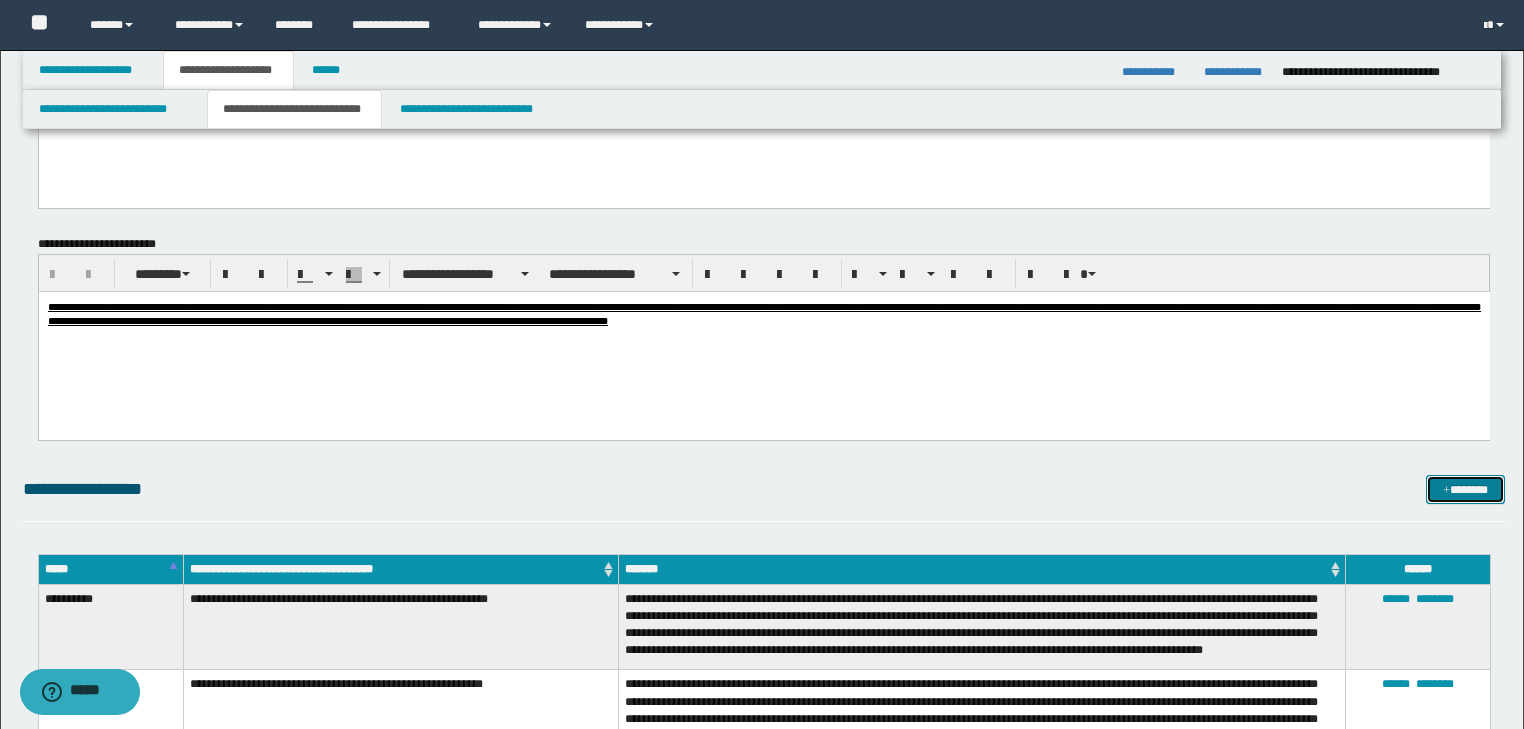 click on "*******" at bounding box center (1465, 490) 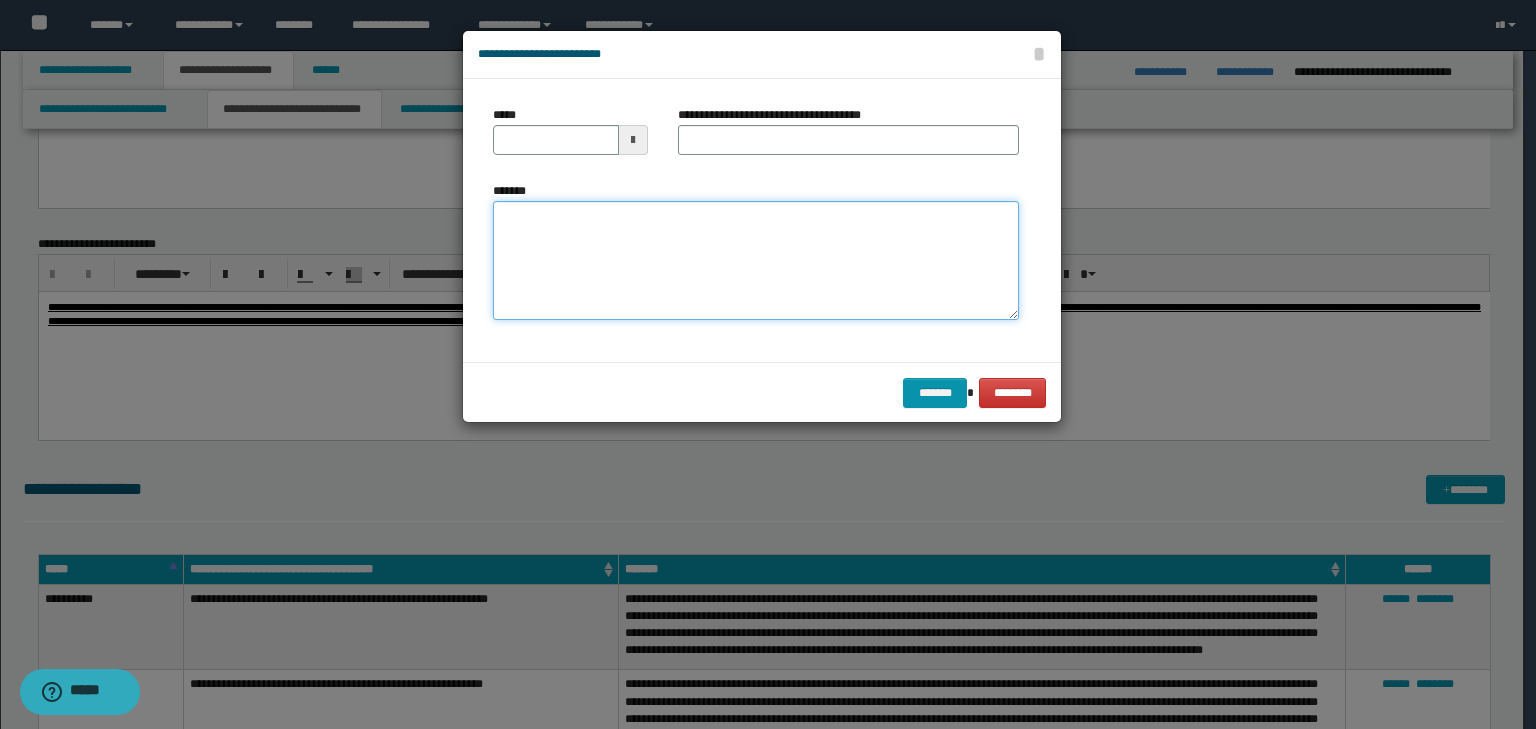 click on "*******" at bounding box center (756, 261) 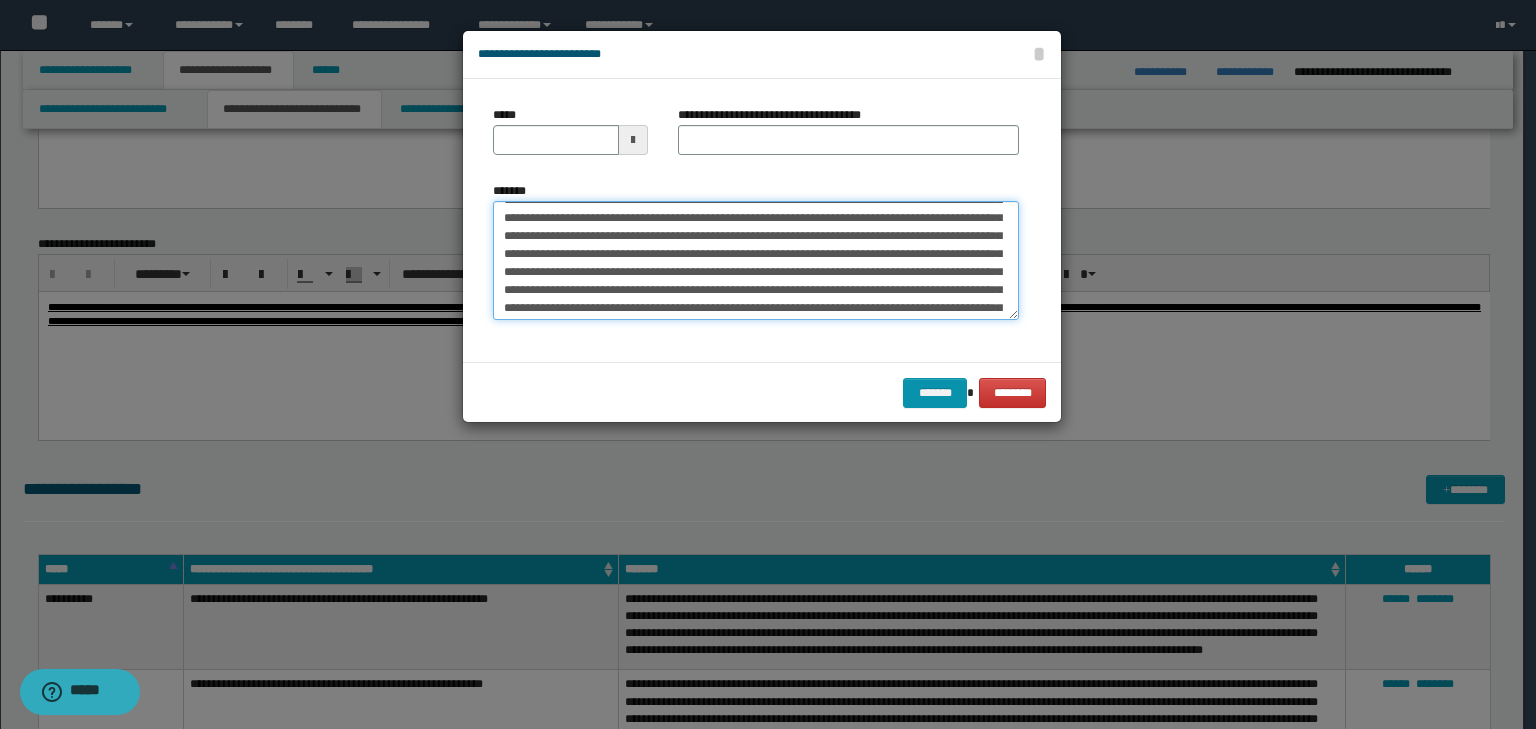 scroll, scrollTop: 0, scrollLeft: 0, axis: both 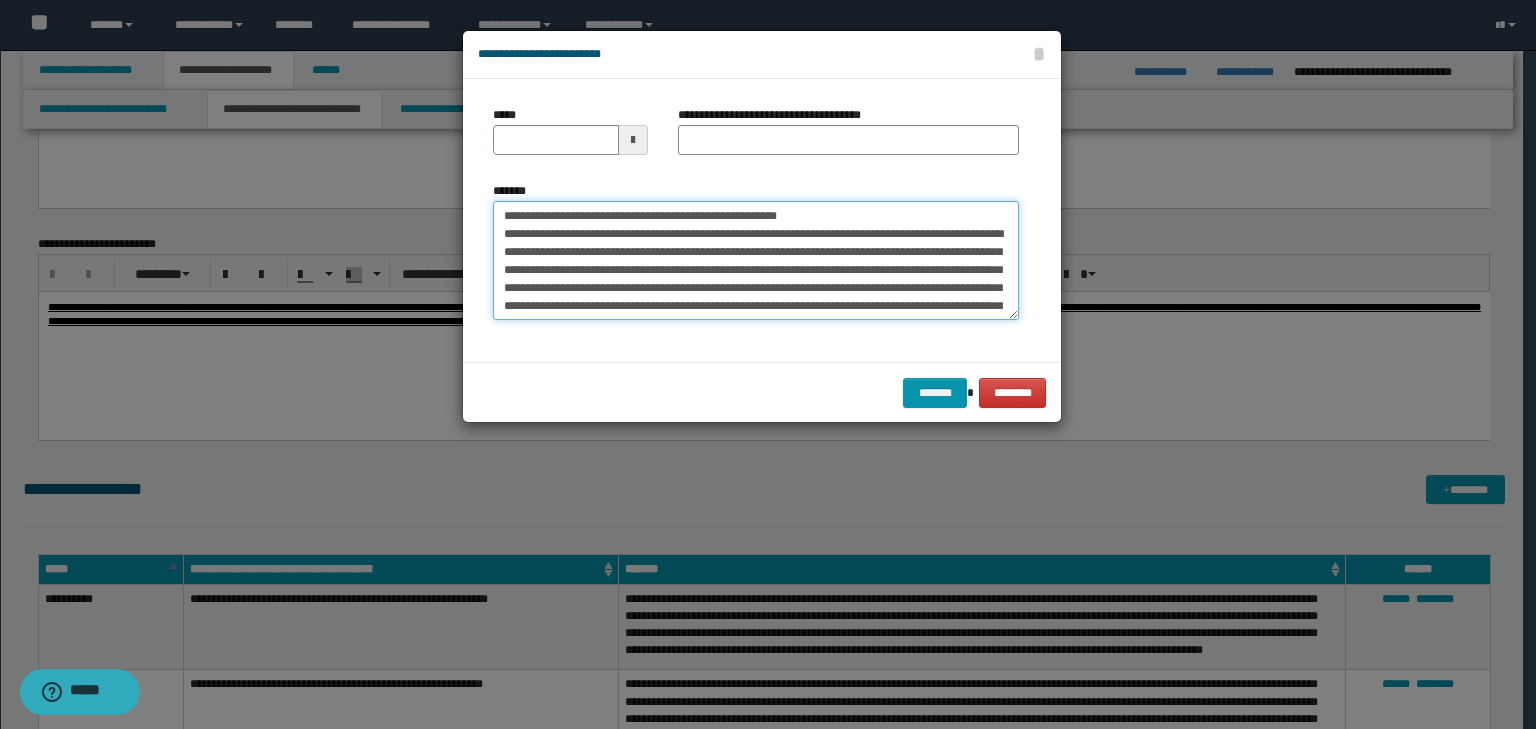 drag, startPoint x: 565, startPoint y: 212, endPoint x: 391, endPoint y: 190, distance: 175.38528 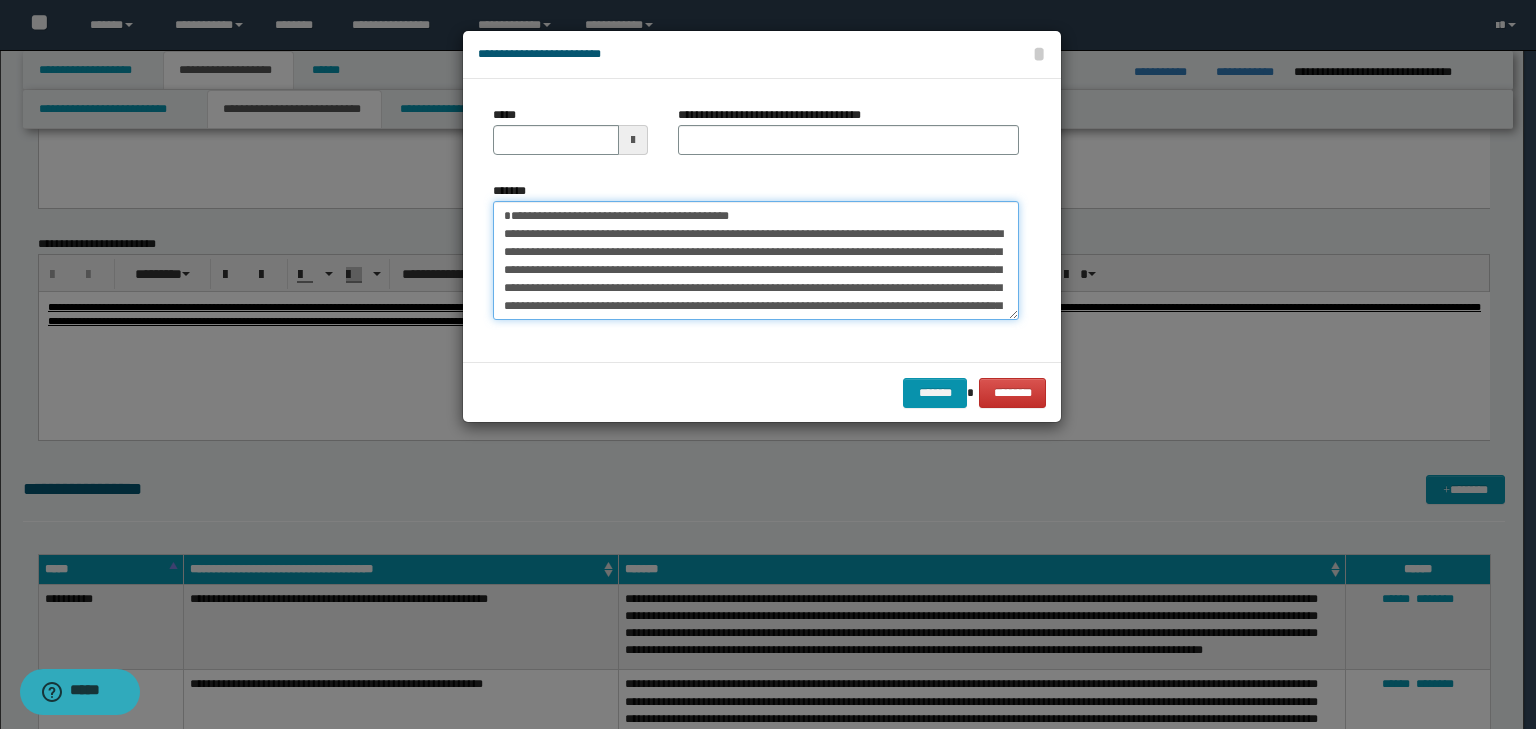 type 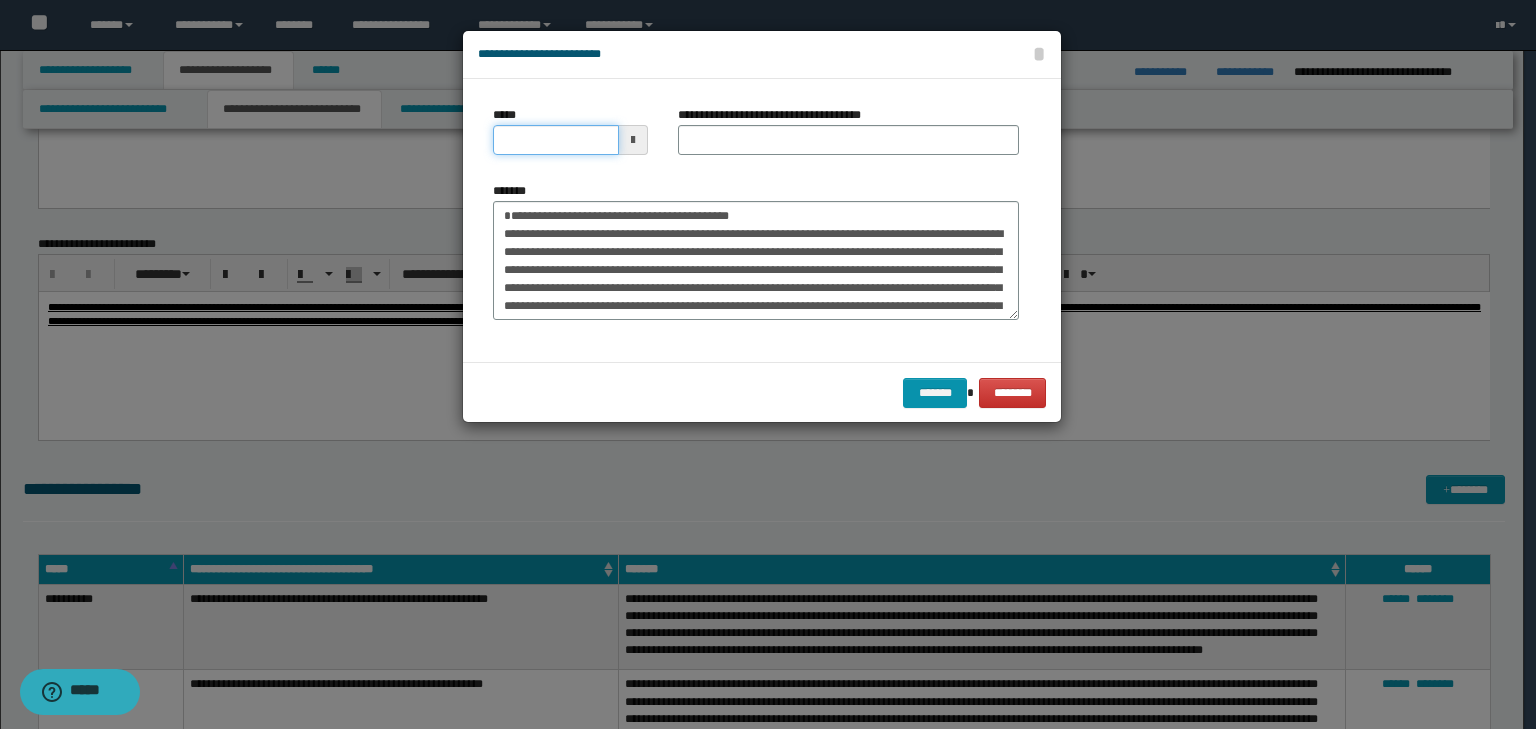 click on "*****" at bounding box center [556, 140] 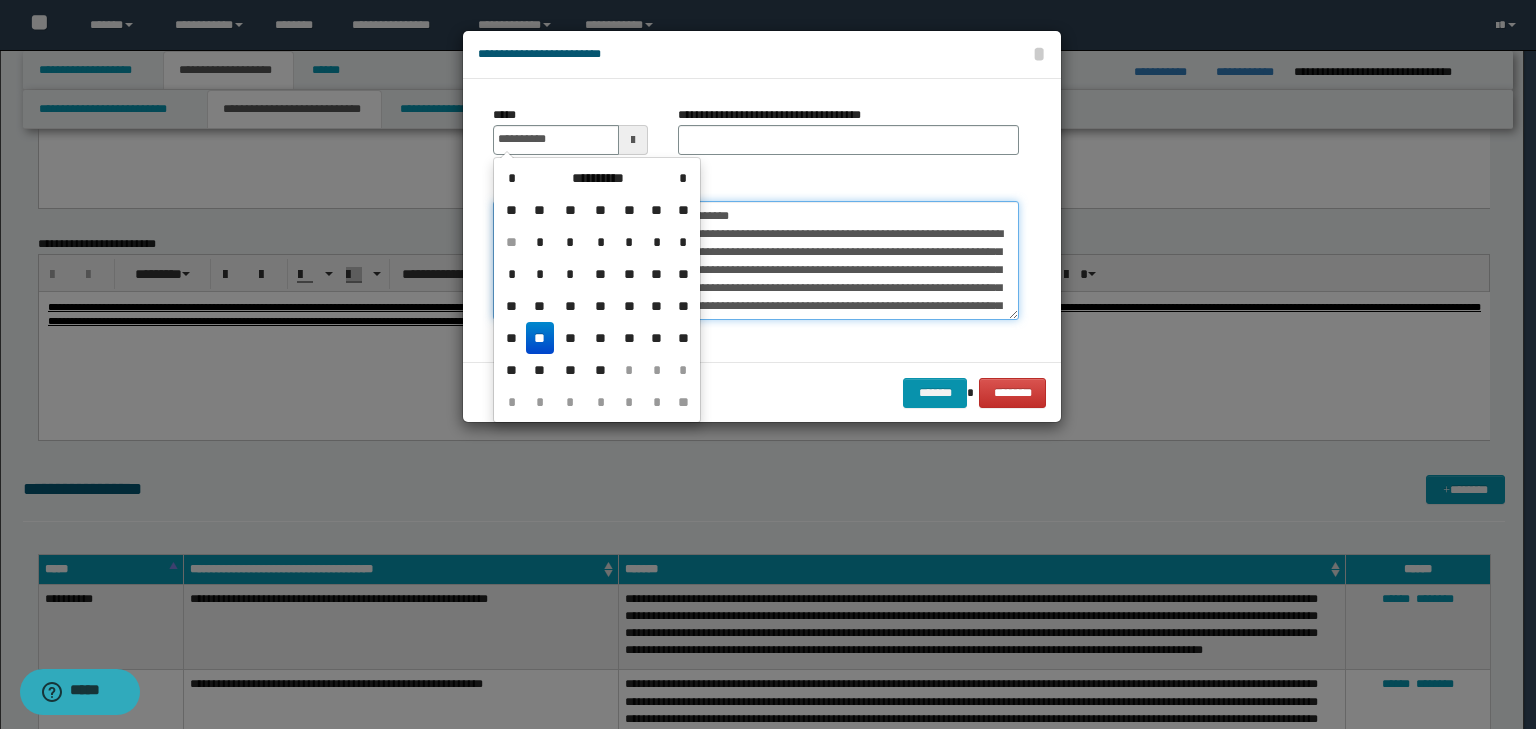 type on "**********" 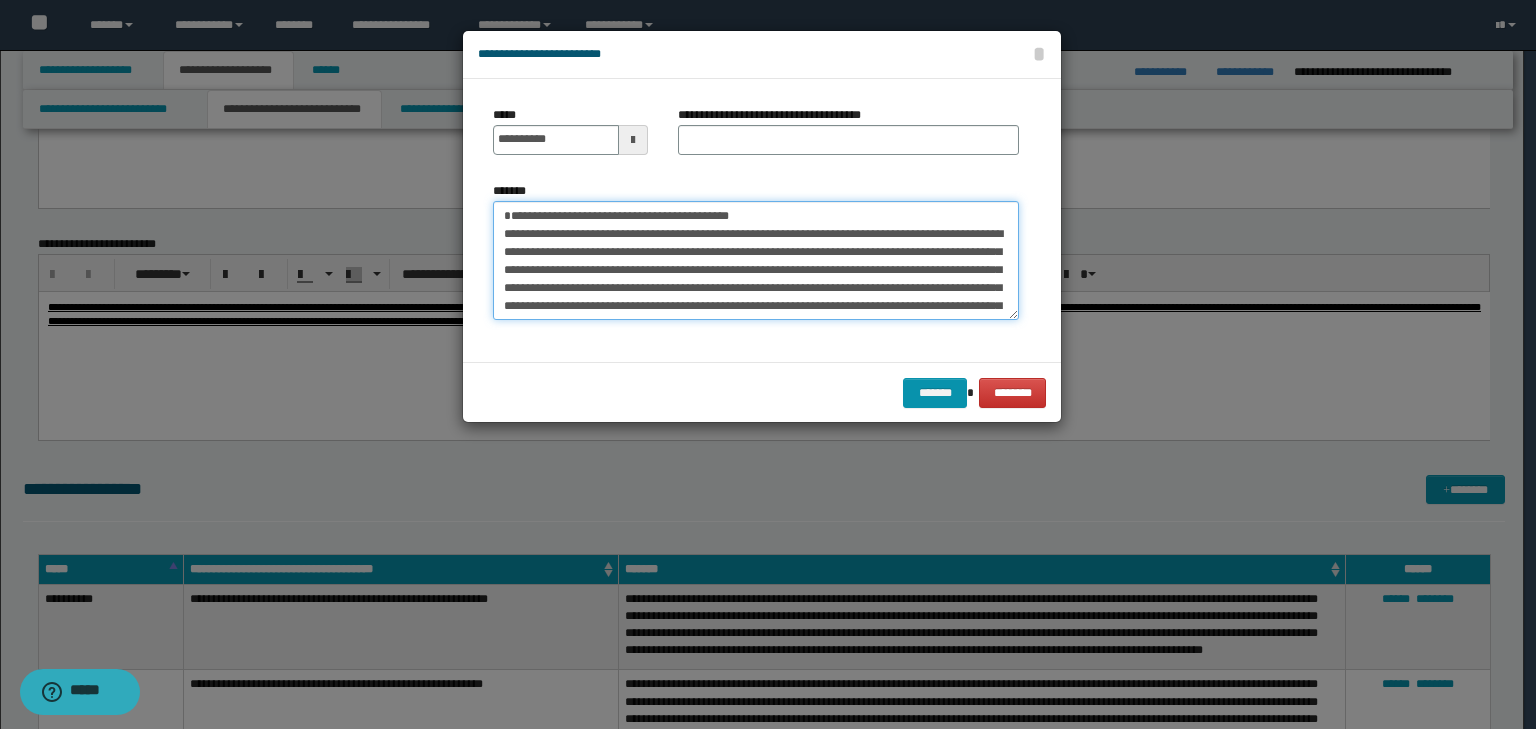 drag, startPoint x: 799, startPoint y: 213, endPoint x: 343, endPoint y: 196, distance: 456.31677 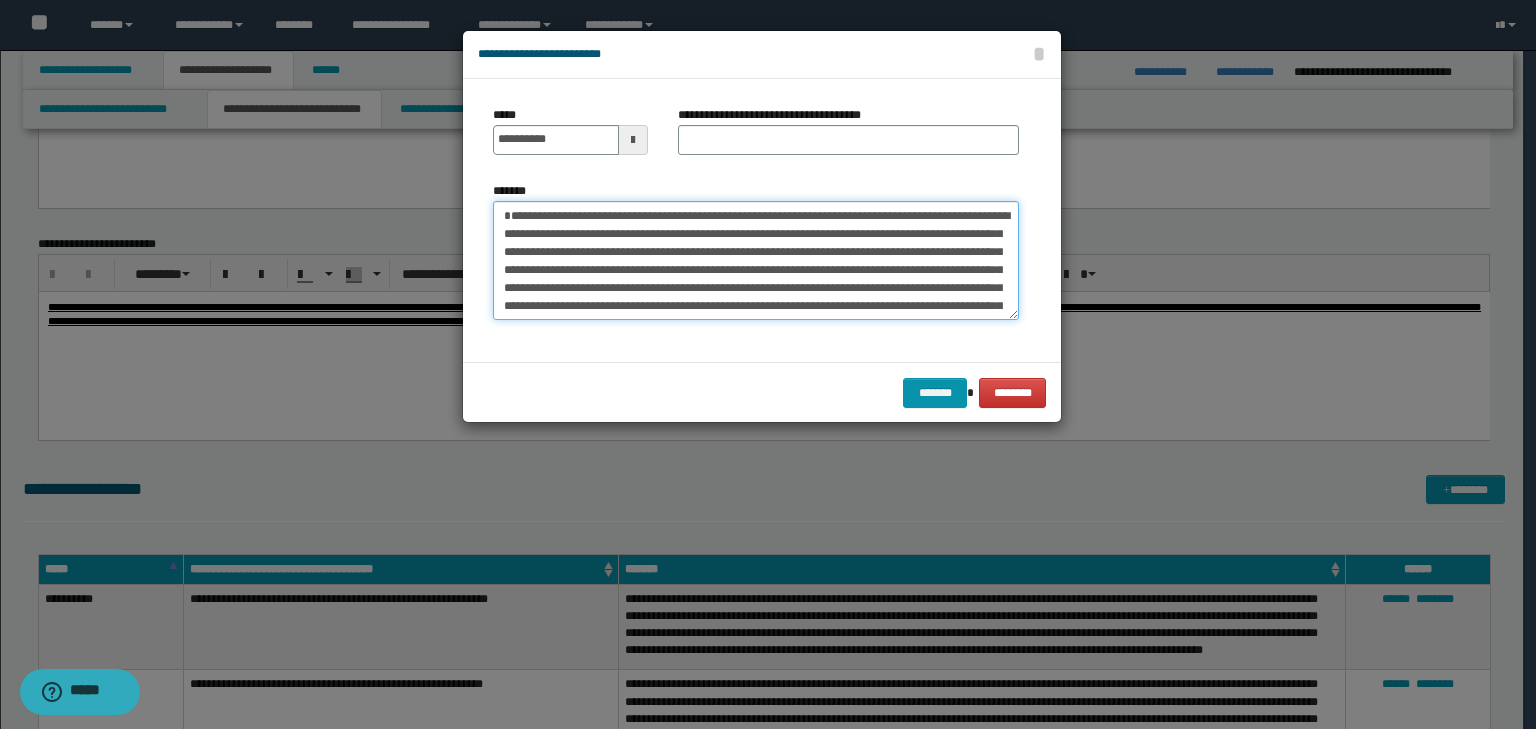 type on "**********" 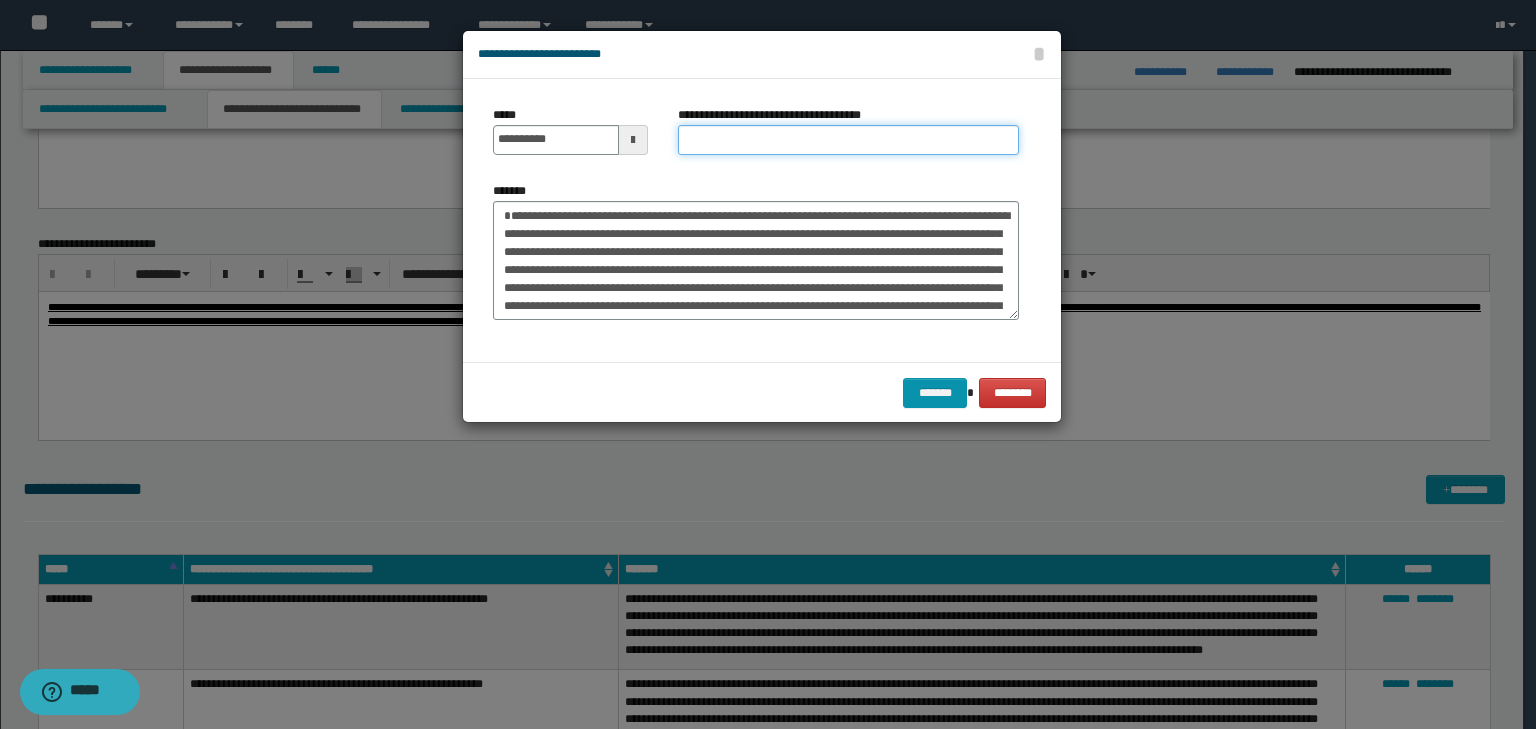 click on "**********" at bounding box center [848, 140] 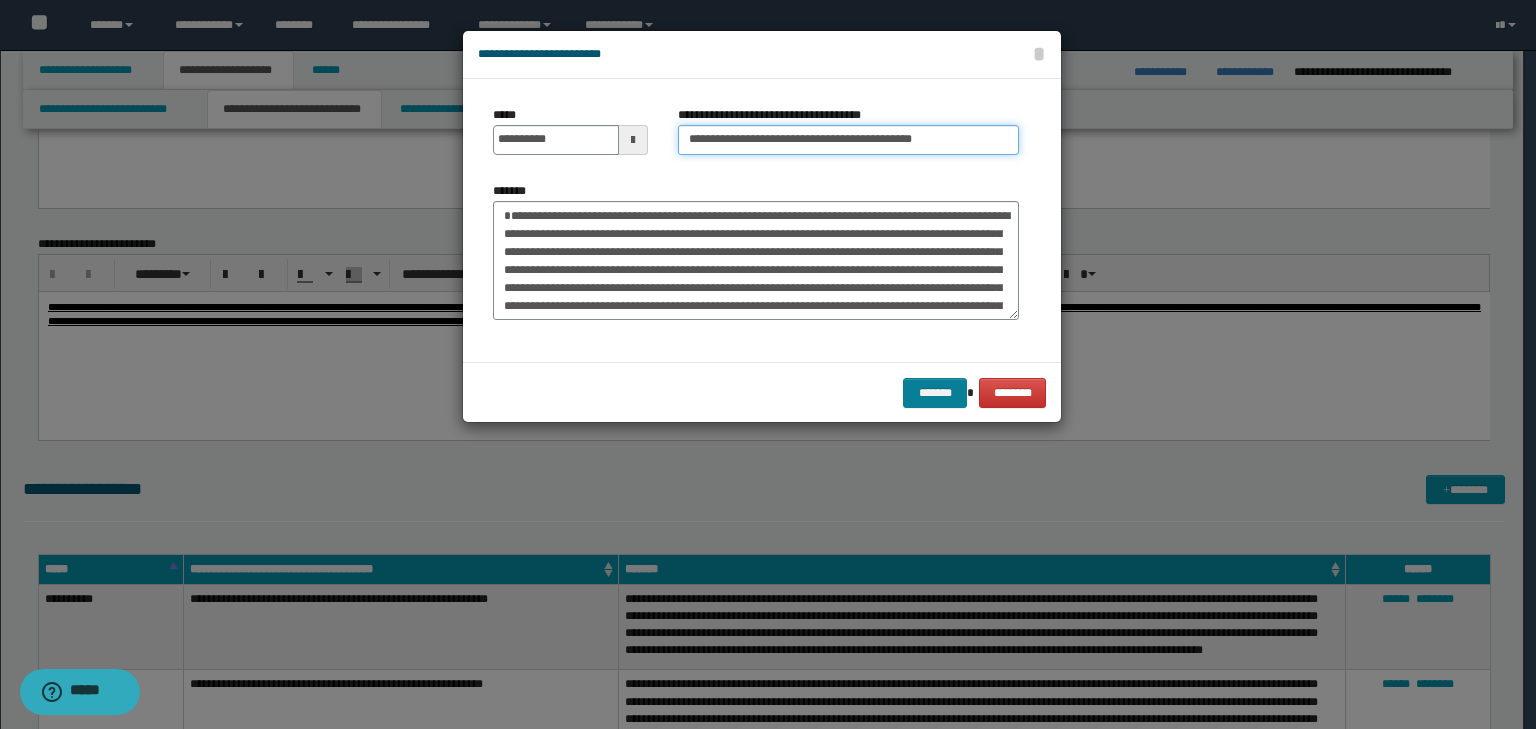 type on "**********" 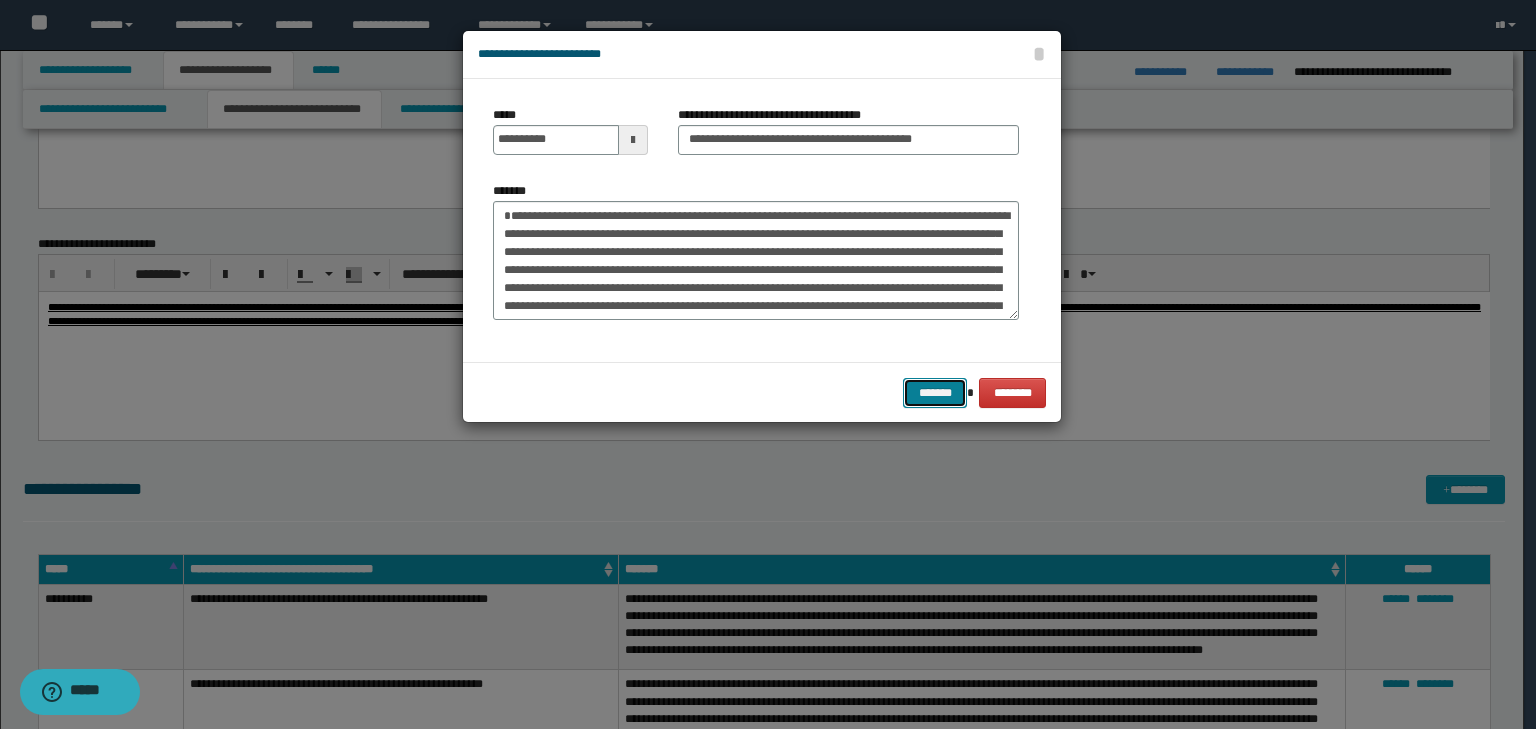 click on "*******" at bounding box center (935, 393) 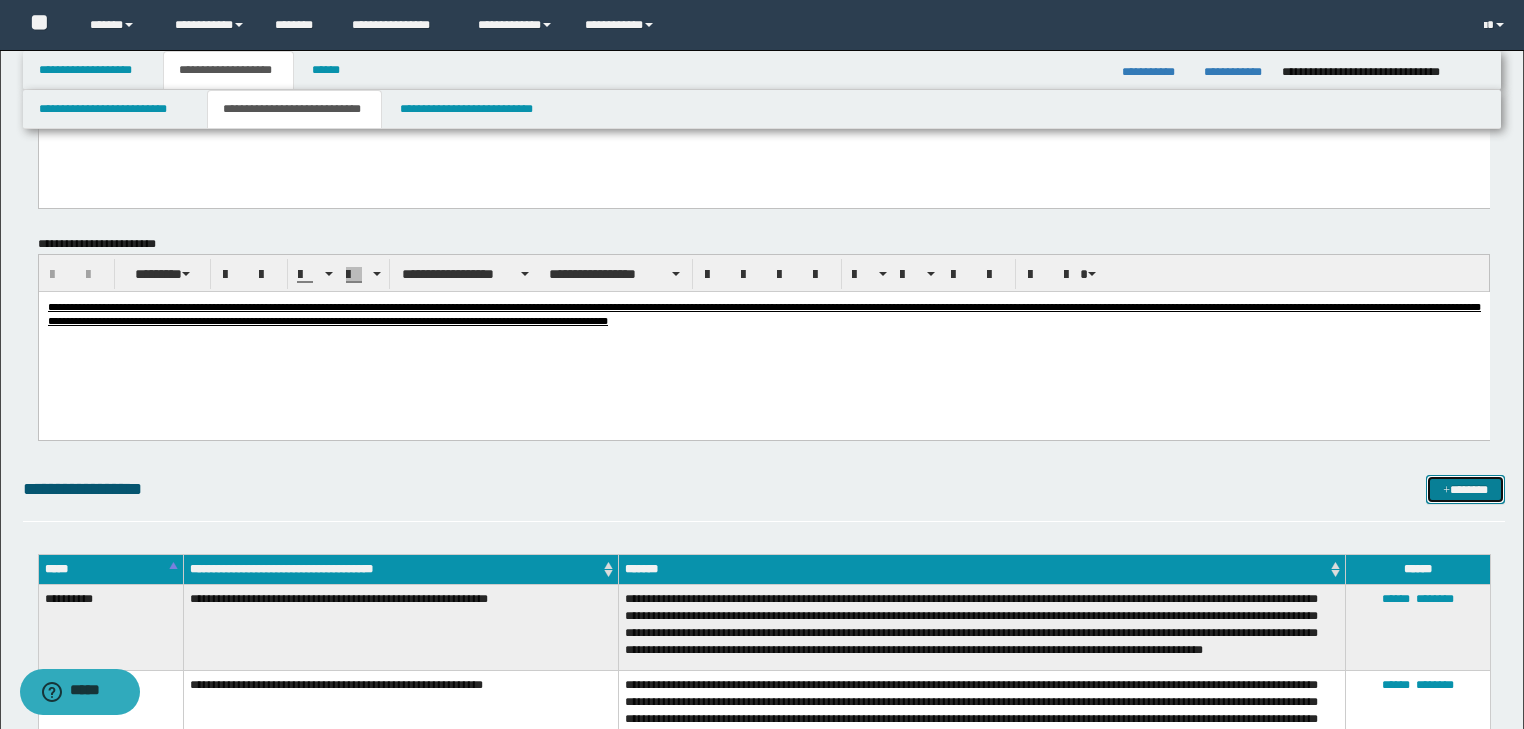 click on "*******" at bounding box center (1465, 490) 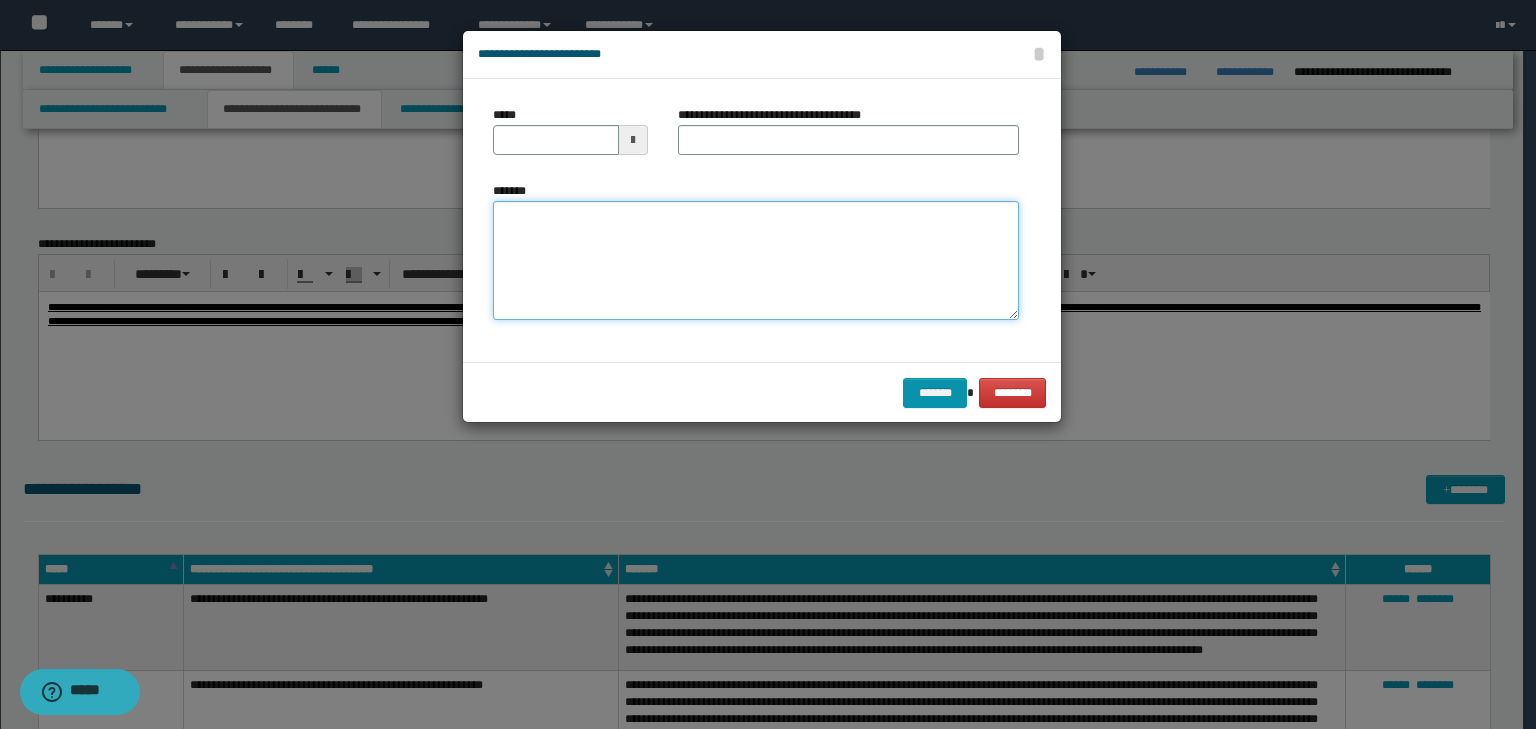 click on "*******" at bounding box center [756, 261] 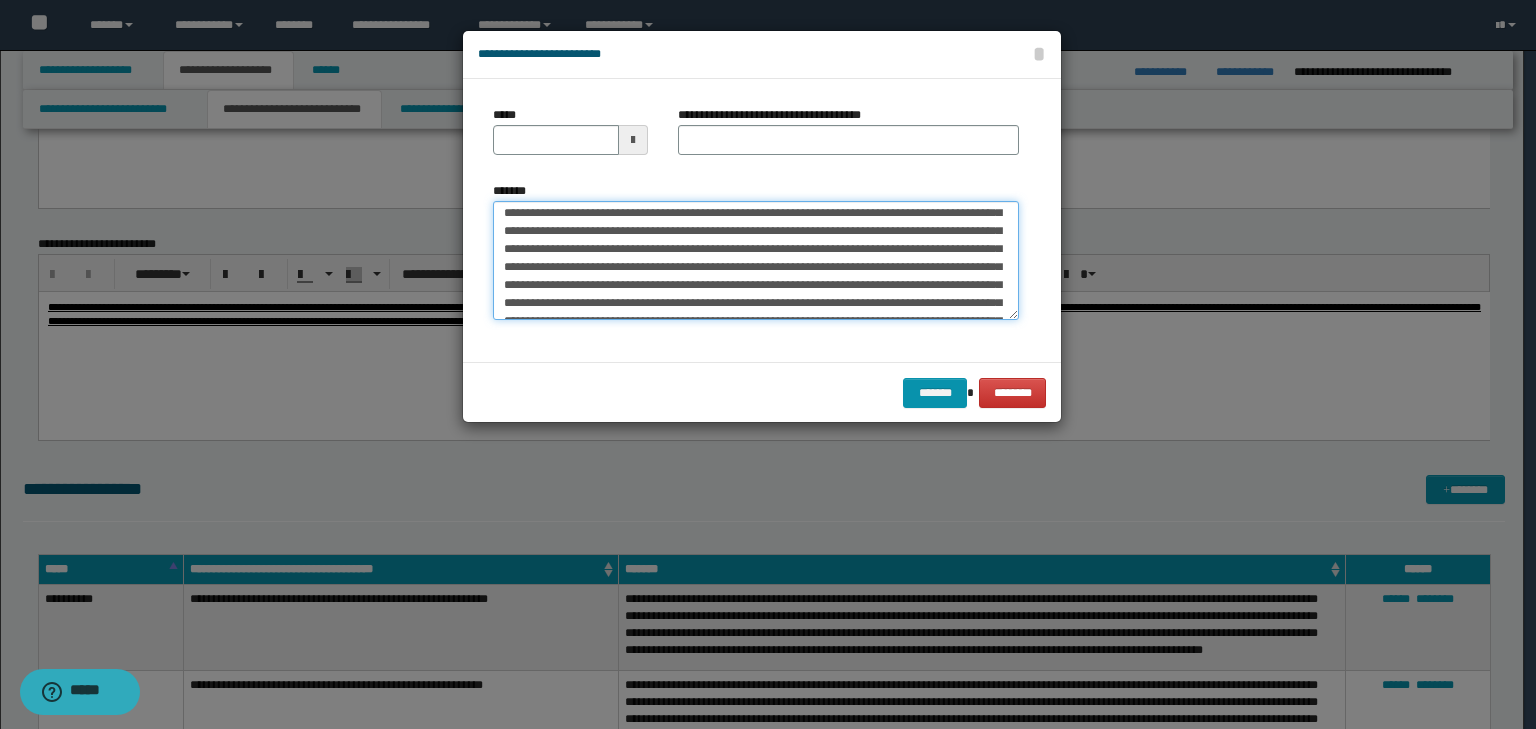 scroll, scrollTop: 0, scrollLeft: 0, axis: both 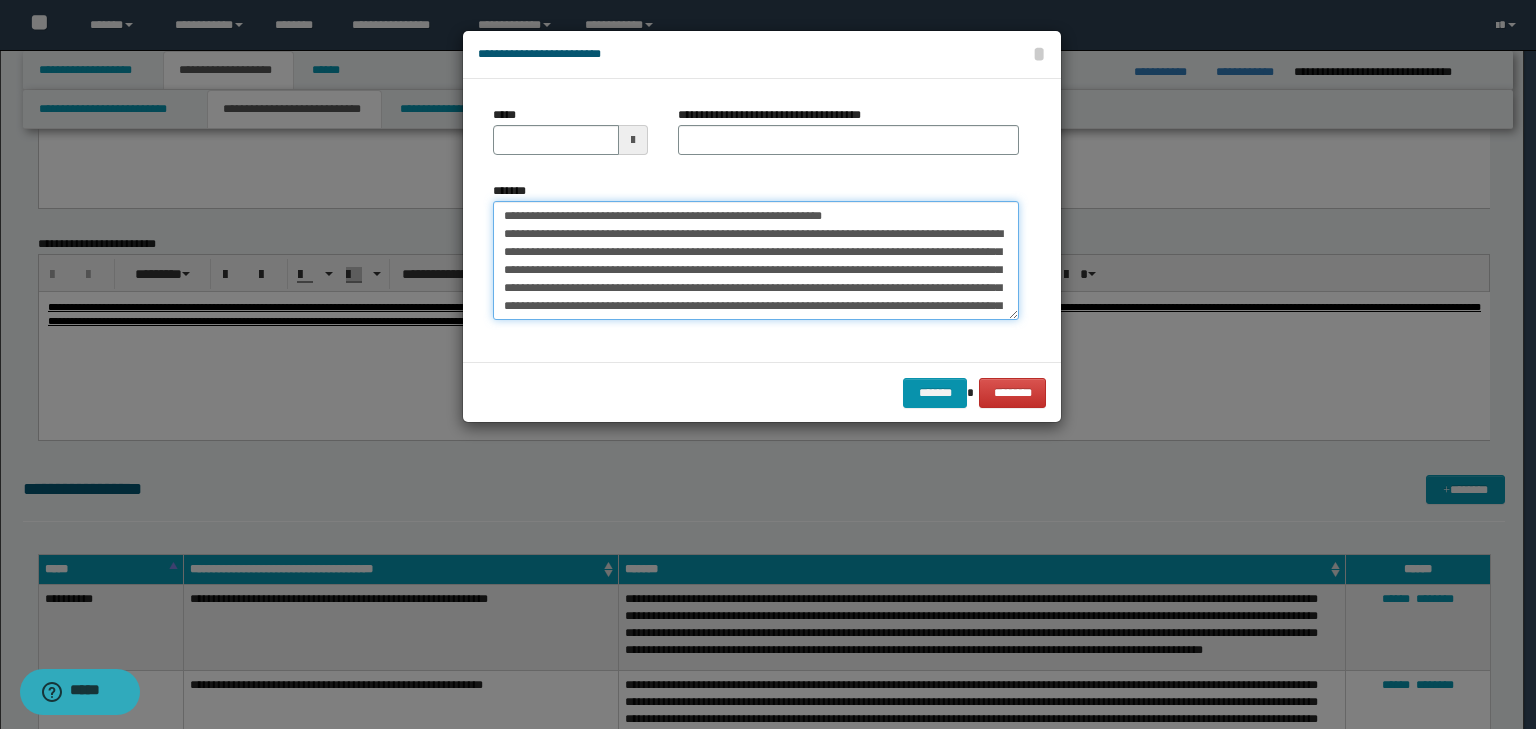 drag, startPoint x: 565, startPoint y: 212, endPoint x: 431, endPoint y: 197, distance: 134.83694 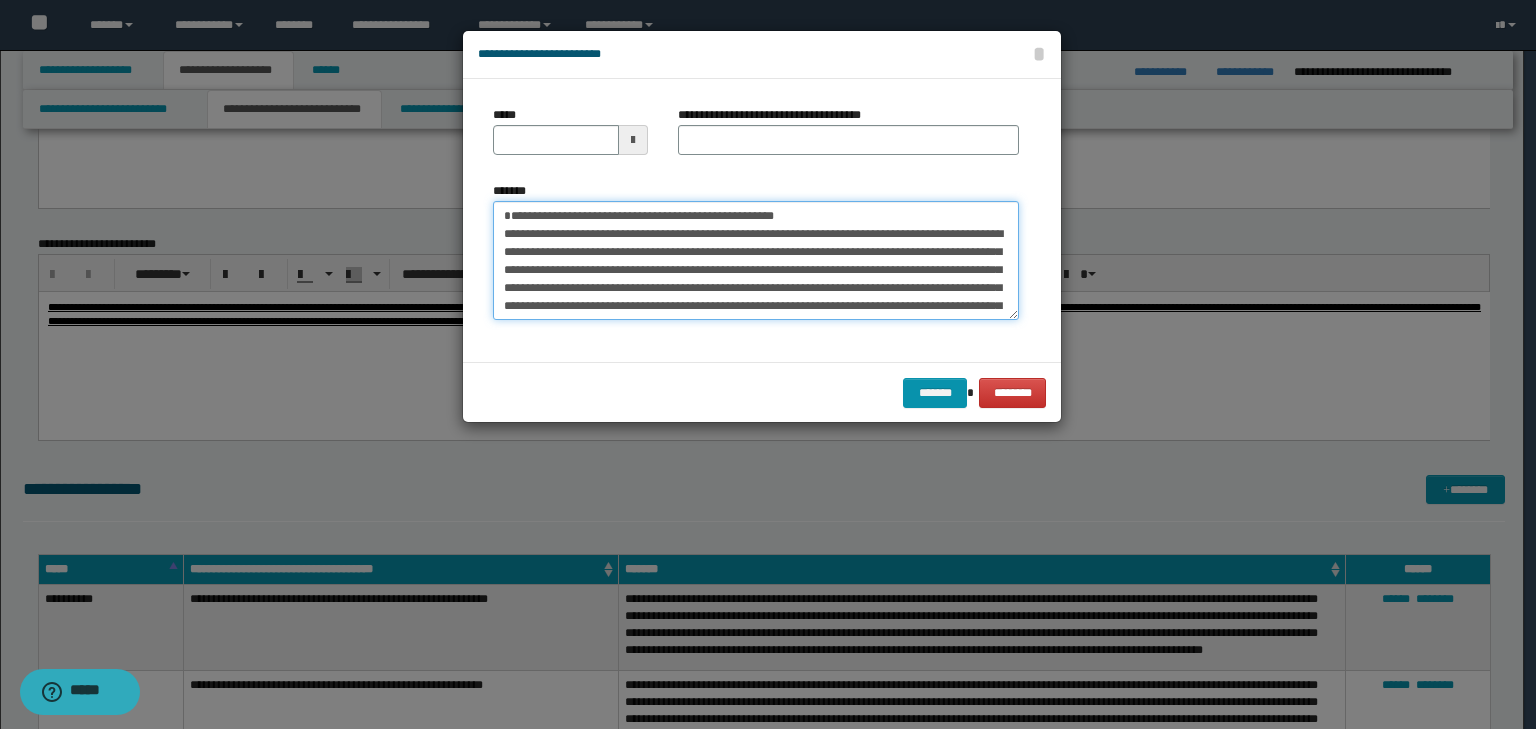 type 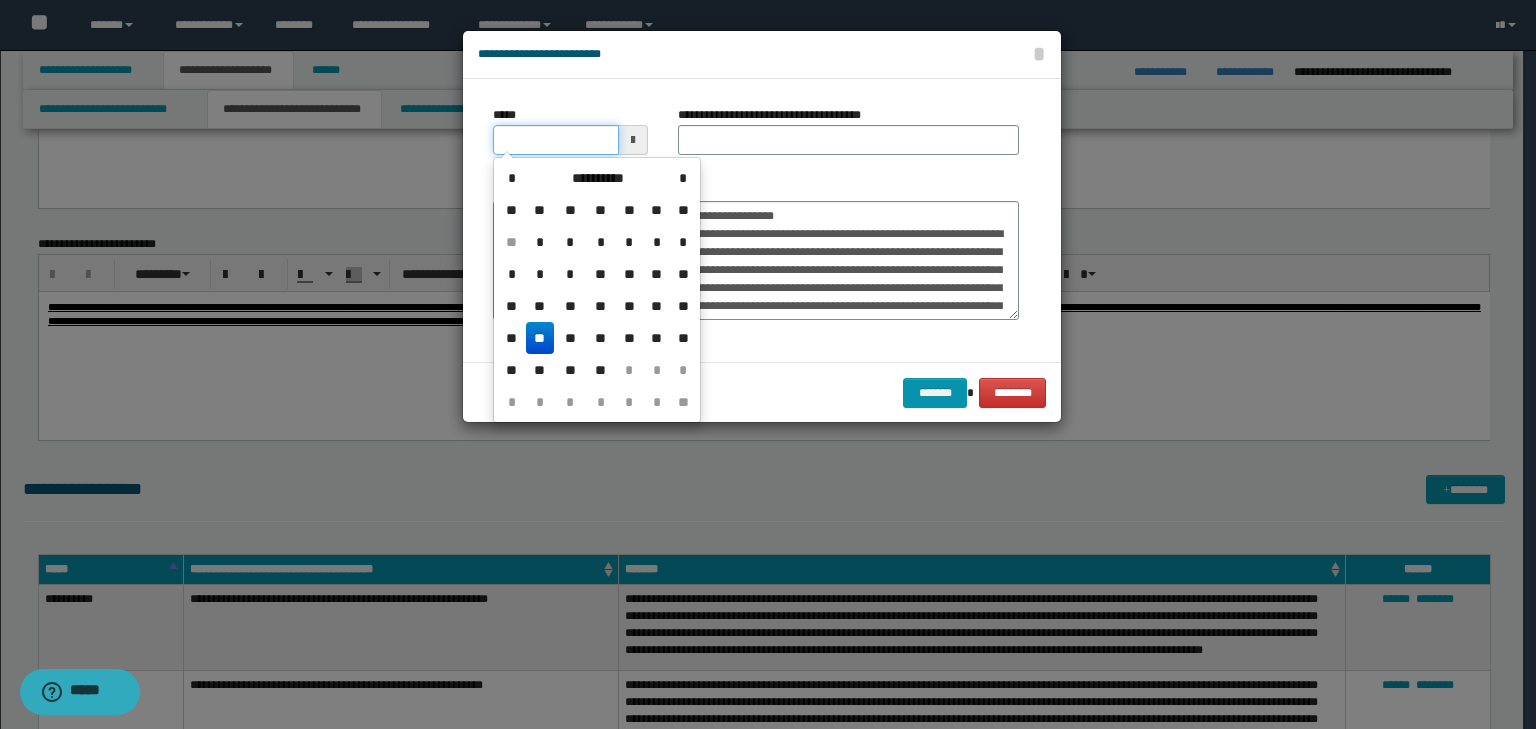 click on "*****" at bounding box center [556, 140] 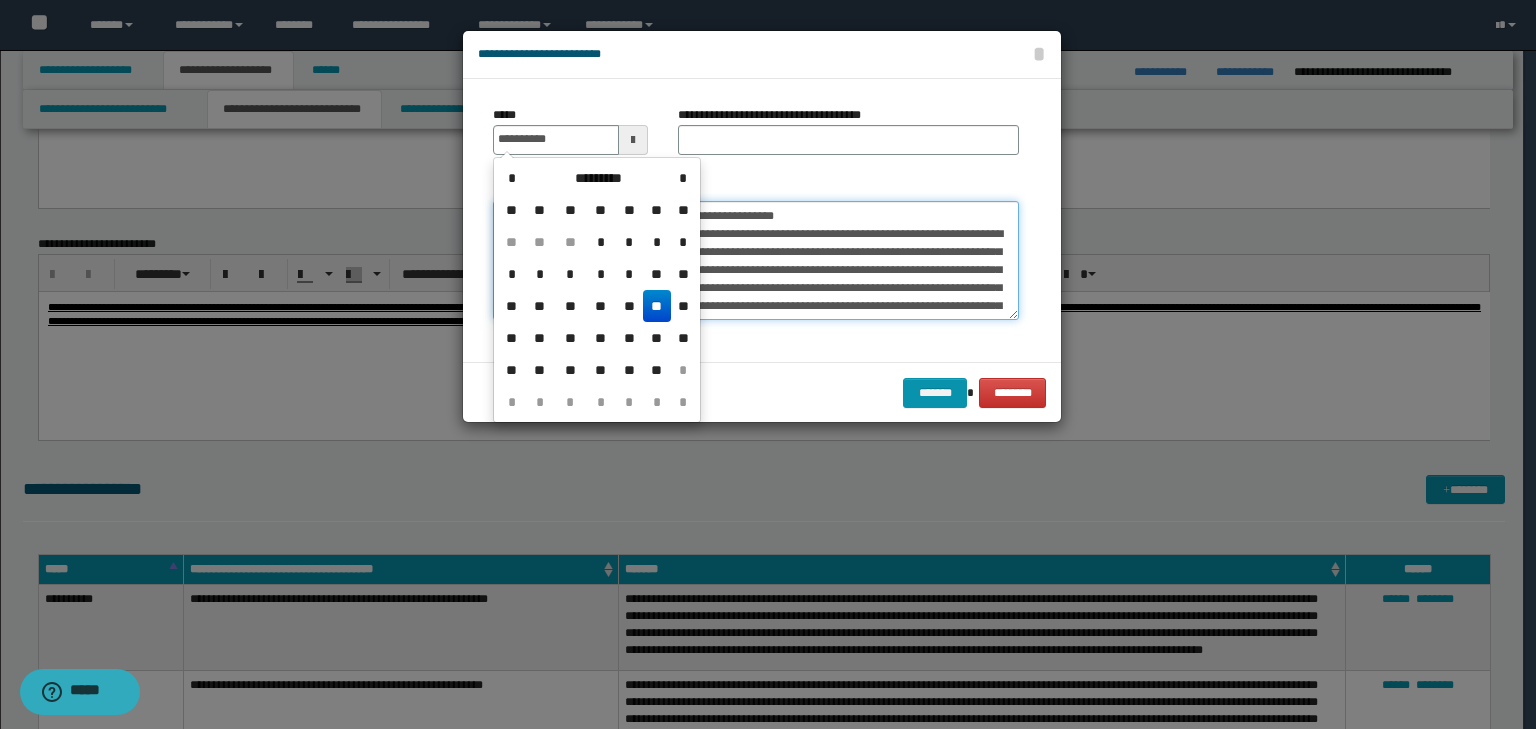 type on "**********" 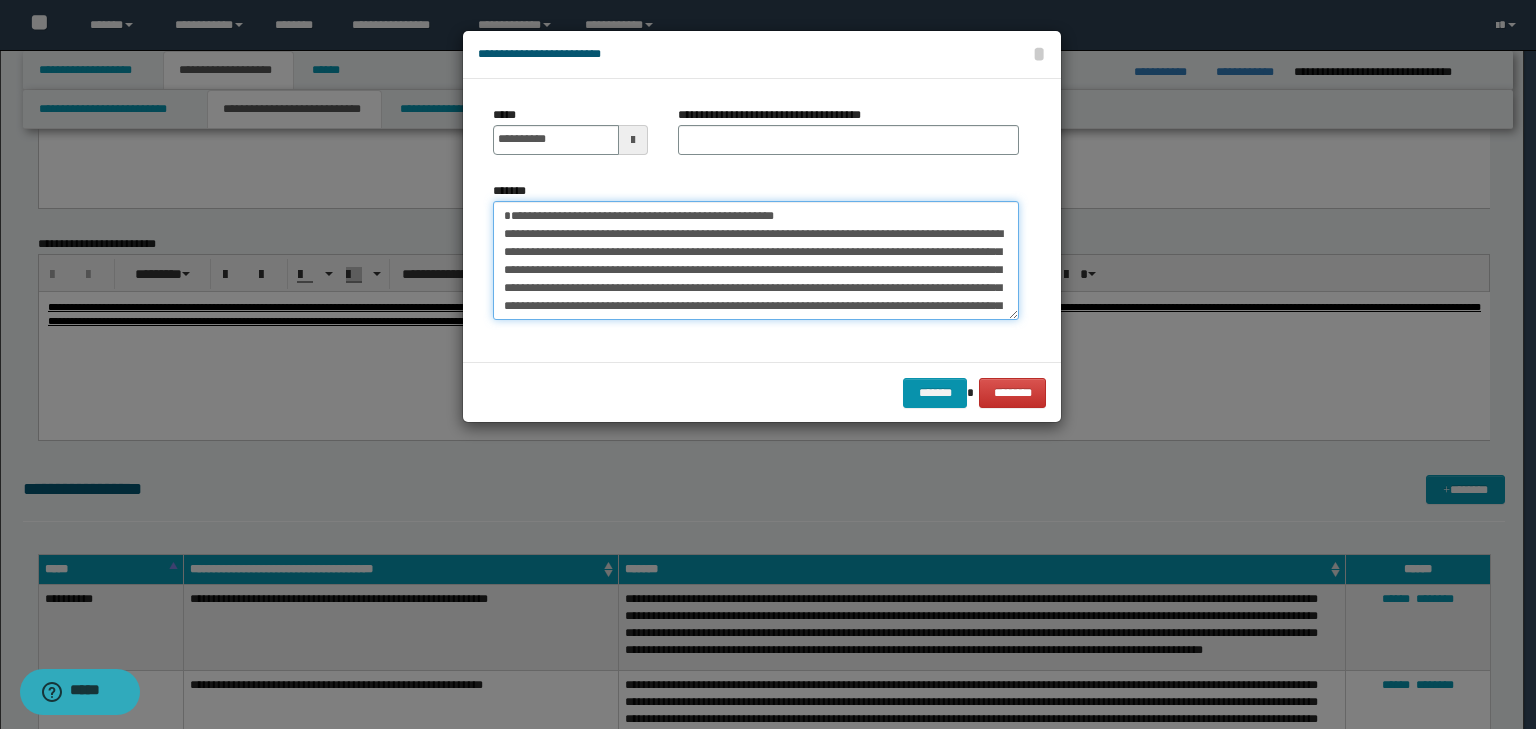 drag, startPoint x: 872, startPoint y: 216, endPoint x: 372, endPoint y: 220, distance: 500.016 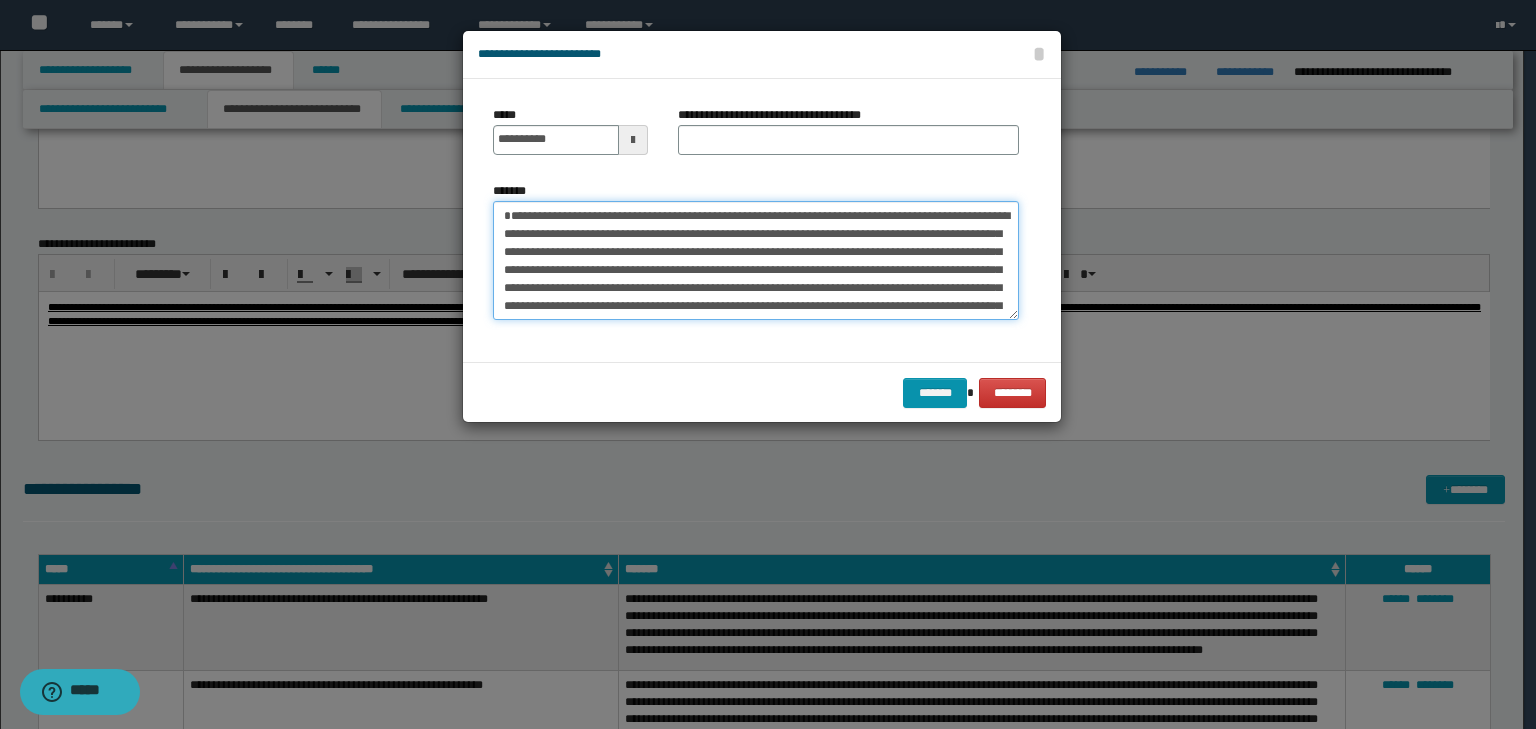 type on "**********" 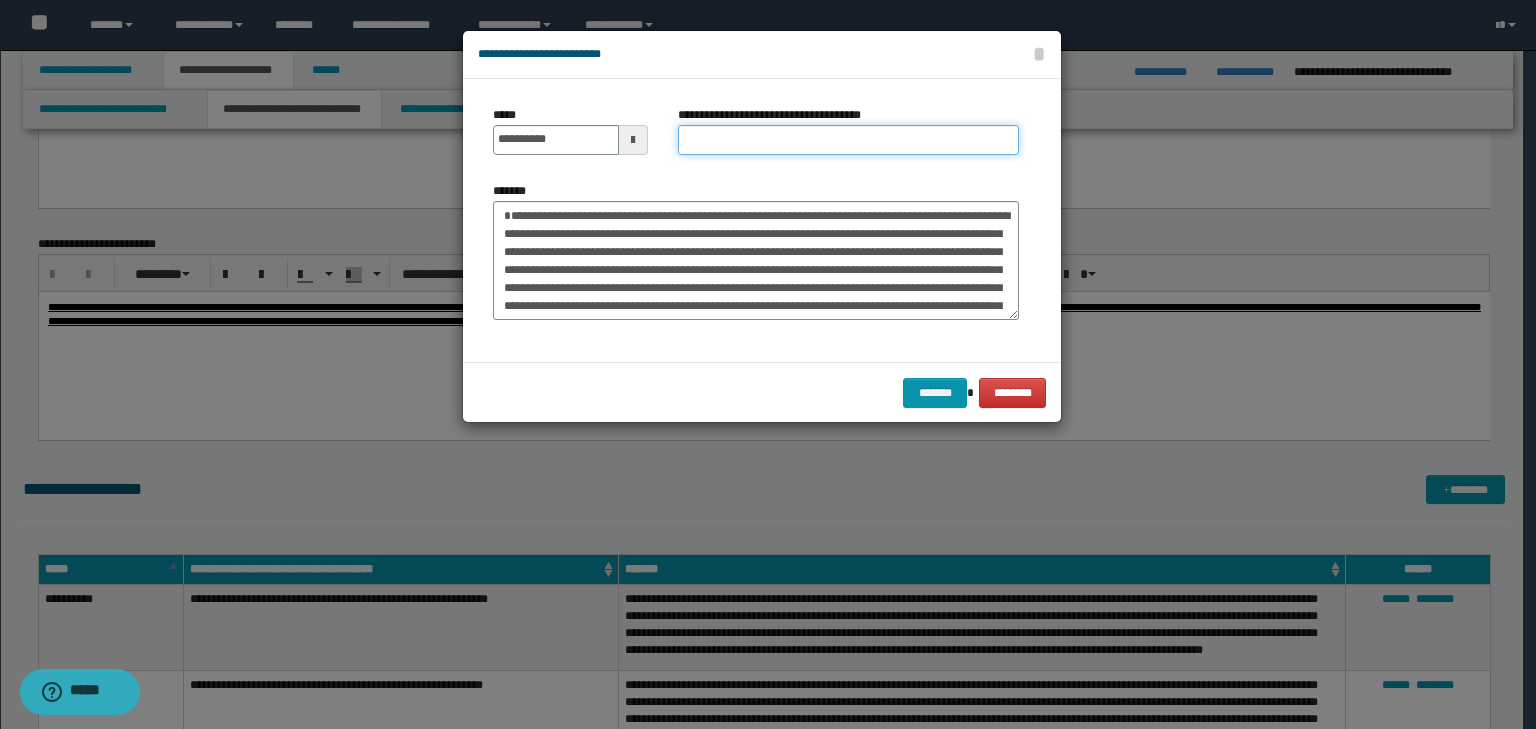 click on "**********" at bounding box center (848, 140) 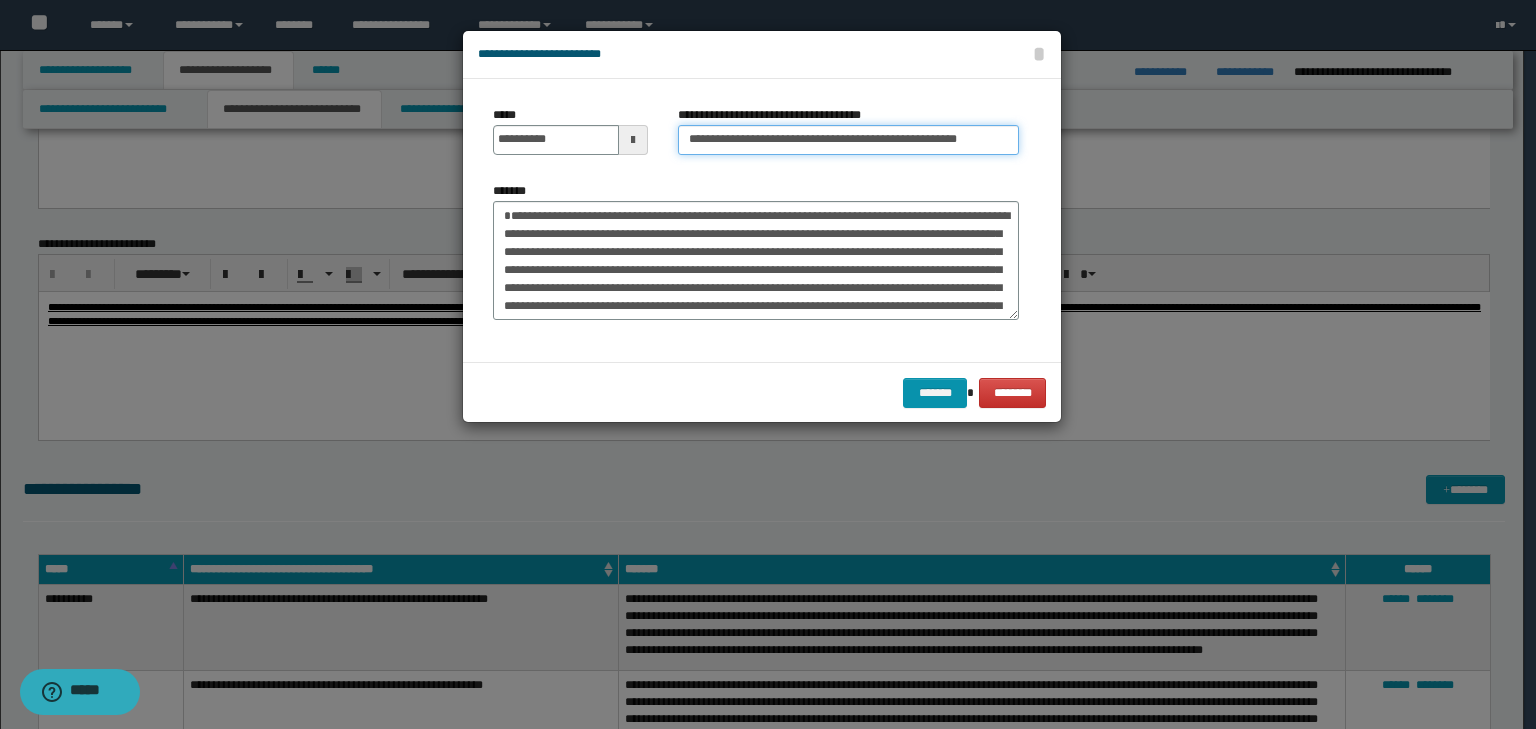 scroll, scrollTop: 0, scrollLeft: 24, axis: horizontal 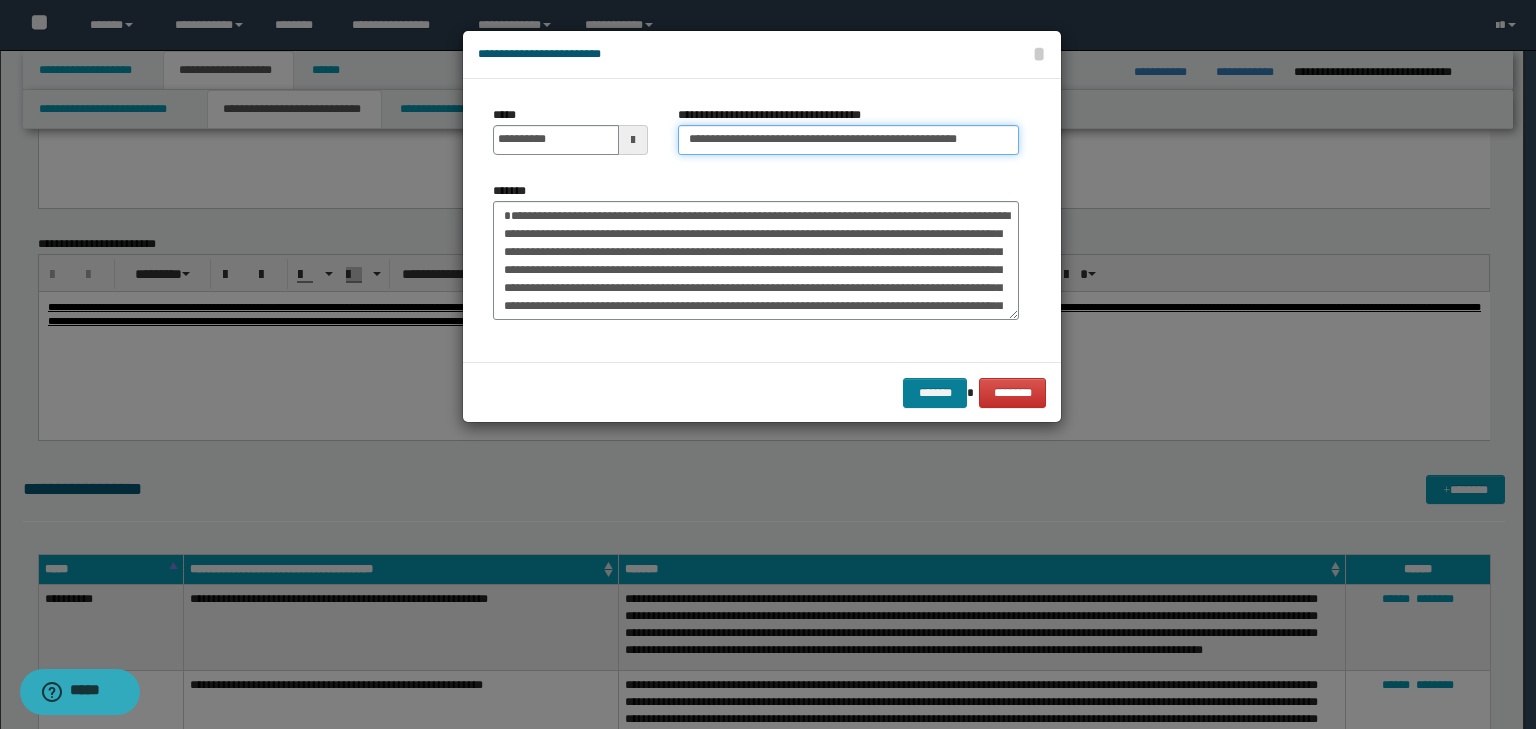 type on "**********" 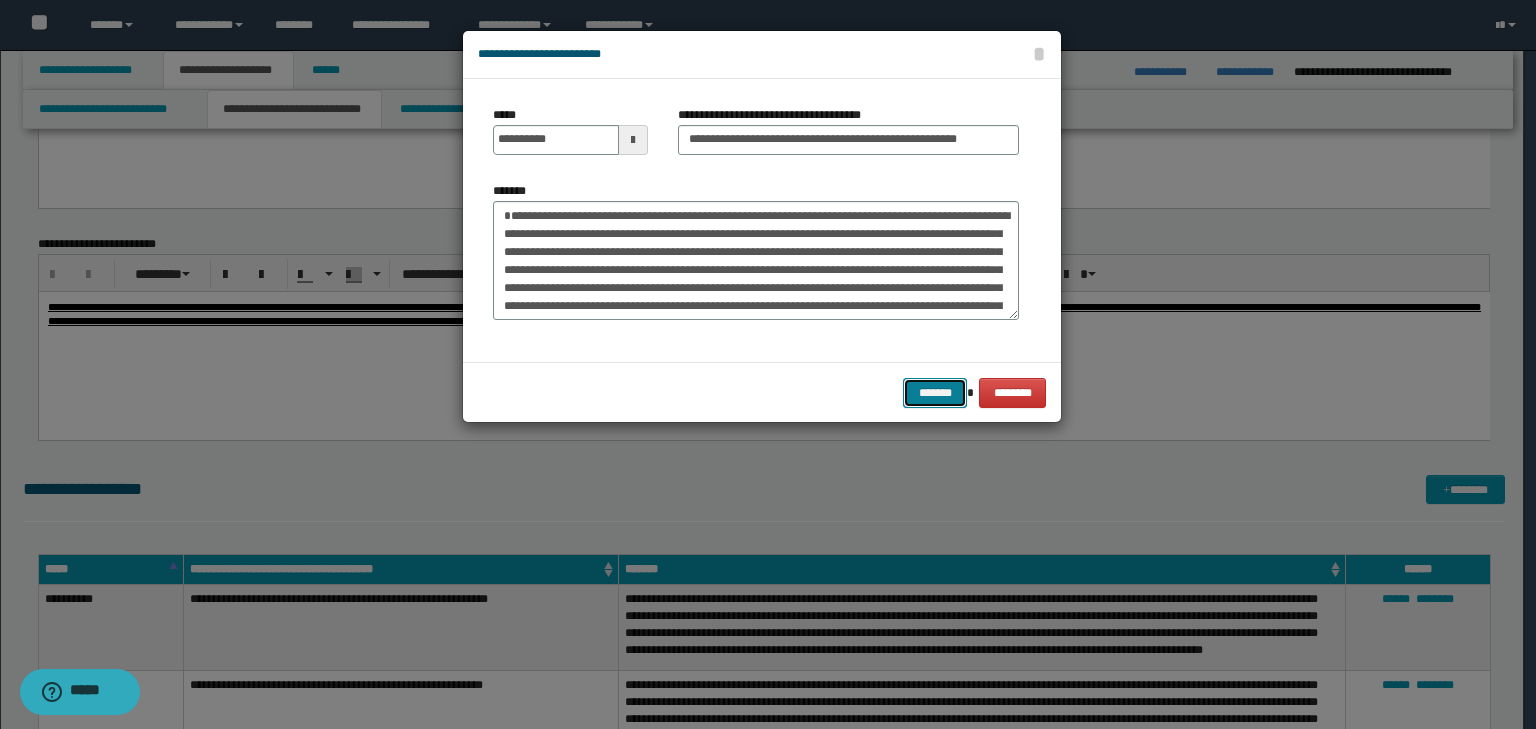 click on "*******" at bounding box center (935, 393) 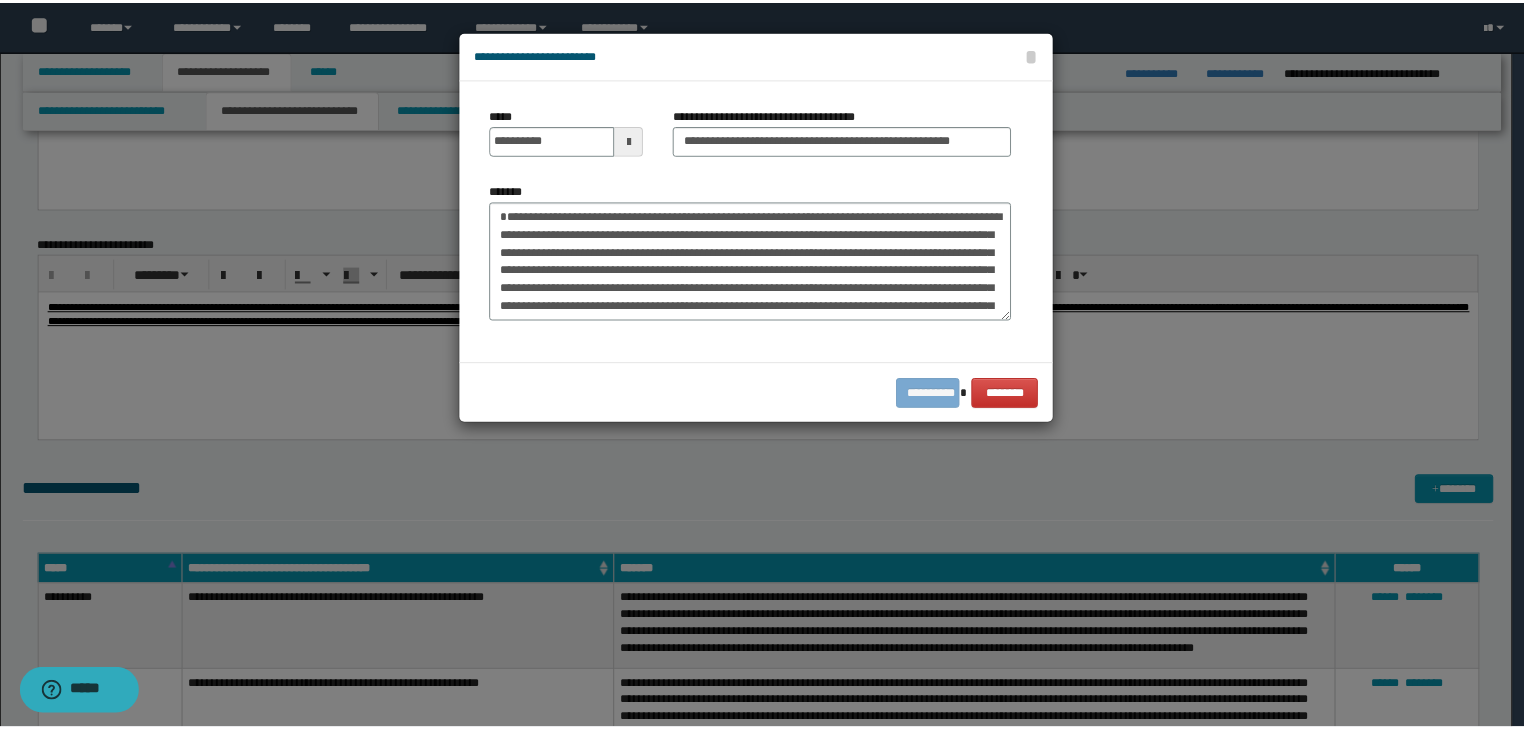 scroll, scrollTop: 0, scrollLeft: 0, axis: both 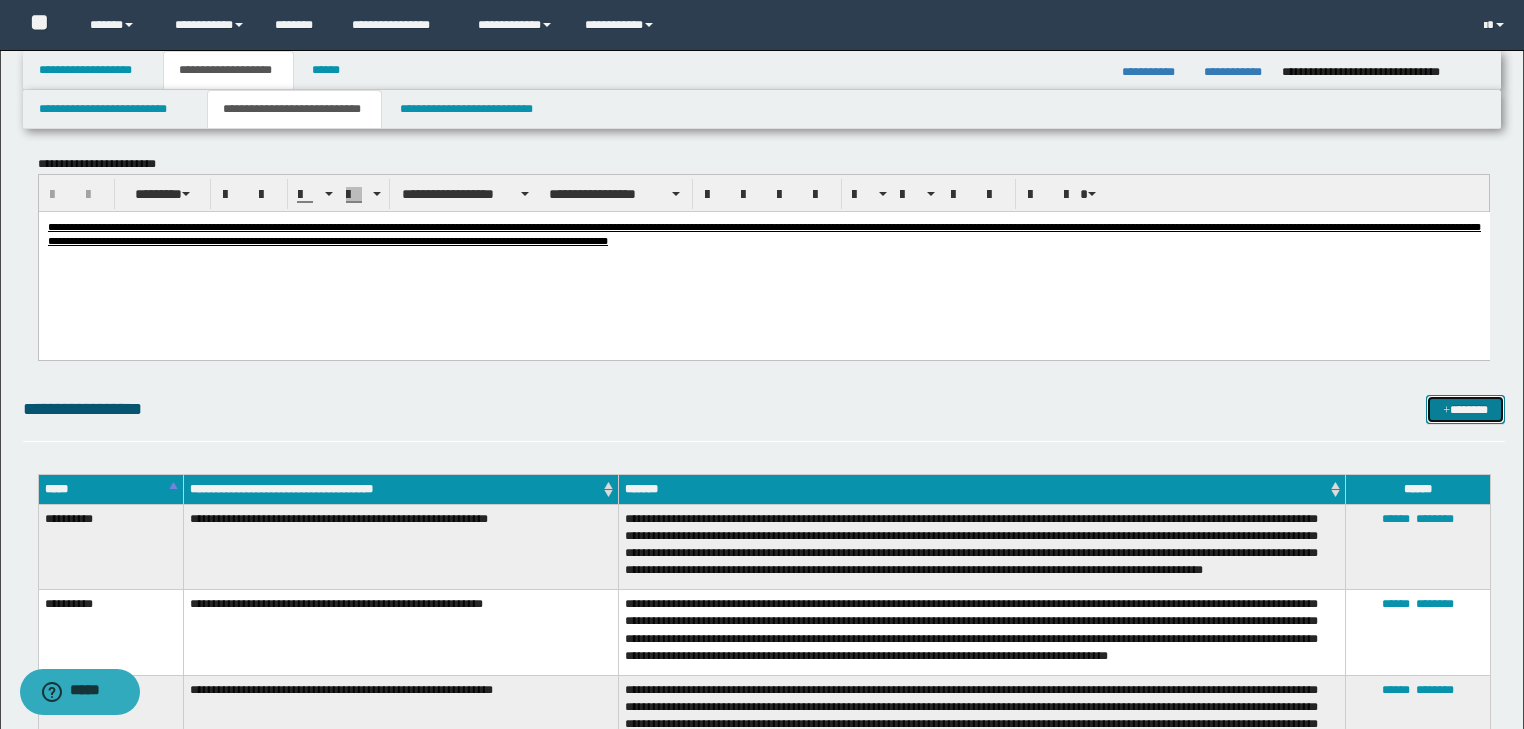 click on "*******" at bounding box center [1465, 410] 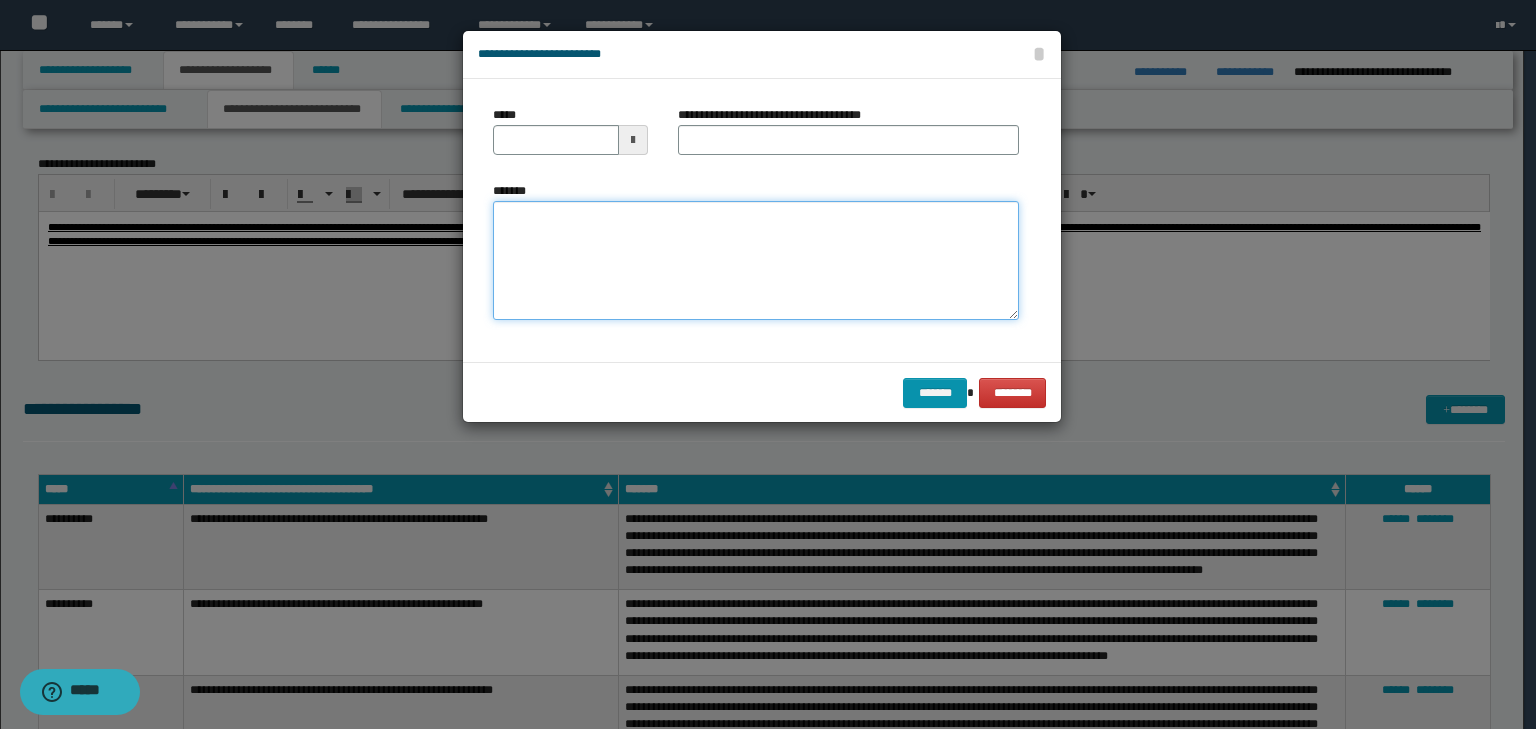 click on "*******" at bounding box center (756, 261) 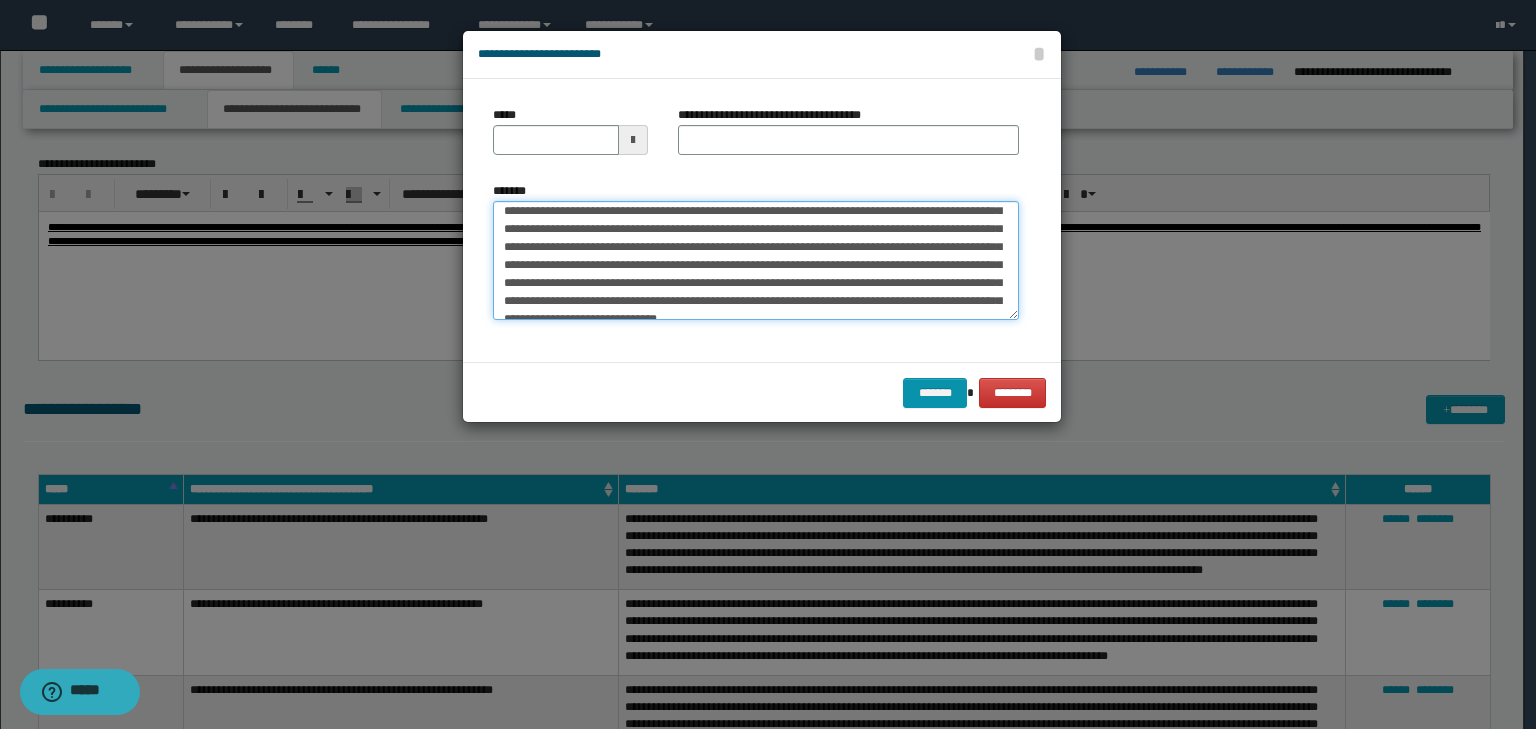 scroll, scrollTop: 0, scrollLeft: 0, axis: both 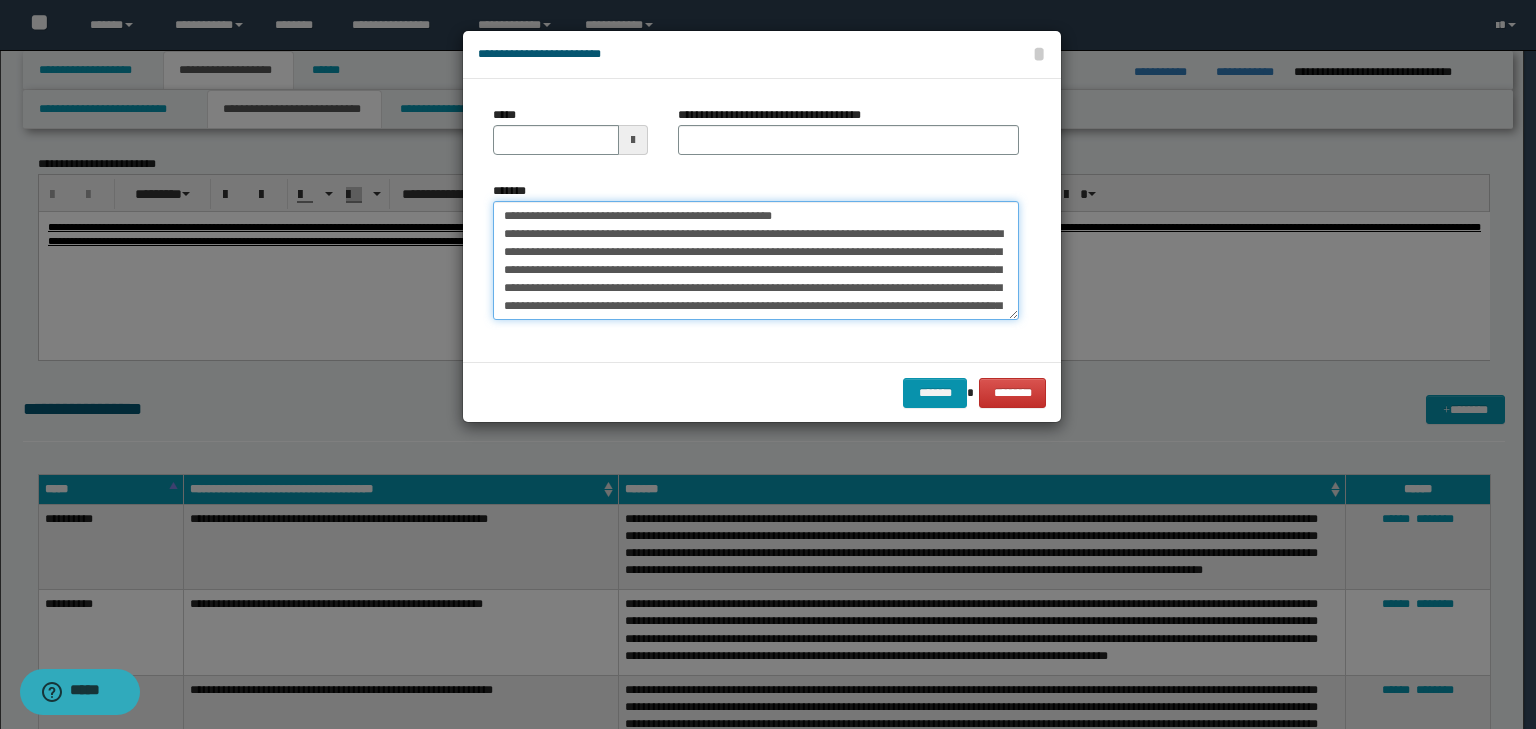 drag, startPoint x: 565, startPoint y: 213, endPoint x: 402, endPoint y: 182, distance: 165.92166 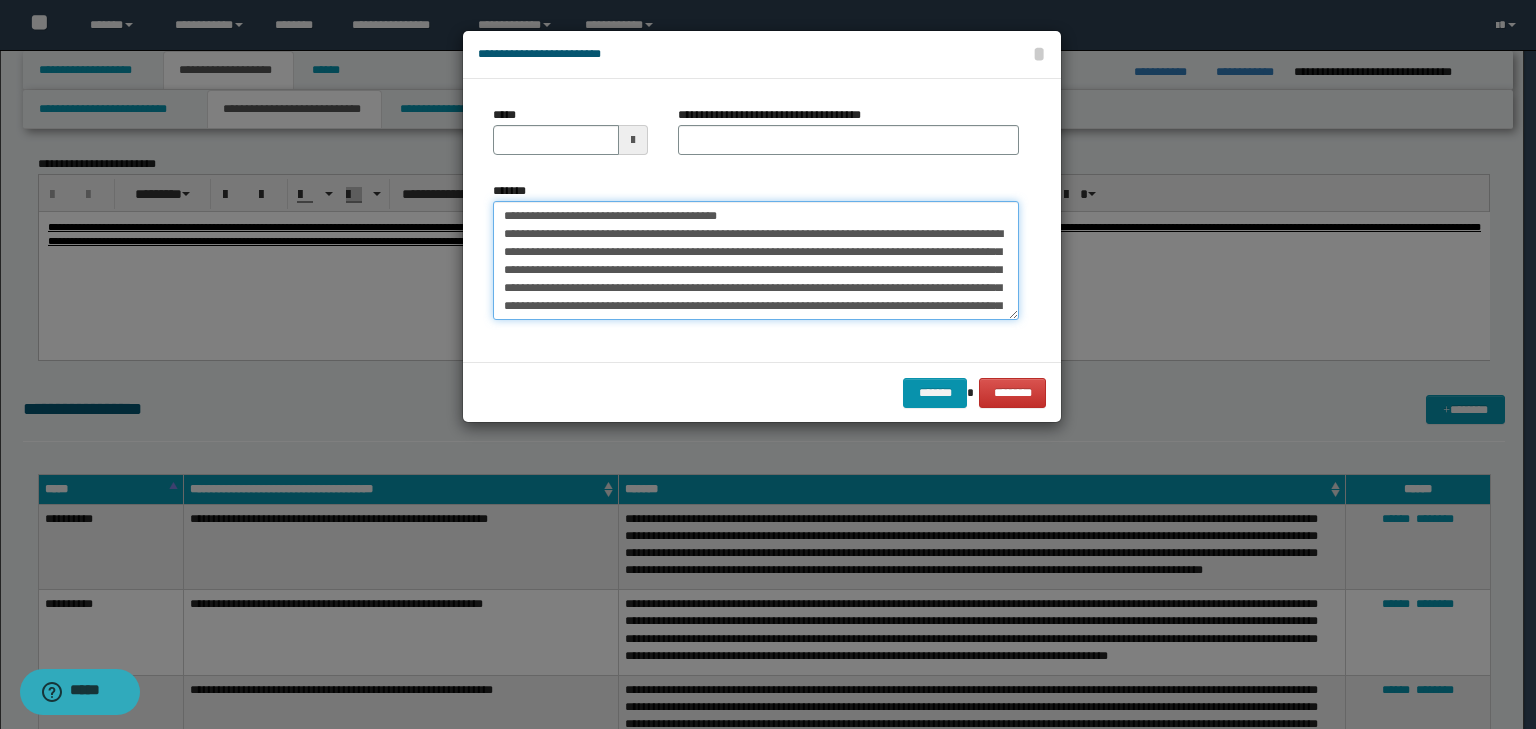 type 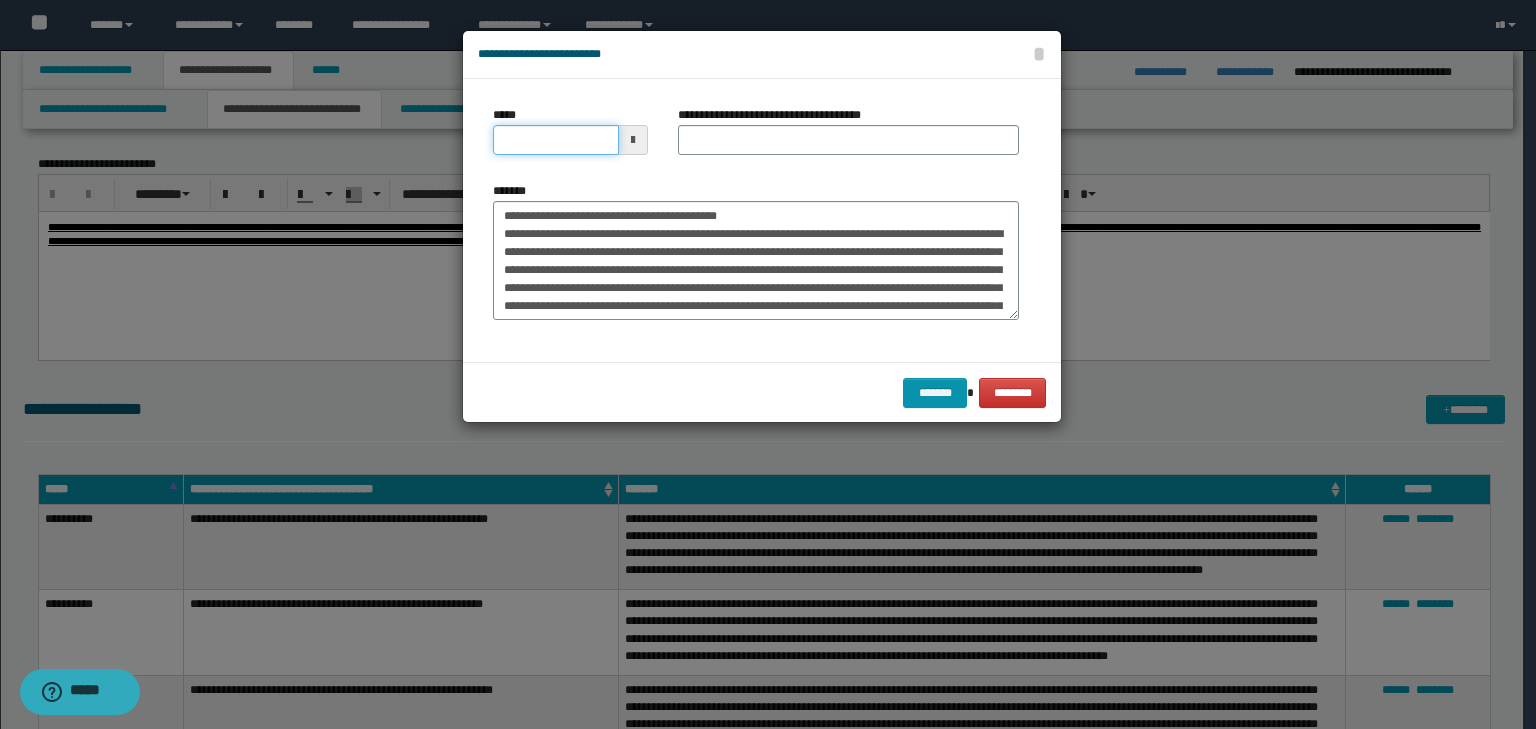 click on "*****" at bounding box center (556, 140) 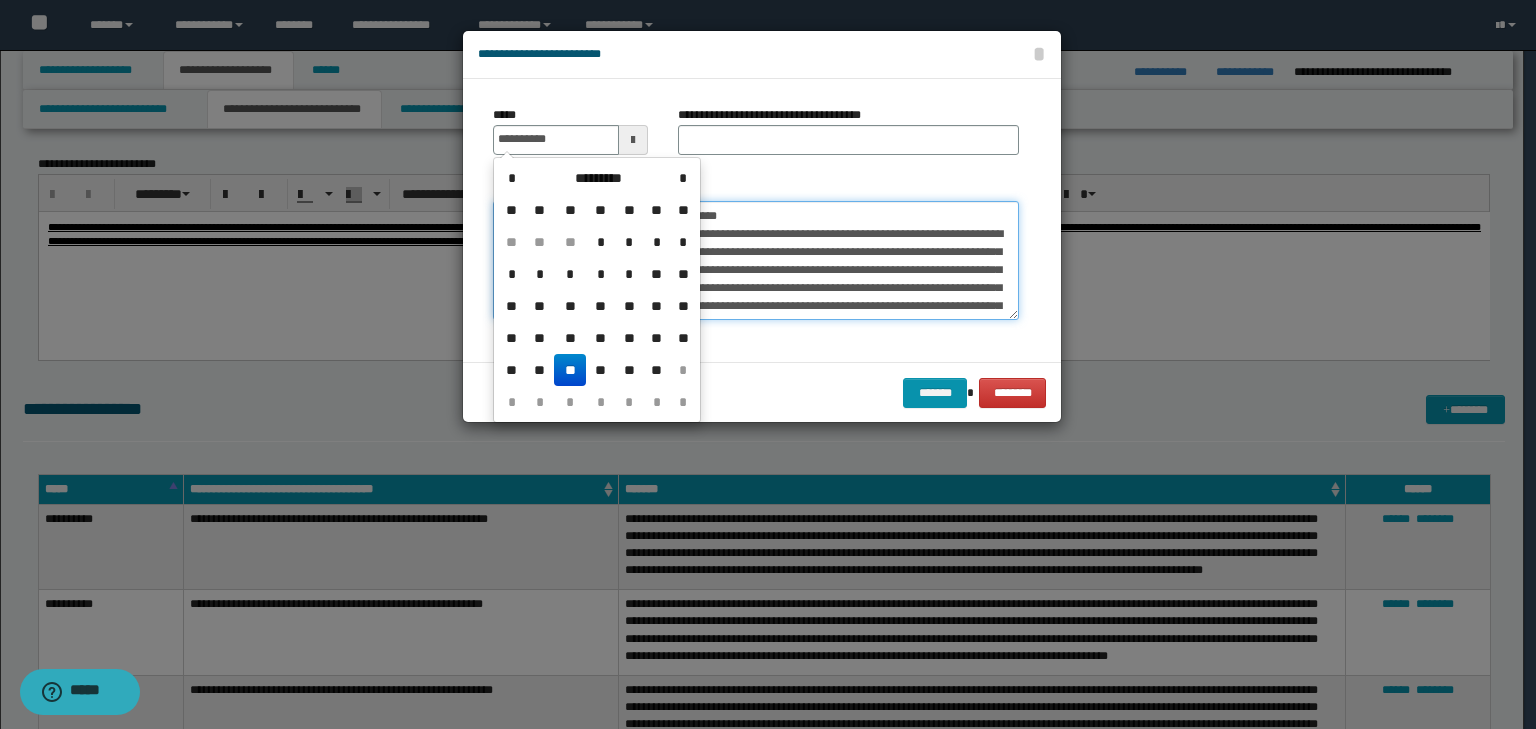 type on "**********" 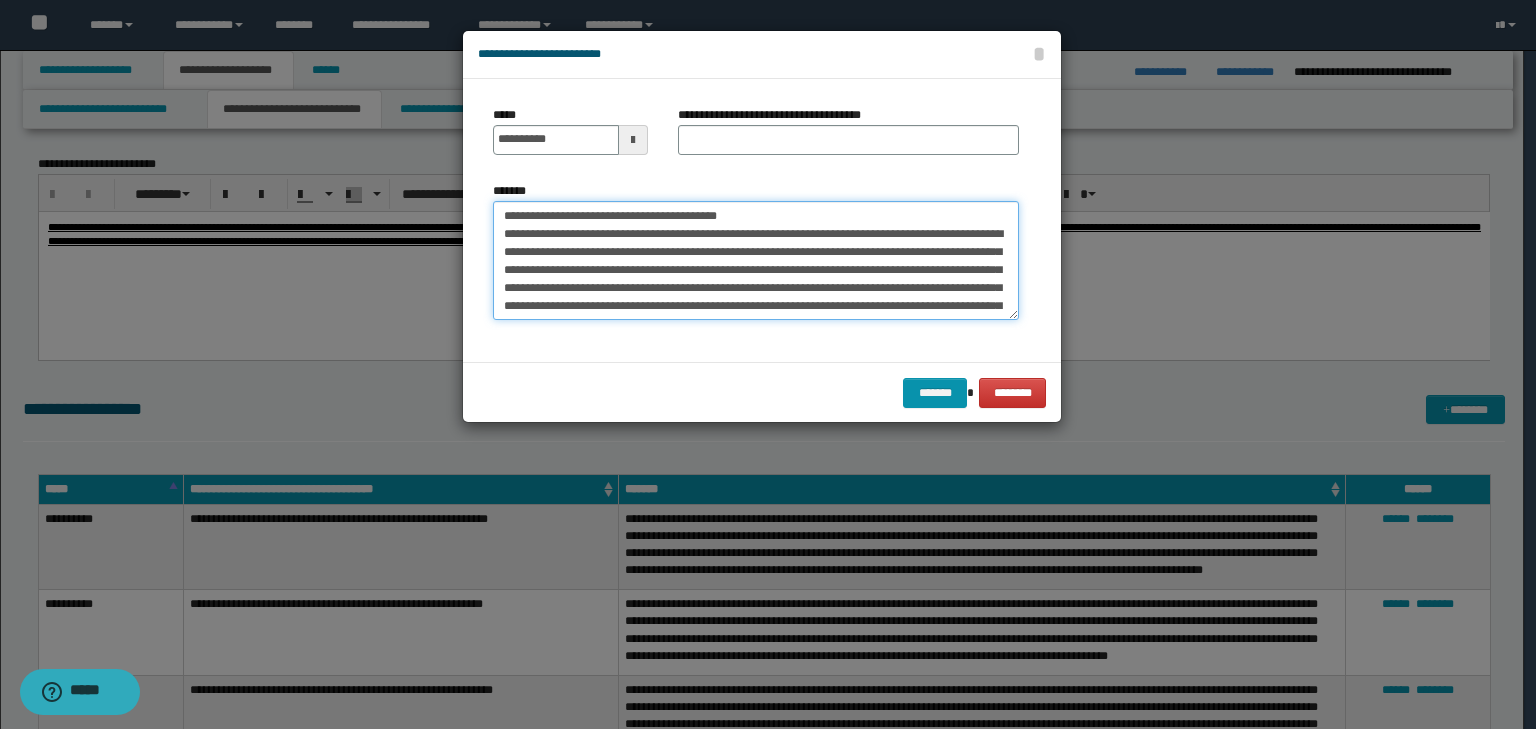 drag, startPoint x: 700, startPoint y: 222, endPoint x: 402, endPoint y: 227, distance: 298.04193 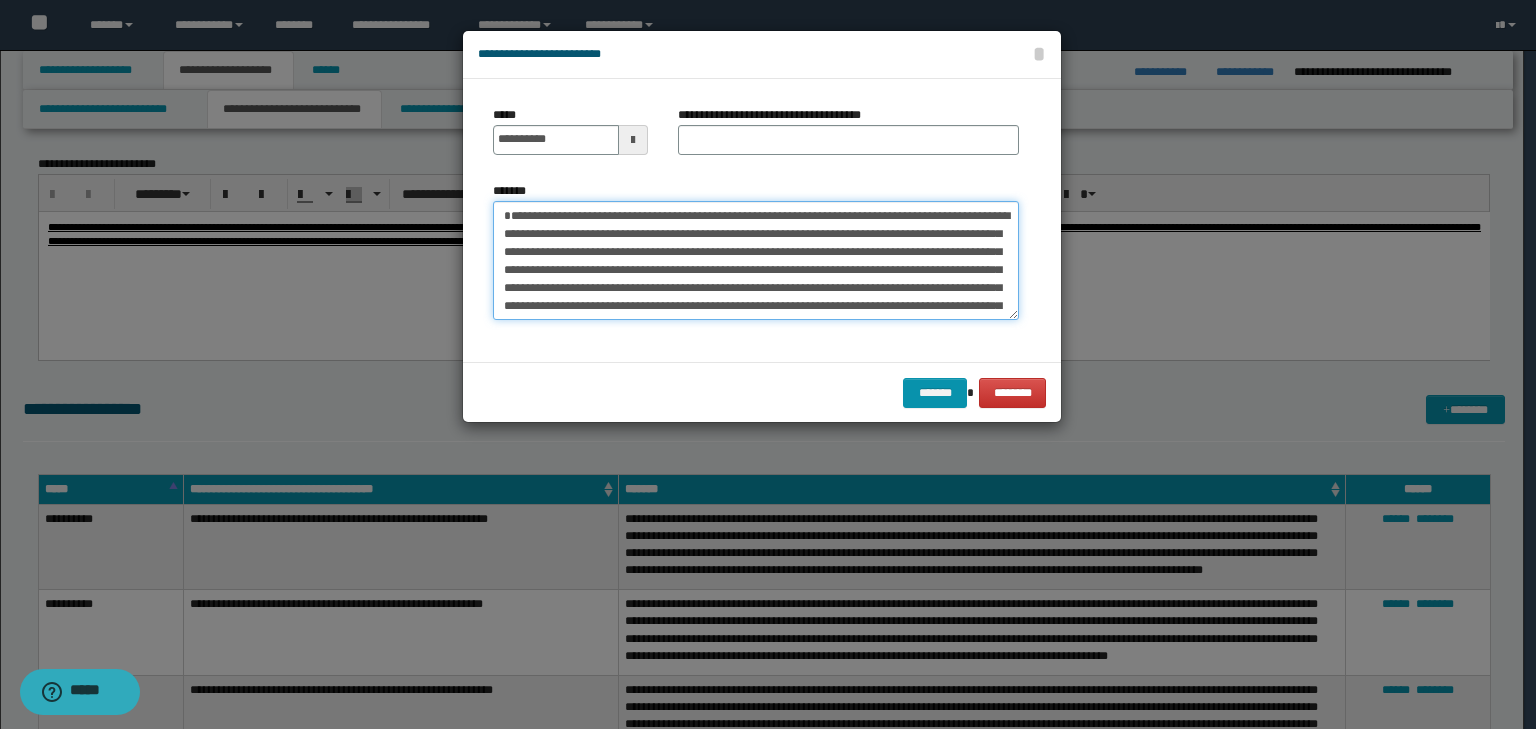 type on "**********" 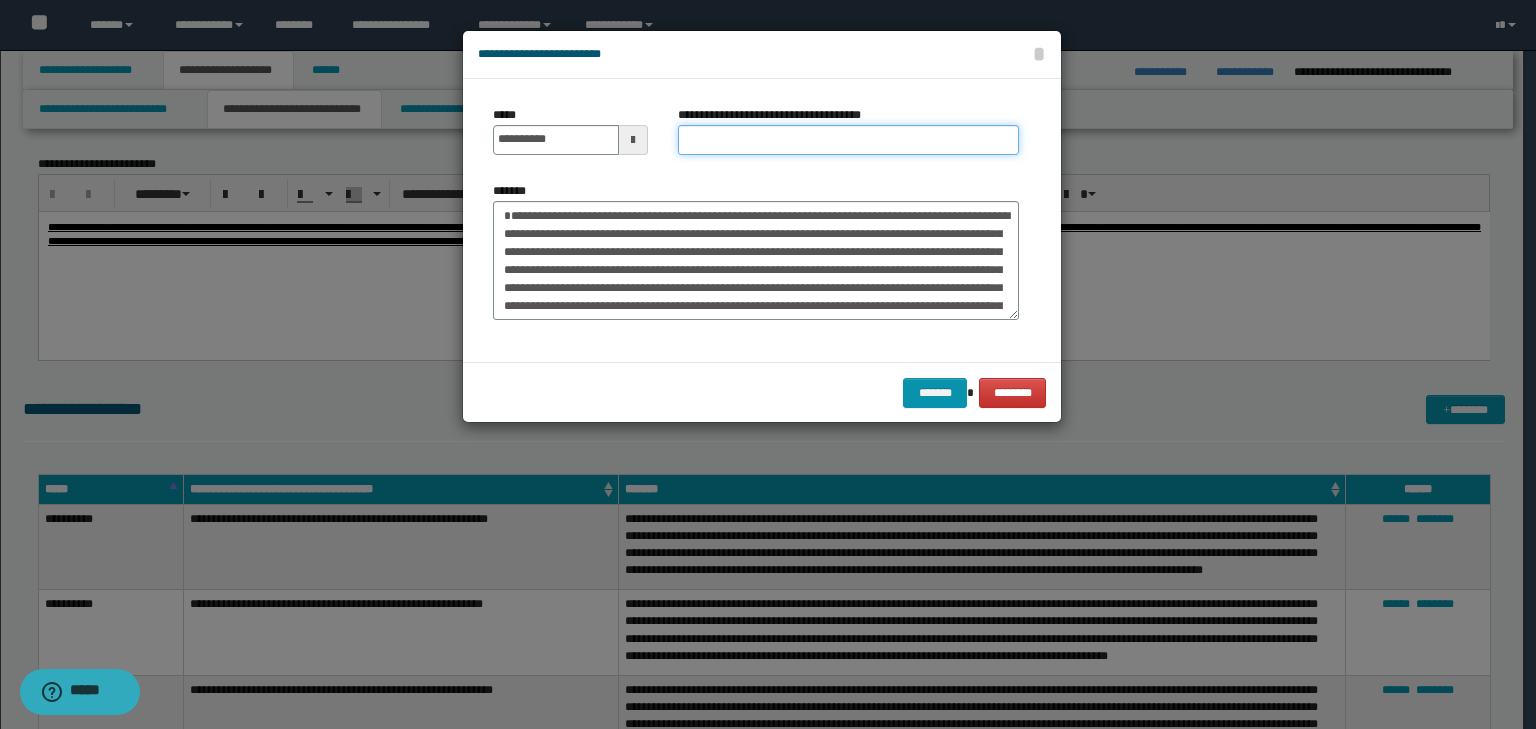 click on "**********" at bounding box center (848, 140) 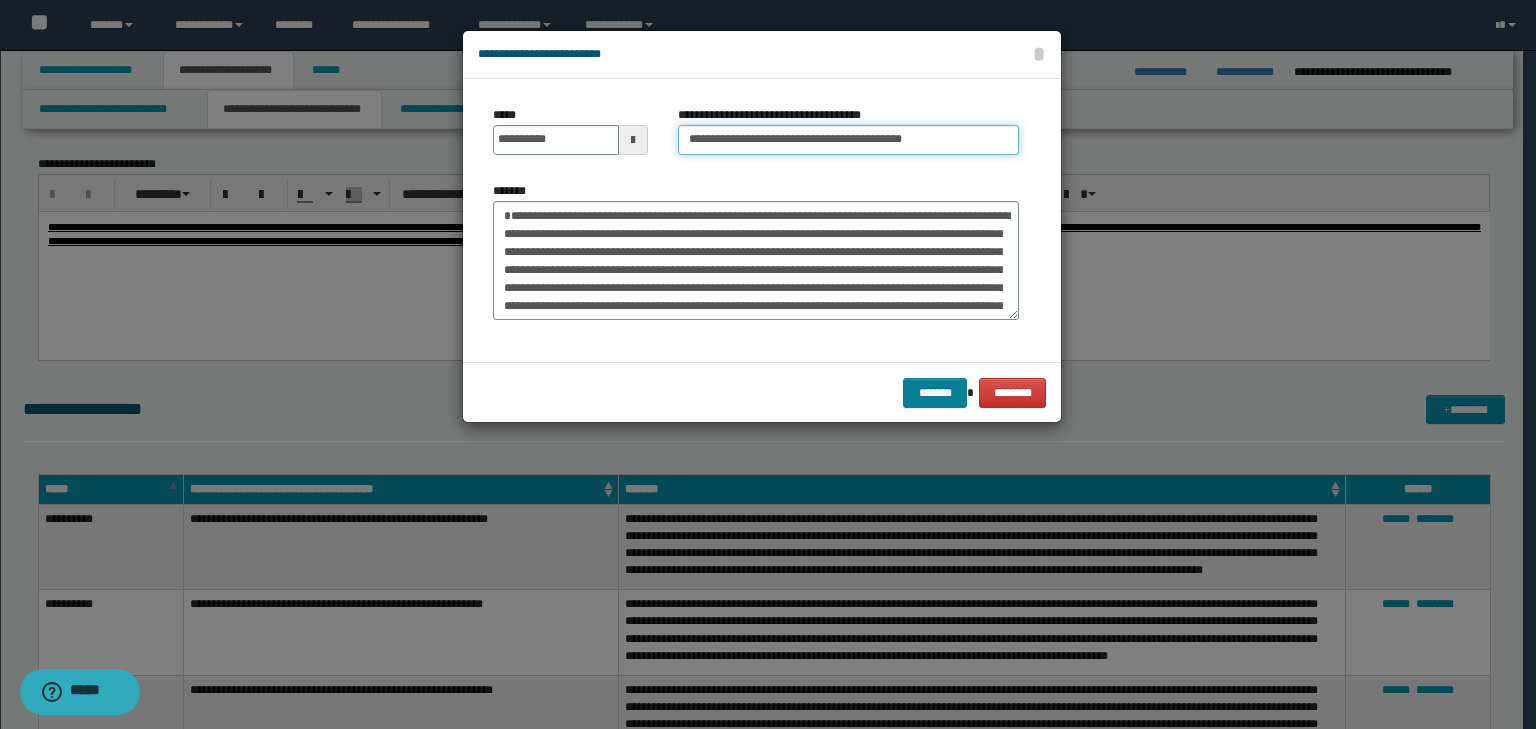 type on "**********" 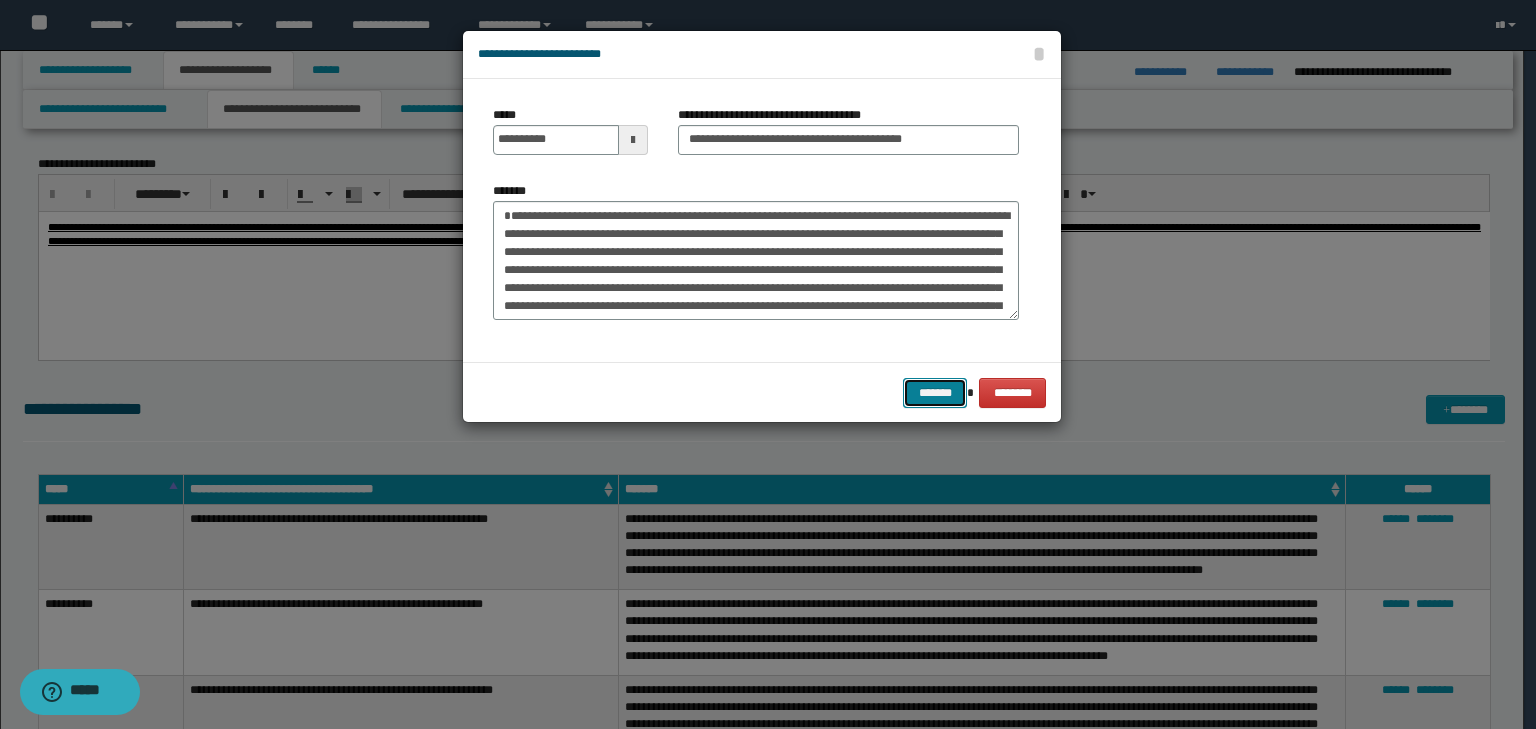 click on "*******" at bounding box center (935, 393) 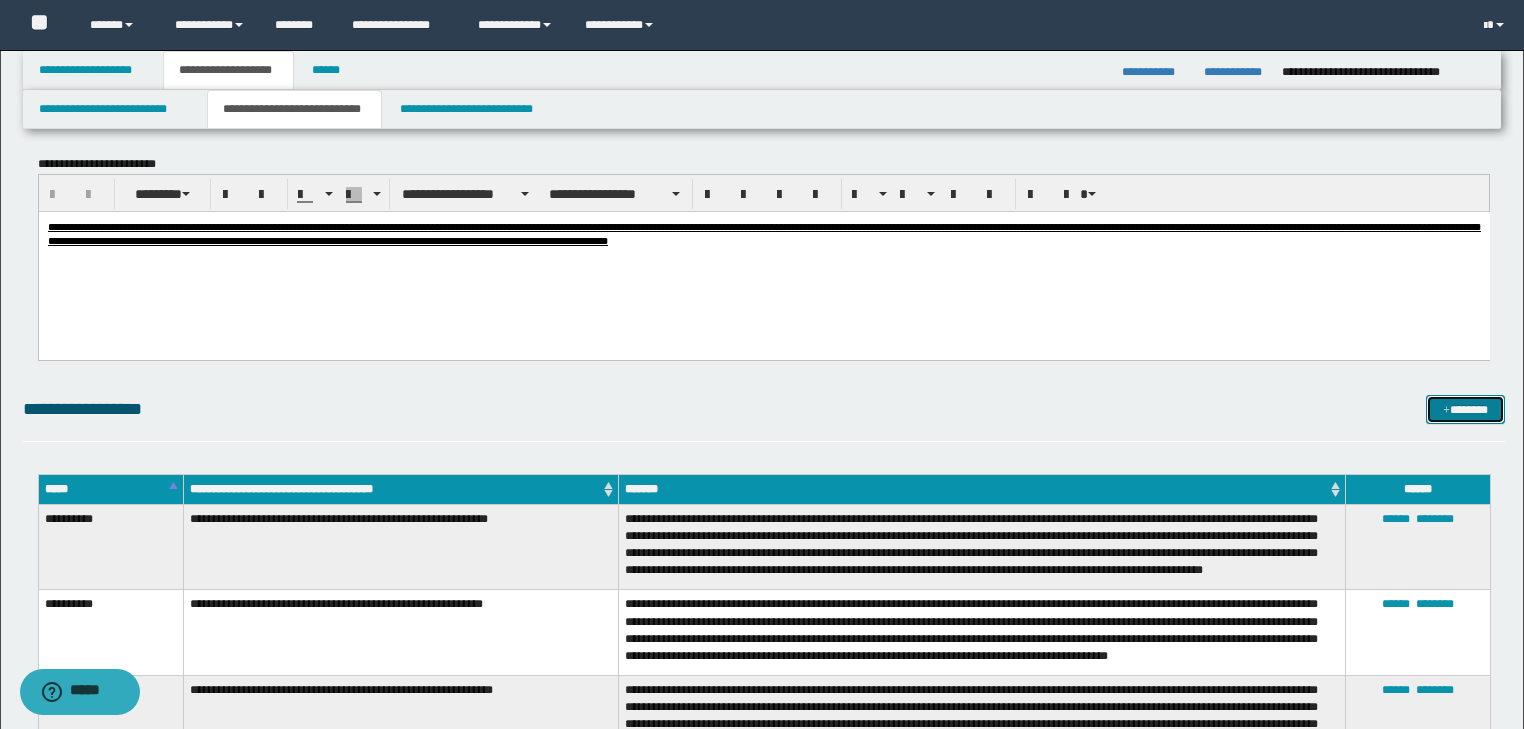 drag, startPoint x: 1467, startPoint y: 408, endPoint x: 1452, endPoint y: 405, distance: 15.297058 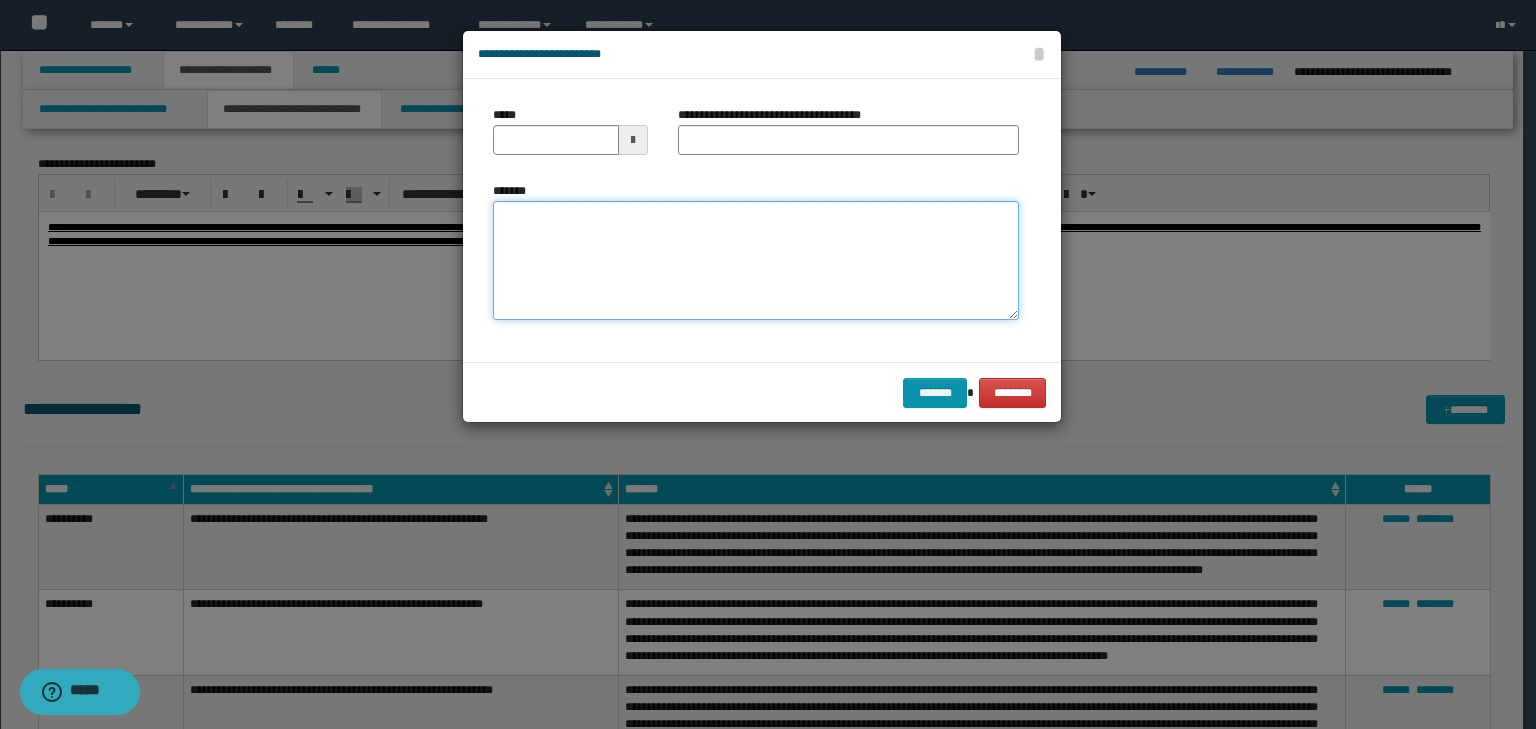 click on "*******" at bounding box center (756, 261) 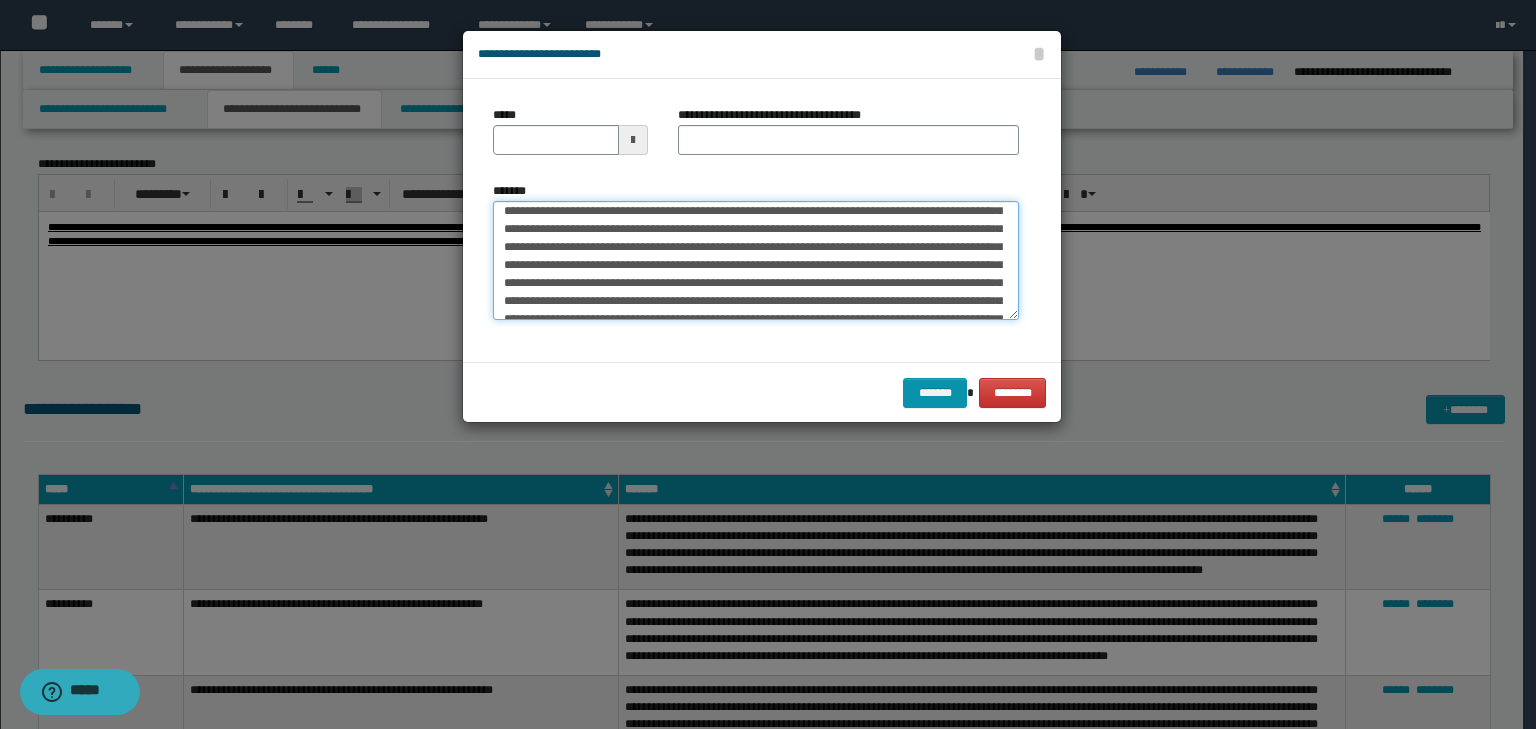 scroll, scrollTop: 0, scrollLeft: 0, axis: both 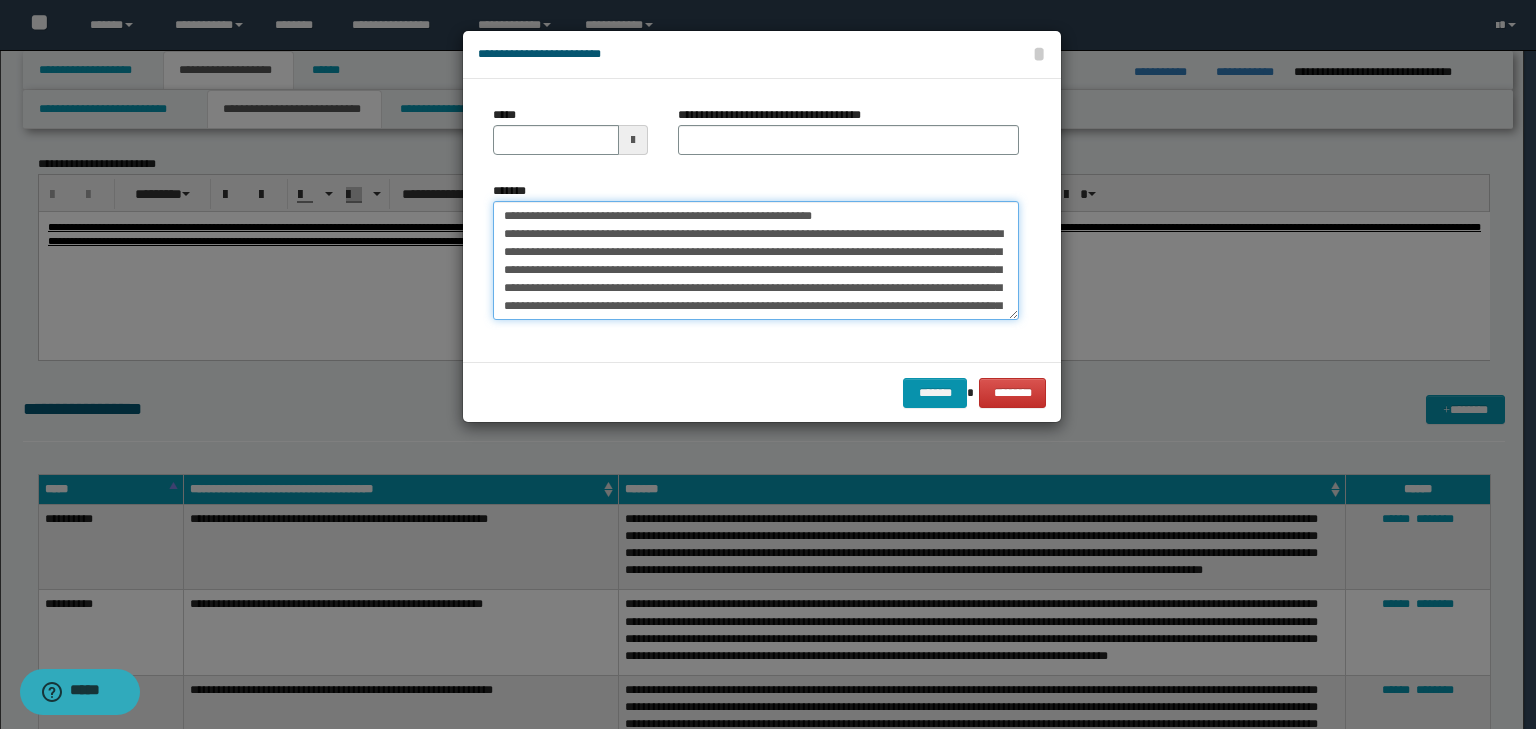 drag, startPoint x: 564, startPoint y: 214, endPoint x: 399, endPoint y: 195, distance: 166.09033 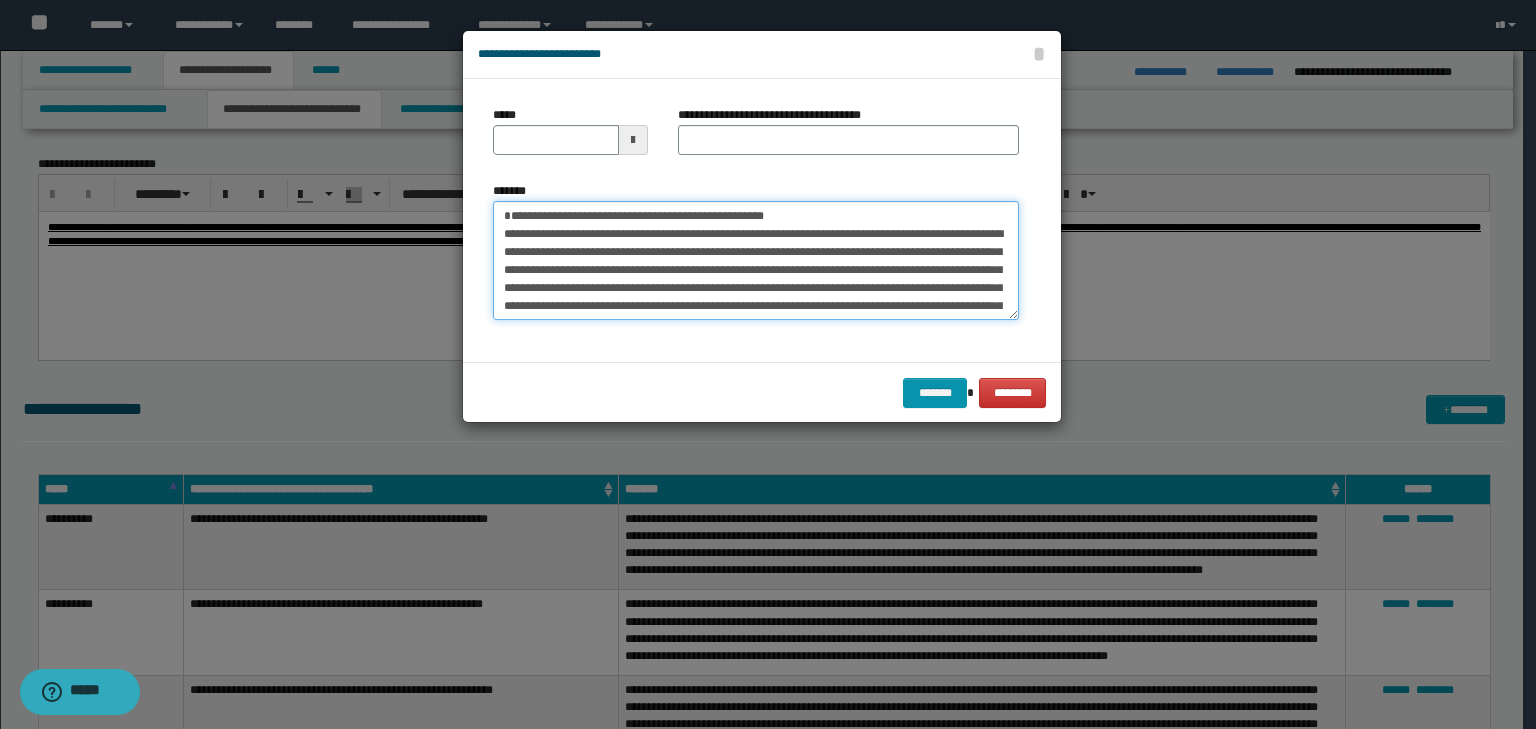 type 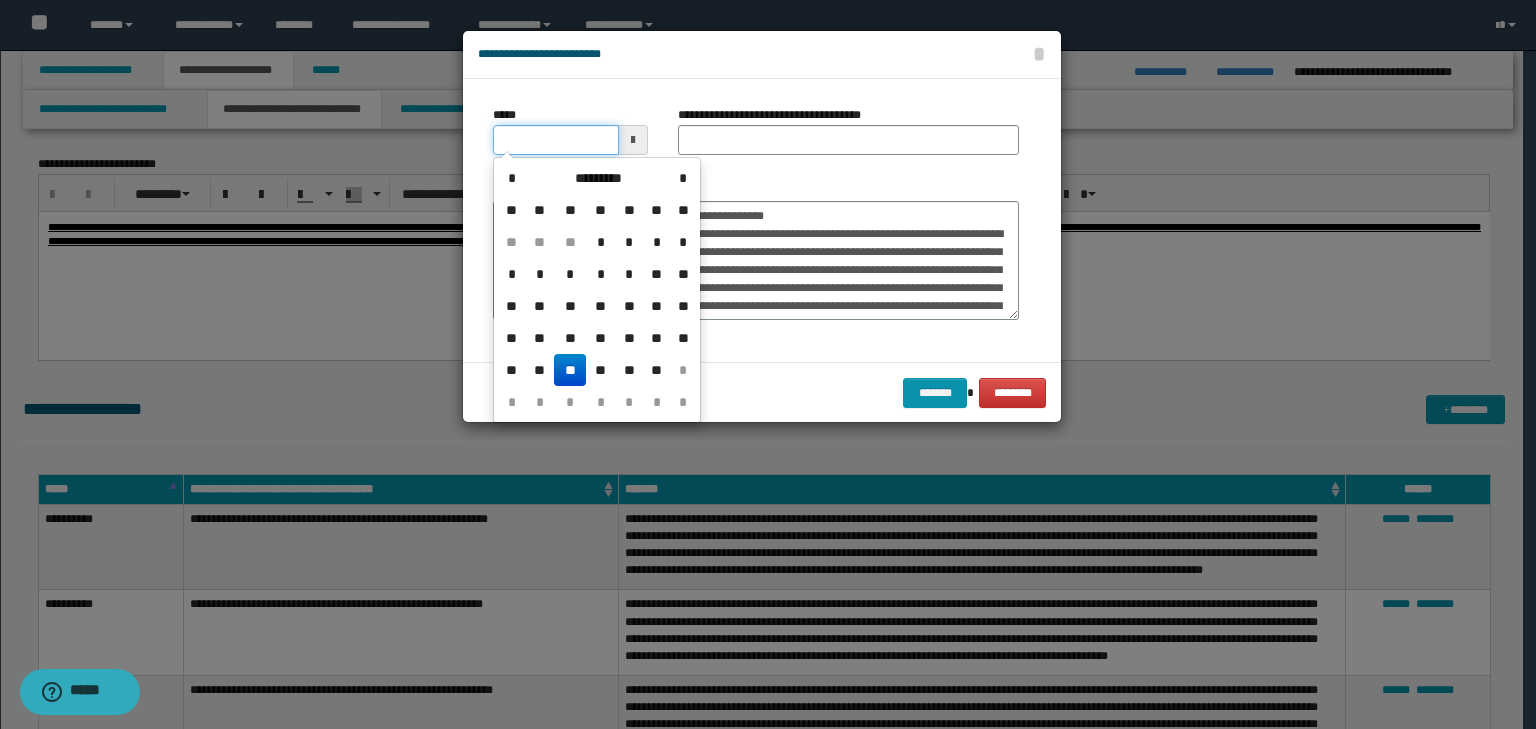 click on "*****" at bounding box center [556, 140] 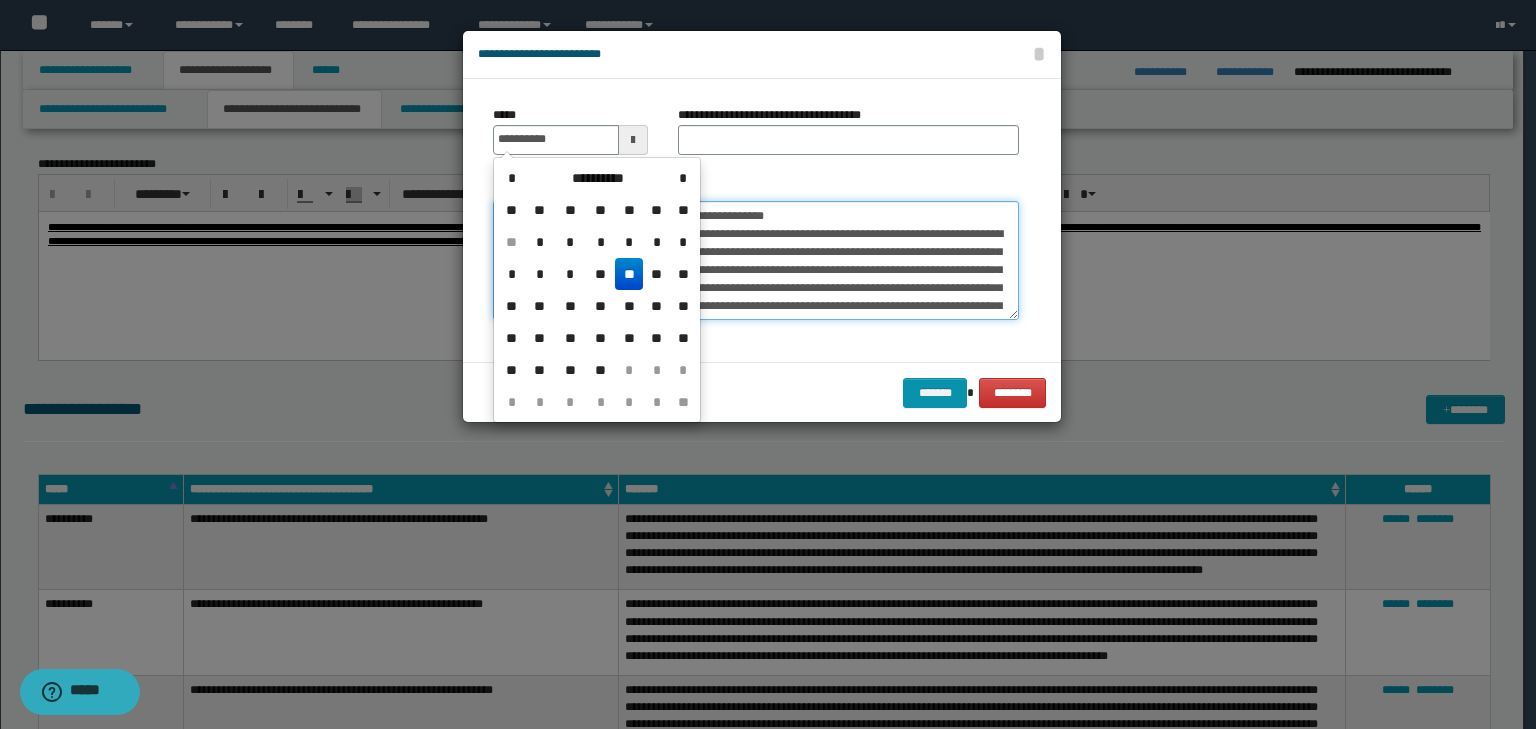 type on "**********" 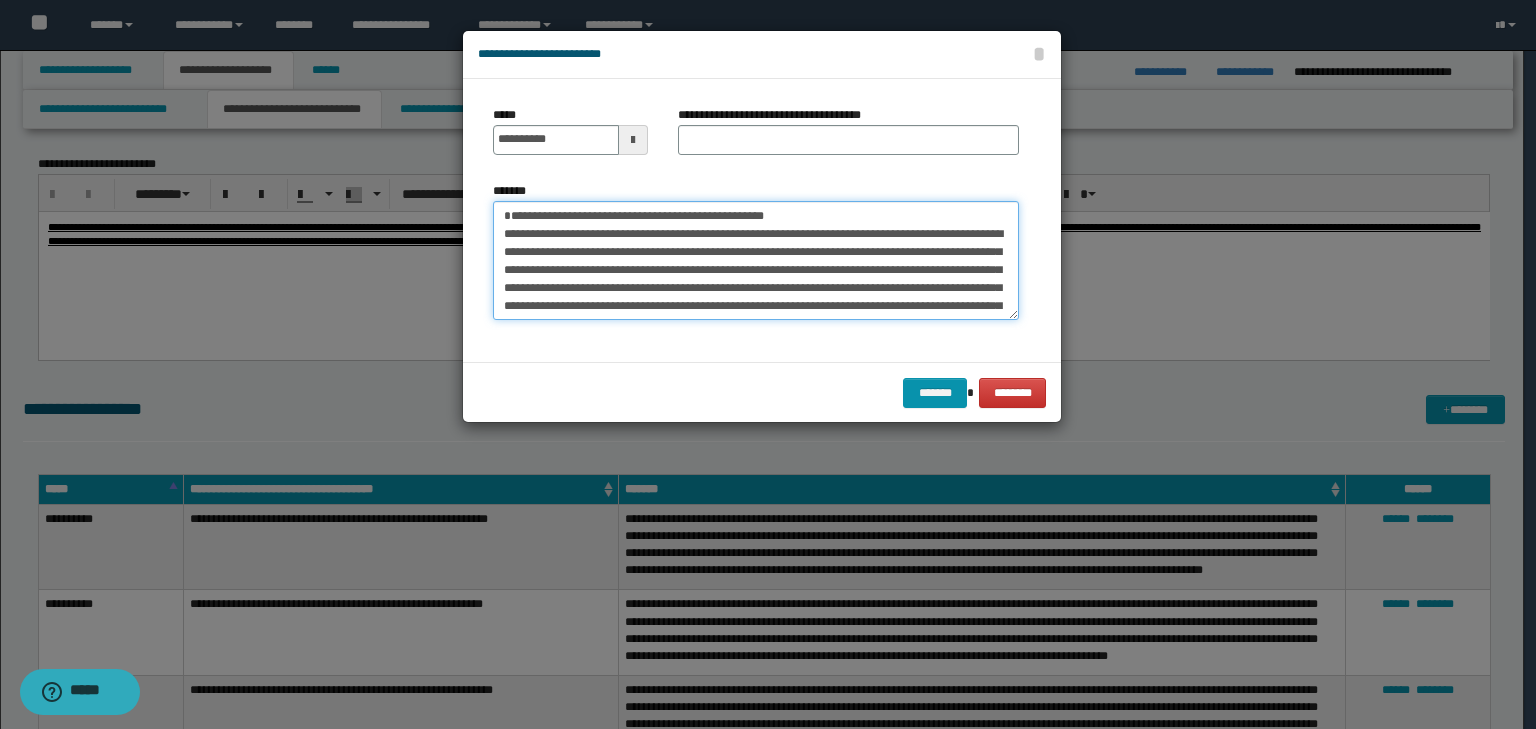 drag, startPoint x: 825, startPoint y: 222, endPoint x: 395, endPoint y: 217, distance: 430.02908 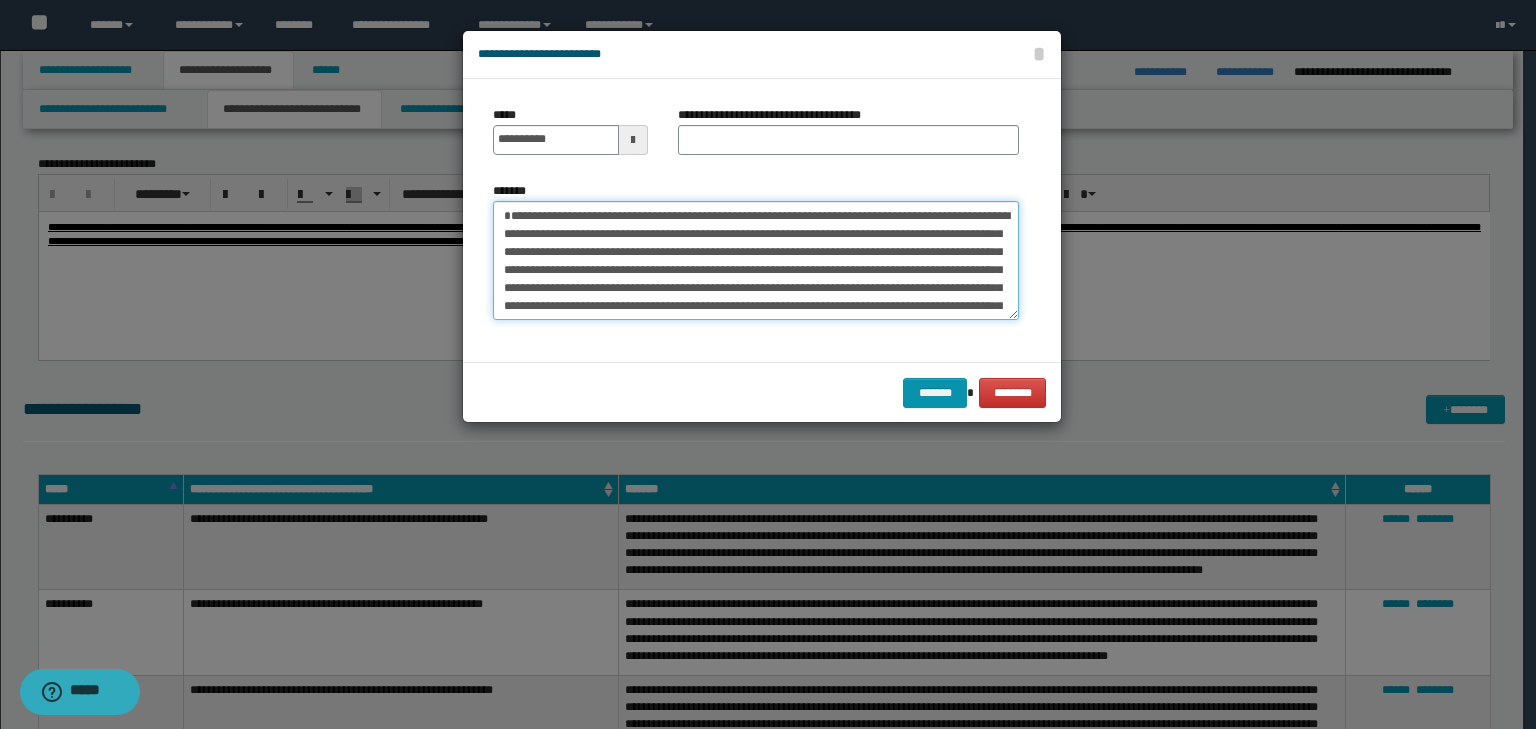 type on "**********" 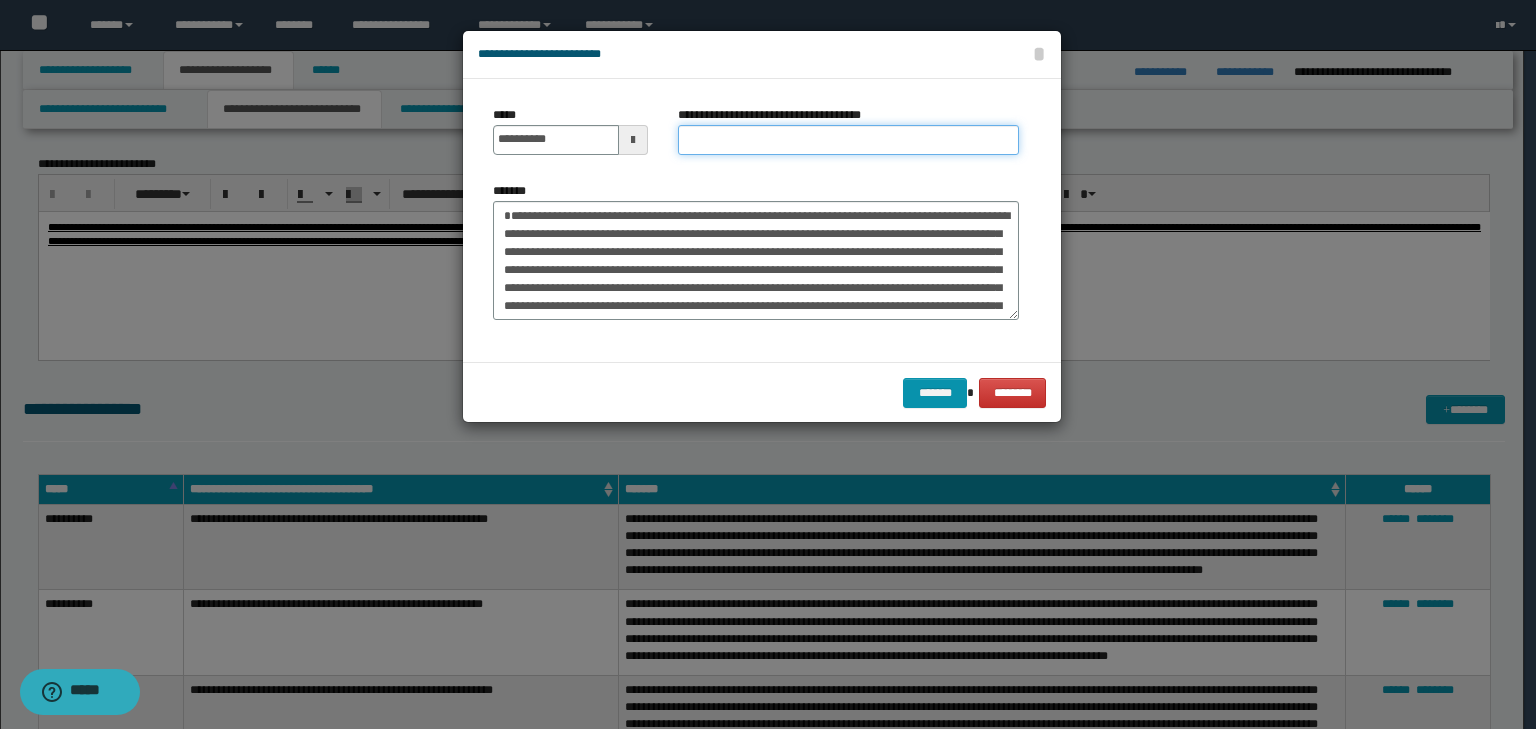 click on "**********" at bounding box center (848, 140) 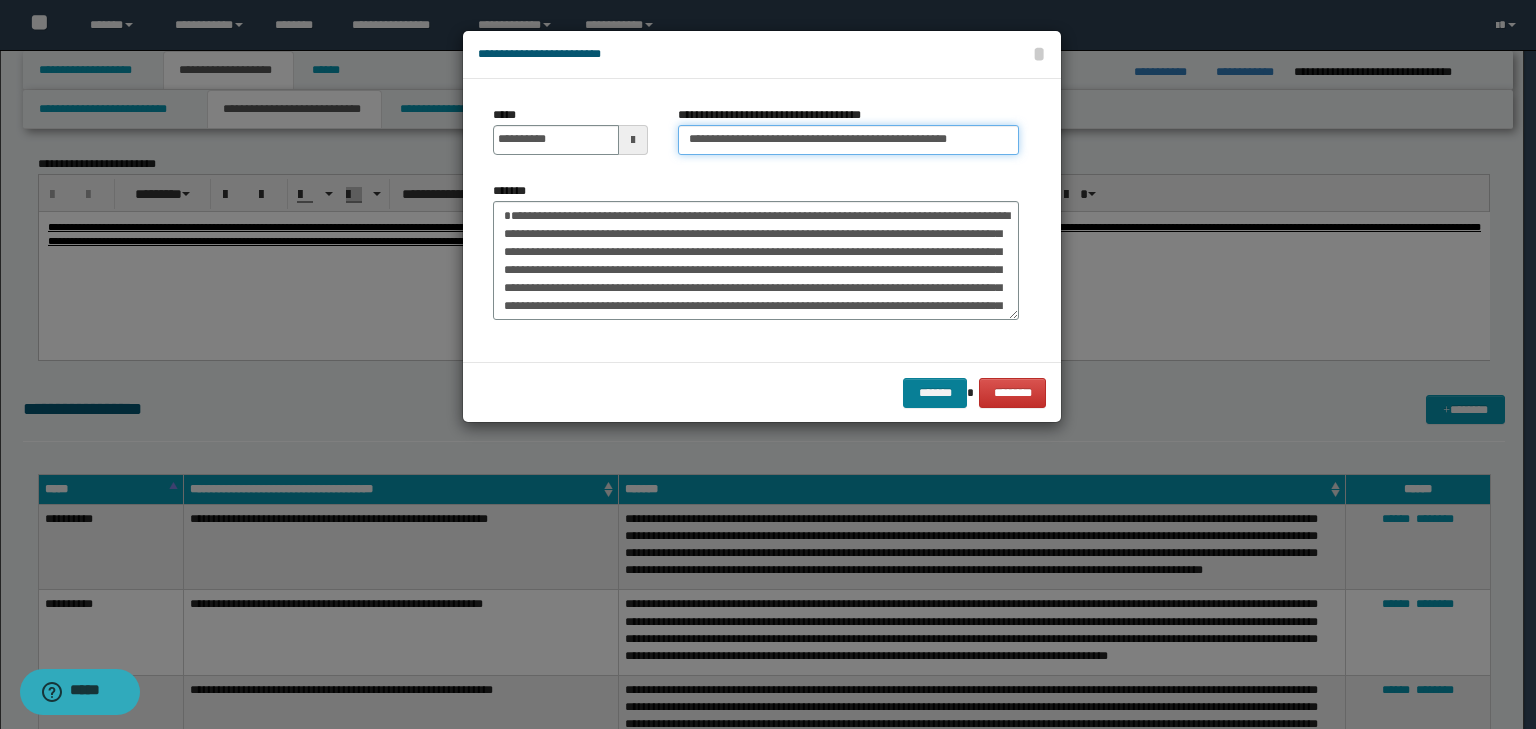 type on "**********" 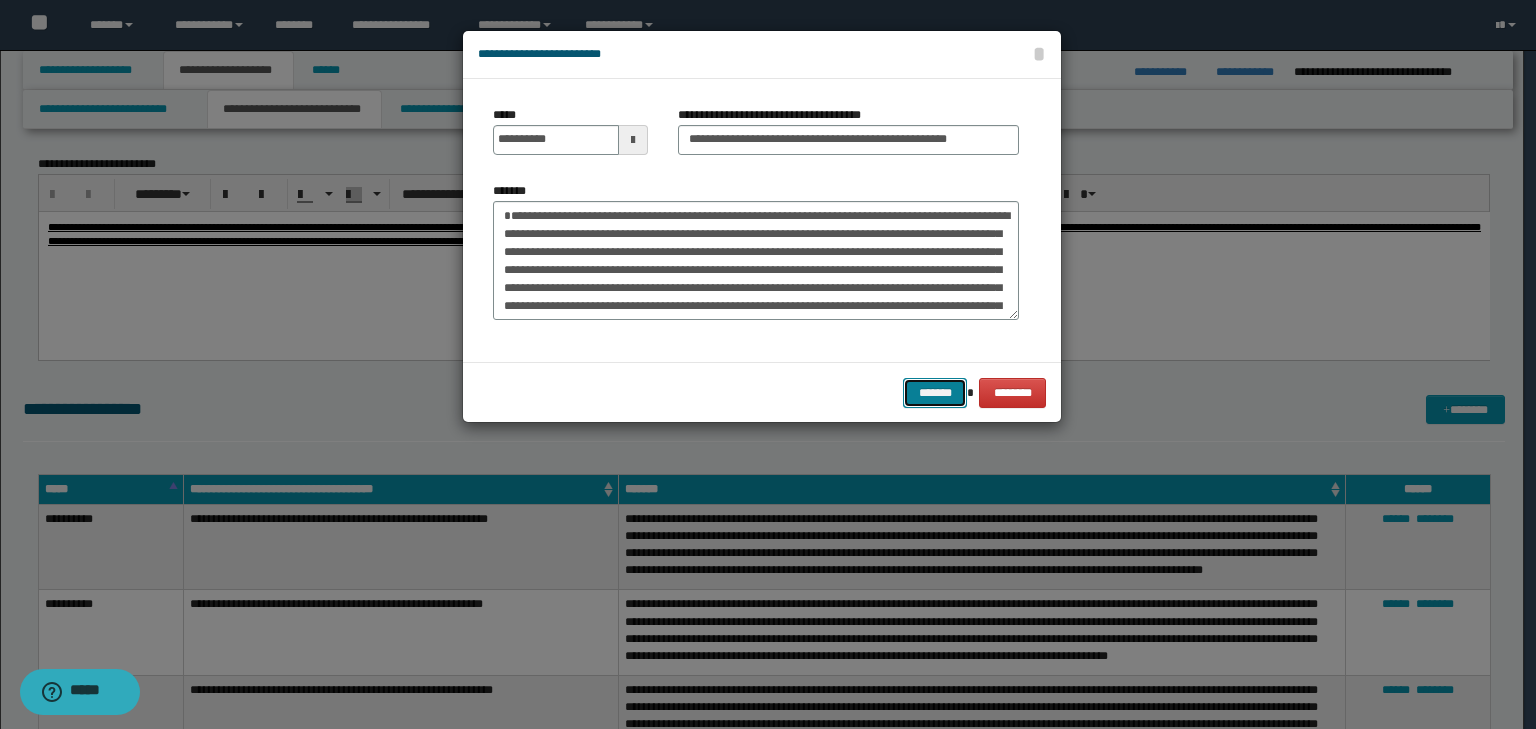 click on "*******" at bounding box center [935, 393] 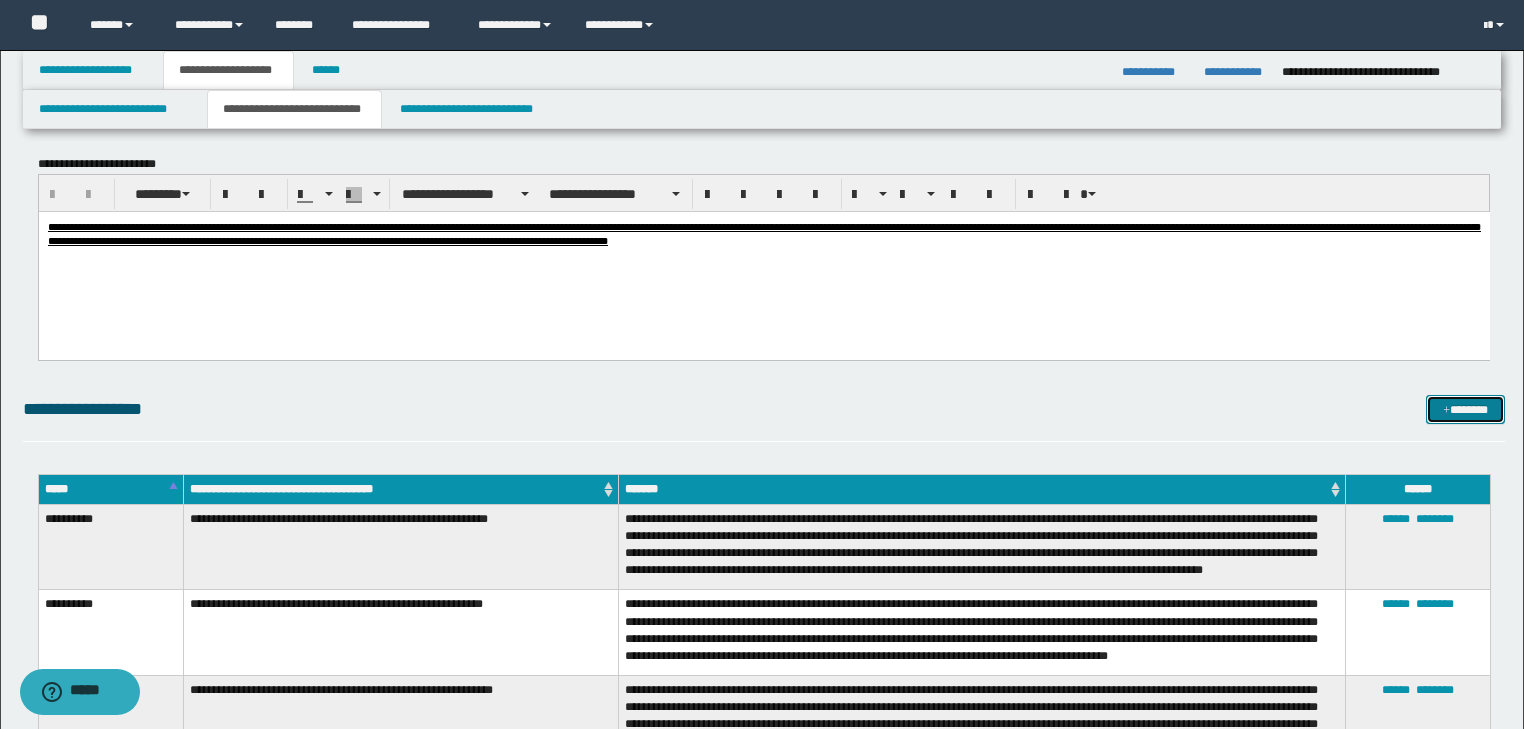 click on "*******" at bounding box center [1465, 410] 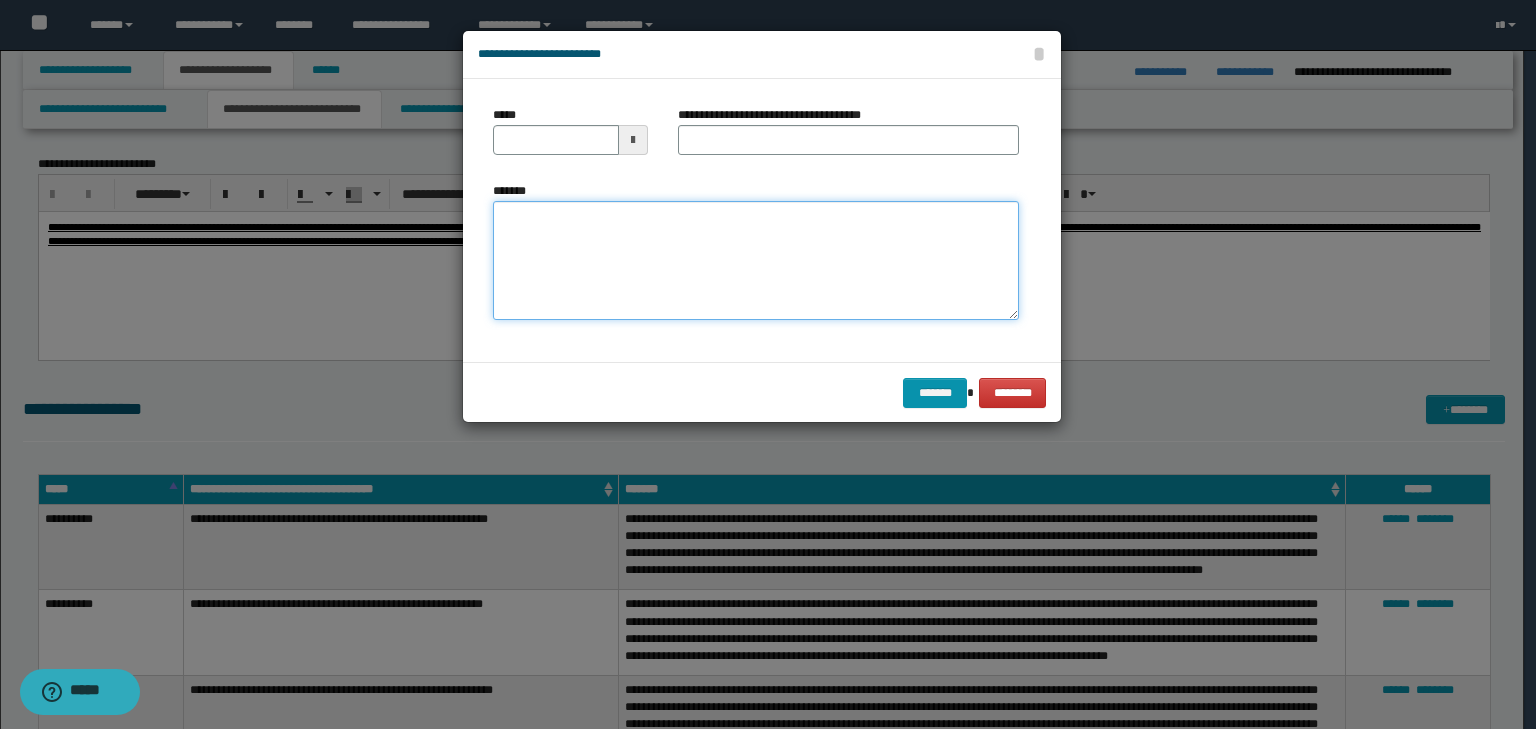 click on "*******" at bounding box center (756, 261) 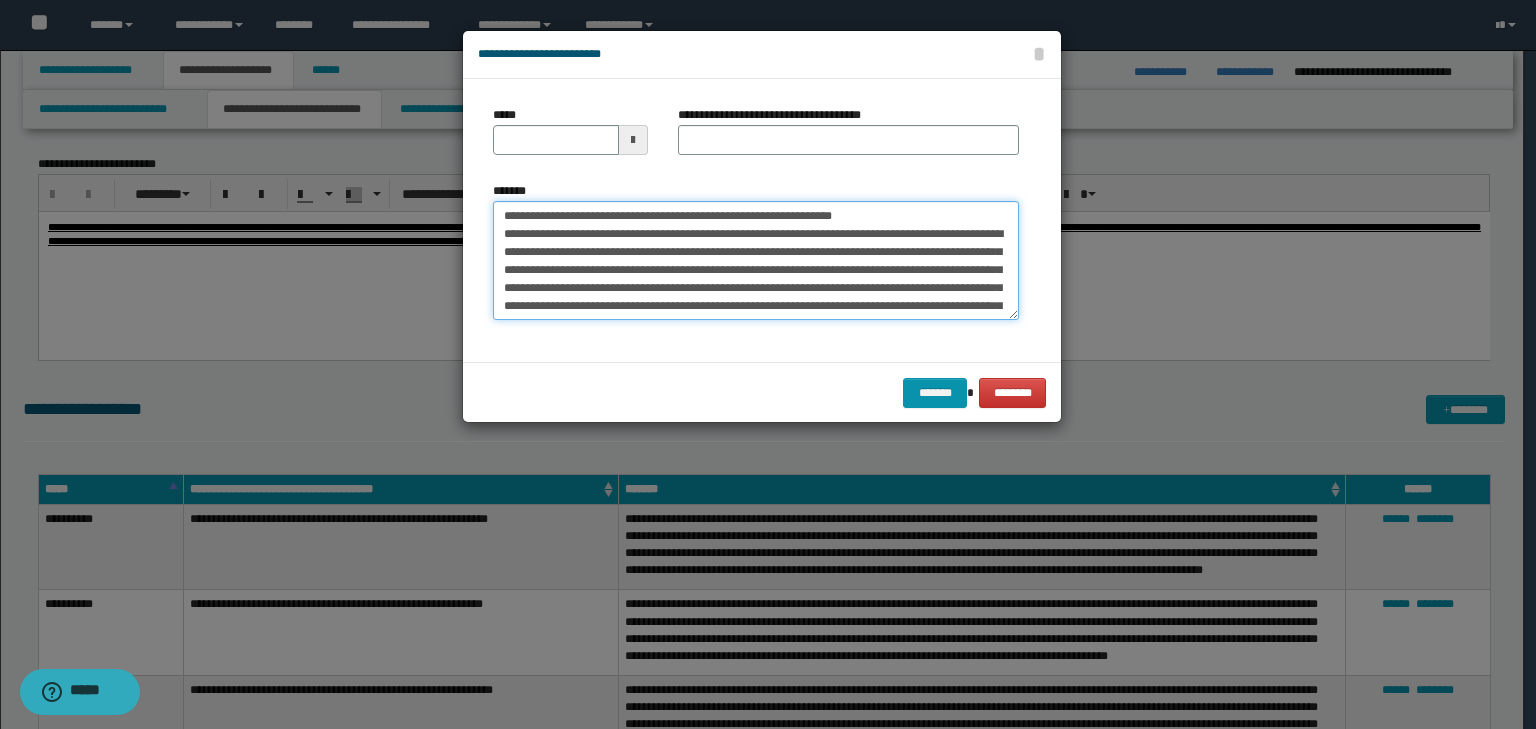 scroll, scrollTop: 0, scrollLeft: 0, axis: both 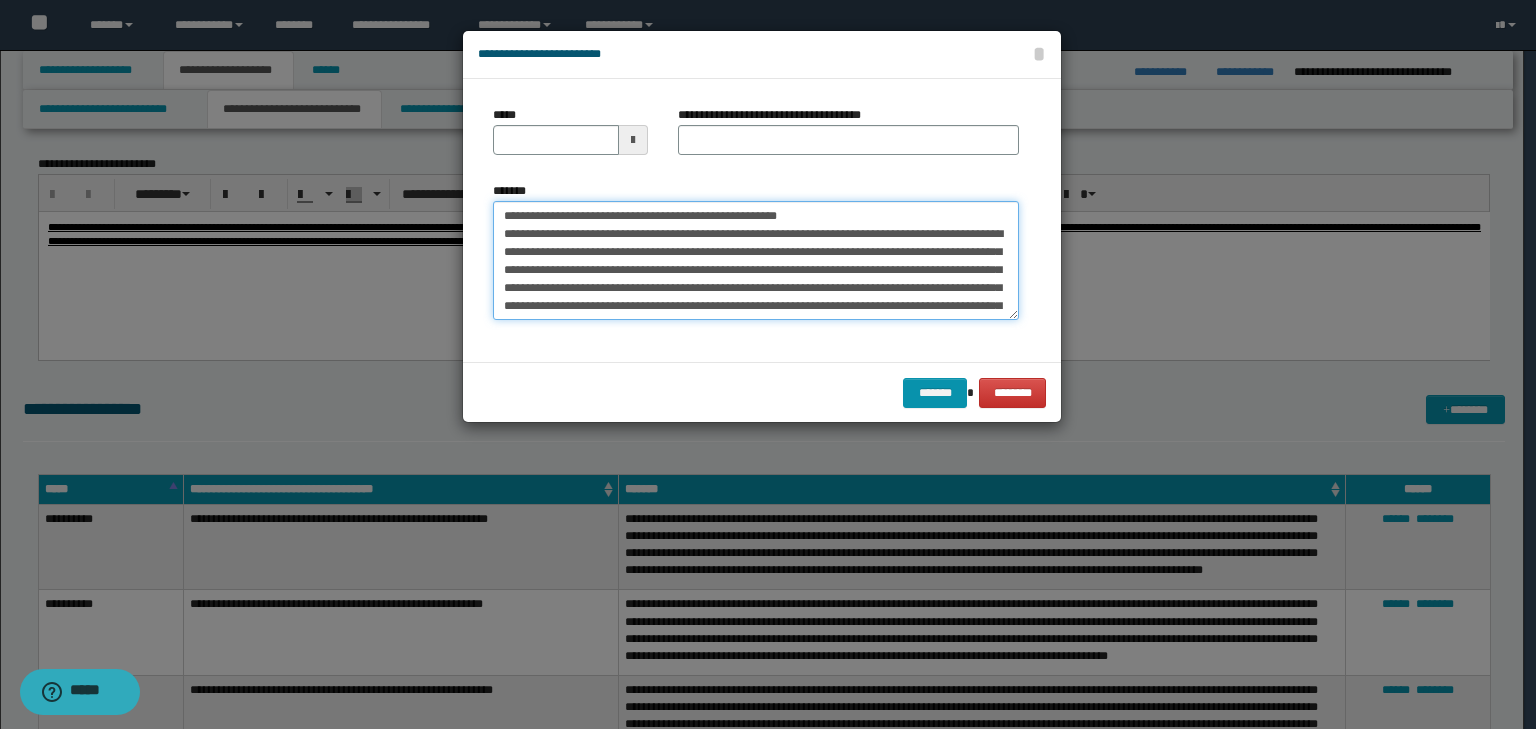type on "**********" 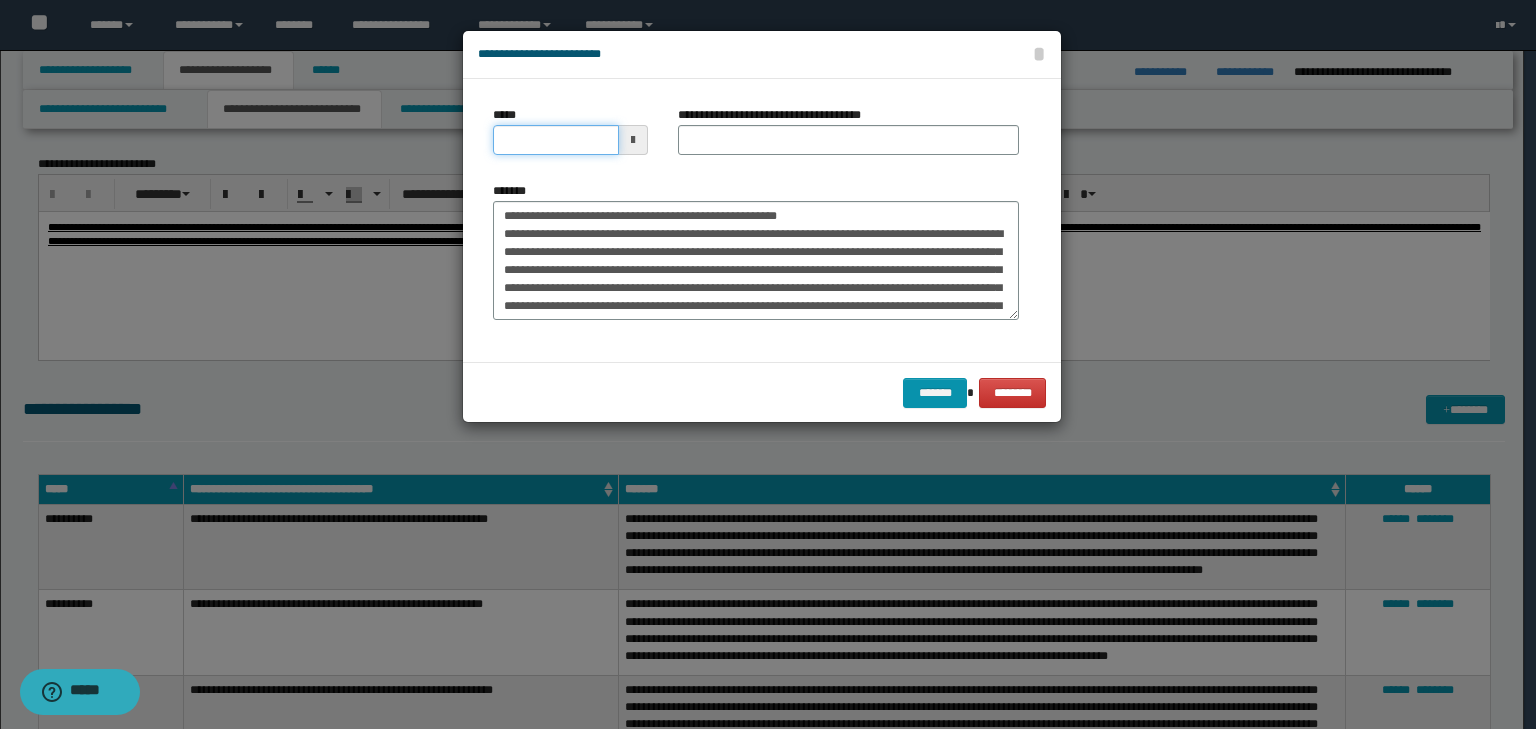 click on "*****" at bounding box center [556, 140] 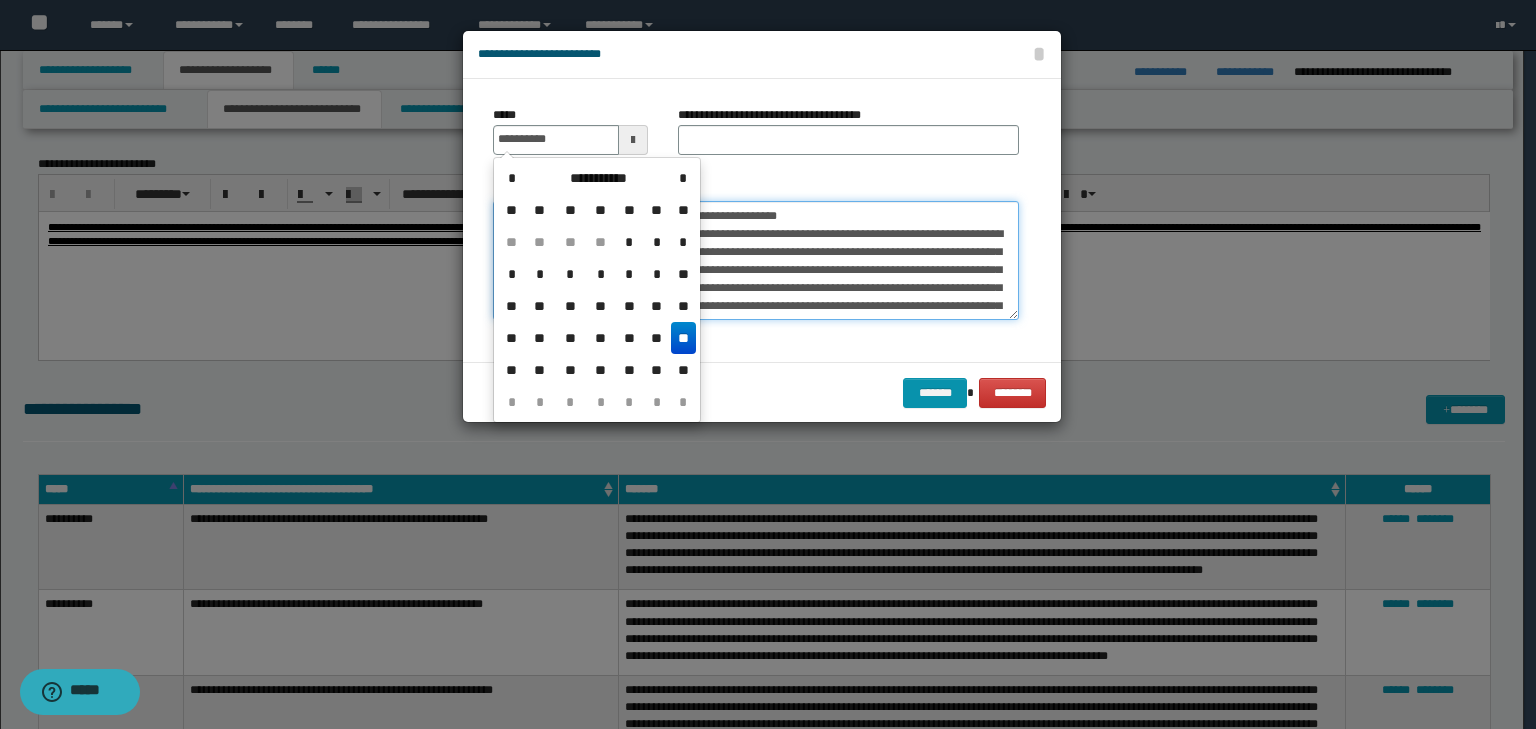type on "**********" 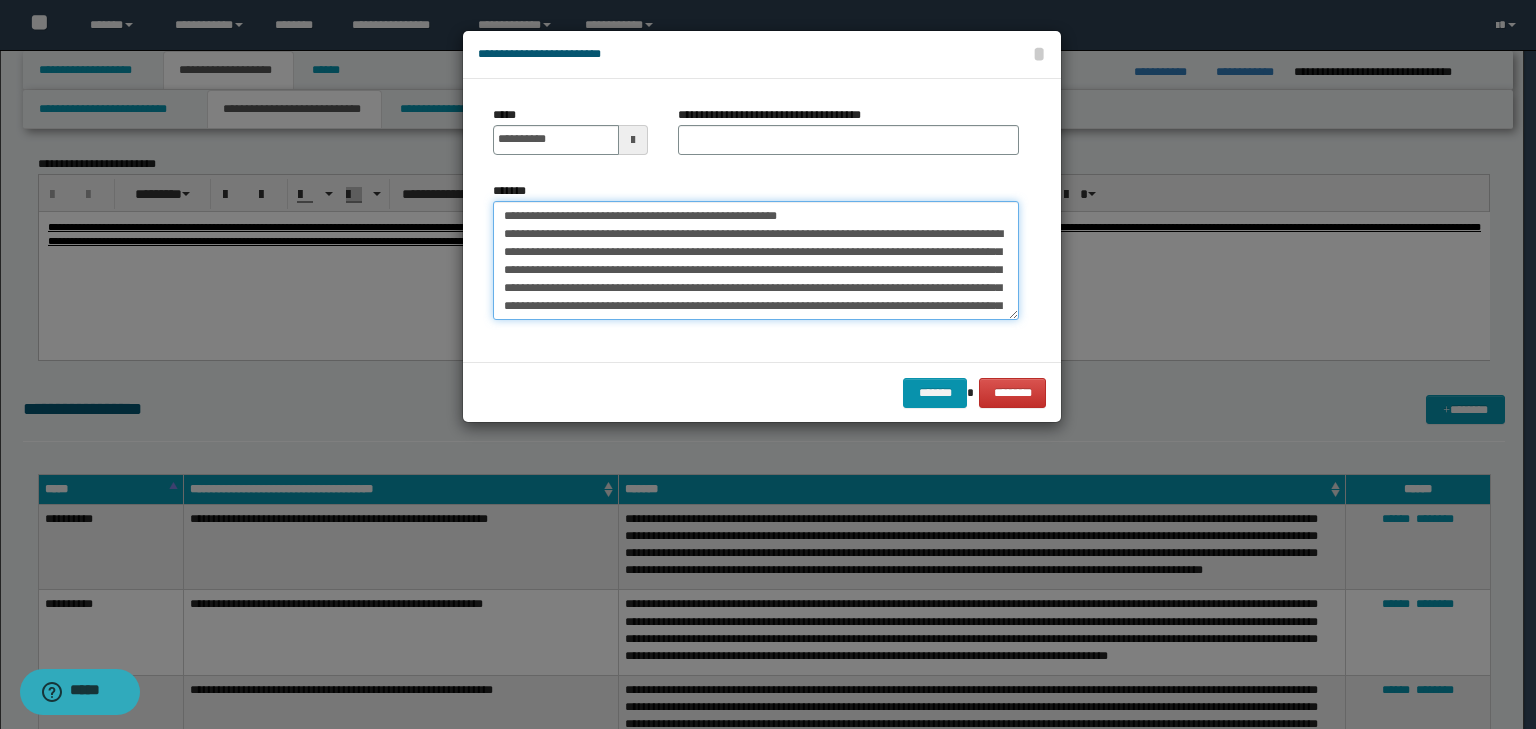 drag, startPoint x: 926, startPoint y: 206, endPoint x: 244, endPoint y: 209, distance: 682.0066 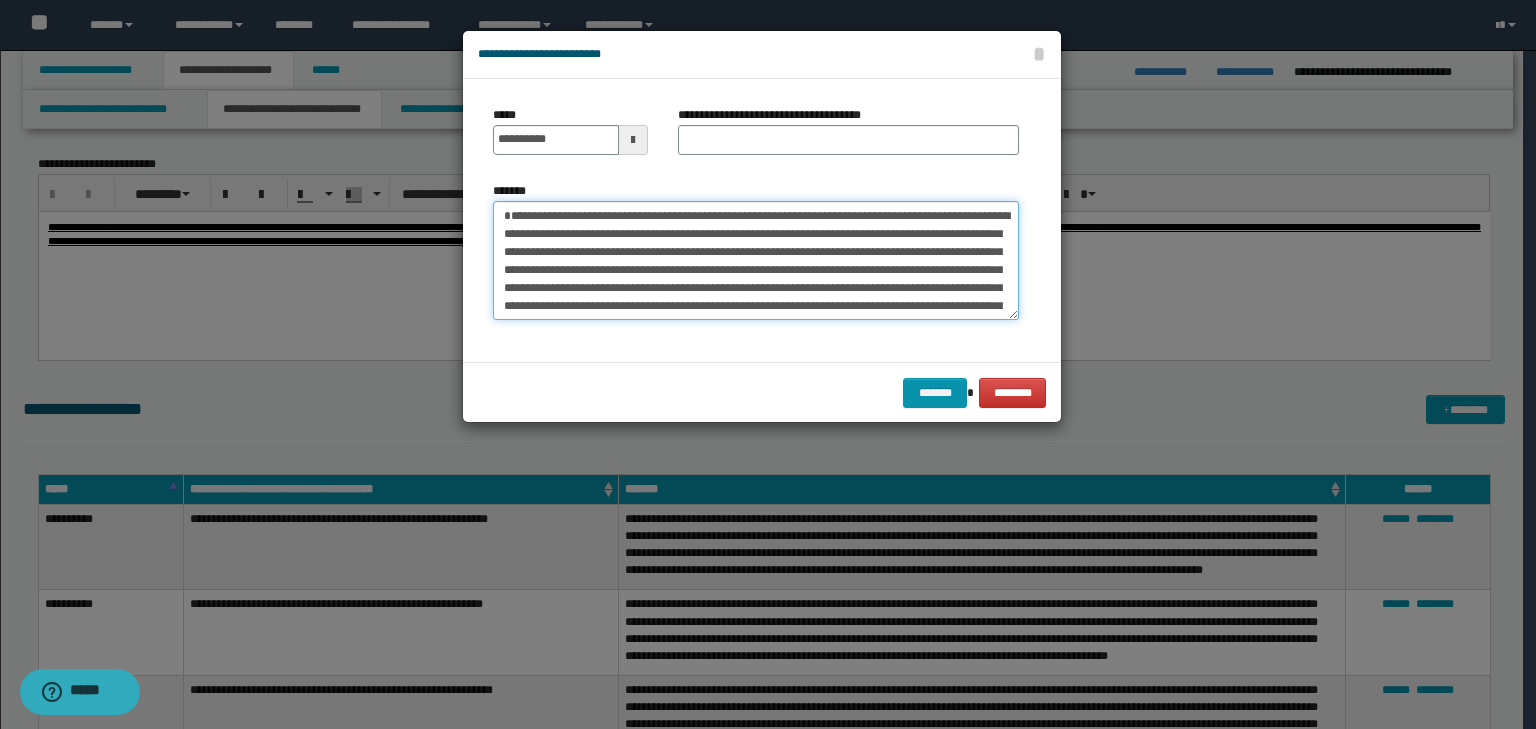 type on "**********" 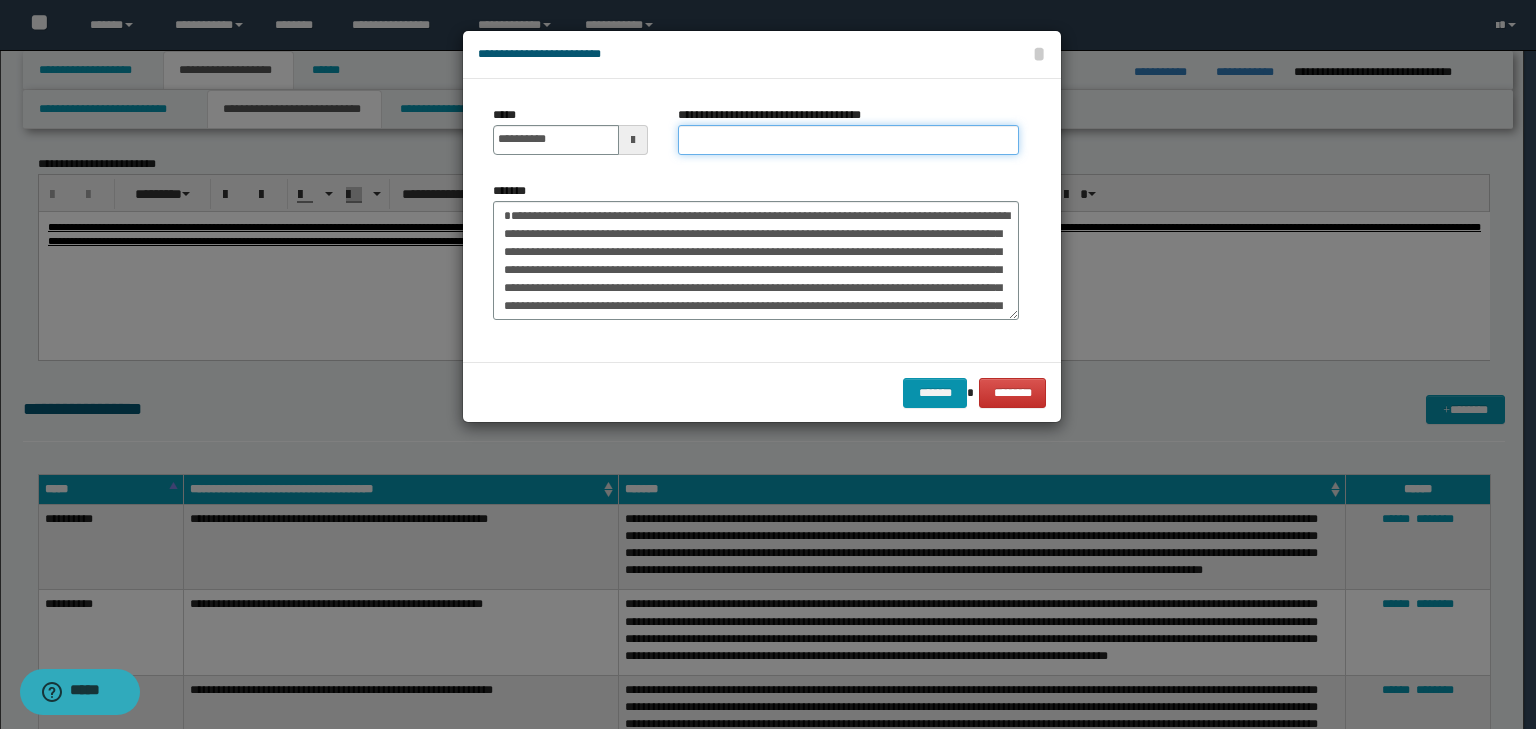 click on "**********" at bounding box center (848, 140) 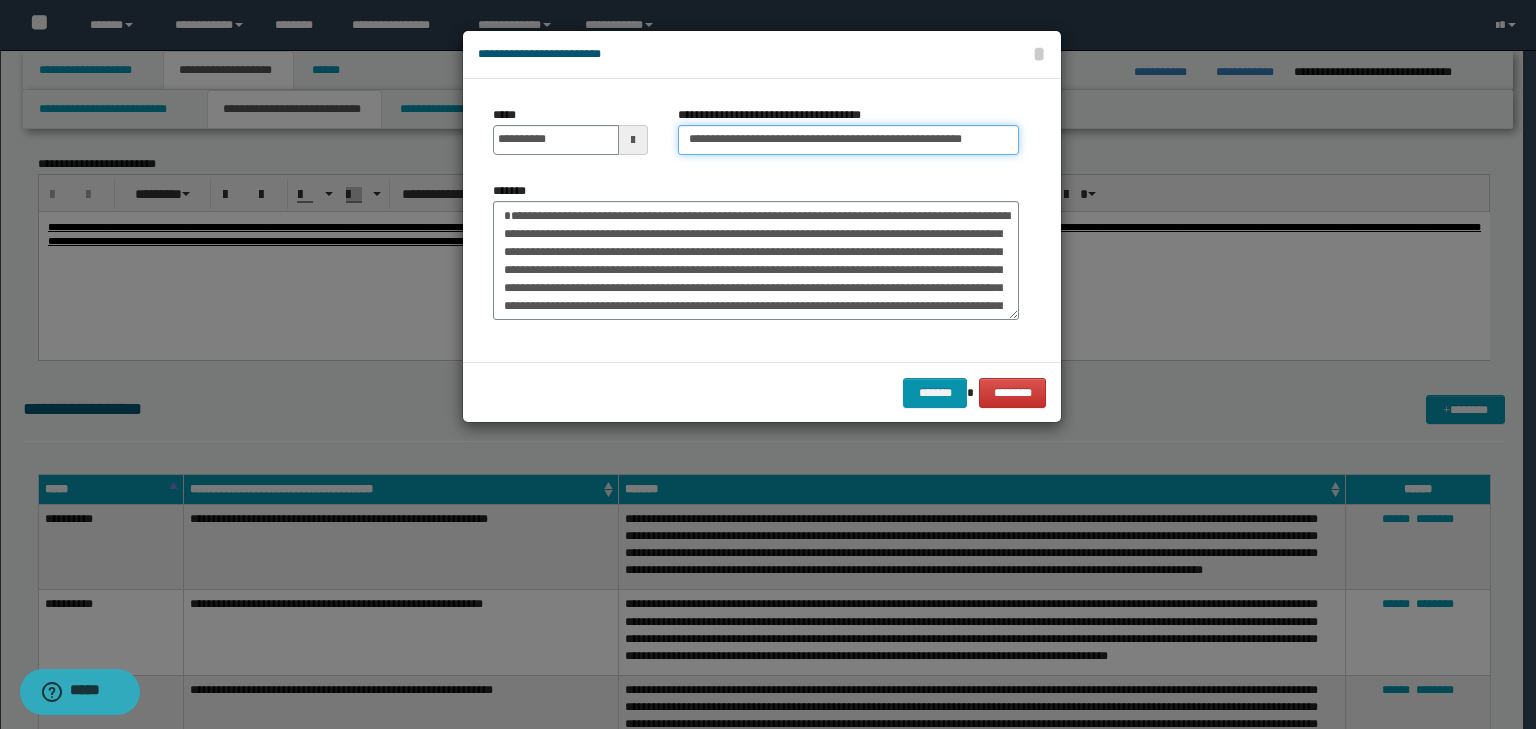 scroll, scrollTop: 0, scrollLeft: 28, axis: horizontal 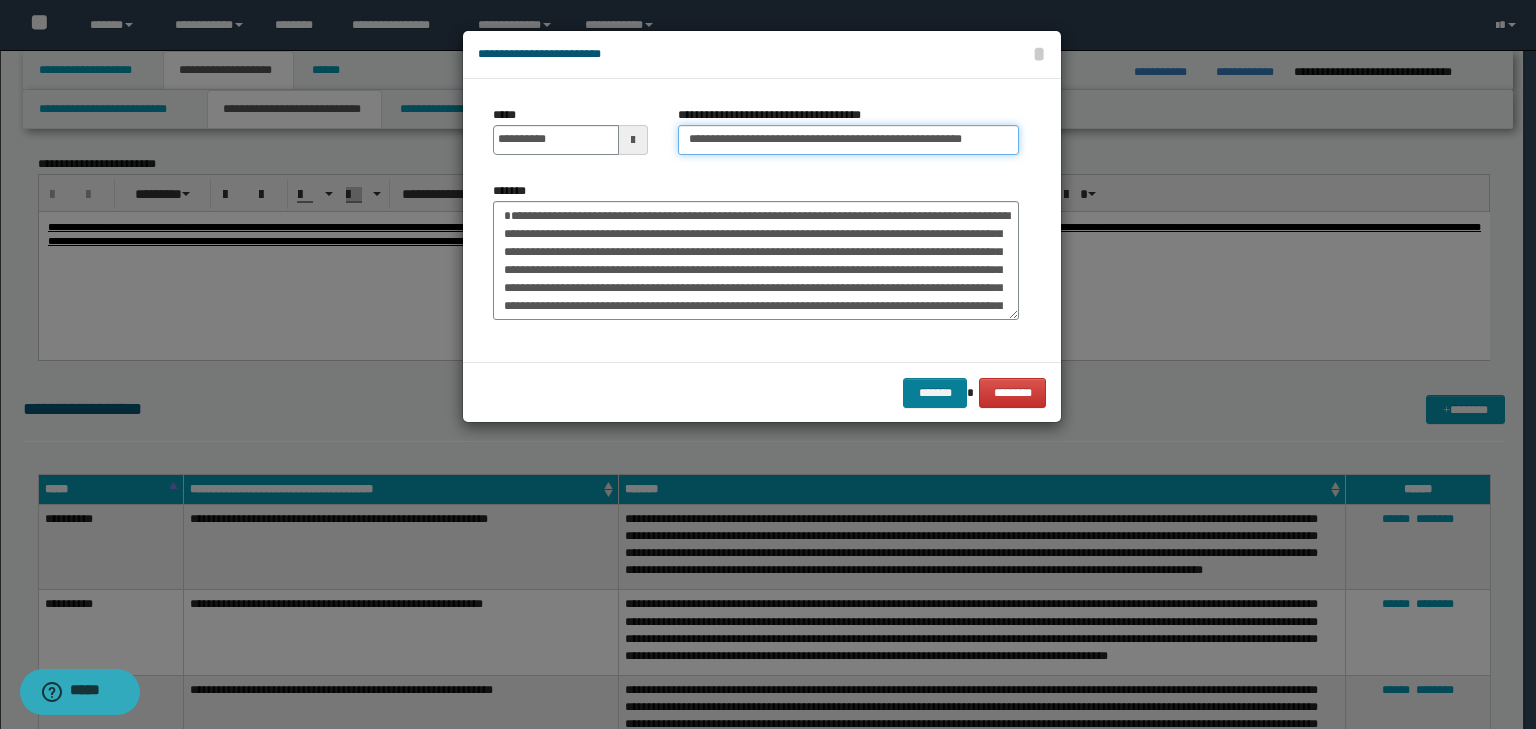 type on "**********" 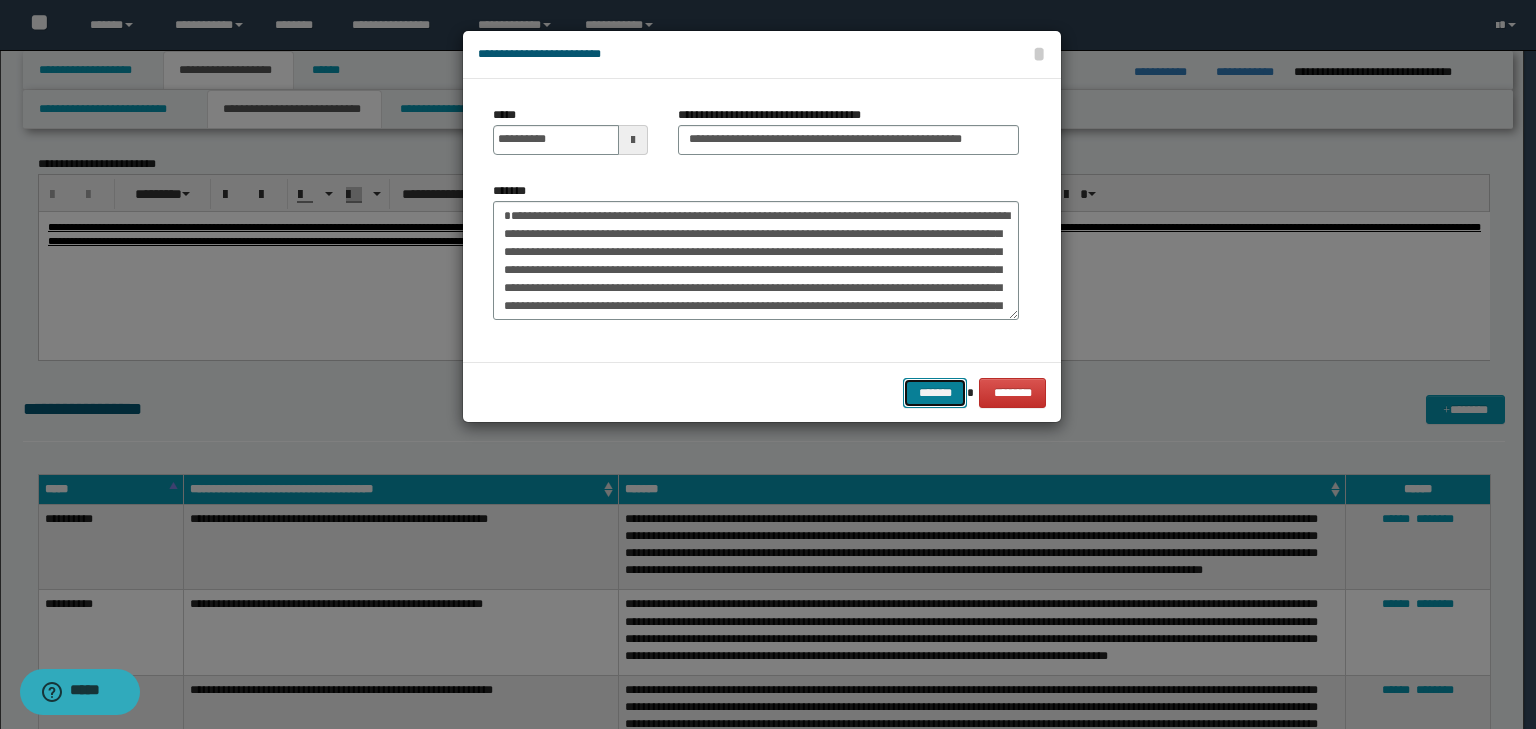 click on "*******" at bounding box center (935, 393) 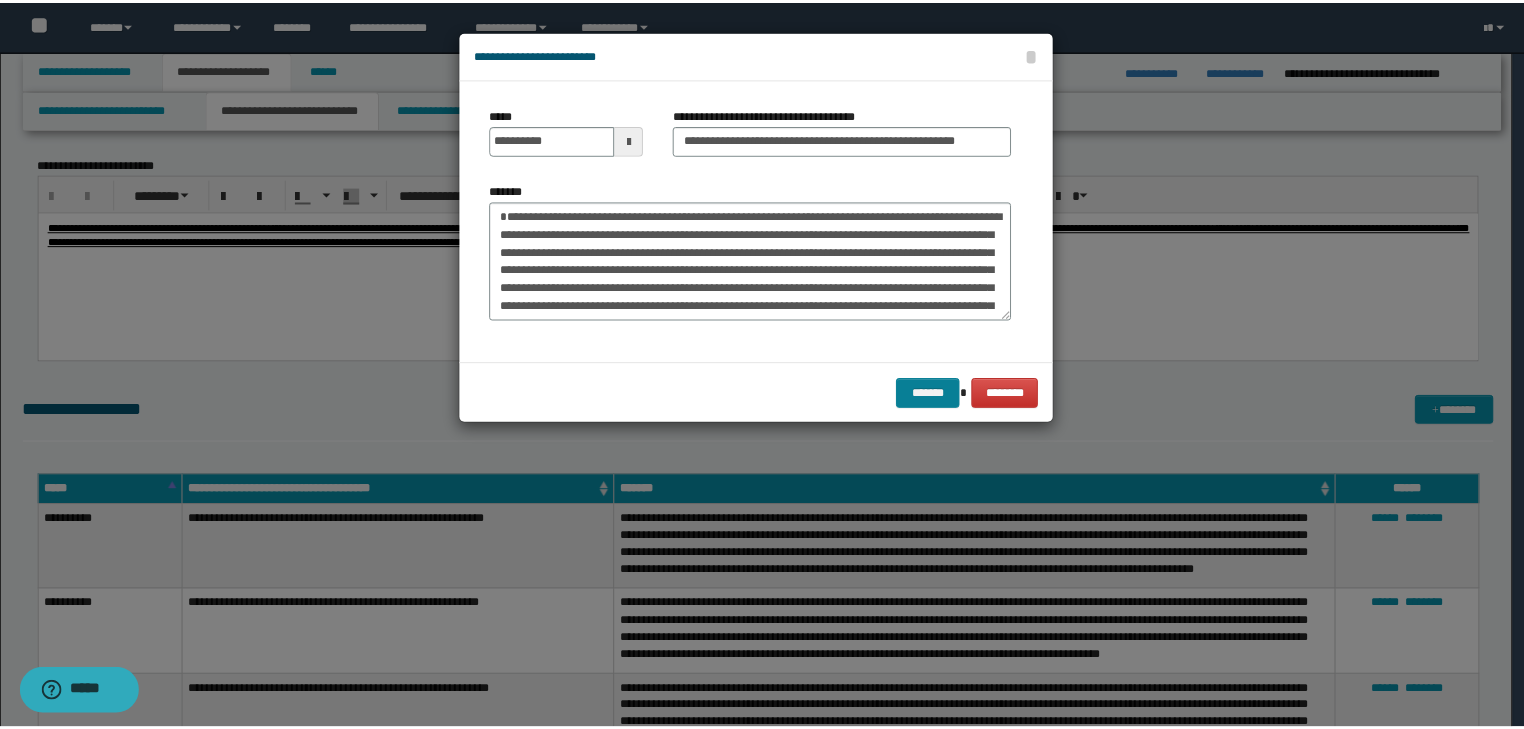 scroll, scrollTop: 0, scrollLeft: 0, axis: both 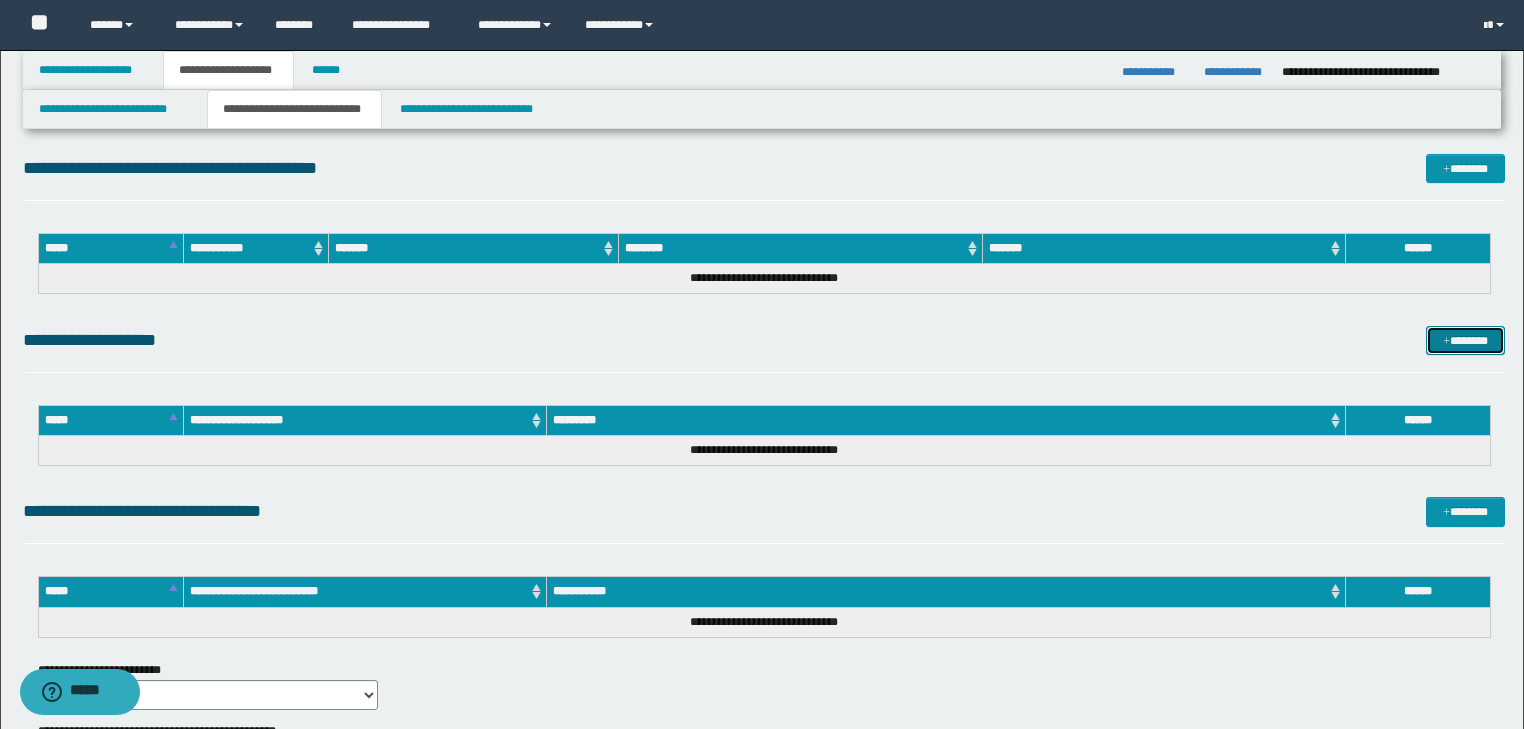 click on "*******" at bounding box center [1465, 341] 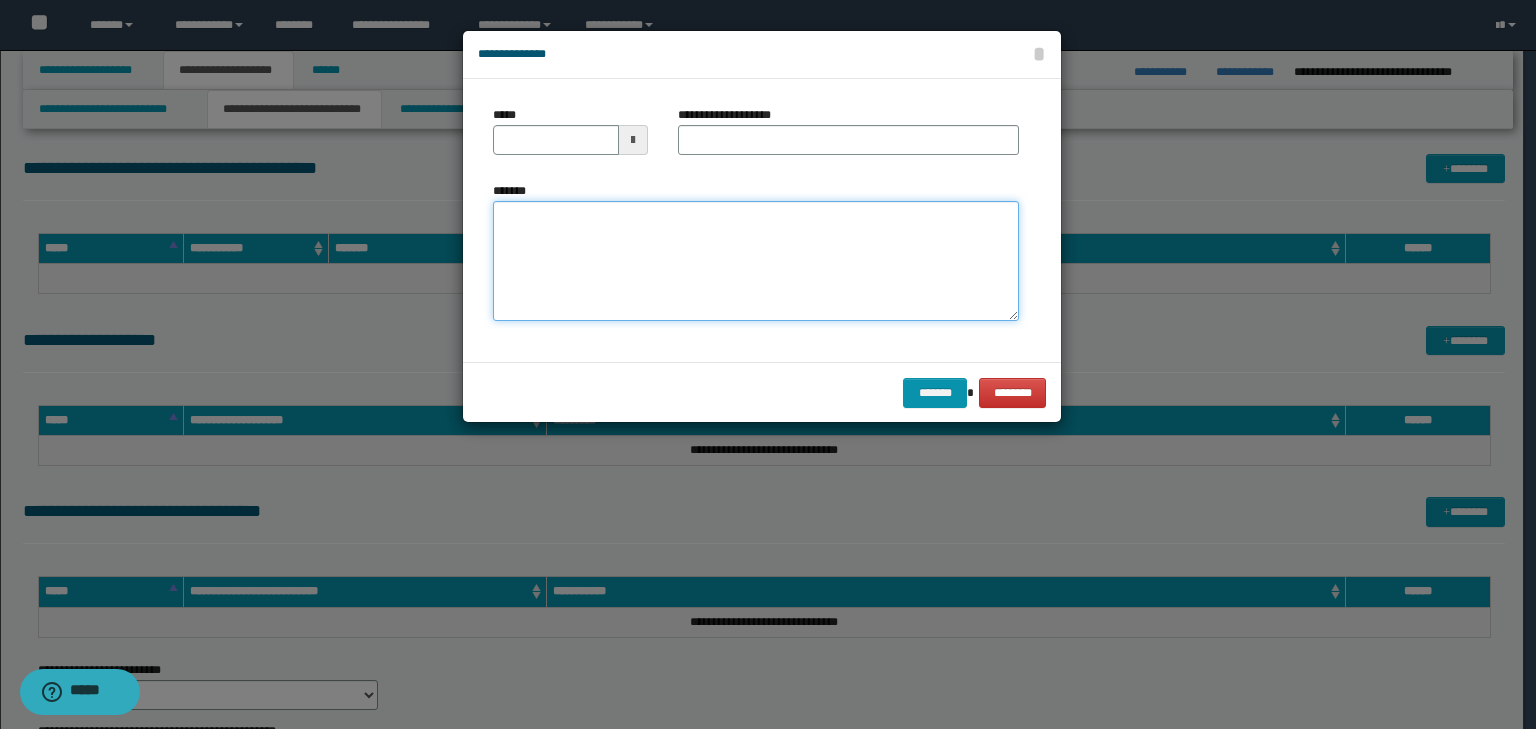 click on "*******" at bounding box center [756, 261] 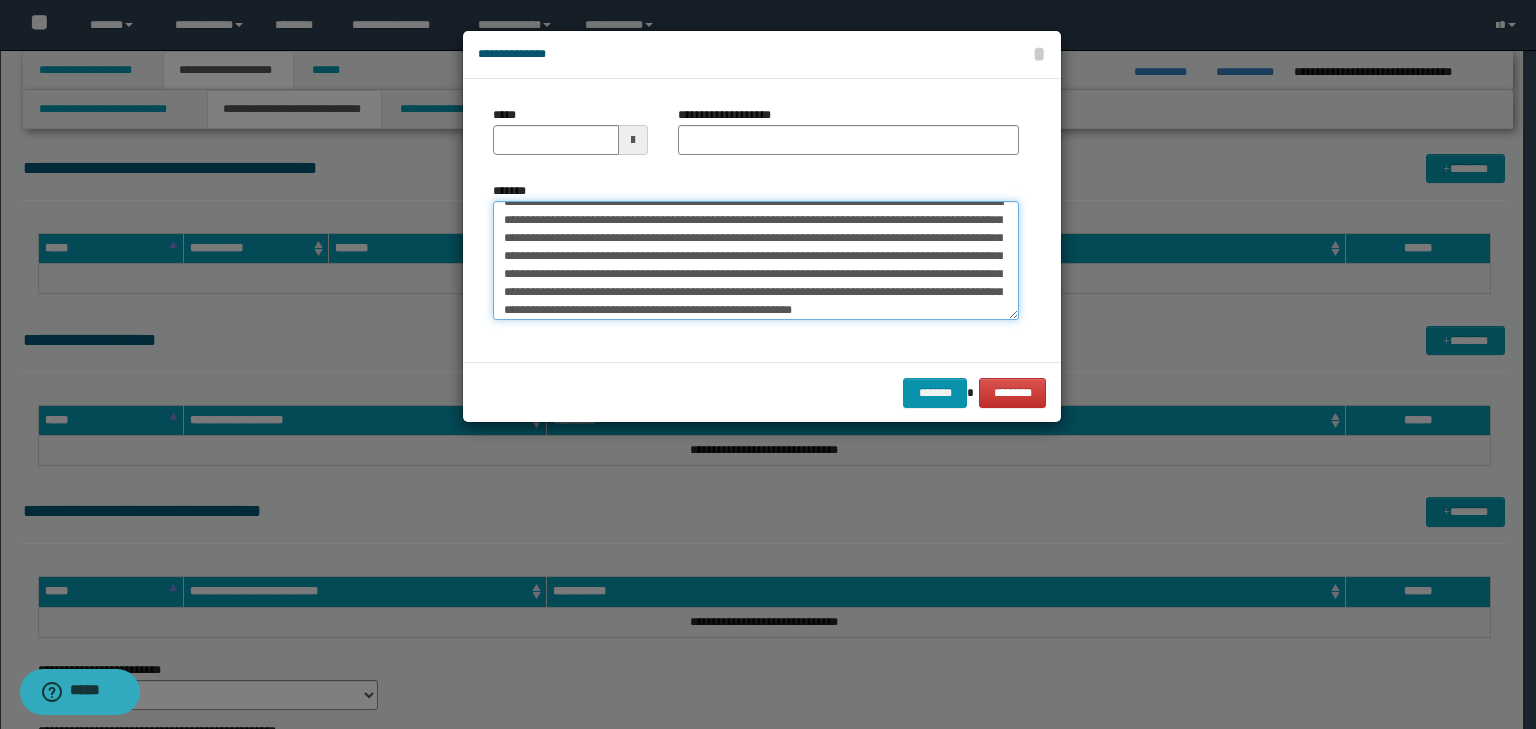 scroll, scrollTop: 0, scrollLeft: 0, axis: both 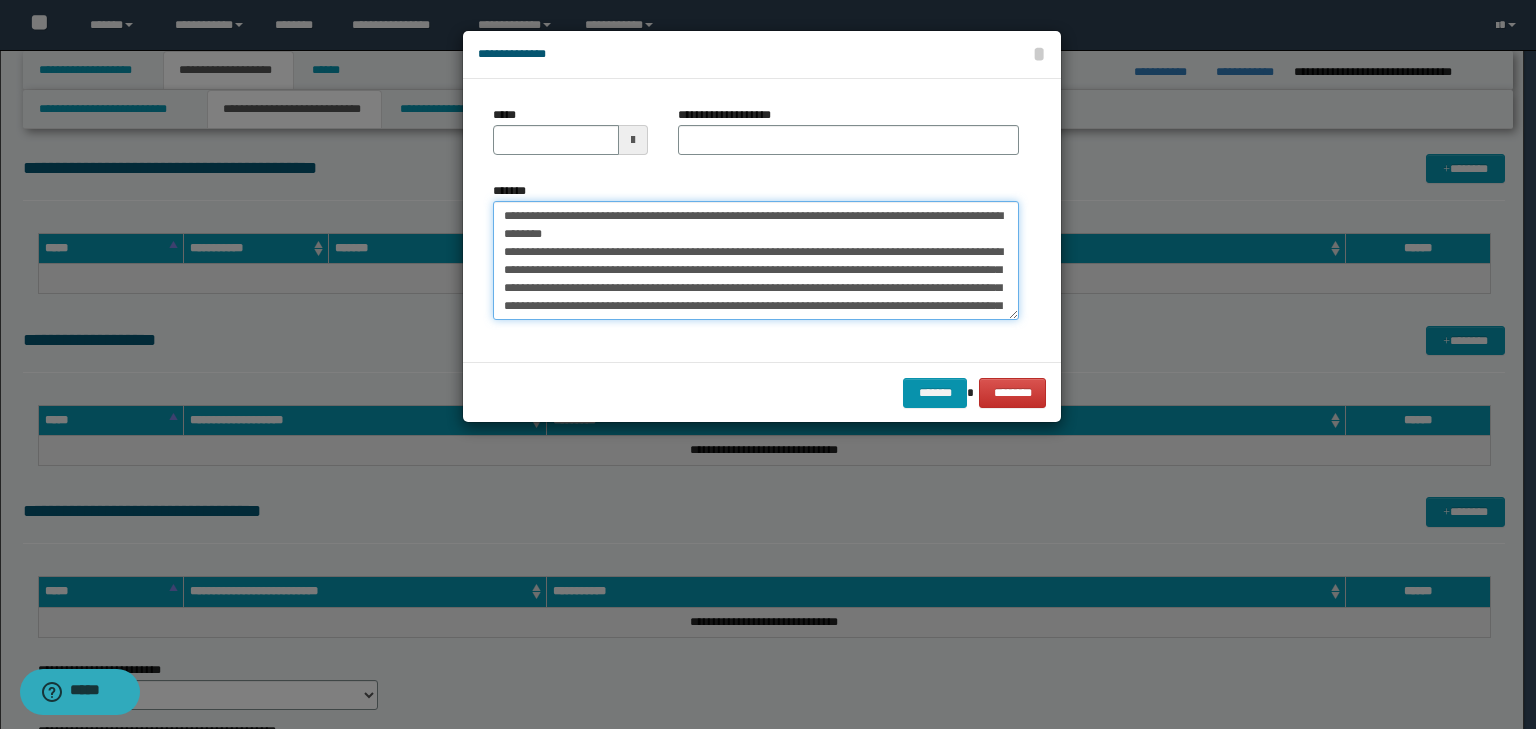 drag, startPoint x: 560, startPoint y: 212, endPoint x: 441, endPoint y: 184, distance: 122.24974 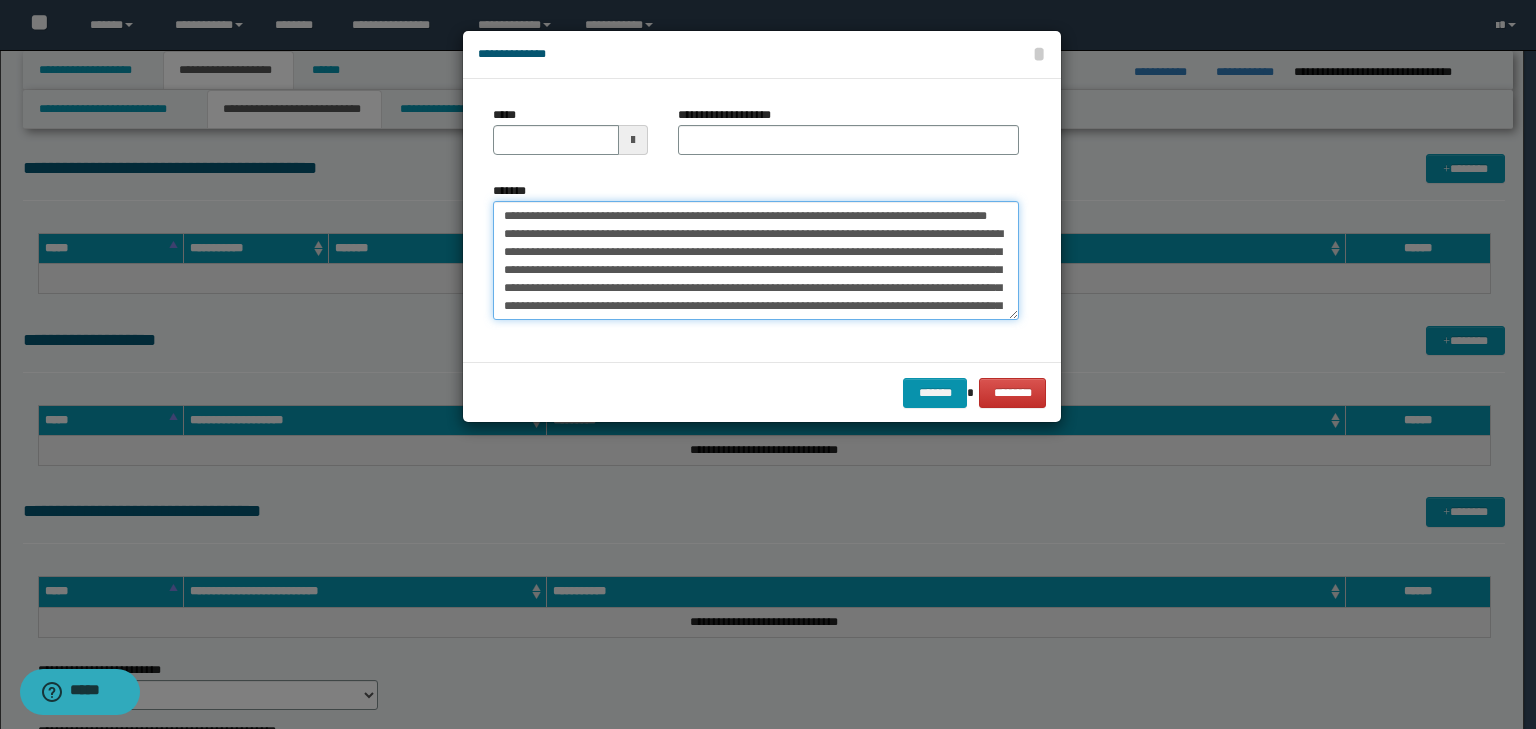 type 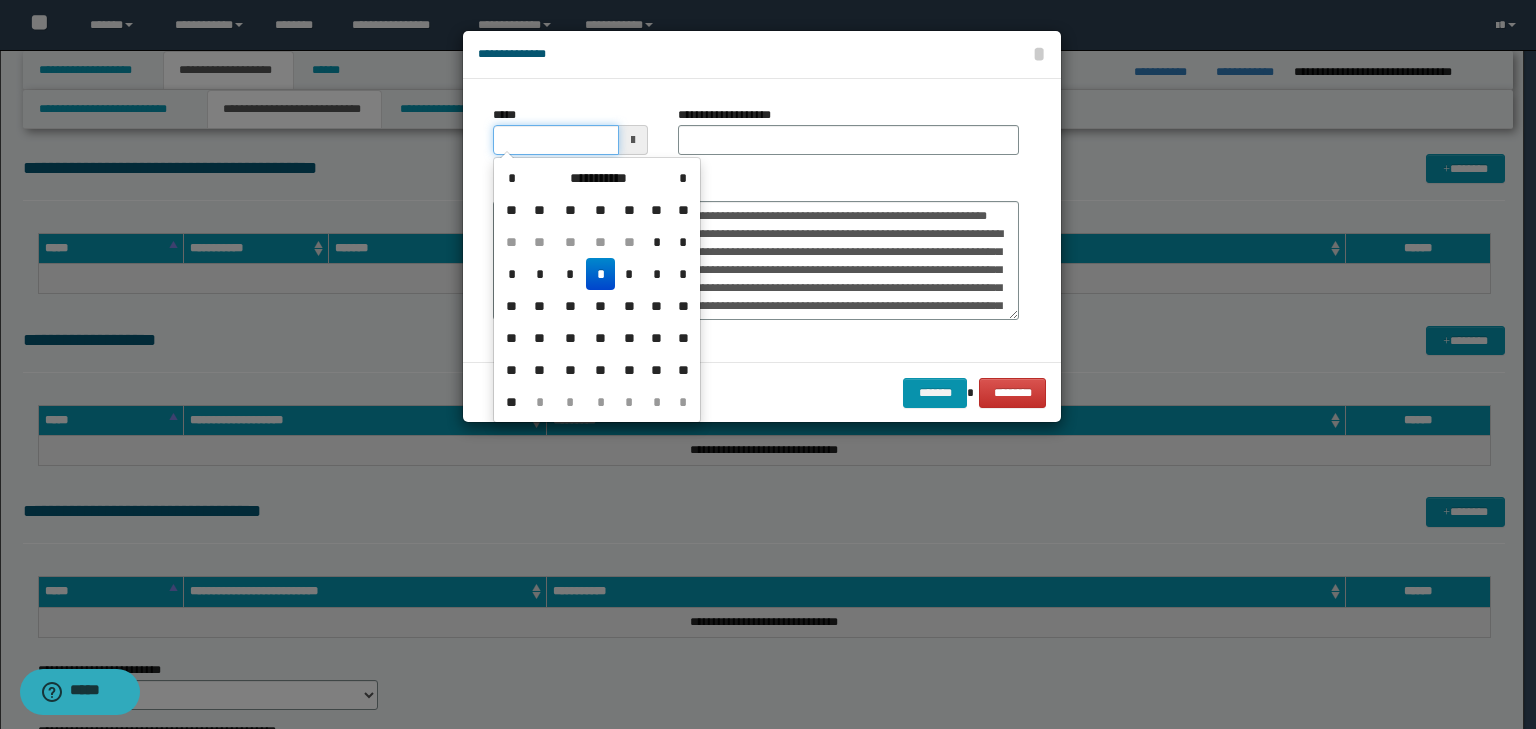 click on "*****" at bounding box center [556, 140] 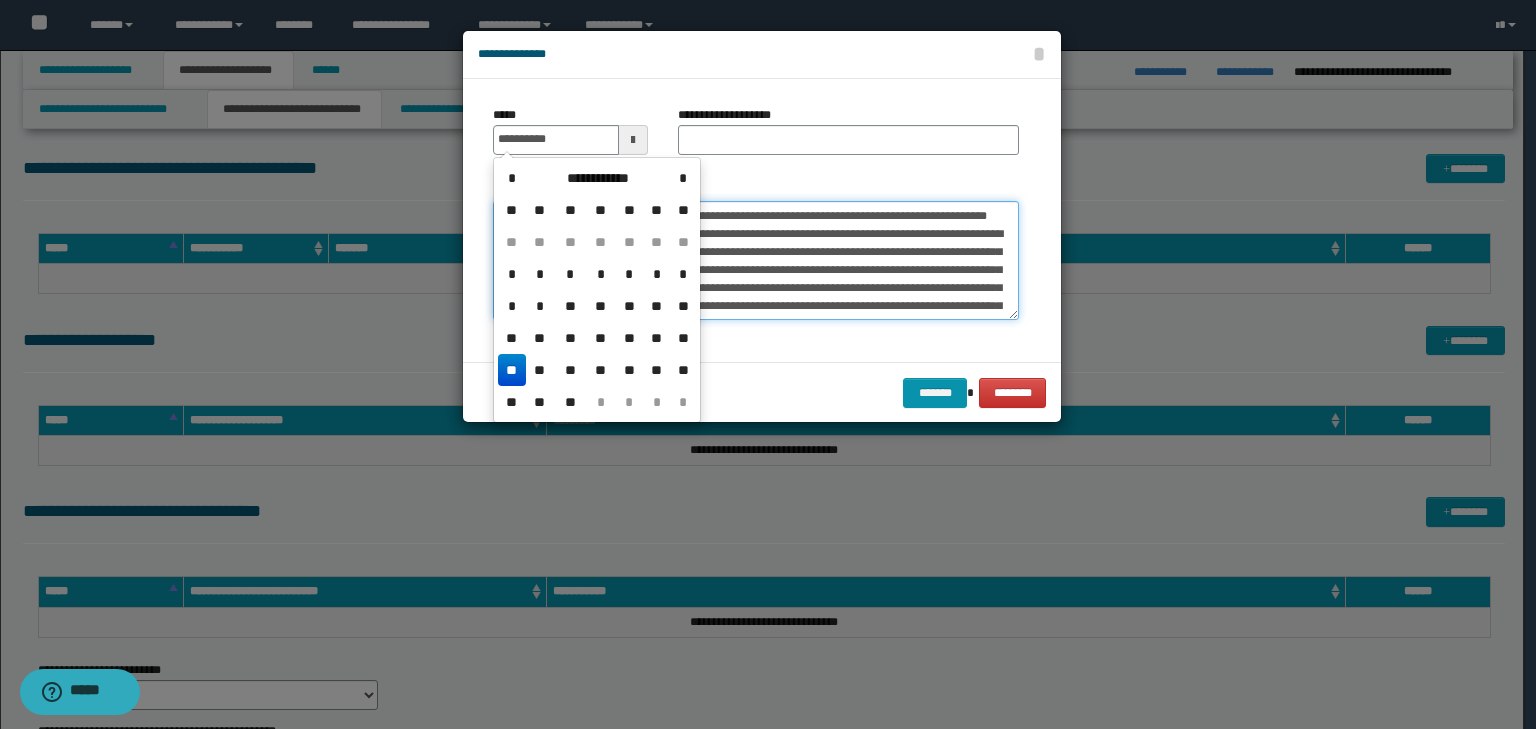 type on "**********" 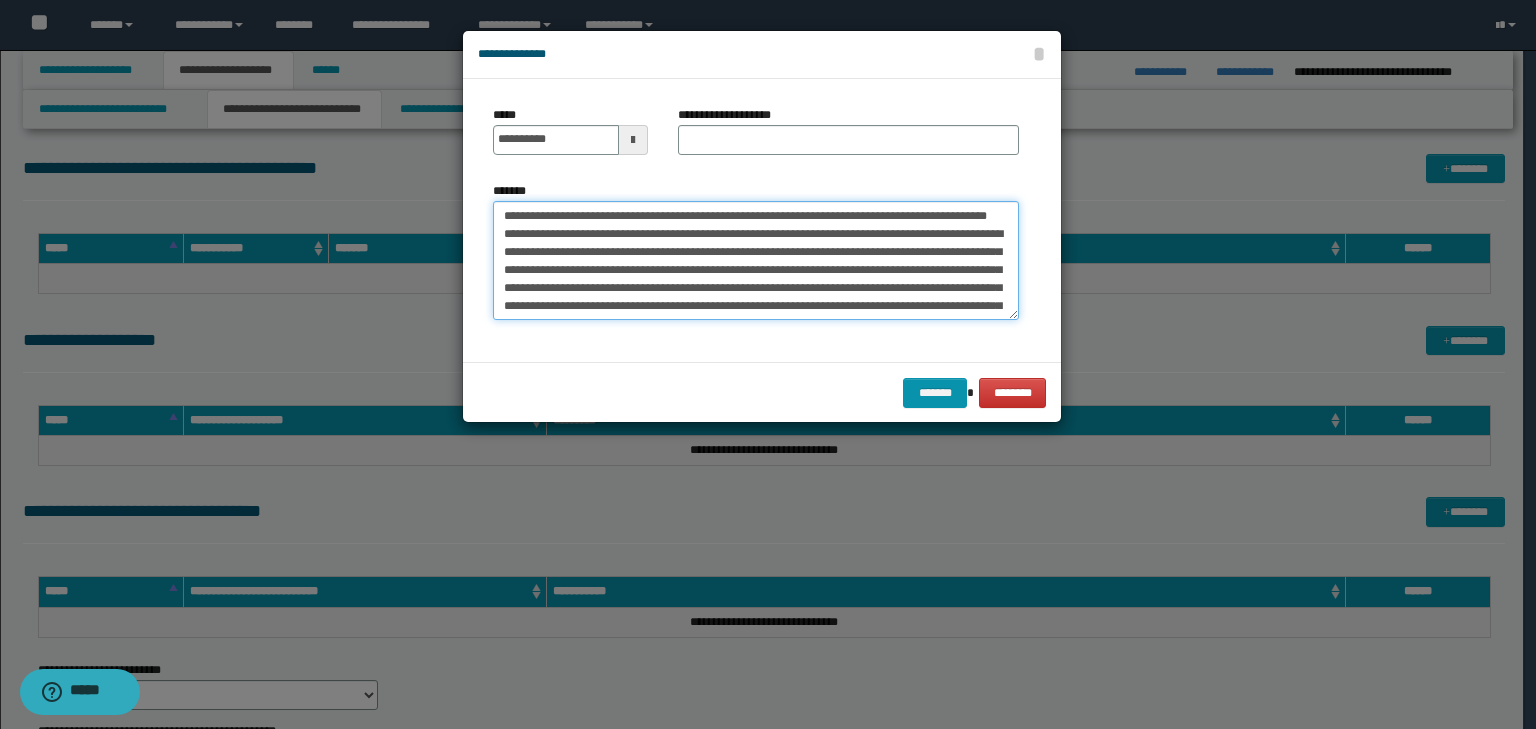 drag, startPoint x: 774, startPoint y: 235, endPoint x: 365, endPoint y: 191, distance: 411.35995 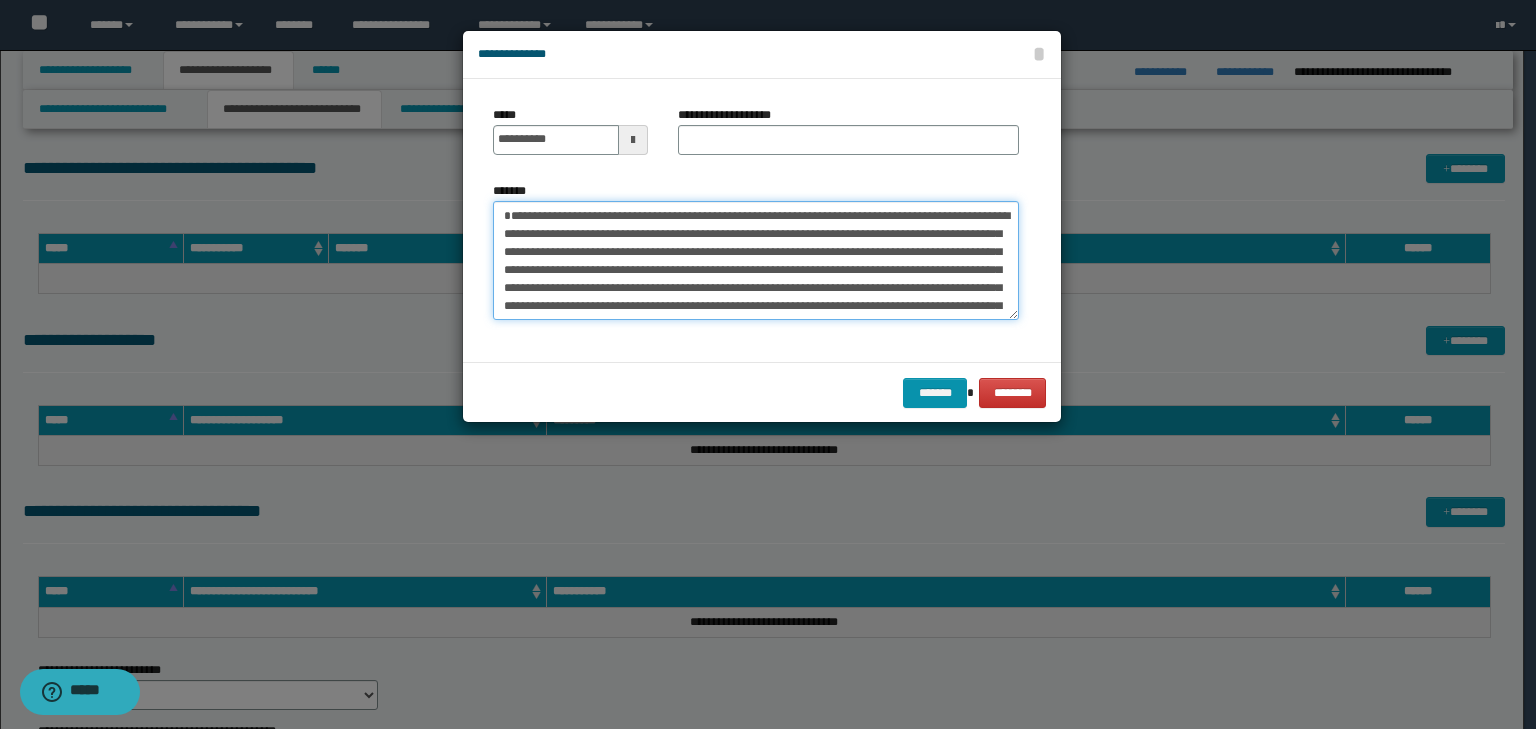 type on "**********" 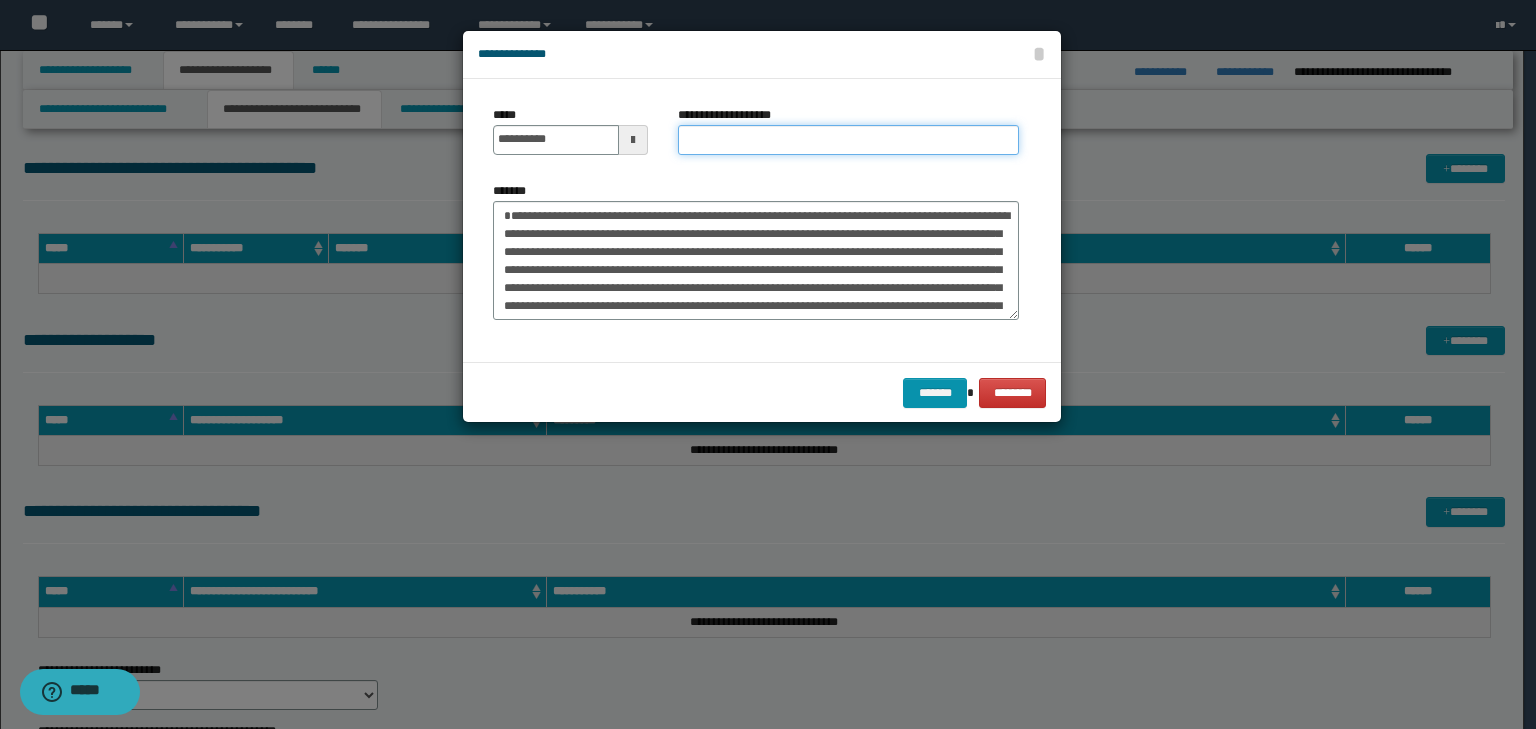 click on "**********" at bounding box center (848, 140) 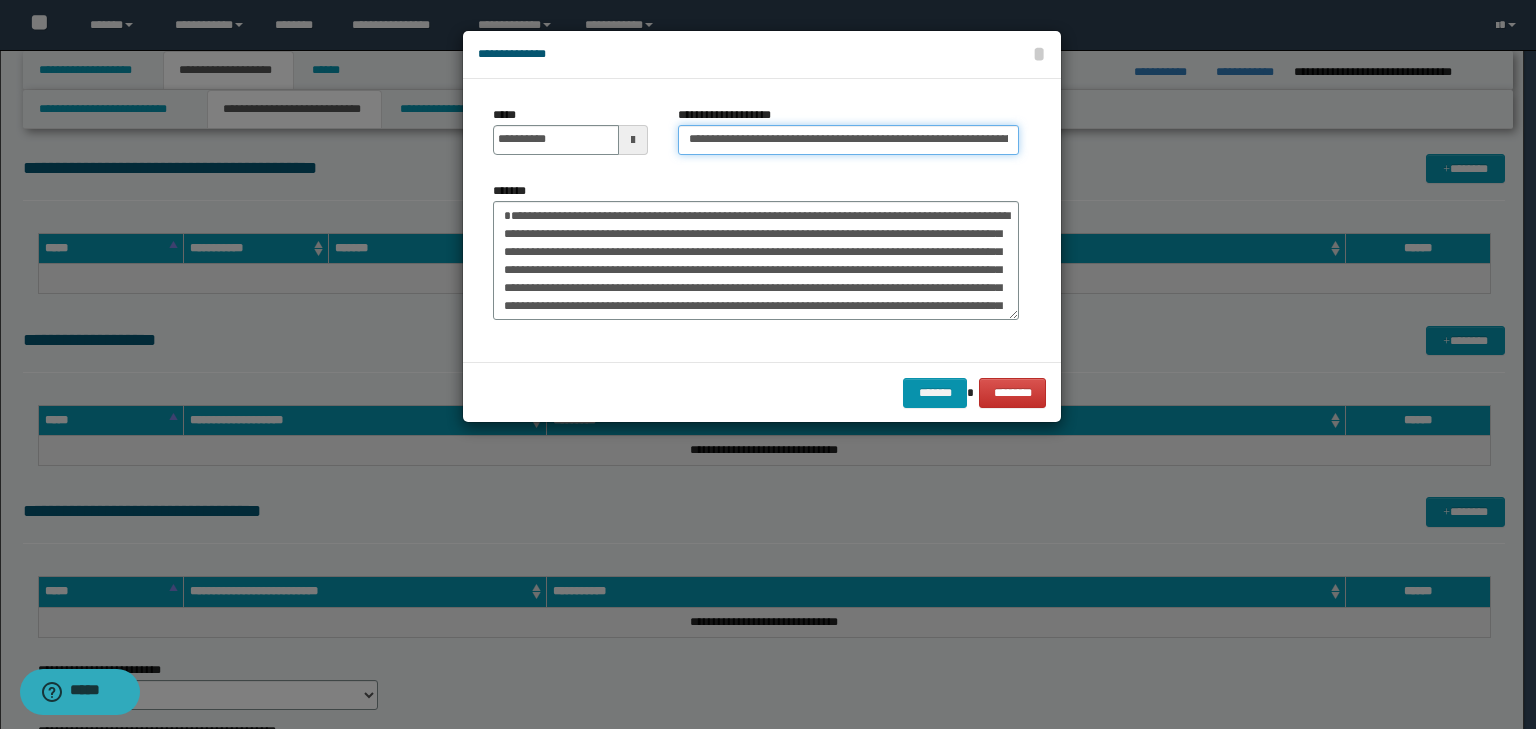 scroll, scrollTop: 0, scrollLeft: 329, axis: horizontal 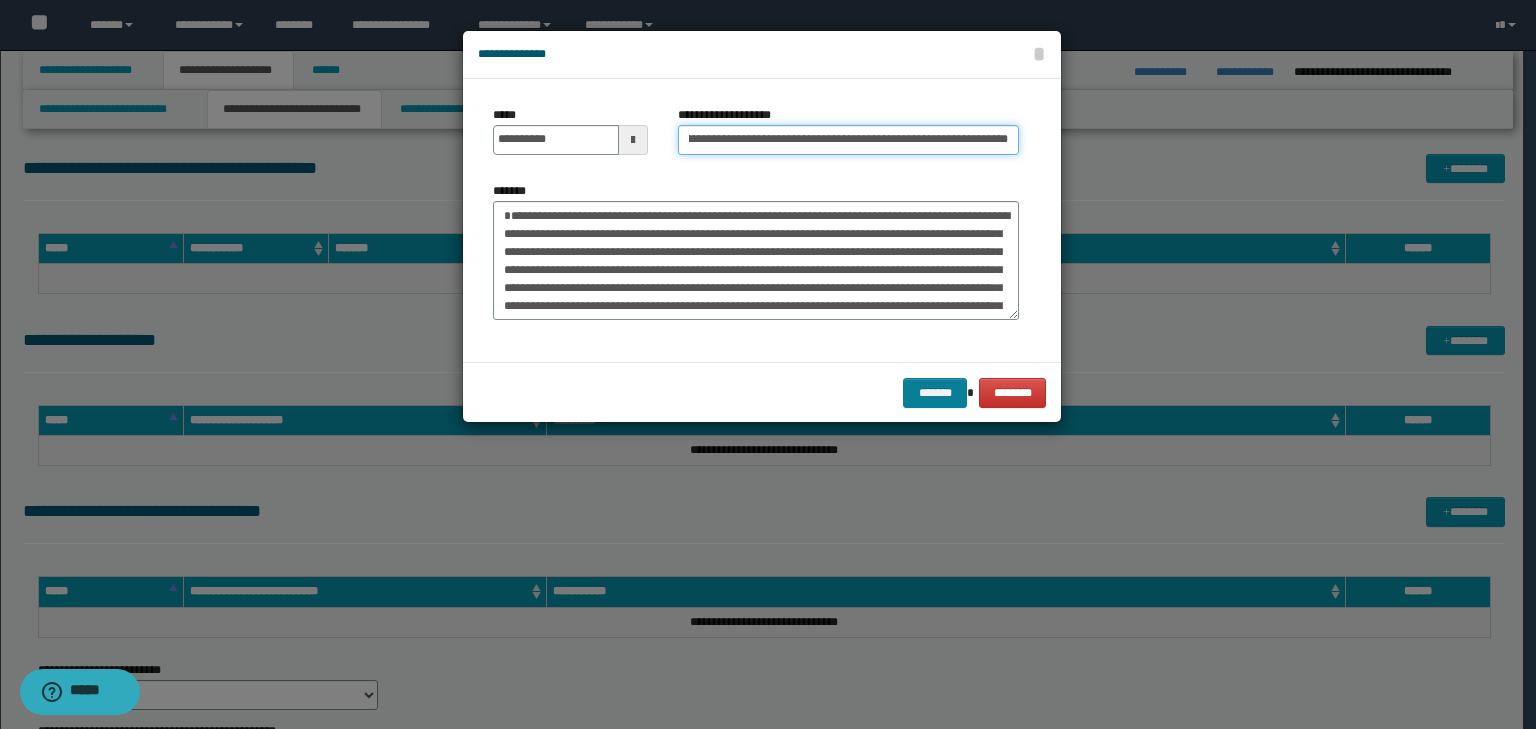 type on "**********" 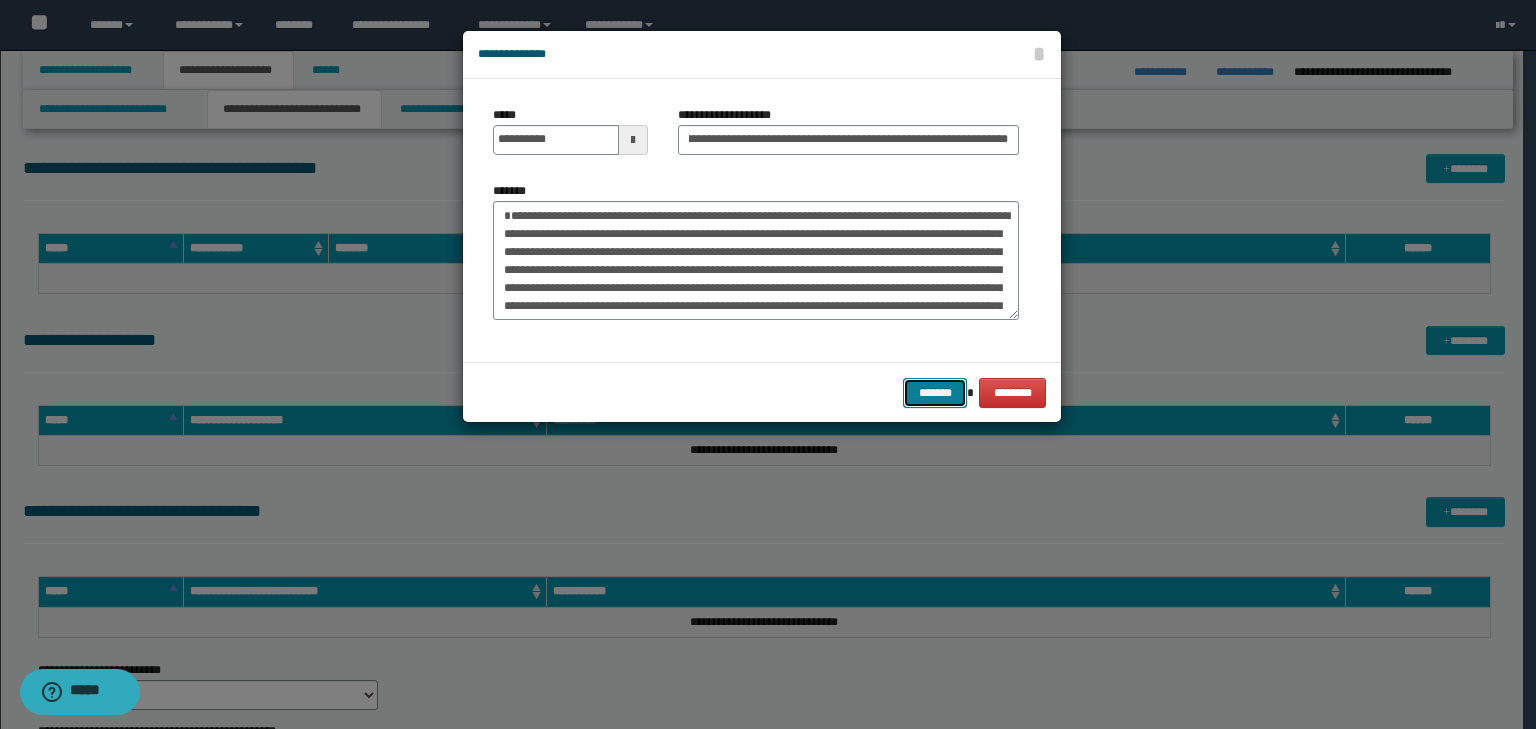 scroll, scrollTop: 0, scrollLeft: 0, axis: both 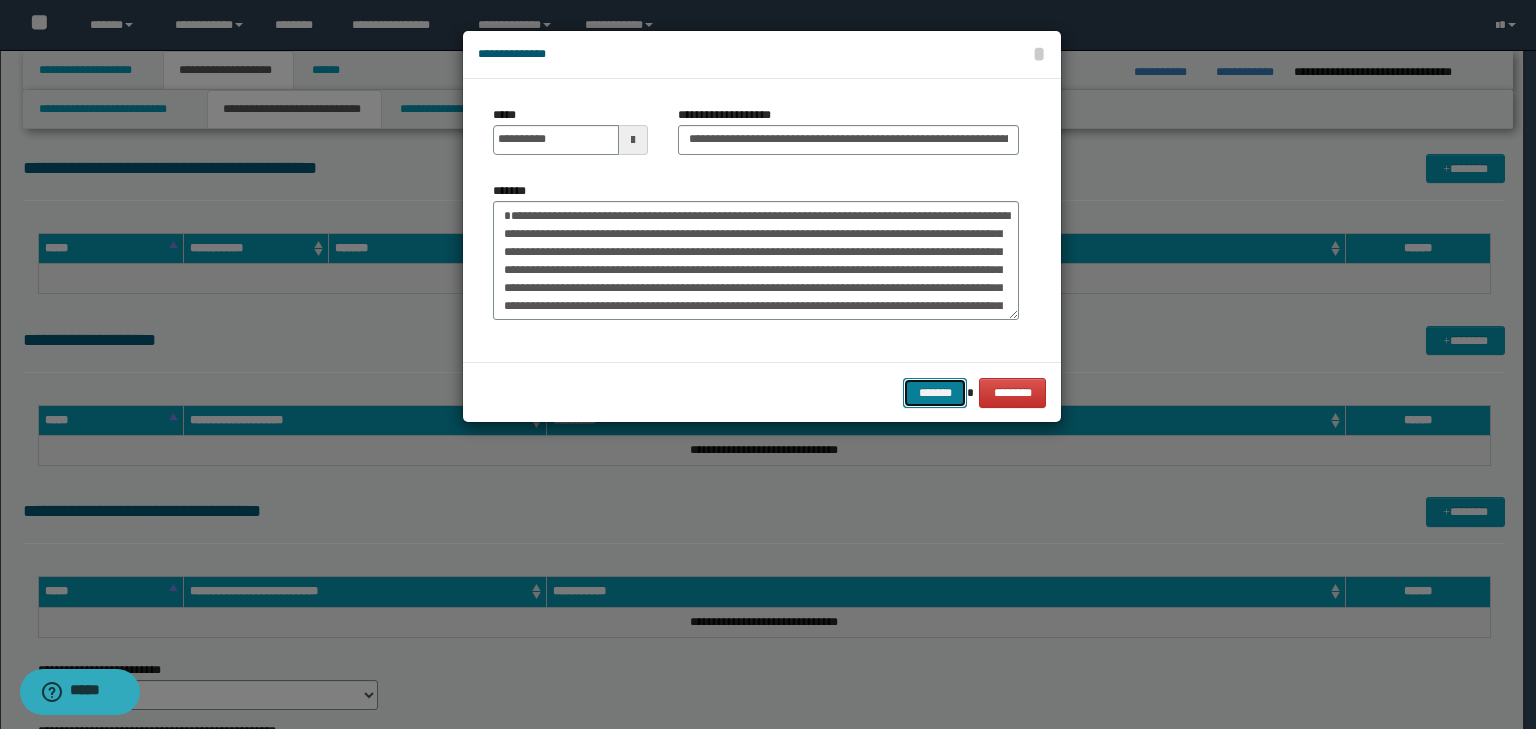 click on "*******" at bounding box center [935, 393] 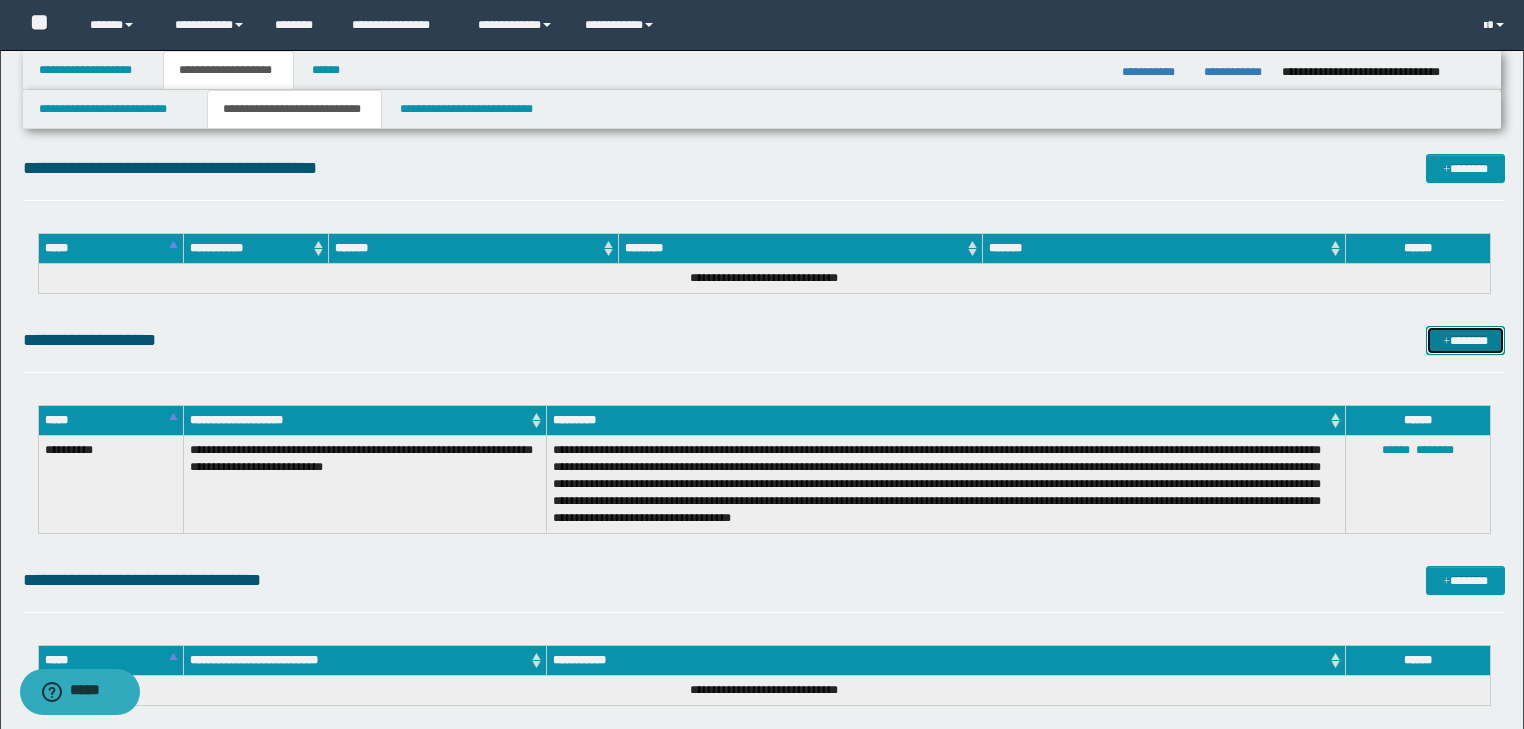 click on "*******" at bounding box center (1465, 341) 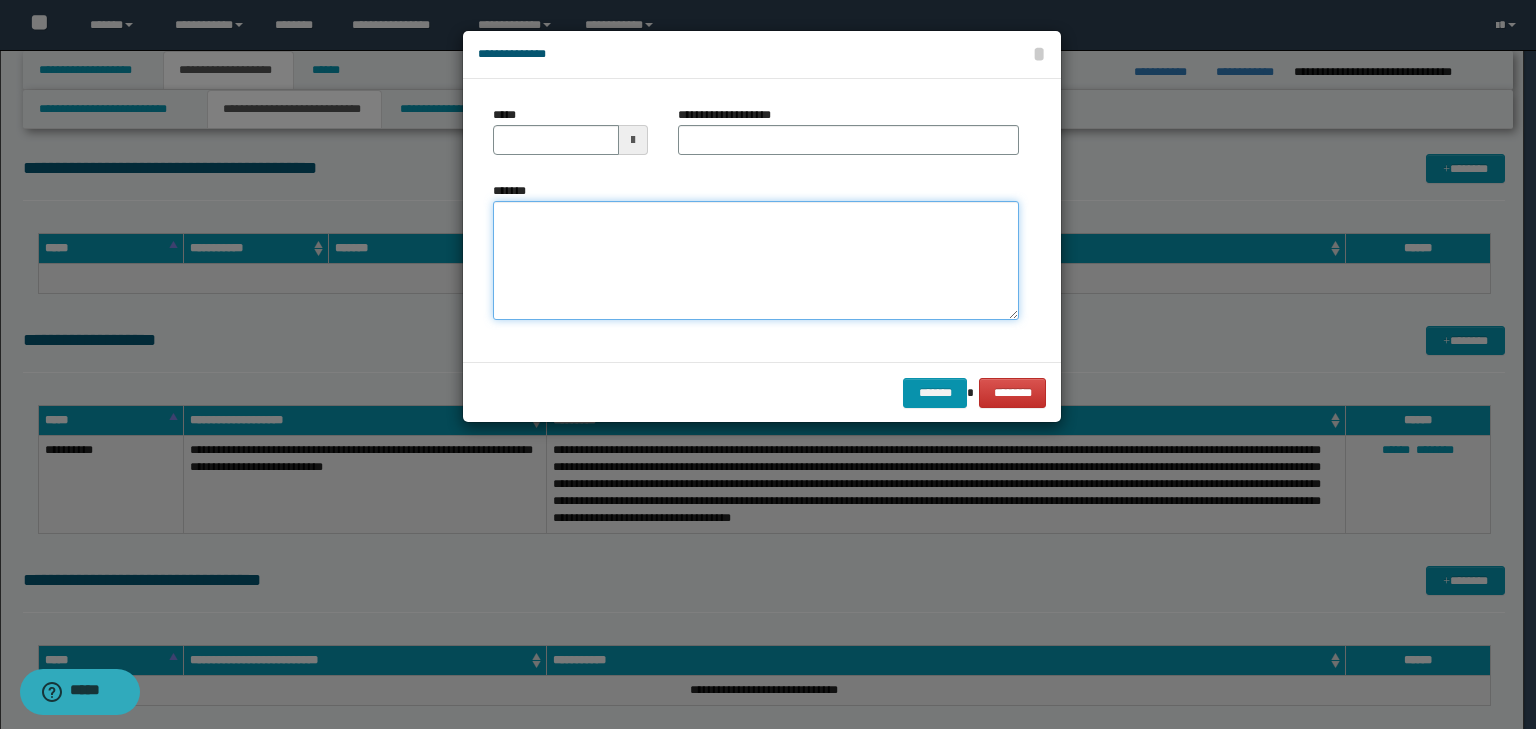 click on "*******" at bounding box center [756, 261] 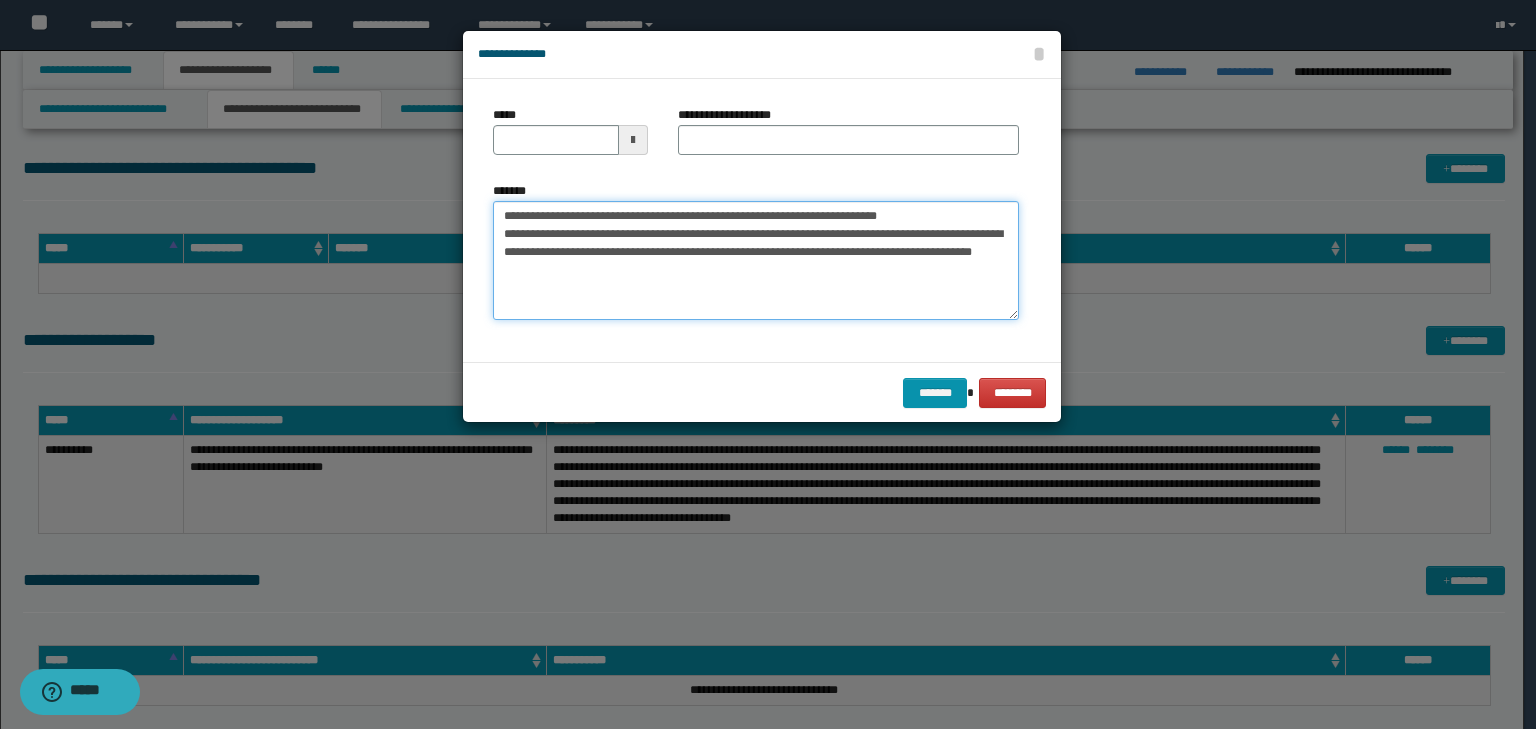drag, startPoint x: 565, startPoint y: 212, endPoint x: 426, endPoint y: 191, distance: 140.57738 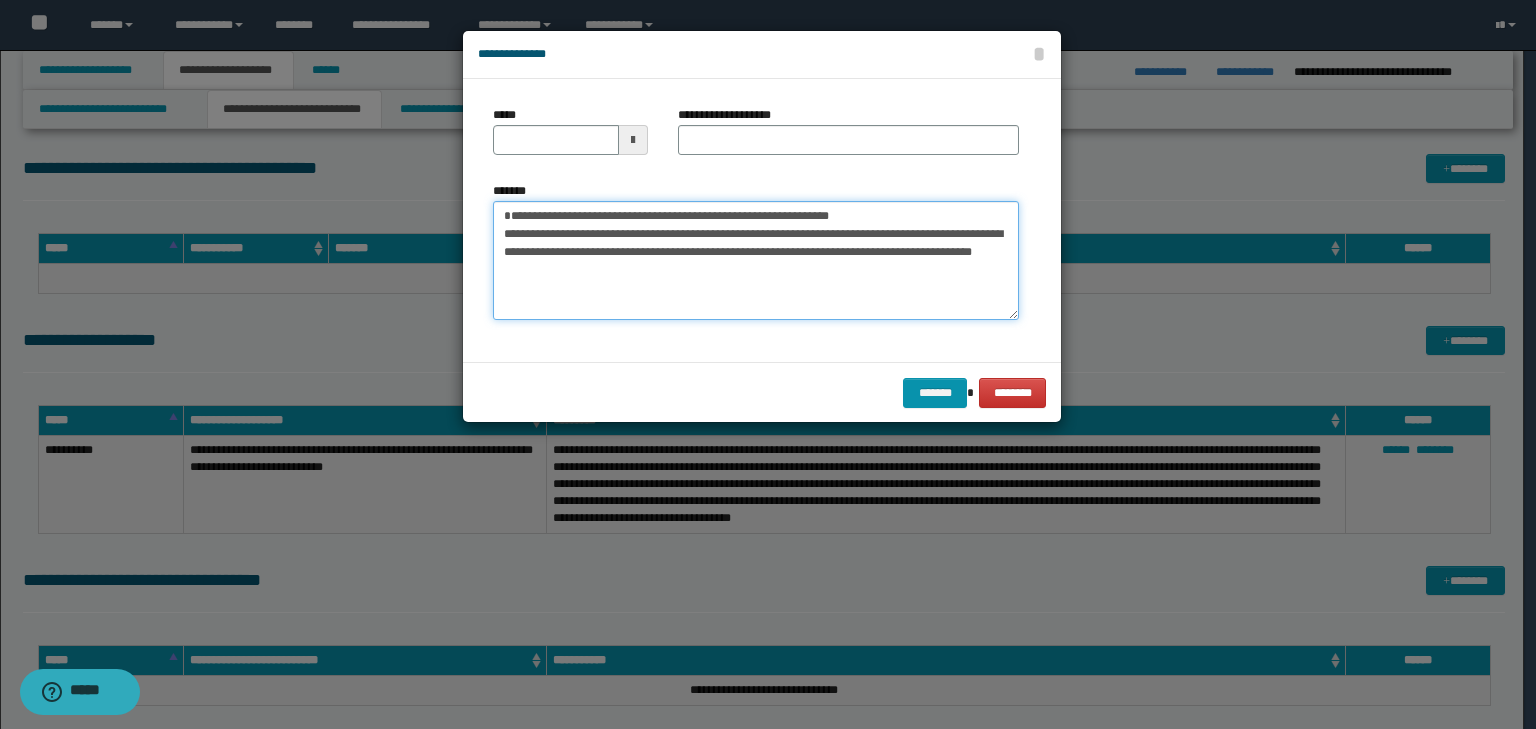 type 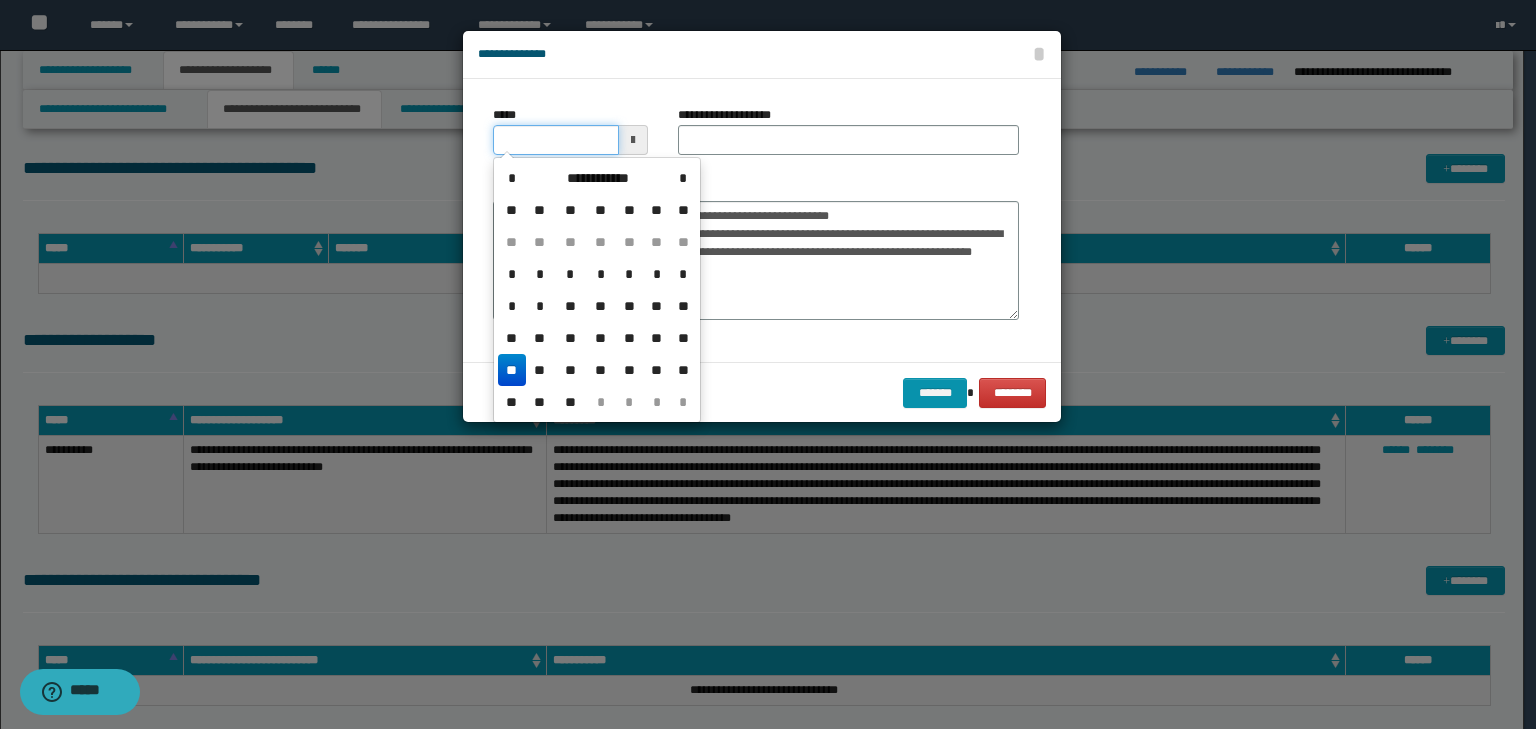 click on "*****" at bounding box center (556, 140) 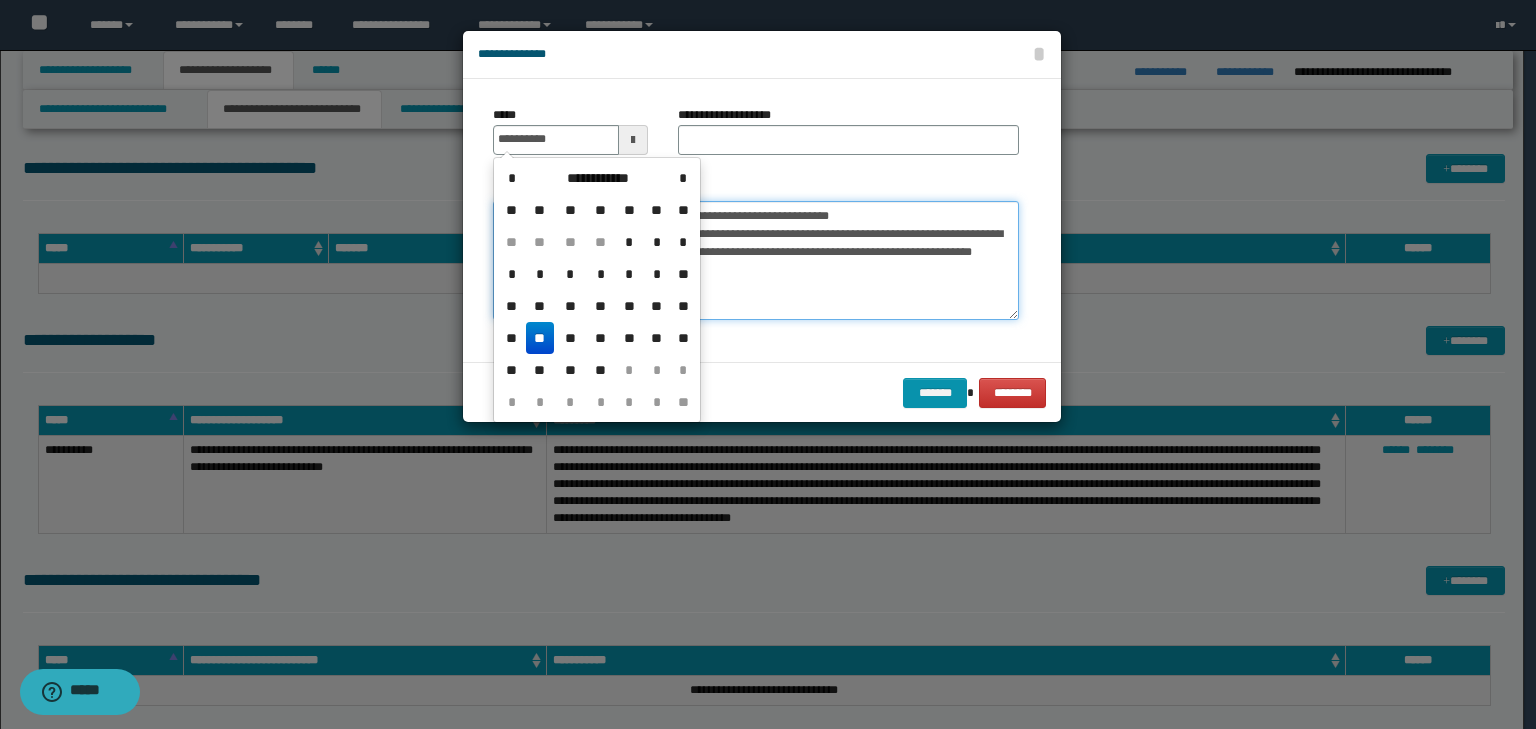 type on "**********" 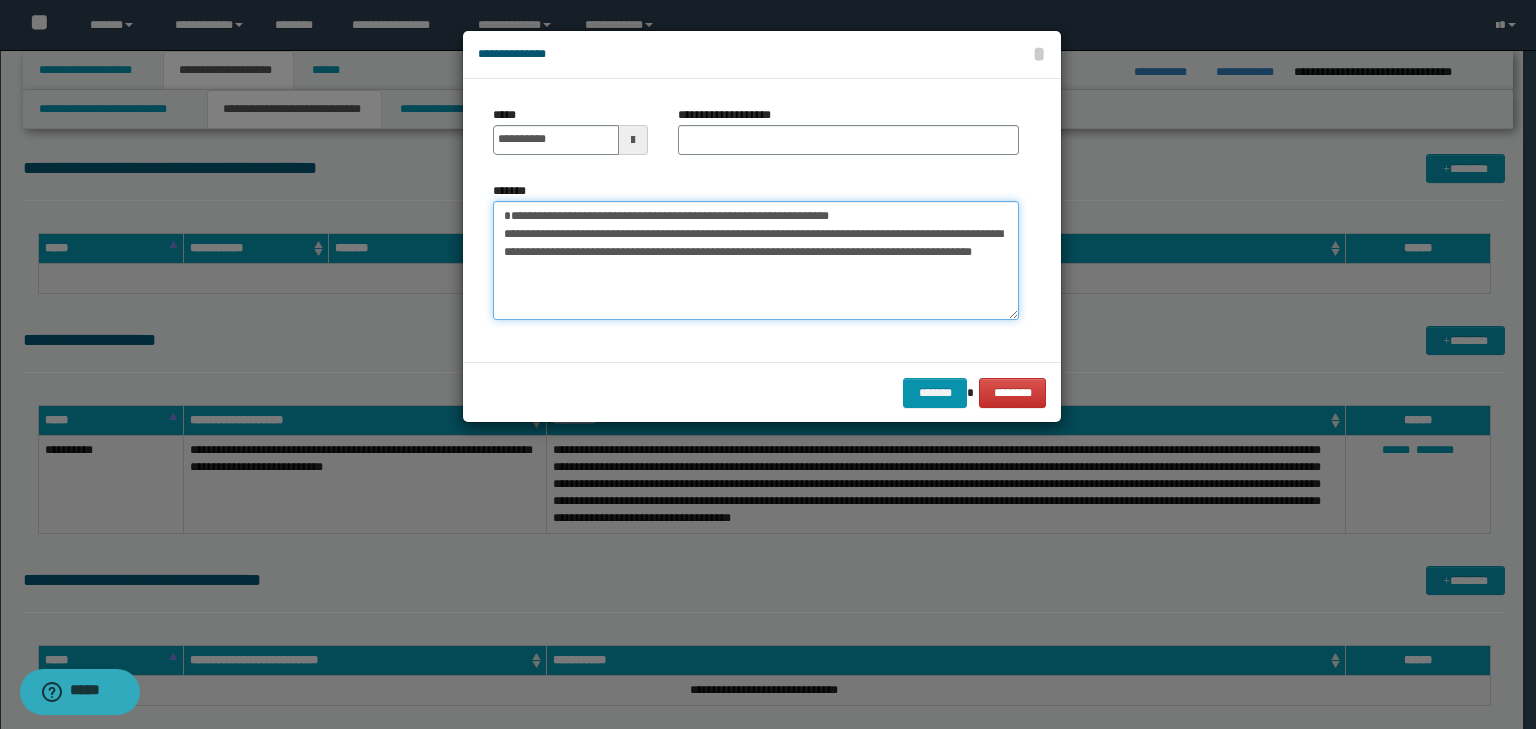 drag, startPoint x: 930, startPoint y: 216, endPoint x: 382, endPoint y: 215, distance: 548.0009 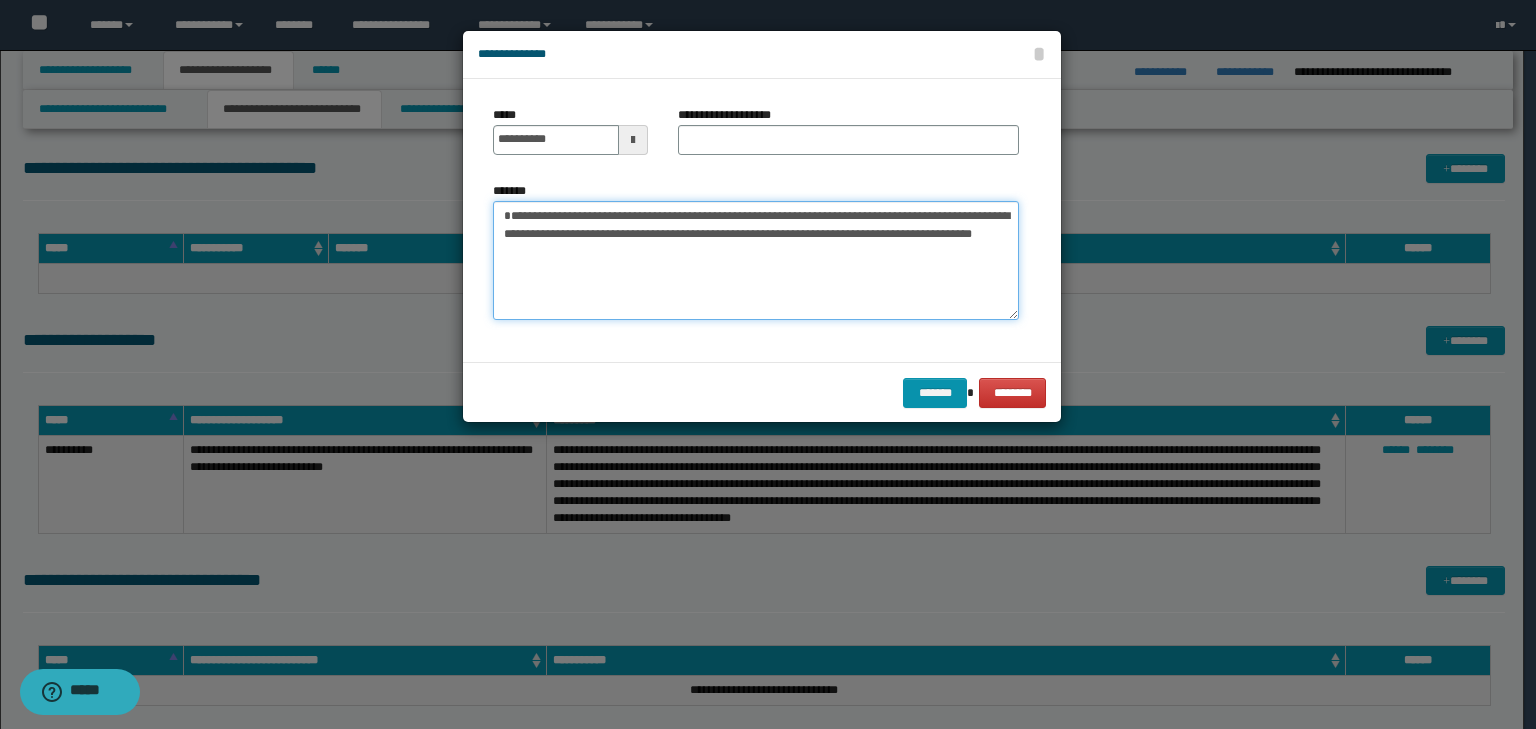 type on "**********" 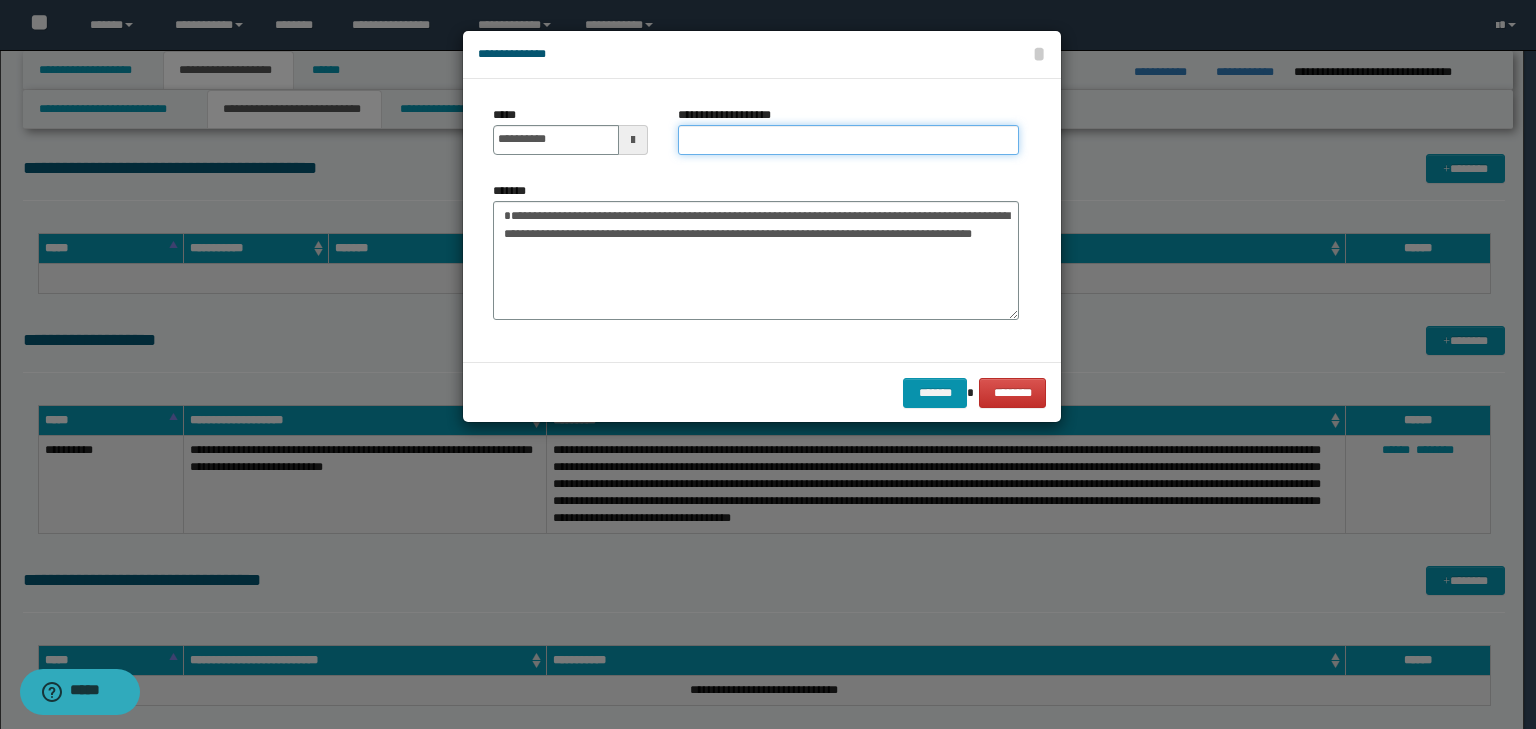 click on "**********" at bounding box center (848, 140) 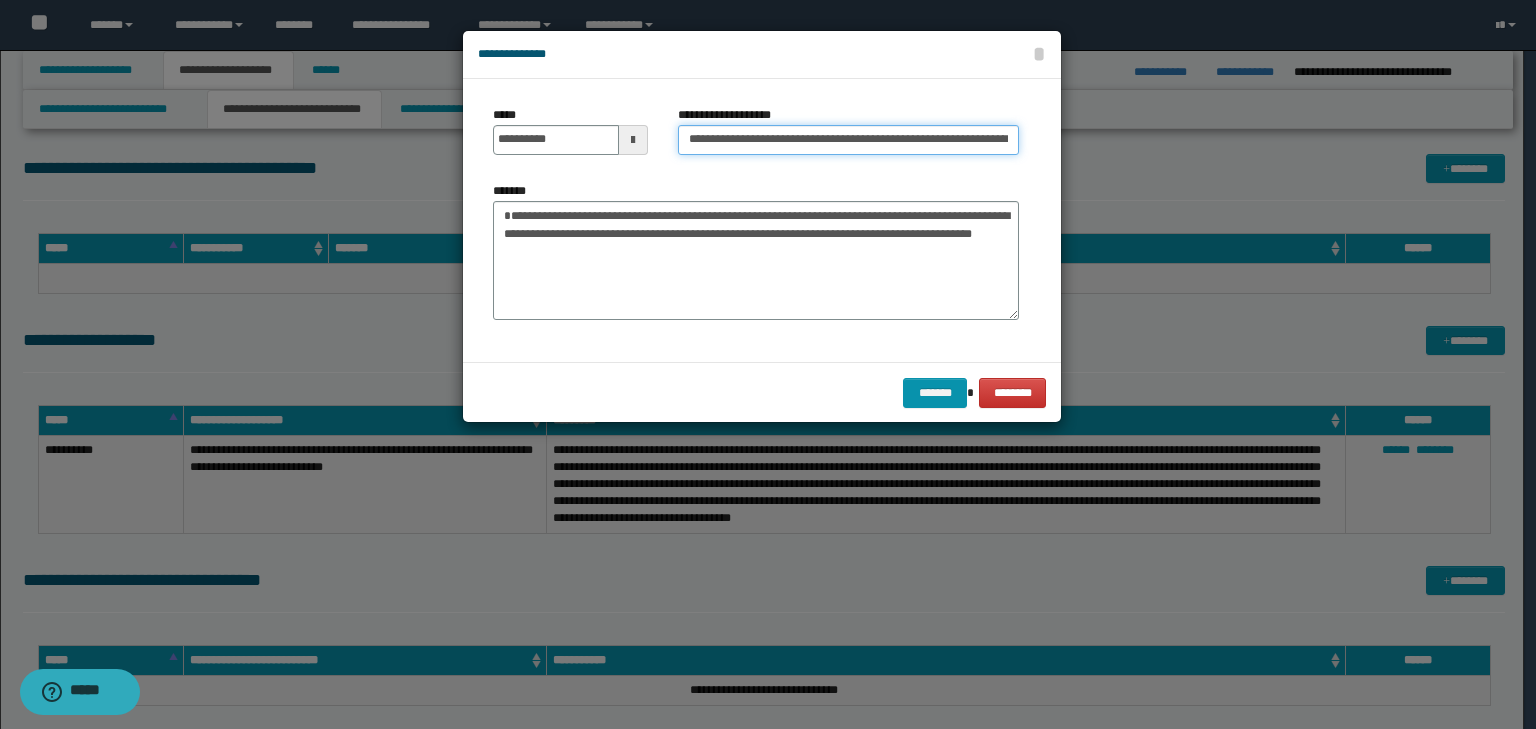 scroll, scrollTop: 0, scrollLeft: 87, axis: horizontal 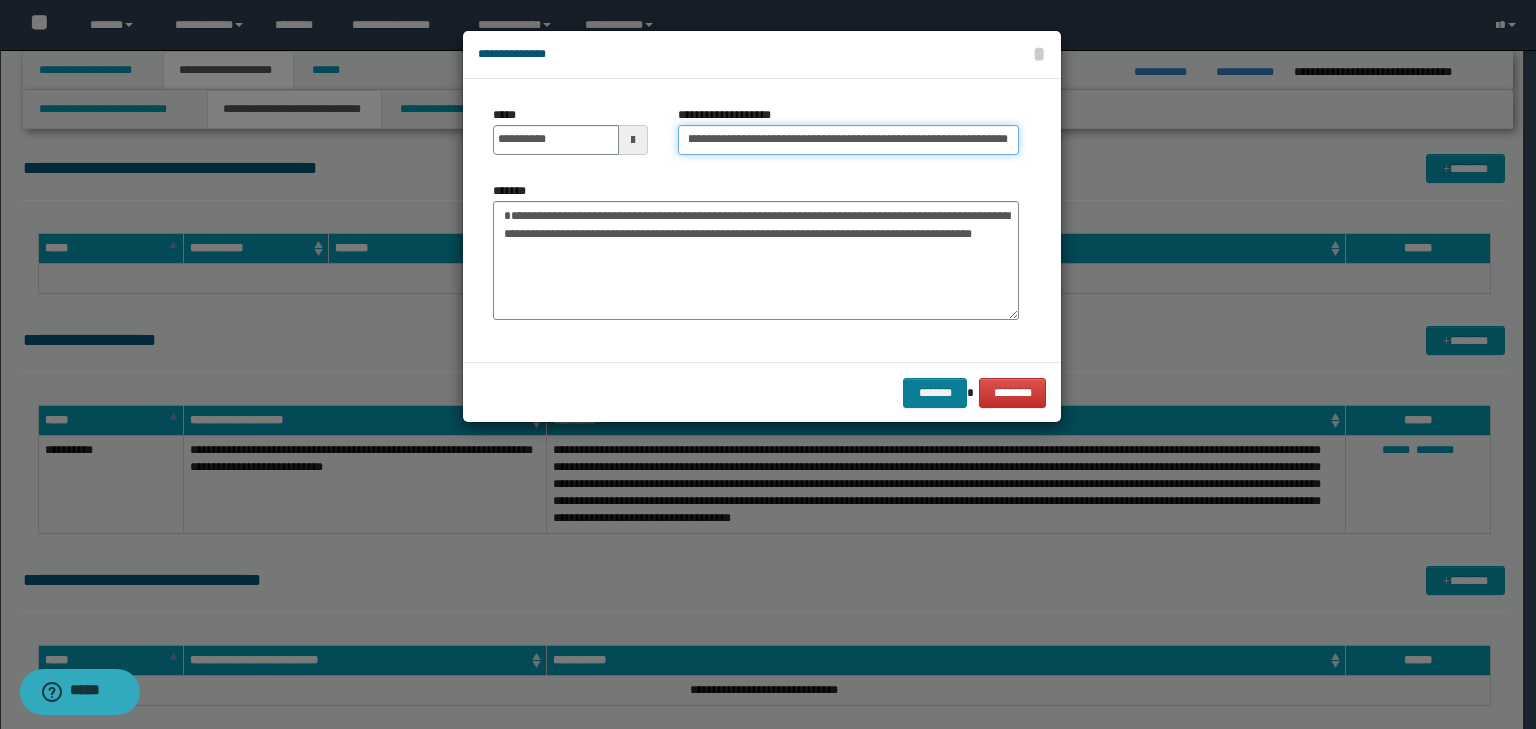 type on "**********" 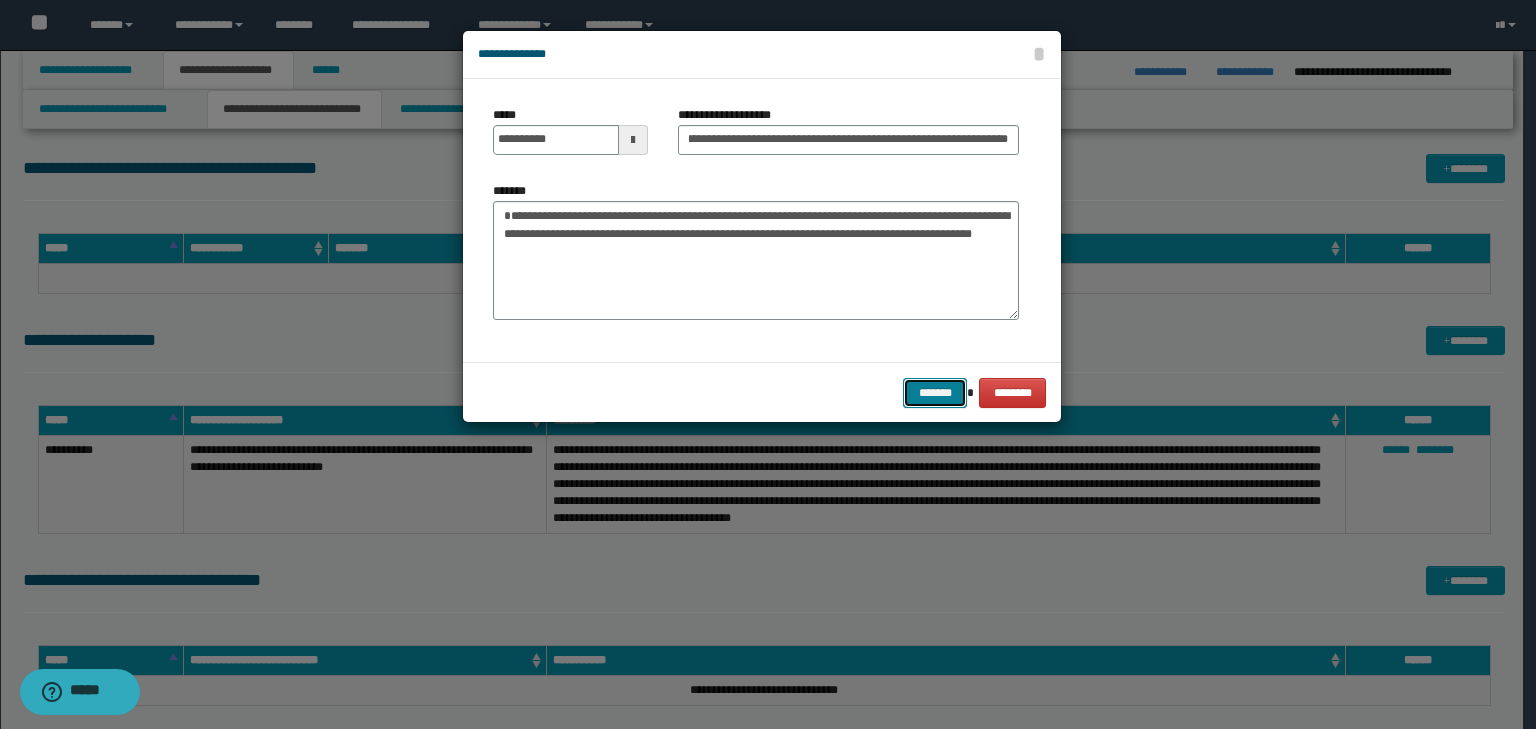 scroll, scrollTop: 0, scrollLeft: 0, axis: both 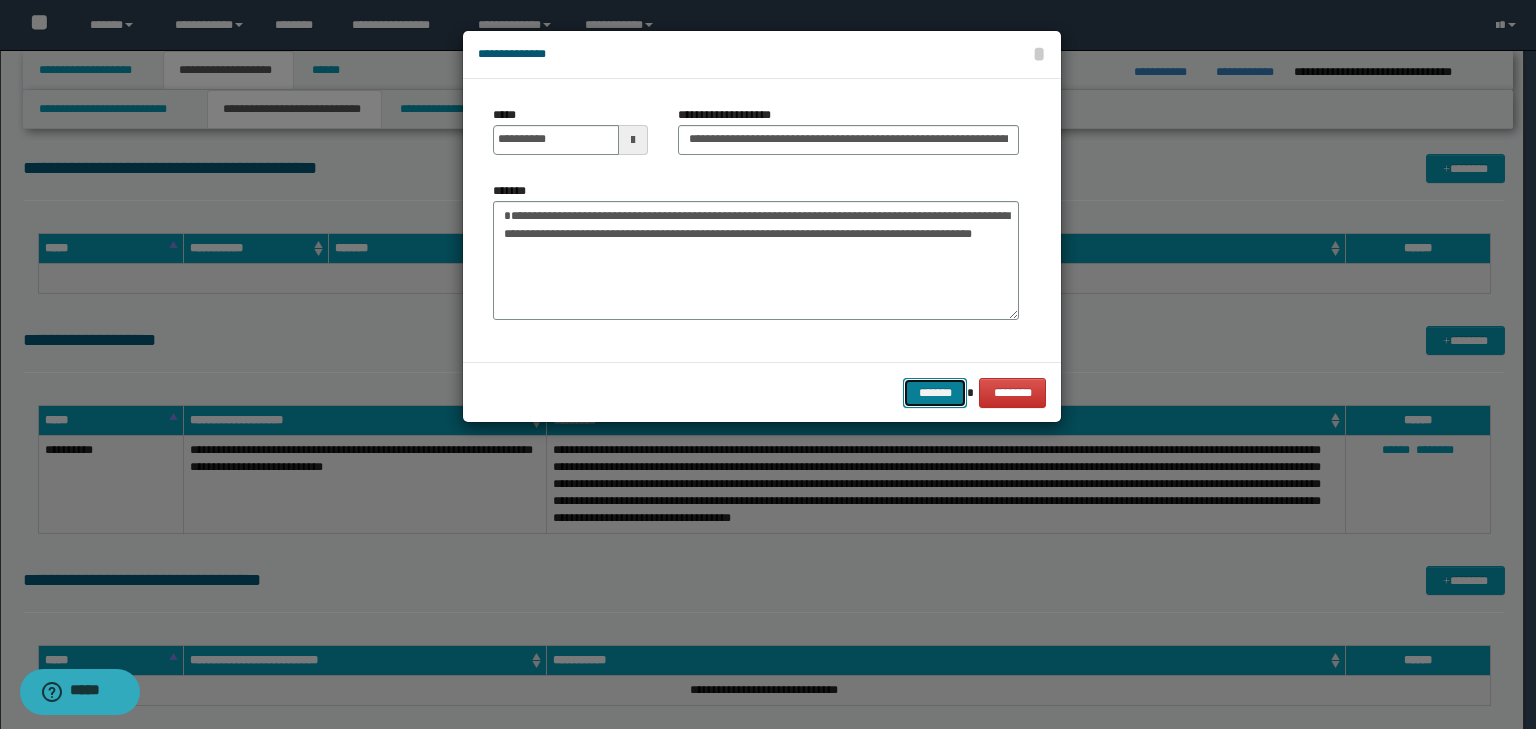 click on "*******" at bounding box center [935, 393] 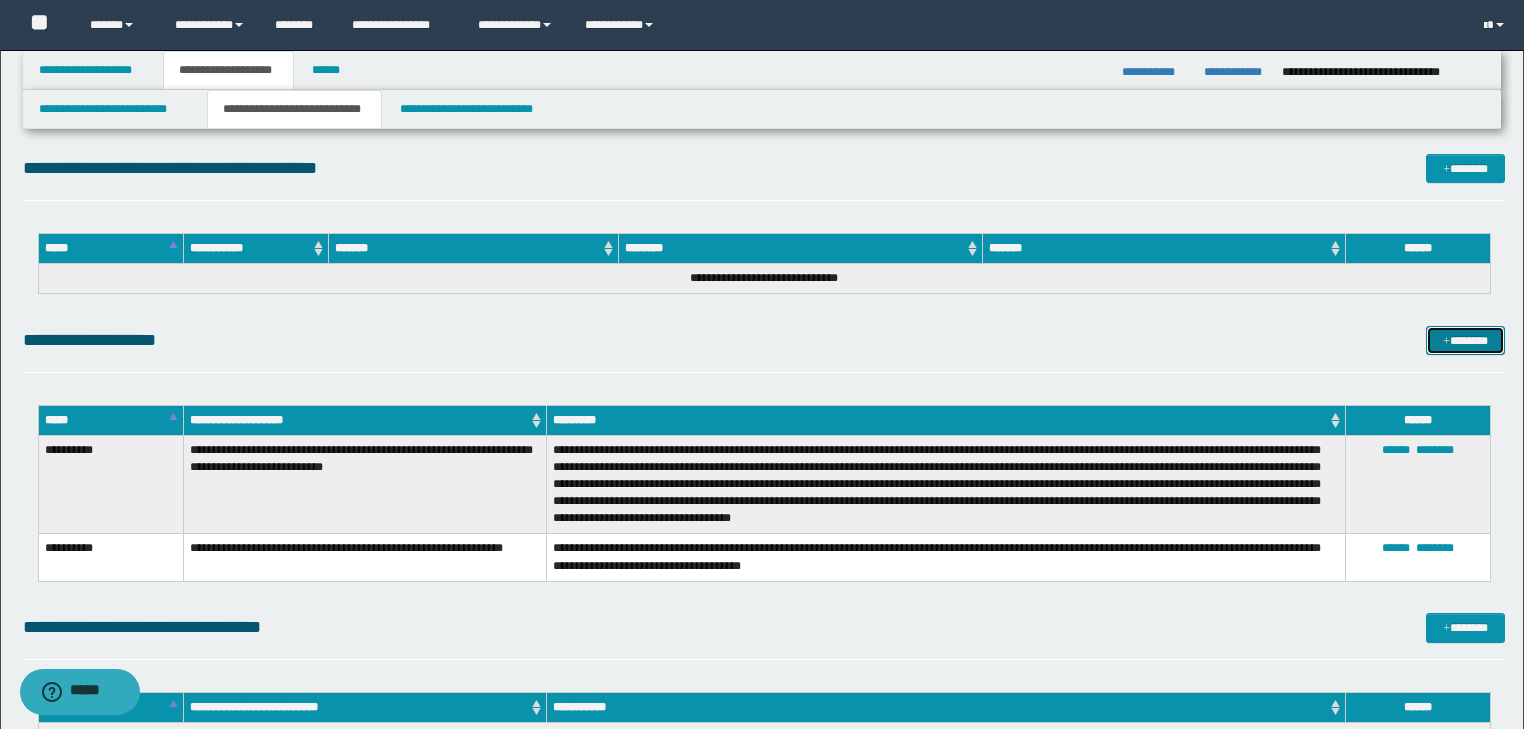 click on "*******" at bounding box center [1465, 341] 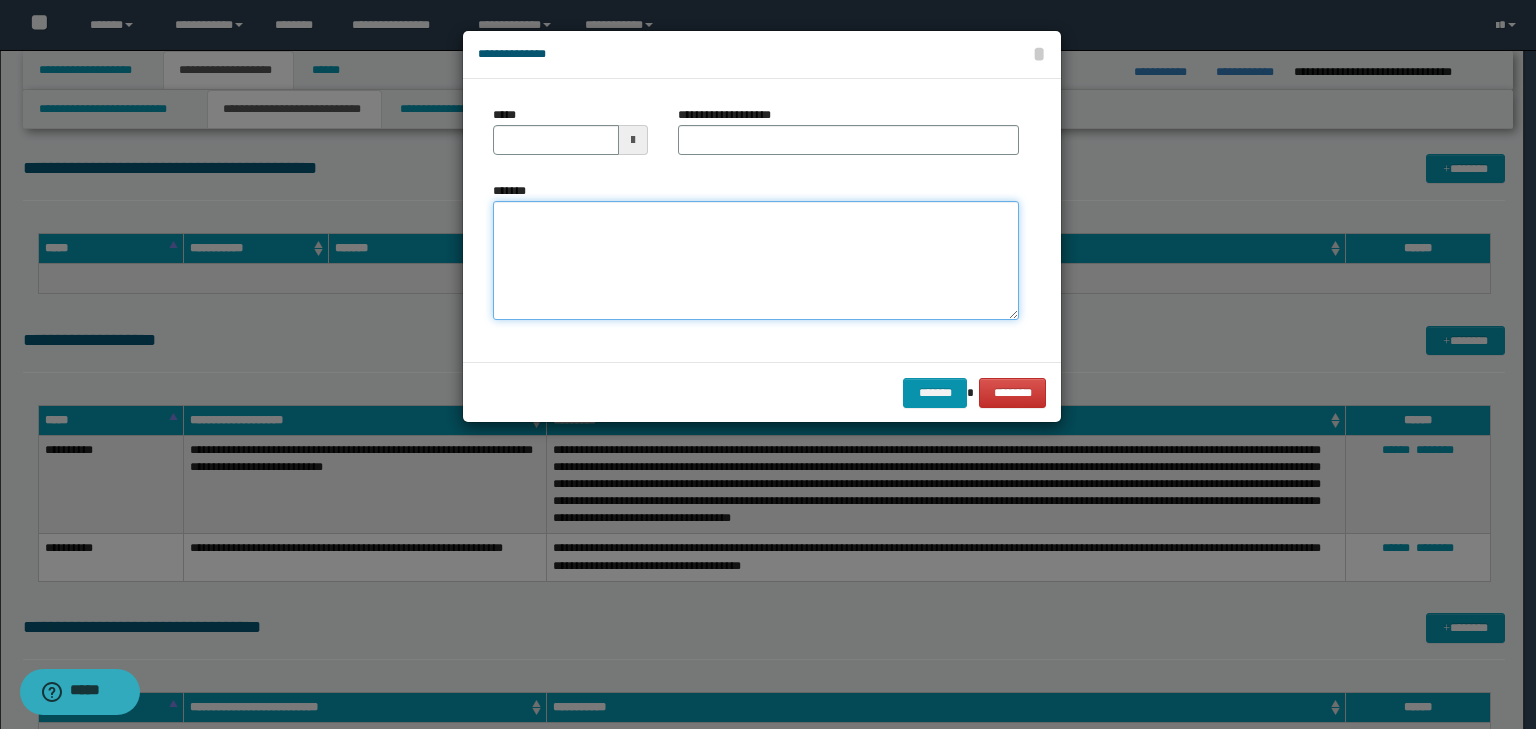 click on "*******" at bounding box center [756, 261] 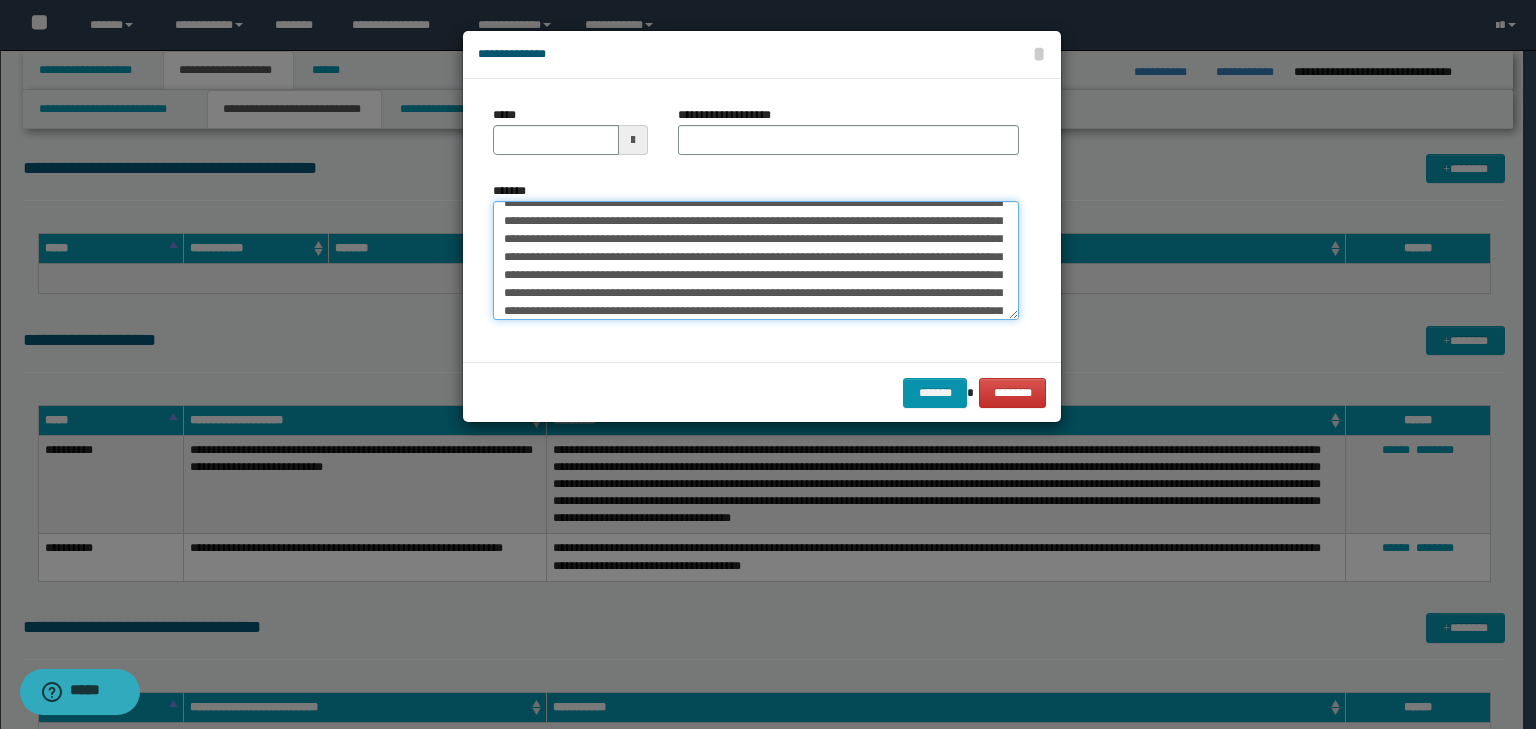 scroll, scrollTop: 0, scrollLeft: 0, axis: both 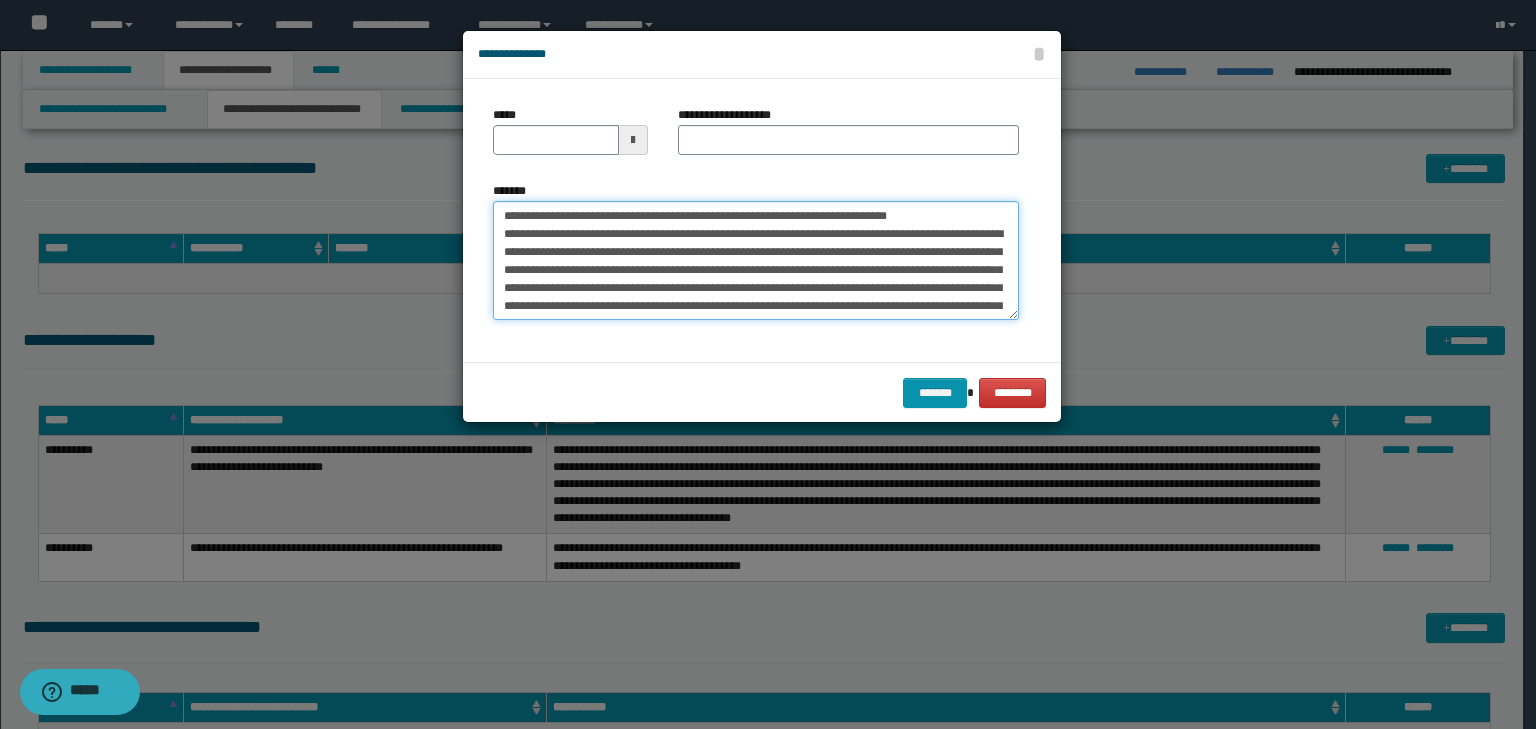 drag, startPoint x: 567, startPoint y: 212, endPoint x: 429, endPoint y: 181, distance: 141.43903 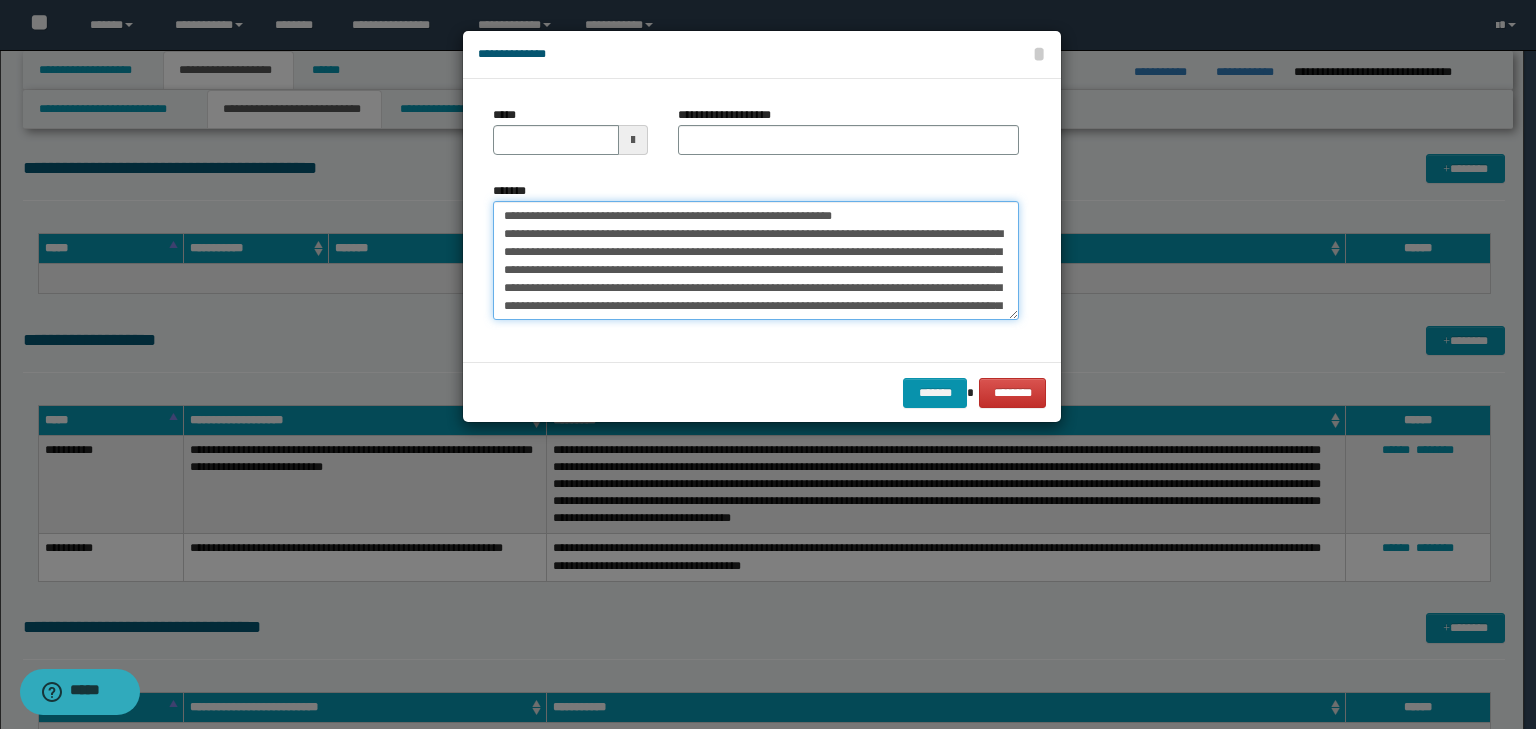 type on "**********" 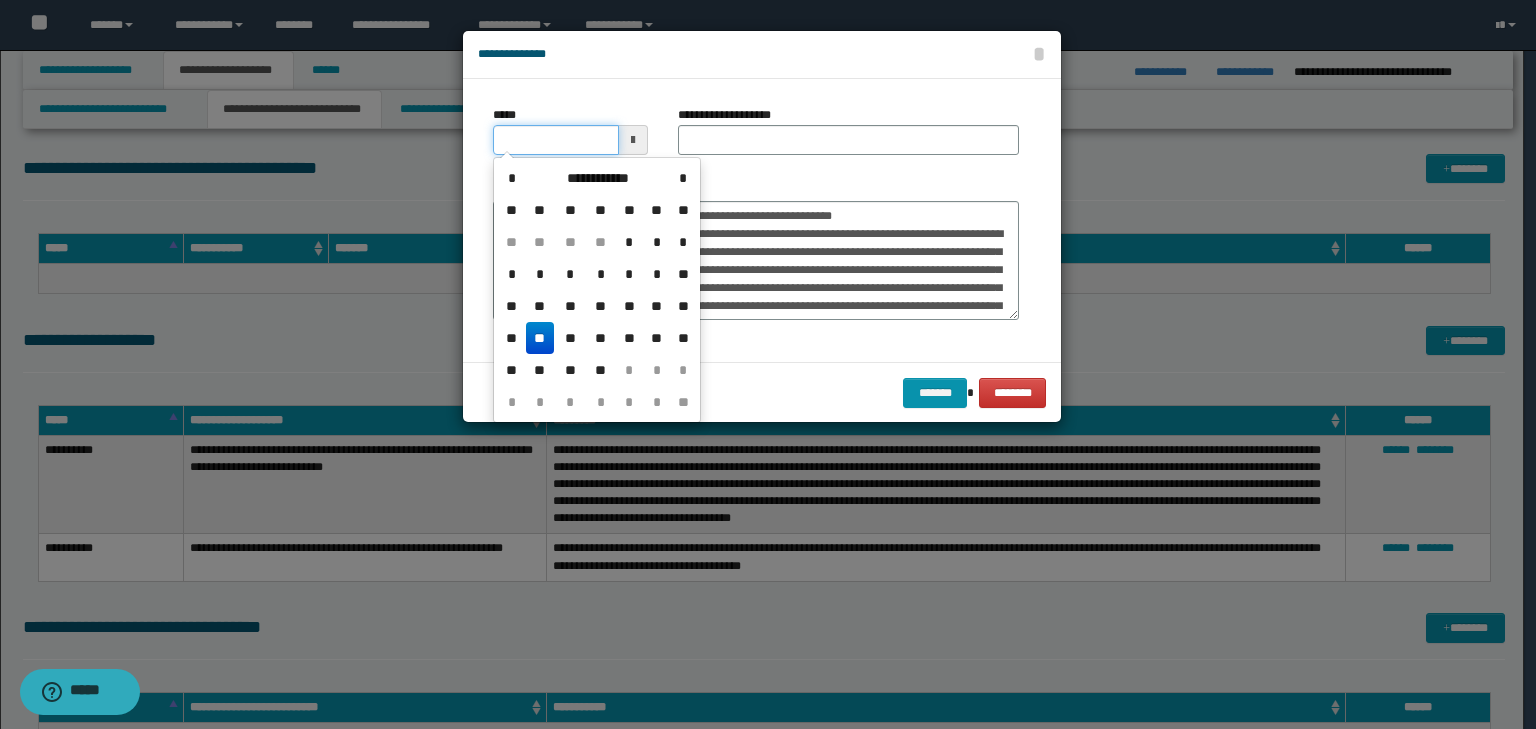 drag, startPoint x: 557, startPoint y: 128, endPoint x: 558, endPoint y: 139, distance: 11.045361 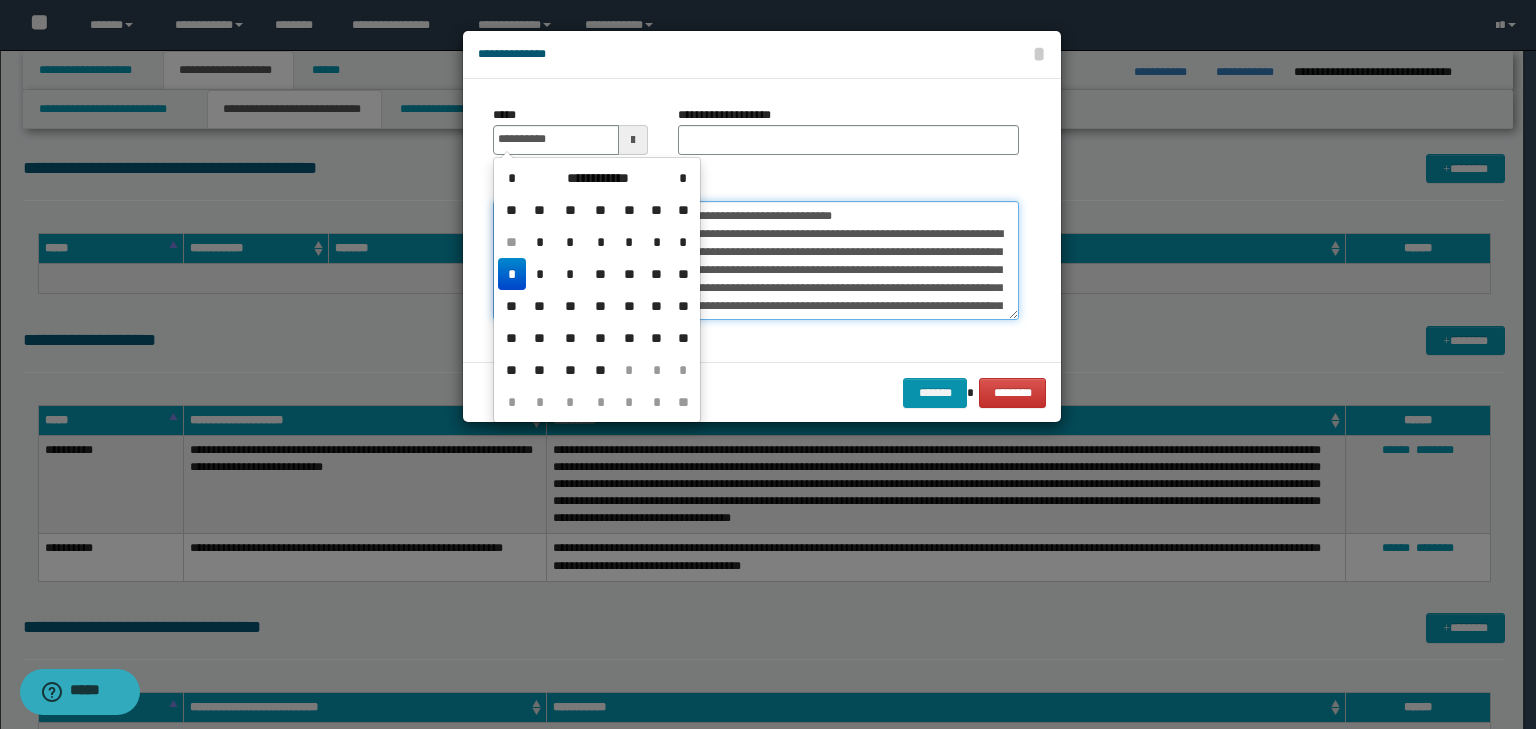 type on "**********" 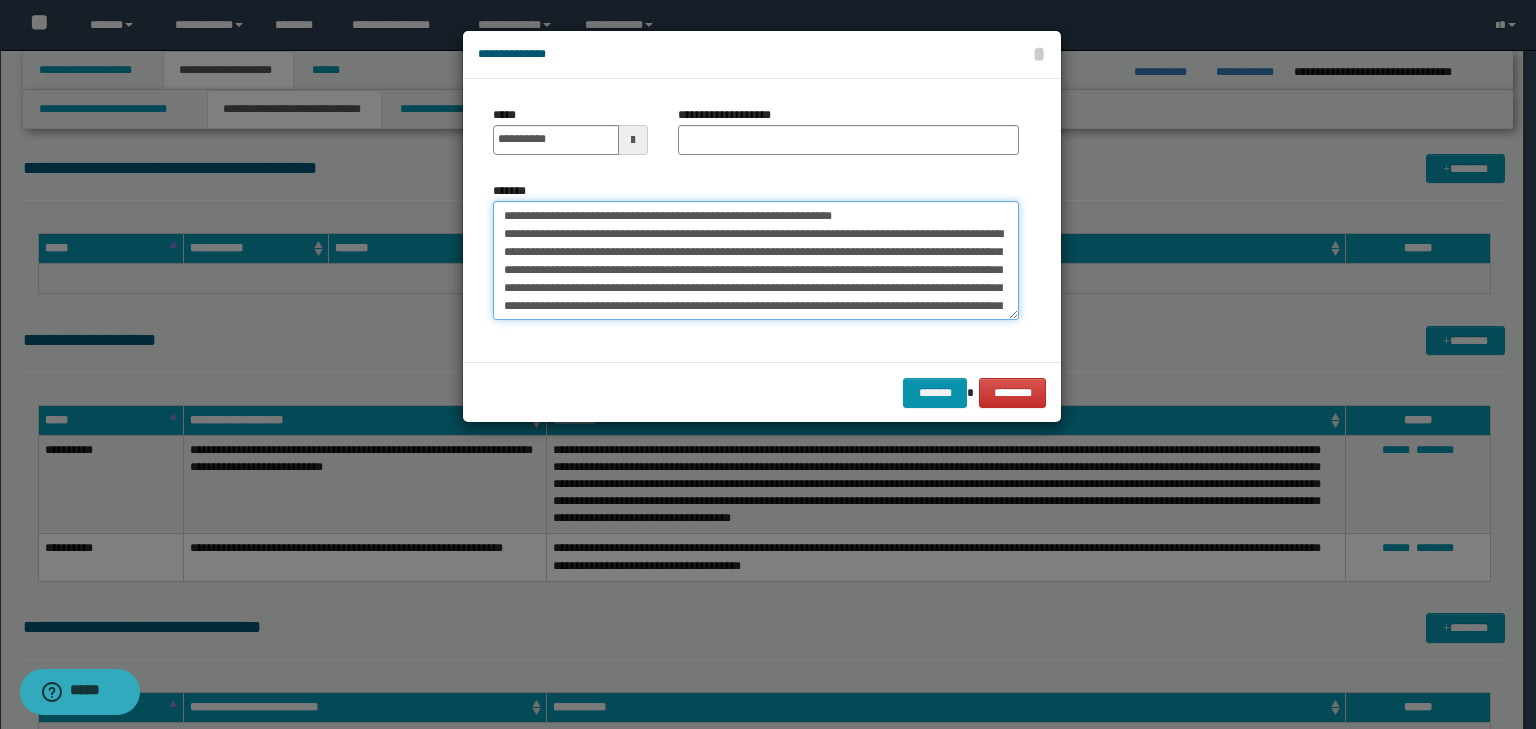 drag, startPoint x: 976, startPoint y: 209, endPoint x: 380, endPoint y: 197, distance: 596.1208 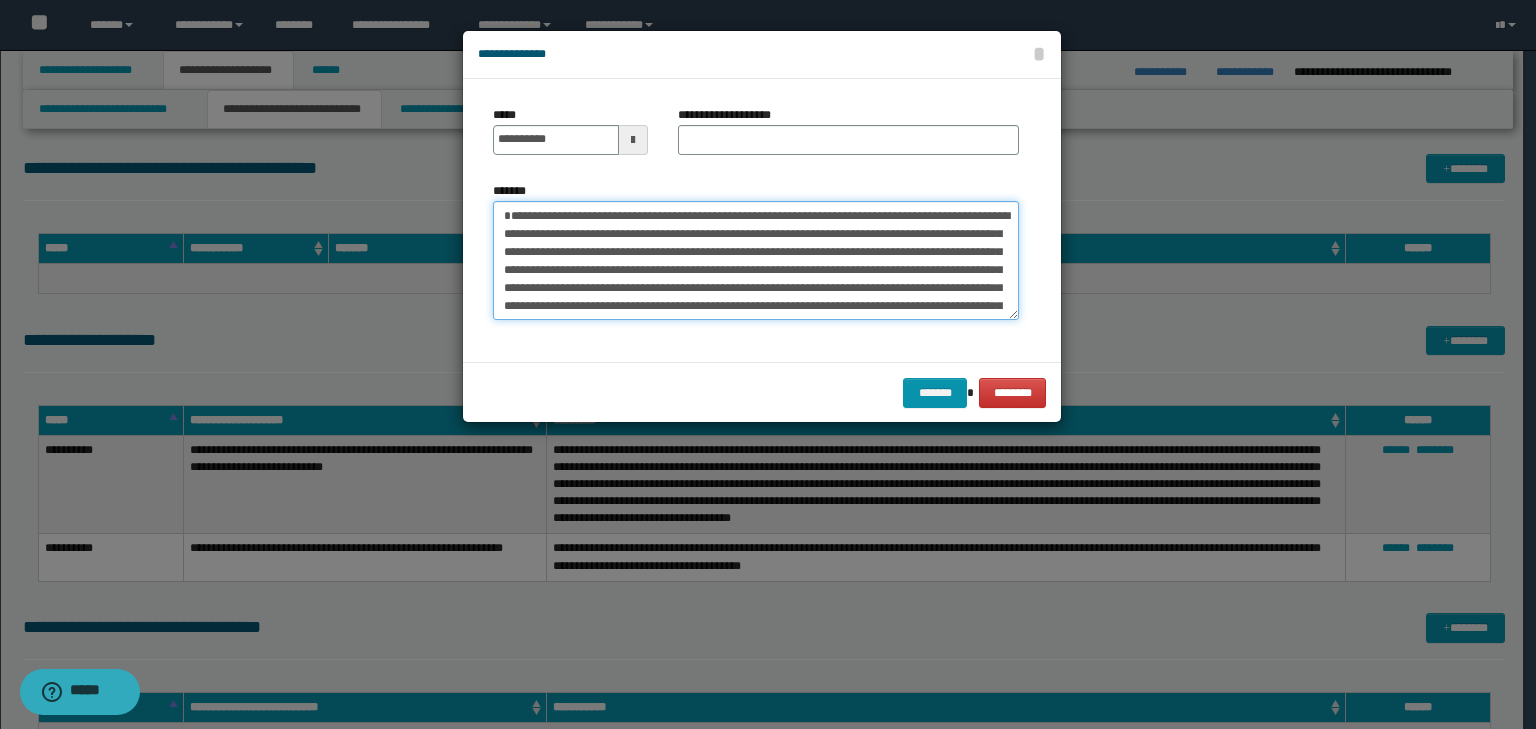 type on "**********" 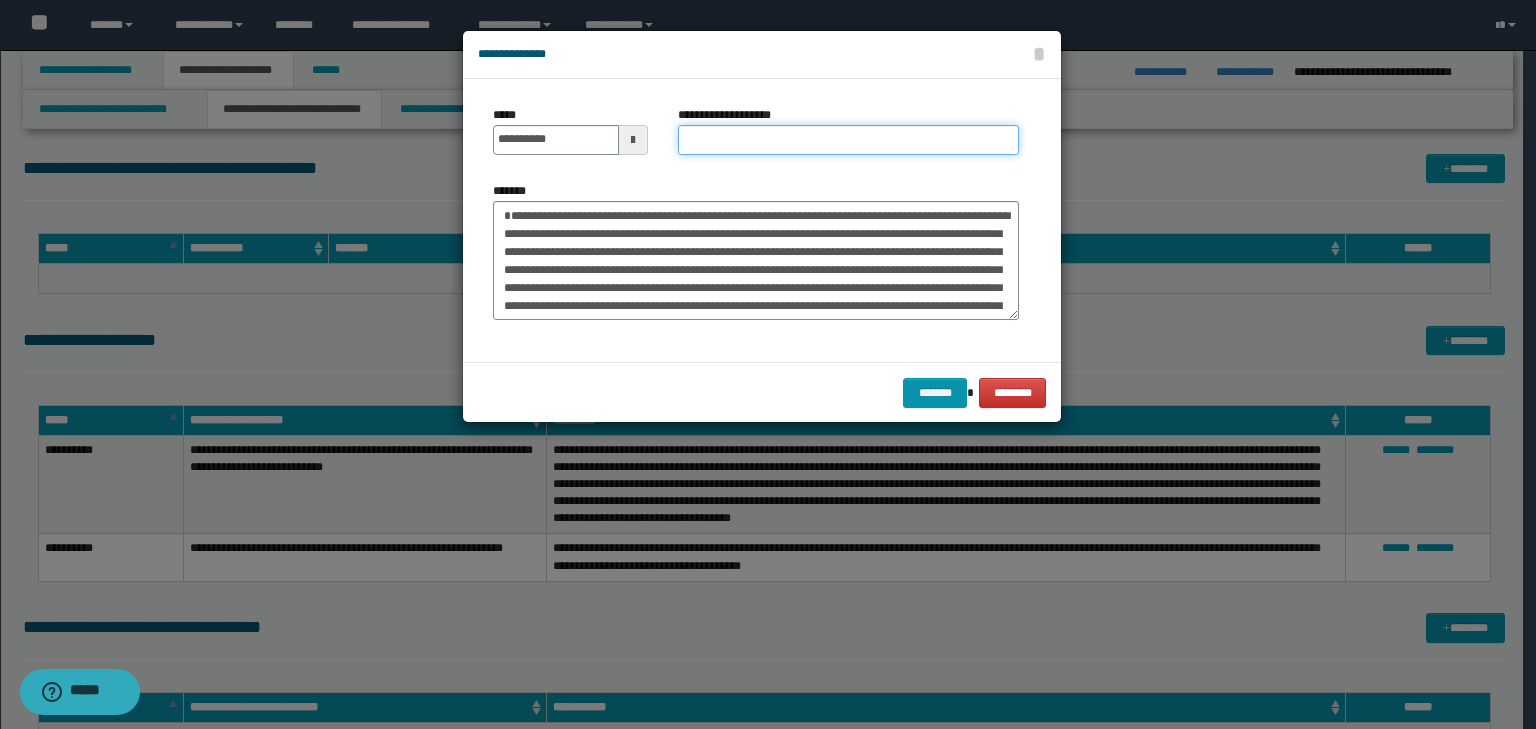 click on "**********" at bounding box center [848, 140] 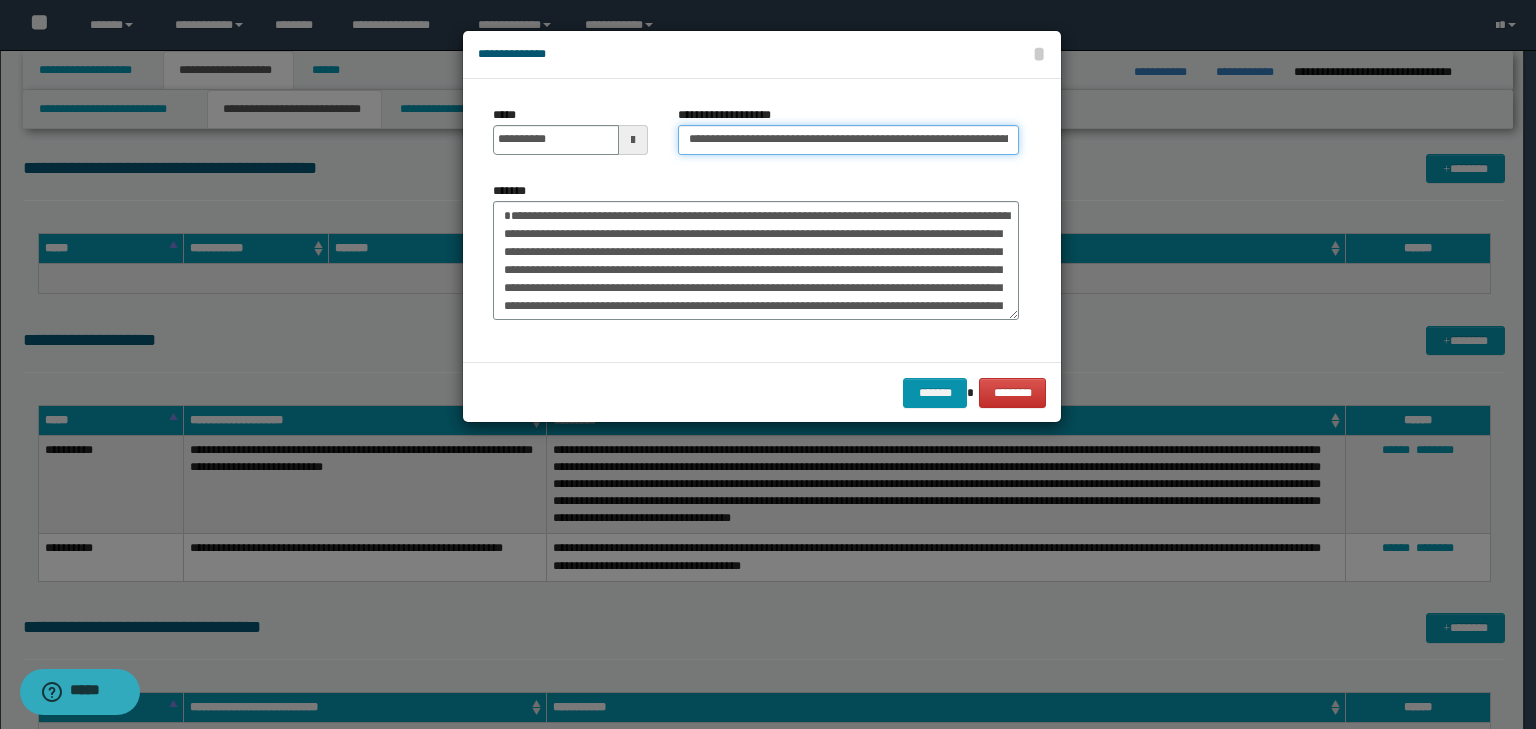 scroll, scrollTop: 0, scrollLeft: 124, axis: horizontal 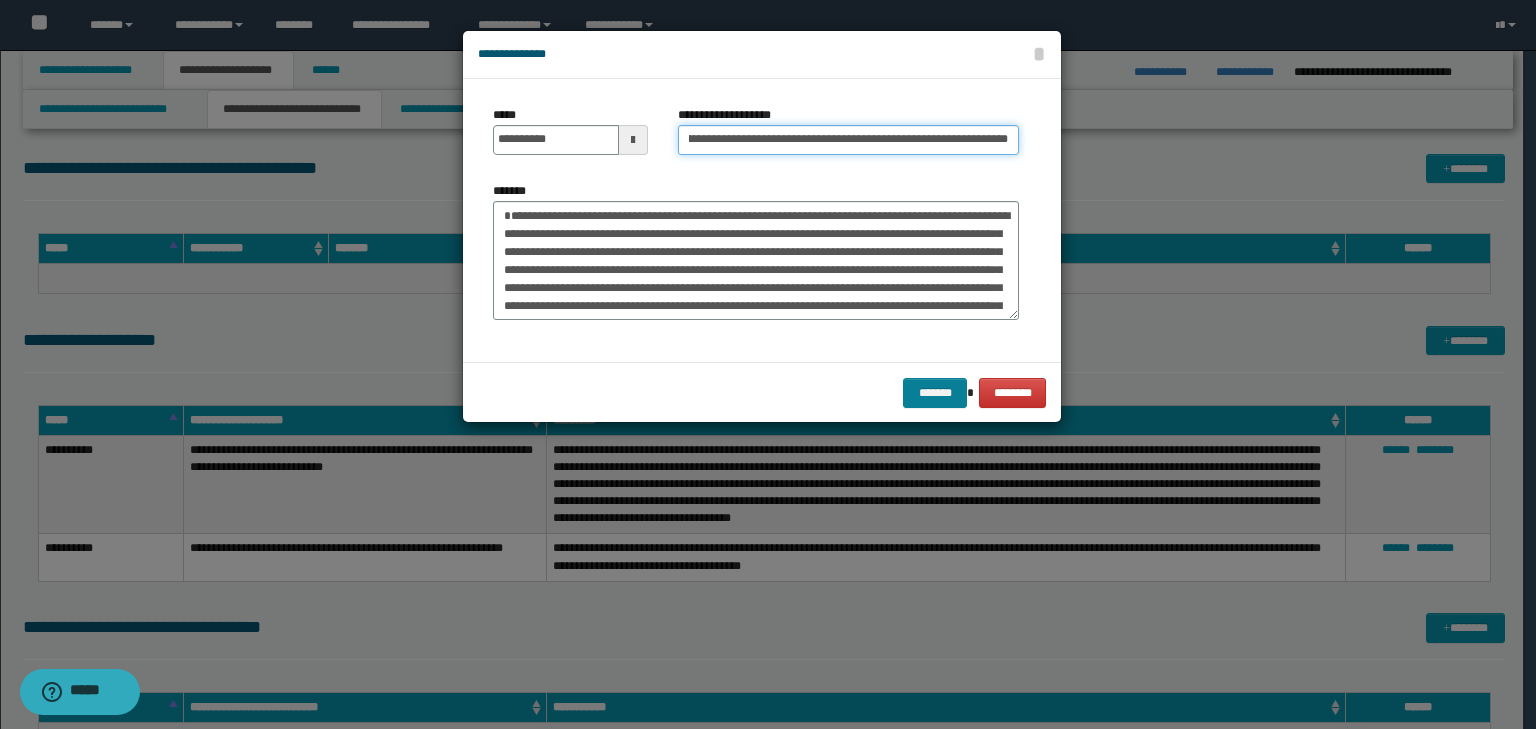 type on "**********" 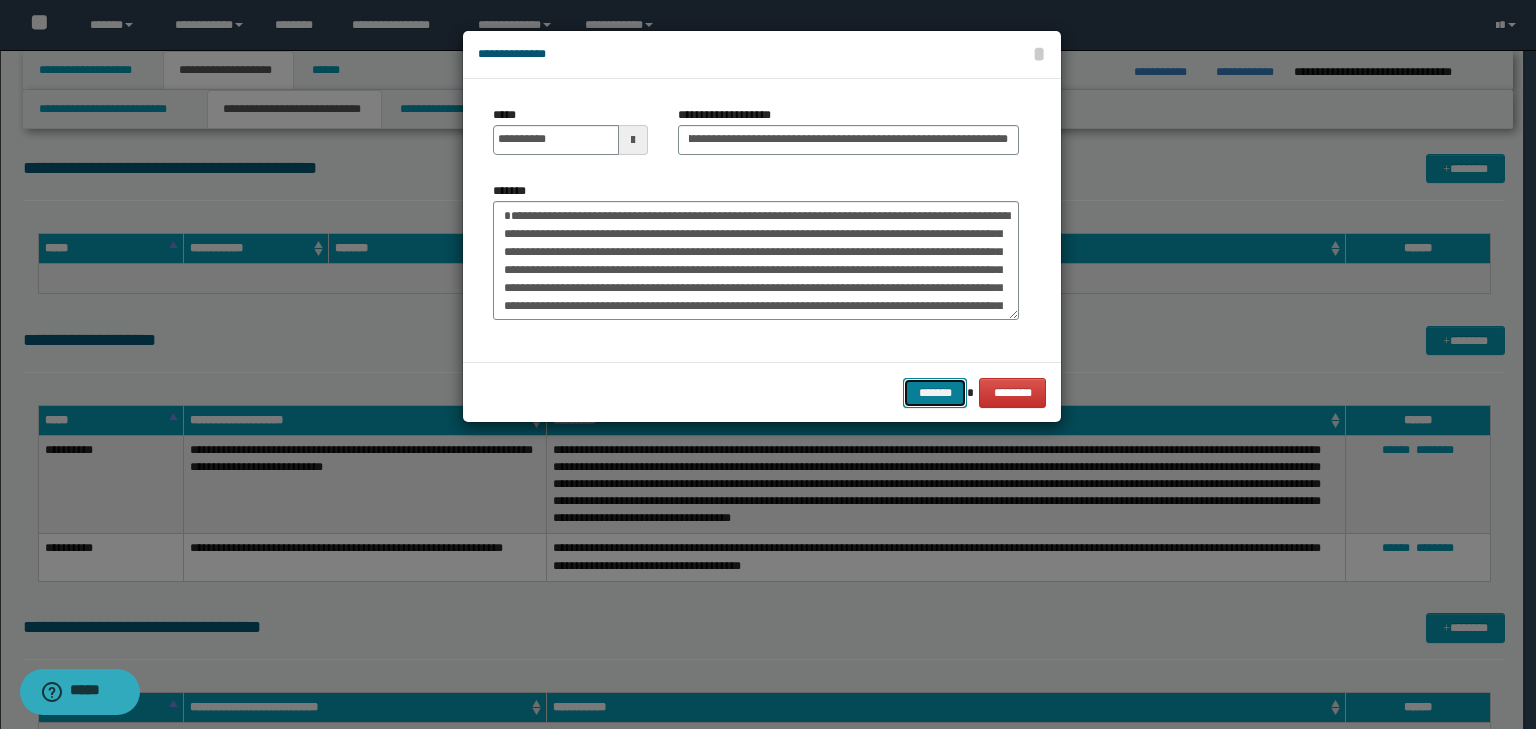 click on "*******" at bounding box center (935, 393) 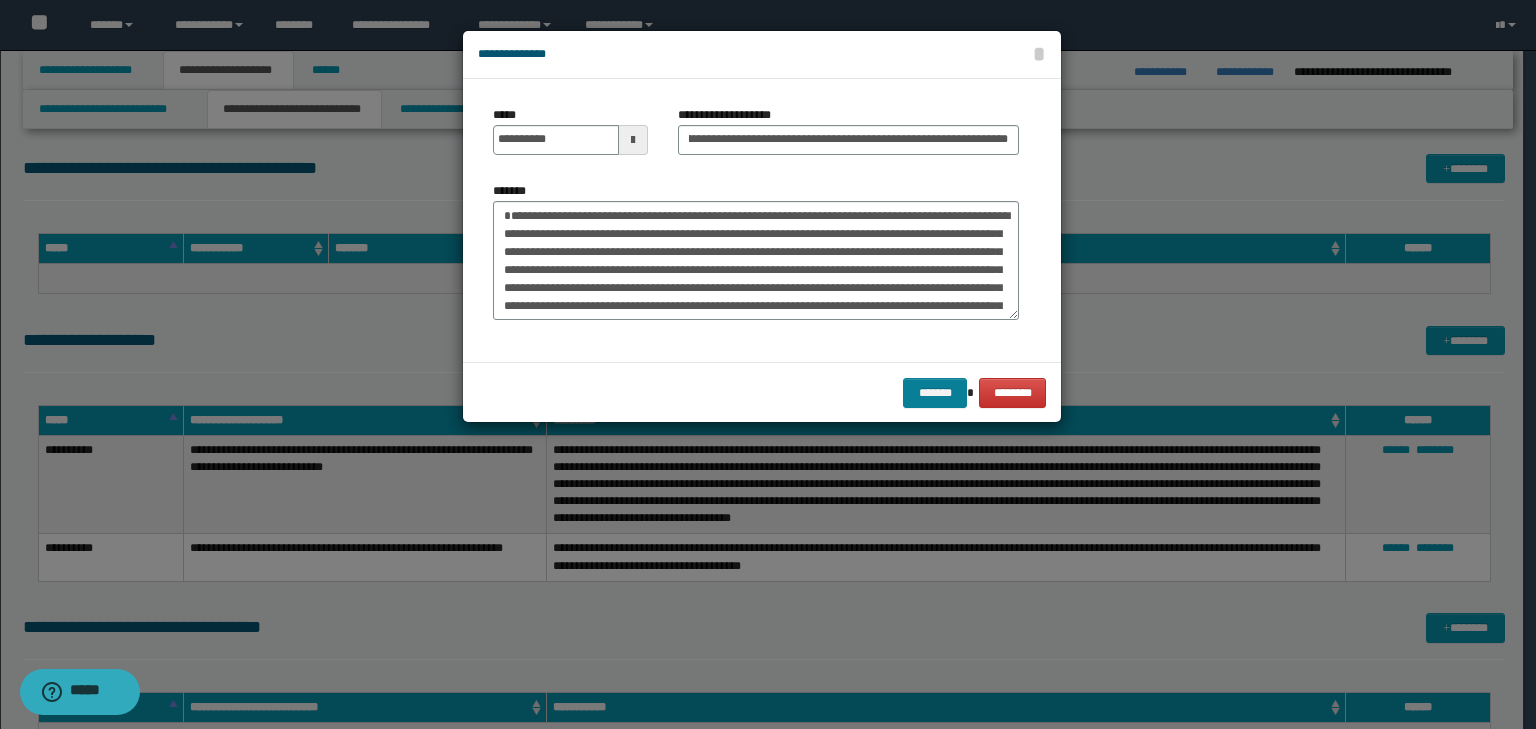 scroll, scrollTop: 0, scrollLeft: 0, axis: both 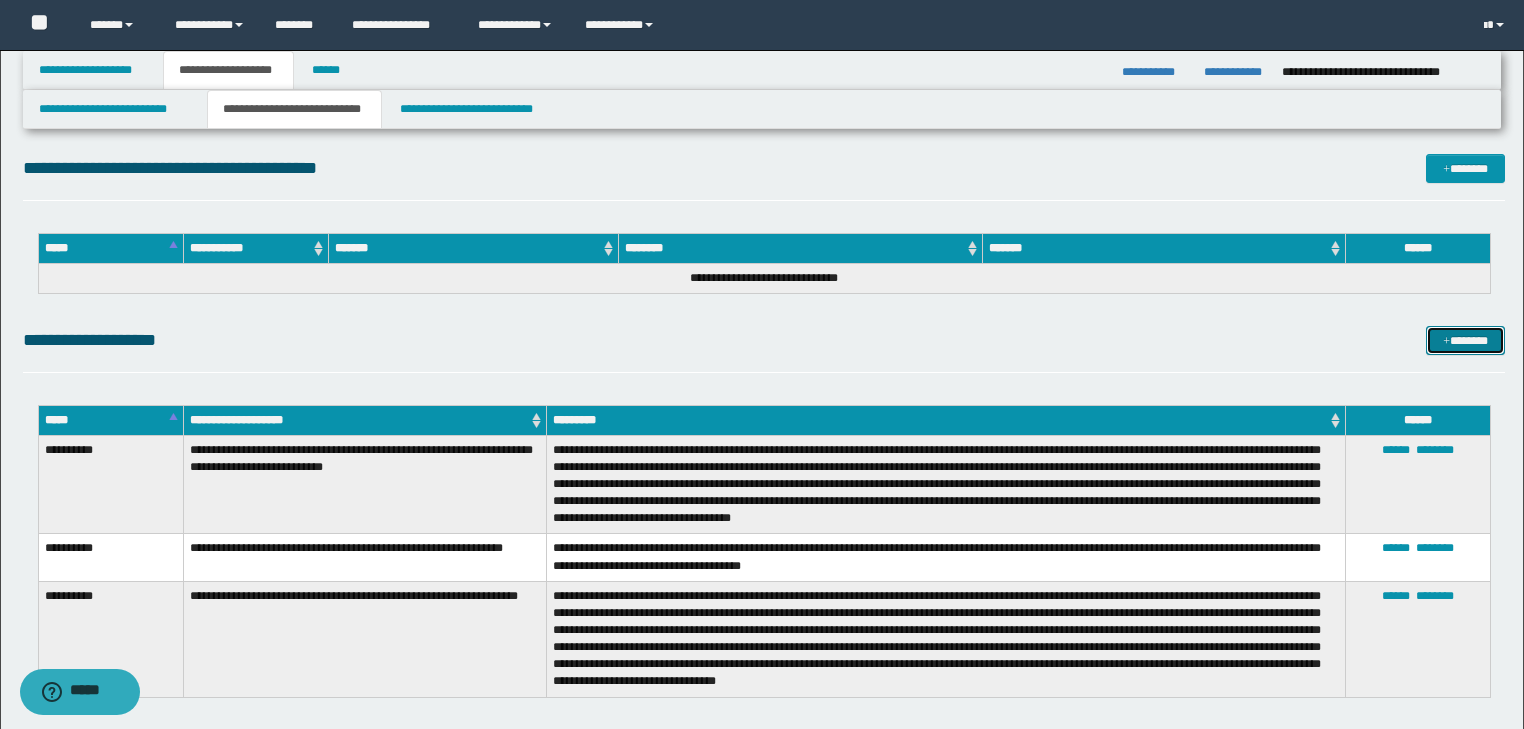click on "*******" at bounding box center (1465, 341) 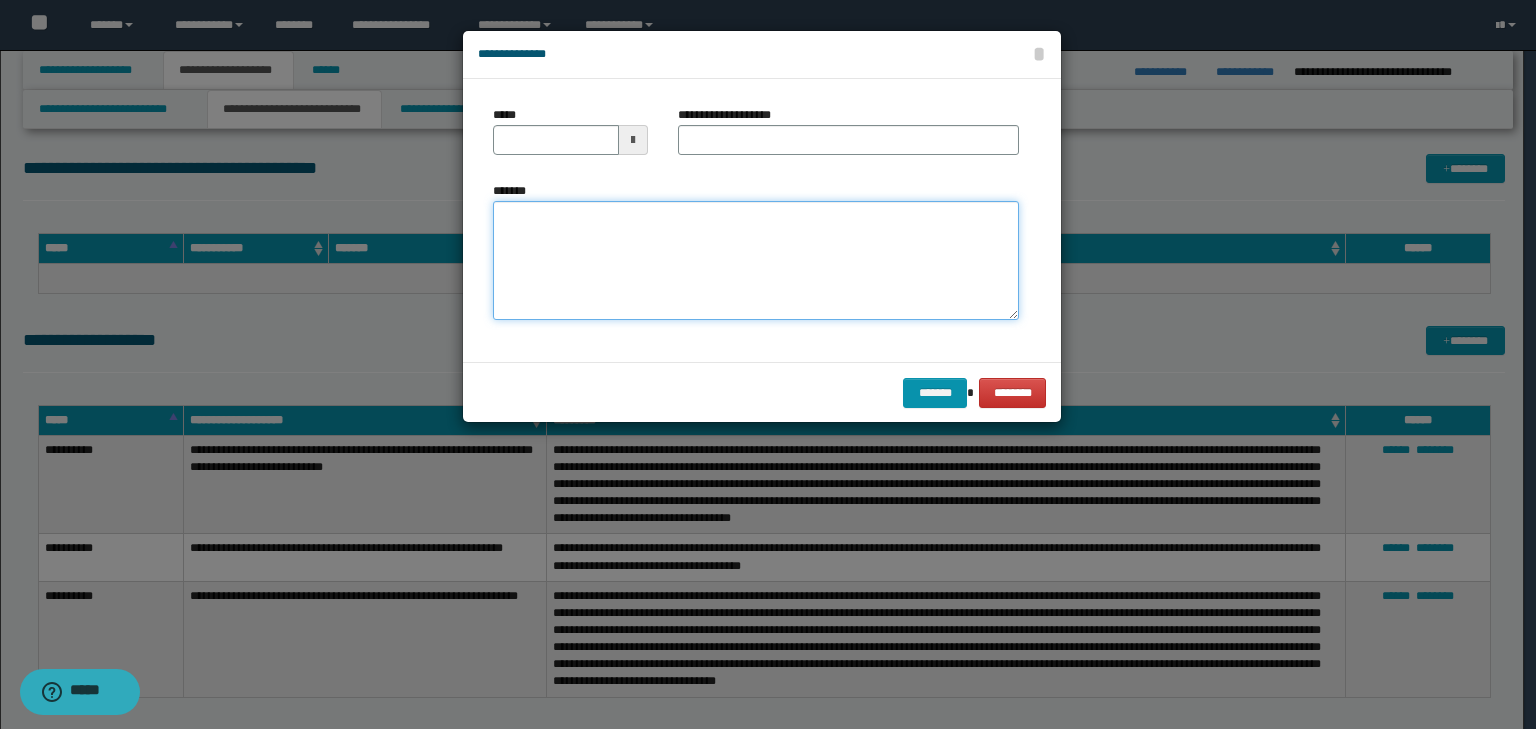 click on "*******" at bounding box center (756, 261) 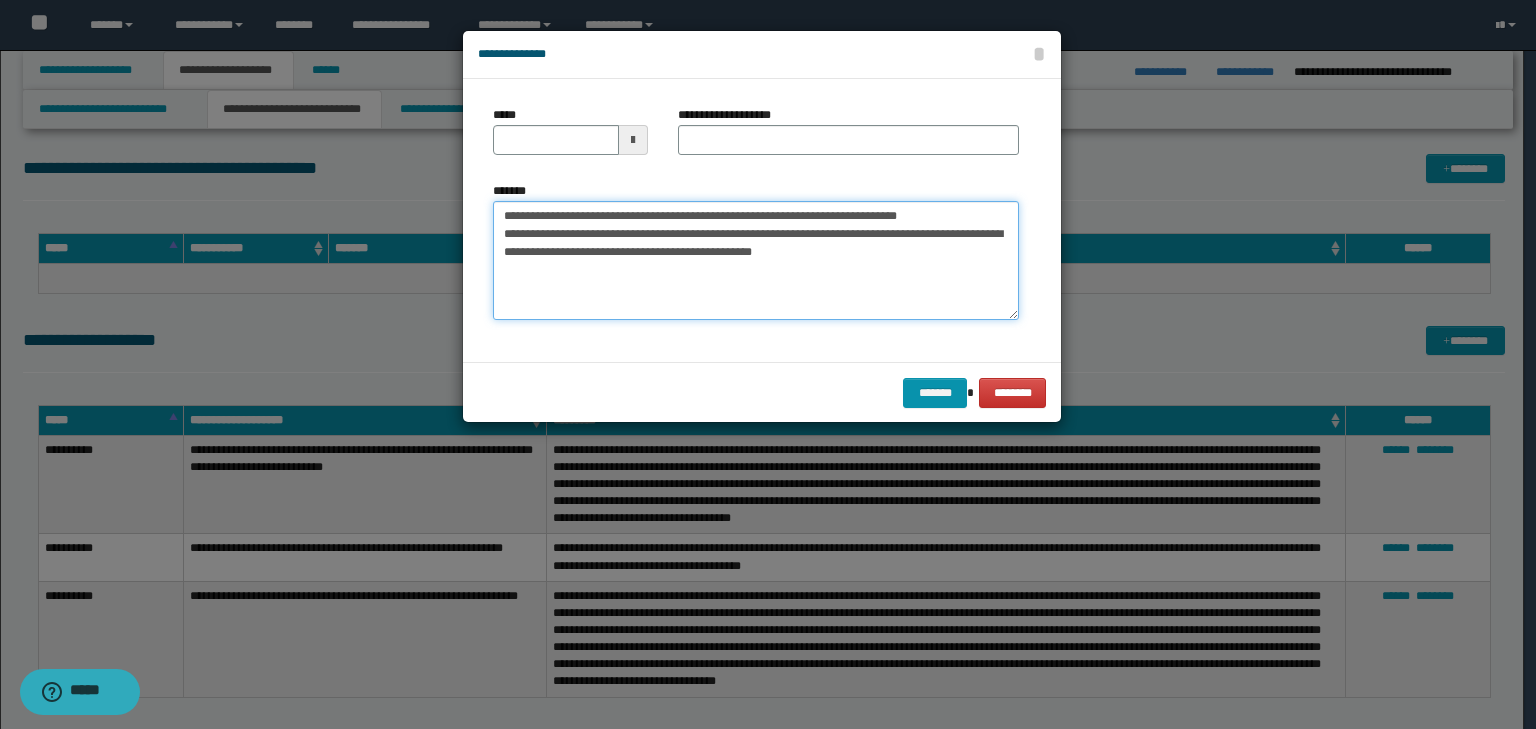 drag, startPoint x: 563, startPoint y: 216, endPoint x: 404, endPoint y: 194, distance: 160.5148 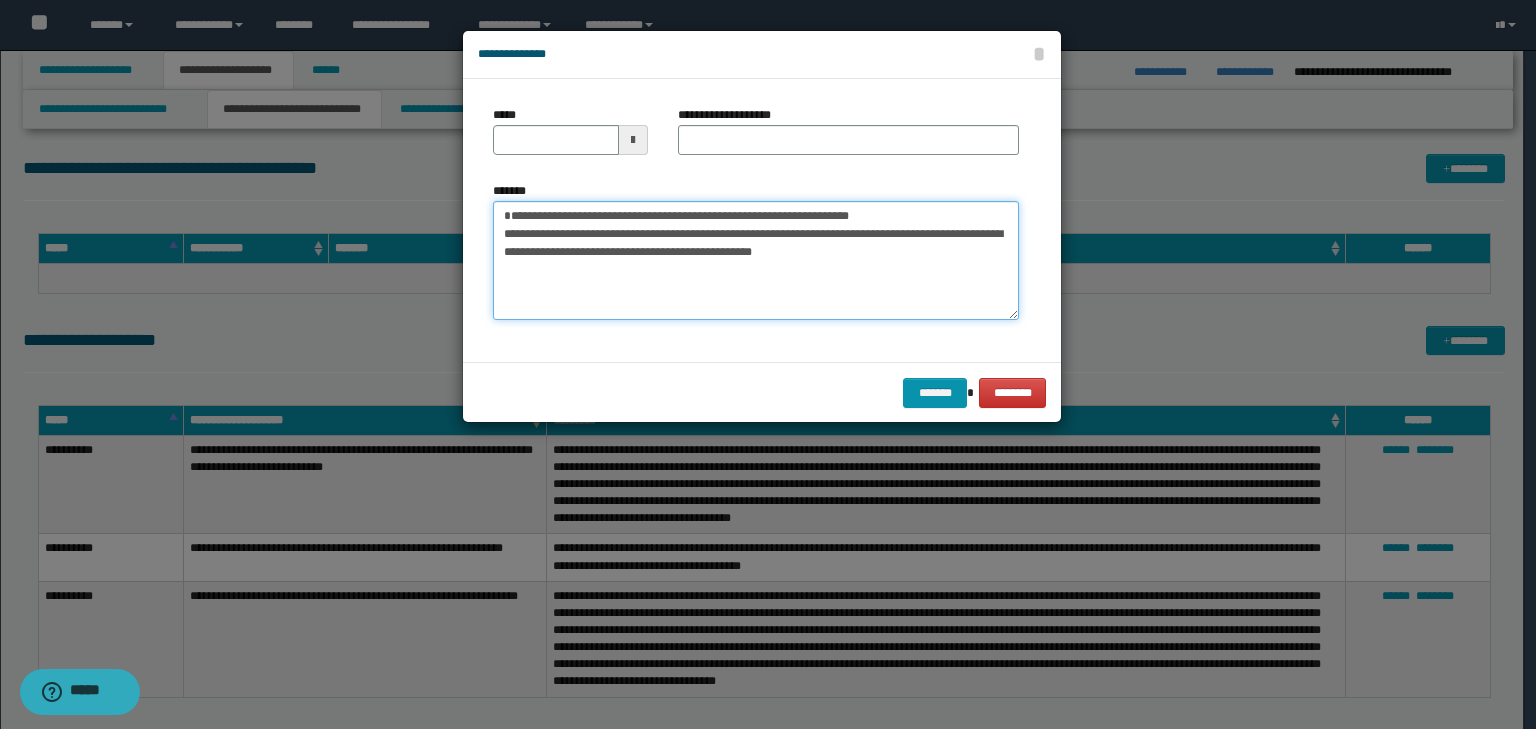 type 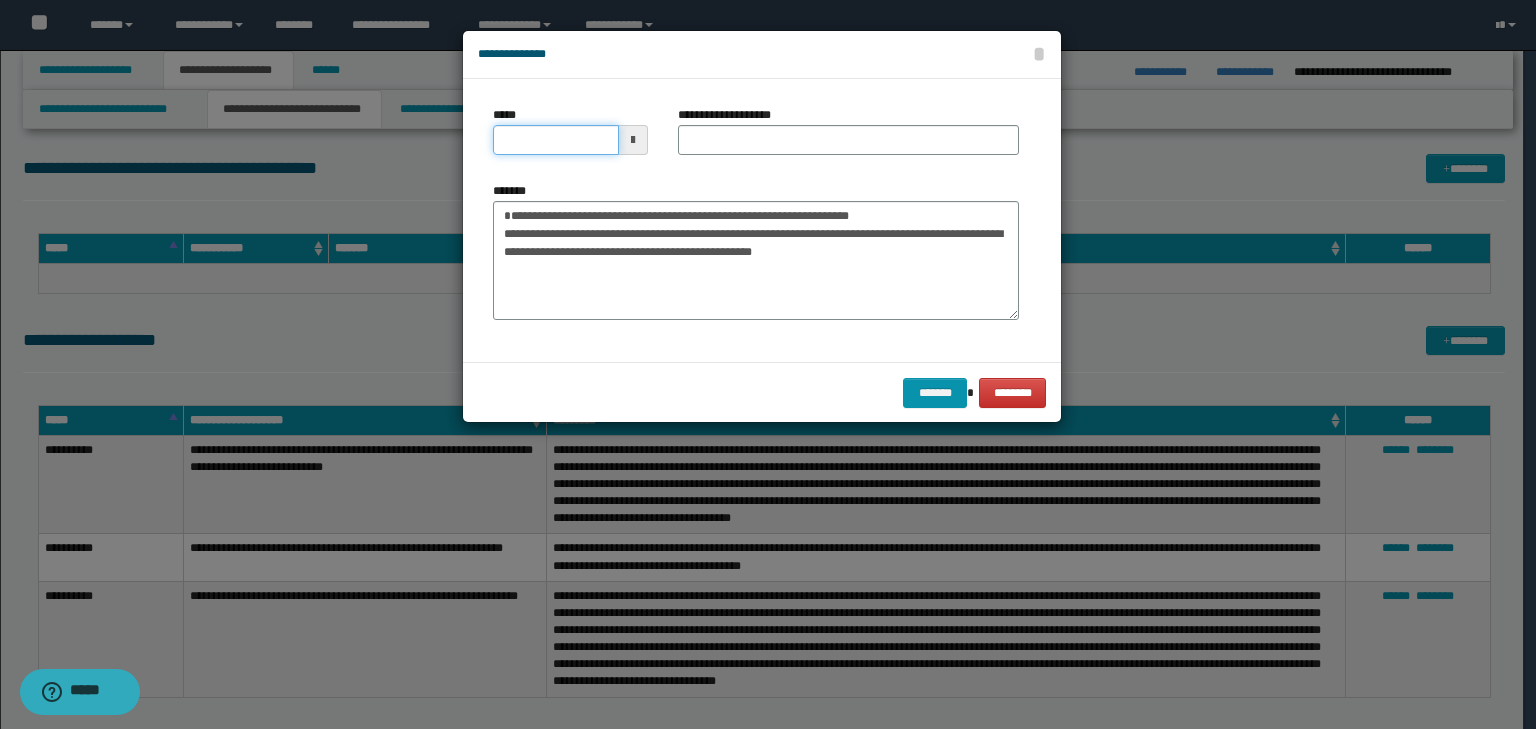click on "*****" at bounding box center (556, 140) 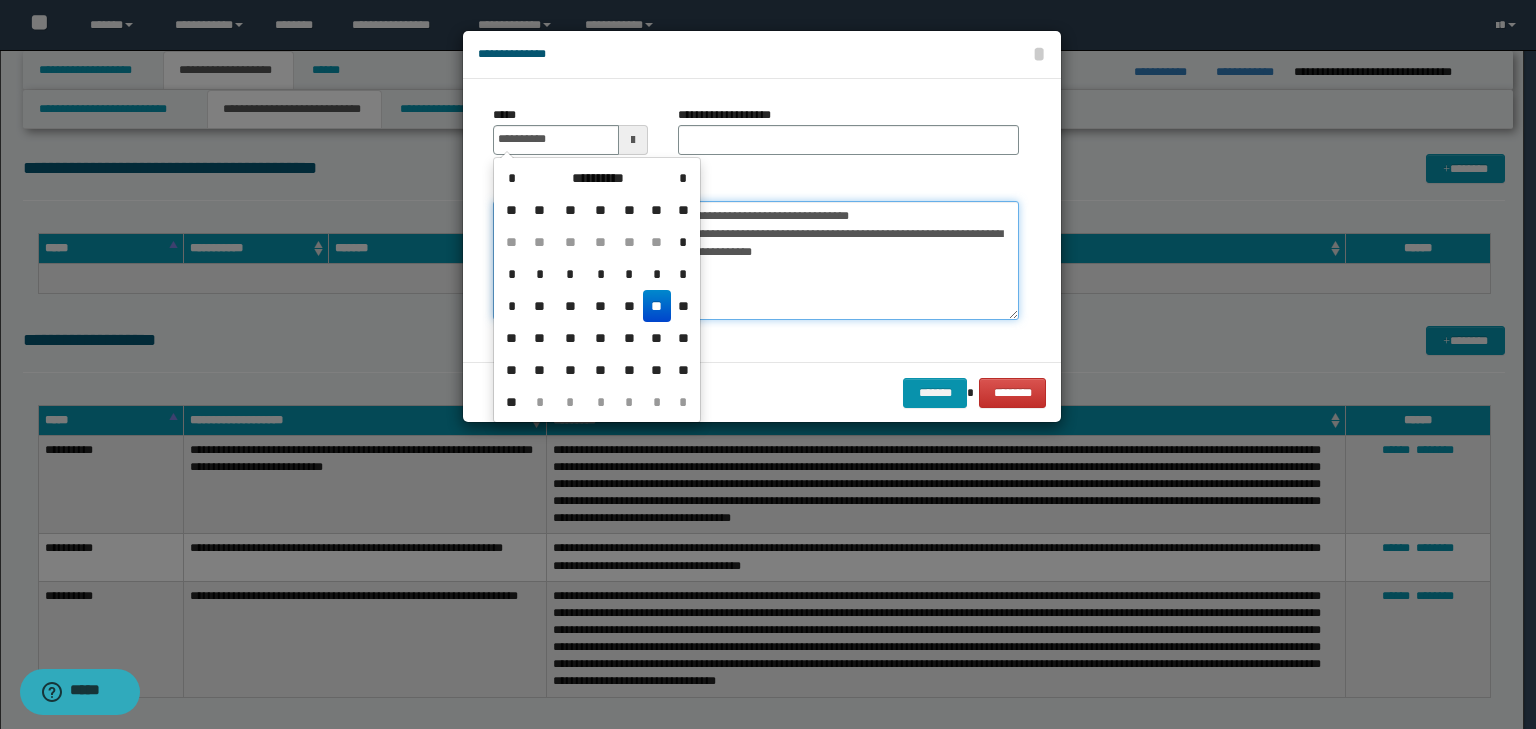 type on "**********" 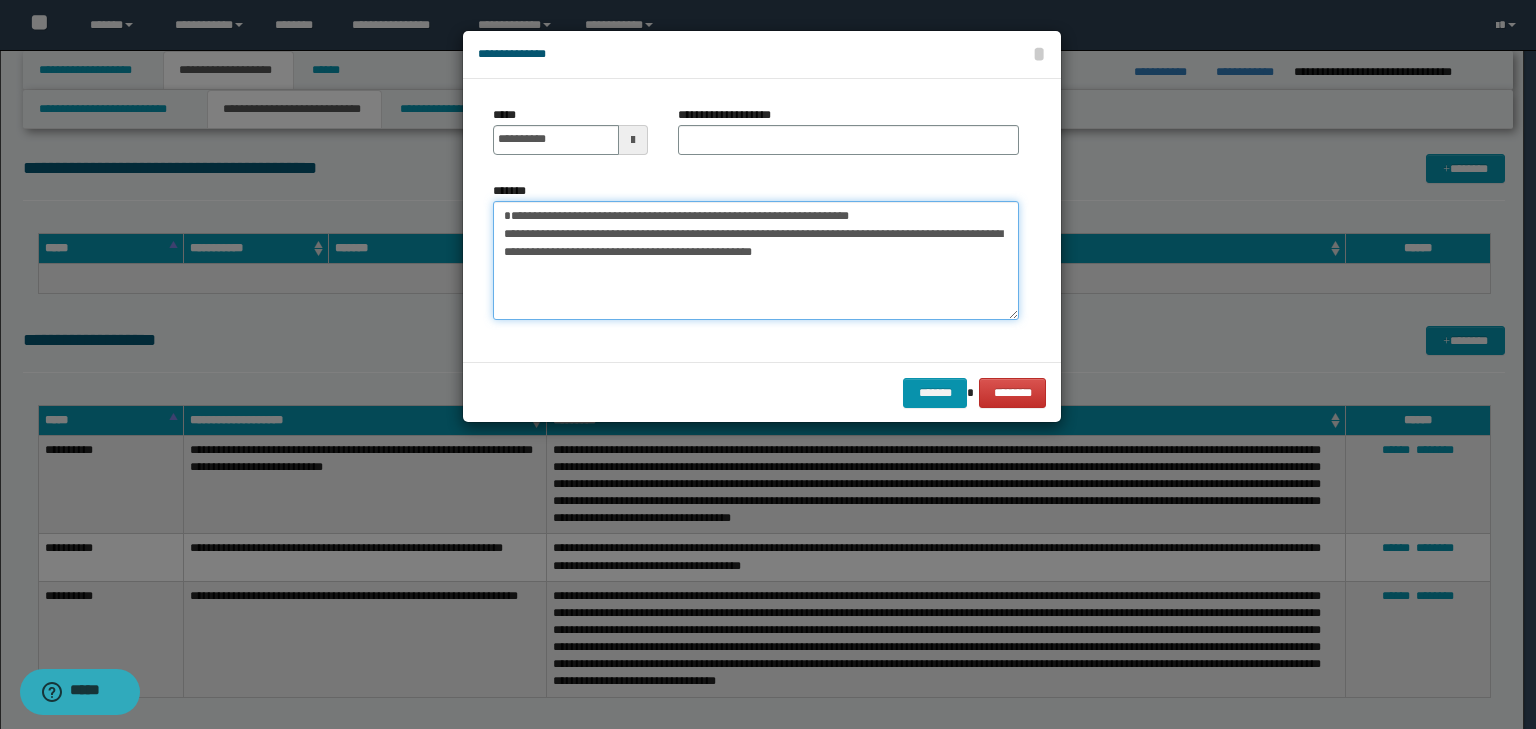 drag, startPoint x: 960, startPoint y: 215, endPoint x: 403, endPoint y: 196, distance: 557.324 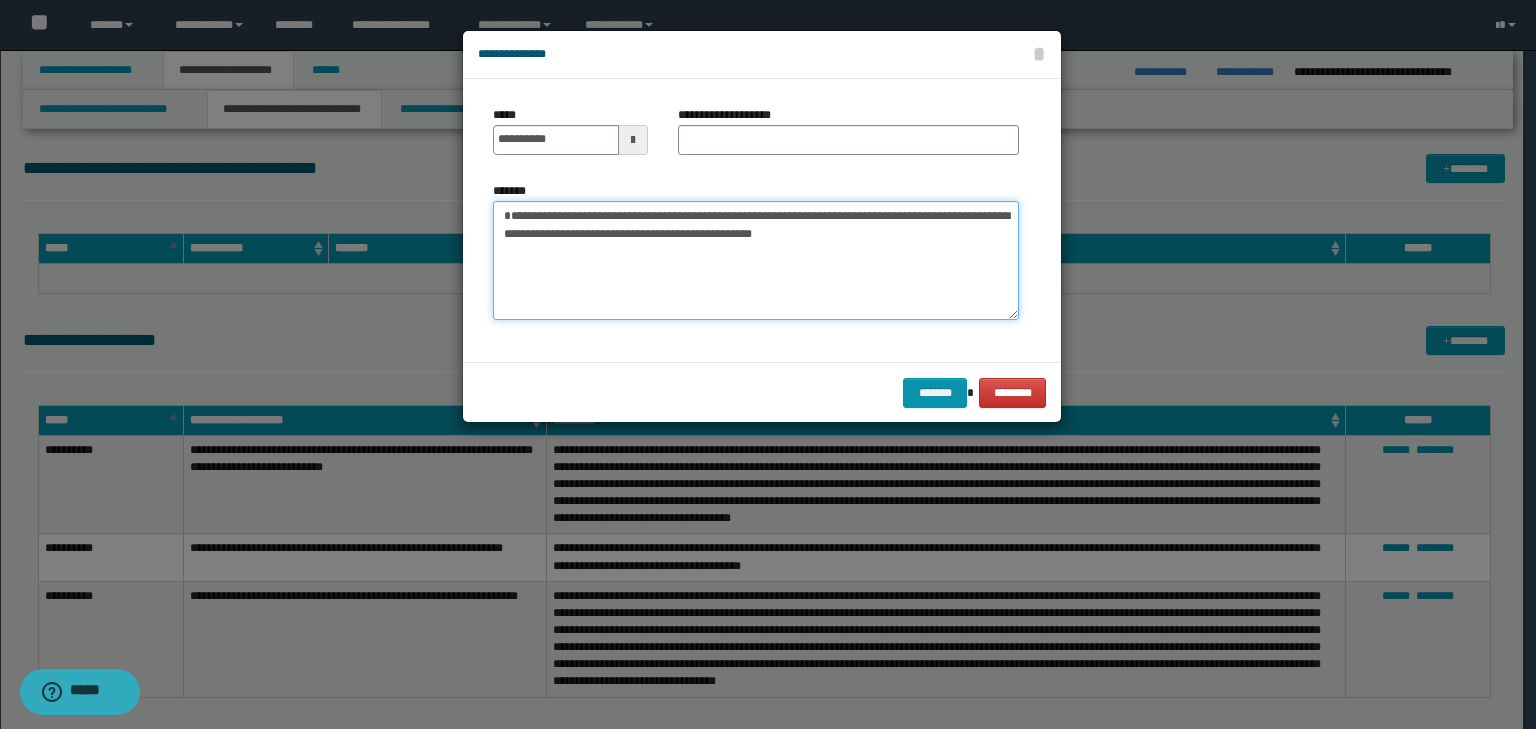 type on "**********" 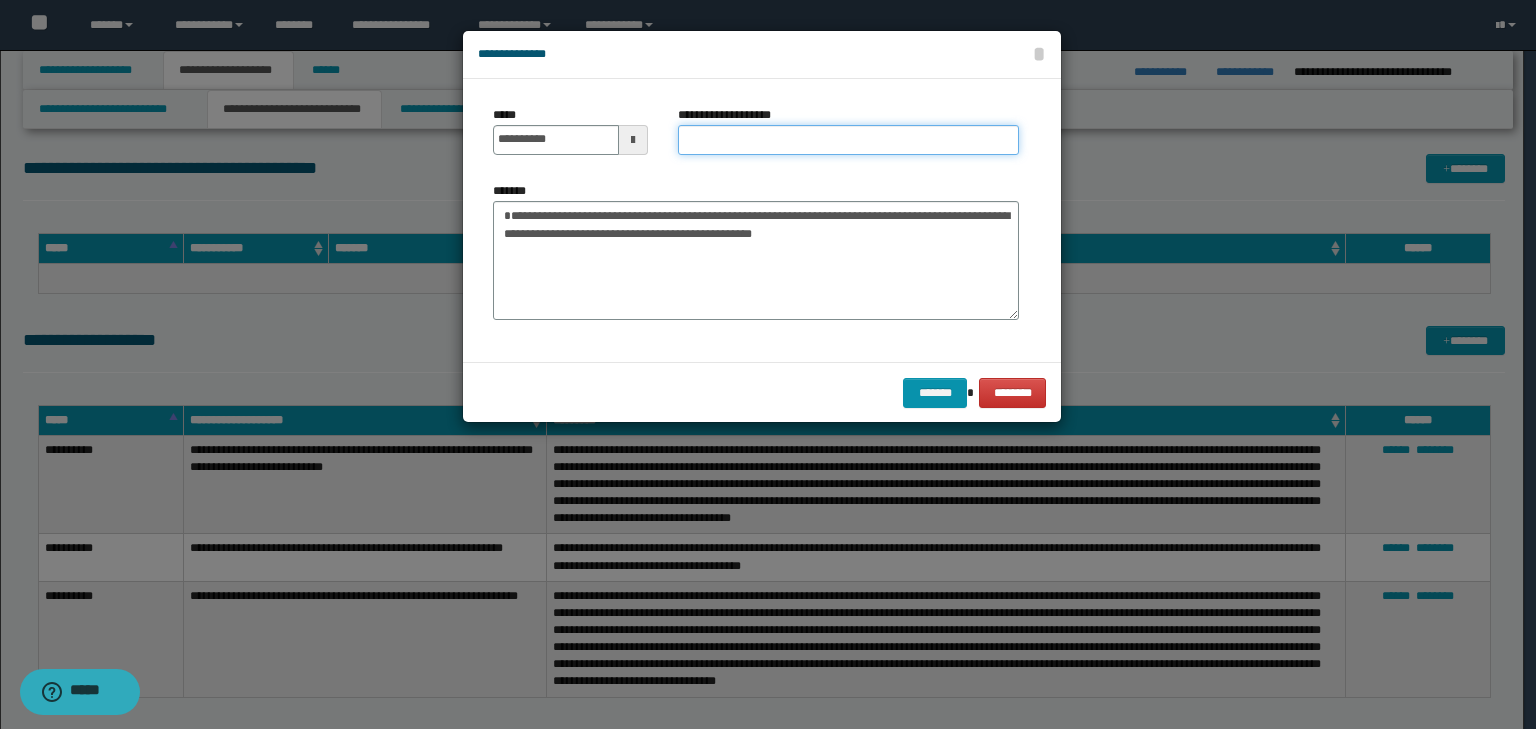 click on "**********" at bounding box center [848, 140] 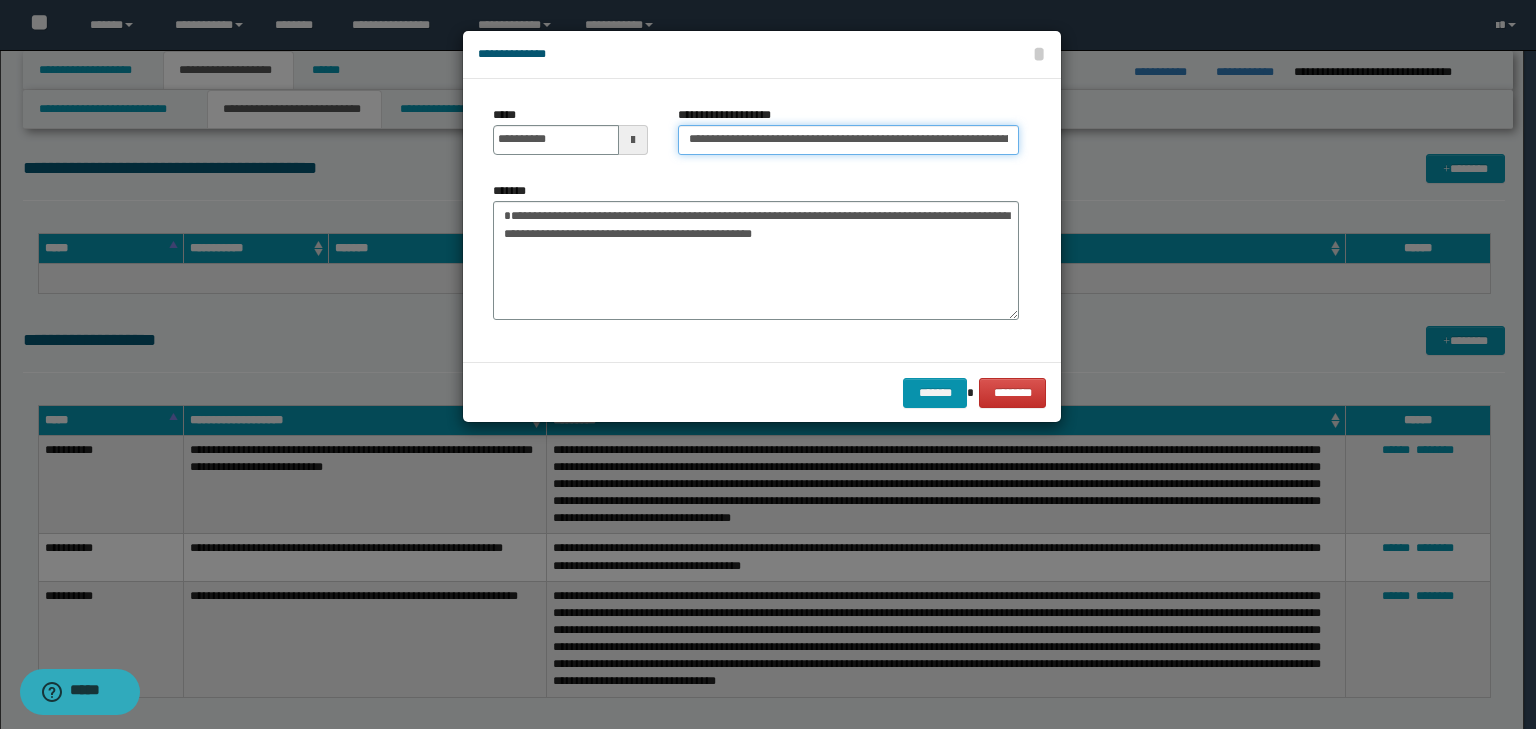 scroll, scrollTop: 0, scrollLeft: 122, axis: horizontal 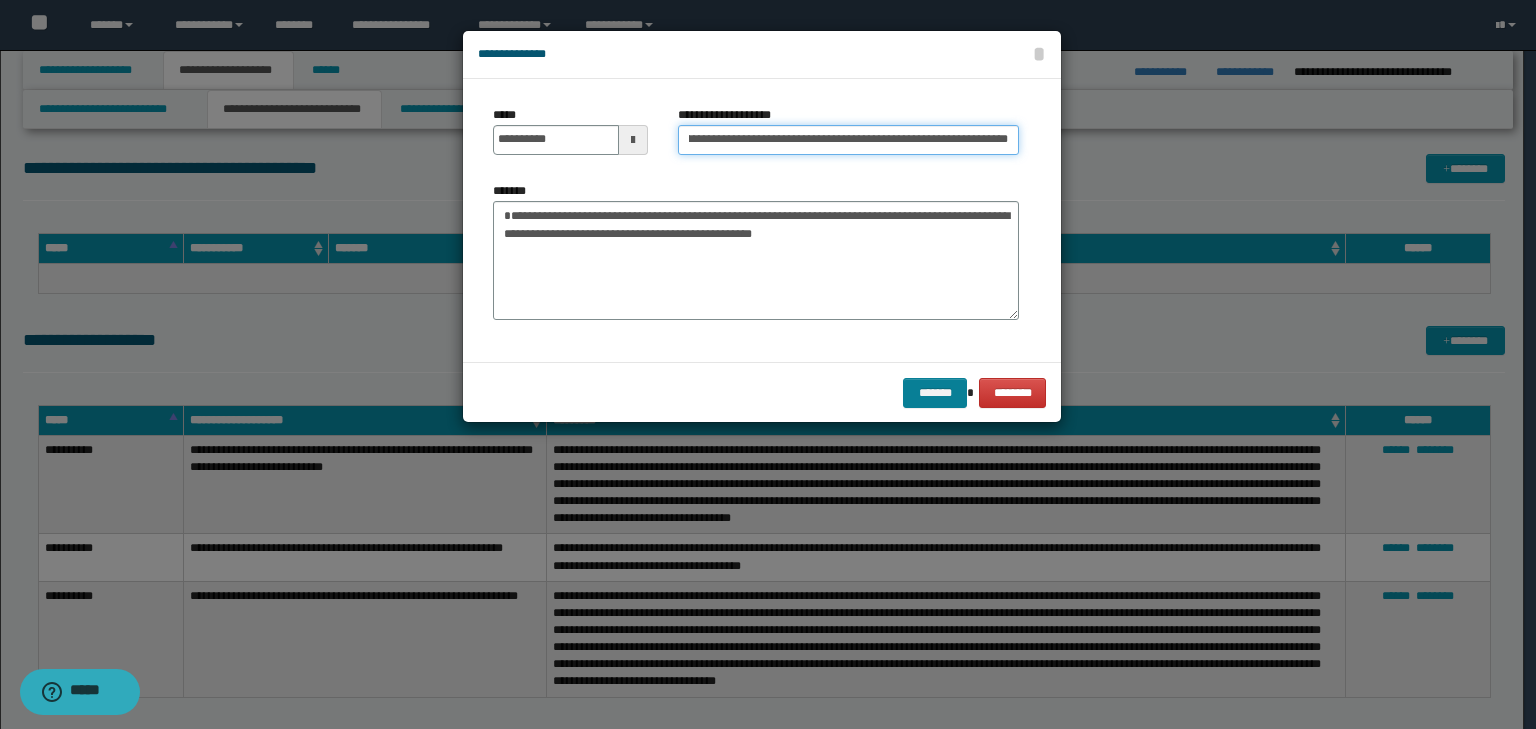 type on "**********" 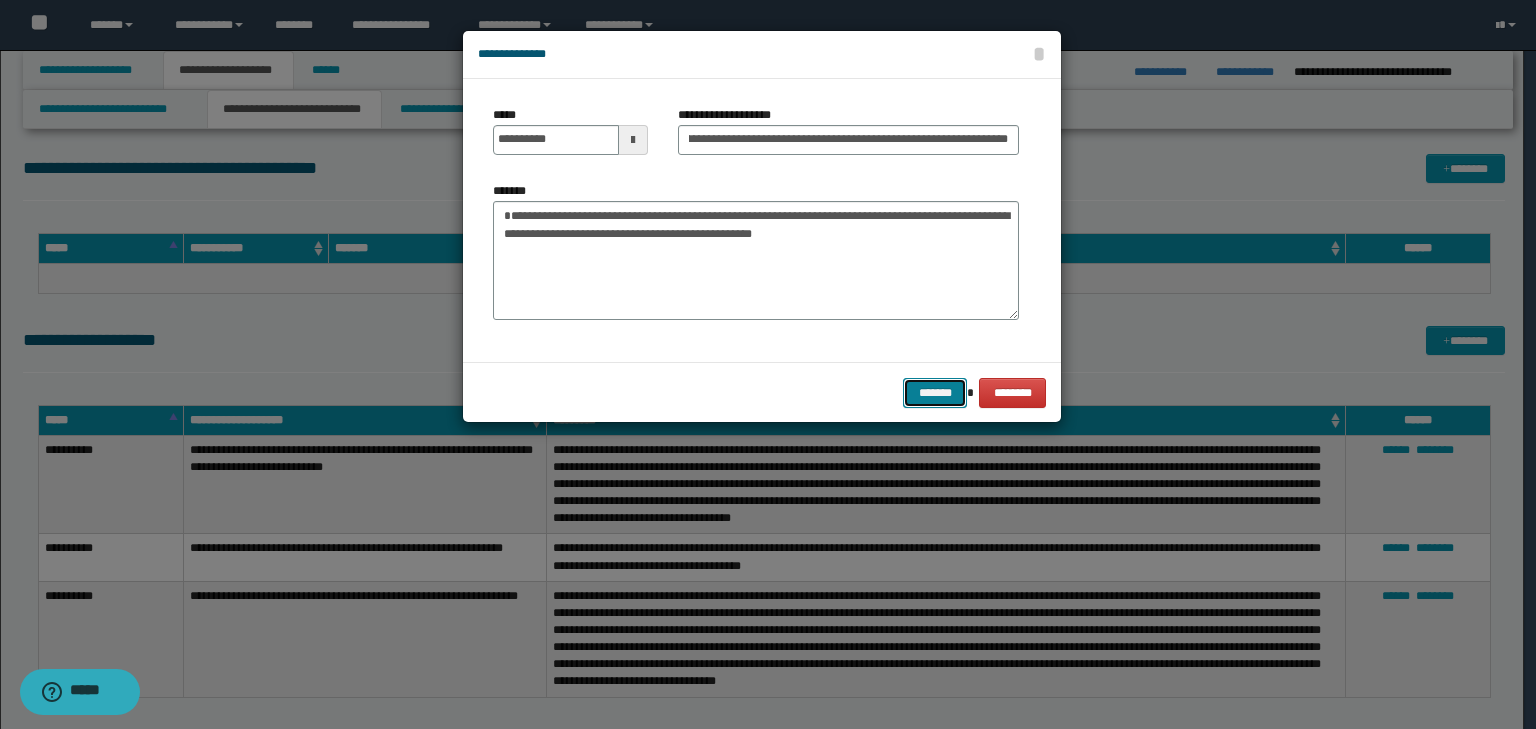 click on "*******" at bounding box center (935, 393) 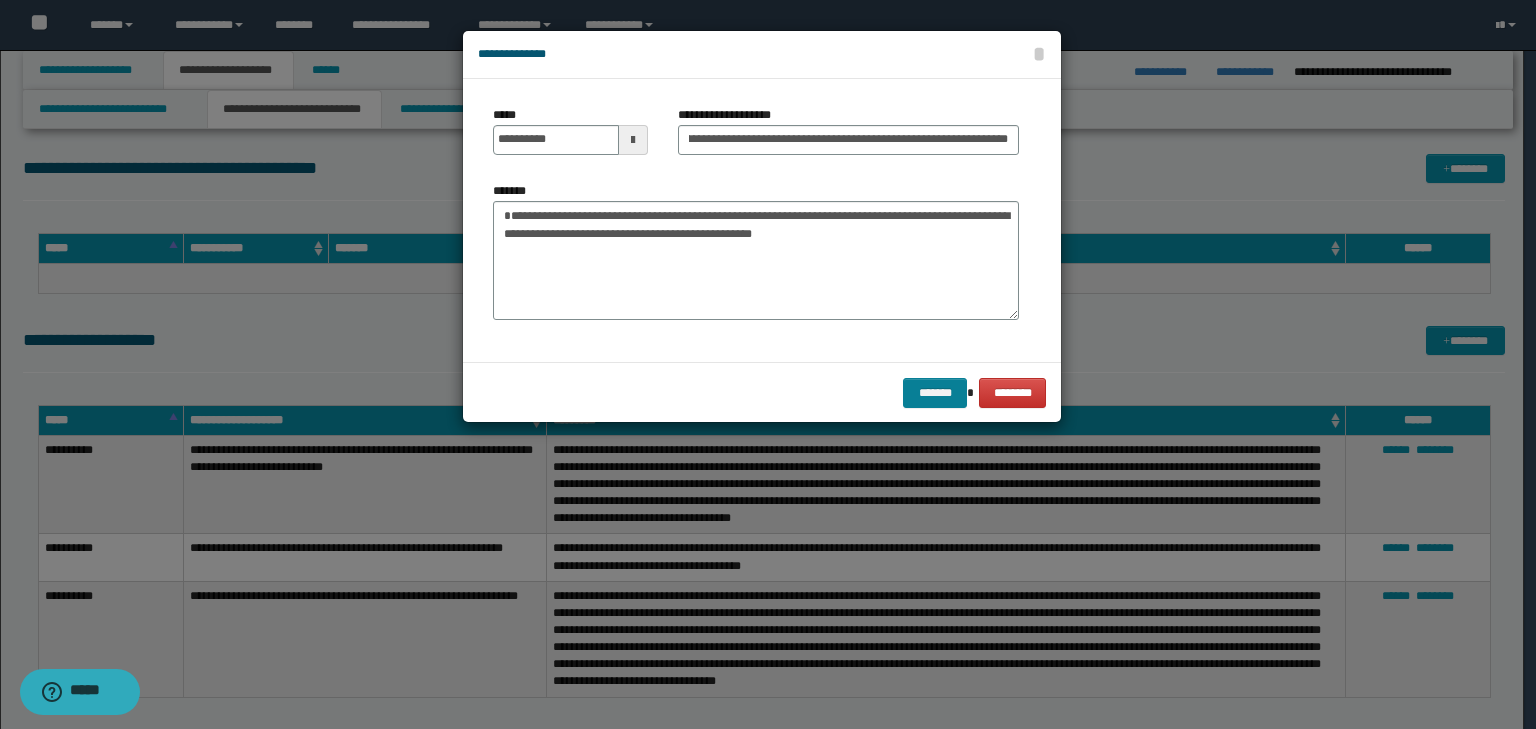 scroll, scrollTop: 0, scrollLeft: 0, axis: both 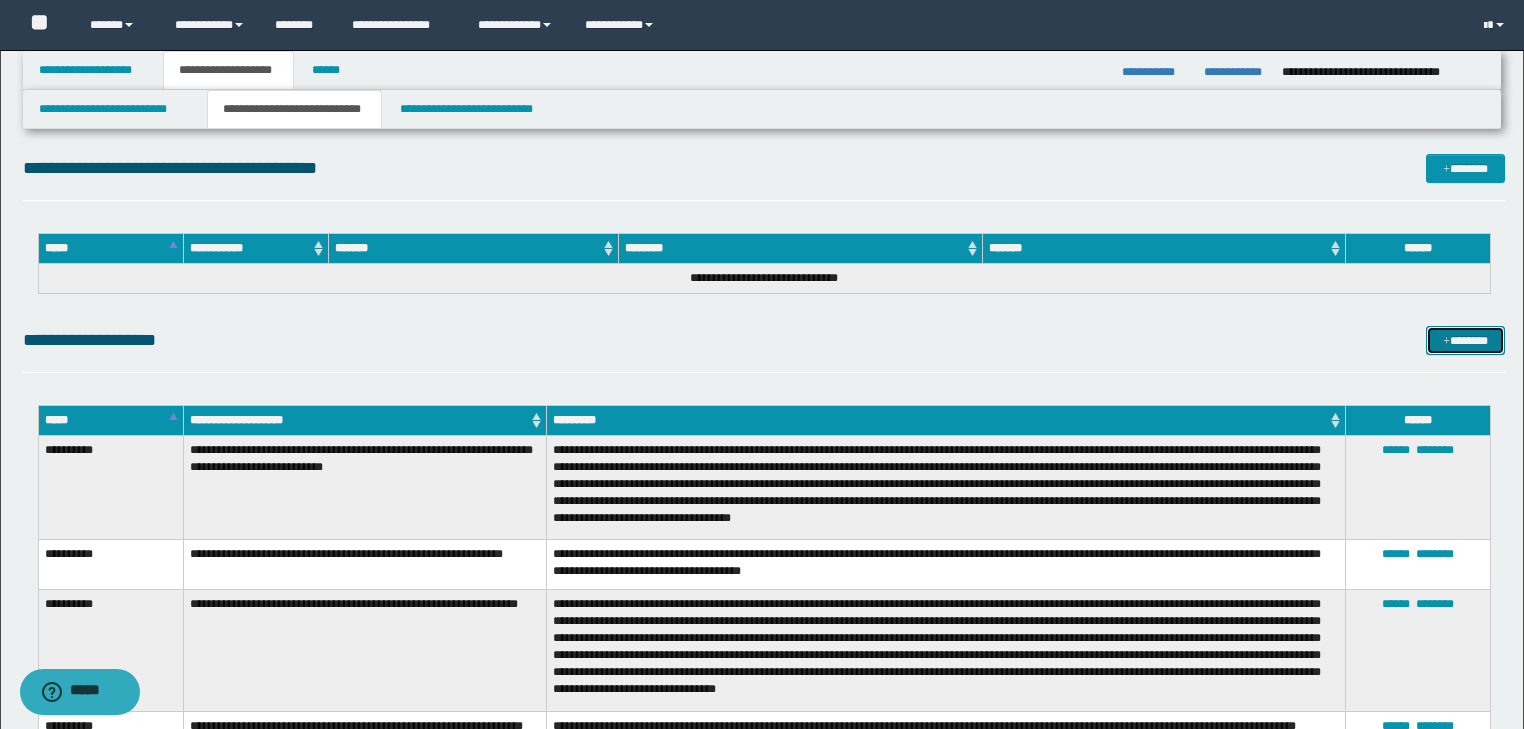 click on "*******" at bounding box center (1465, 341) 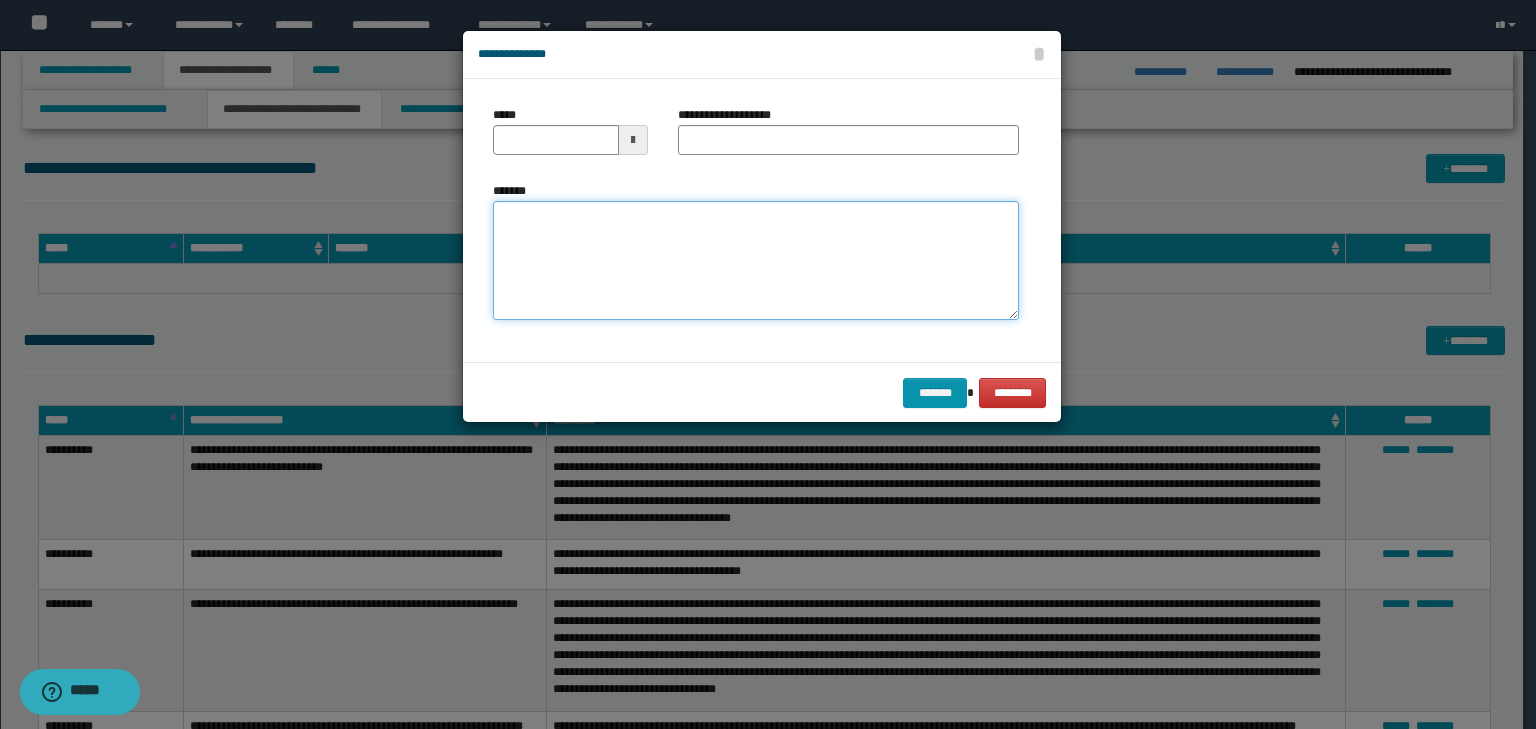 drag, startPoint x: 611, startPoint y: 245, endPoint x: 563, endPoint y: 254, distance: 48.83646 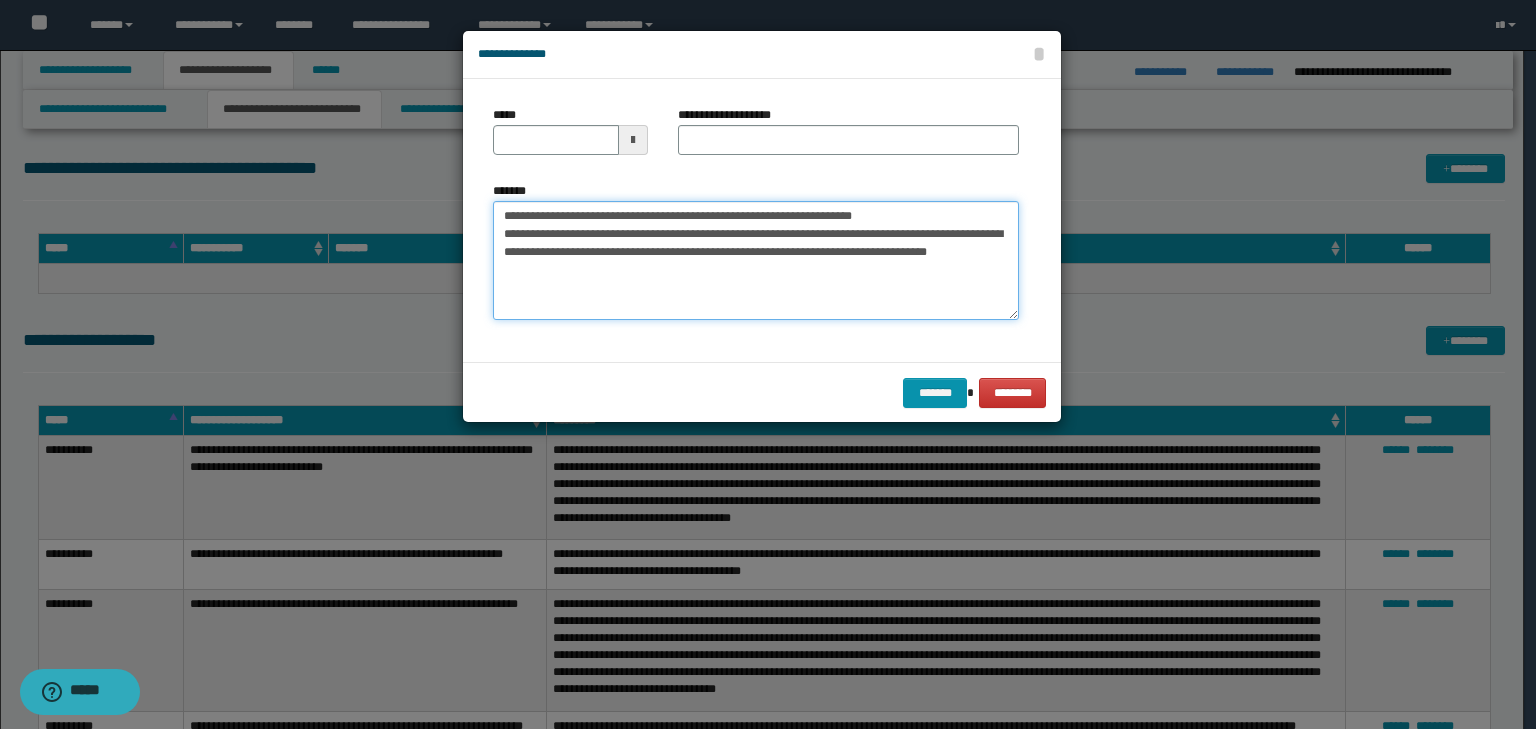 drag, startPoint x: 564, startPoint y: 215, endPoint x: 472, endPoint y: 200, distance: 93.214806 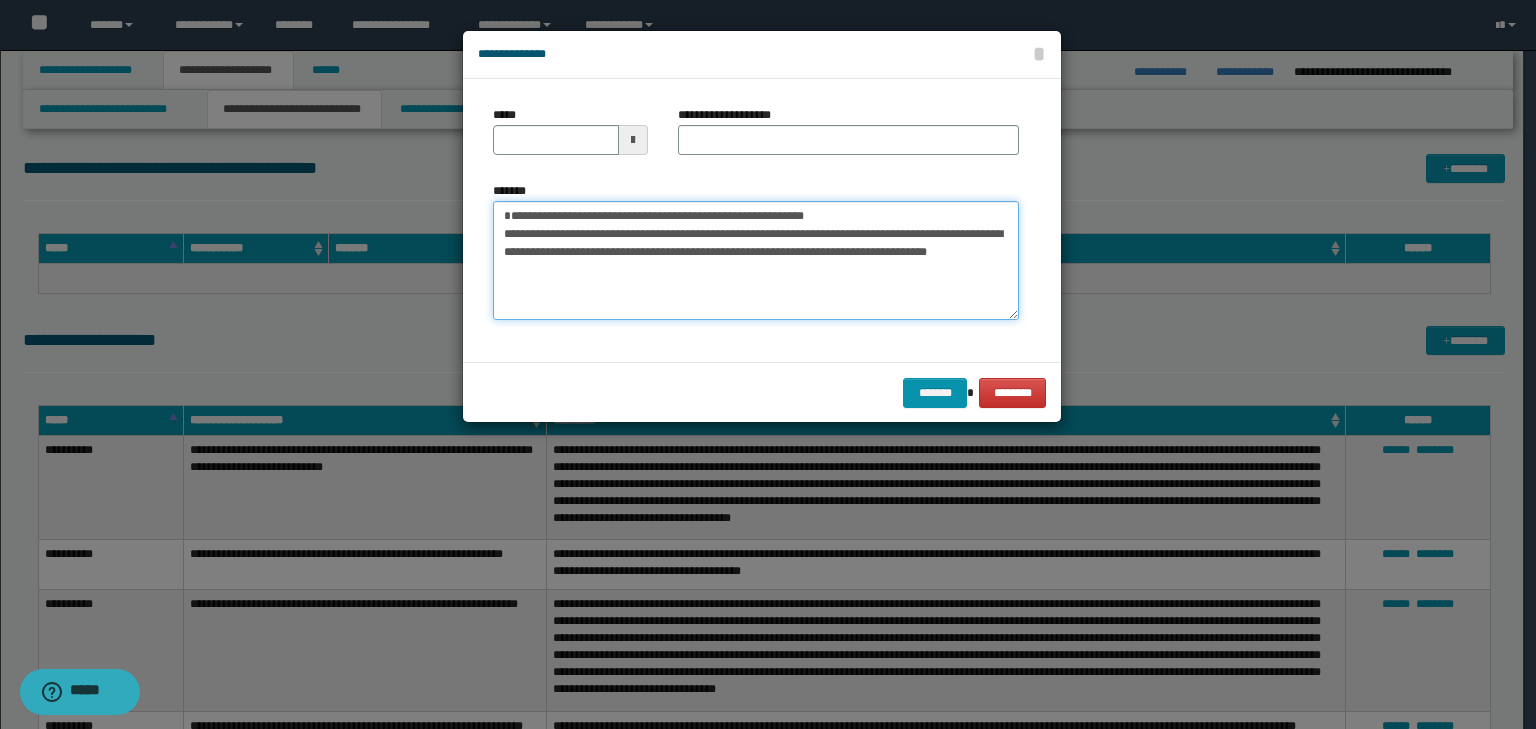 type 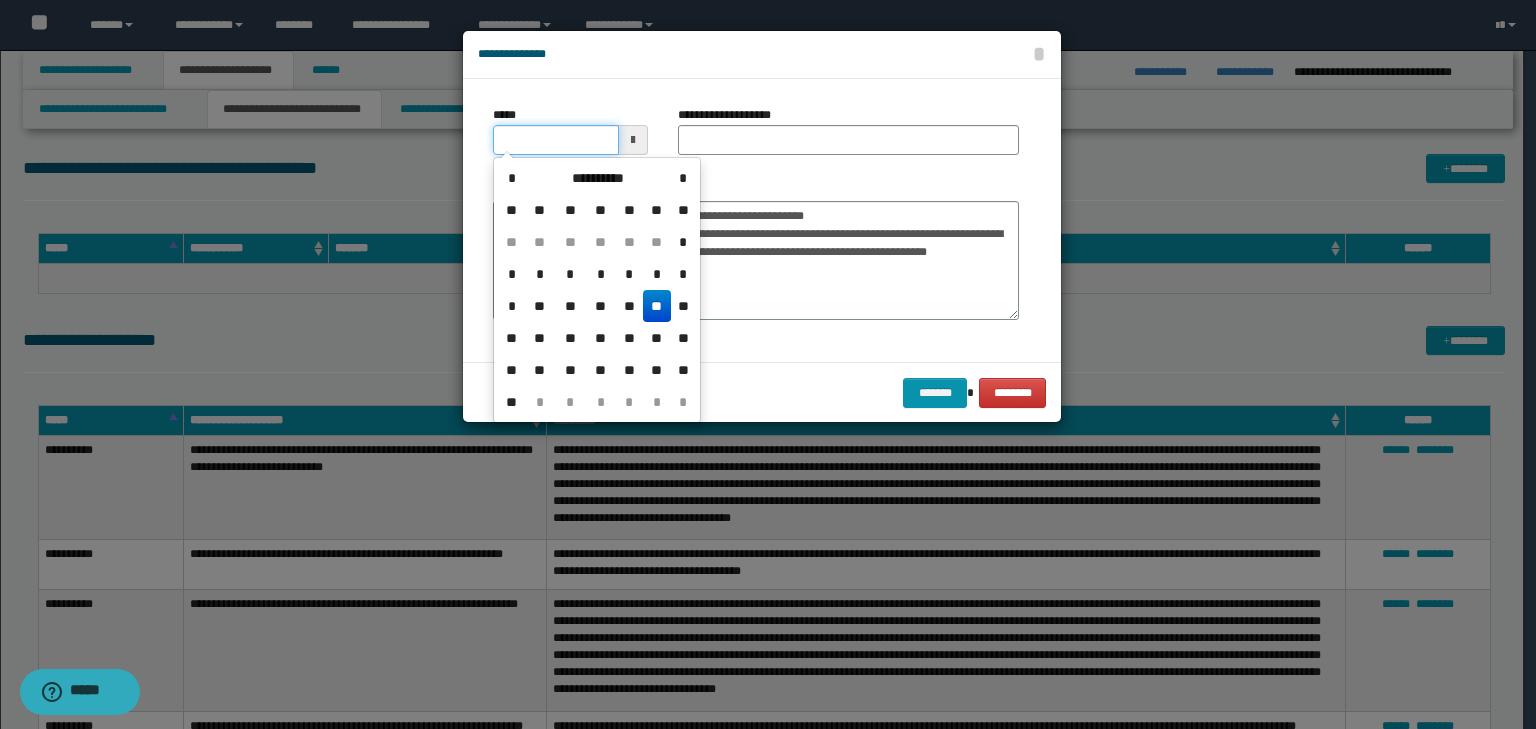 click on "*****" at bounding box center (556, 140) 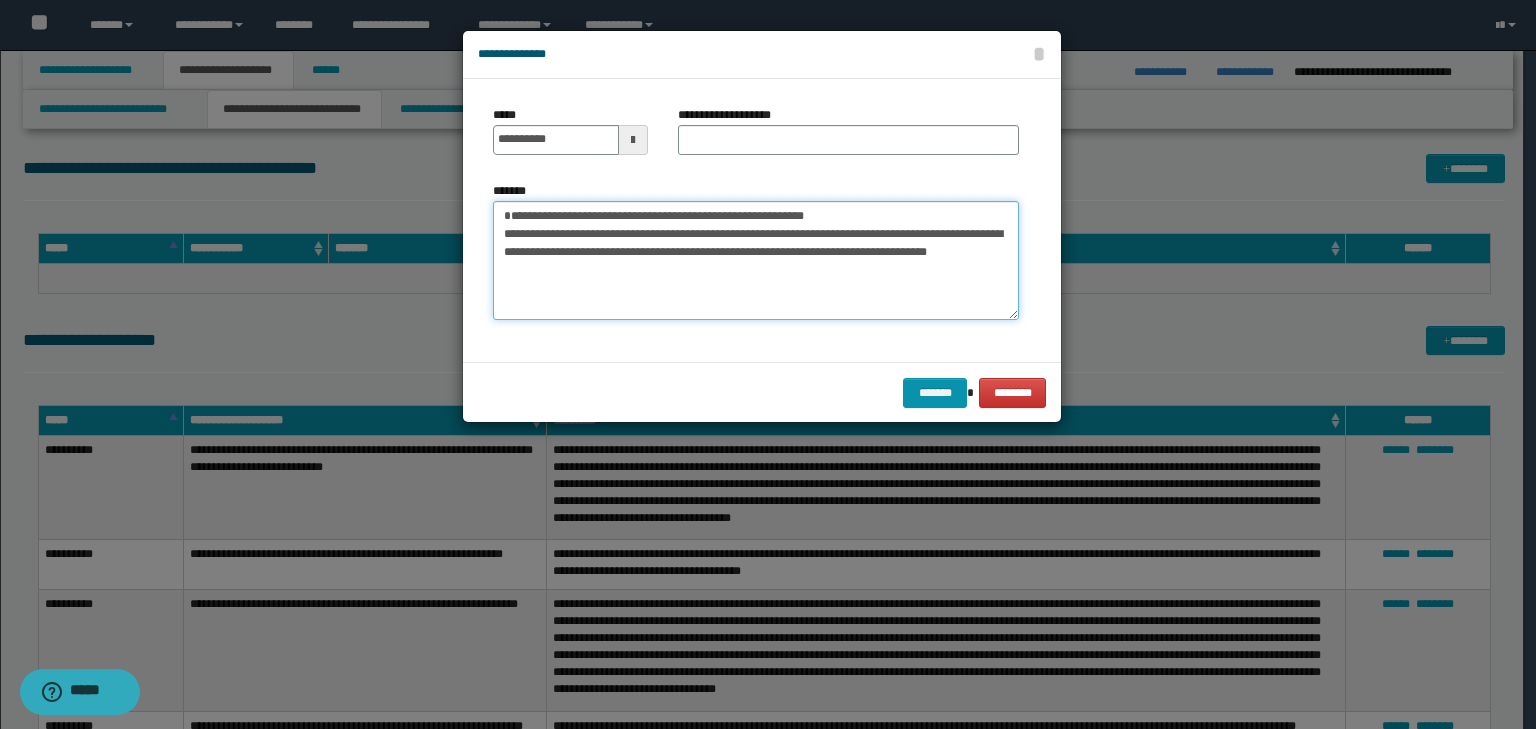 drag, startPoint x: 915, startPoint y: 212, endPoint x: 492, endPoint y: 195, distance: 423.34146 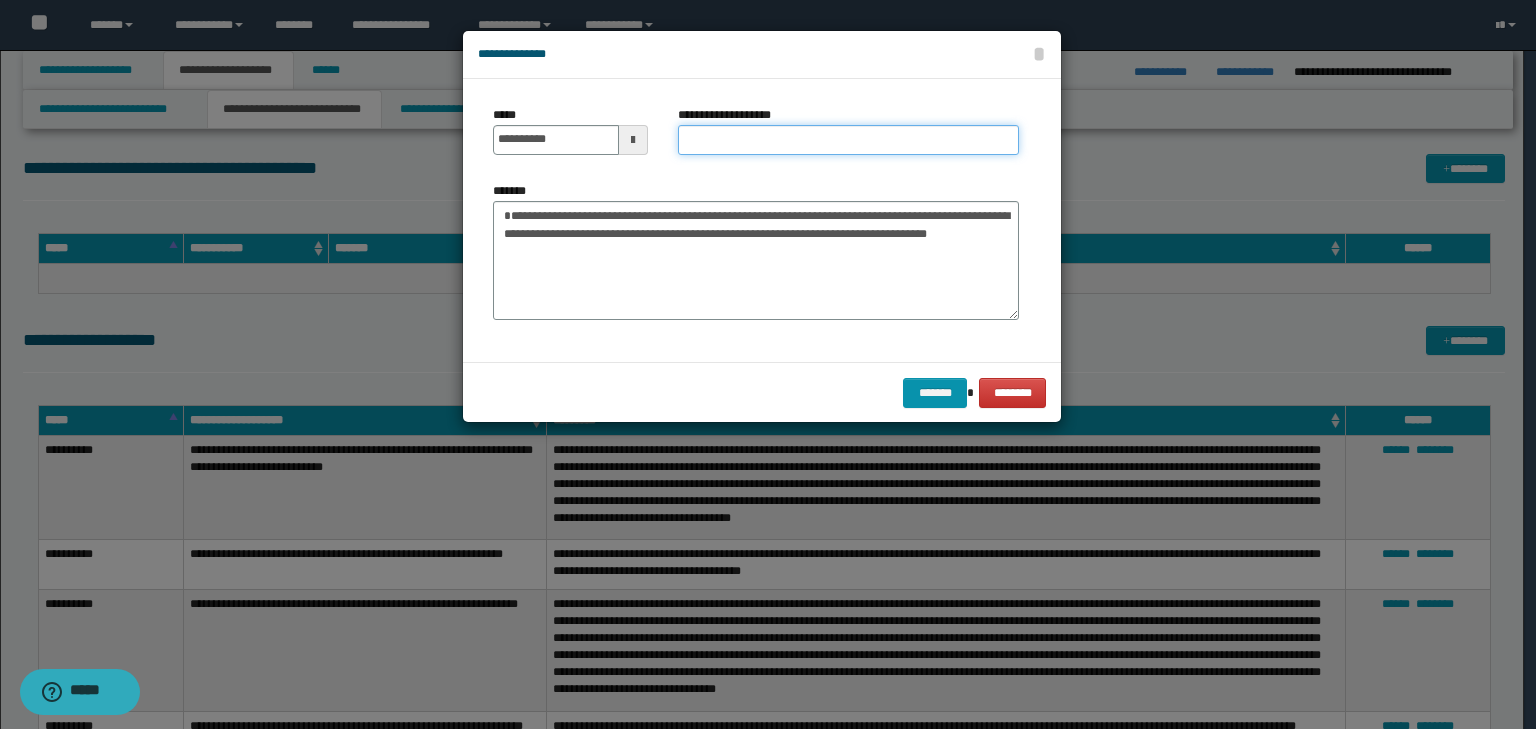 click on "**********" at bounding box center [848, 140] 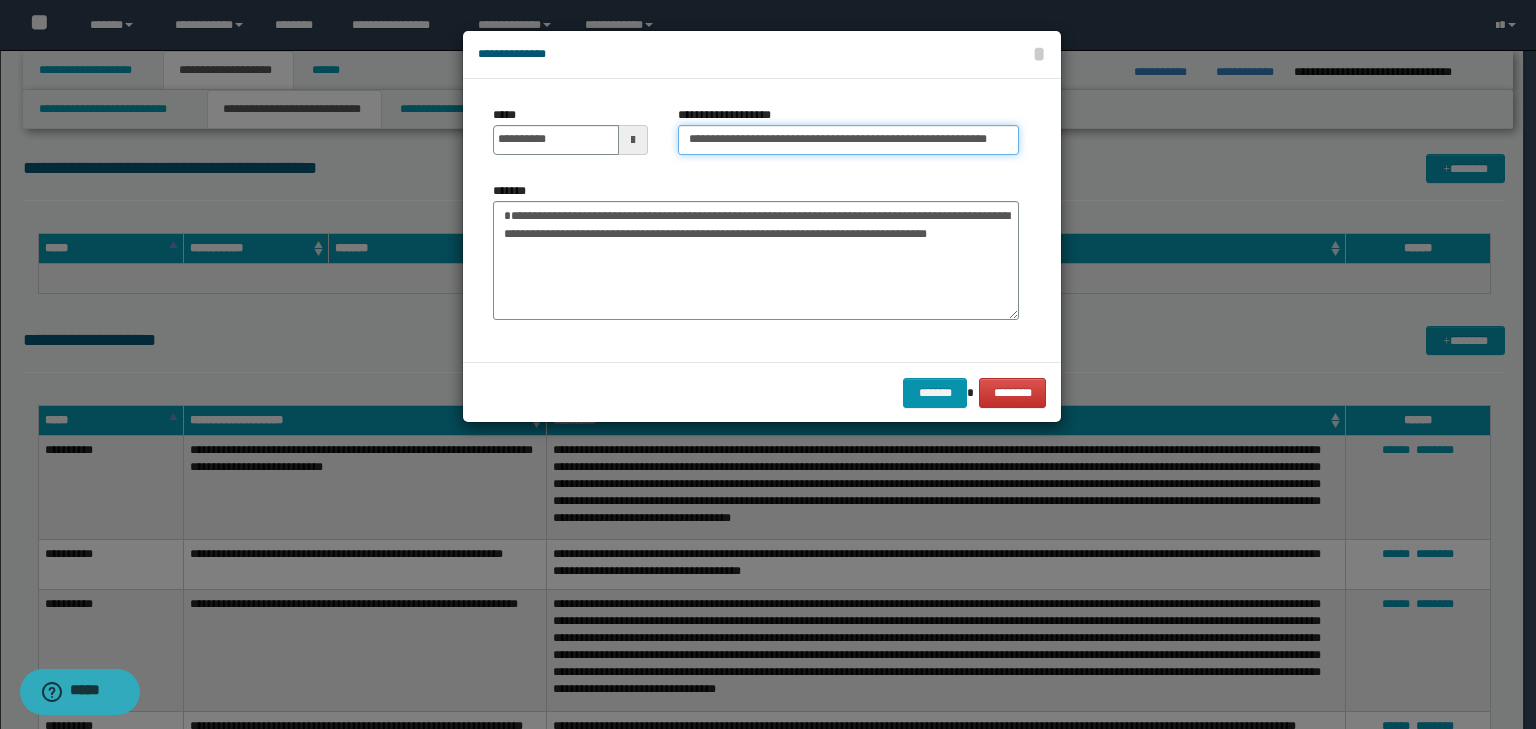 scroll, scrollTop: 0, scrollLeft: 69, axis: horizontal 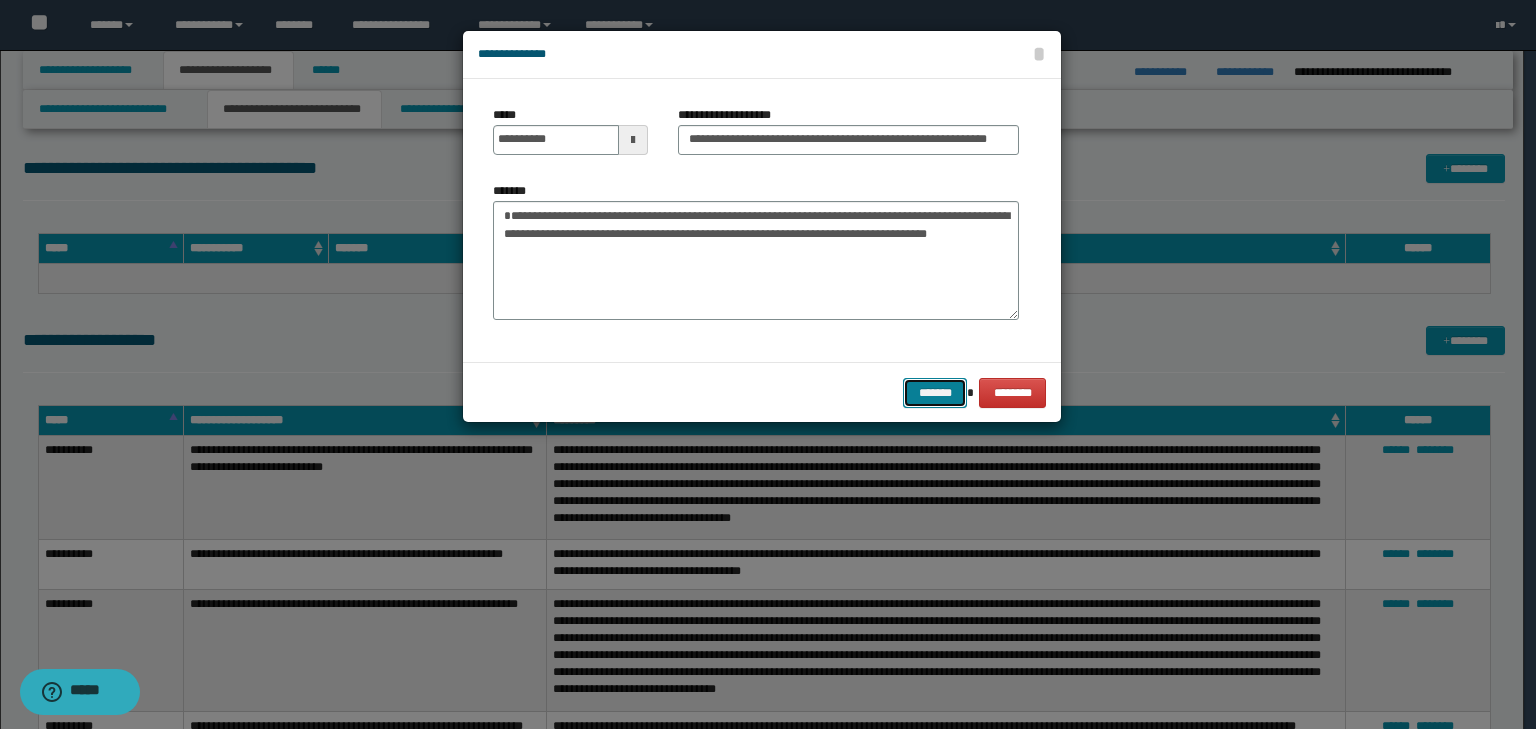 click on "*******" at bounding box center (935, 393) 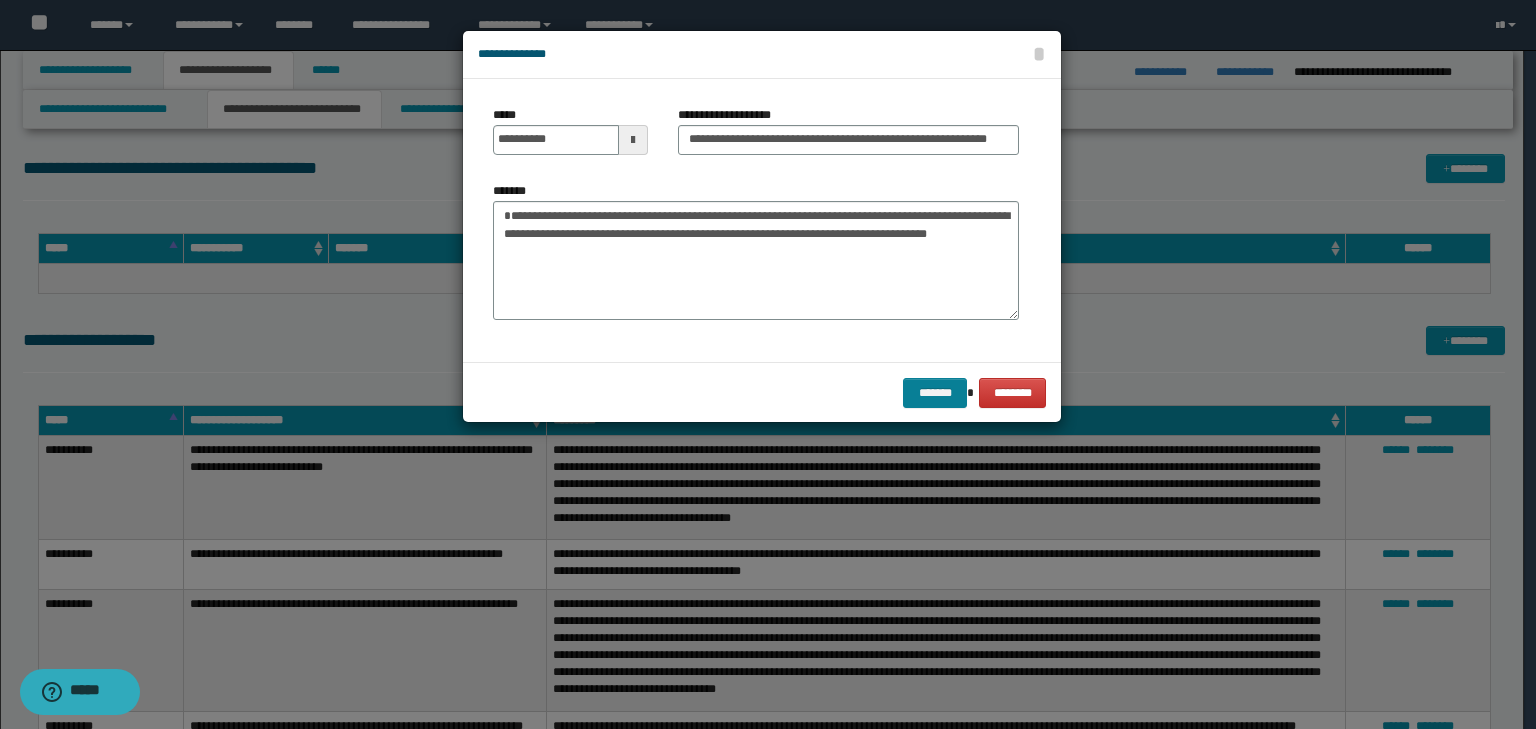 scroll, scrollTop: 0, scrollLeft: 0, axis: both 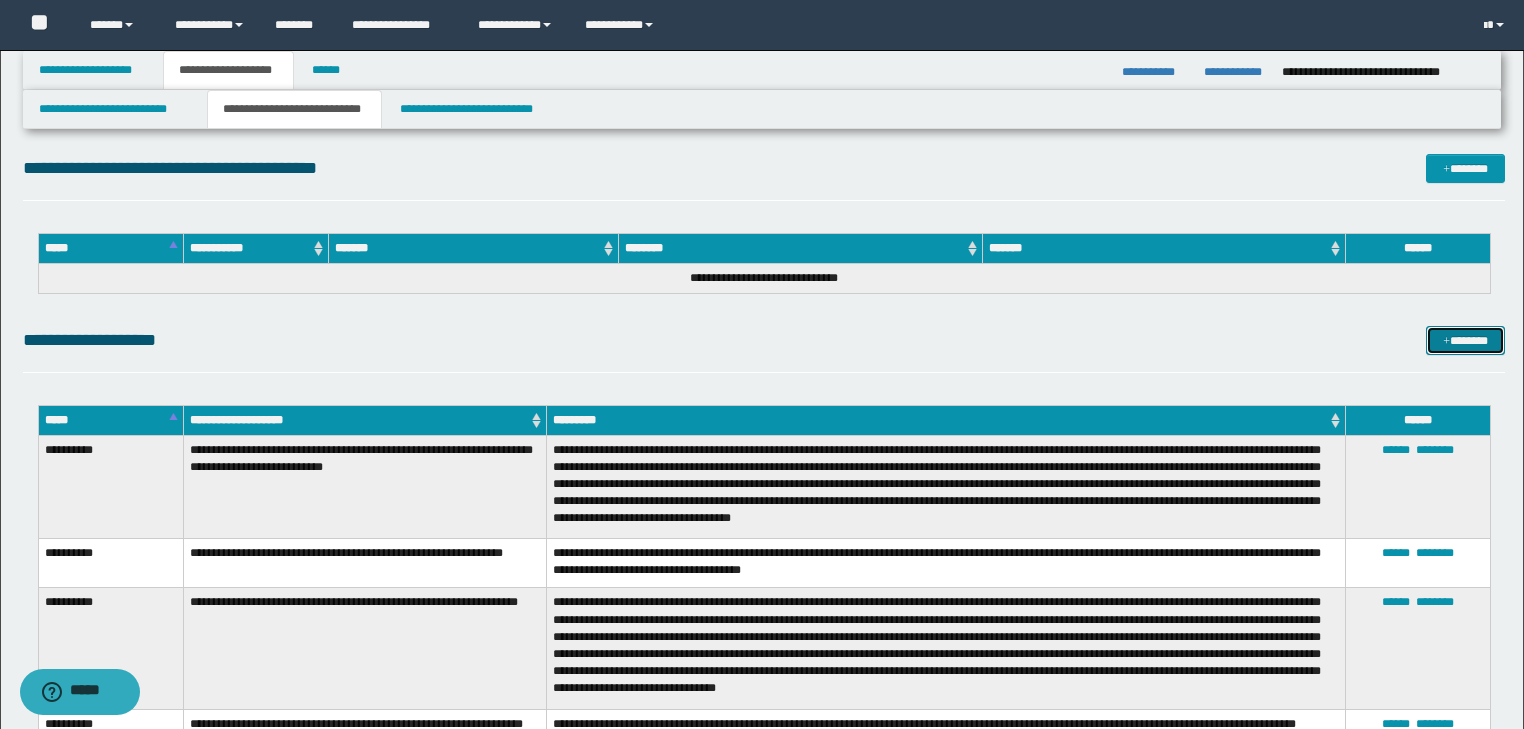 click on "*******" at bounding box center [1465, 341] 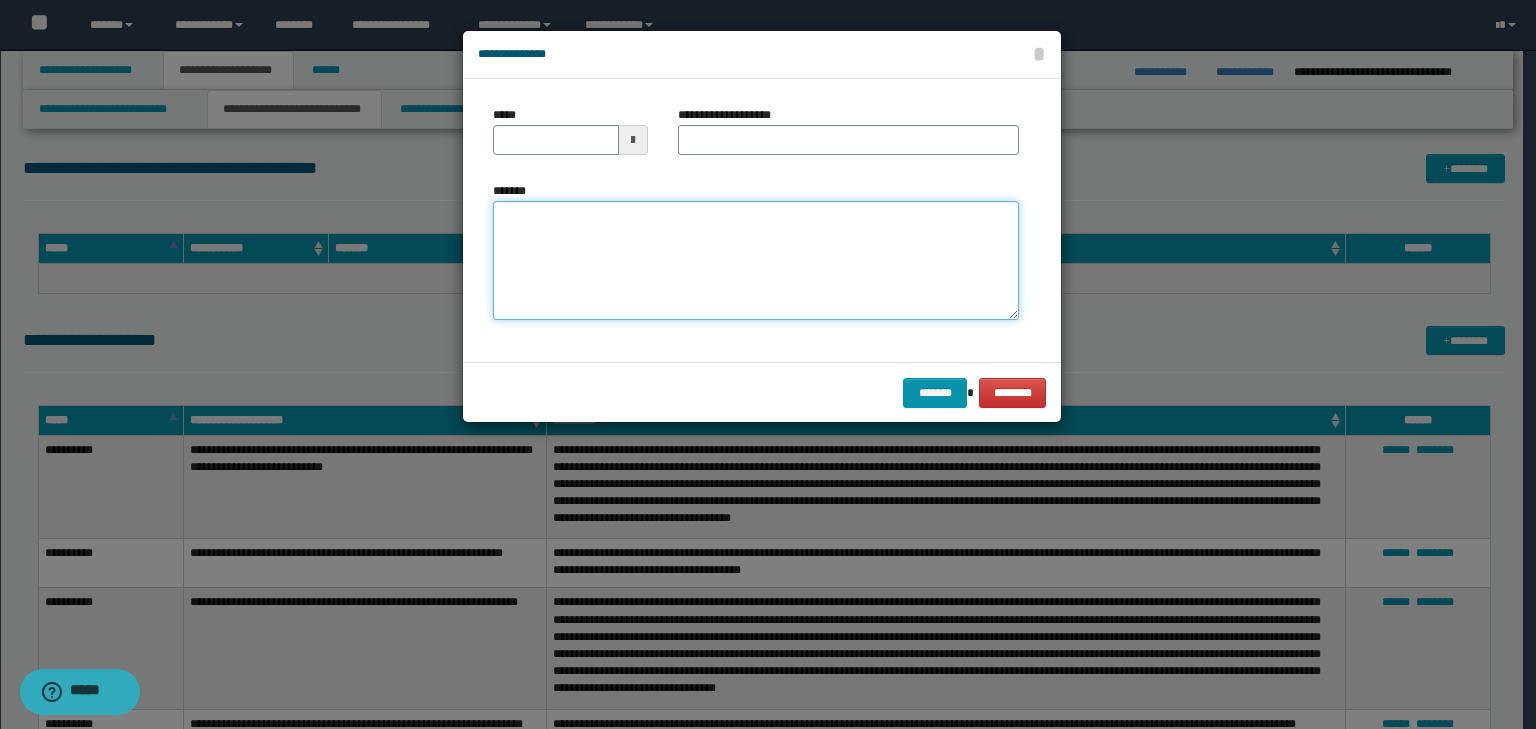 drag, startPoint x: 572, startPoint y: 243, endPoint x: 554, endPoint y: 238, distance: 18.681541 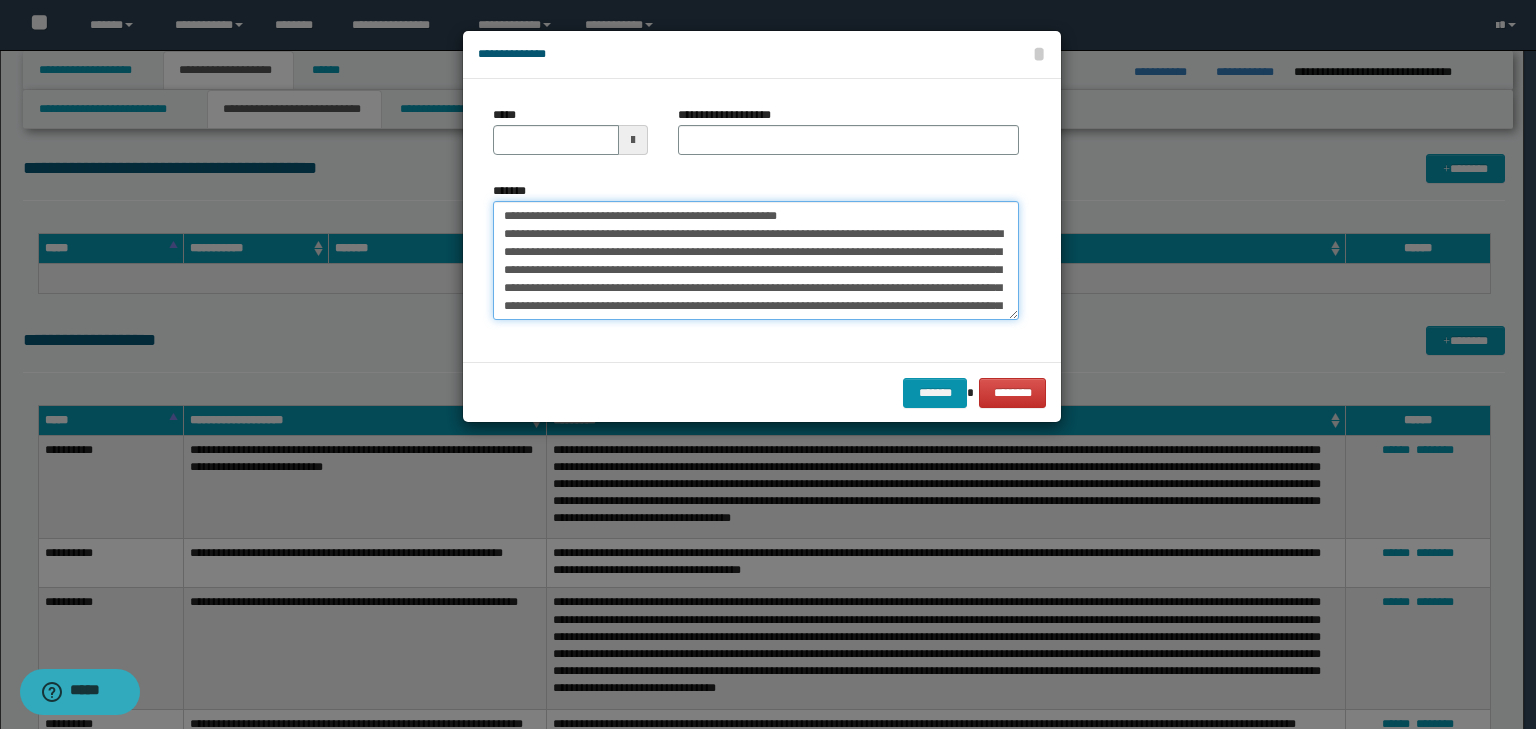 scroll, scrollTop: 0, scrollLeft: 0, axis: both 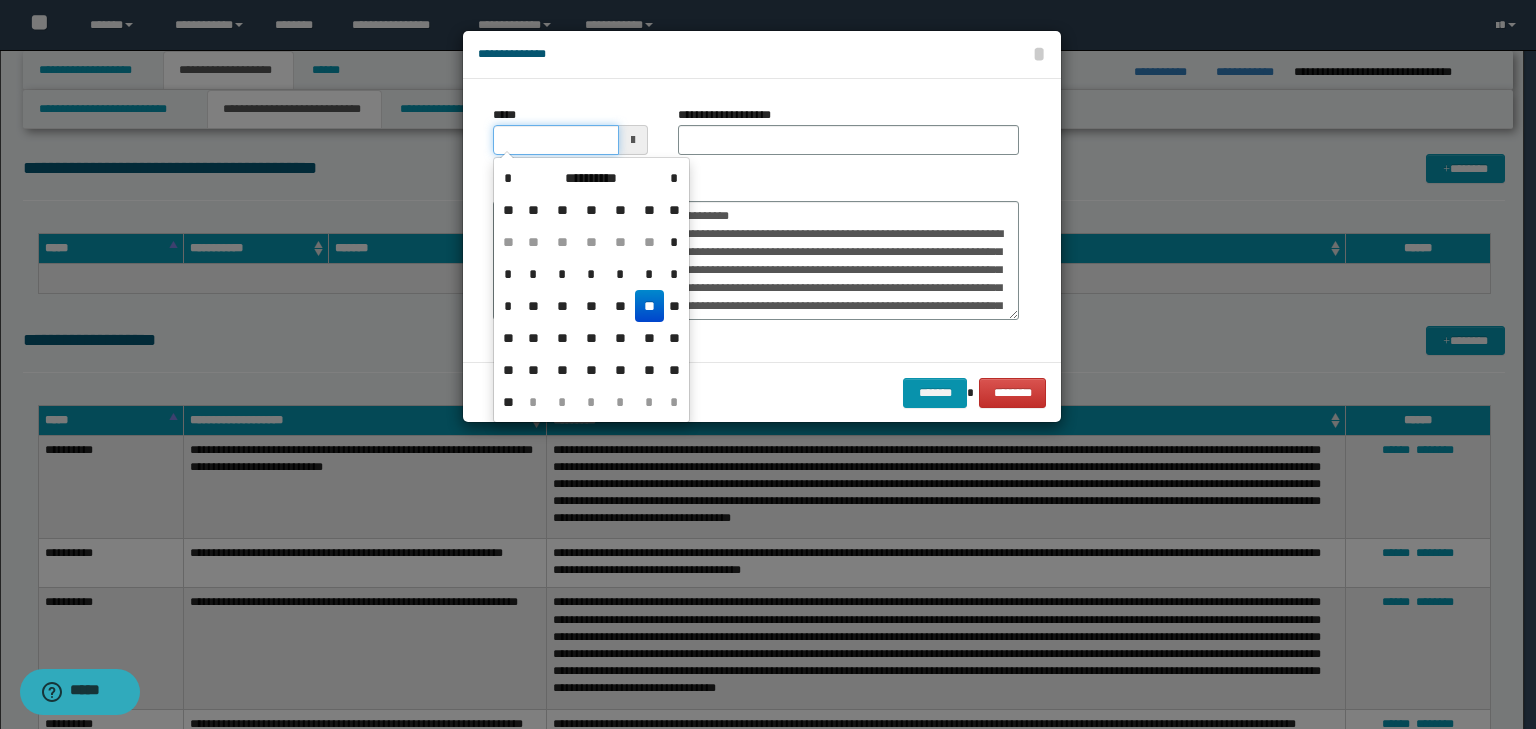 click on "*****" at bounding box center (556, 140) 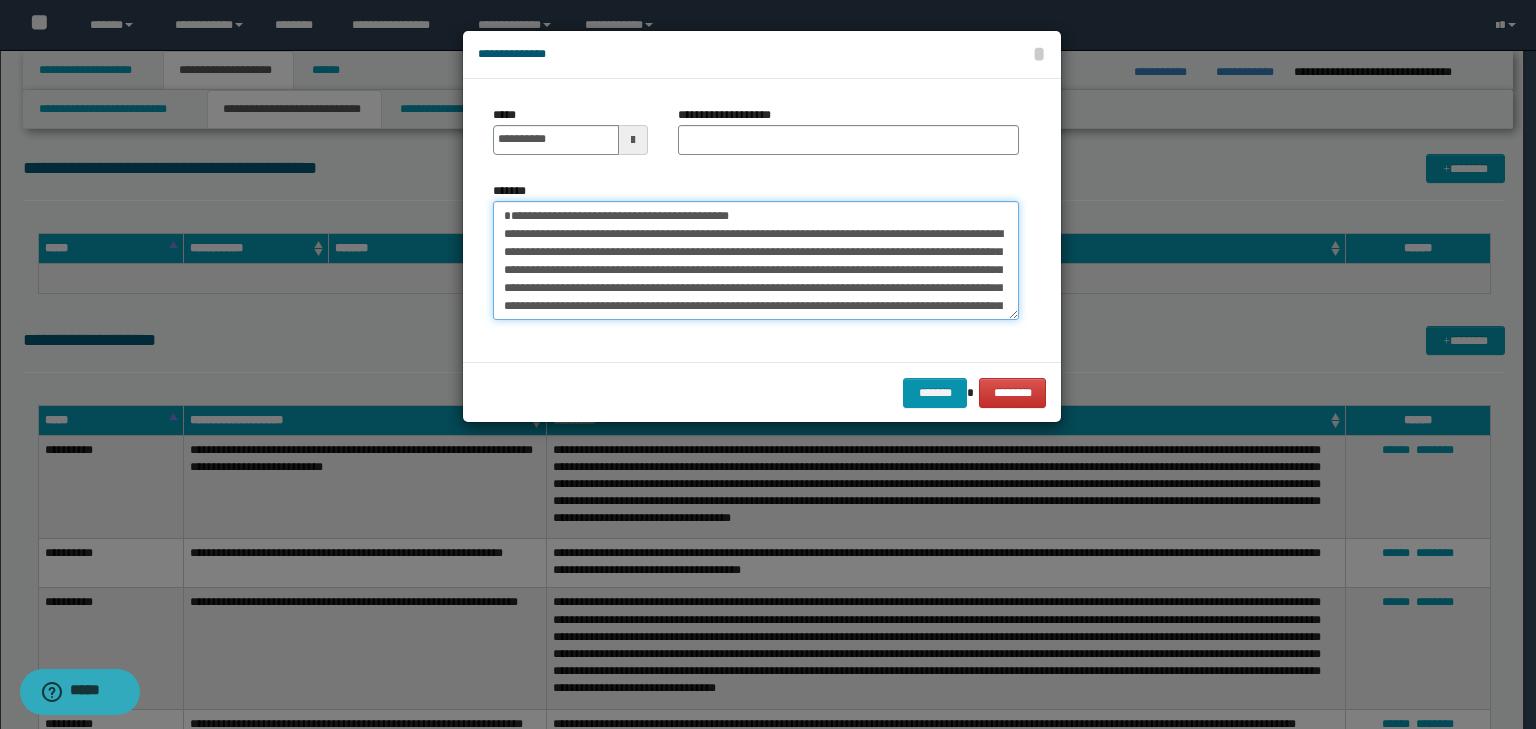 drag, startPoint x: 810, startPoint y: 217, endPoint x: 328, endPoint y: 189, distance: 482.8126 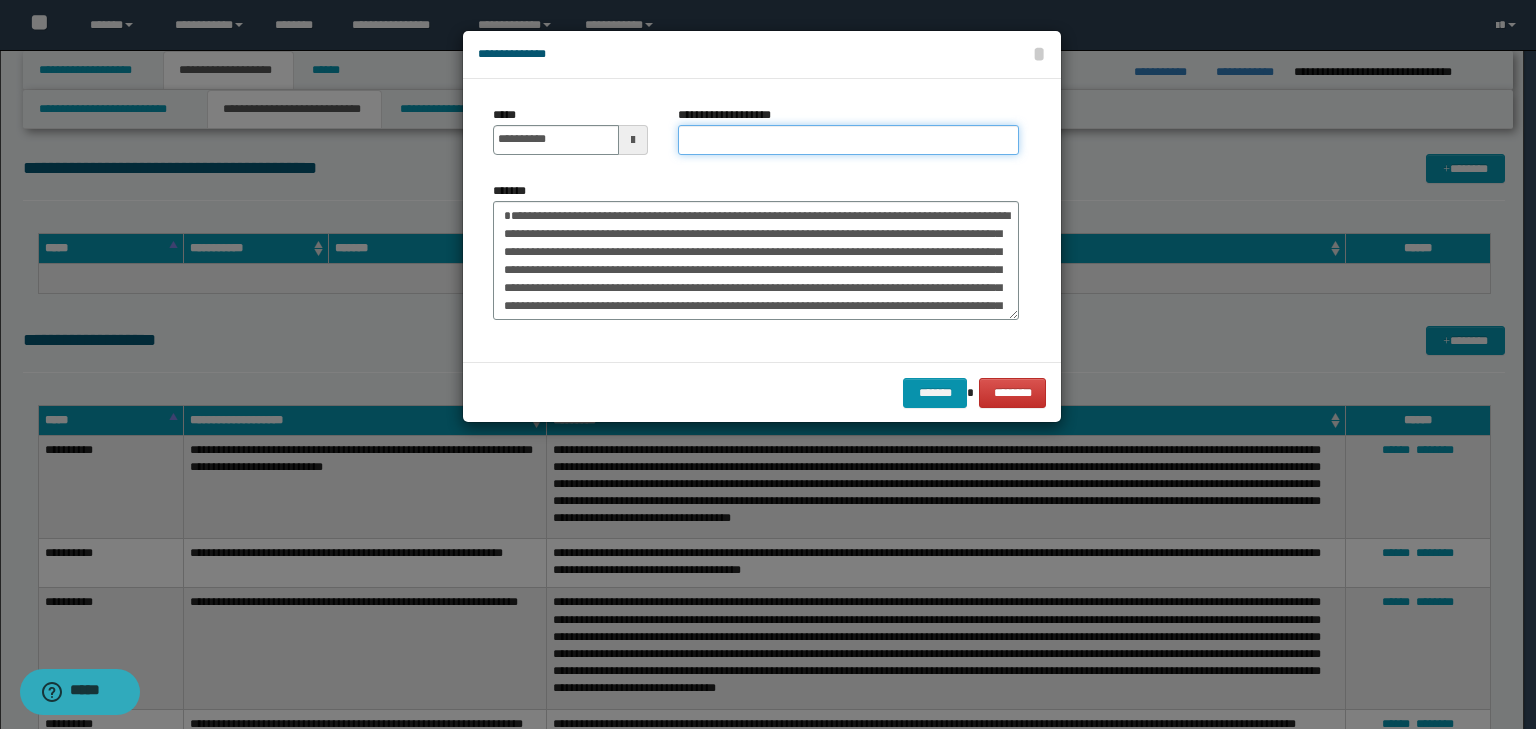 click on "**********" at bounding box center [848, 140] 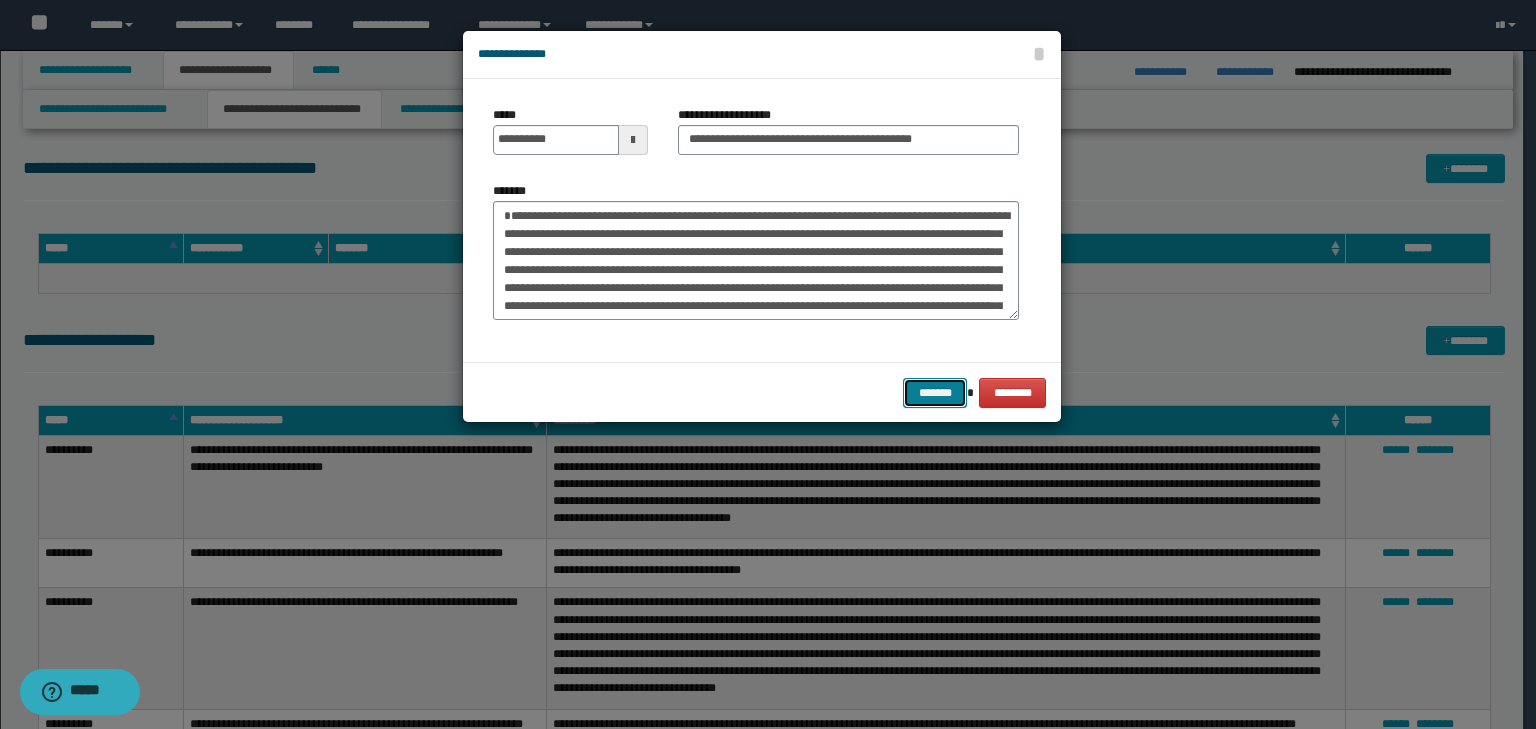click on "*******" at bounding box center [935, 393] 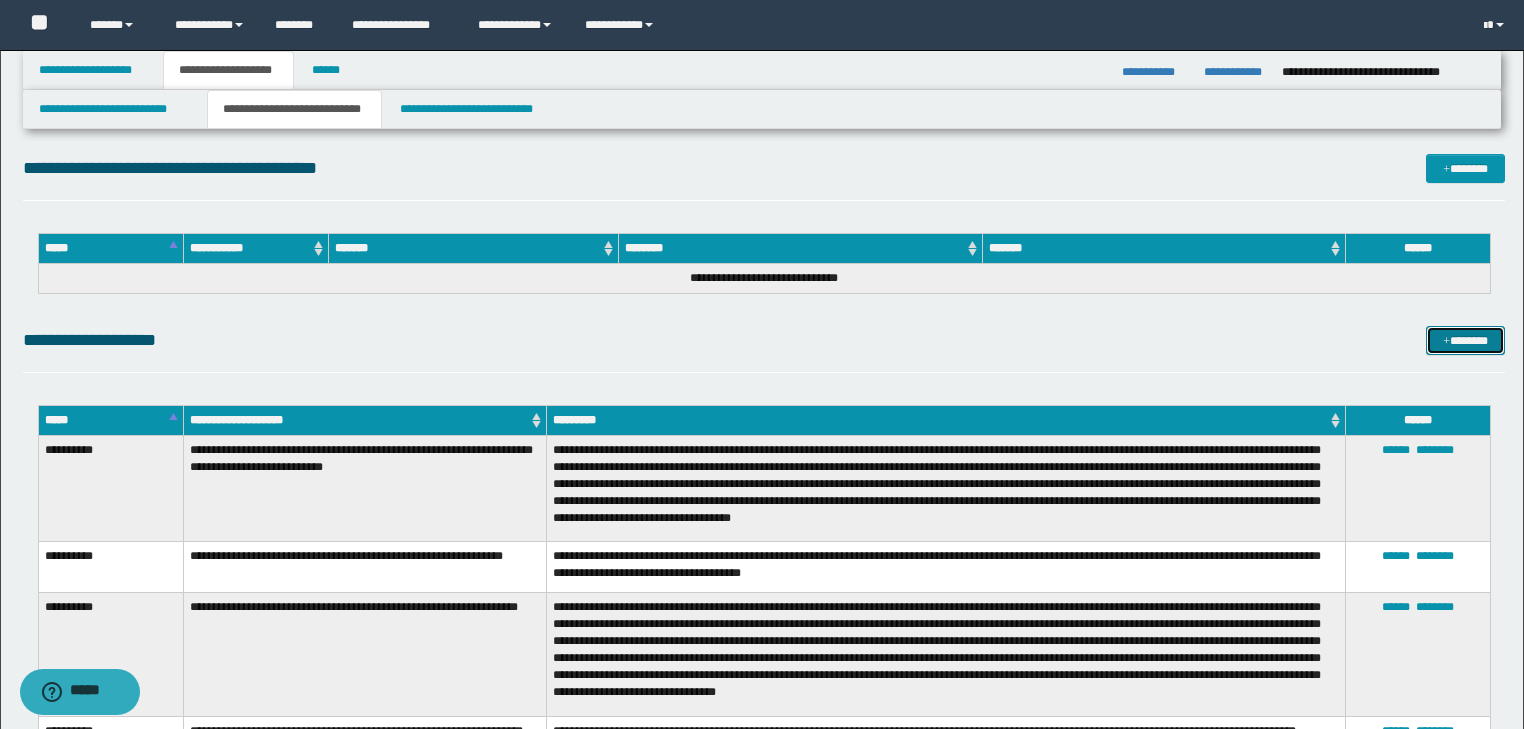 click on "*******" at bounding box center [1465, 341] 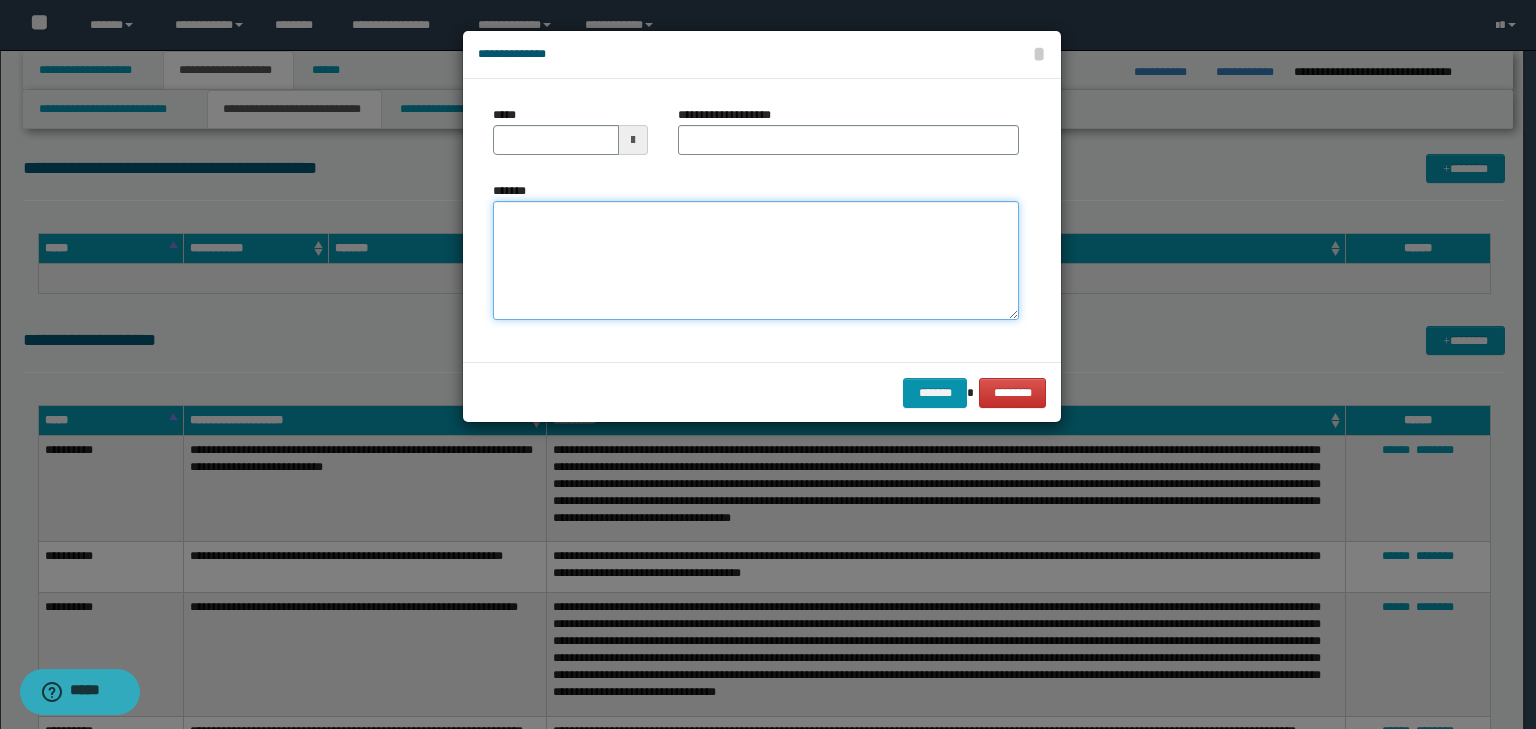 click on "*******" at bounding box center [756, 261] 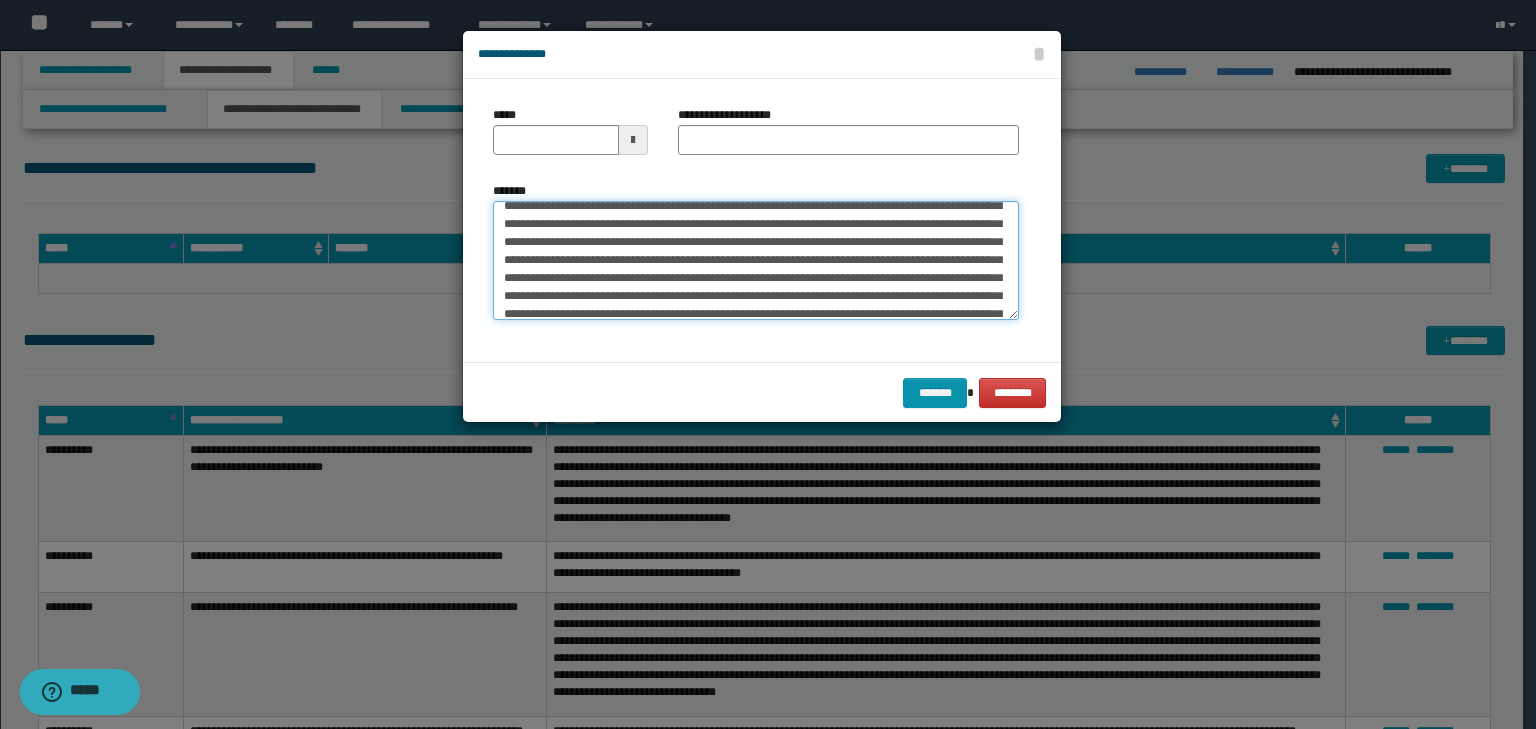 scroll, scrollTop: 0, scrollLeft: 0, axis: both 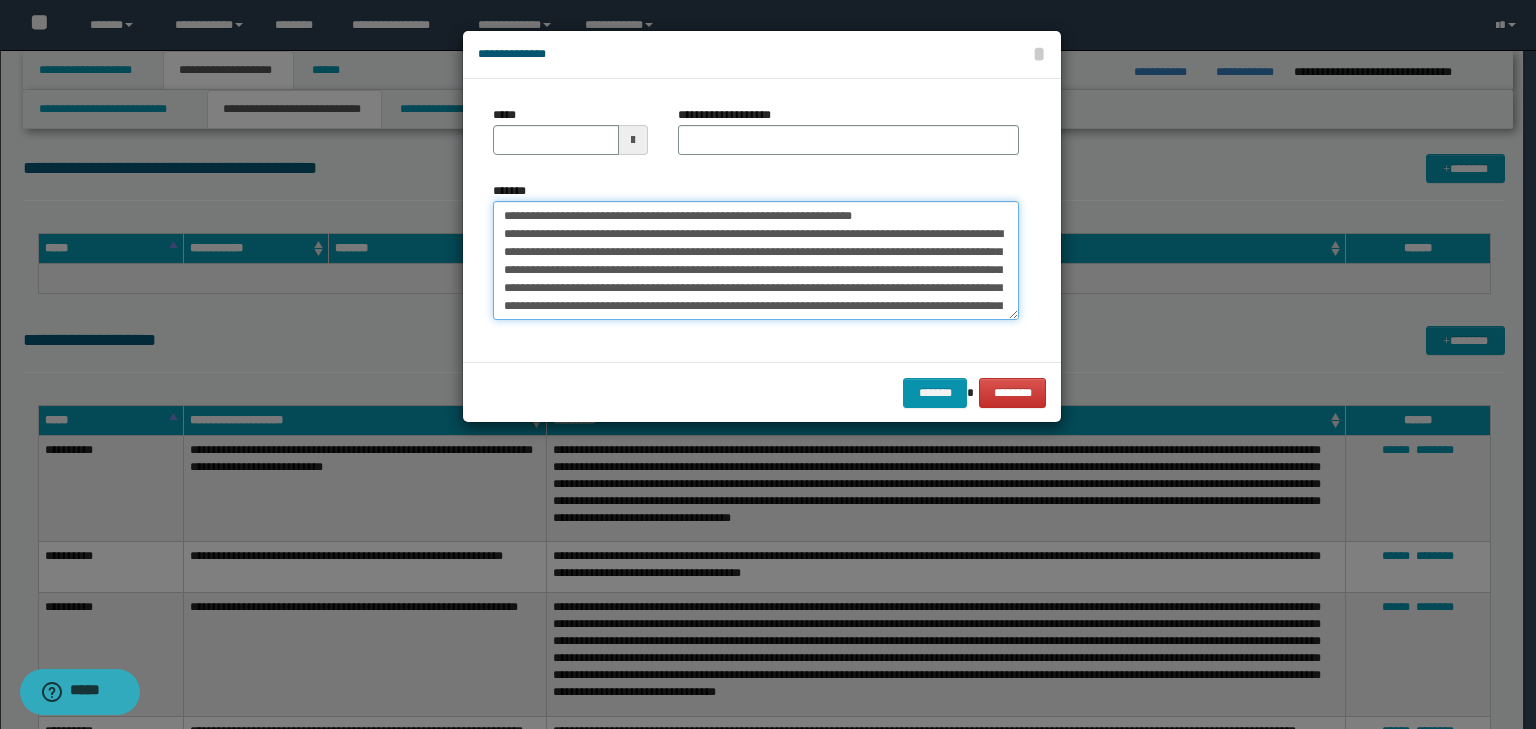 drag, startPoint x: 564, startPoint y: 216, endPoint x: 462, endPoint y: 202, distance: 102.9563 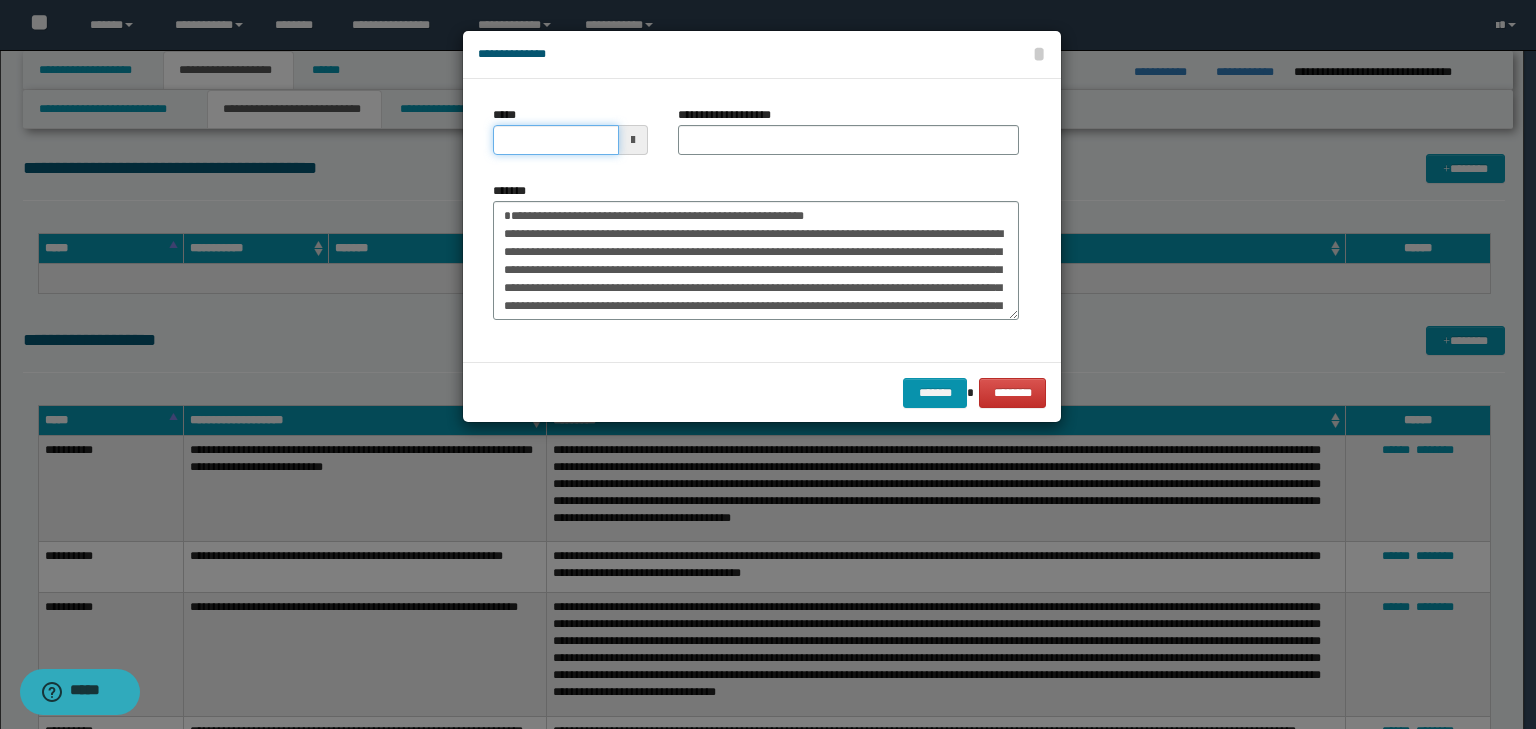 click on "*****" at bounding box center [556, 140] 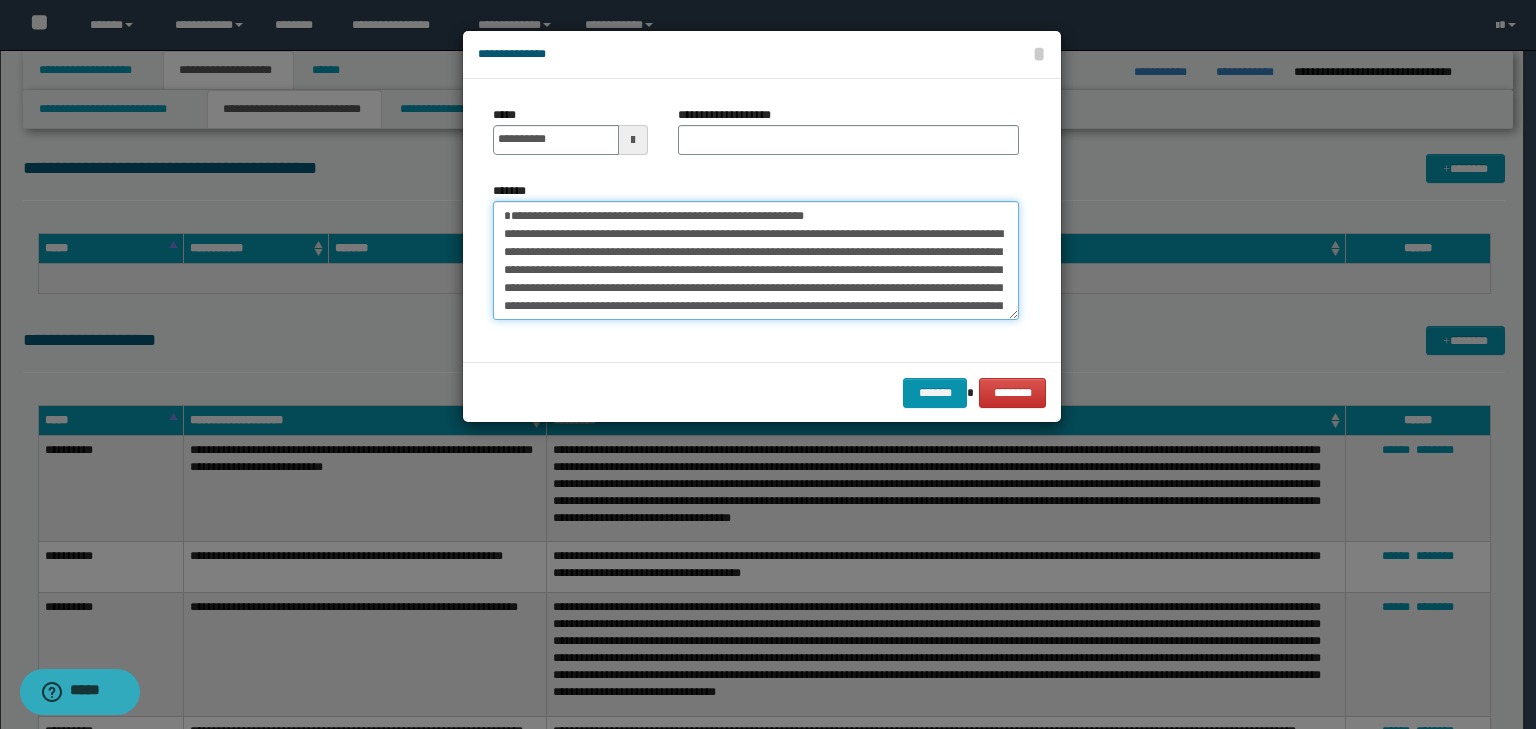 drag, startPoint x: 911, startPoint y: 212, endPoint x: 441, endPoint y: 195, distance: 470.30734 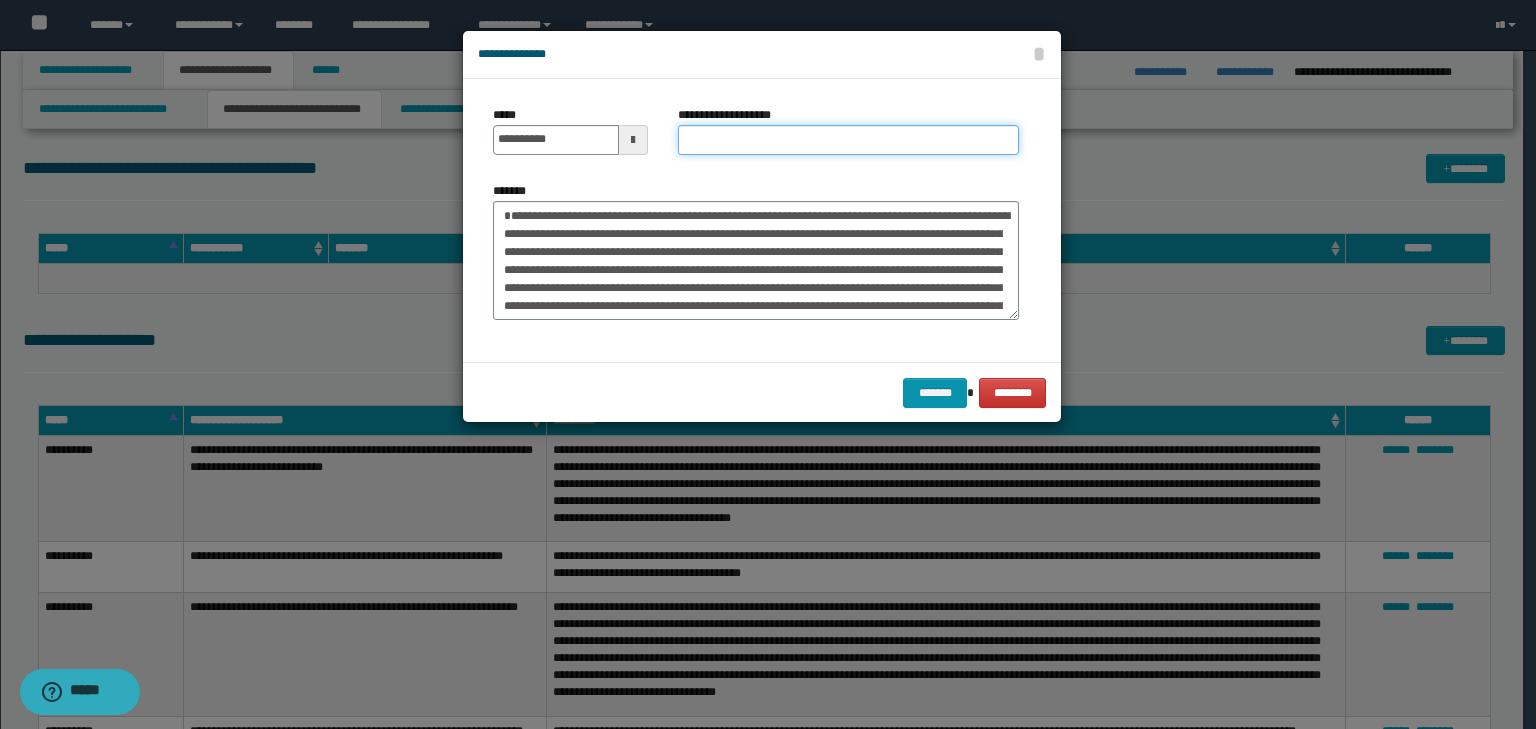 click on "**********" at bounding box center [848, 140] 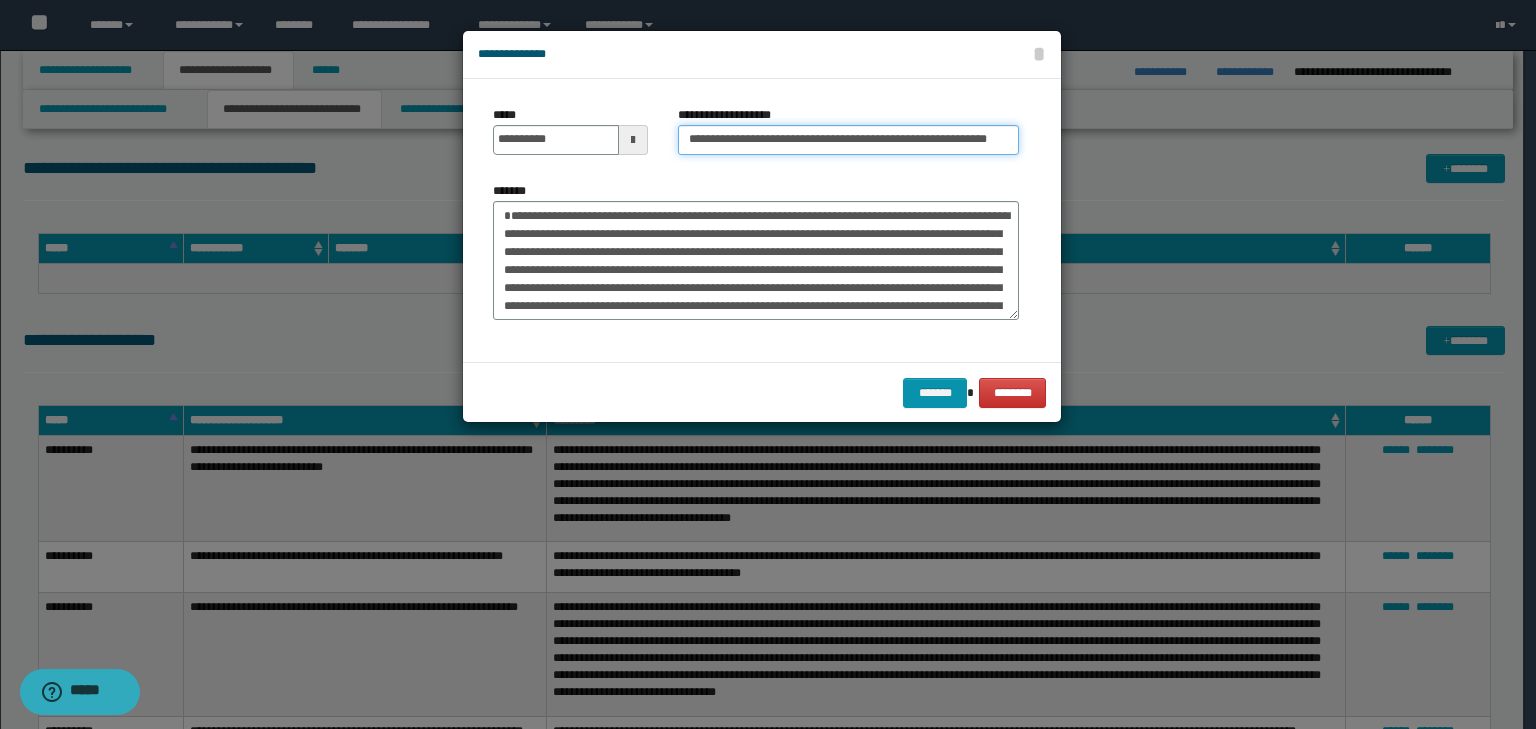 scroll, scrollTop: 0, scrollLeft: 71, axis: horizontal 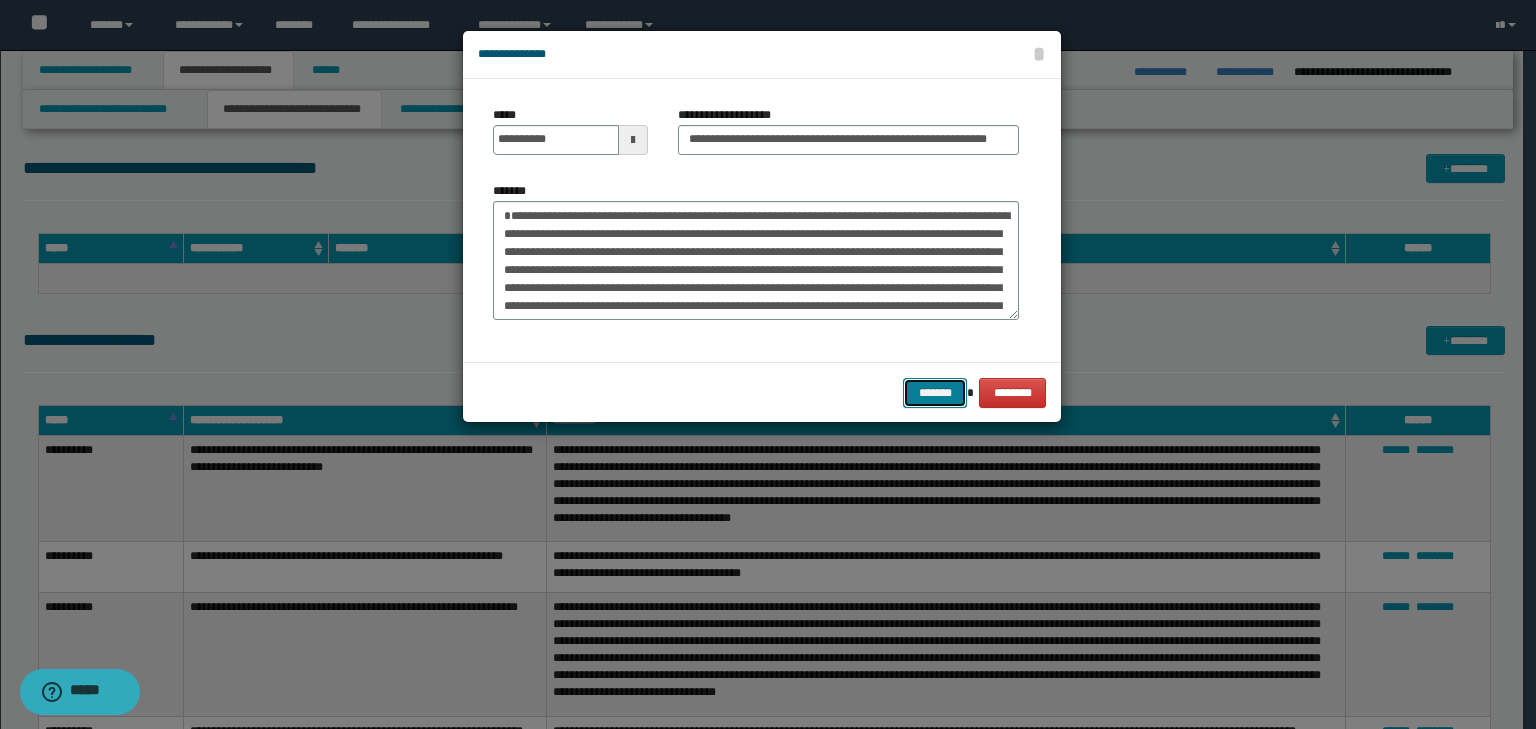 click on "*******" at bounding box center [935, 393] 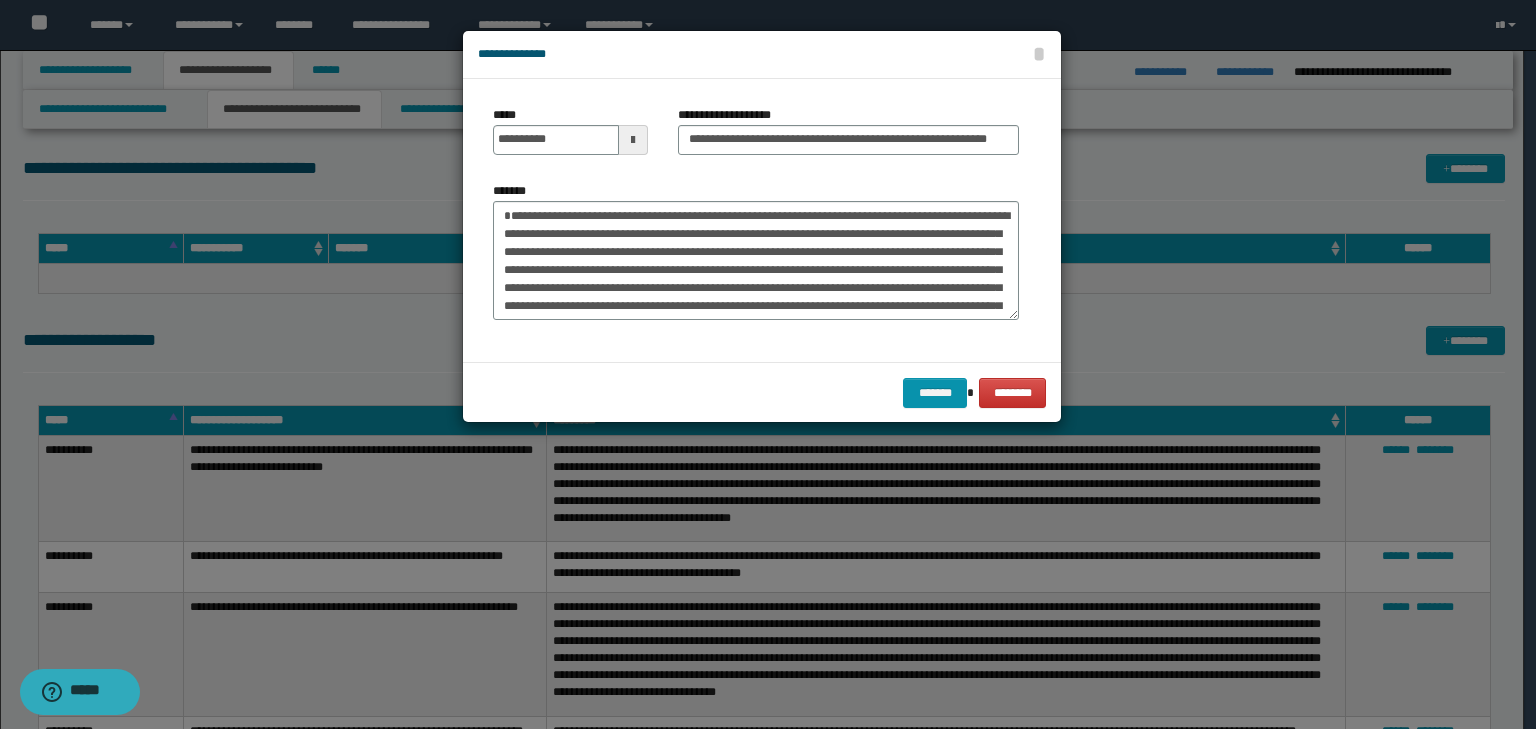 scroll, scrollTop: 0, scrollLeft: 0, axis: both 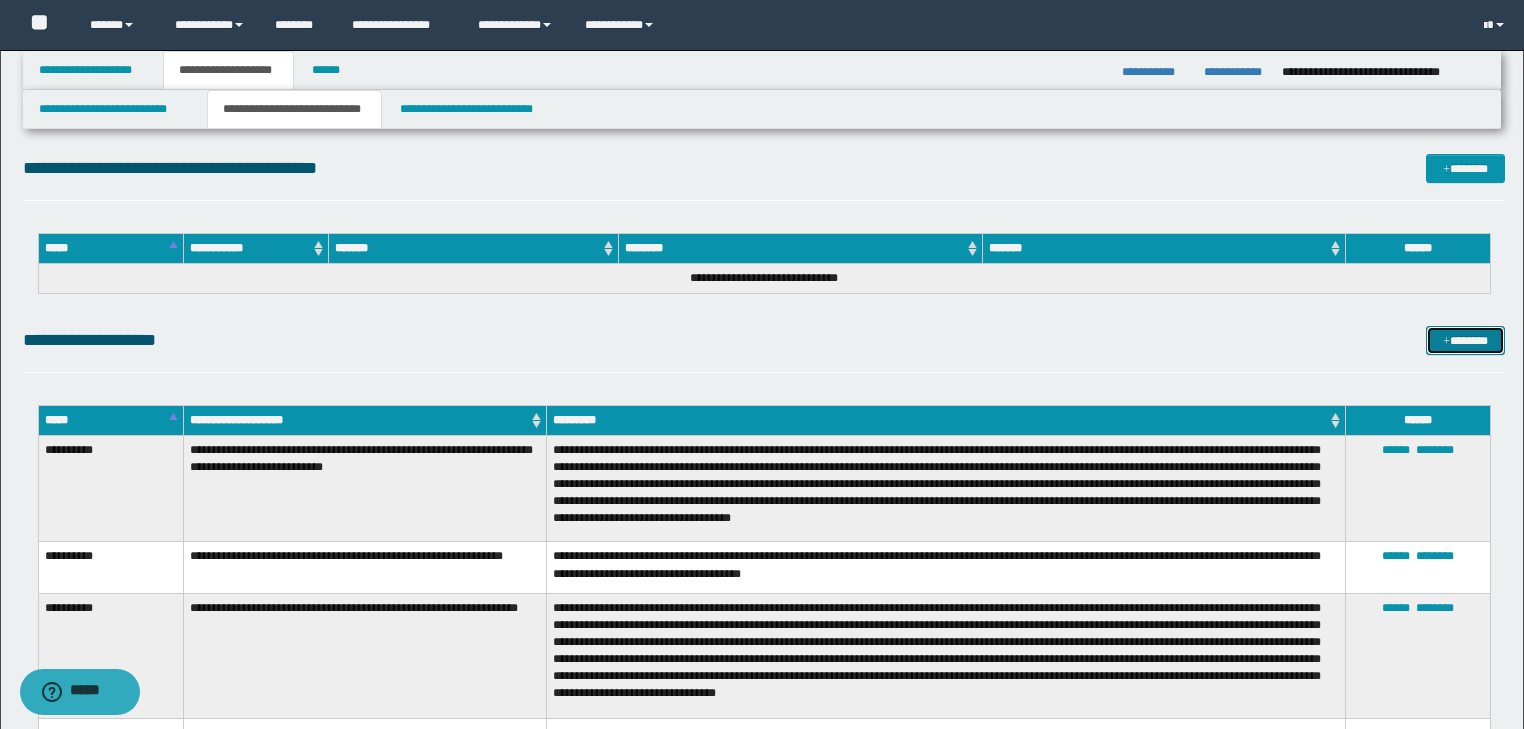 click on "*******" at bounding box center [1465, 341] 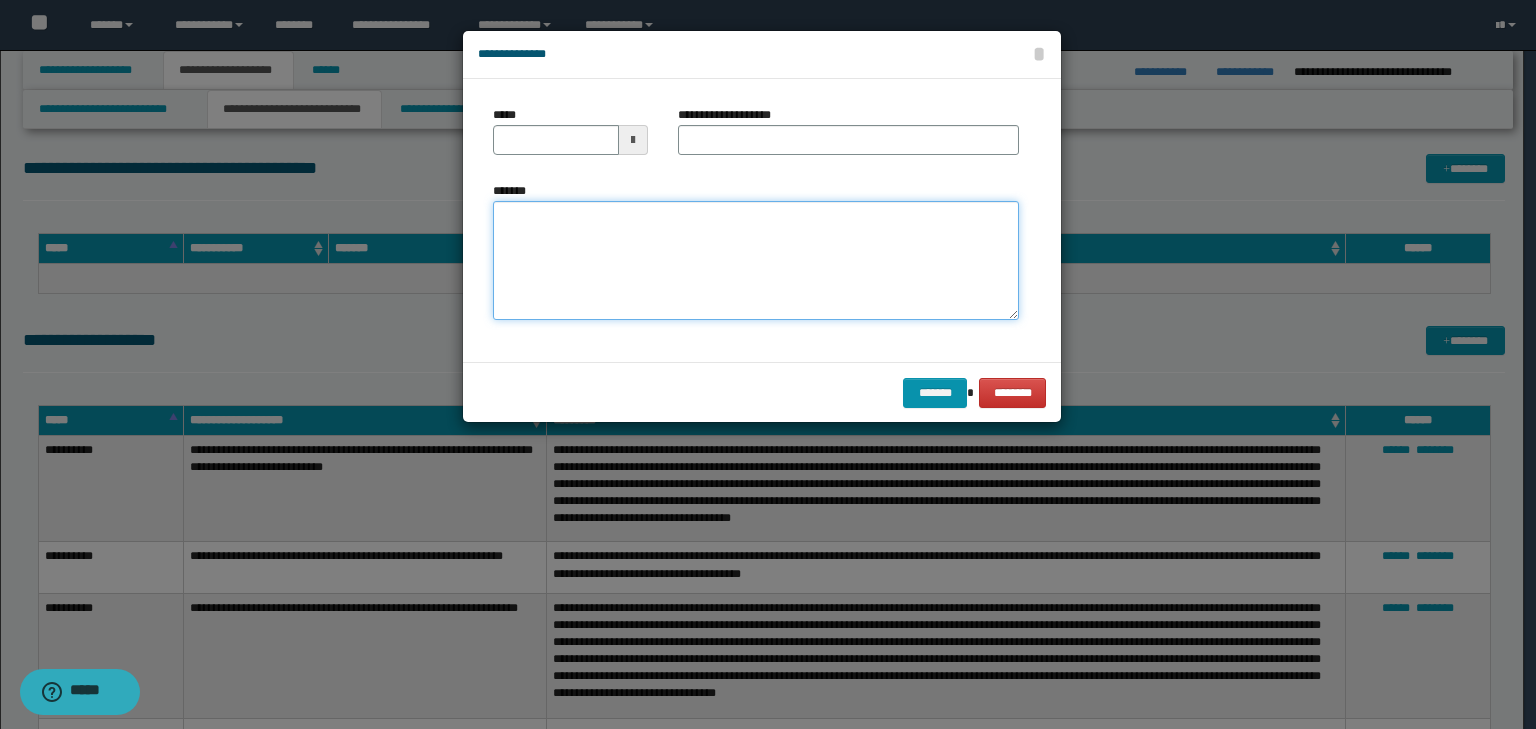 click on "*******" at bounding box center [756, 261] 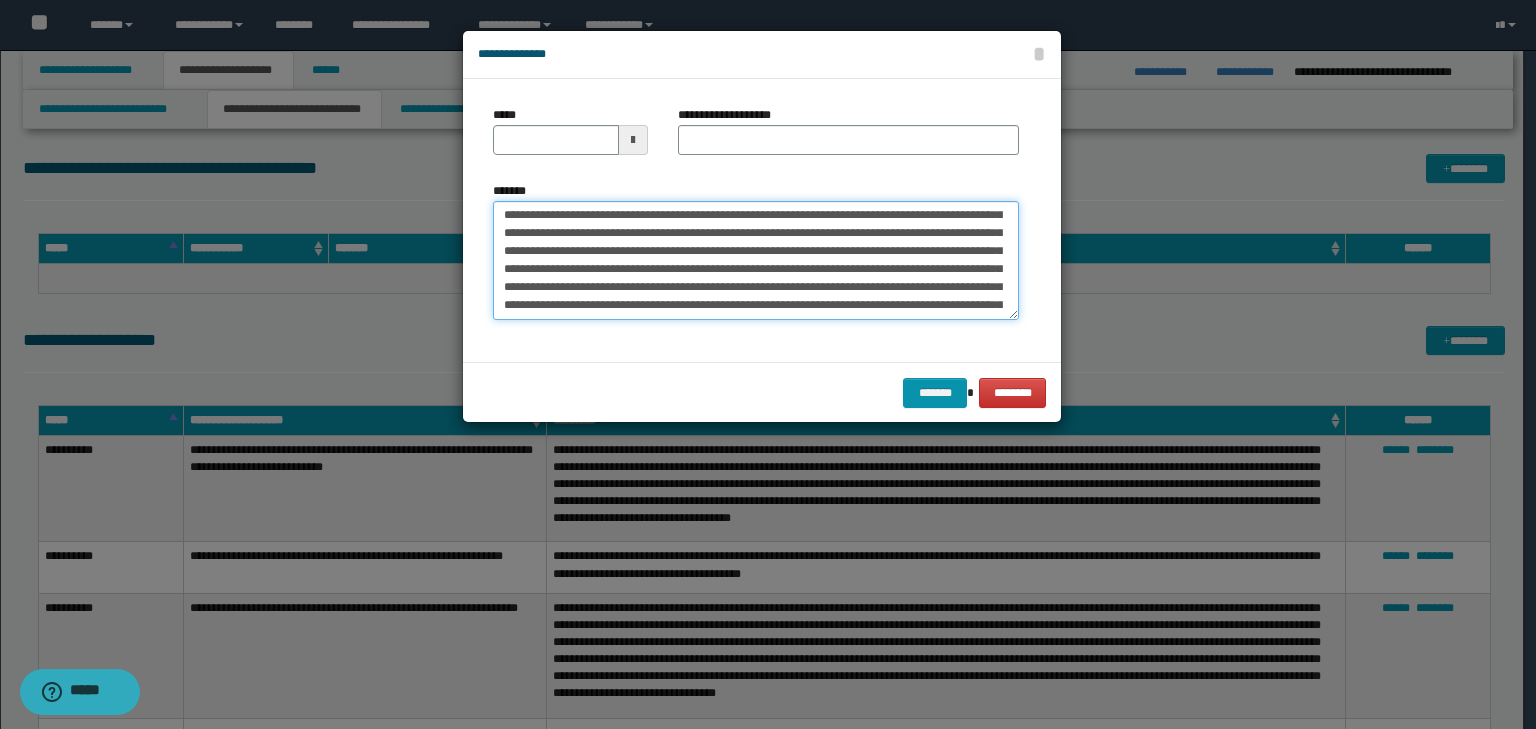 scroll, scrollTop: 0, scrollLeft: 0, axis: both 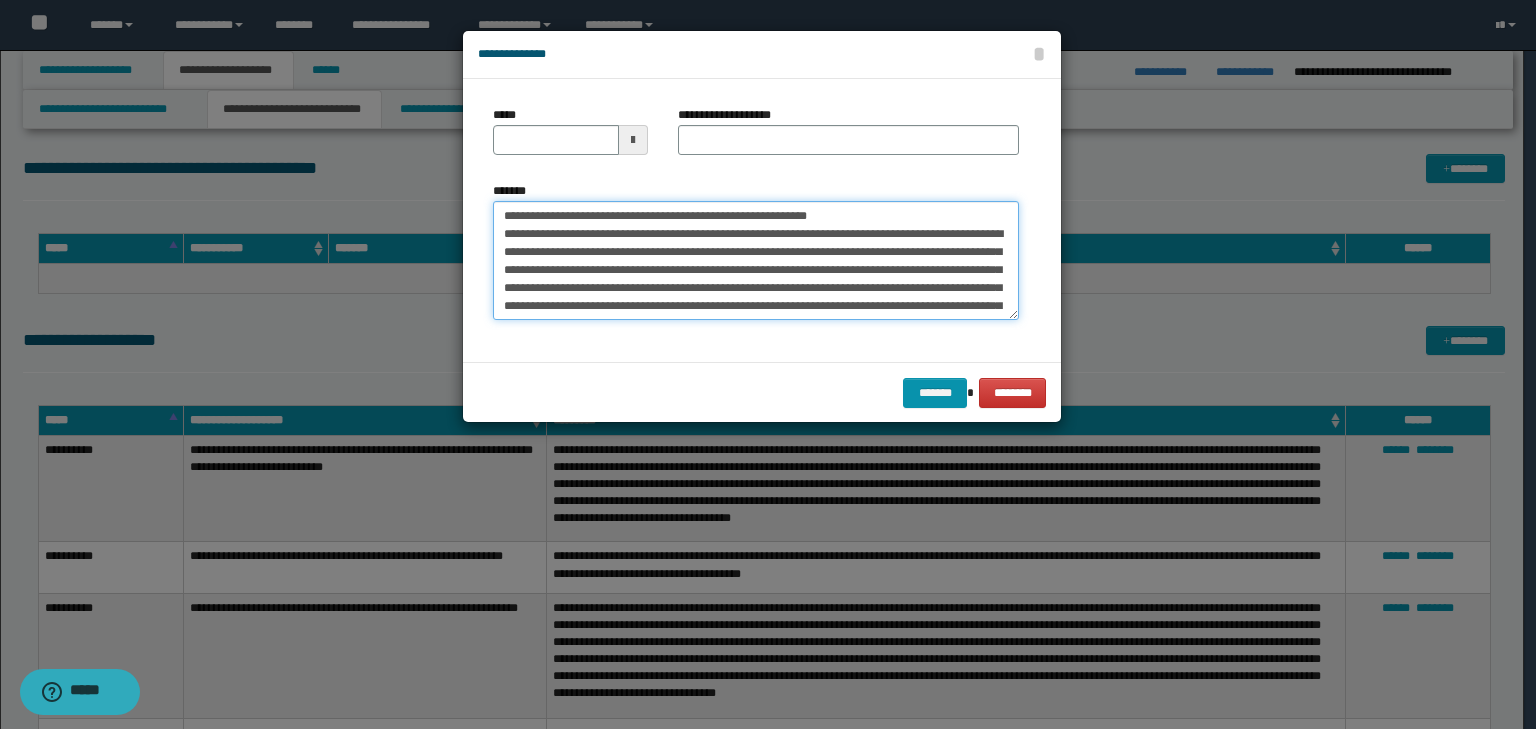 drag, startPoint x: 556, startPoint y: 217, endPoint x: 393, endPoint y: 188, distance: 165.55966 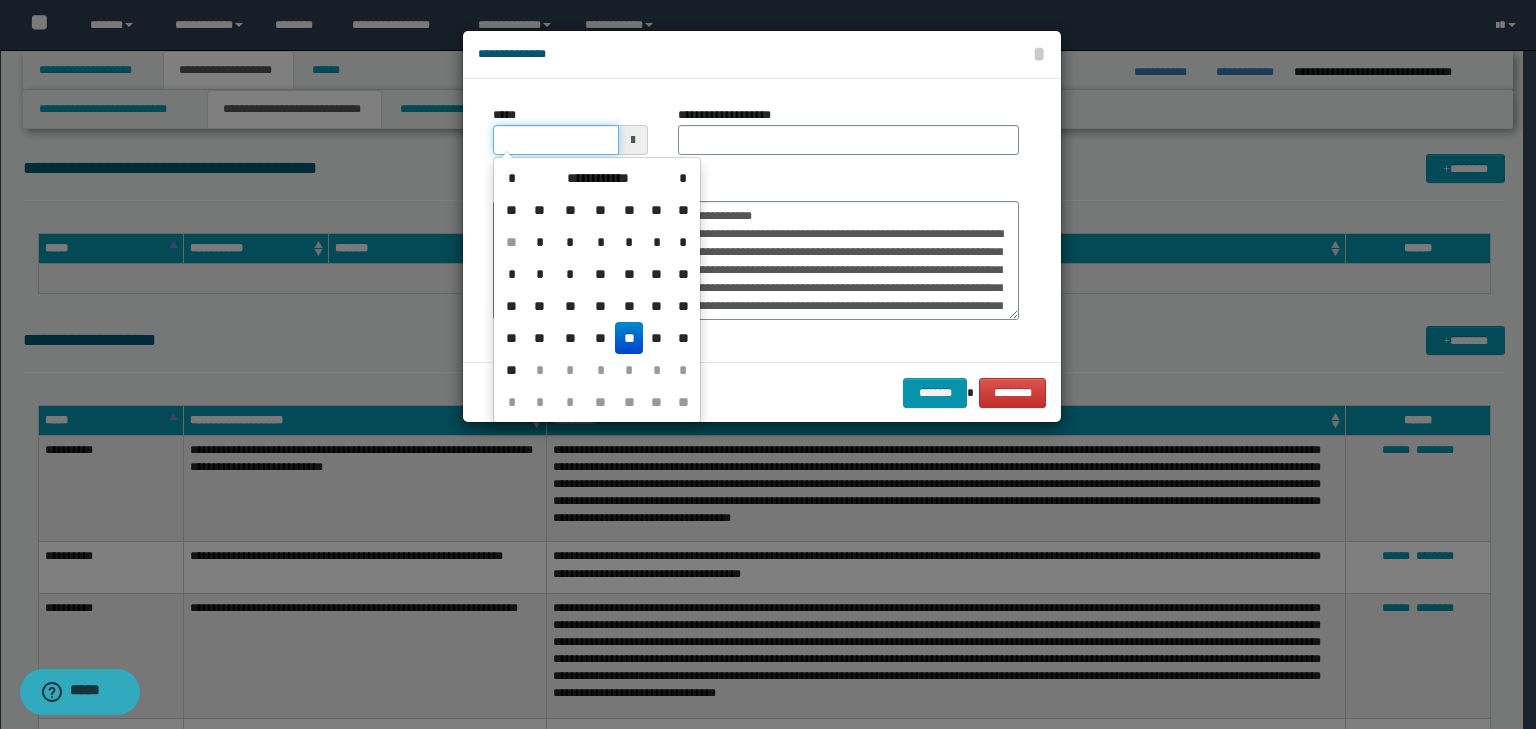 click on "*****" at bounding box center [556, 140] 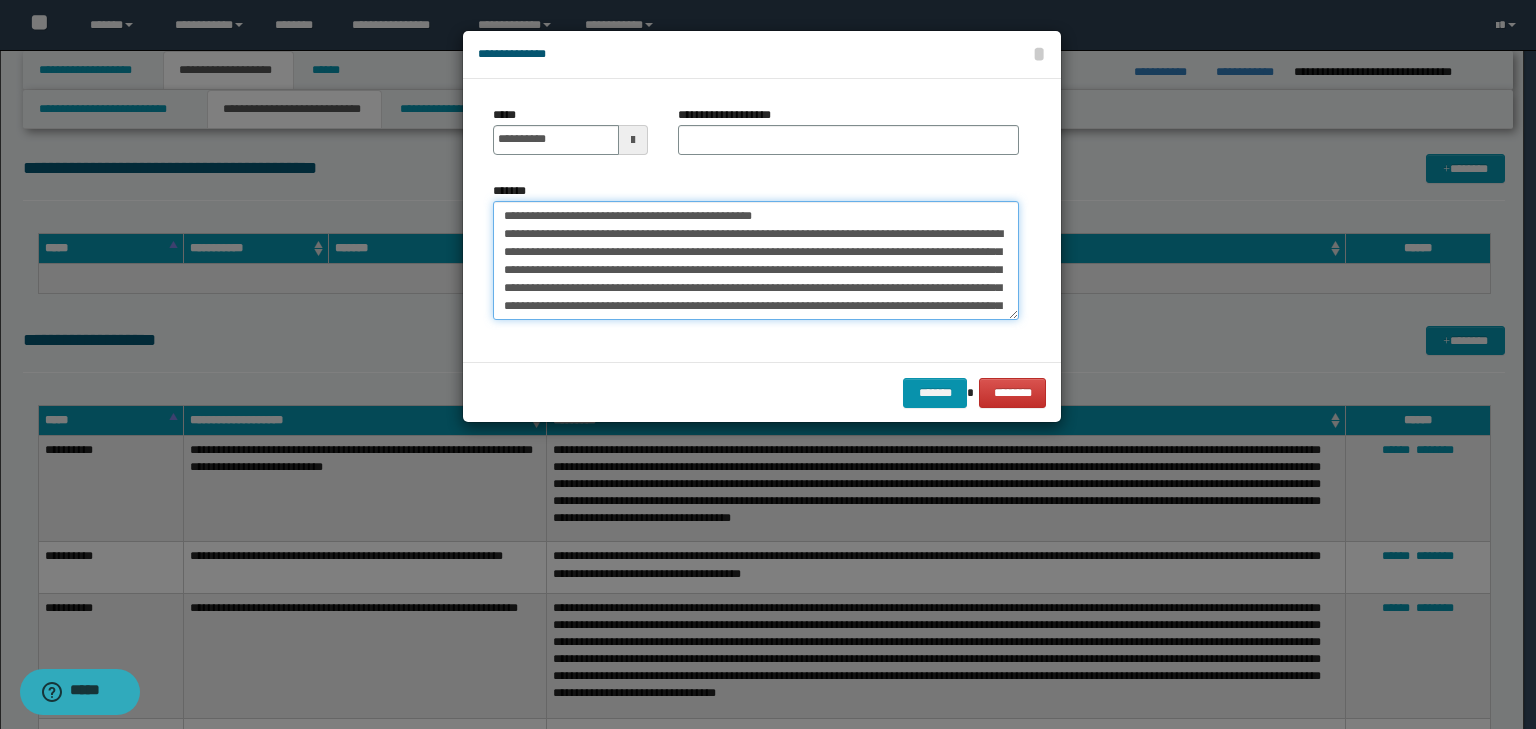 drag, startPoint x: 695, startPoint y: 213, endPoint x: 362, endPoint y: 204, distance: 333.1216 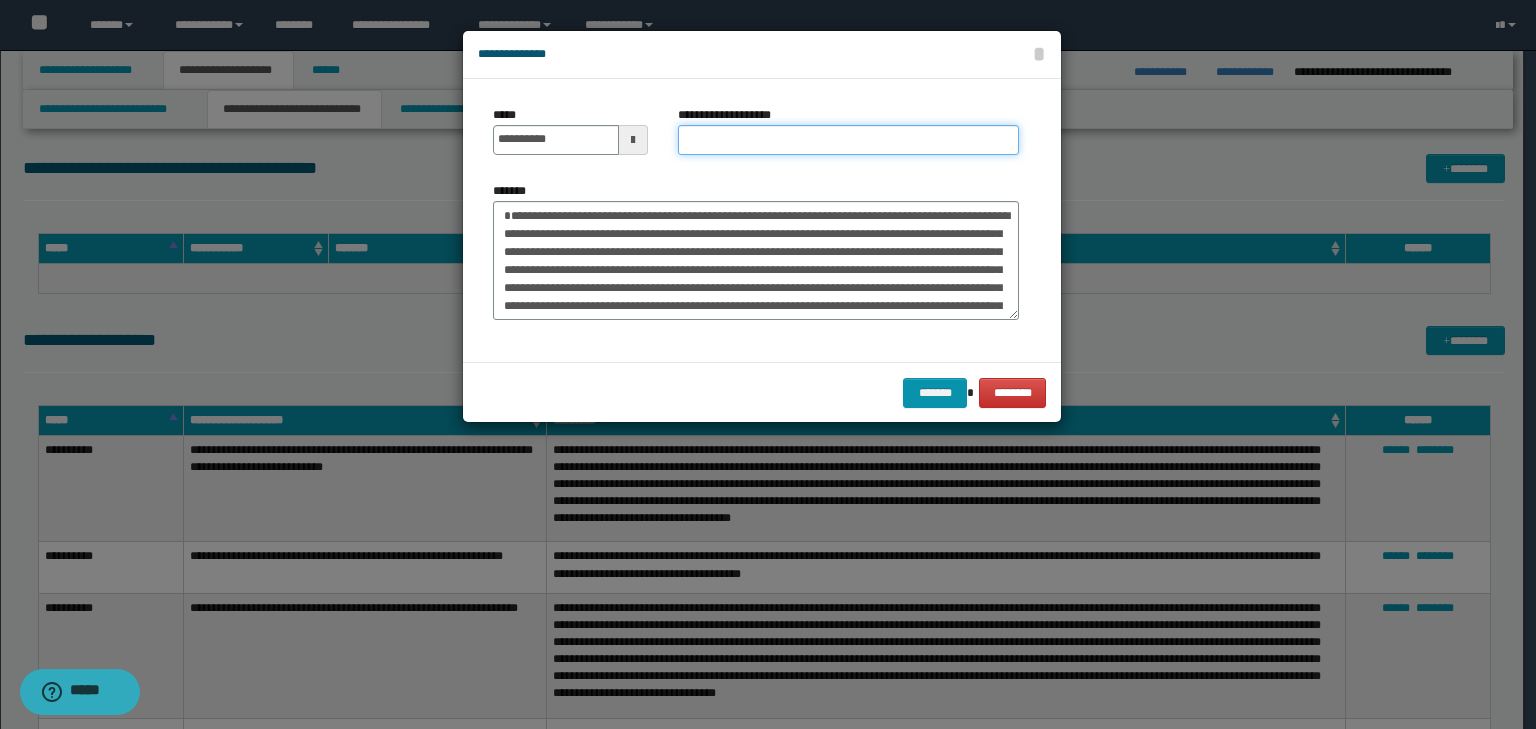 click on "**********" at bounding box center [848, 140] 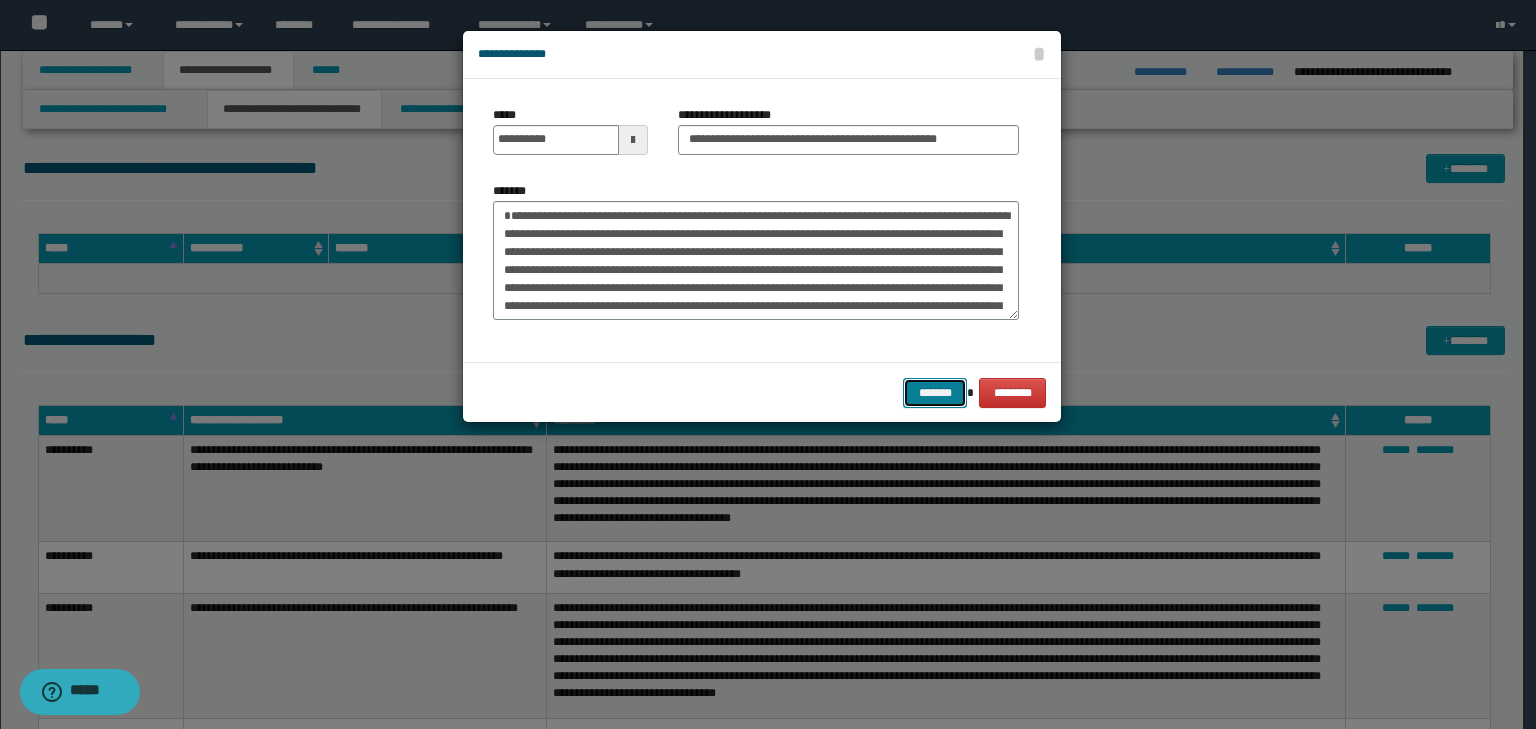 click on "*******" at bounding box center (935, 393) 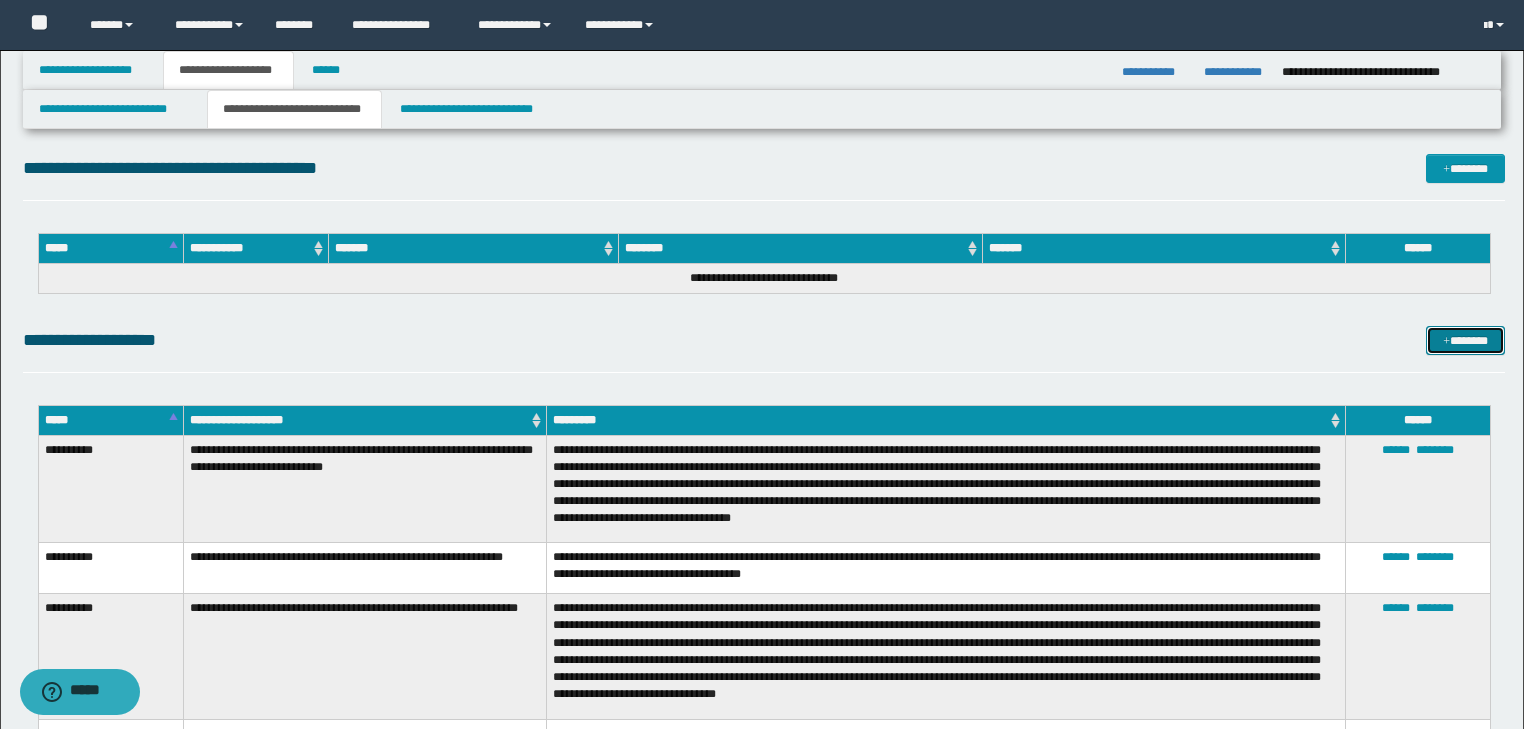 drag, startPoint x: 1460, startPoint y: 350, endPoint x: 1410, endPoint y: 347, distance: 50.08992 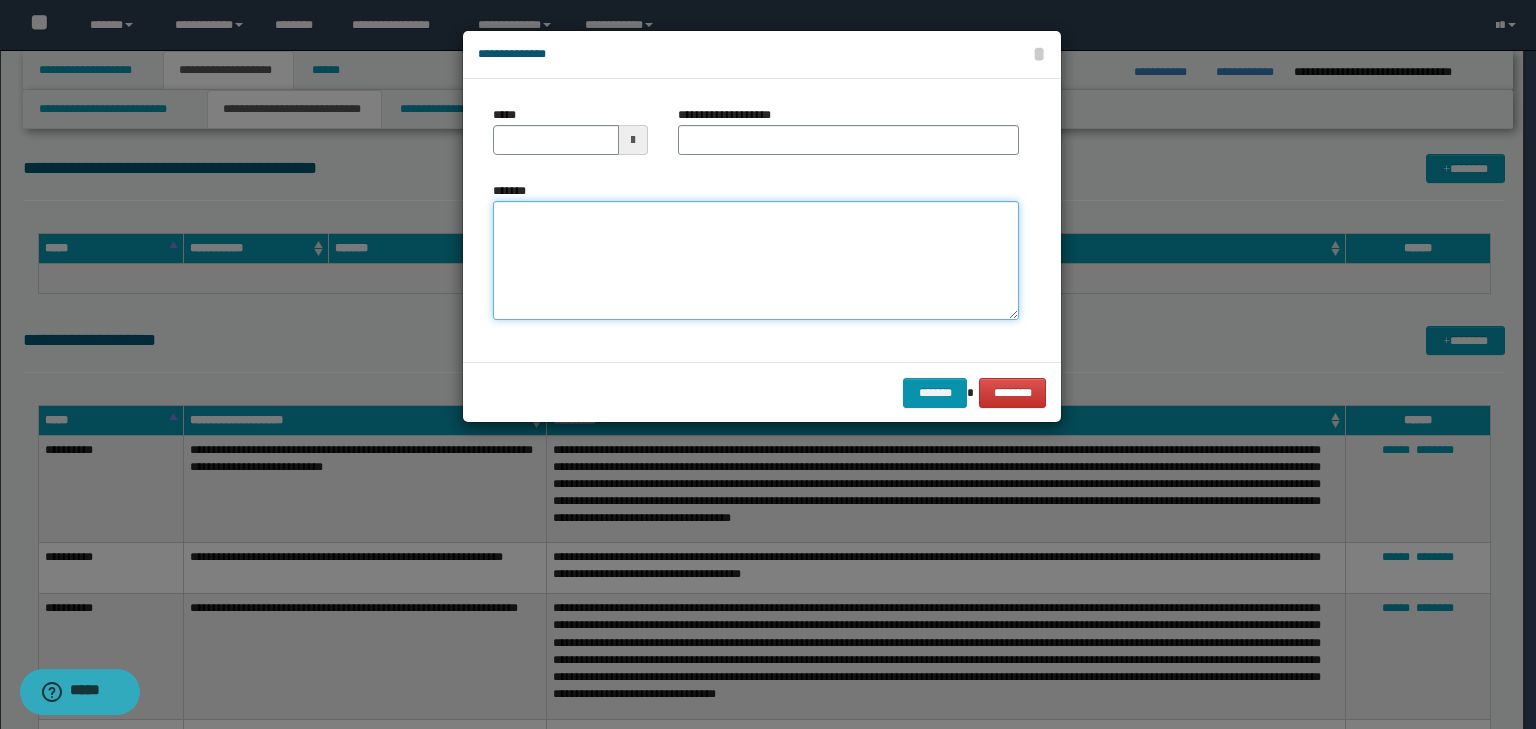 click on "*******" at bounding box center (756, 261) 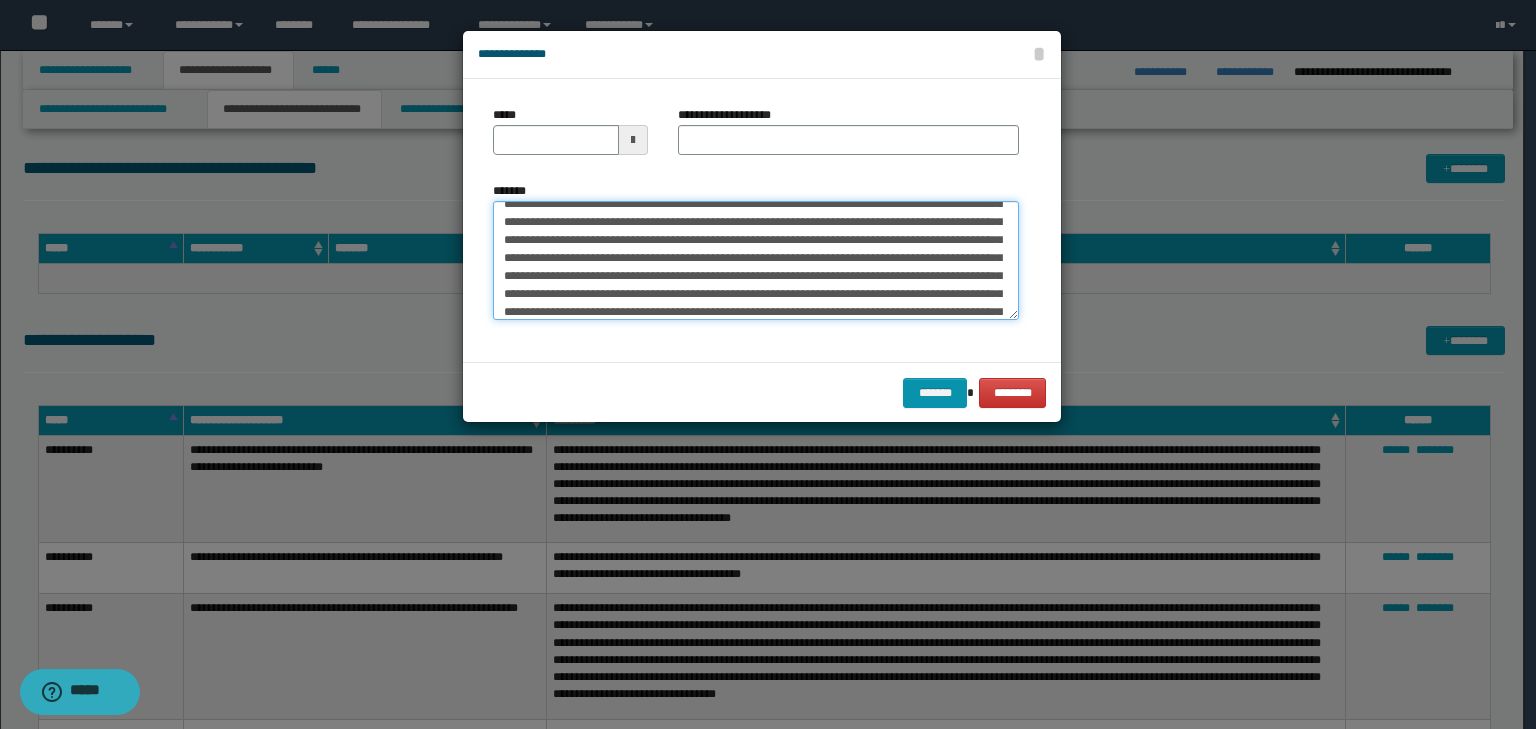 scroll, scrollTop: 0, scrollLeft: 0, axis: both 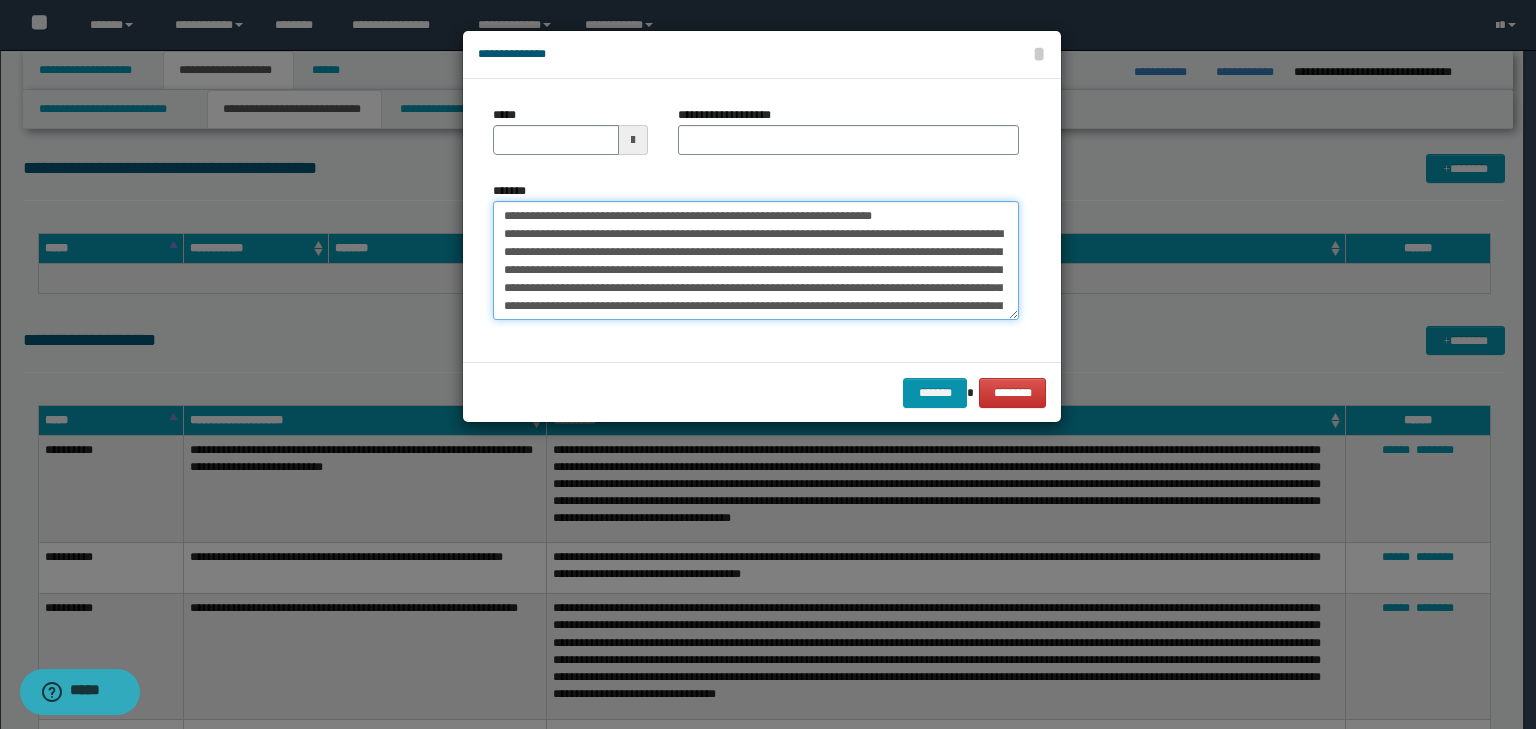 drag, startPoint x: 564, startPoint y: 217, endPoint x: 404, endPoint y: 203, distance: 160.61133 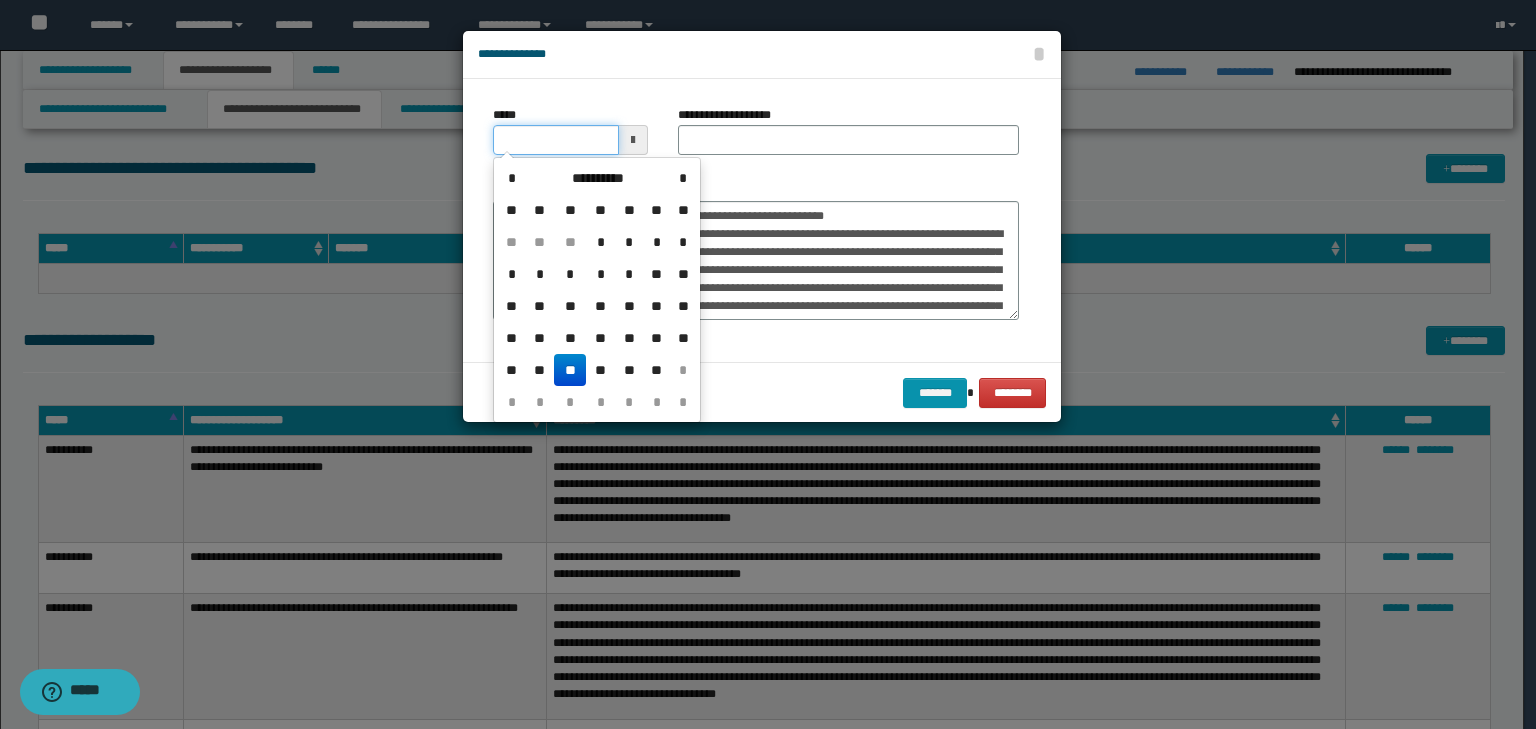 click on "*****" at bounding box center (556, 140) 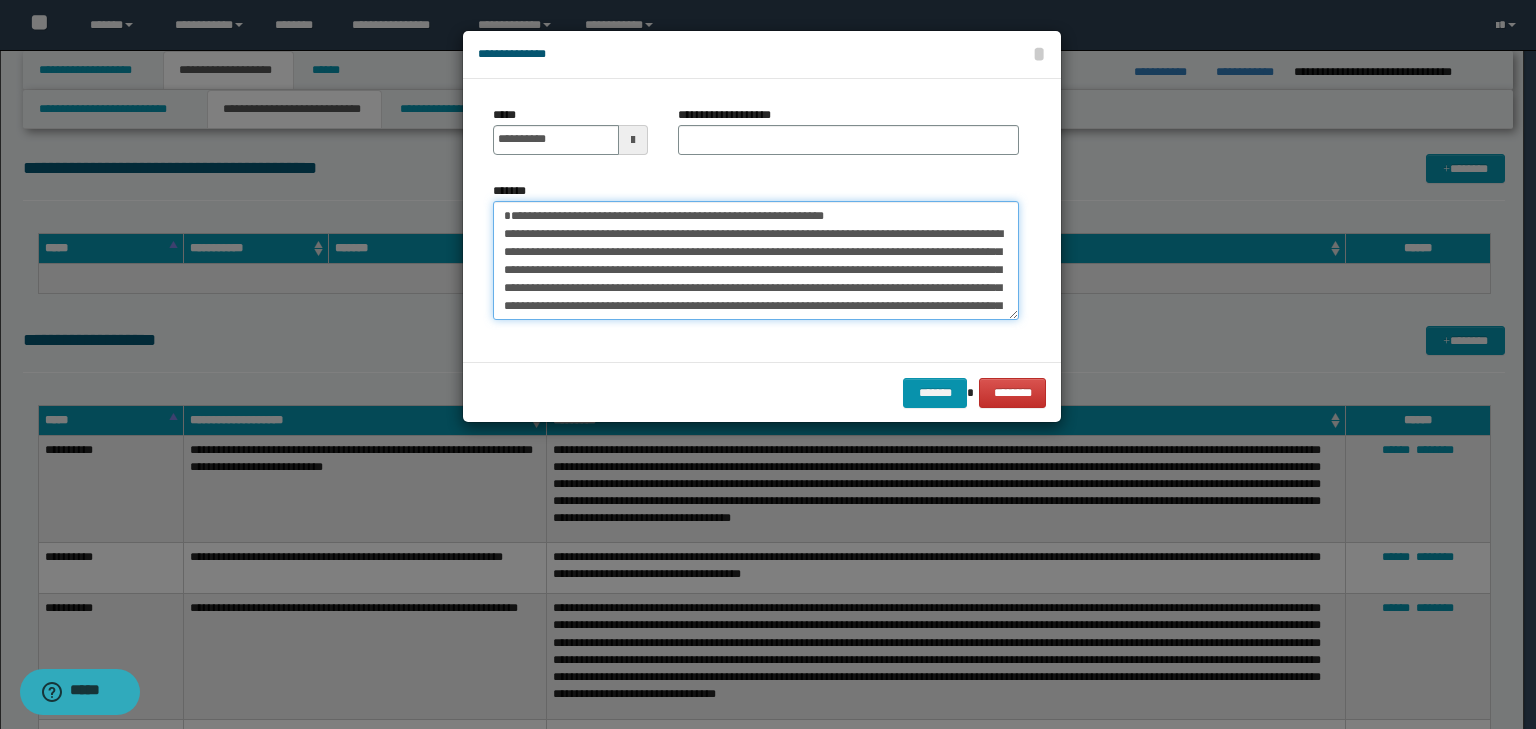 drag, startPoint x: 945, startPoint y: 212, endPoint x: 362, endPoint y: 203, distance: 583.06946 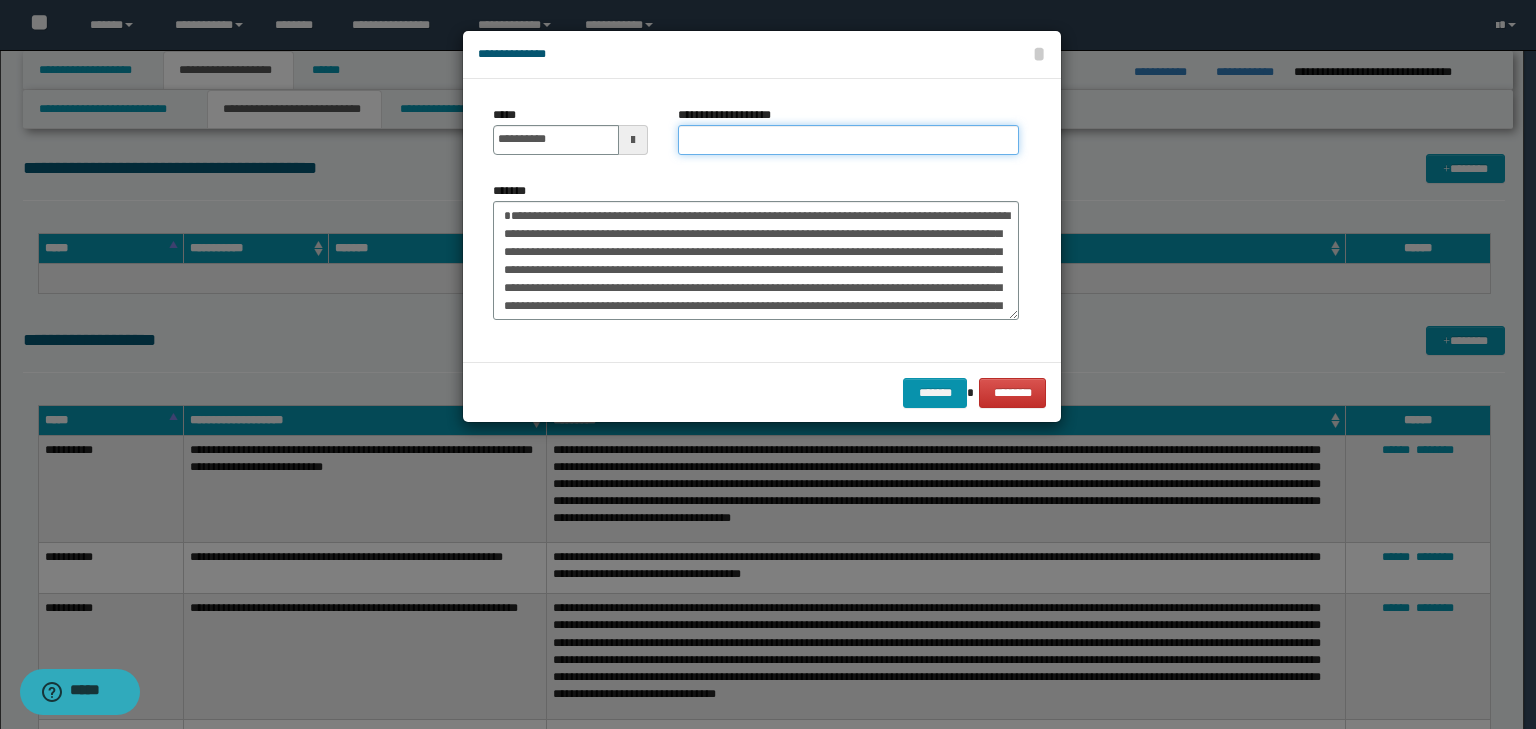 click on "**********" at bounding box center [848, 140] 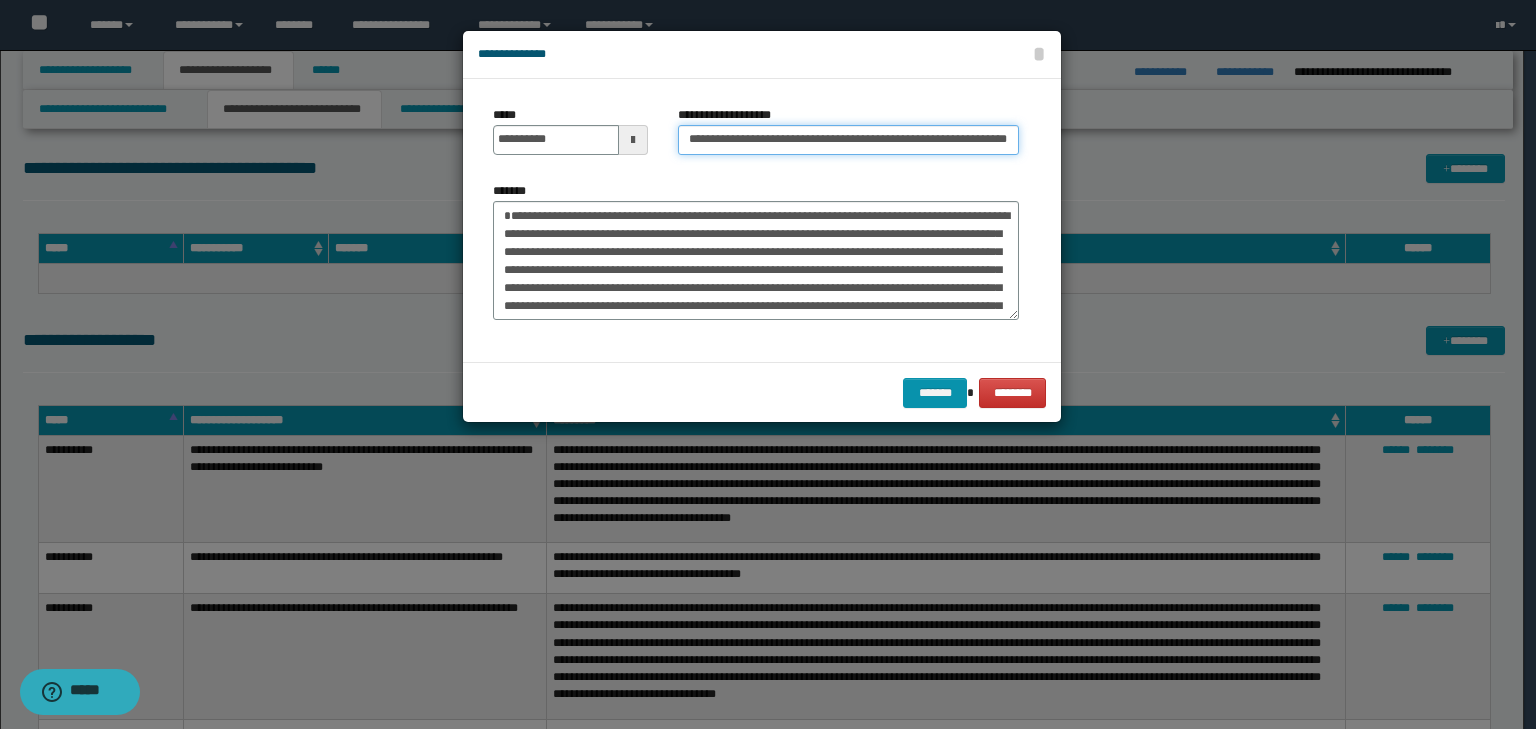 scroll, scrollTop: 0, scrollLeft: 108, axis: horizontal 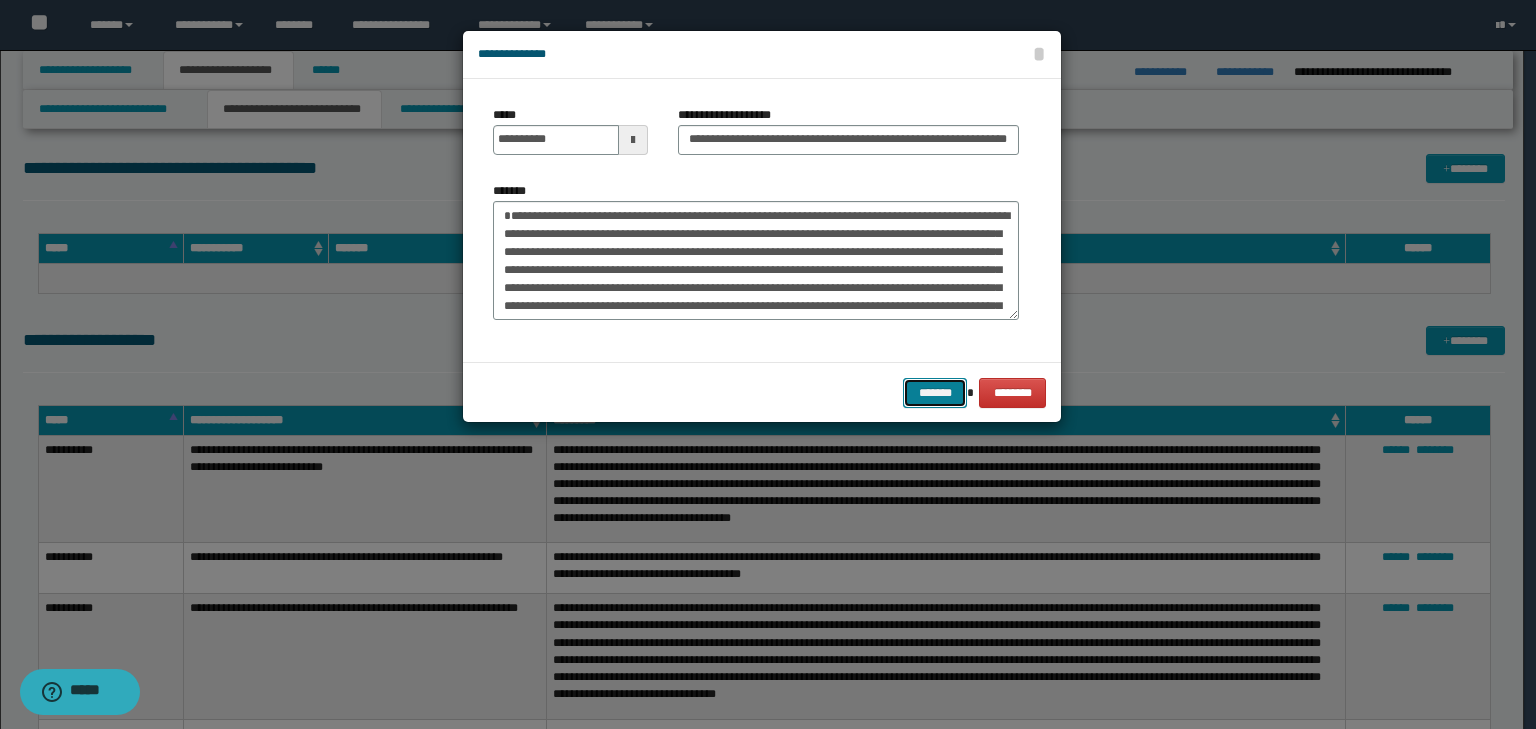 click on "*******" at bounding box center [935, 393] 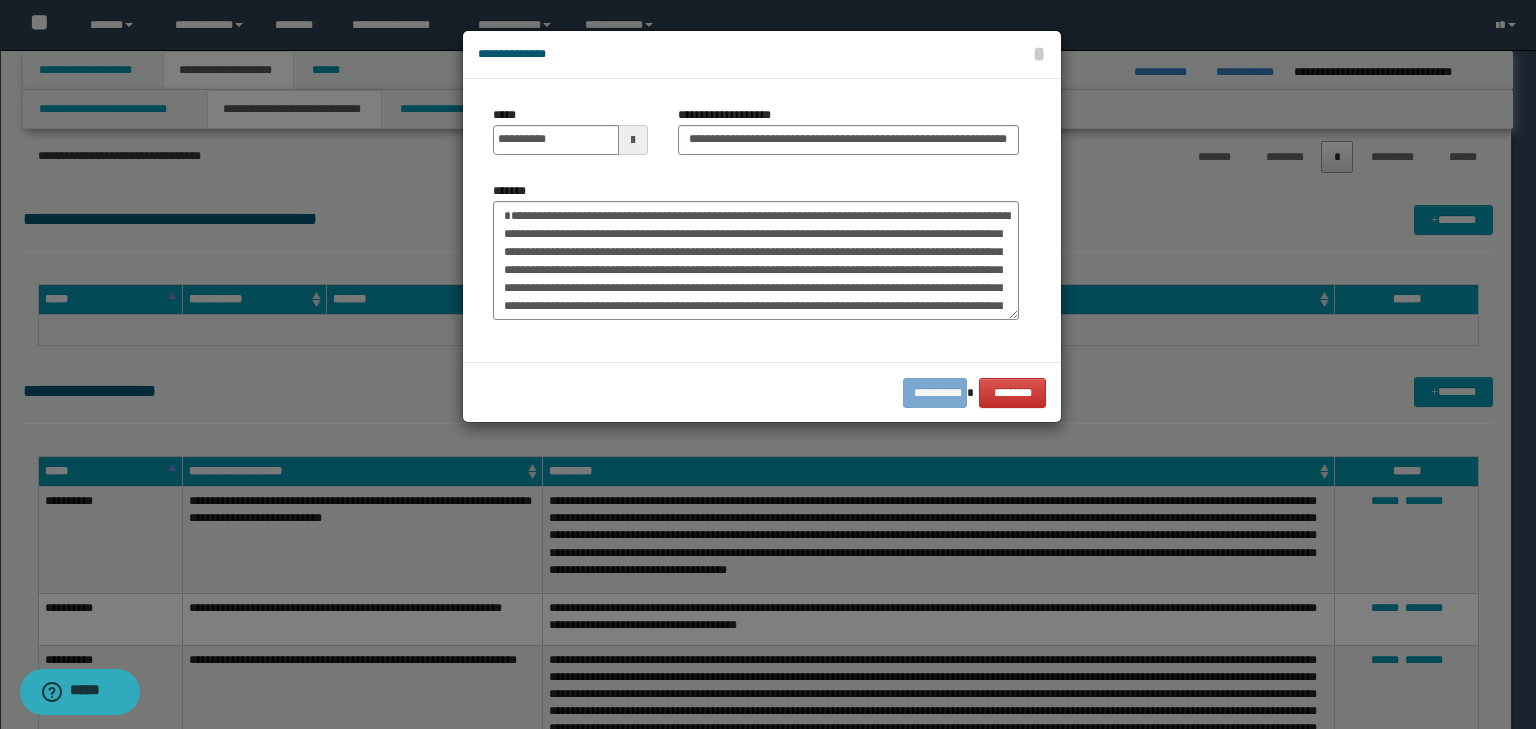 scroll, scrollTop: 0, scrollLeft: 0, axis: both 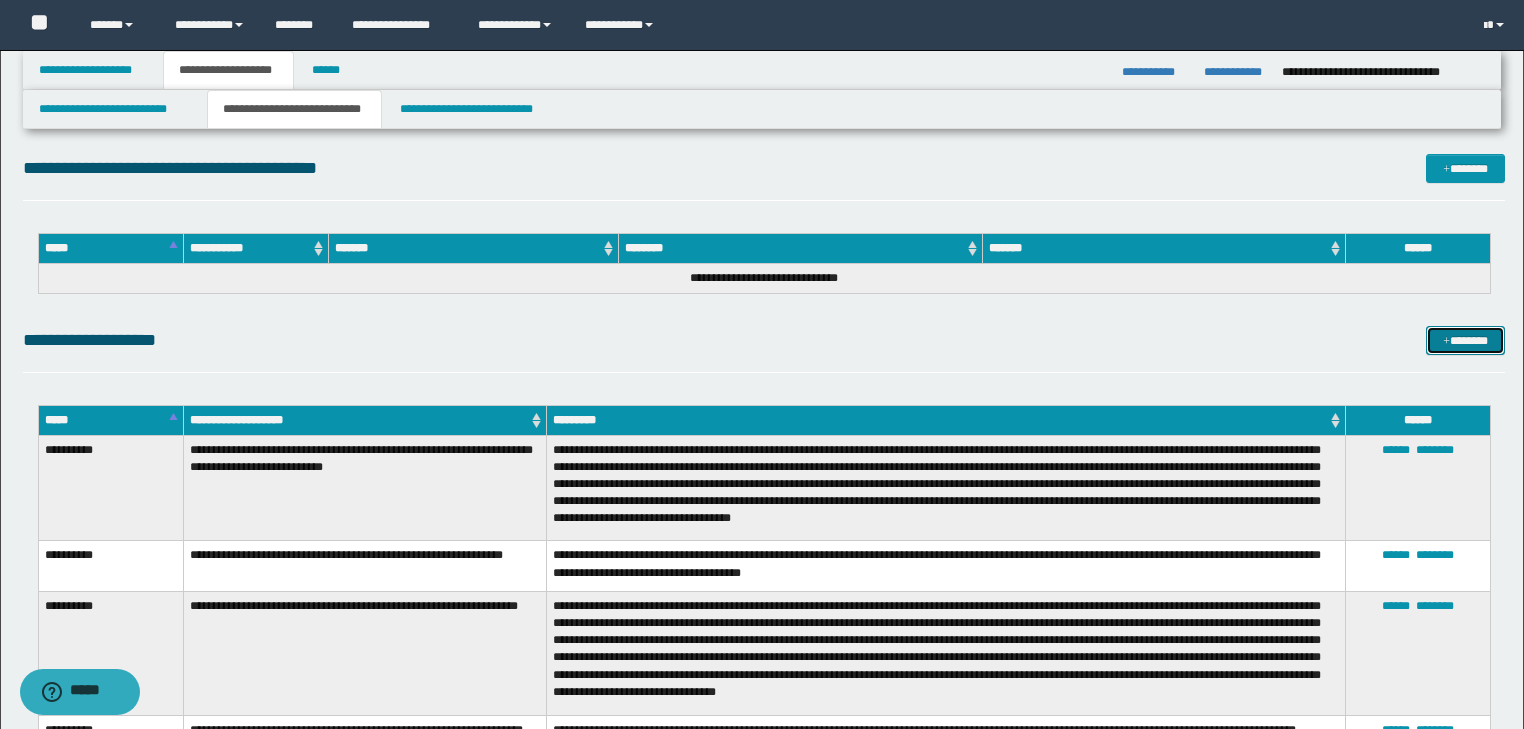 click at bounding box center [1446, 342] 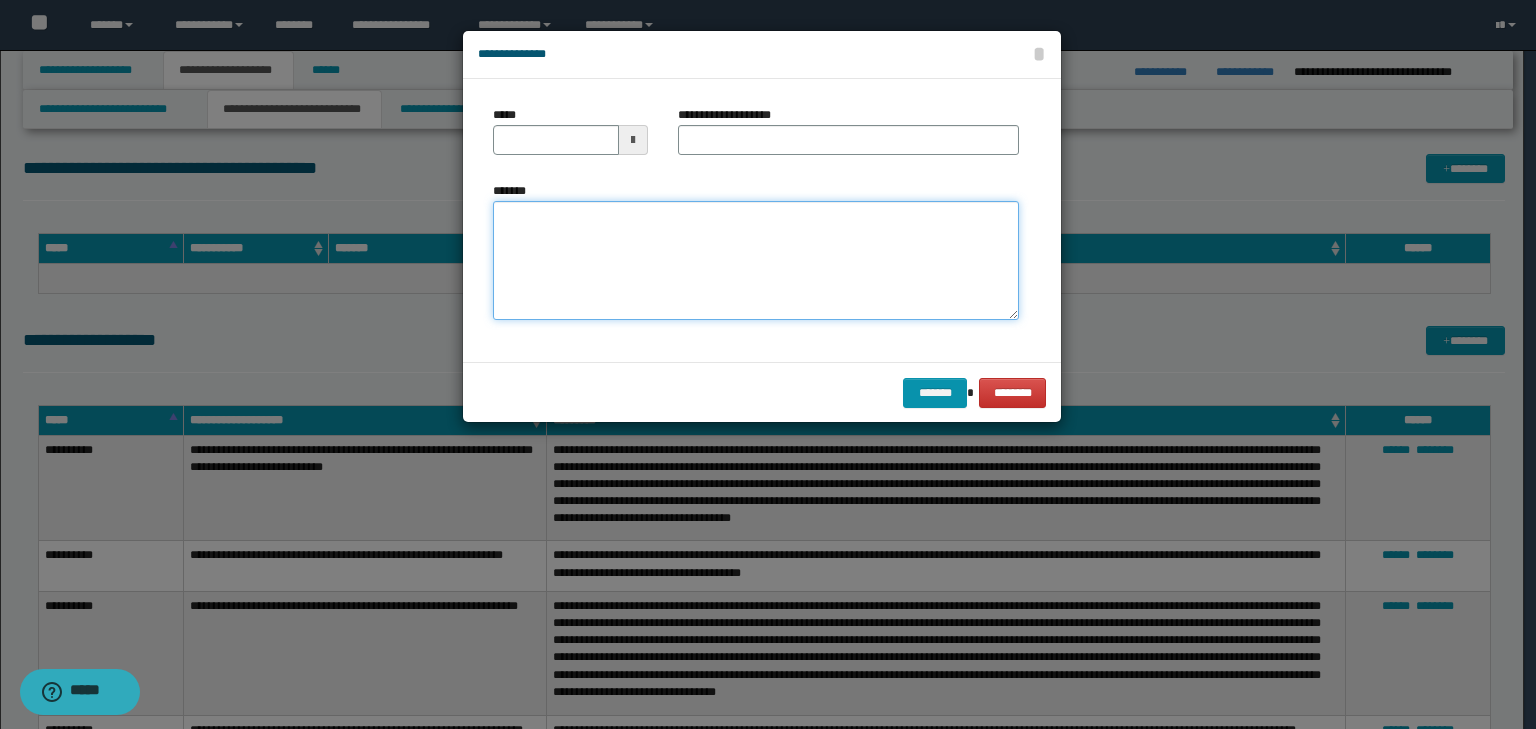 click on "*******" at bounding box center (756, 261) 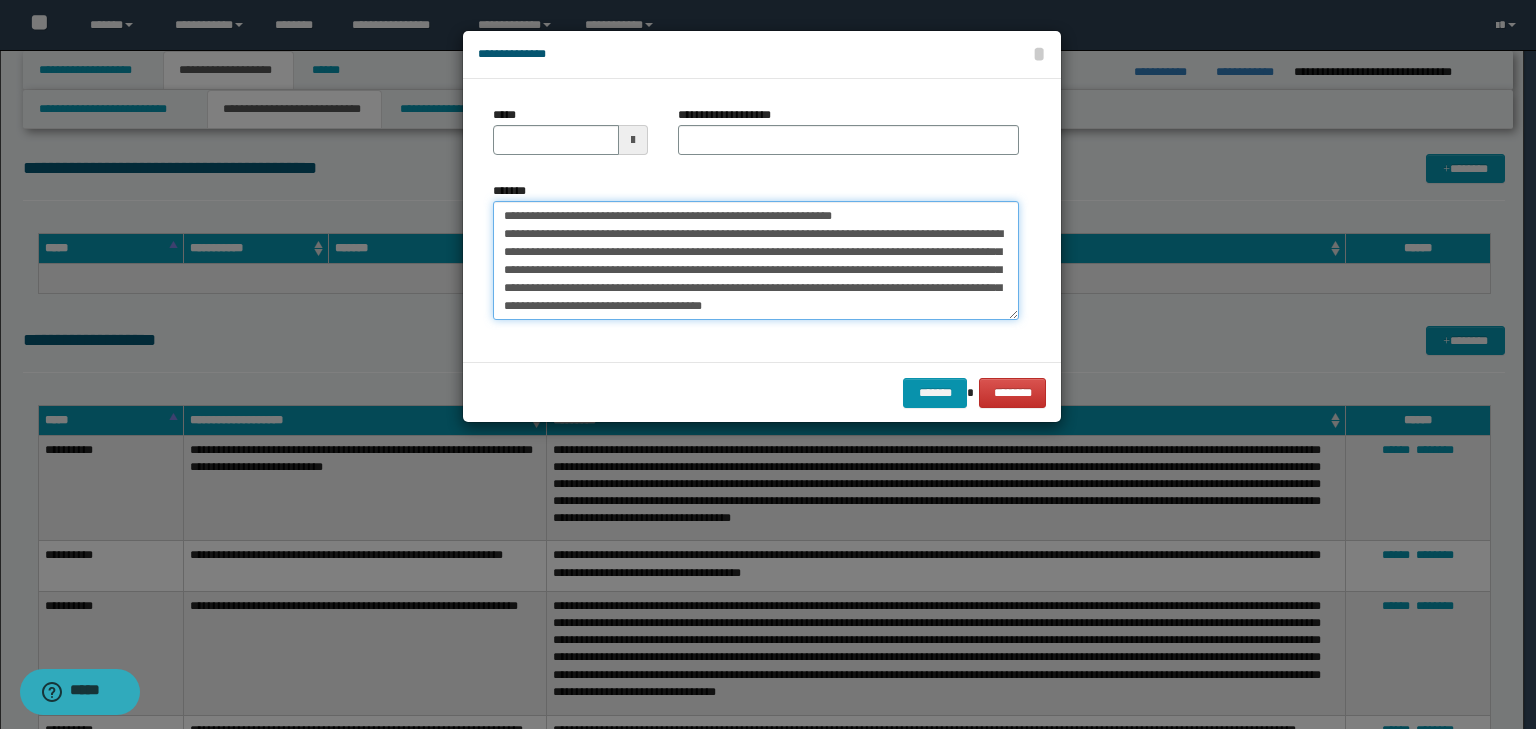 scroll, scrollTop: 0, scrollLeft: 0, axis: both 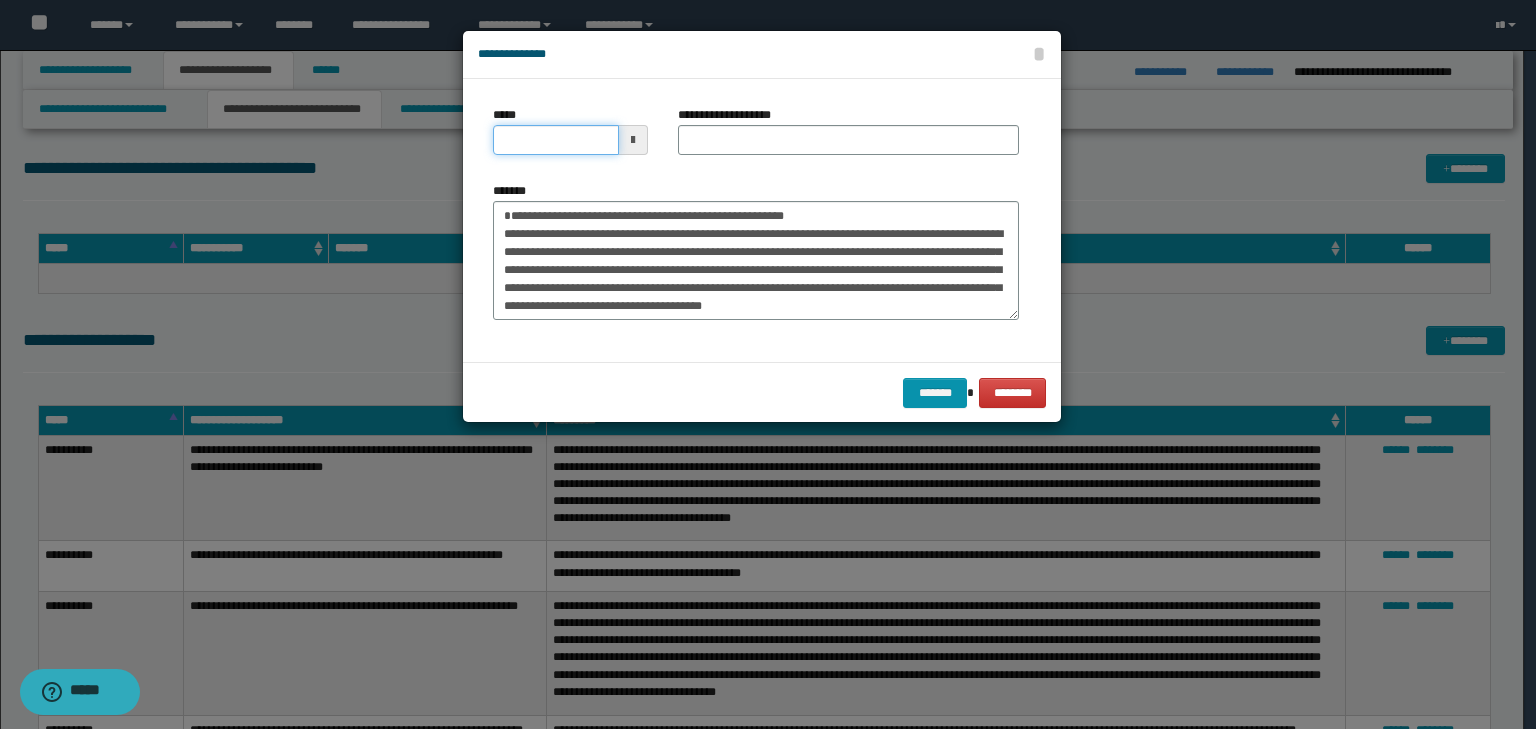 click on "*****" at bounding box center [556, 140] 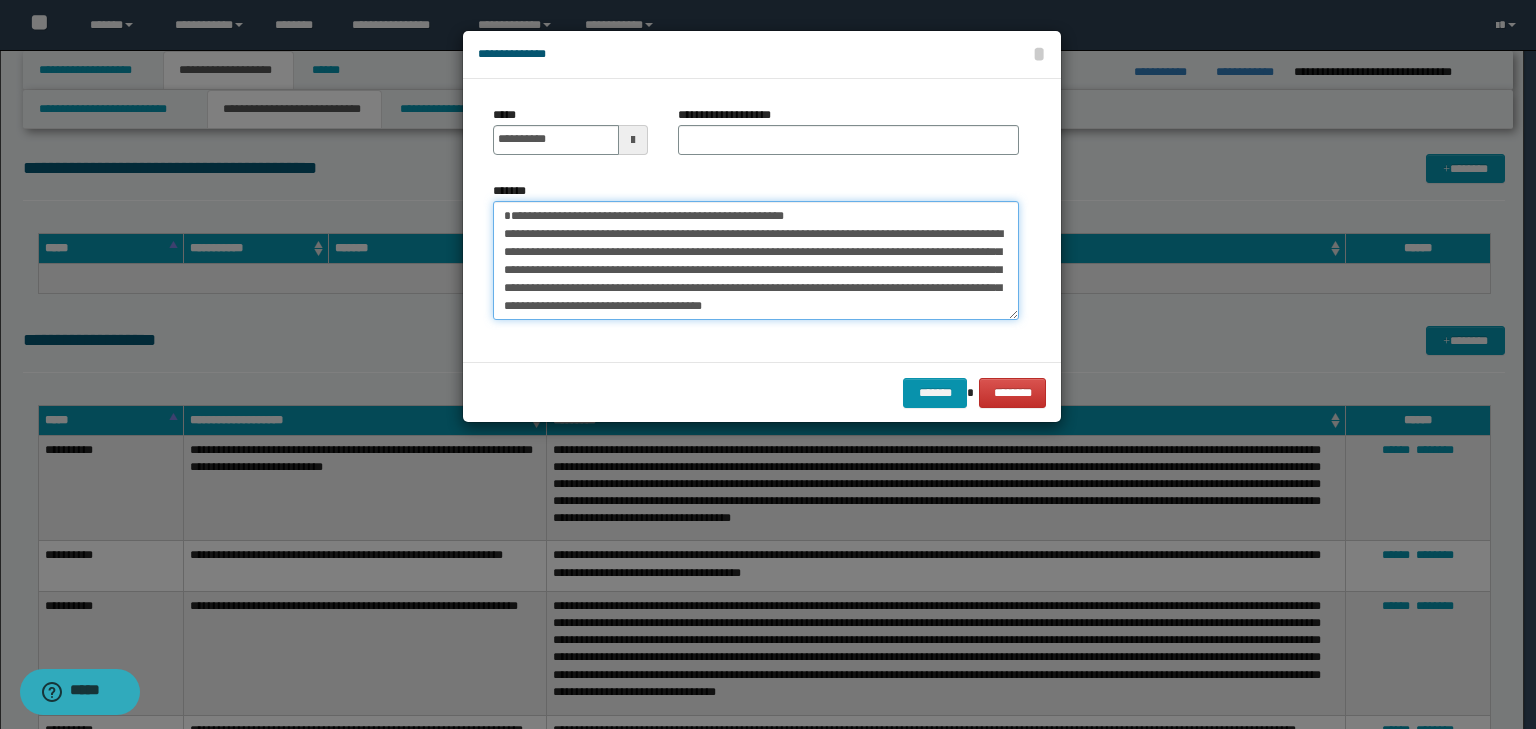 drag, startPoint x: 891, startPoint y: 209, endPoint x: 280, endPoint y: 199, distance: 611.08185 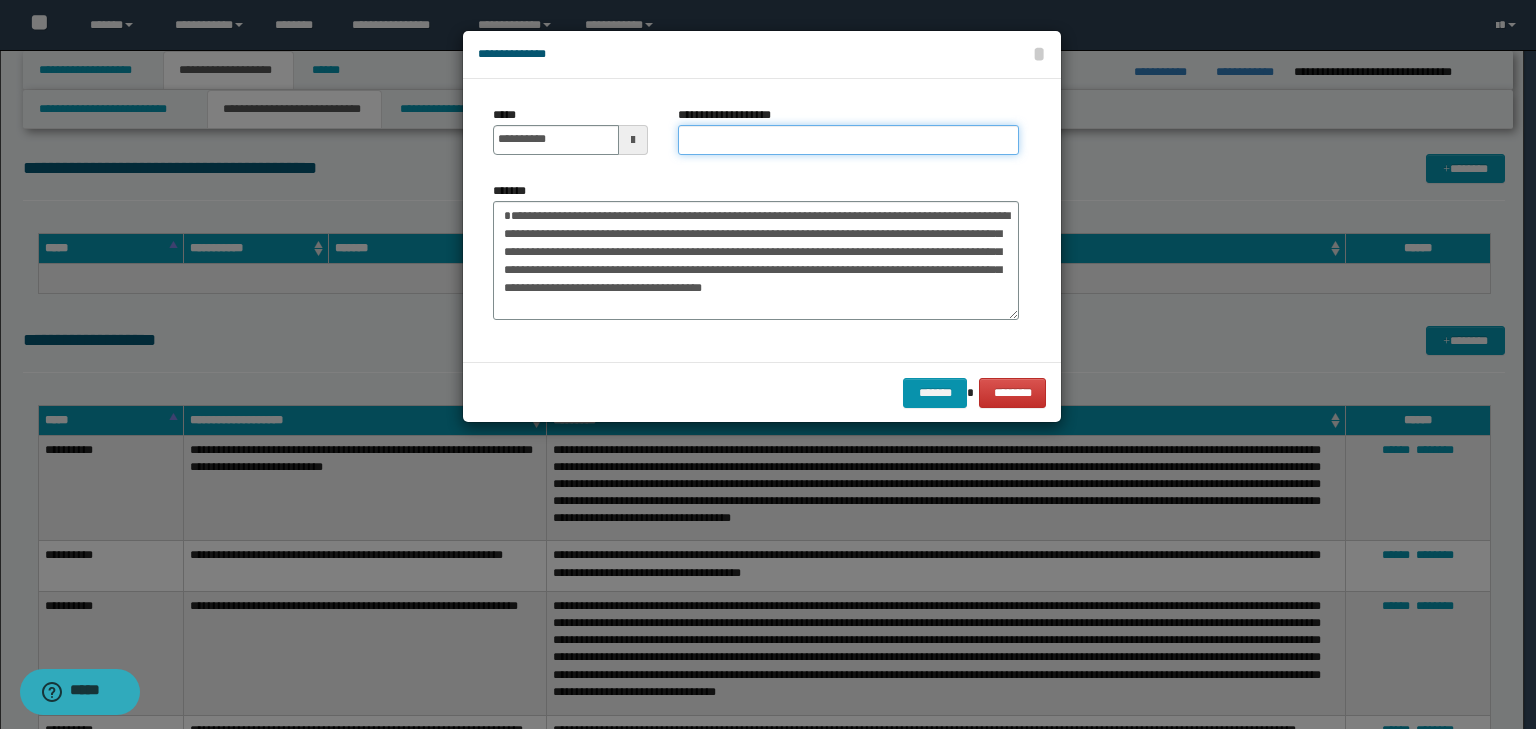 click on "**********" at bounding box center (848, 140) 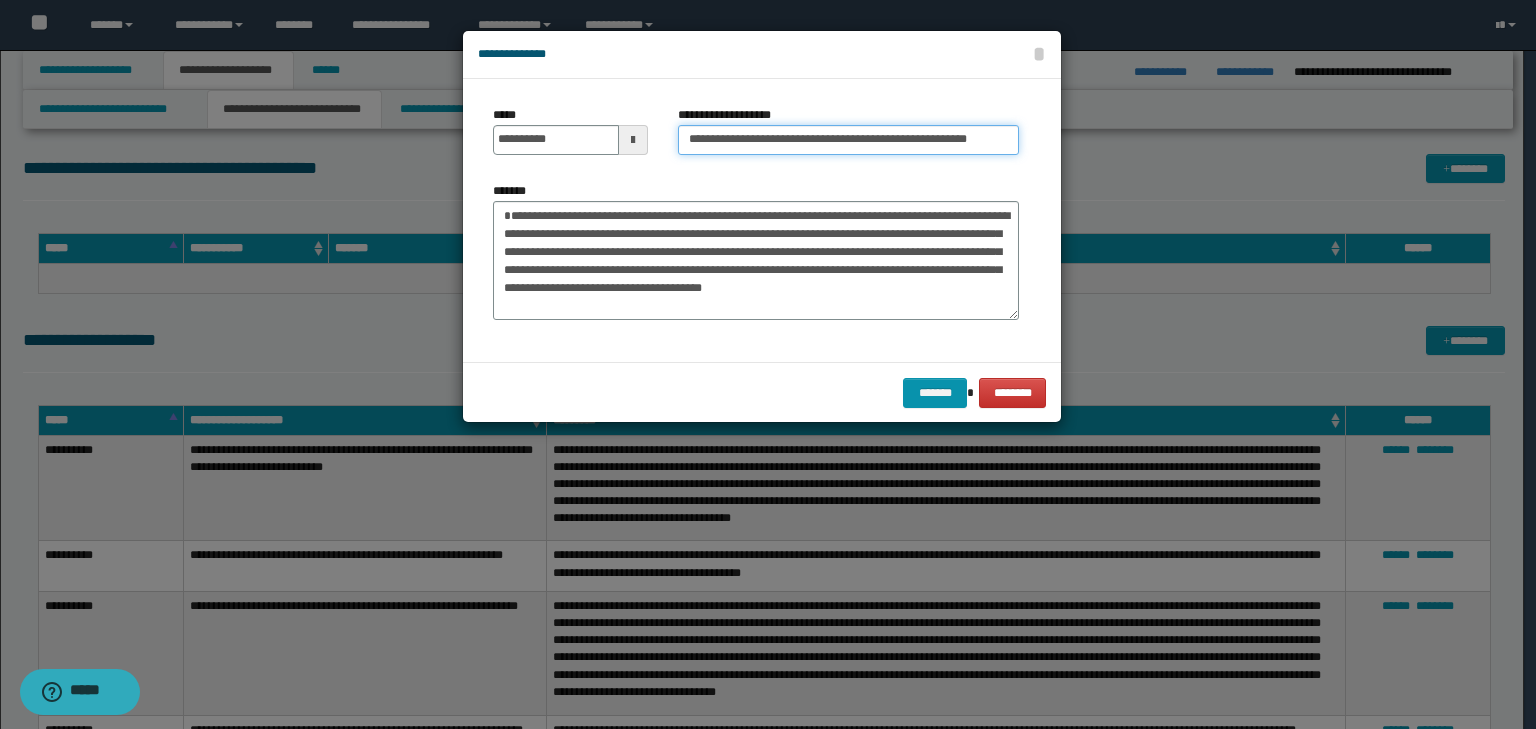 scroll, scrollTop: 0, scrollLeft: 32, axis: horizontal 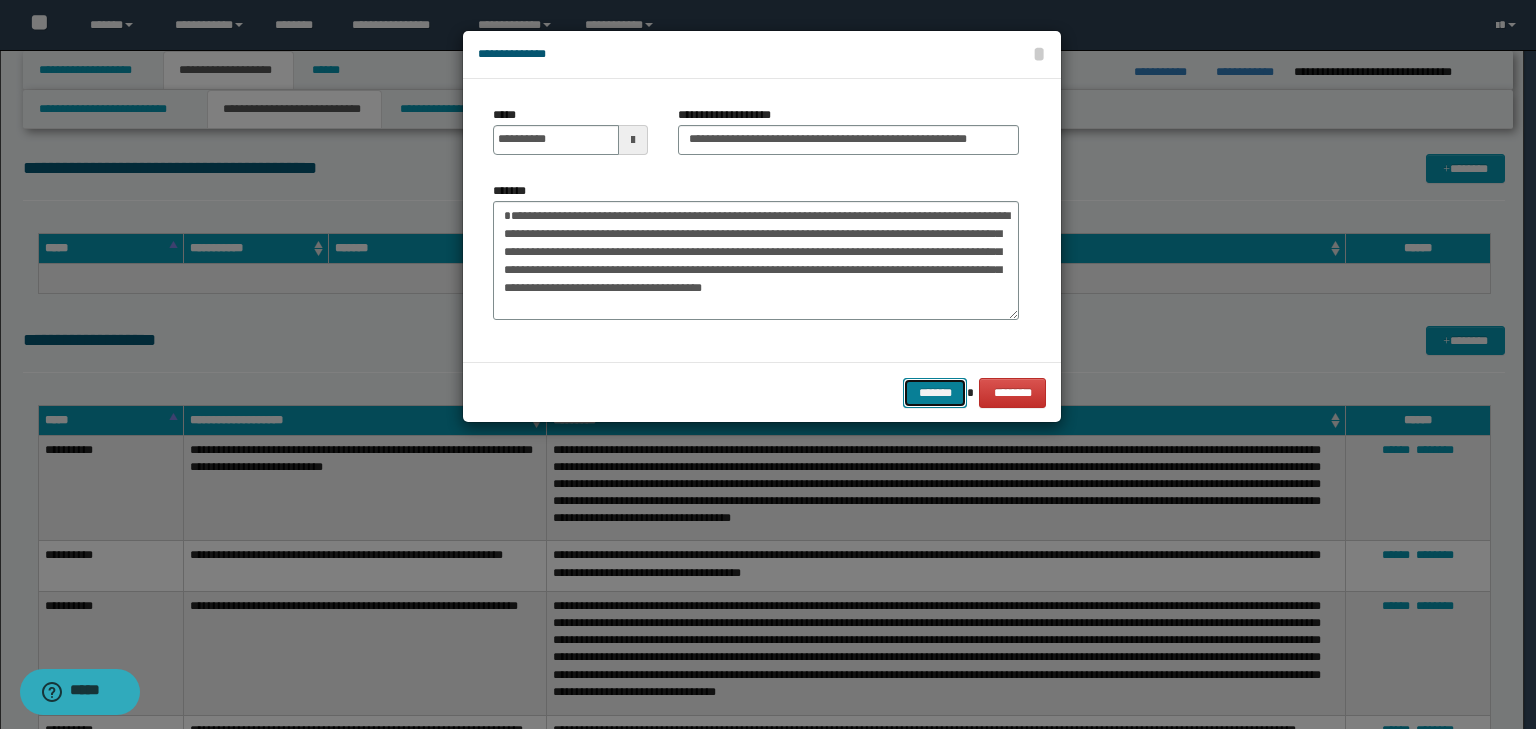 click on "*******" at bounding box center [935, 393] 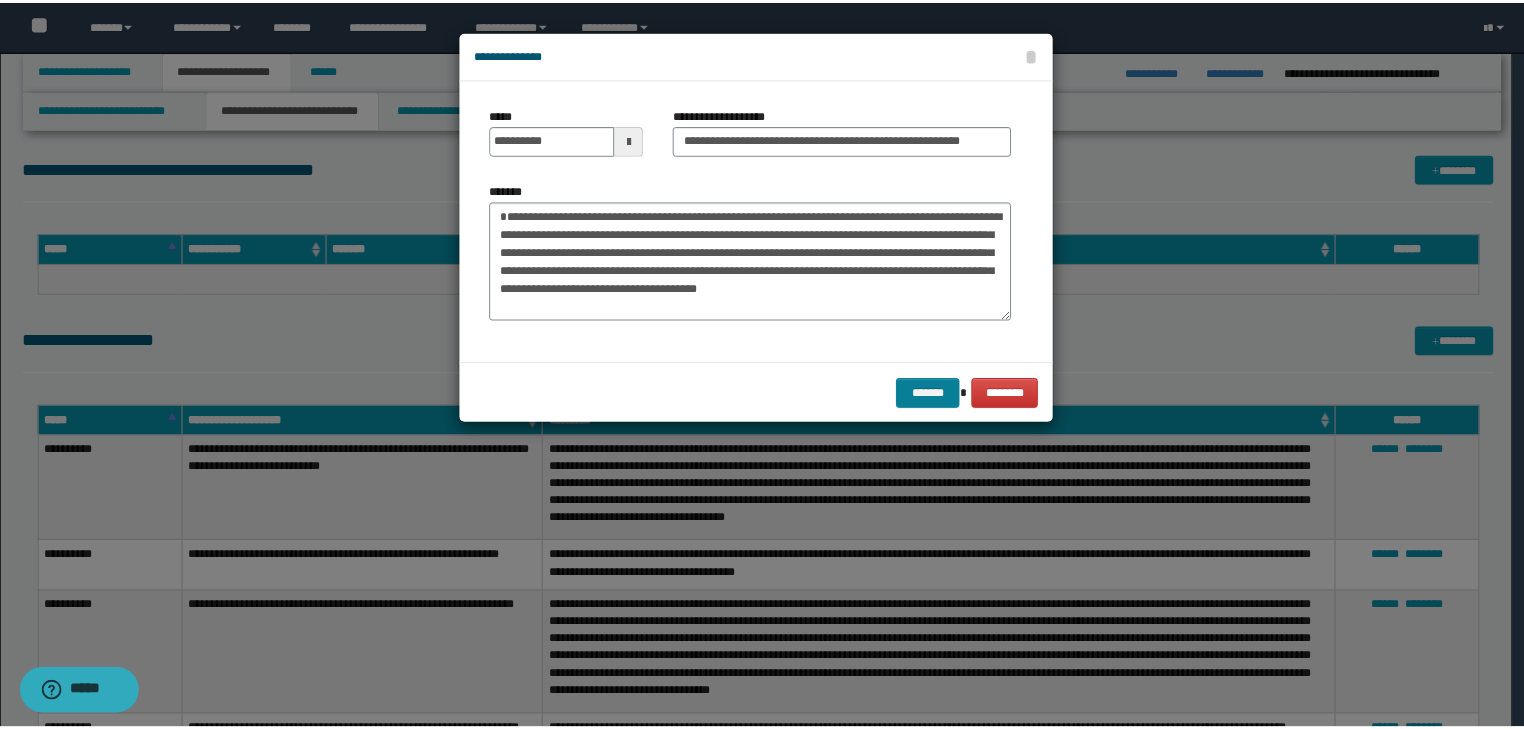 scroll, scrollTop: 0, scrollLeft: 0, axis: both 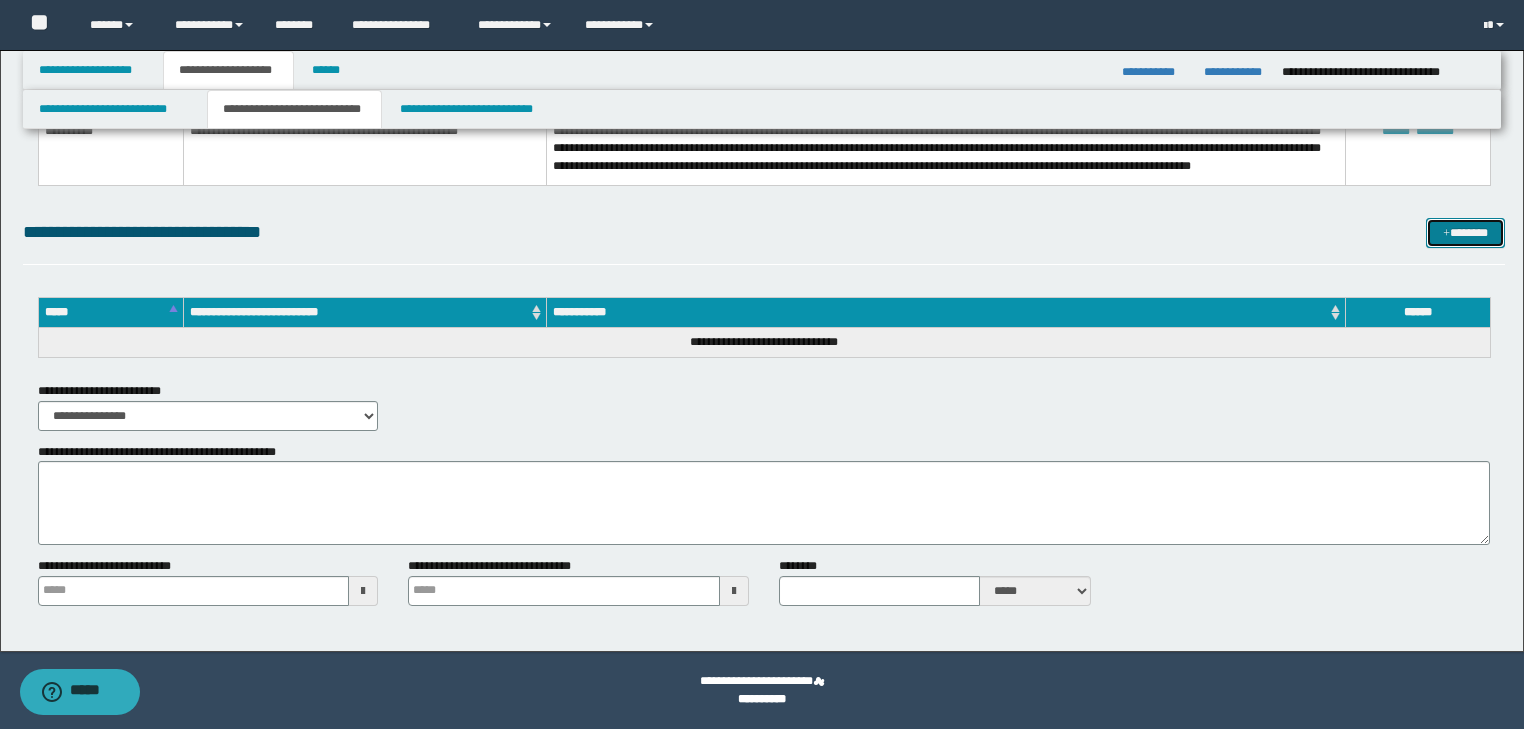 click on "*******" at bounding box center (1465, 233) 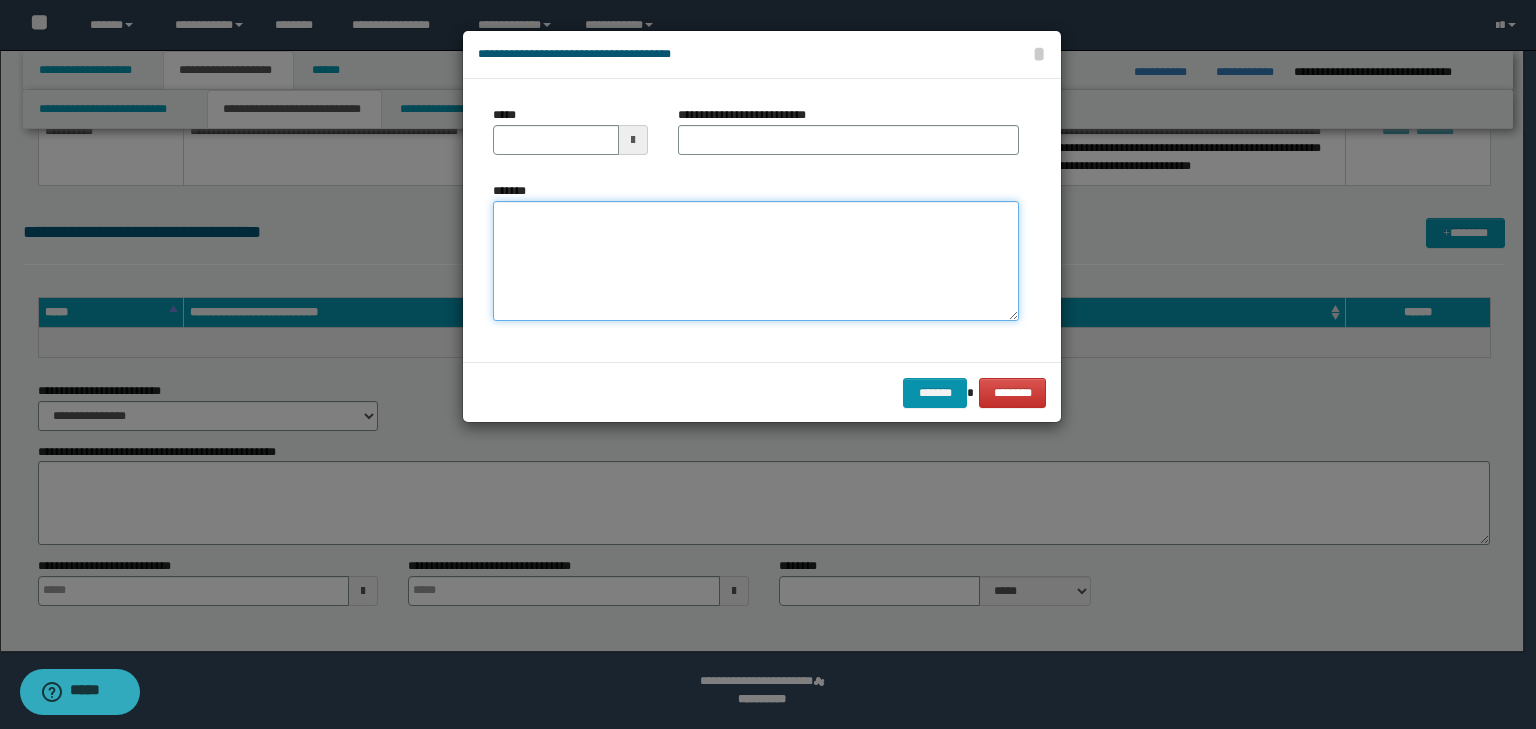 click on "*******" at bounding box center [756, 261] 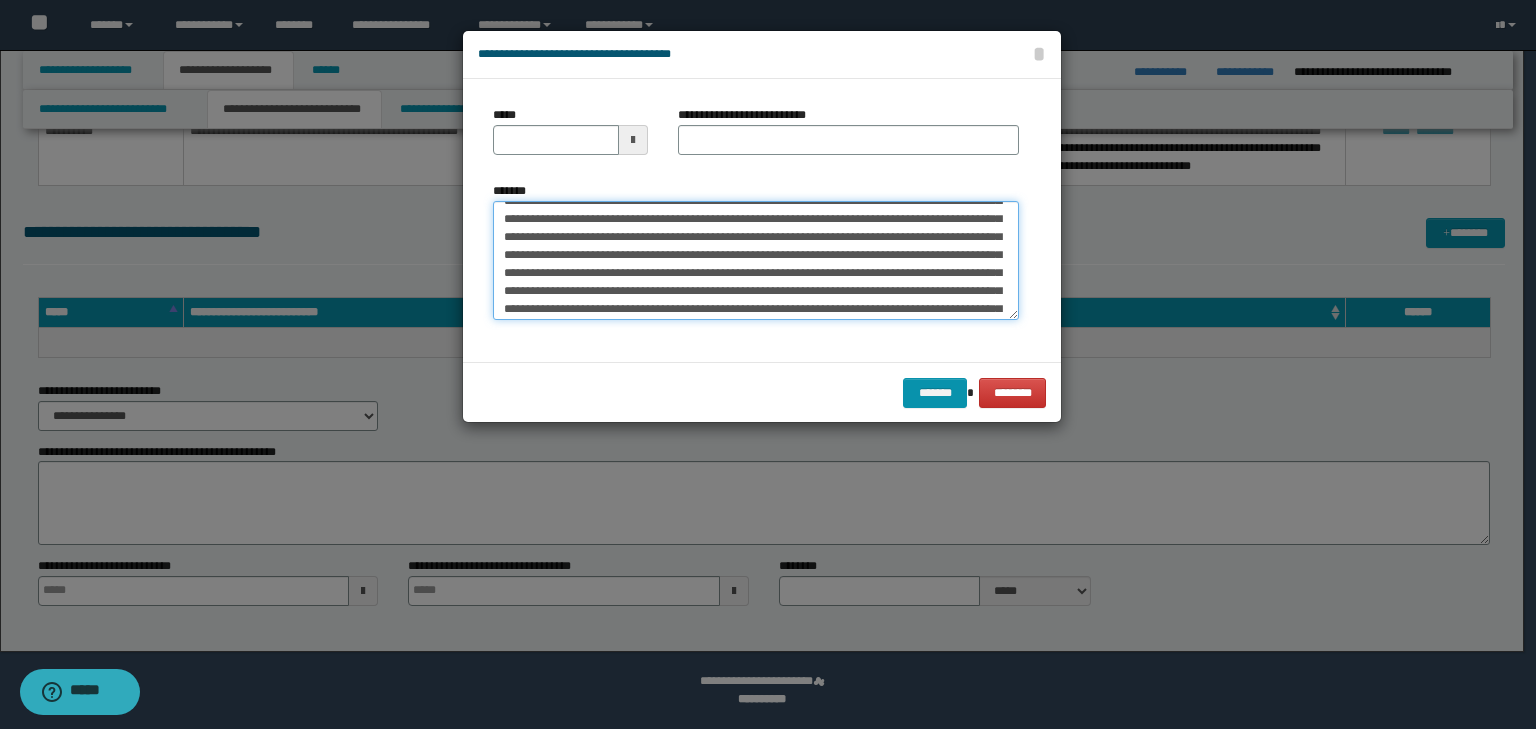 scroll, scrollTop: 0, scrollLeft: 0, axis: both 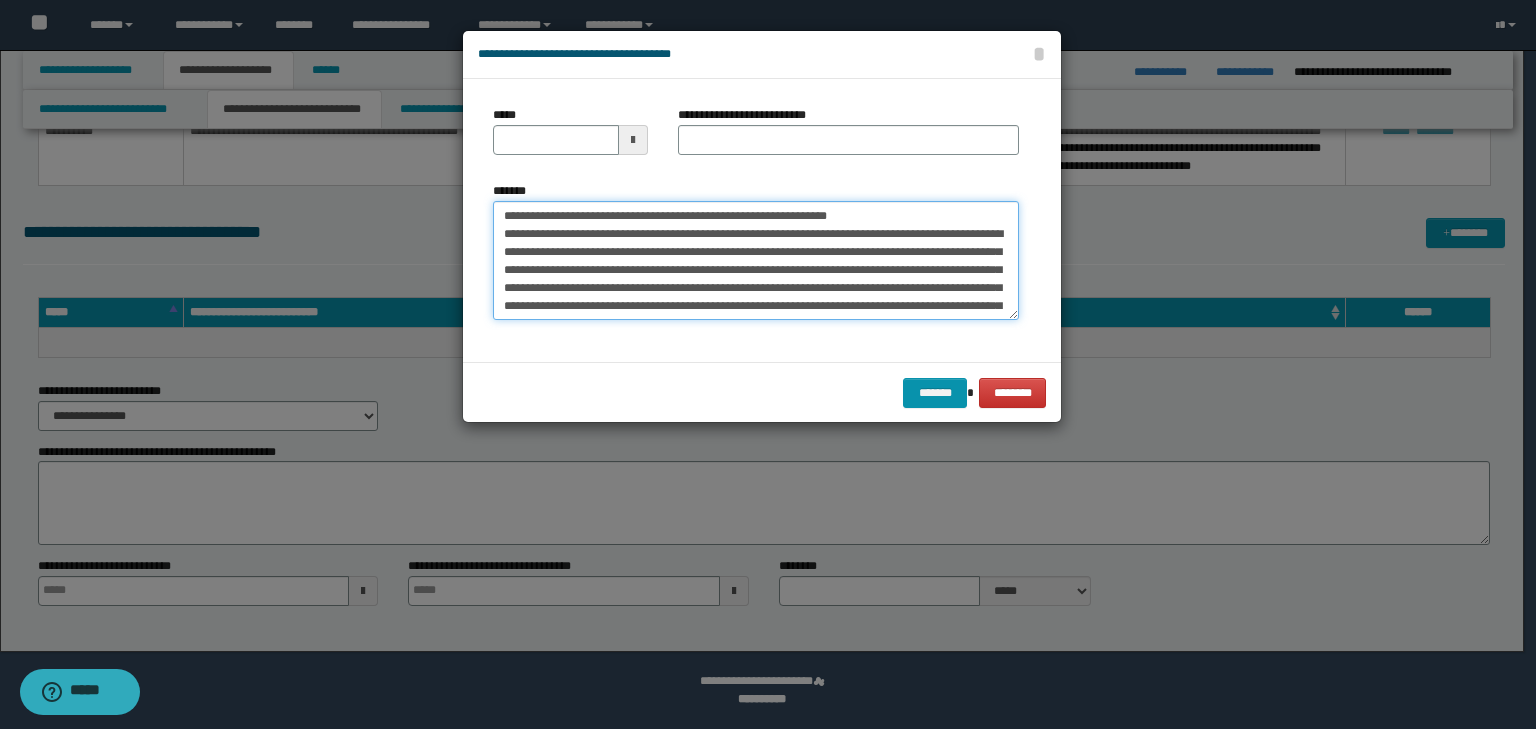 drag, startPoint x: 567, startPoint y: 211, endPoint x: 447, endPoint y: 206, distance: 120.10412 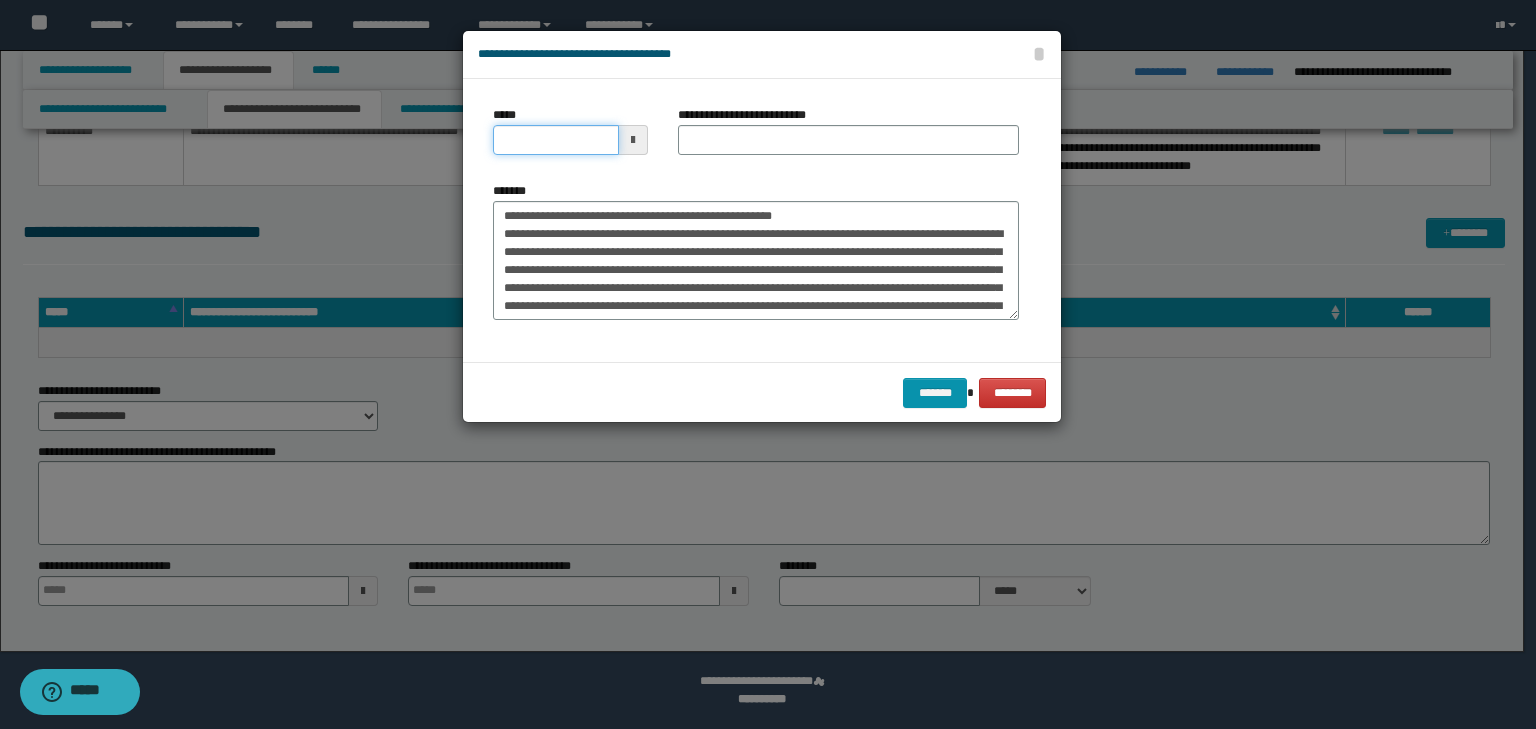 click on "*****" at bounding box center (556, 140) 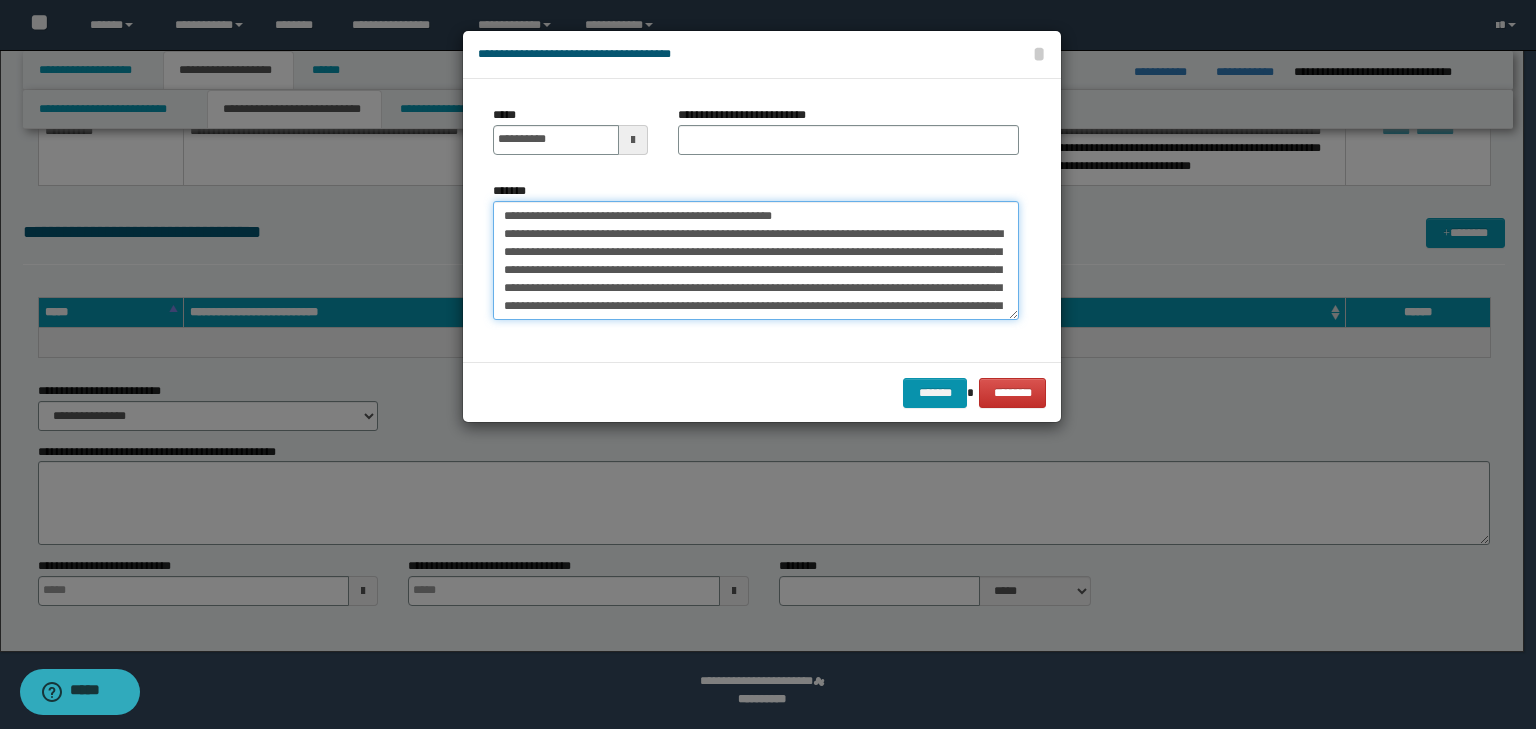 drag, startPoint x: 546, startPoint y: 173, endPoint x: 316, endPoint y: 143, distance: 231.94827 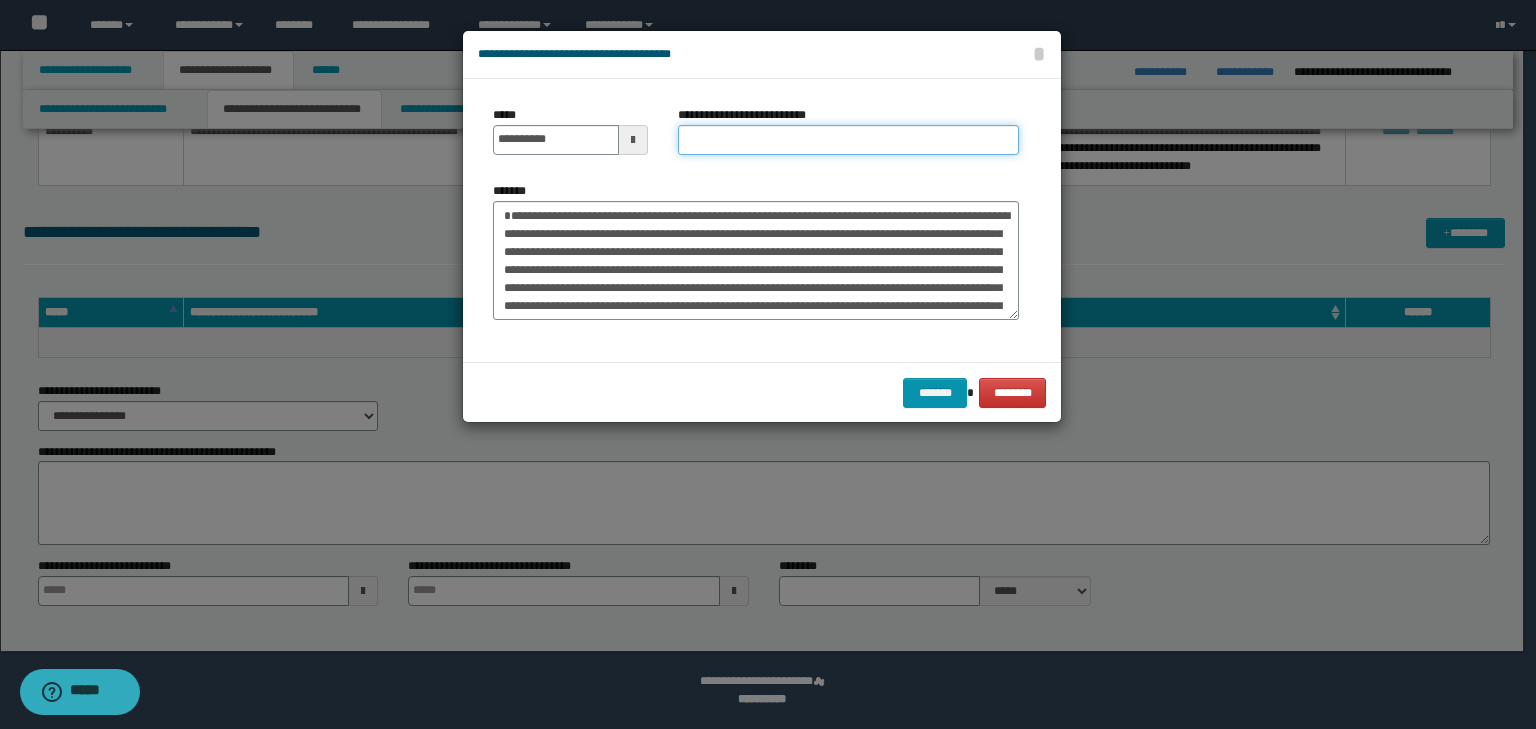 click on "**********" at bounding box center (848, 140) 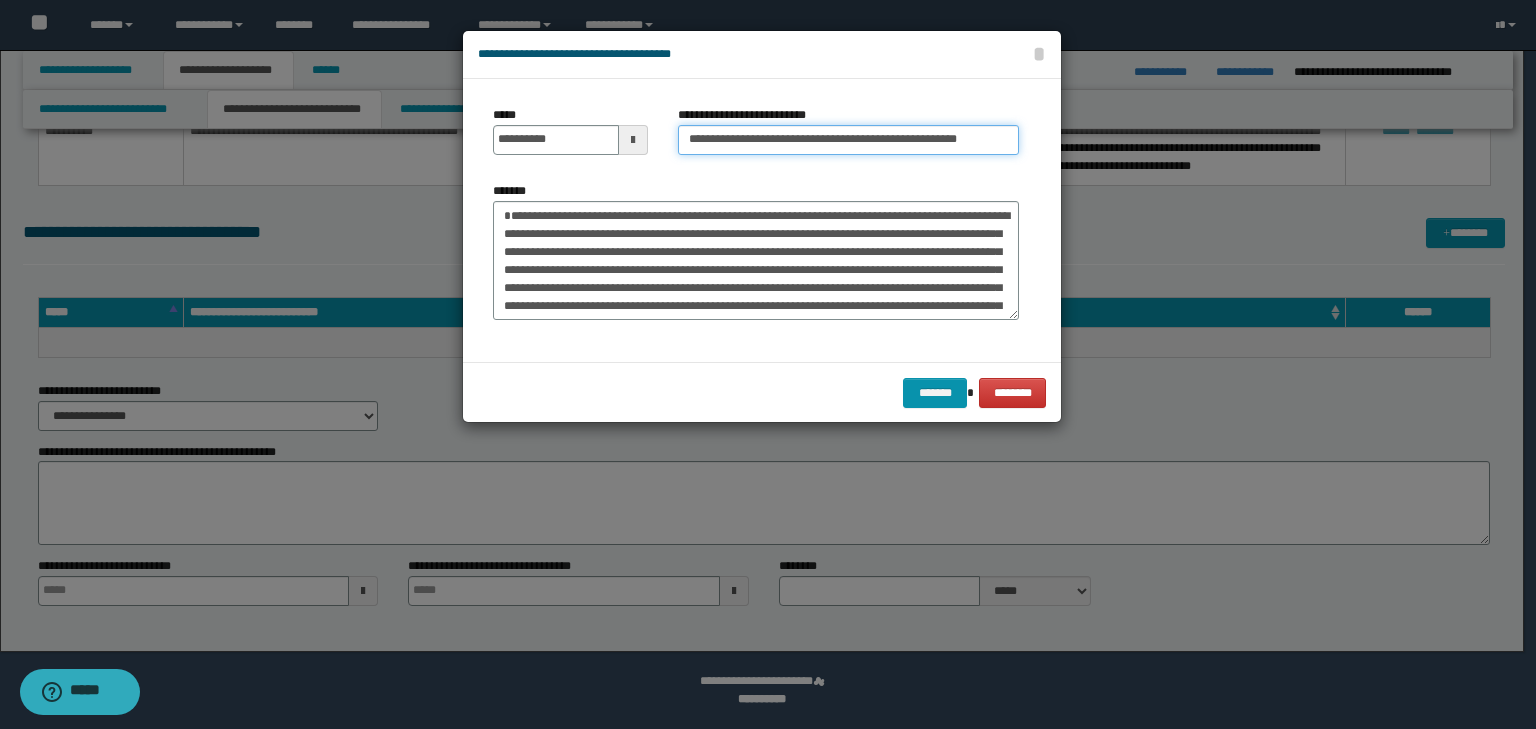scroll, scrollTop: 0, scrollLeft: 28, axis: horizontal 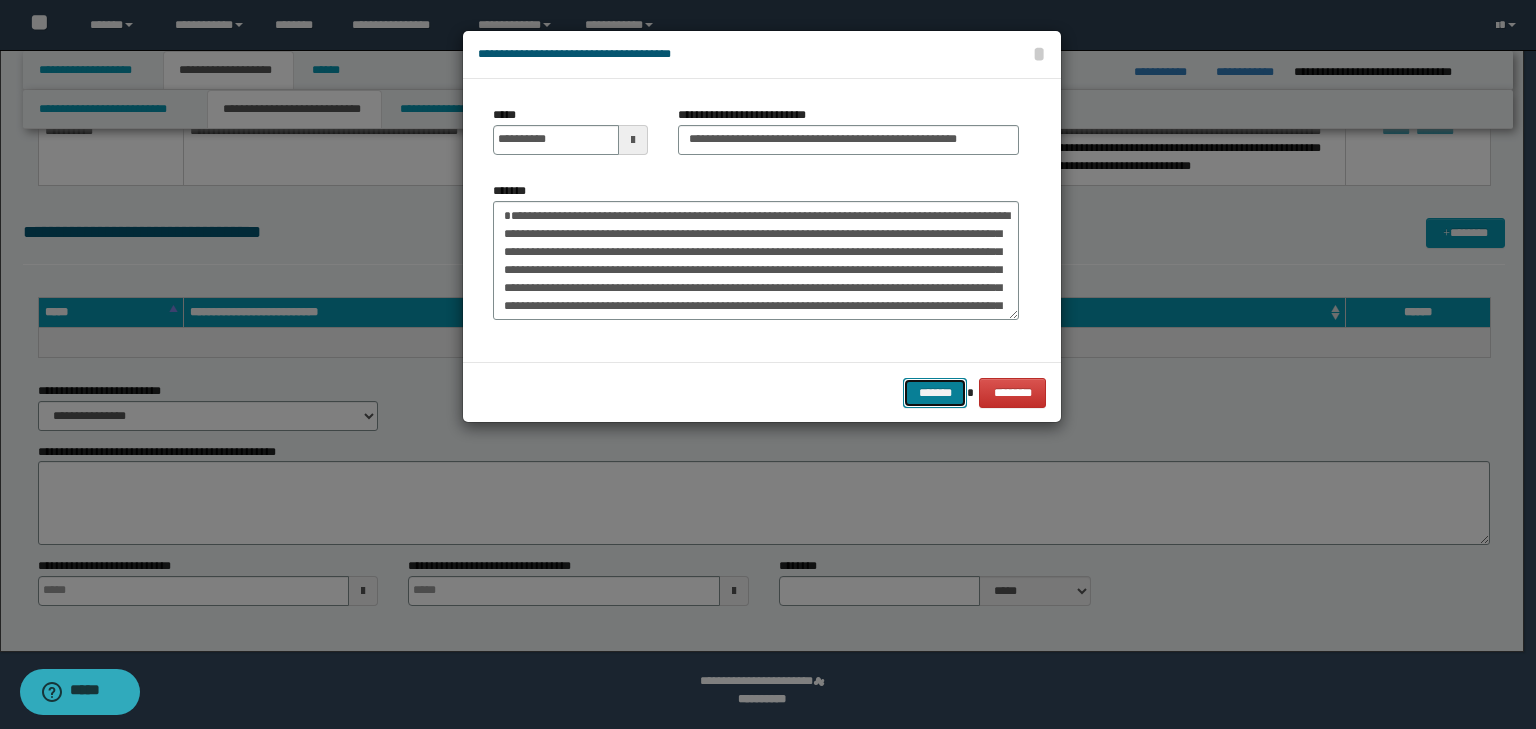 click on "*******" at bounding box center [935, 393] 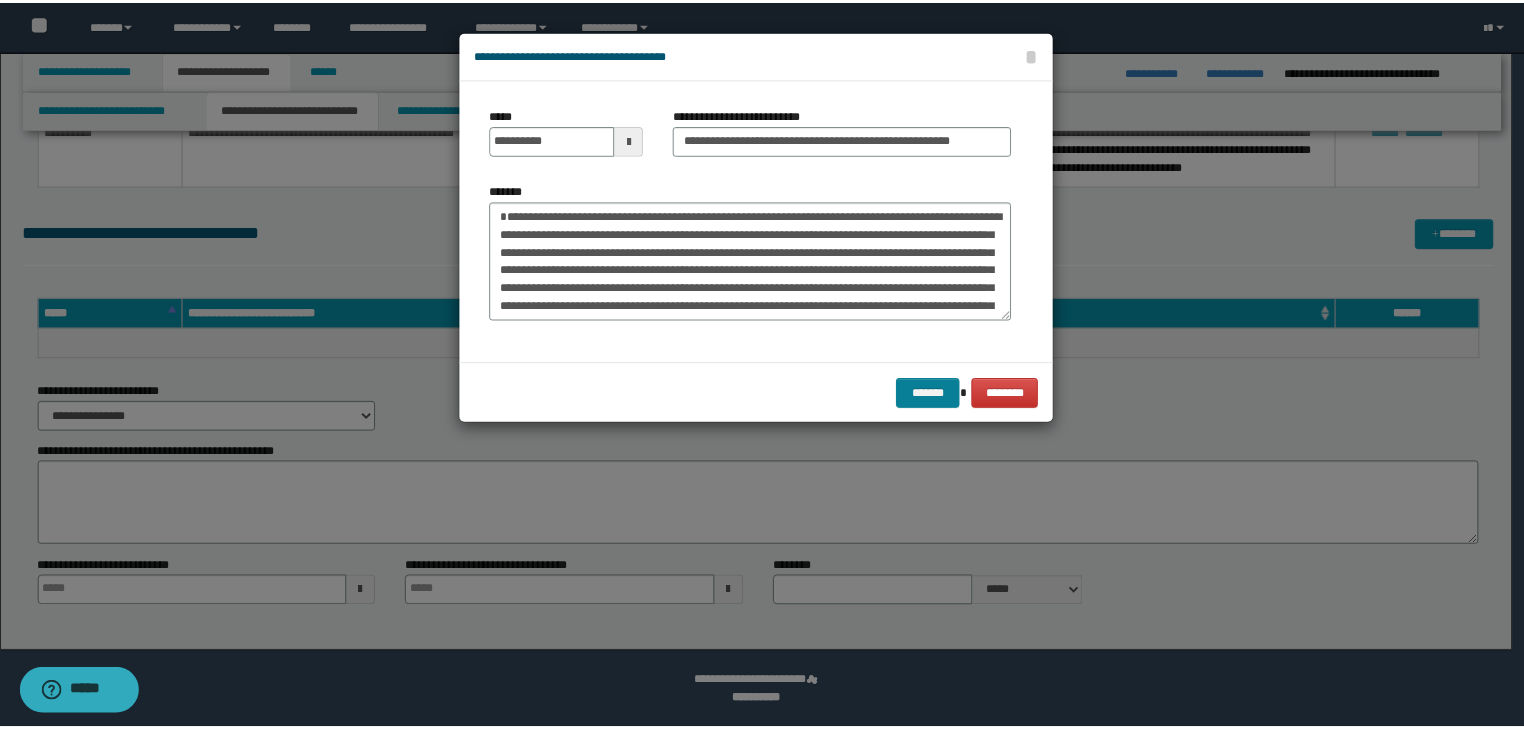 scroll, scrollTop: 0, scrollLeft: 0, axis: both 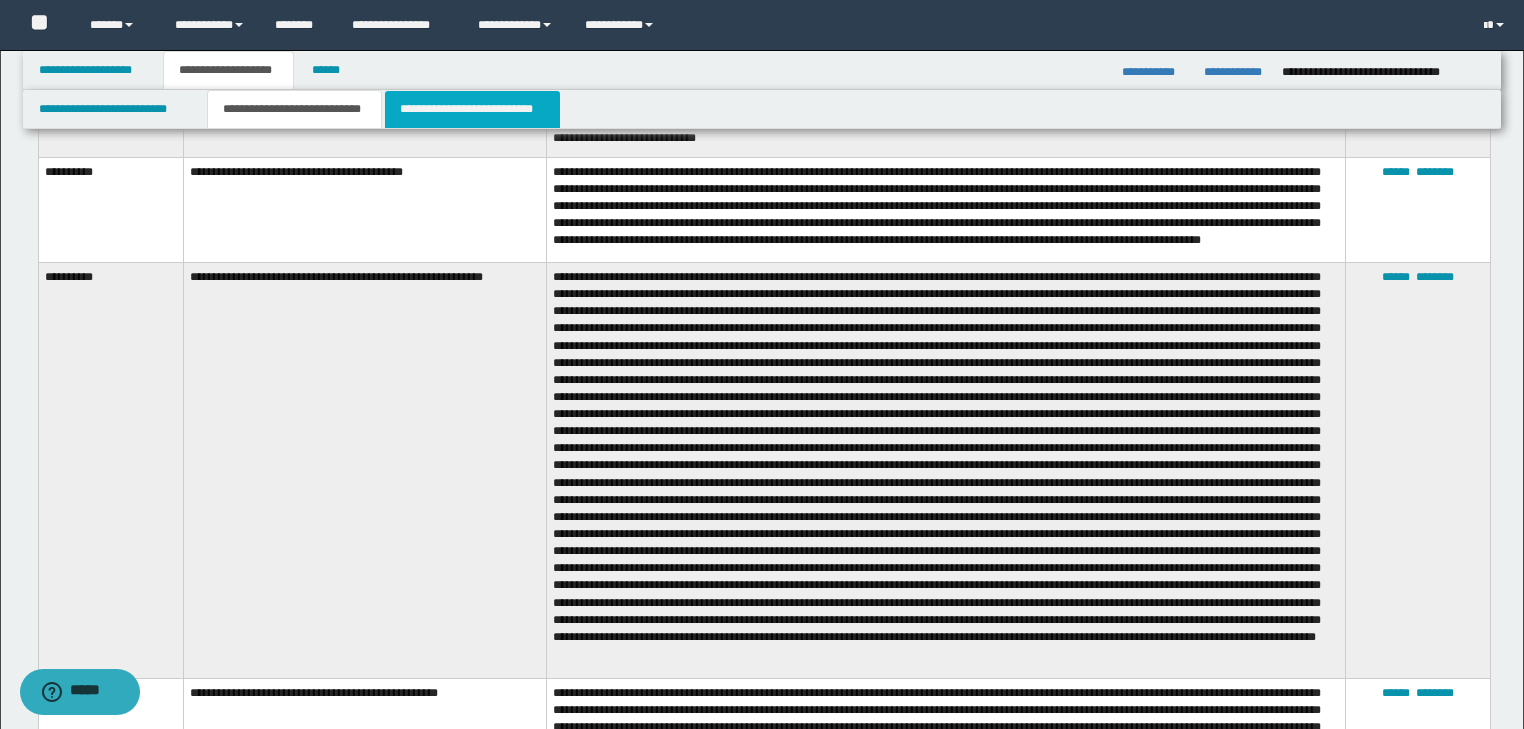 click on "**********" at bounding box center (472, 109) 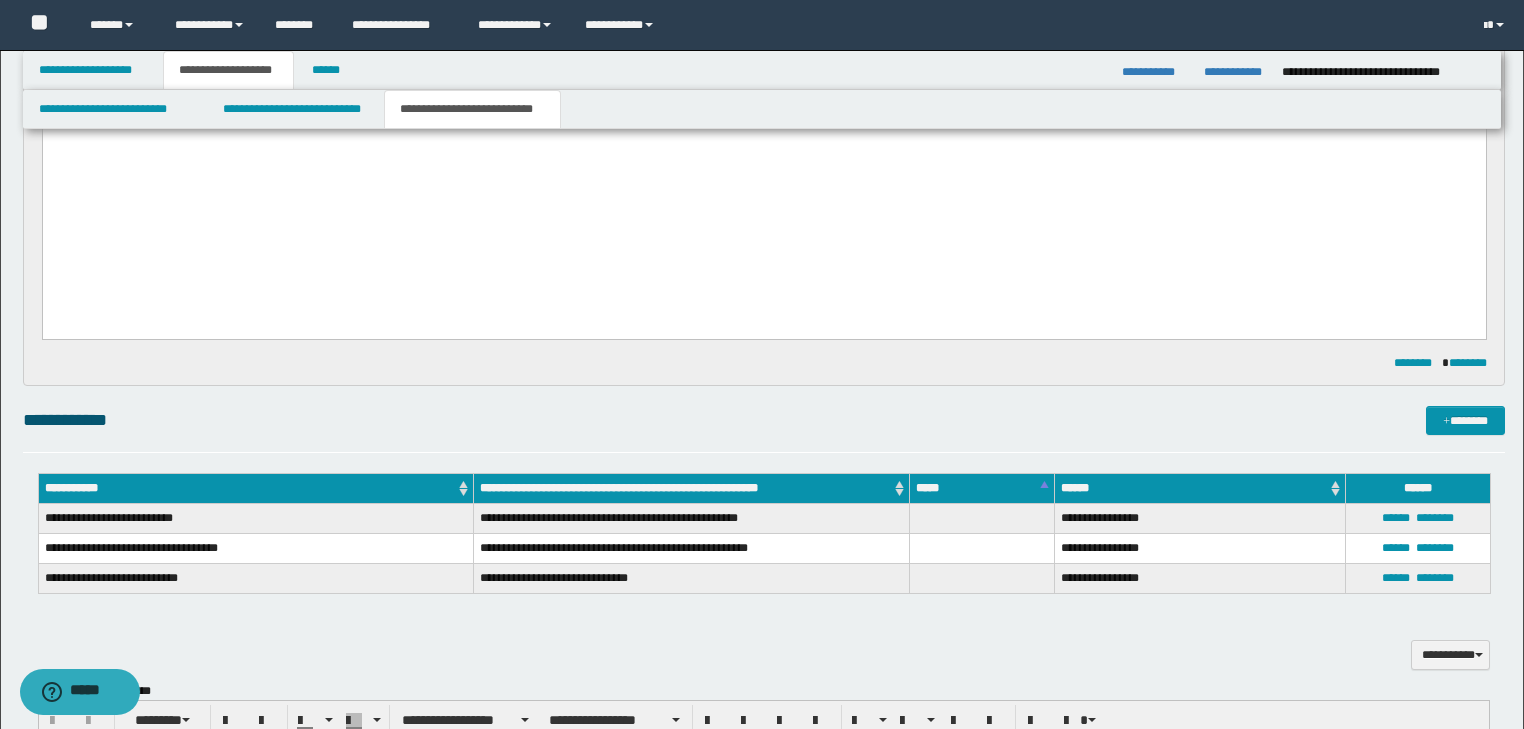 scroll, scrollTop: 1040, scrollLeft: 0, axis: vertical 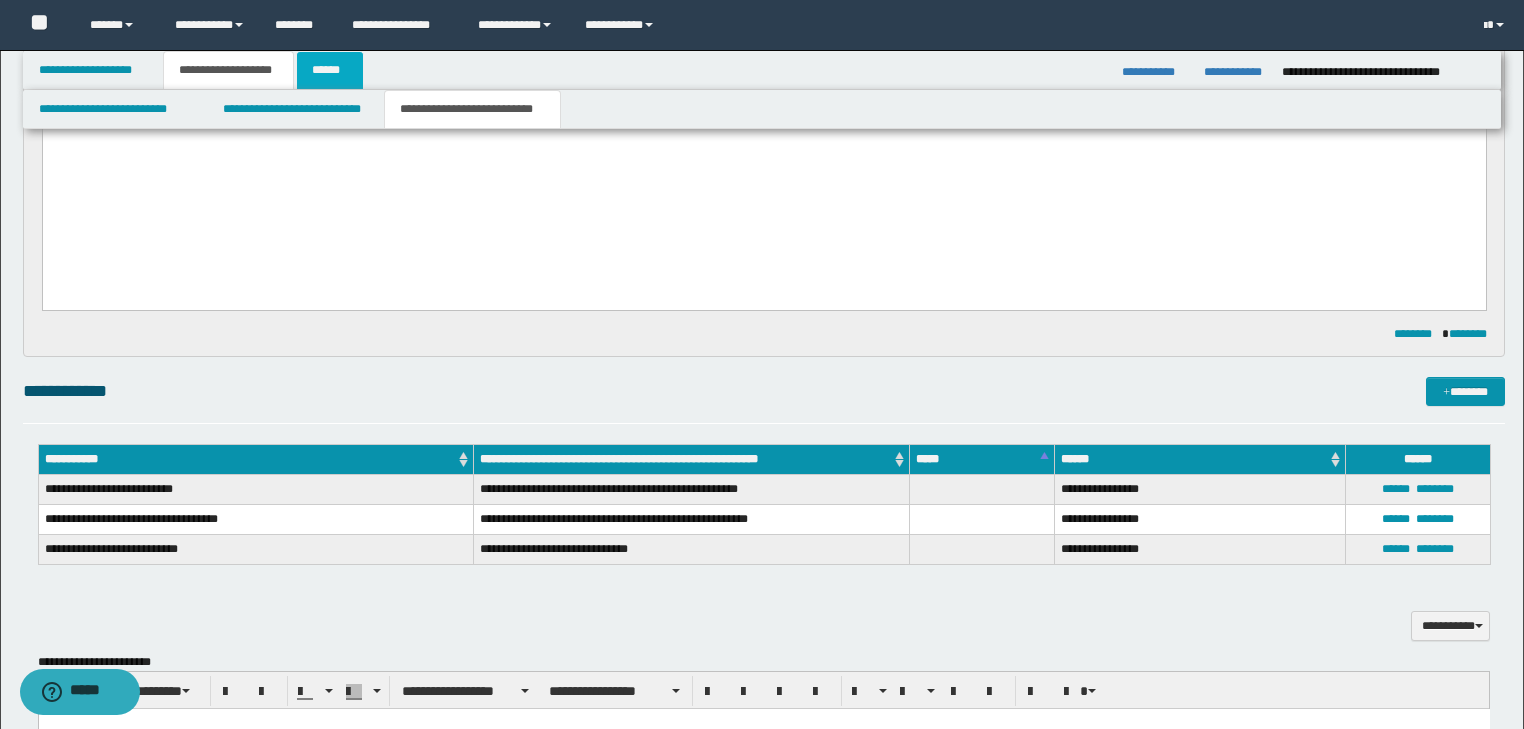 click on "******" at bounding box center (330, 70) 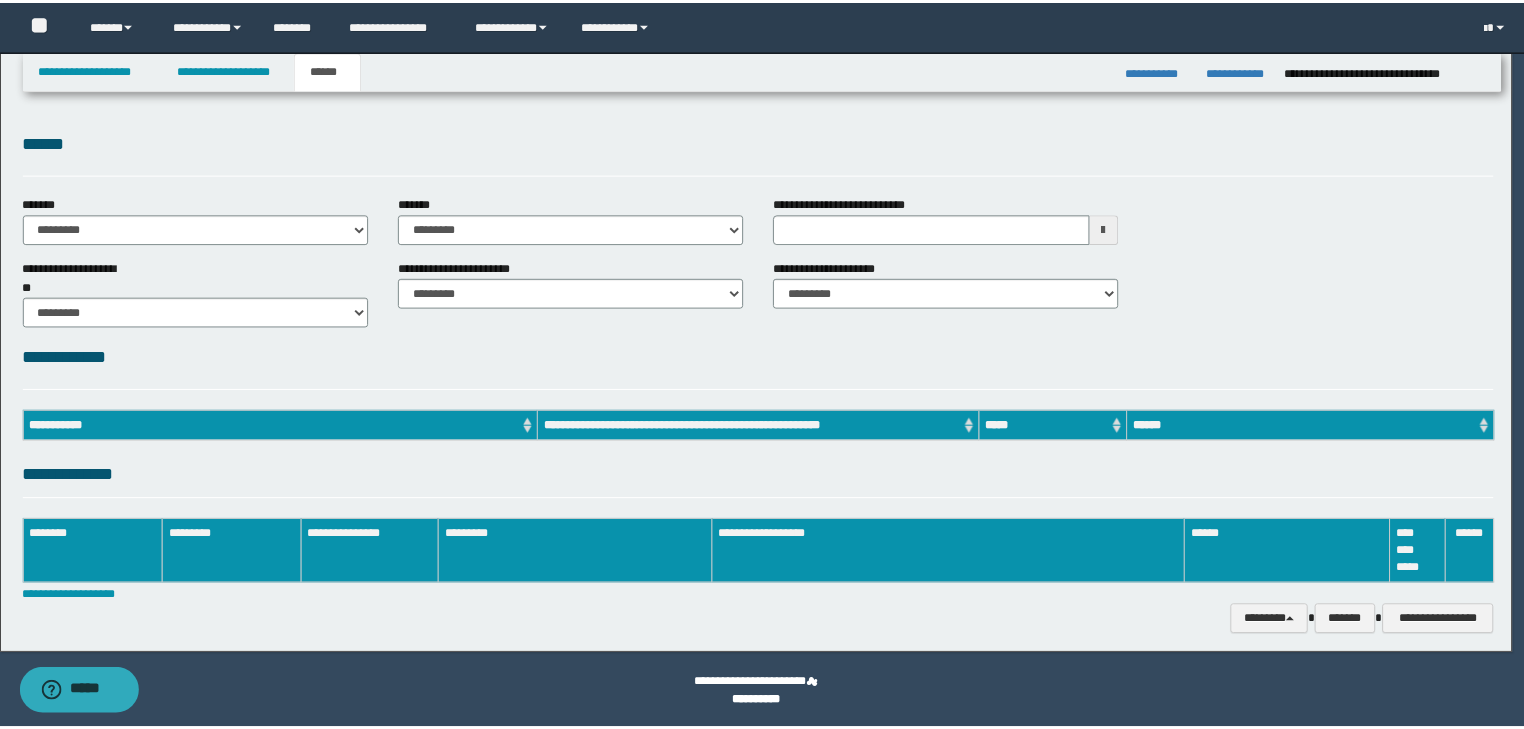 scroll, scrollTop: 0, scrollLeft: 0, axis: both 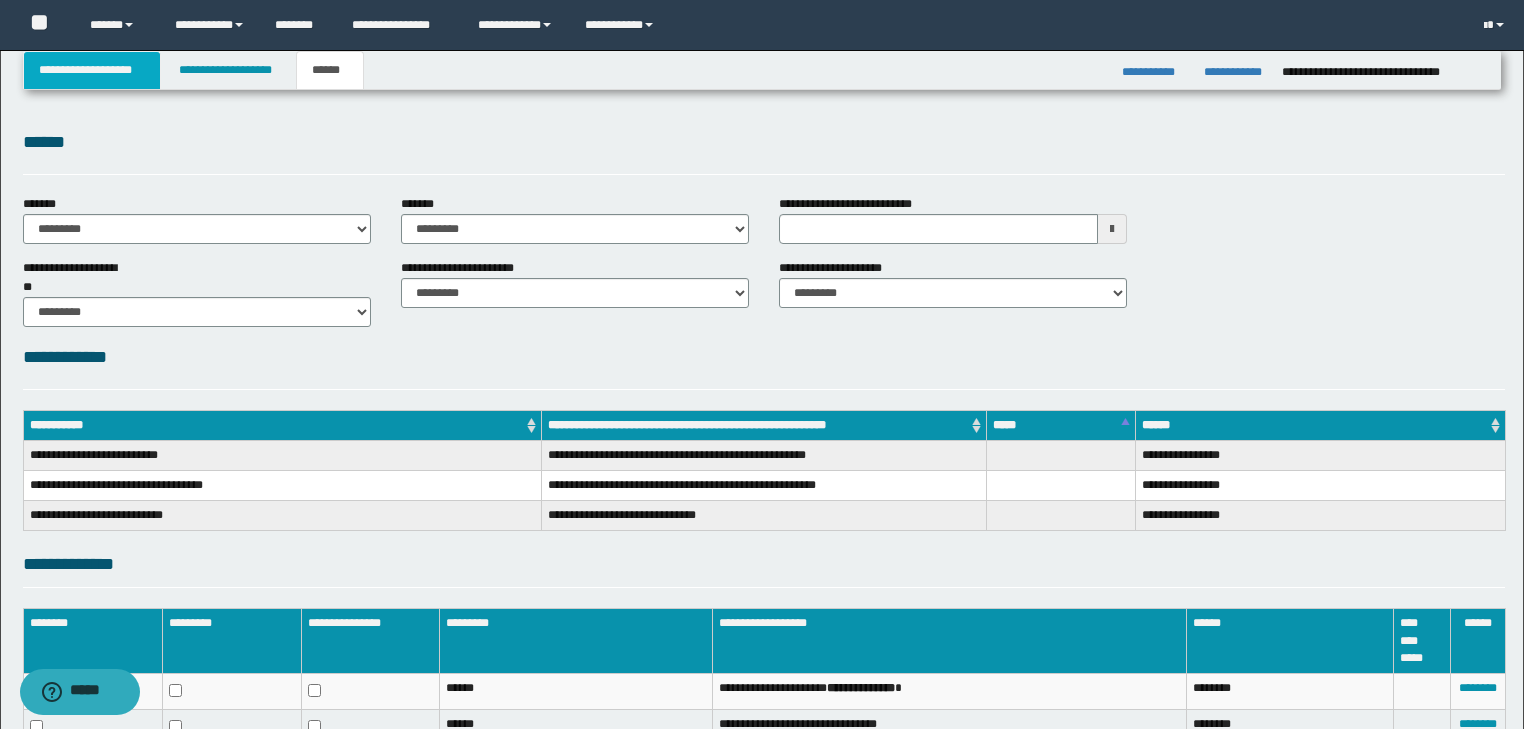 click on "**********" at bounding box center (92, 70) 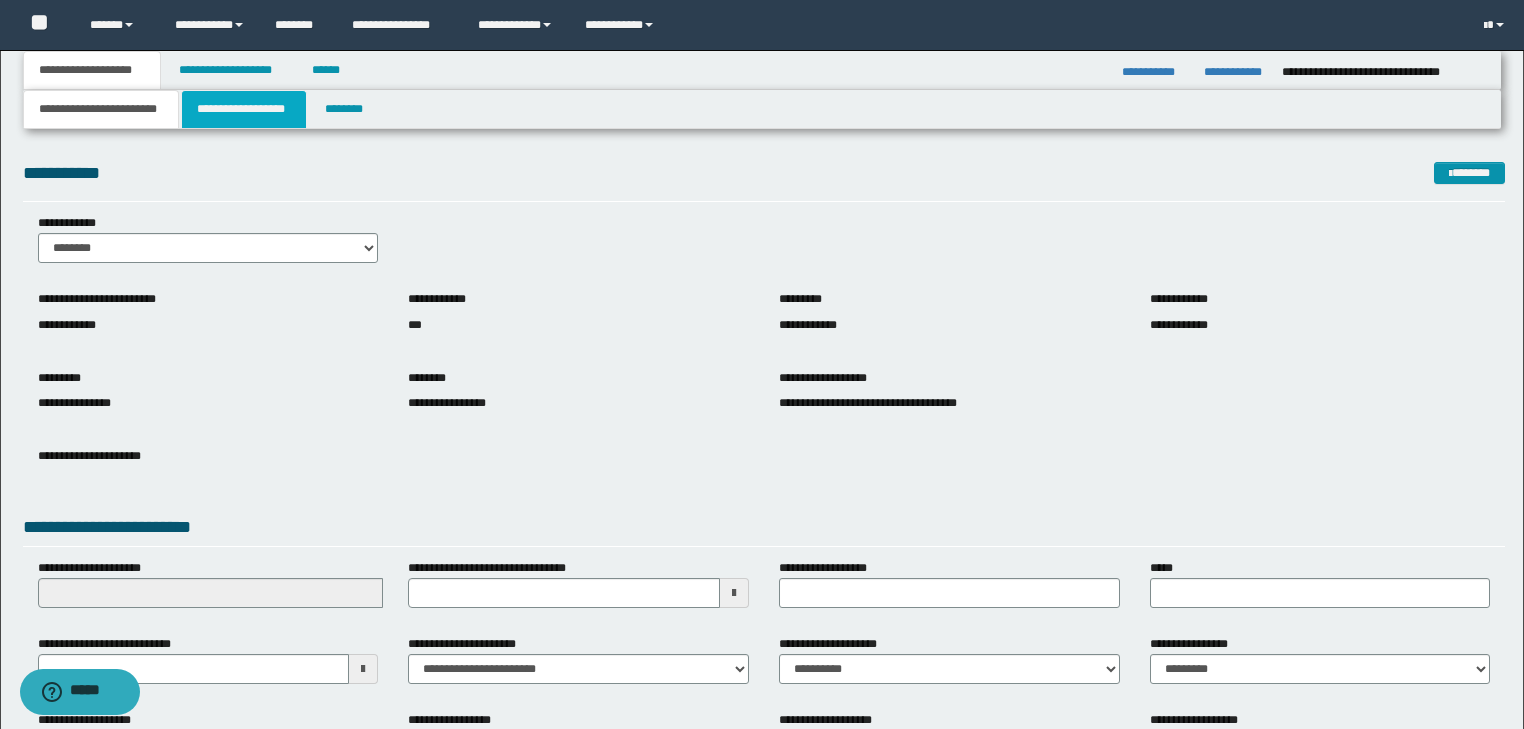 click on "**********" at bounding box center [244, 109] 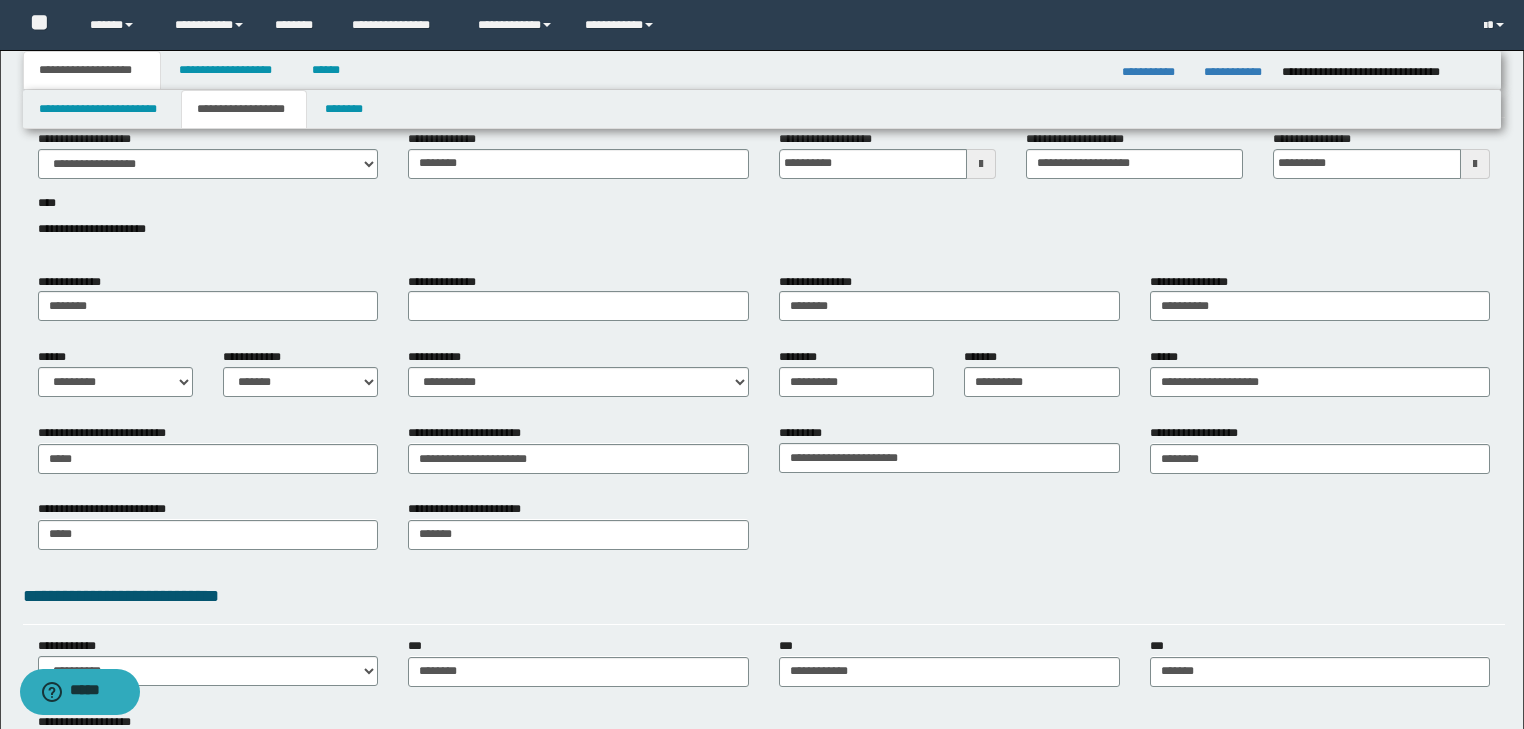 scroll, scrollTop: 377, scrollLeft: 0, axis: vertical 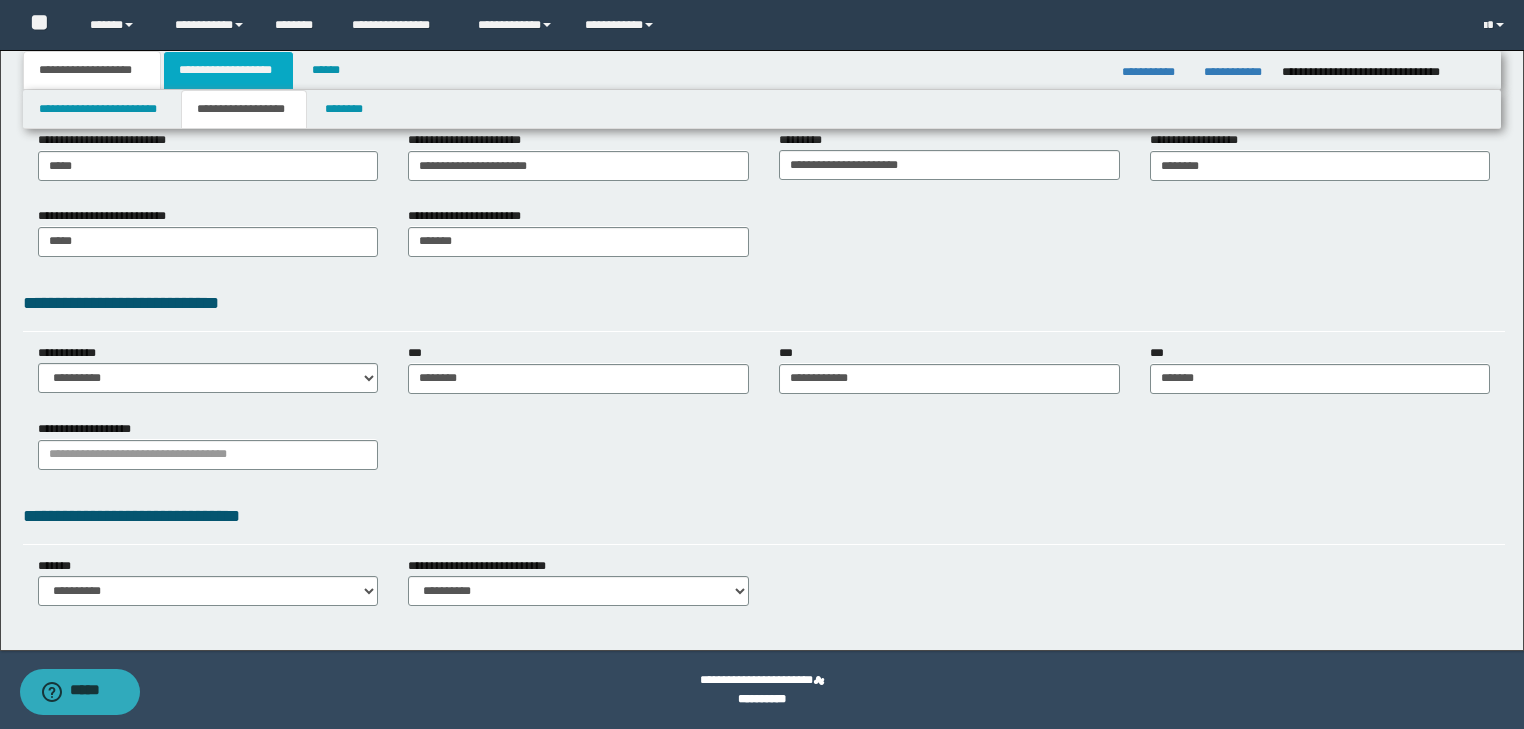 click on "**********" at bounding box center (228, 70) 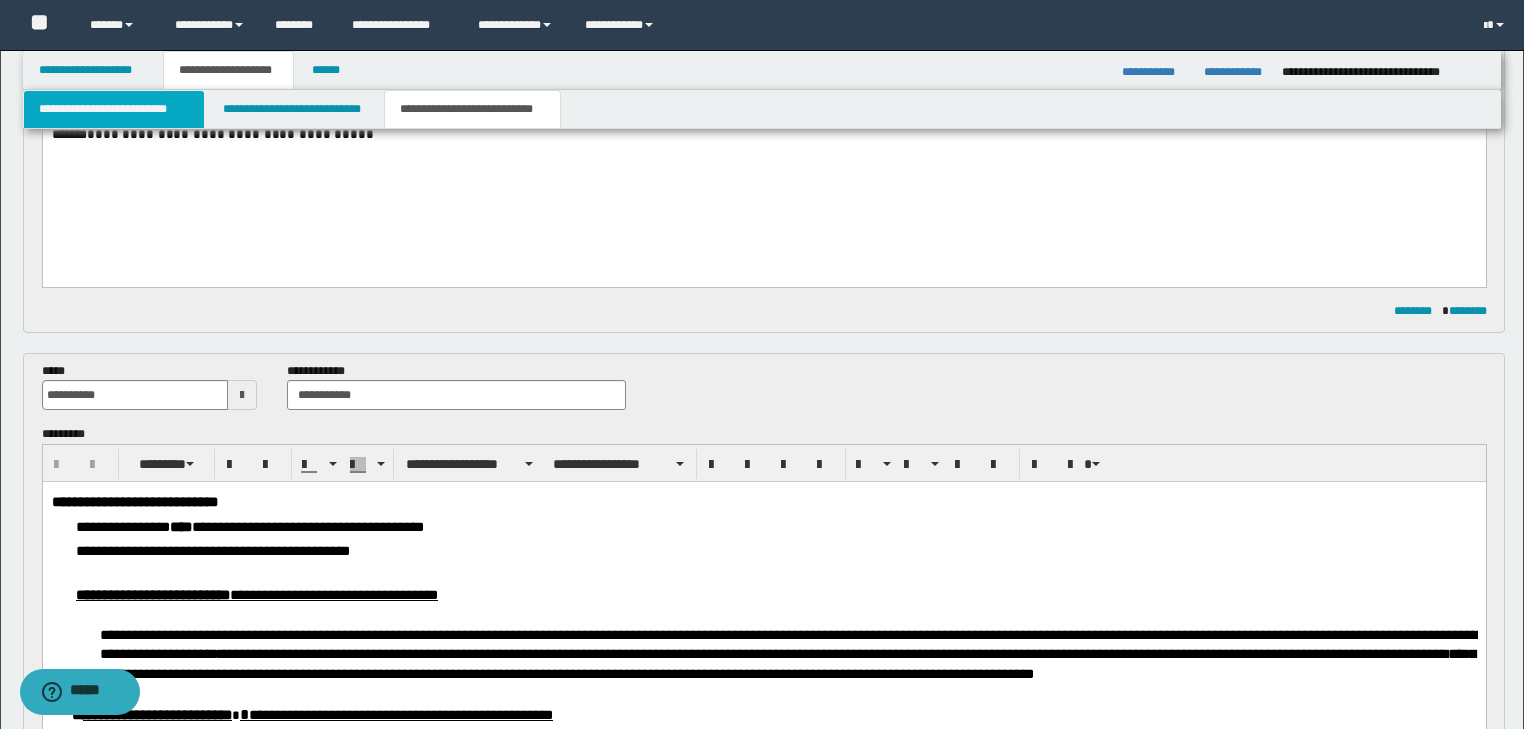 click on "**********" at bounding box center [114, 109] 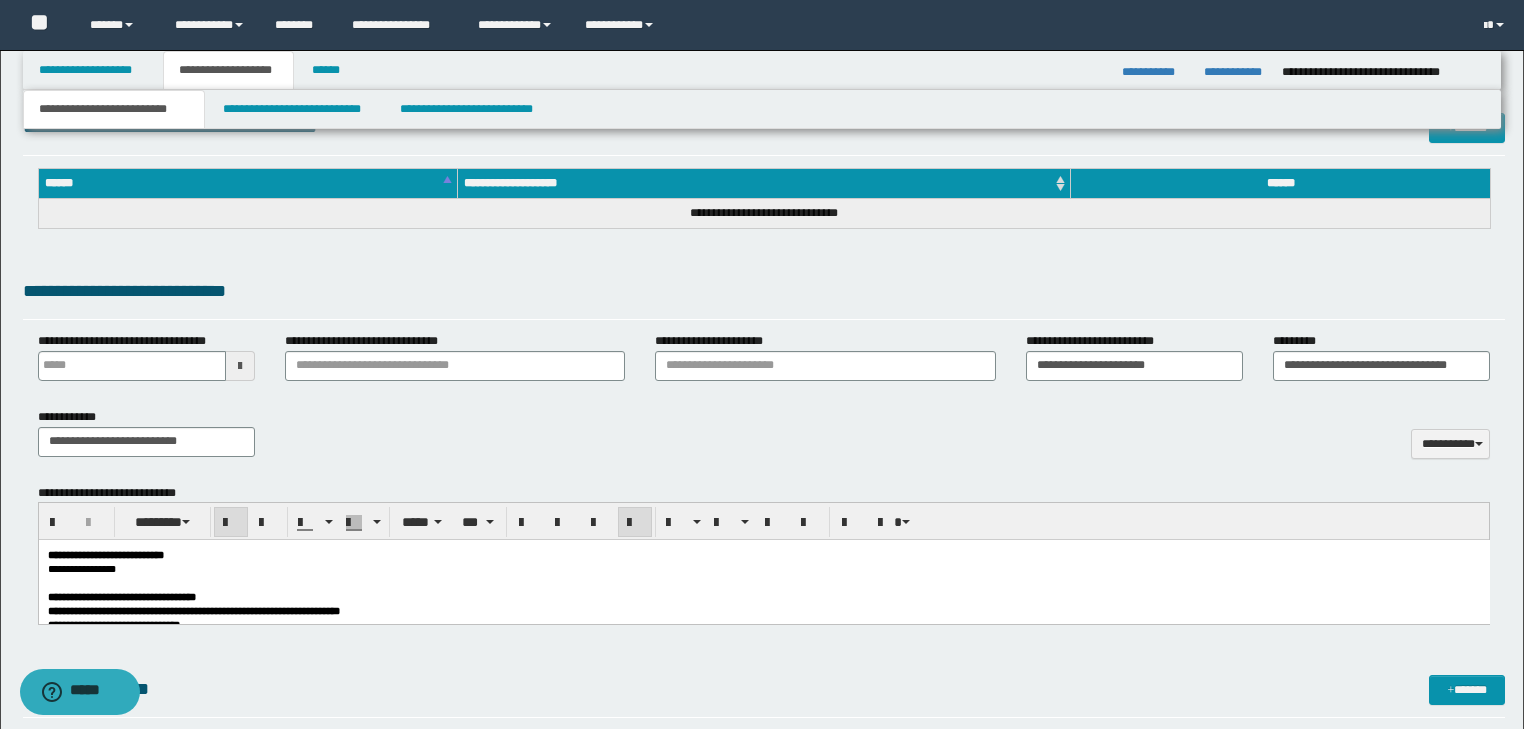 scroll, scrollTop: 537, scrollLeft: 0, axis: vertical 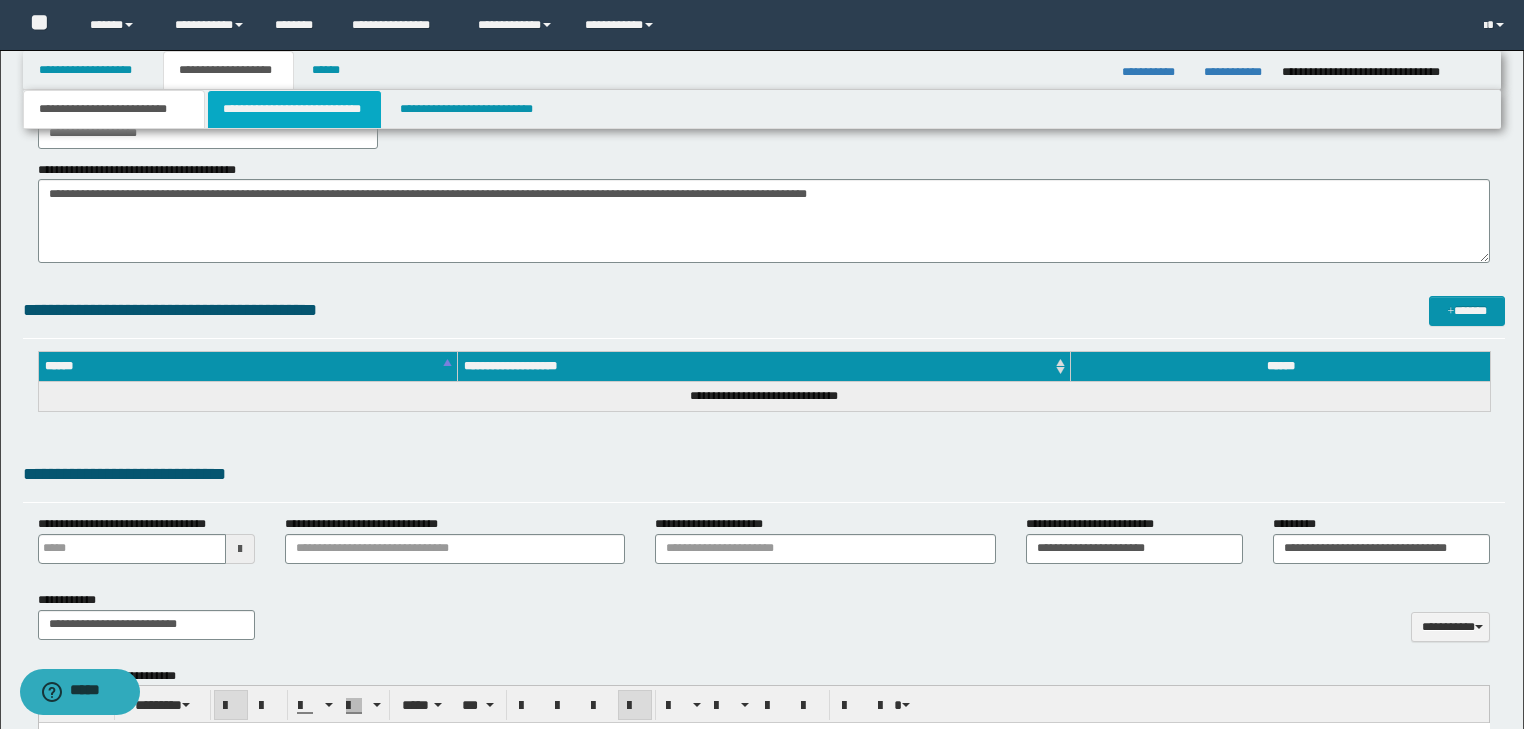 click on "**********" at bounding box center [294, 109] 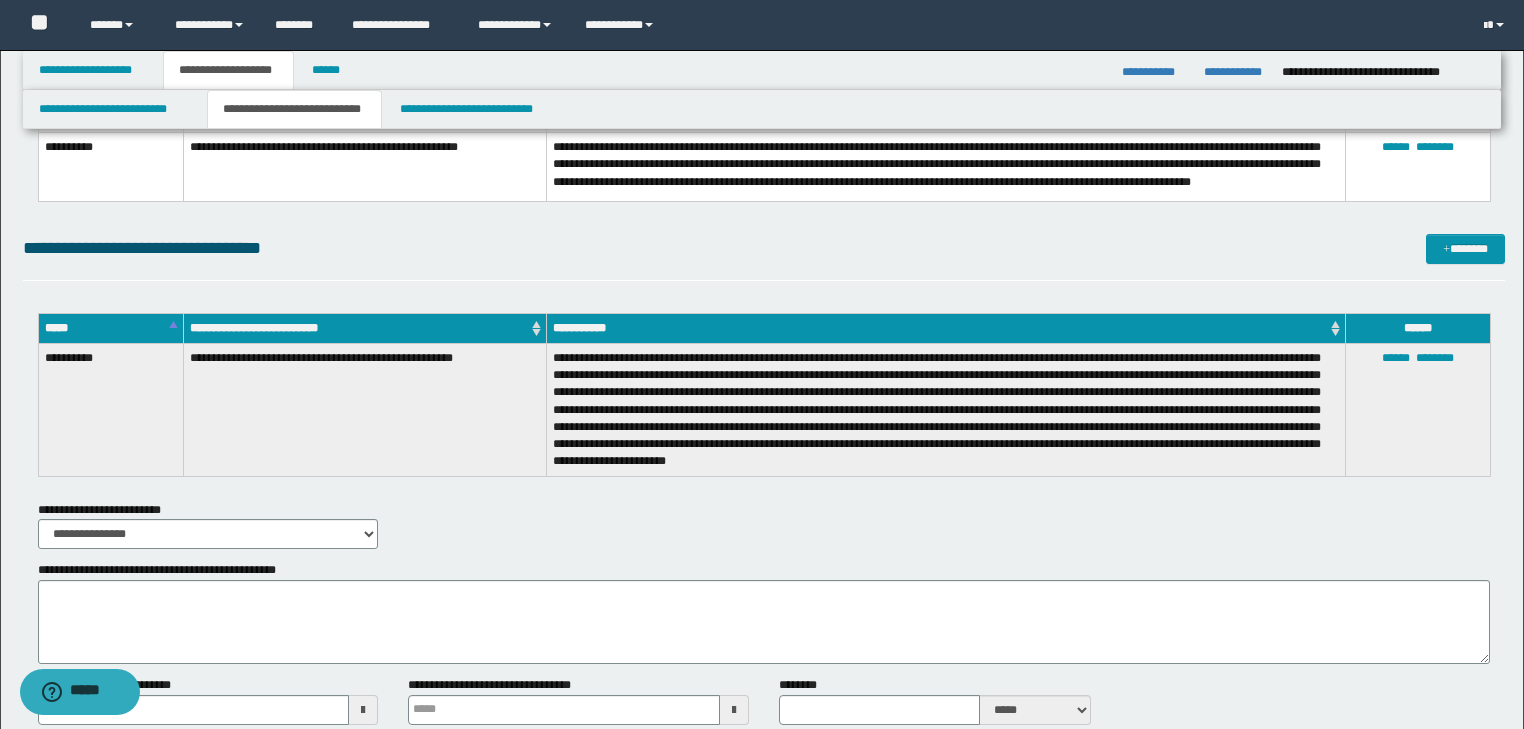 scroll, scrollTop: 10345, scrollLeft: 0, axis: vertical 